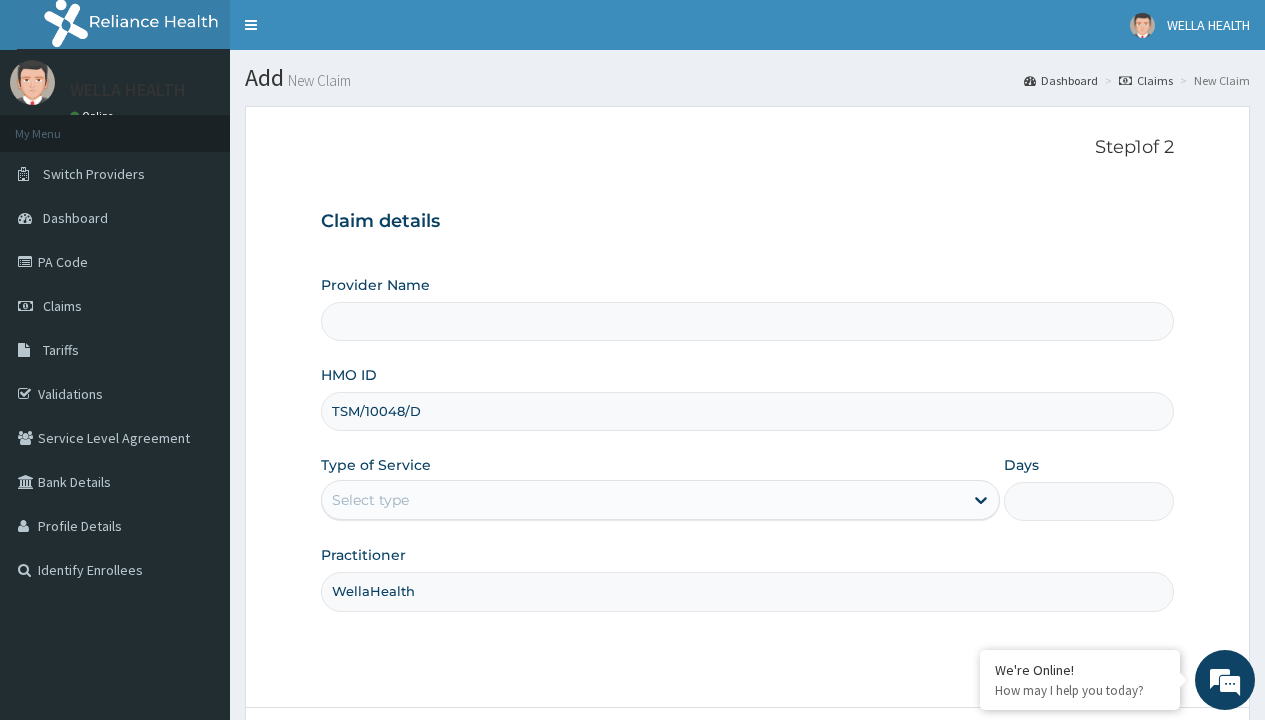 scroll, scrollTop: 0, scrollLeft: 0, axis: both 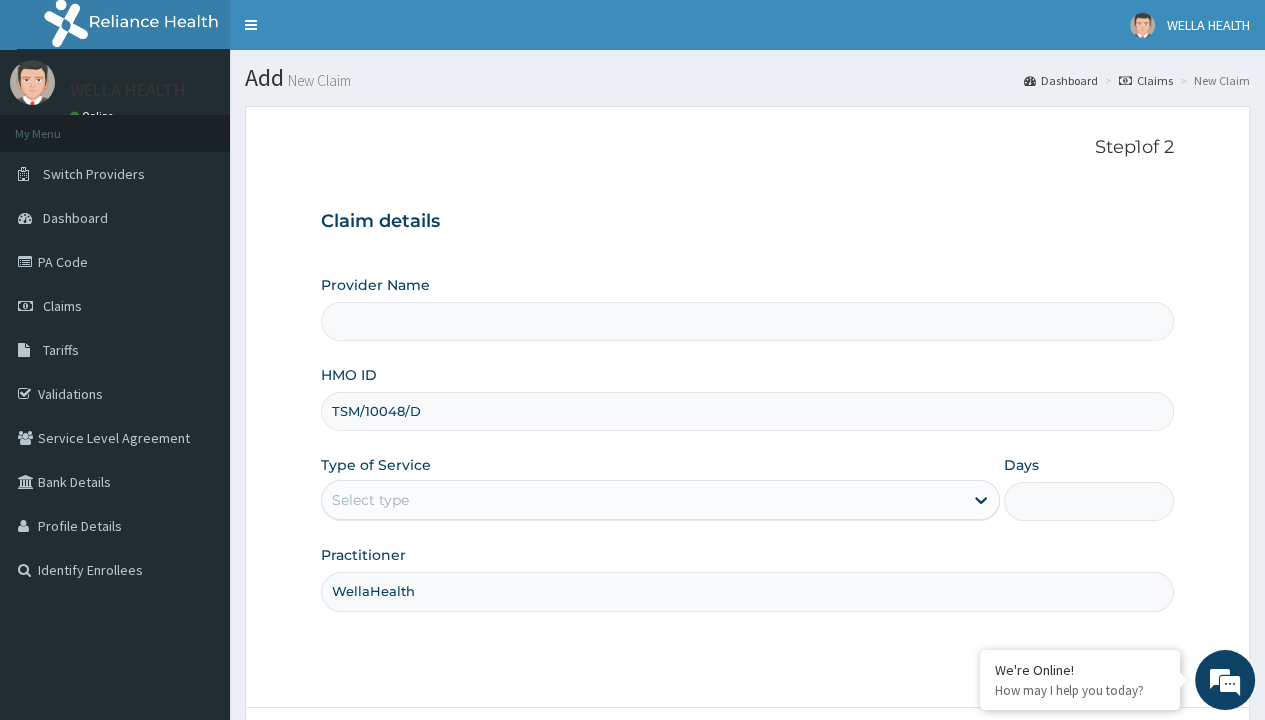 type on "WellaHealth" 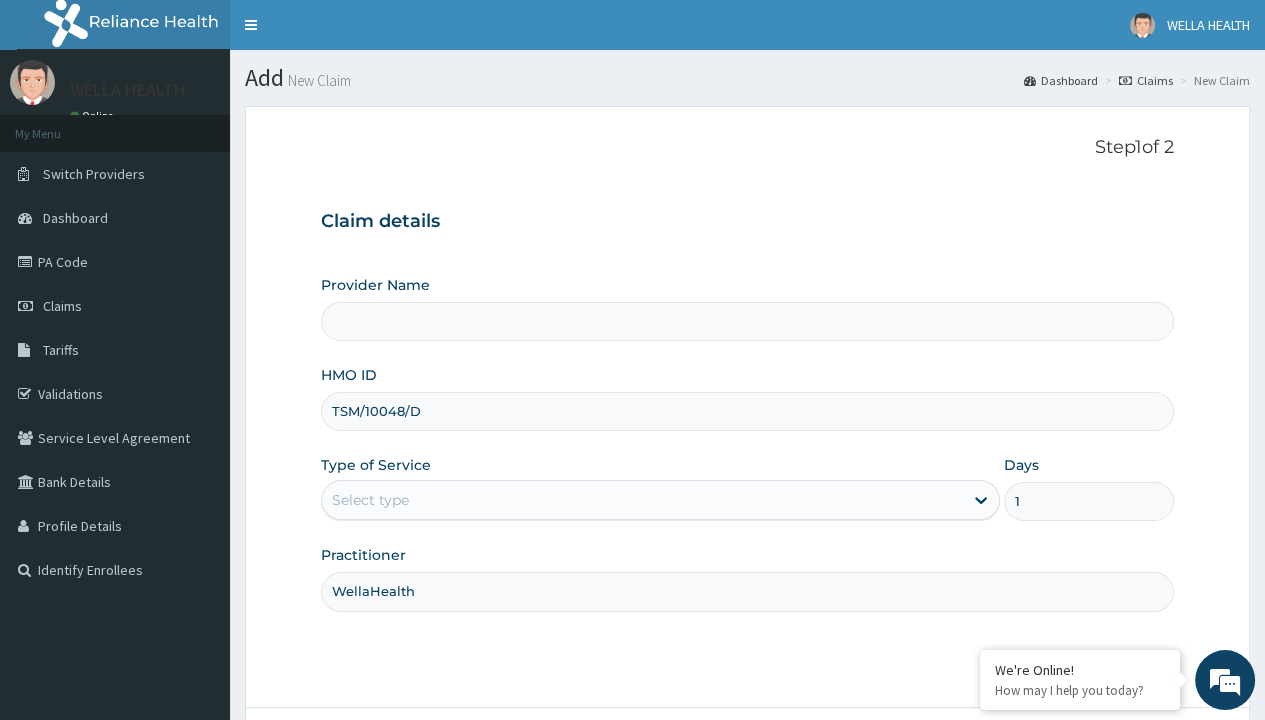 click on "Next" at bounding box center [1123, 764] 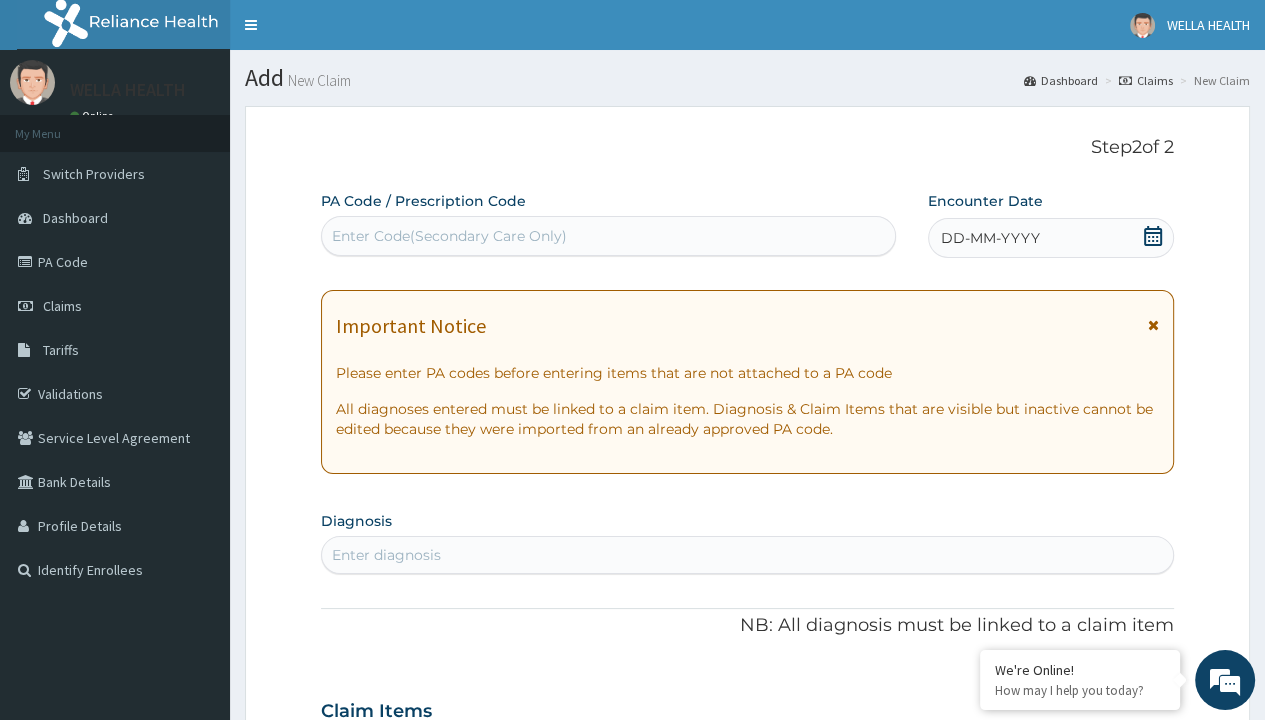 scroll, scrollTop: 167, scrollLeft: 0, axis: vertical 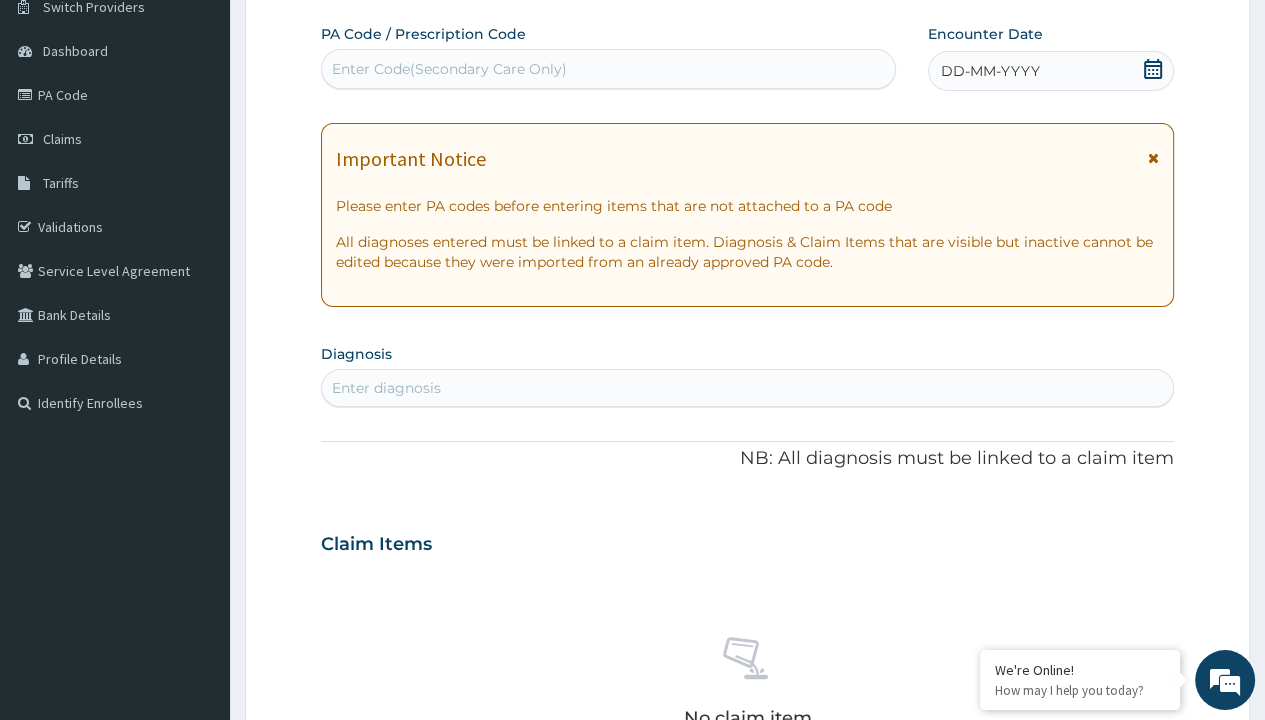 click on "DD-MM-YYYY" at bounding box center [990, 71] 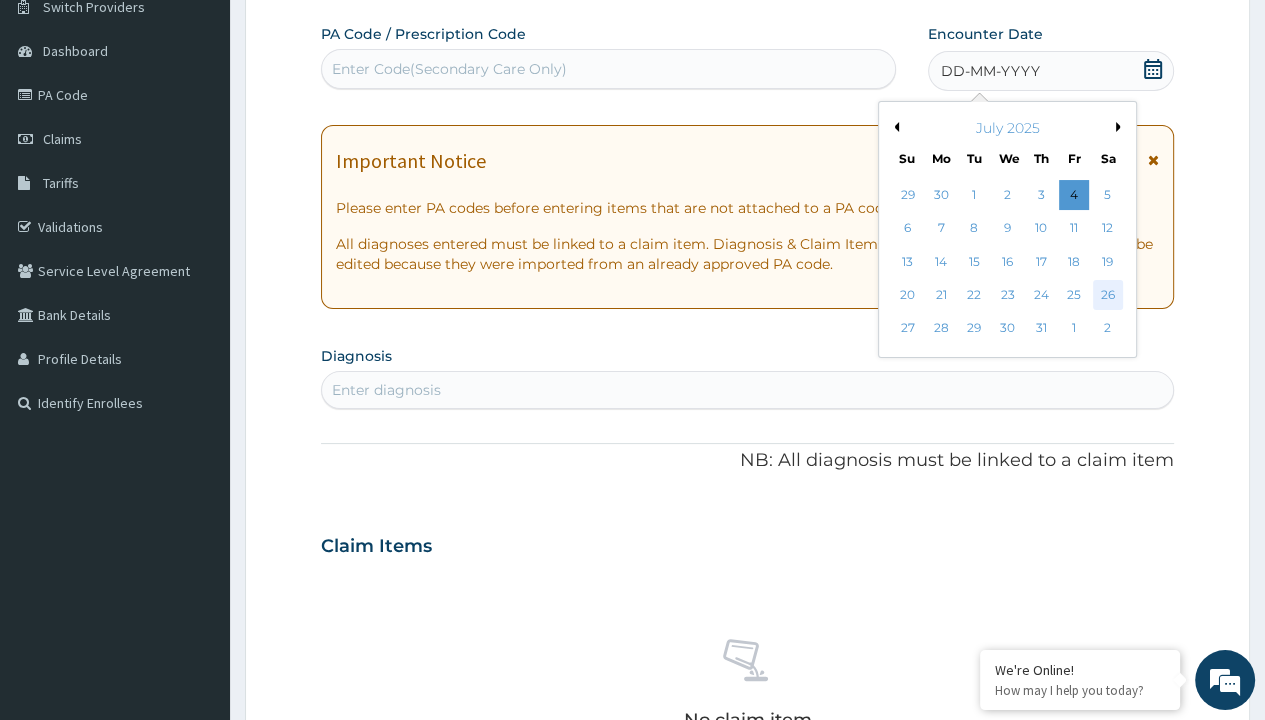 click on "26" at bounding box center (1107, 295) 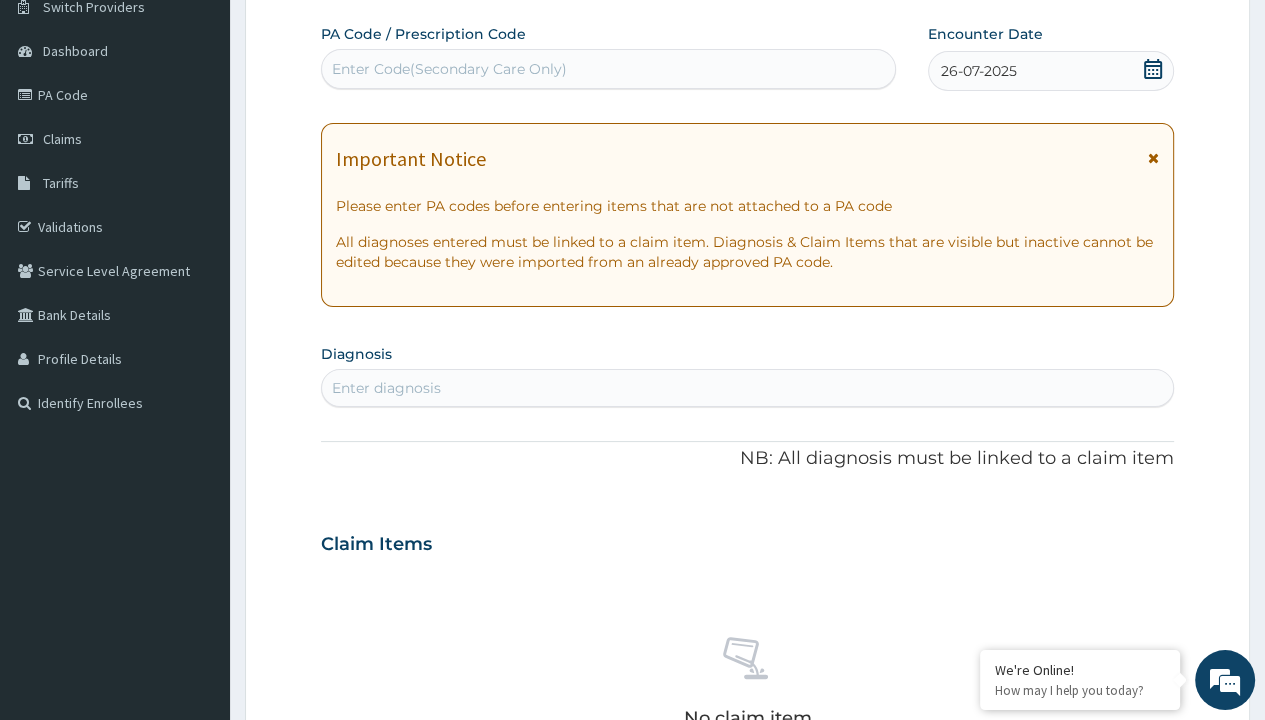 click on "Enter Code(Secondary Care Only)" at bounding box center [449, 69] 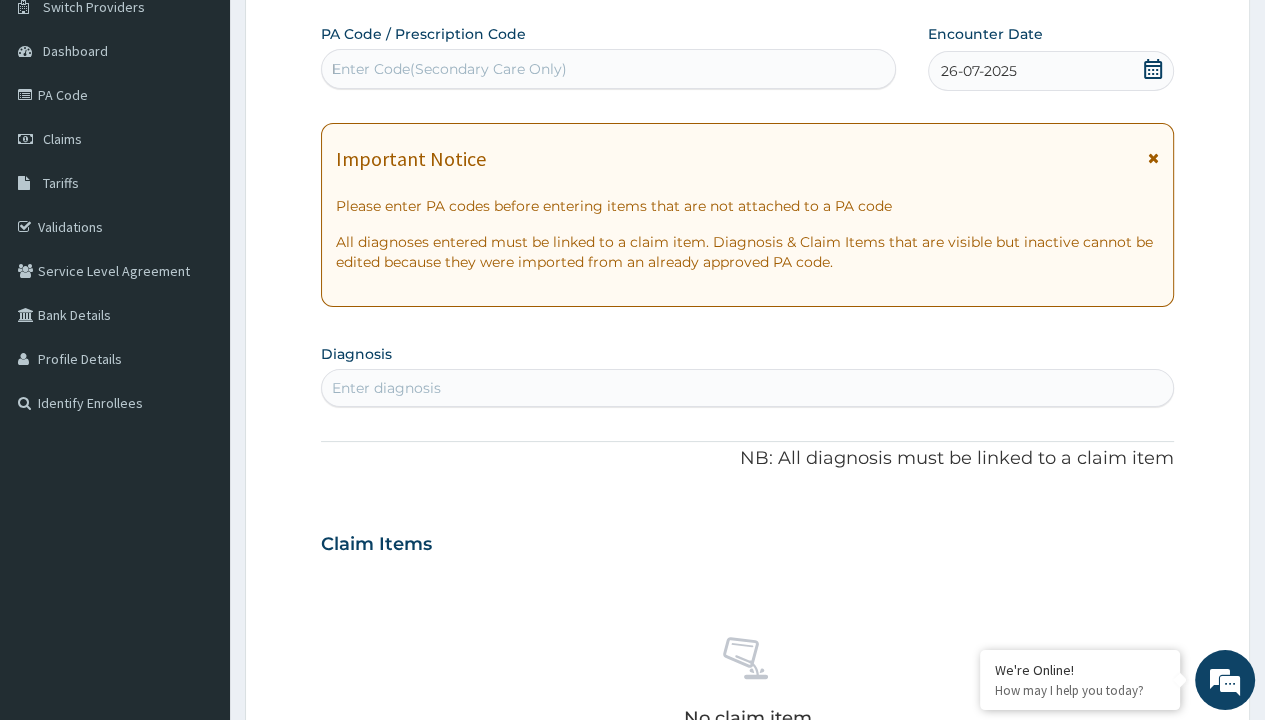 type 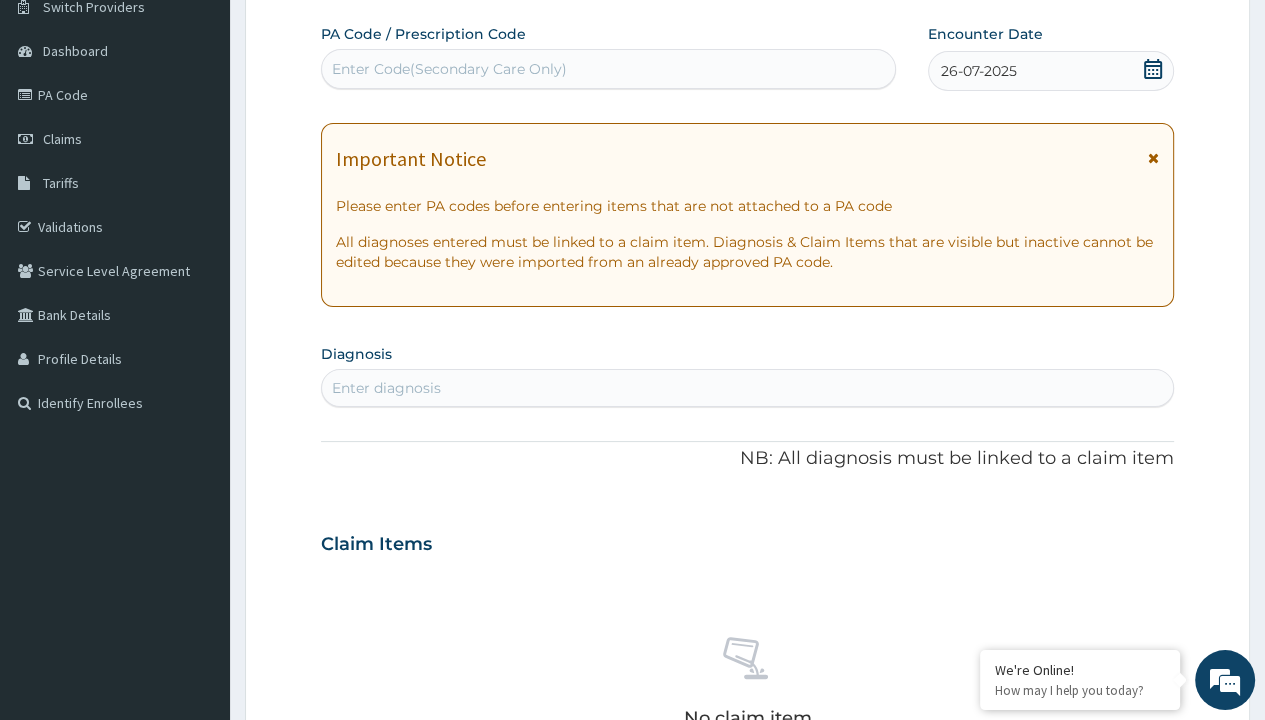 scroll, scrollTop: 0, scrollLeft: 0, axis: both 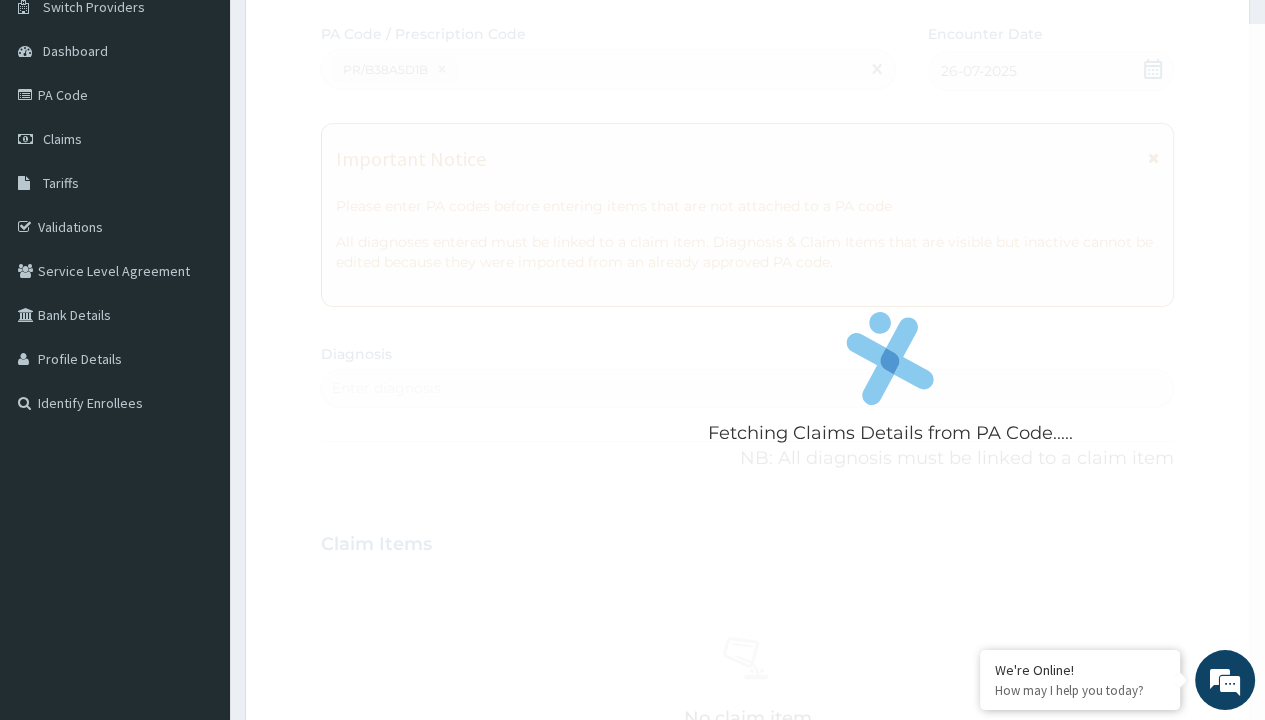 click on "Enter diagnosis" at bounding box center [386, 388] 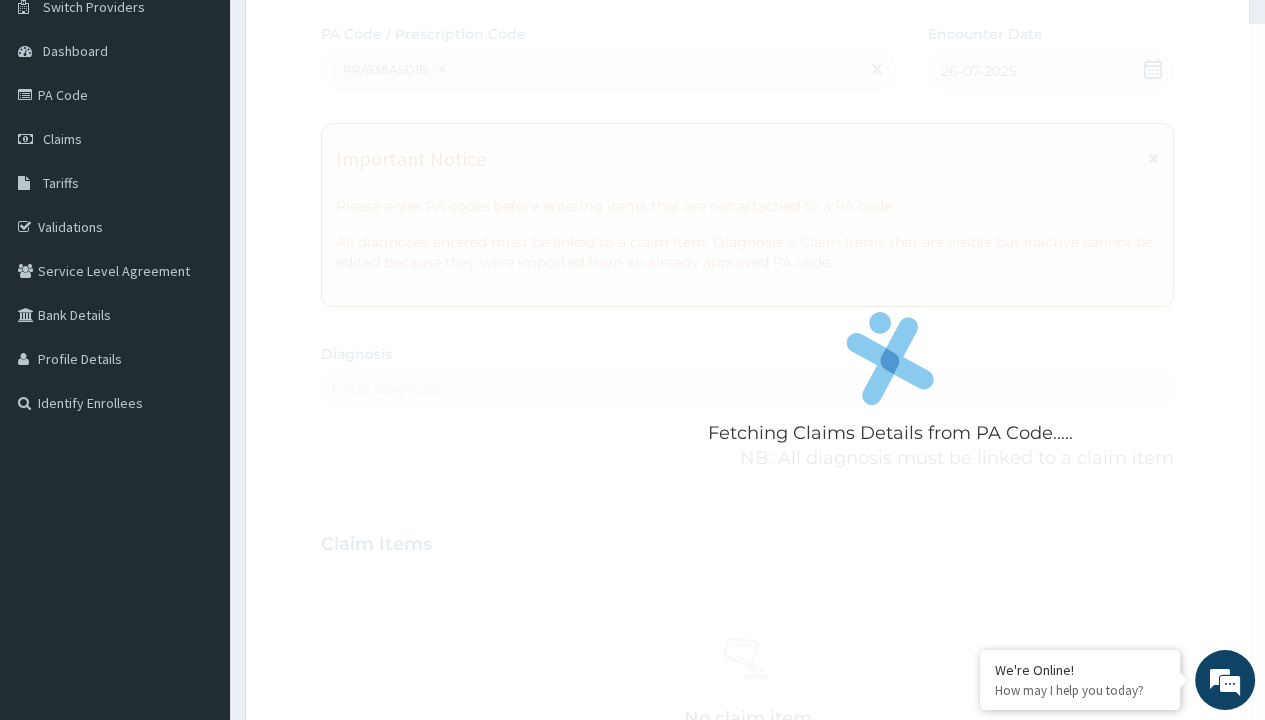 scroll, scrollTop: 0, scrollLeft: 0, axis: both 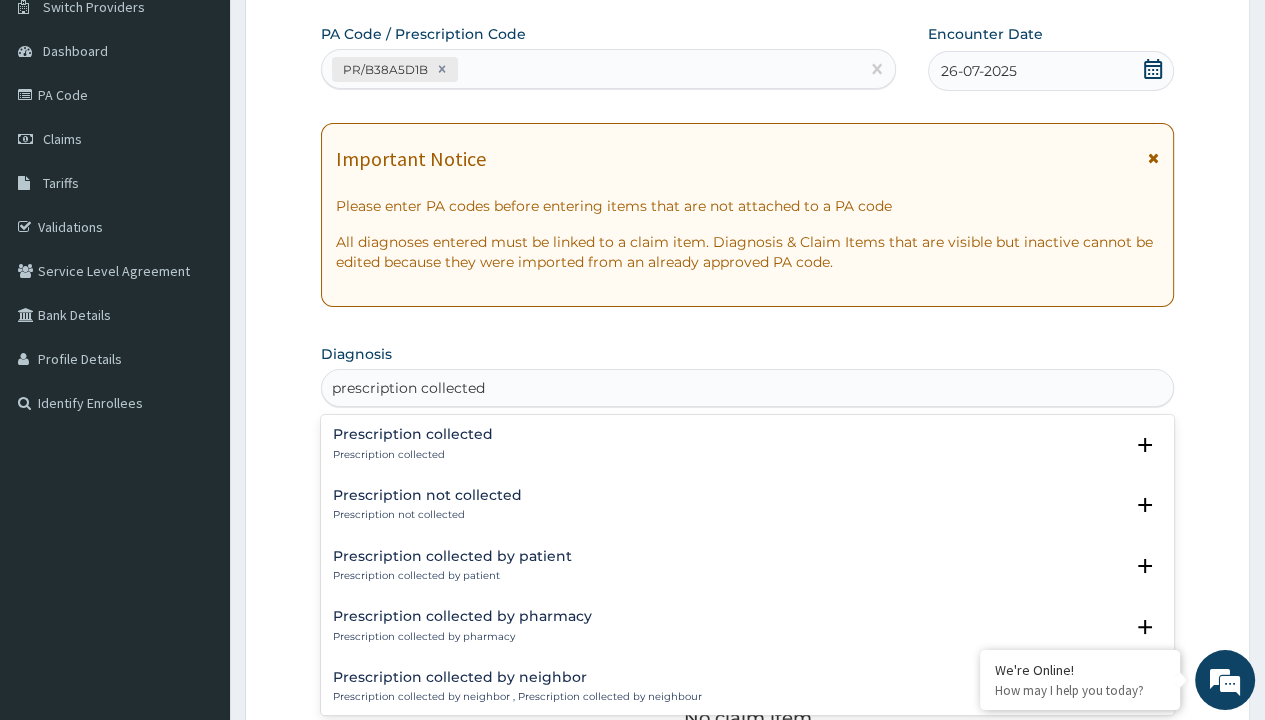 click on "Prescription collected" at bounding box center [413, 455] 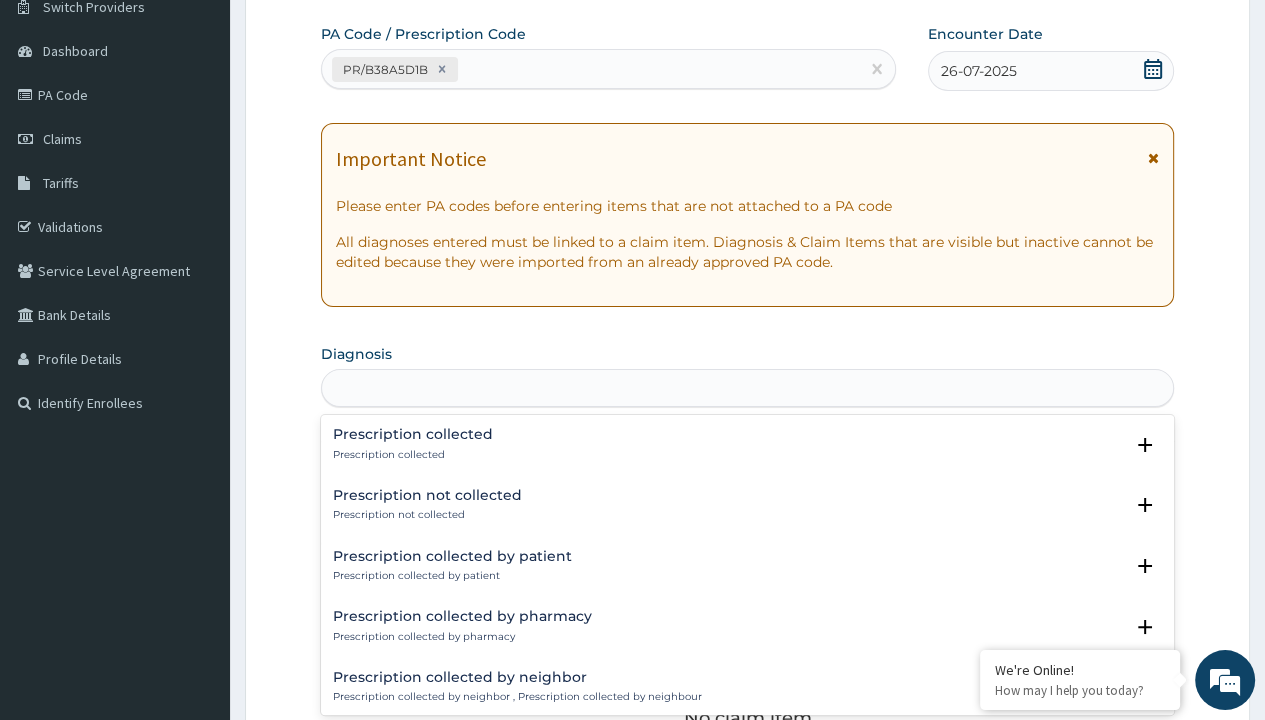 click on "Step  2  of 2 PA Code / Prescription Code PR/B38A5D1B Encounter Date 26-07-2025 Important Notice Please enter PA codes before entering items that are not attached to a PA code   All diagnoses entered must be linked to a claim item. Diagnosis & Claim Items that are visible but inactive cannot be edited because they were imported from an already approved PA code. Diagnosis option Prescription collected focused, 1 of 7. 7 results available for search term prescription collected. Use Up and Down to choose options, press Enter to select the currently focused option, press Escape to exit the menu, press Tab to select the option and exit the menu. prescription collected Prescription collected Prescription collected Select Status Query Query covers suspected (?), Keep in view (kiv), Ruled out (r/o) Confirmed Prescription not collected Prescription not collected Select Status Query Query covers suspected (?), Keep in view (kiv), Ruled out (r/o) Confirmed Prescription collected by patient Select Status Query Confirmed" at bounding box center [747, 571] 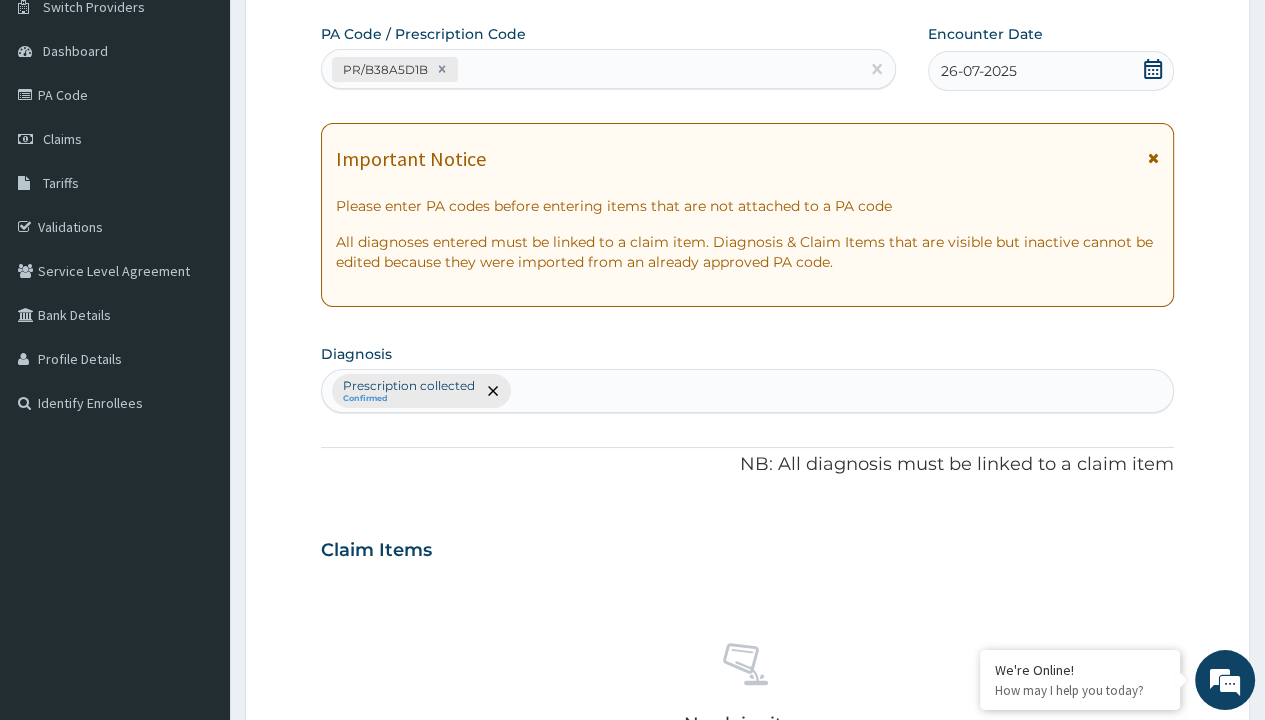 click on "Procedures" at bounding box center [419, 943] 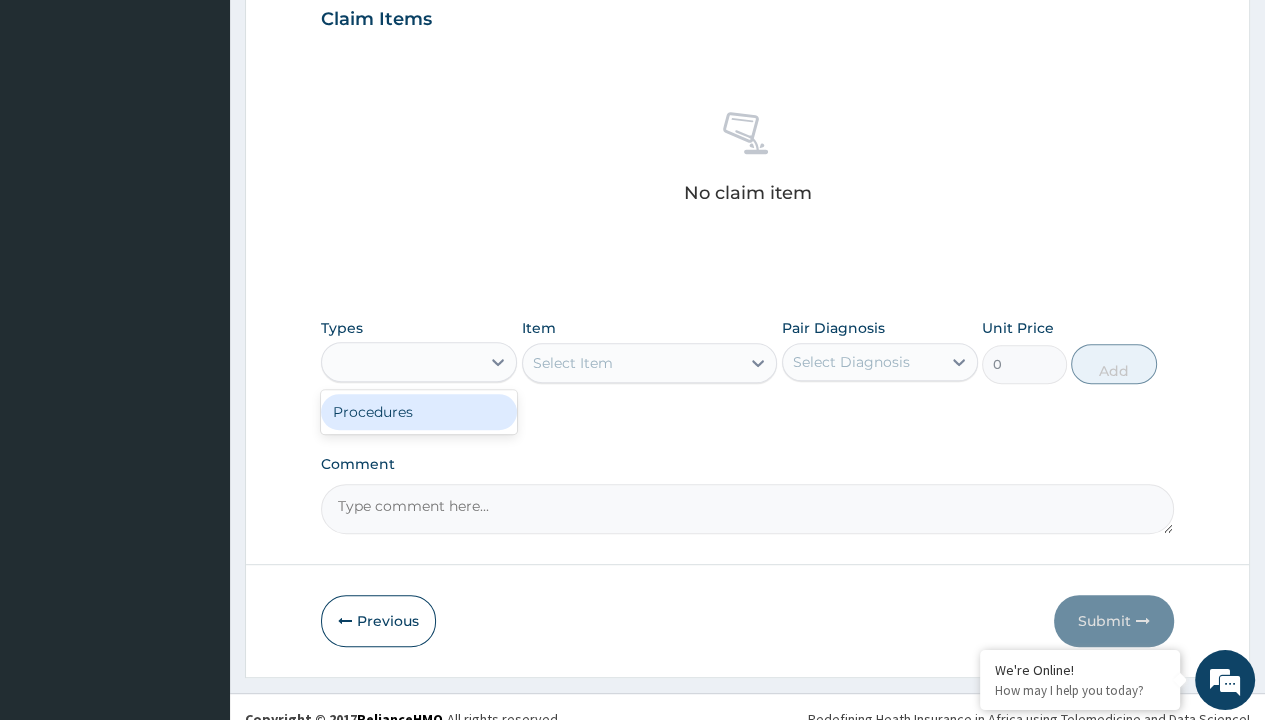 scroll, scrollTop: 0, scrollLeft: 0, axis: both 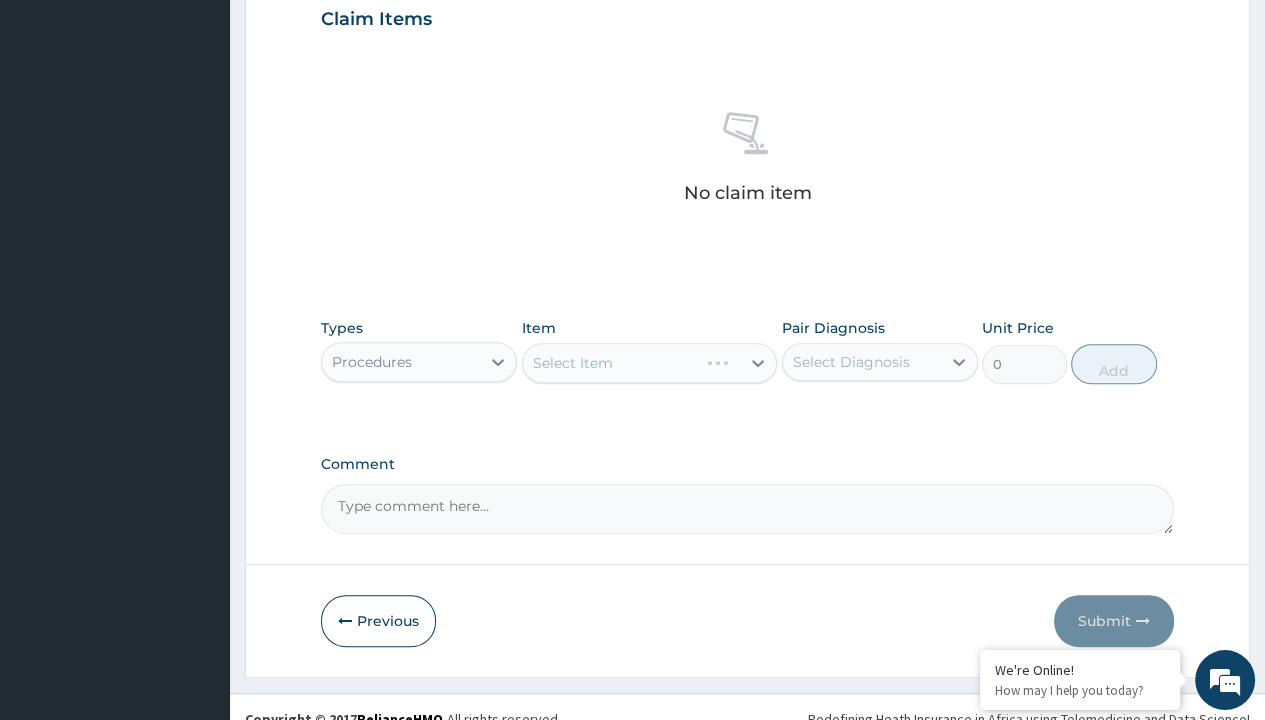 click on "Select Item" at bounding box center [573, 363] 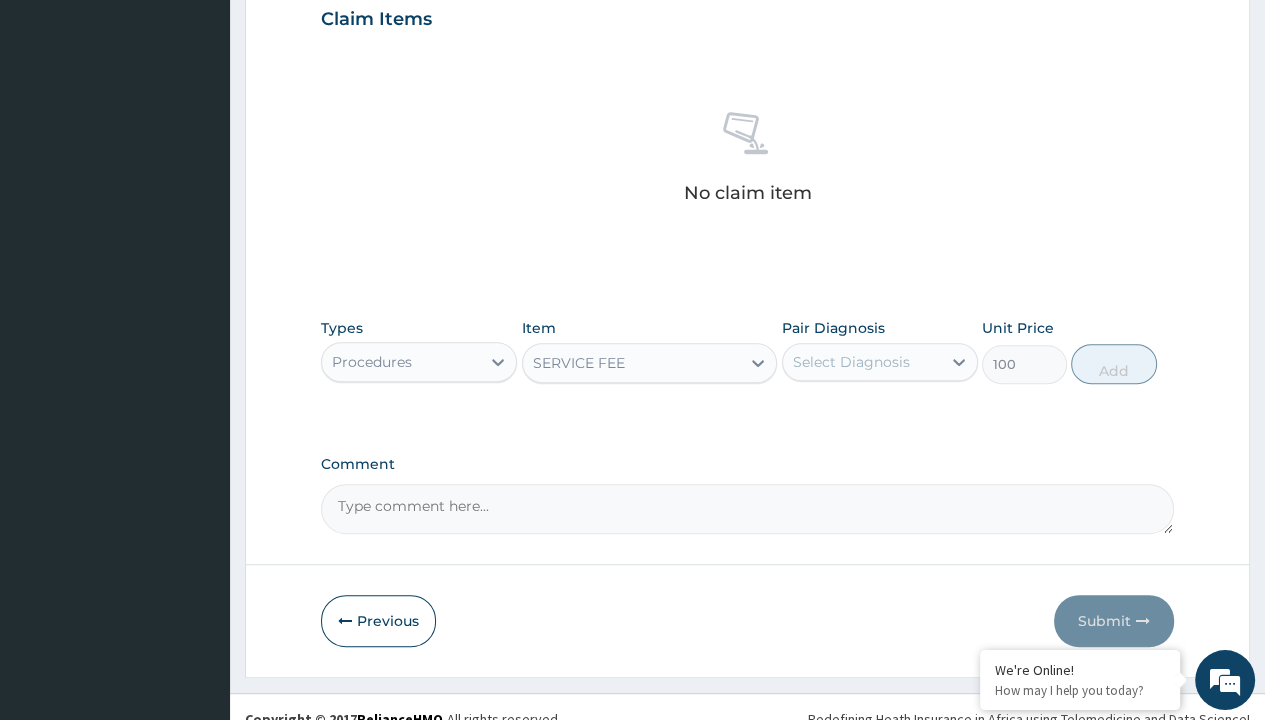 scroll, scrollTop: 0, scrollLeft: 0, axis: both 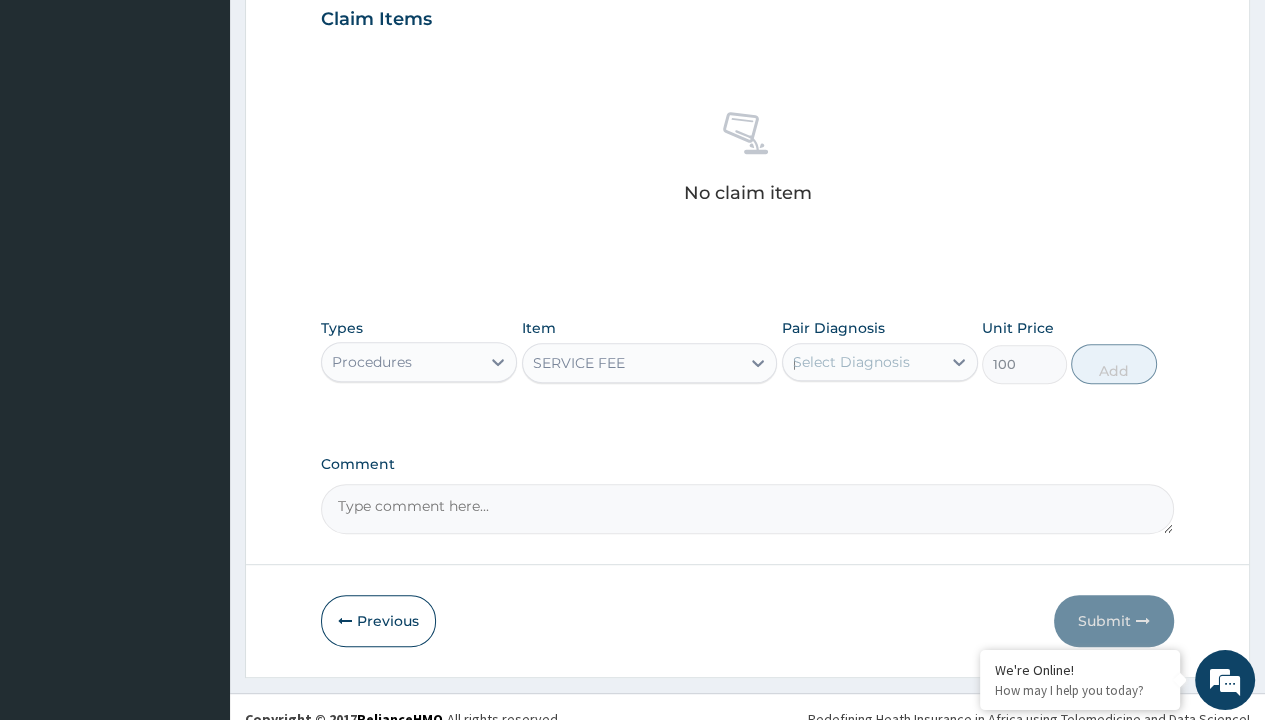 type 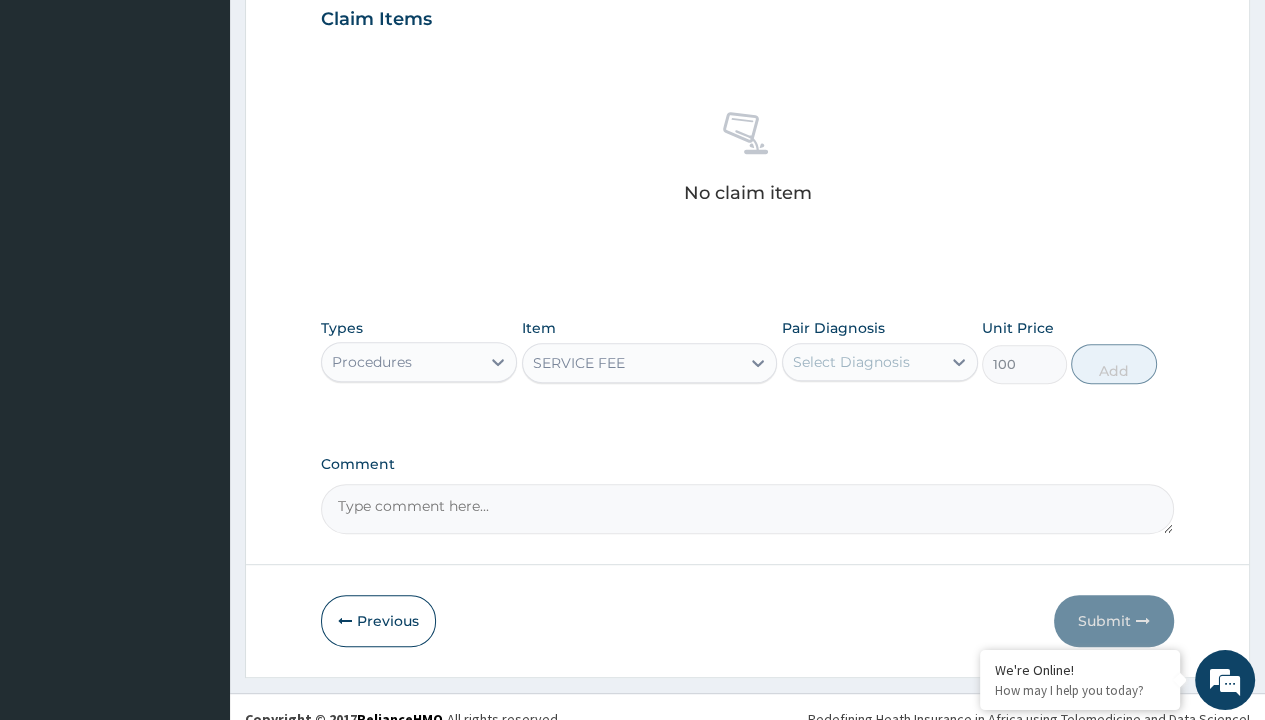 click on "Add" at bounding box center (1113, 364) 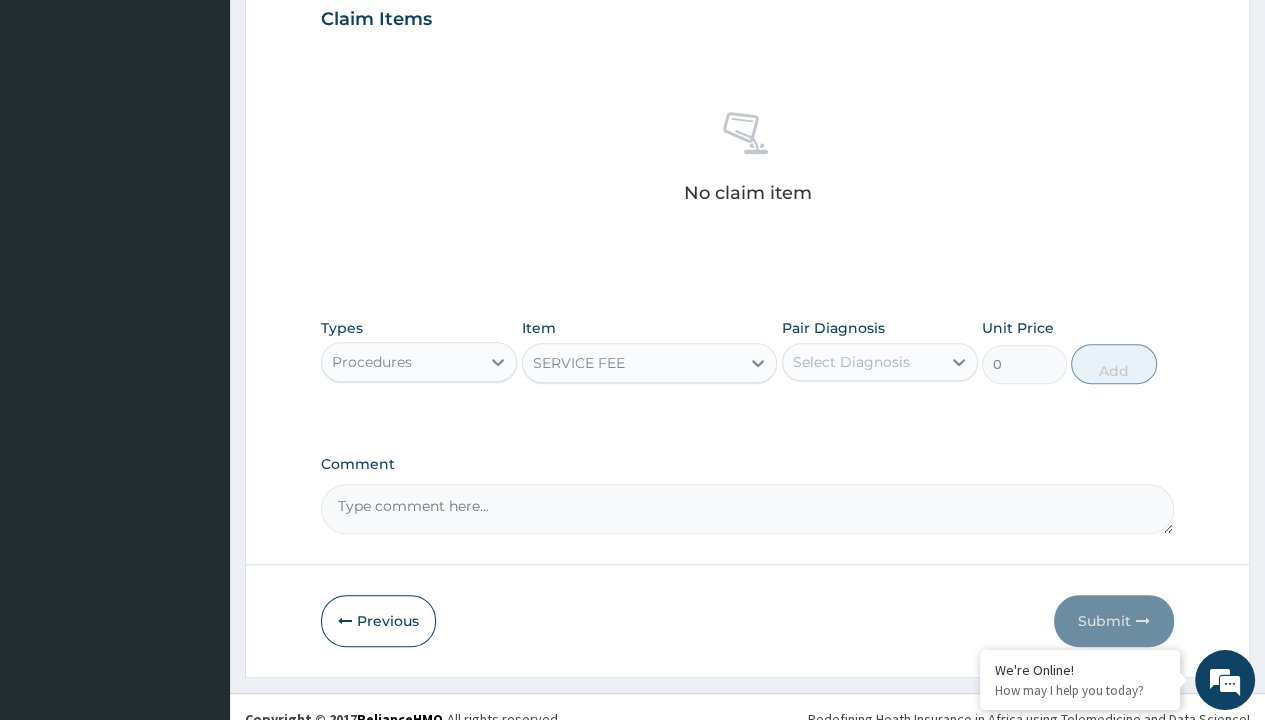scroll, scrollTop: 639, scrollLeft: 0, axis: vertical 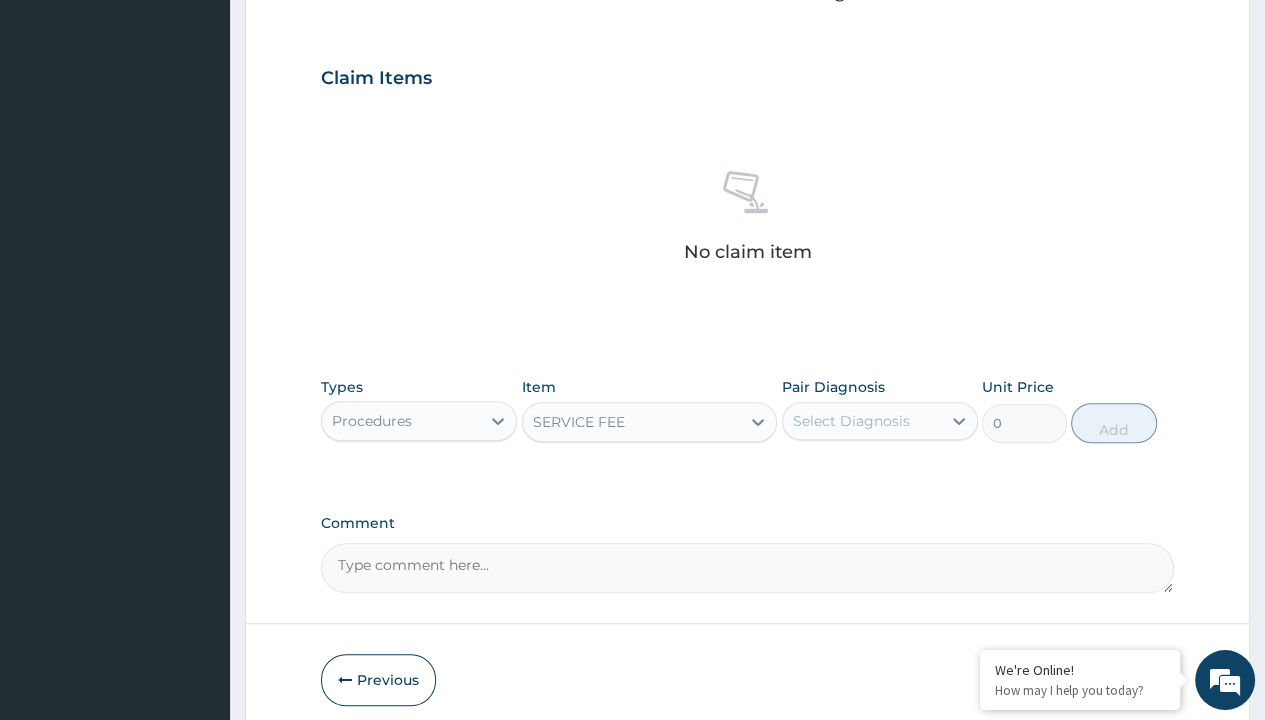 click on "Step  2  of 2 PA Code / Prescription Code PR/B38A5D1B Encounter Date 26-07-2025 Important Notice Please enter PA codes before entering items that are not attached to a PA code   All diagnoses entered must be linked to a claim item. Diagnosis & Claim Items that are visible but inactive cannot be edited because they were imported from an already approved PA code. Diagnosis Prescription collected Confirmed NB: All diagnosis must be linked to a claim item Claim Items No claim item Types Procedures Item option SERVICE FEE, selected.   Select is focused ,type to refine list, press Down to open the menu,  SERVICE FEE Pair Diagnosis Select Diagnosis Unit Price 0 Add Comment     Previous   Submit" at bounding box center [747, 101] 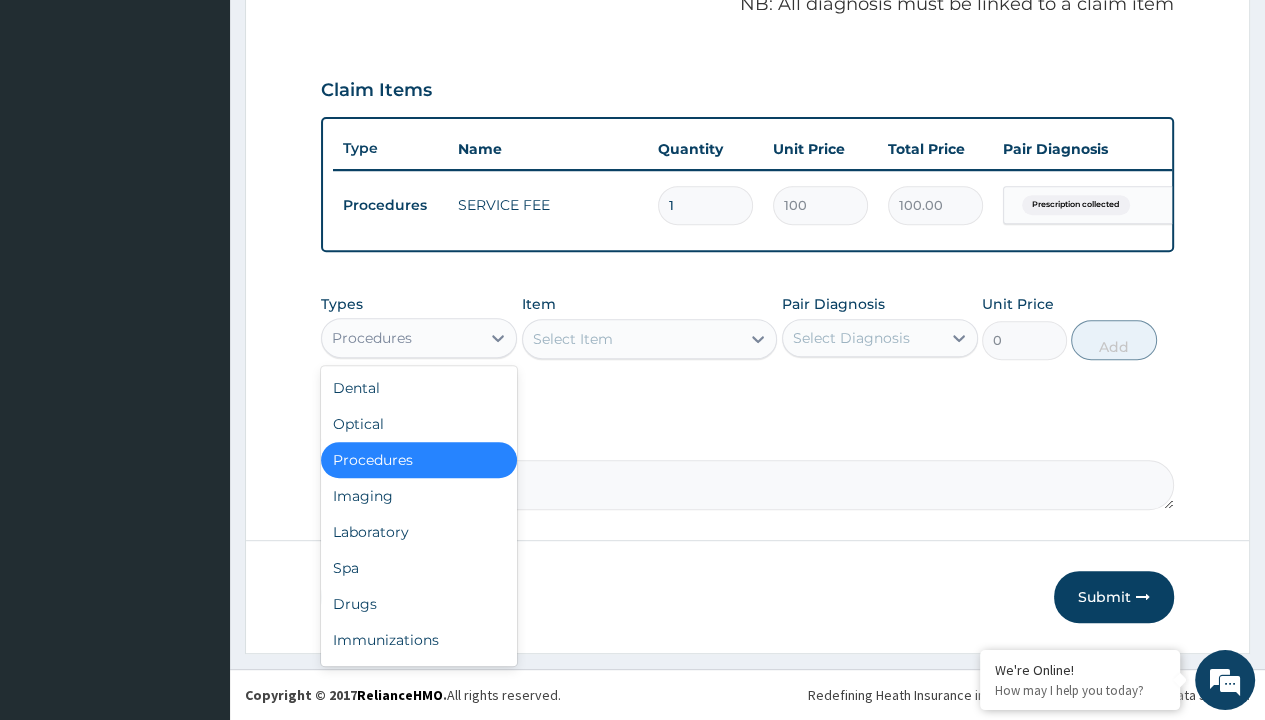 type on "drugs" 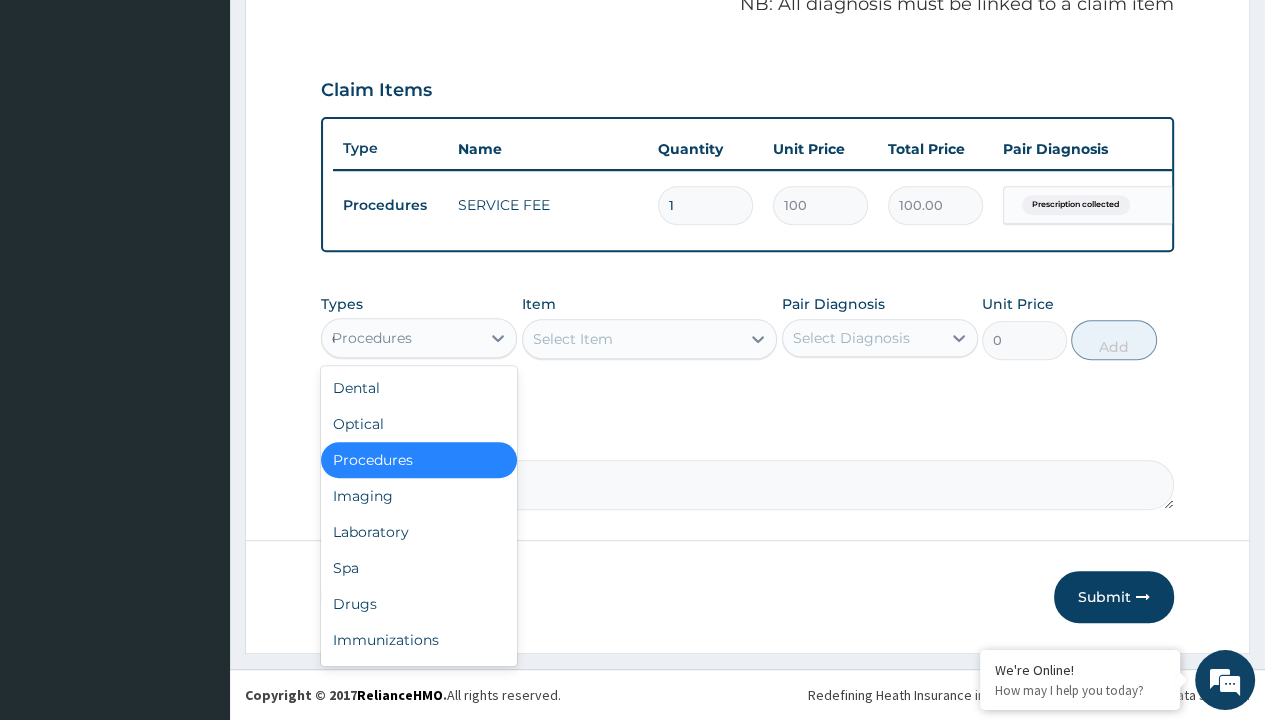 click on "Drugs" at bounding box center (419, 604) 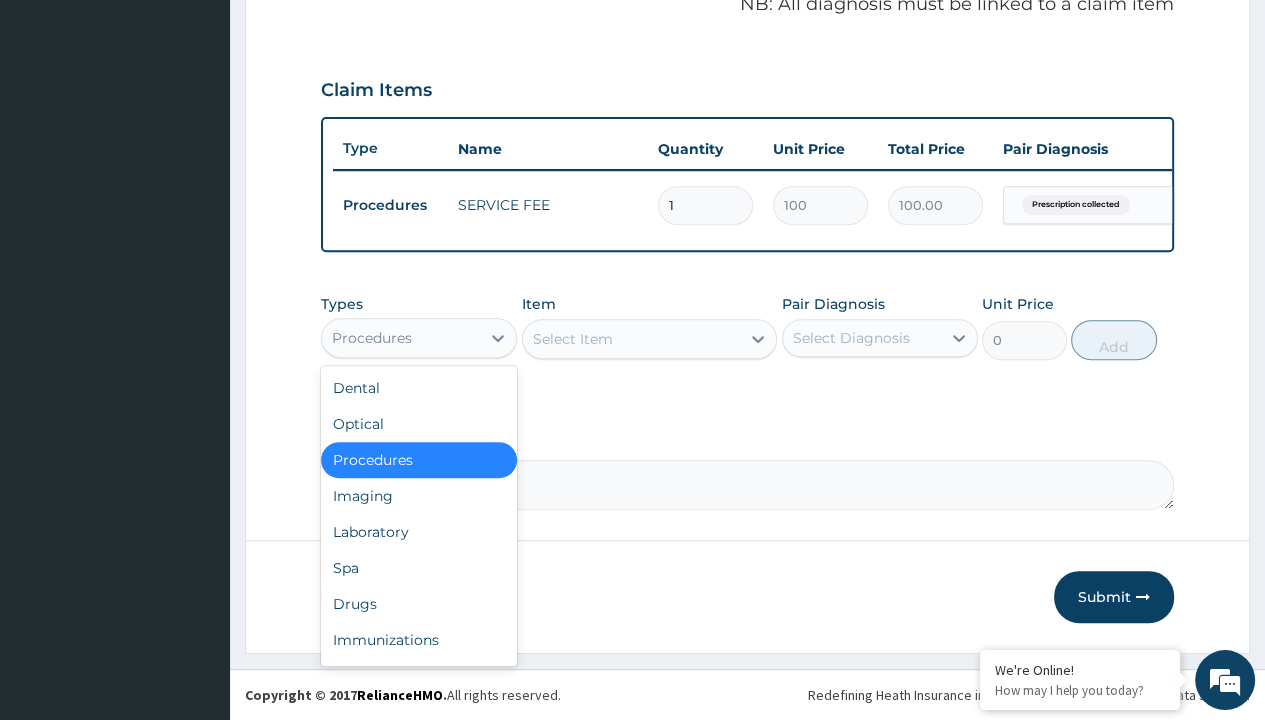 scroll, scrollTop: 0, scrollLeft: 0, axis: both 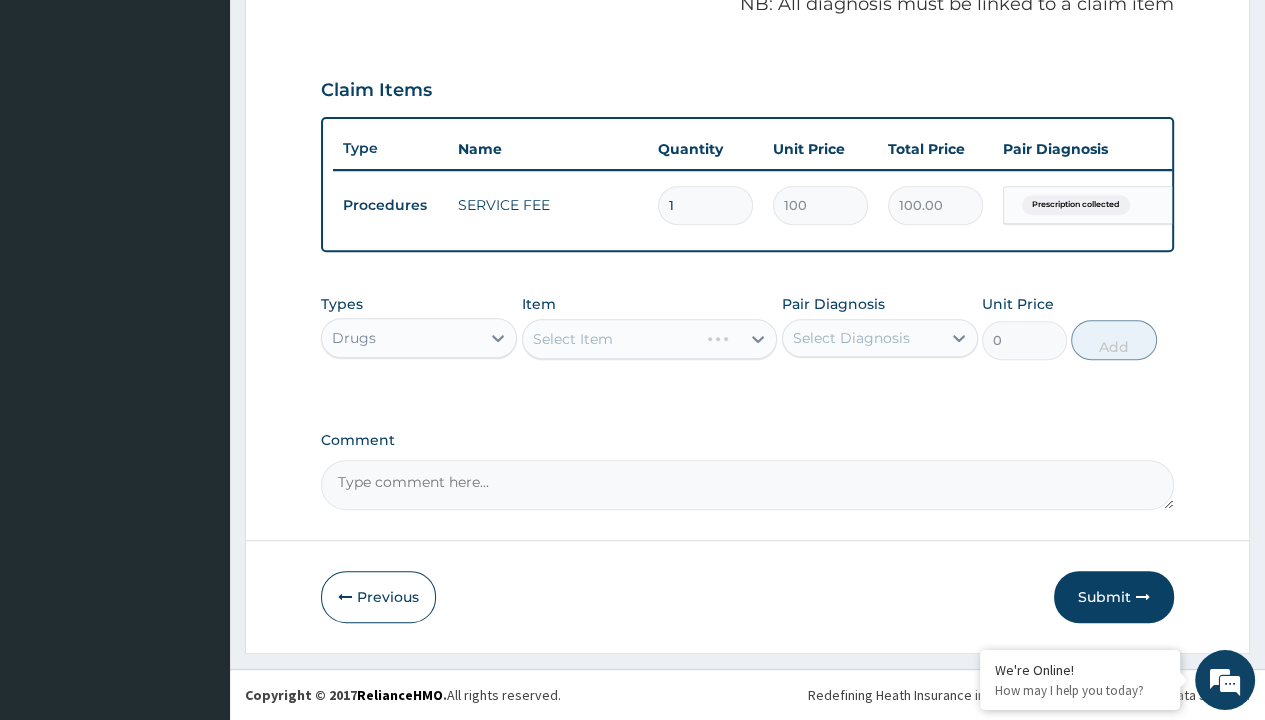 click on "Select Item" at bounding box center [573, 339] 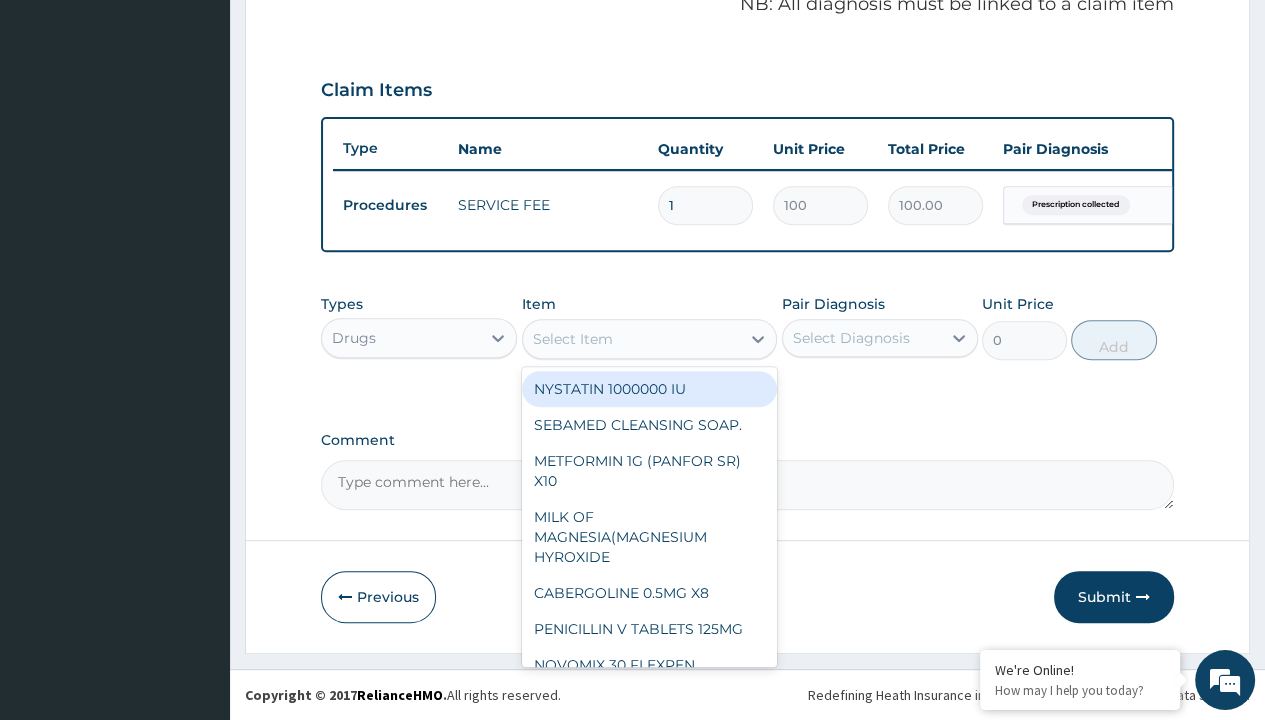type on "diastop suspension" 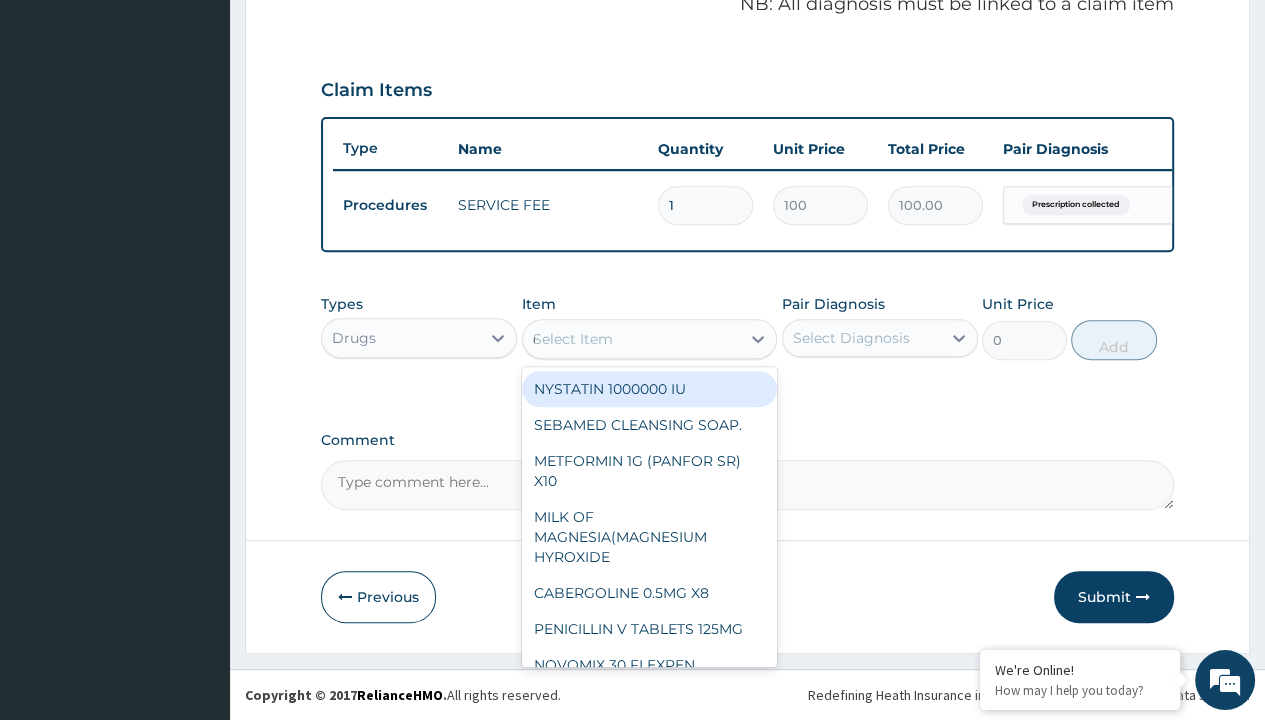click on "DIASTOP SUSPENSION" at bounding box center (650, 44857) 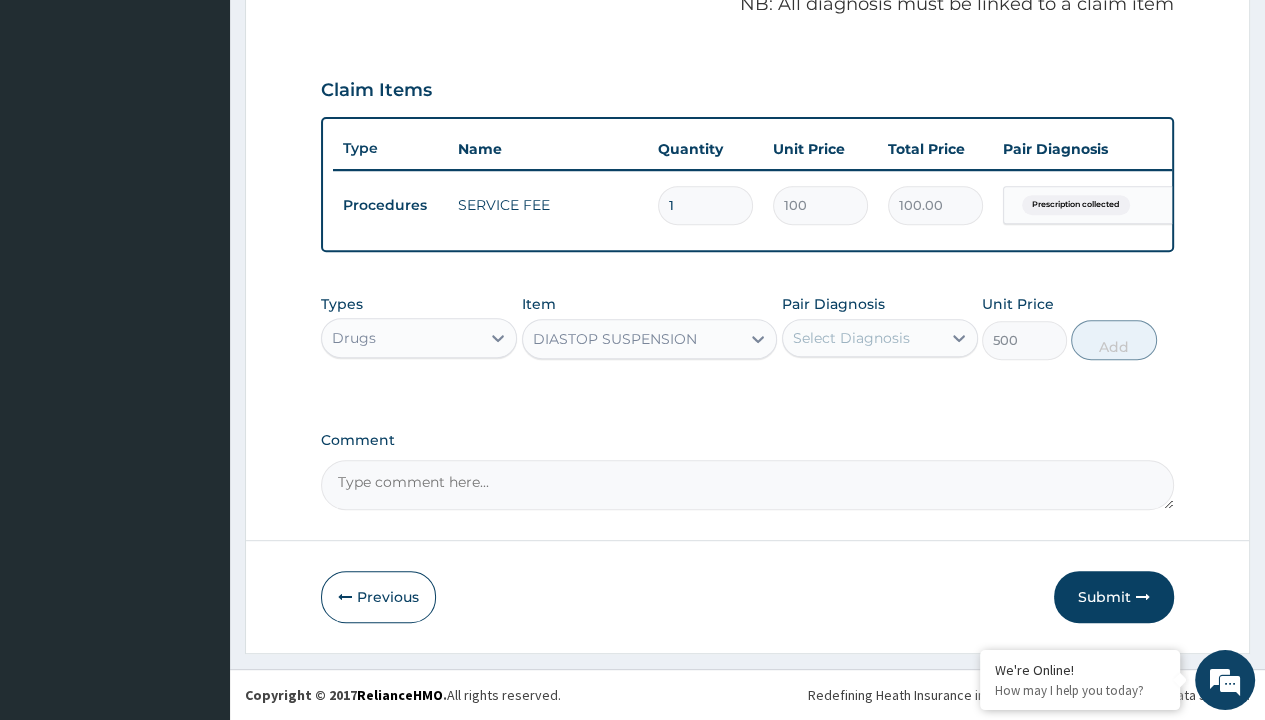 scroll, scrollTop: 0, scrollLeft: 0, axis: both 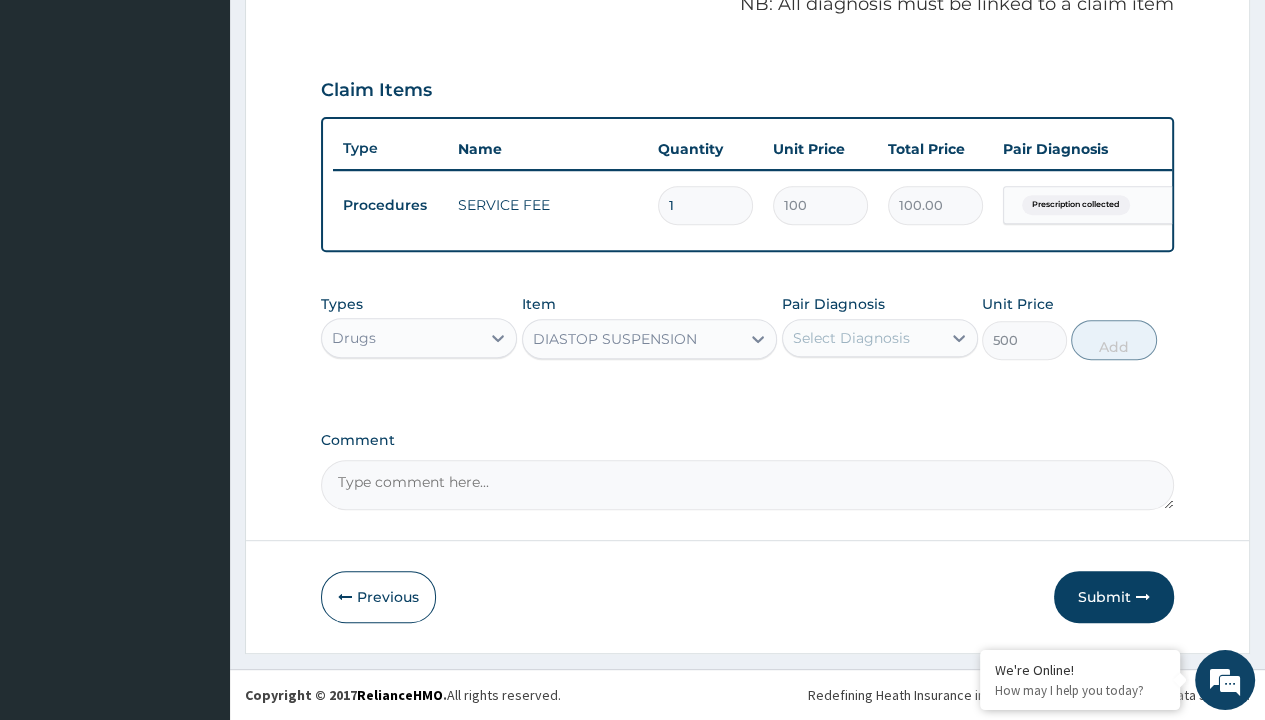click on "Prescription collected" at bounding box center [409, -74] 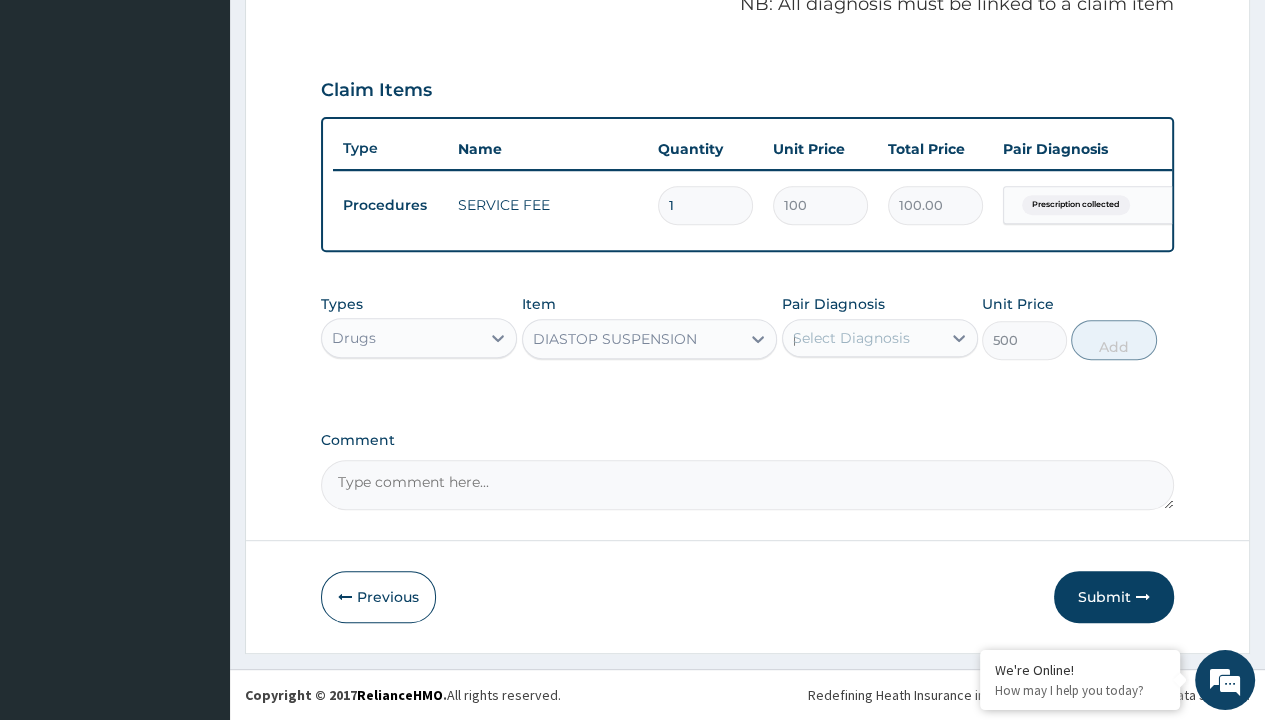 type 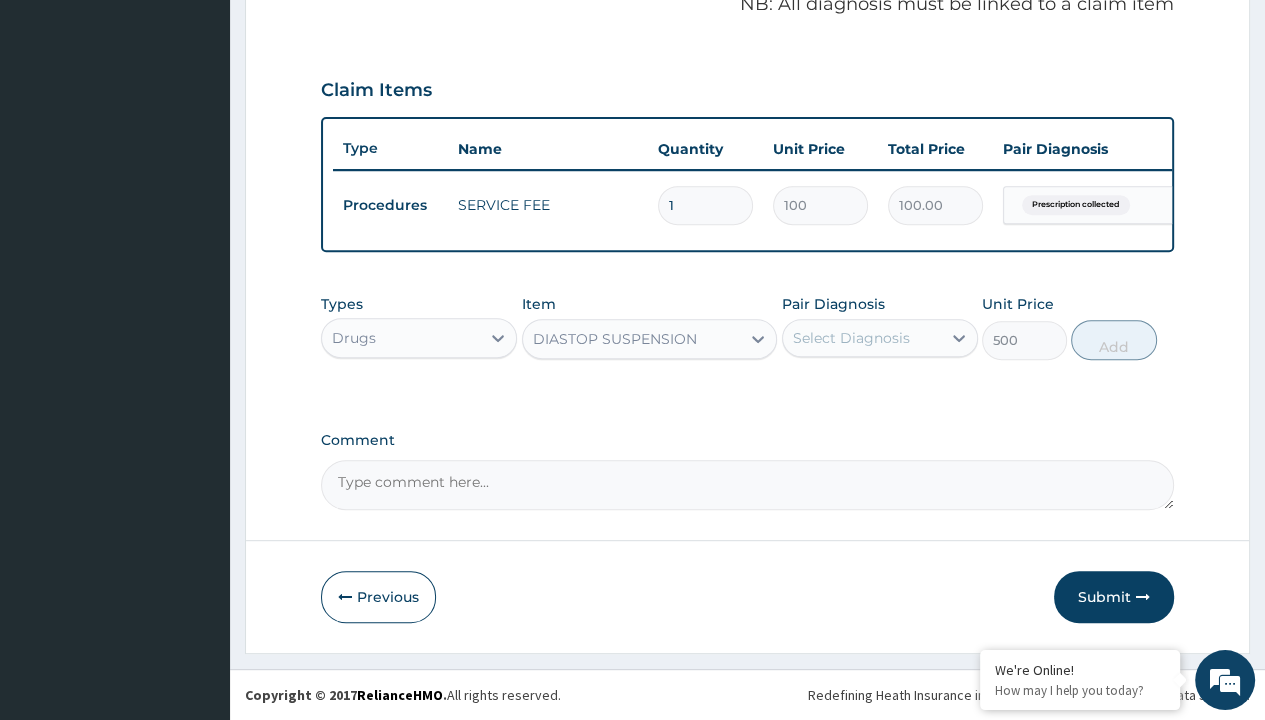 click on "Add" at bounding box center [1113, 340] 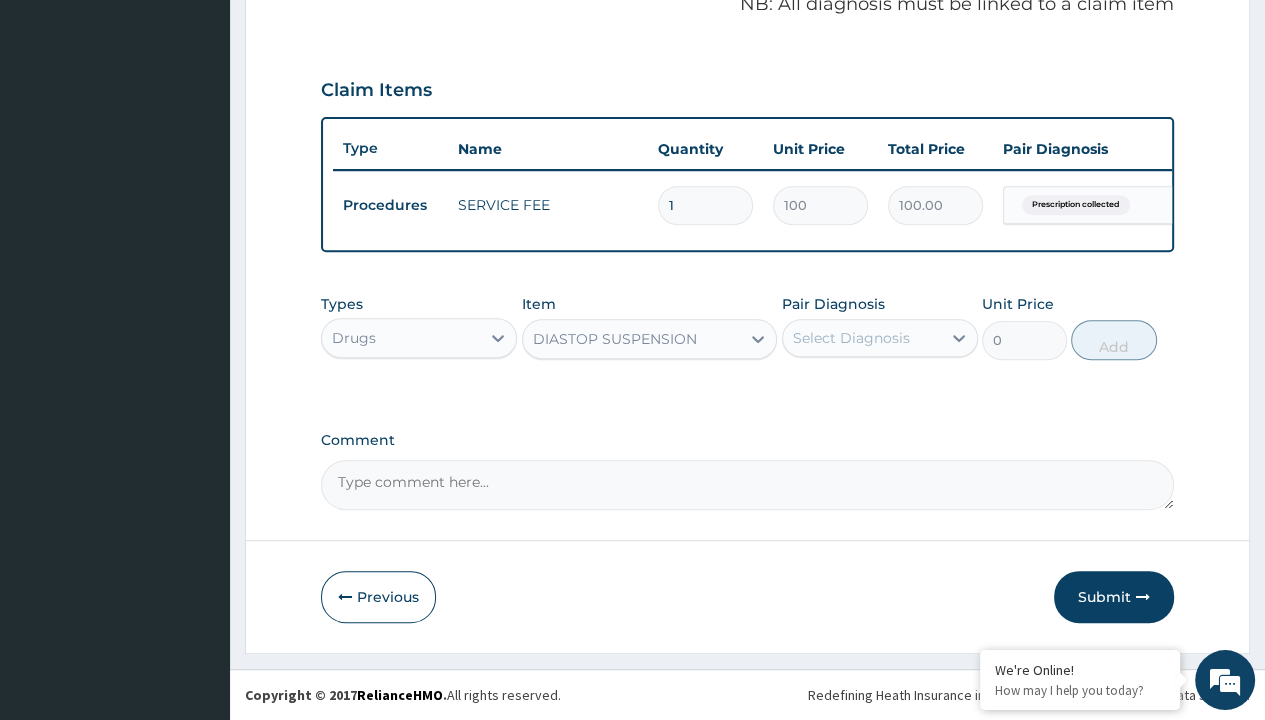 click on "Step  2  of 2 PA Code / Prescription Code PR/B38A5D1B Encounter Date 26-07-2025 Important Notice Please enter PA codes before entering items that are not attached to a PA code   All diagnoses entered must be linked to a claim item. Diagnosis & Claim Items that are visible but inactive cannot be edited because they were imported from an already approved PA code. Diagnosis Prescription collected Confirmed NB: All diagnosis must be linked to a claim item Claim Items Type Name Quantity Unit Price Total Price Pair Diagnosis Actions Procedures SERVICE FEE 1 100 100.00 Prescription collected Delete Types Drugs Item option DIASTOP SUSPENSION, selected.   Select is focused ,type to refine list, press Down to open the menu,  DIASTOP SUSPENSION Pair Diagnosis Select Diagnosis Unit Price 0 Add Comment     Previous   Submit" at bounding box center [747, 66] 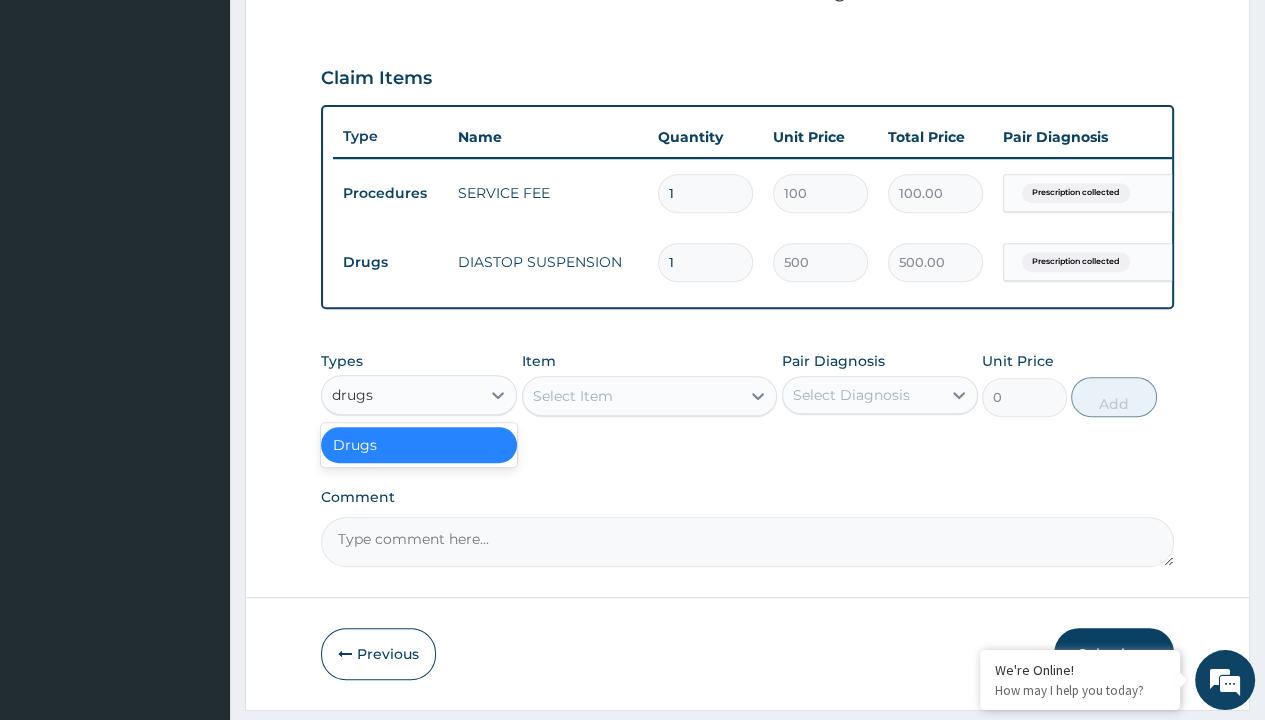 click on "Drugs" at bounding box center [419, 445] 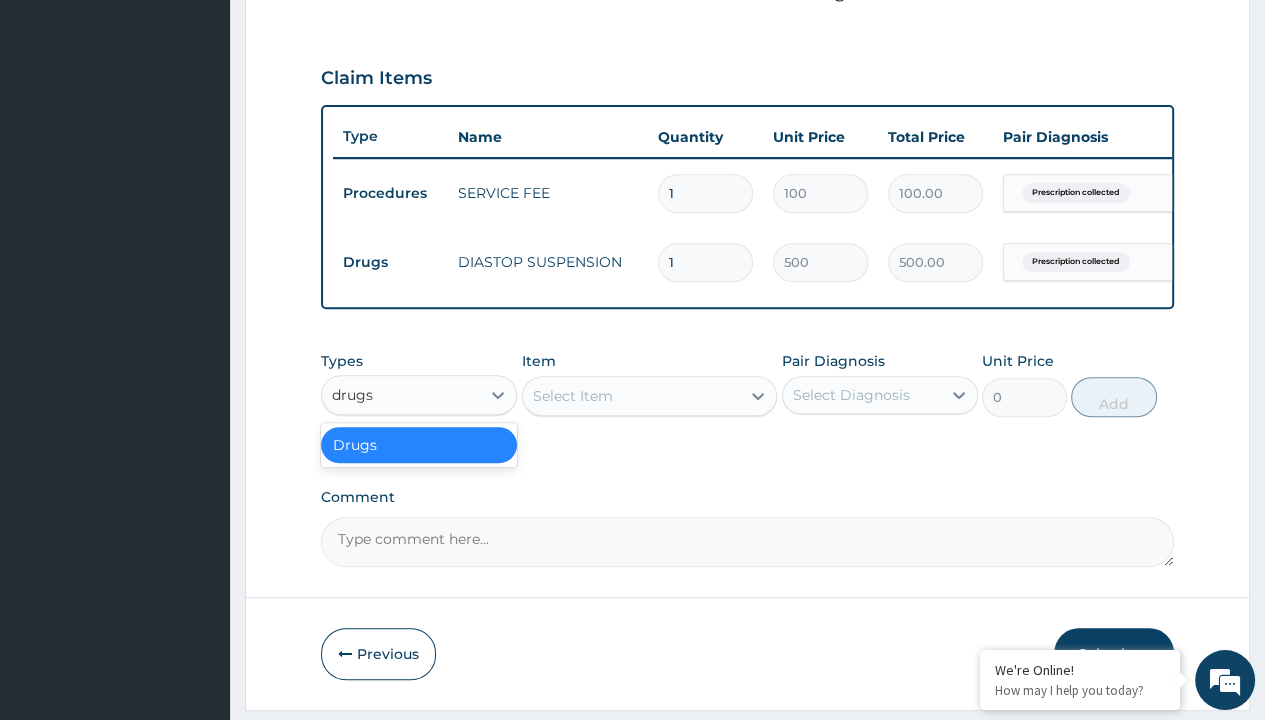 type 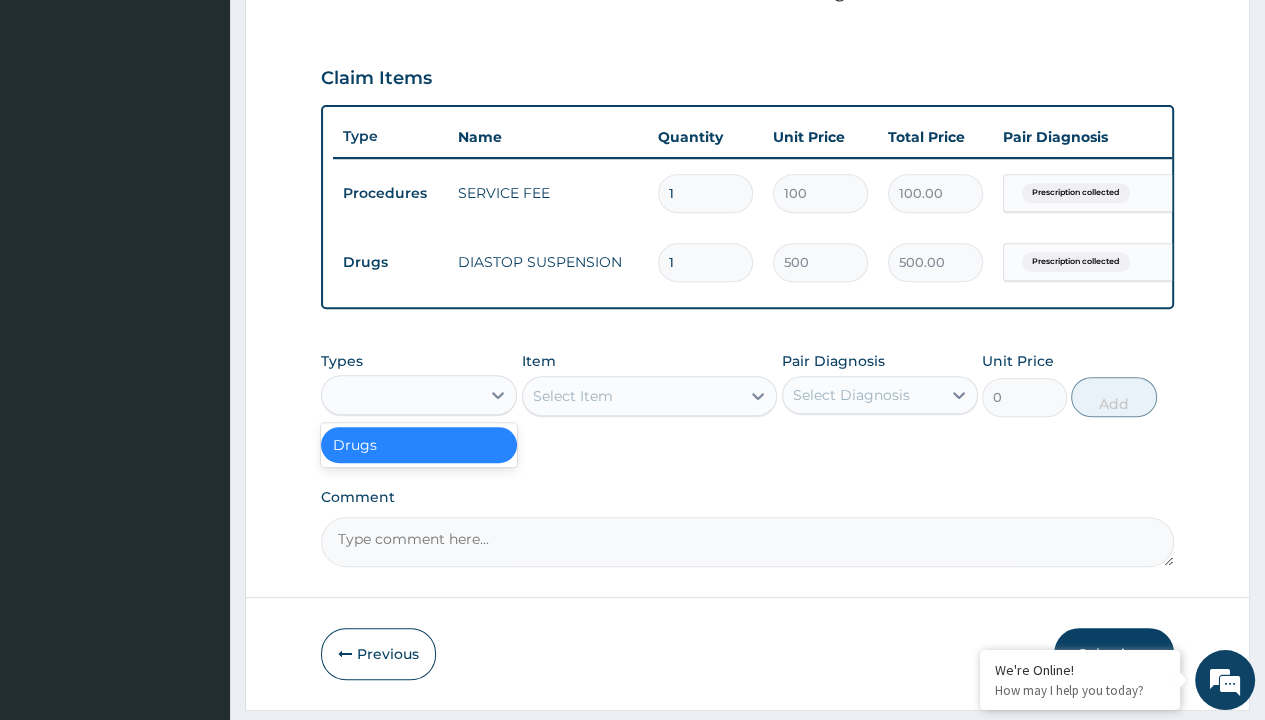click on "Select Item" at bounding box center (573, 396) 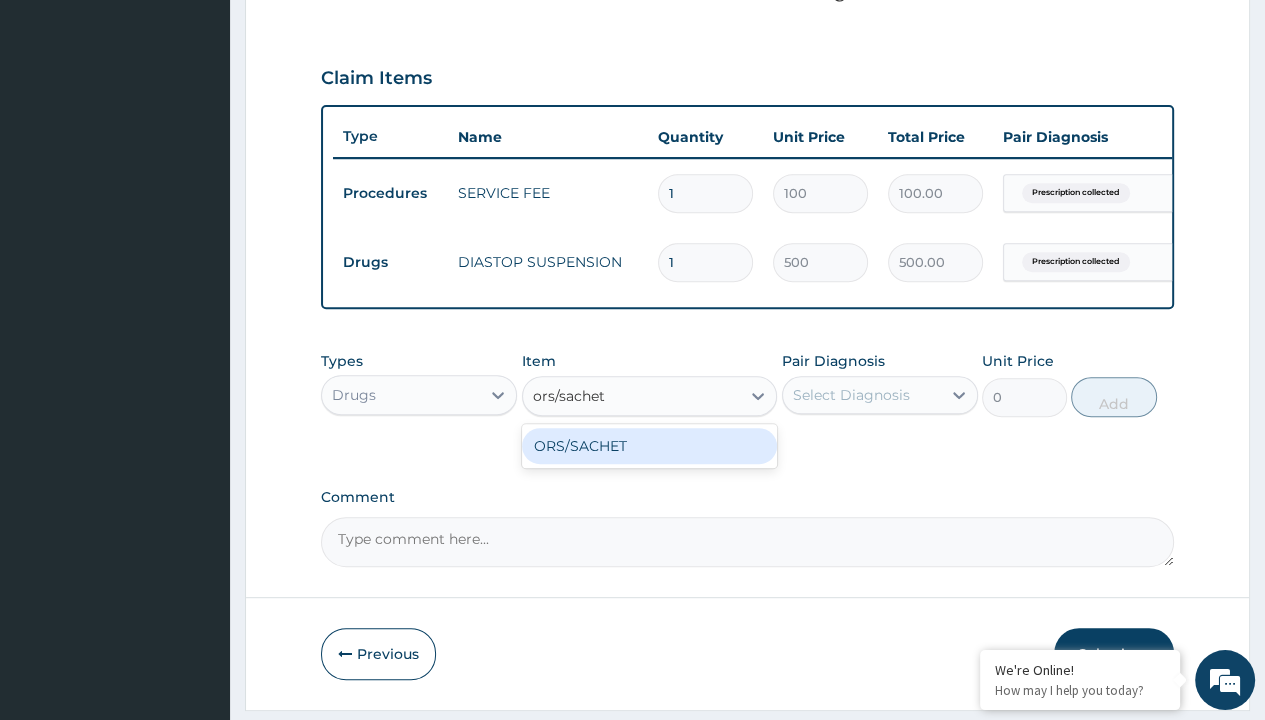 scroll, scrollTop: 0, scrollLeft: 0, axis: both 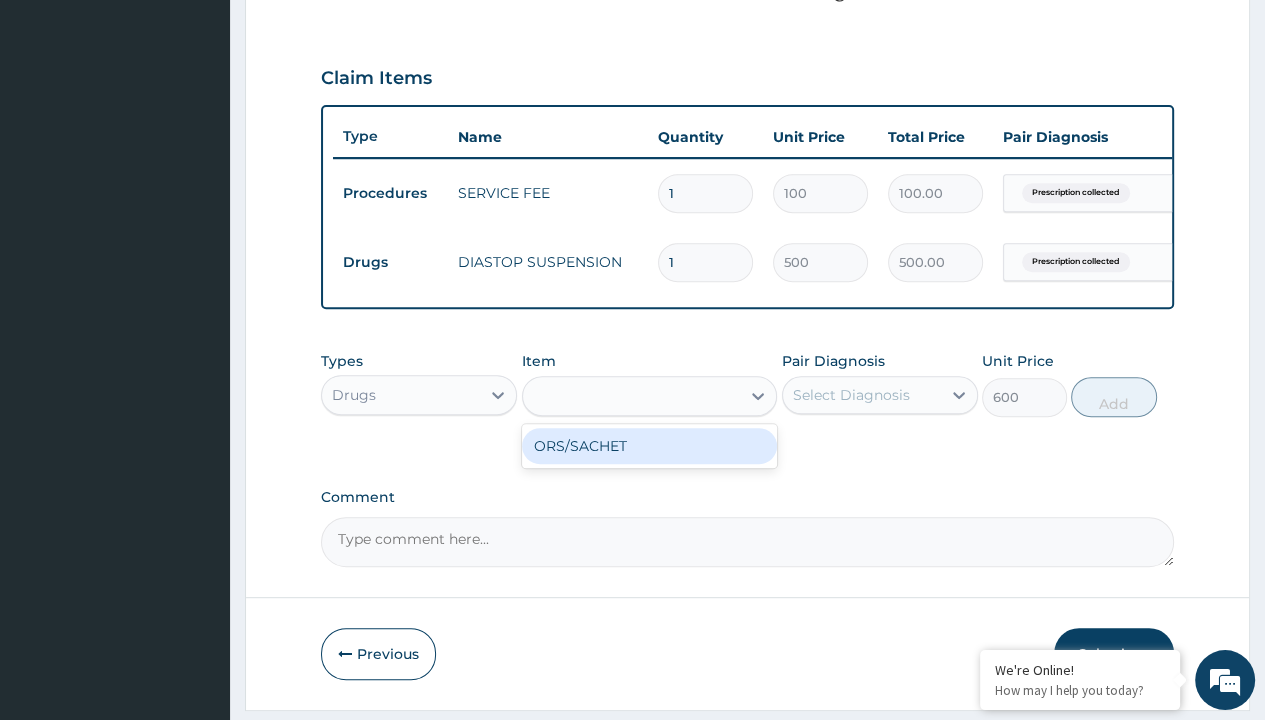 click on "Prescription collected" at bounding box center (409, -86) 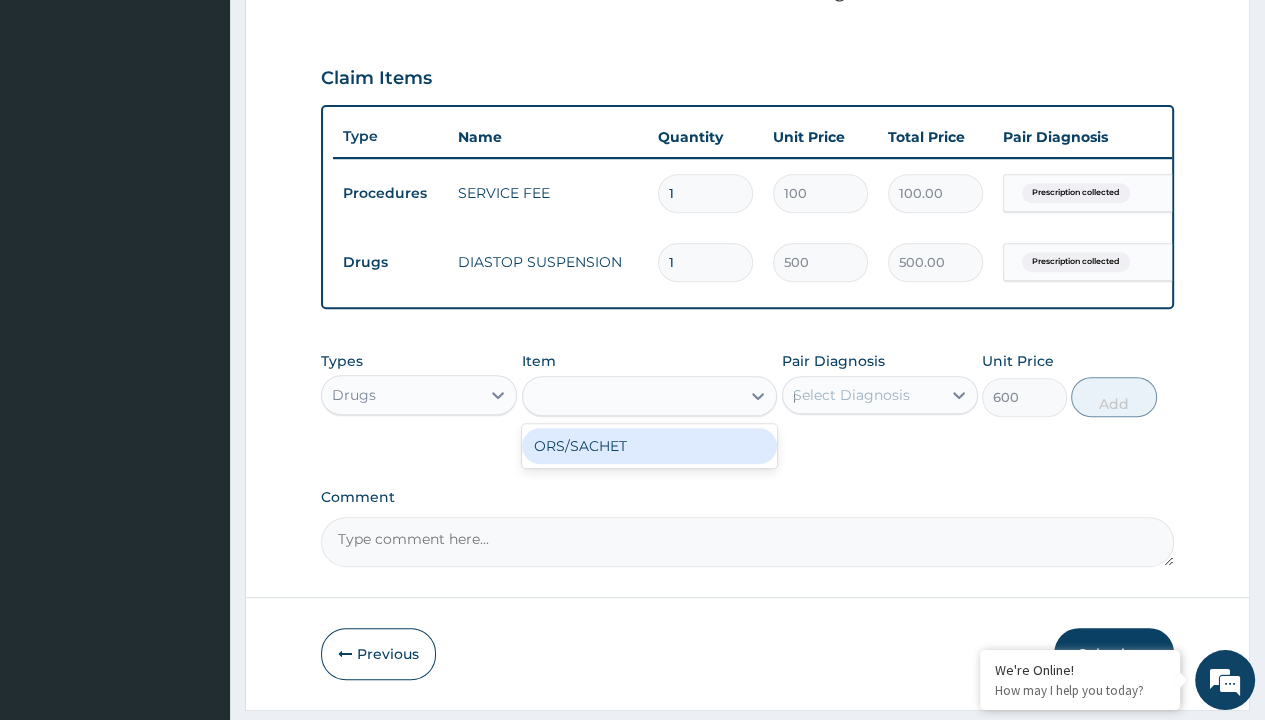 type 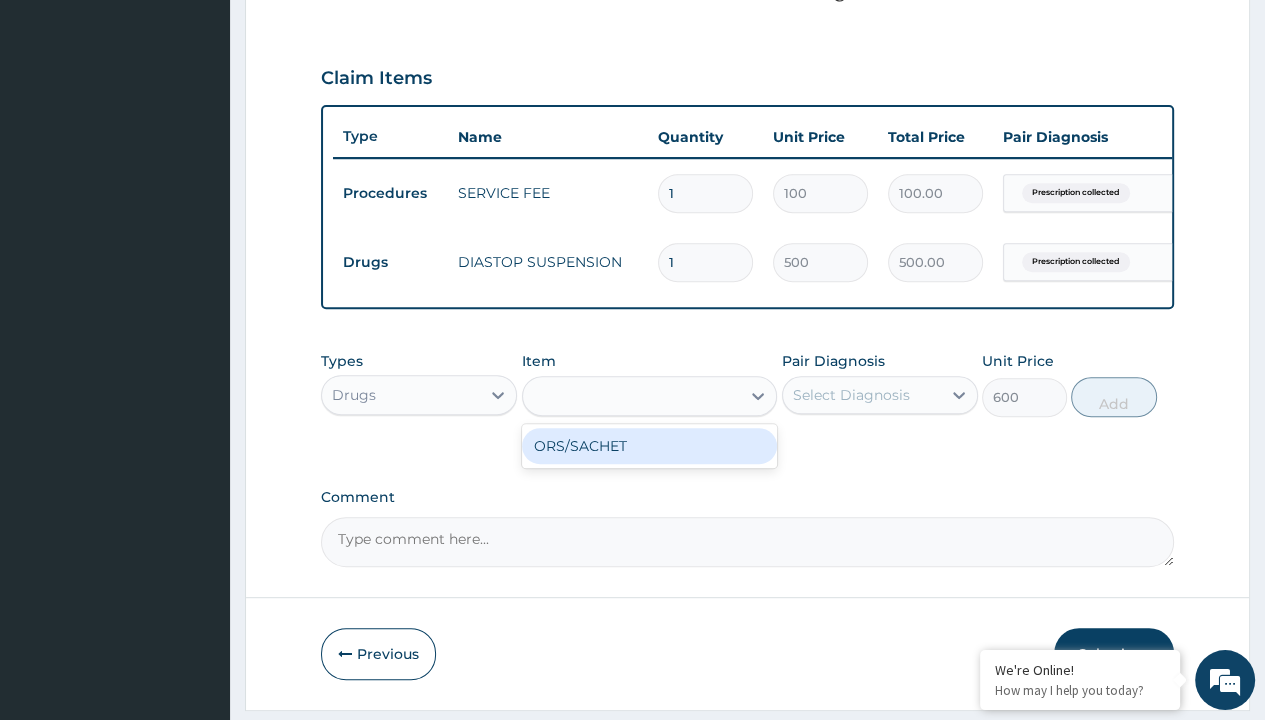scroll, scrollTop: 708, scrollLeft: 0, axis: vertical 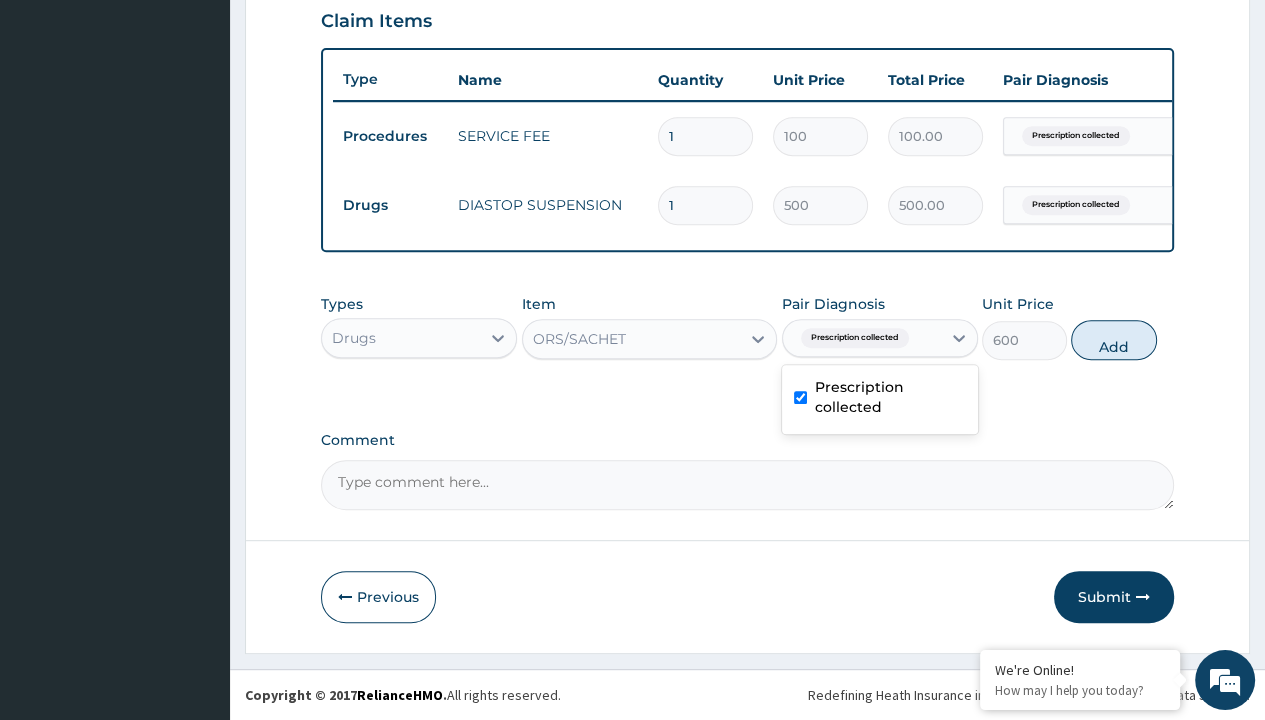 click on "Add" at bounding box center [1113, 340] 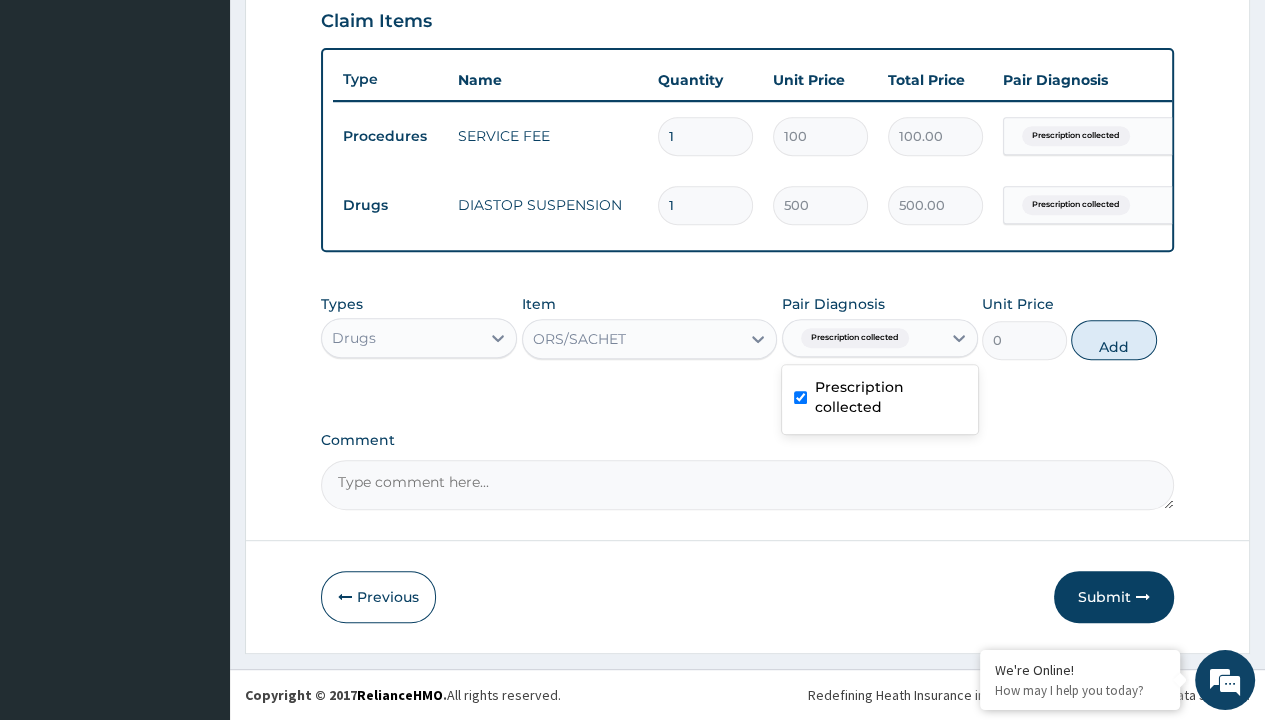click on "Step  2  of 2 PA Code / Prescription Code PR/B38A5D1B Encounter Date 26-07-2025 Important Notice Please enter PA codes before entering items that are not attached to a PA code   All diagnoses entered must be linked to a claim item. Diagnosis & Claim Items that are visible but inactive cannot be edited because they were imported from an already approved PA code. Diagnosis Prescription collected Confirmed NB: All diagnosis must be linked to a claim item Claim Items Type Name Quantity Unit Price Total Price Pair Diagnosis Actions Procedures SERVICE FEE 1 100 100.00 Prescription collected Delete Drugs DIASTOP SUSPENSION 1 500 500.00 Prescription collected Delete Types Drugs Item ORS/SACHET Pair Diagnosis option Prescription collected, selected. option Prescription collected selected, 1 of 1. 1 result available. Use Up and Down to choose options, press Enter to select the currently focused option, press Escape to exit the menu, press Tab to select the option and exit the menu. Prescription collected Unit Price 0" at bounding box center (747, 31) 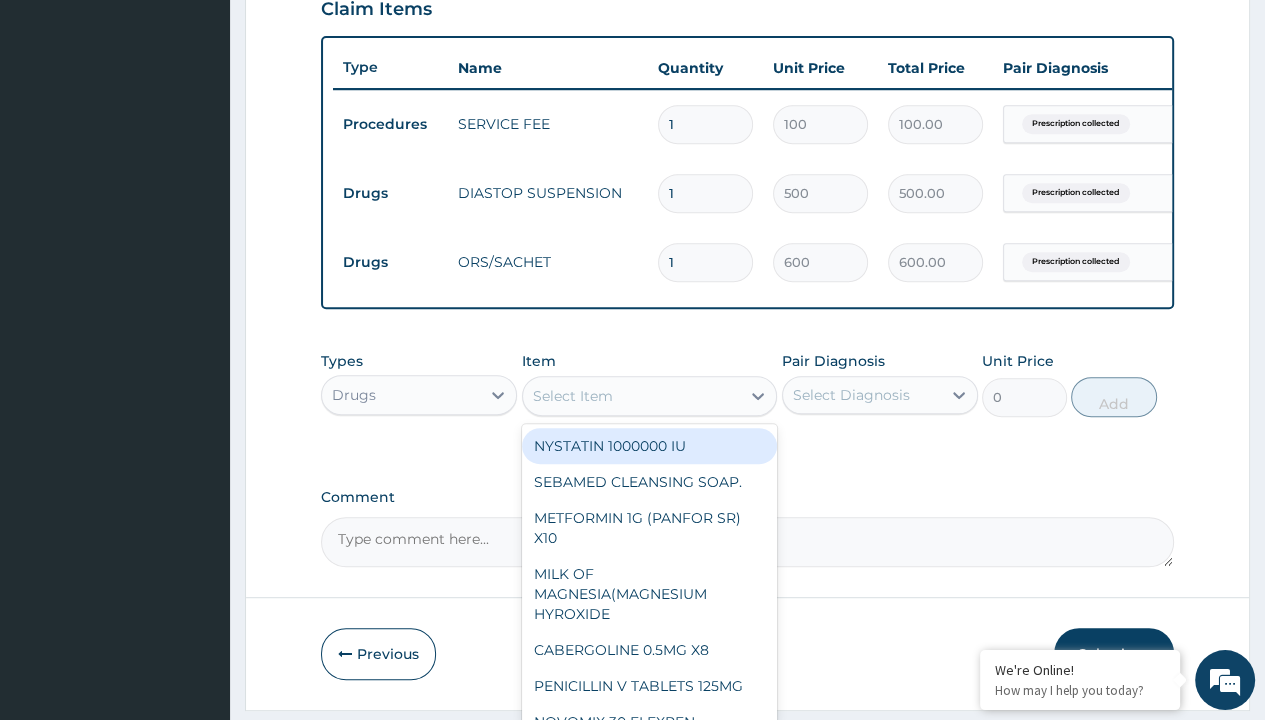 scroll, scrollTop: 0, scrollLeft: 0, axis: both 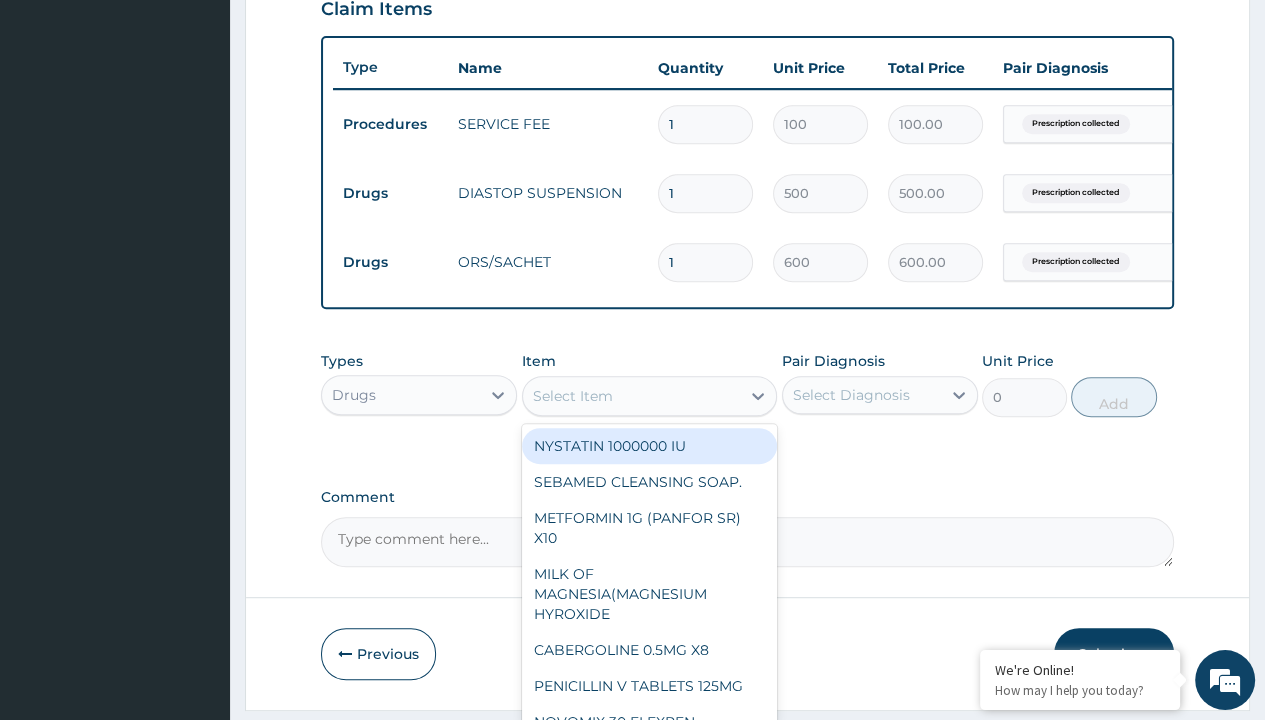 type on "zinc 20mg by 10" 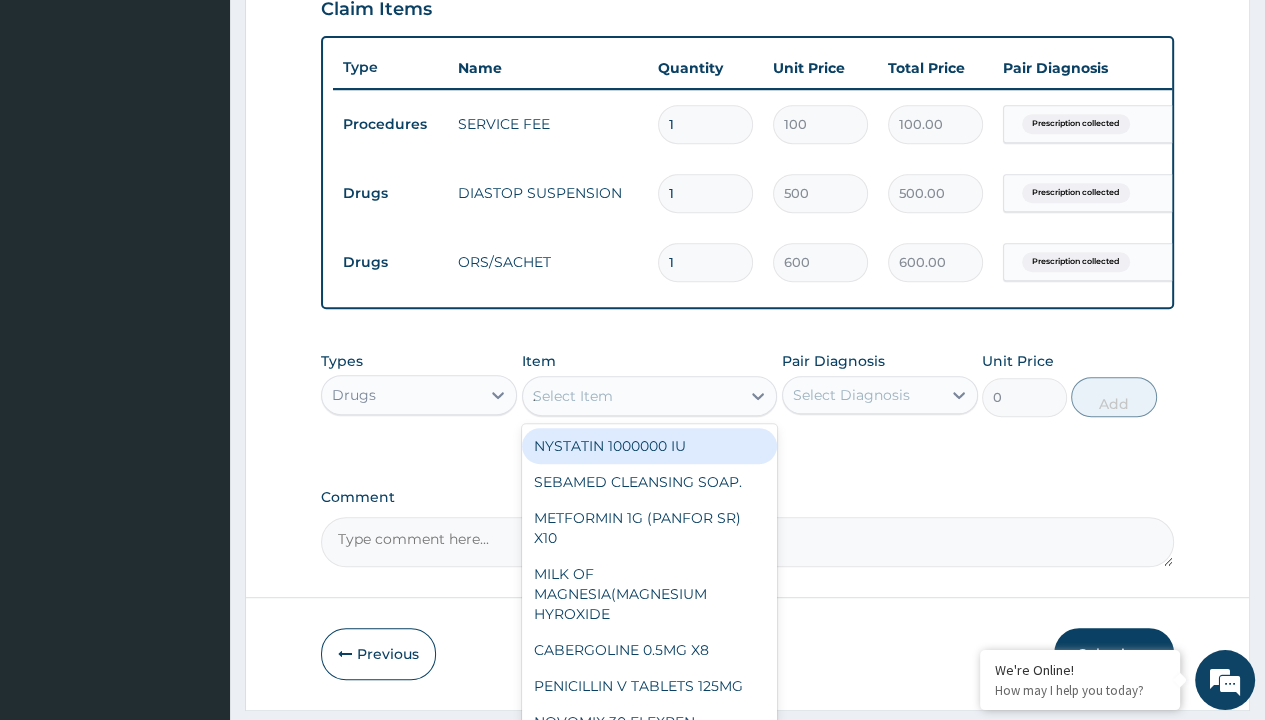 click on "ZINC 20MG BY 10" at bounding box center (650, 12762) 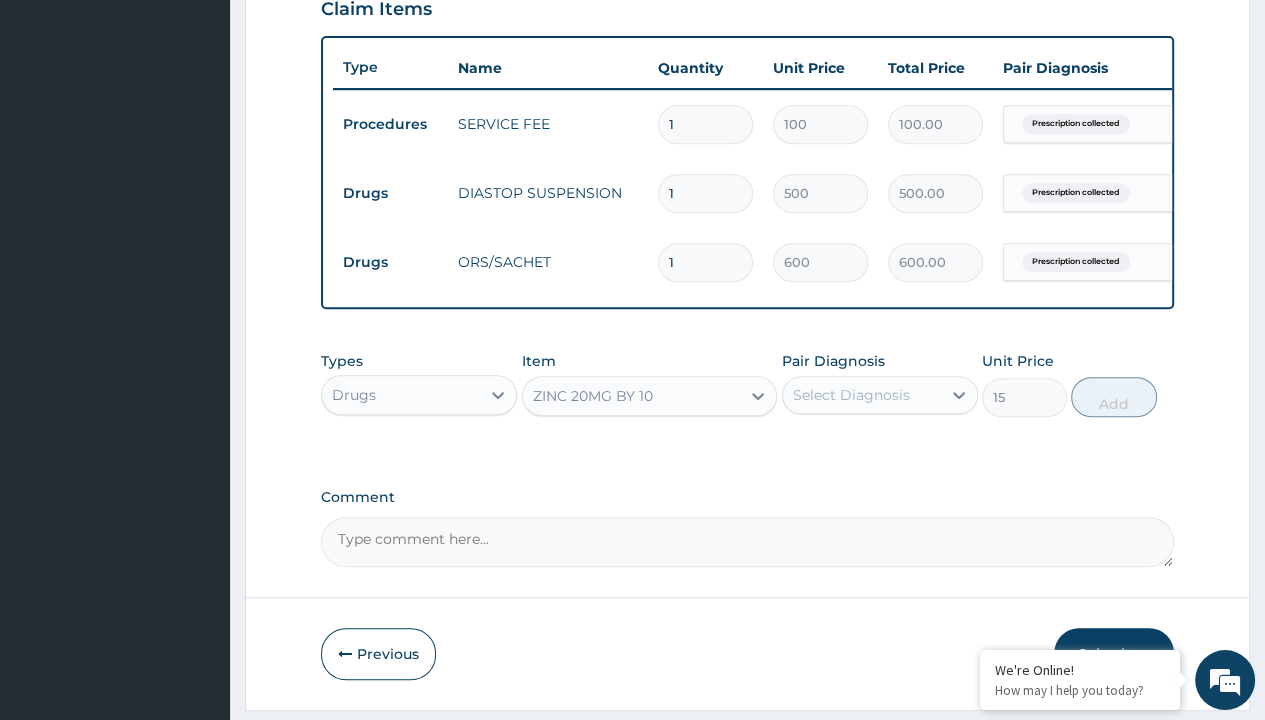 scroll, scrollTop: 0, scrollLeft: 0, axis: both 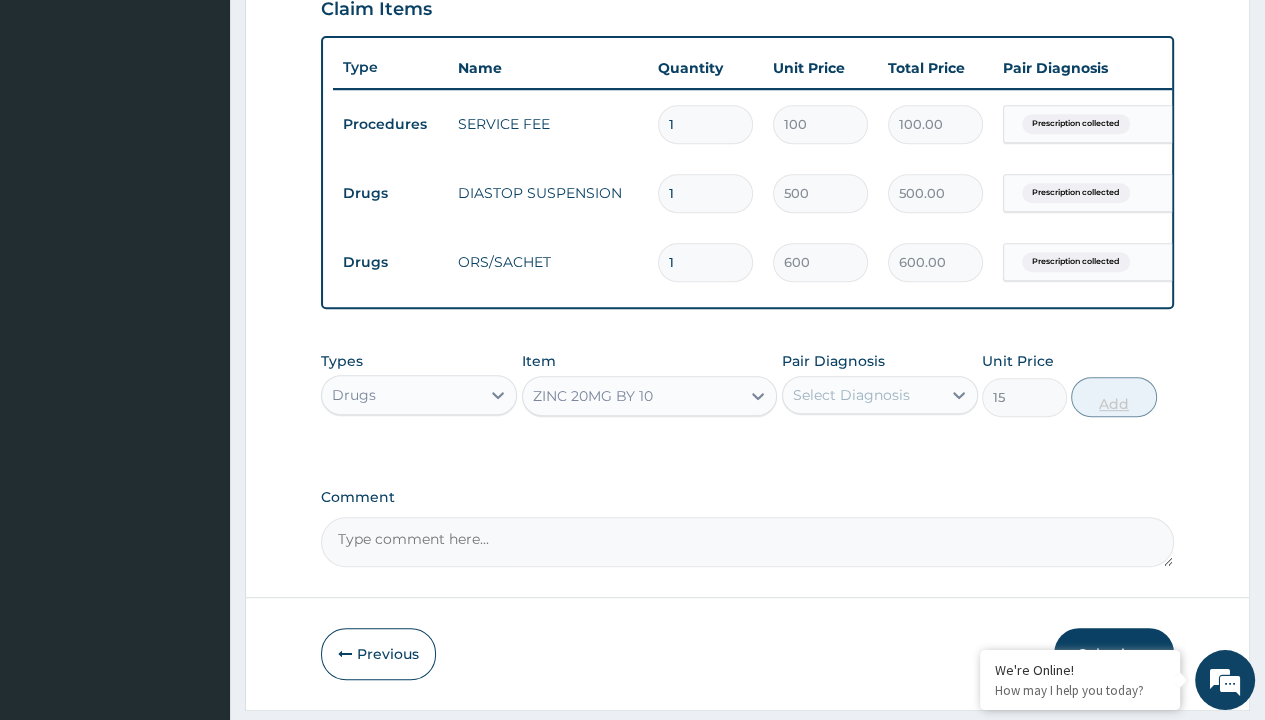 click on "Prescription collected" at bounding box center [409, -155] 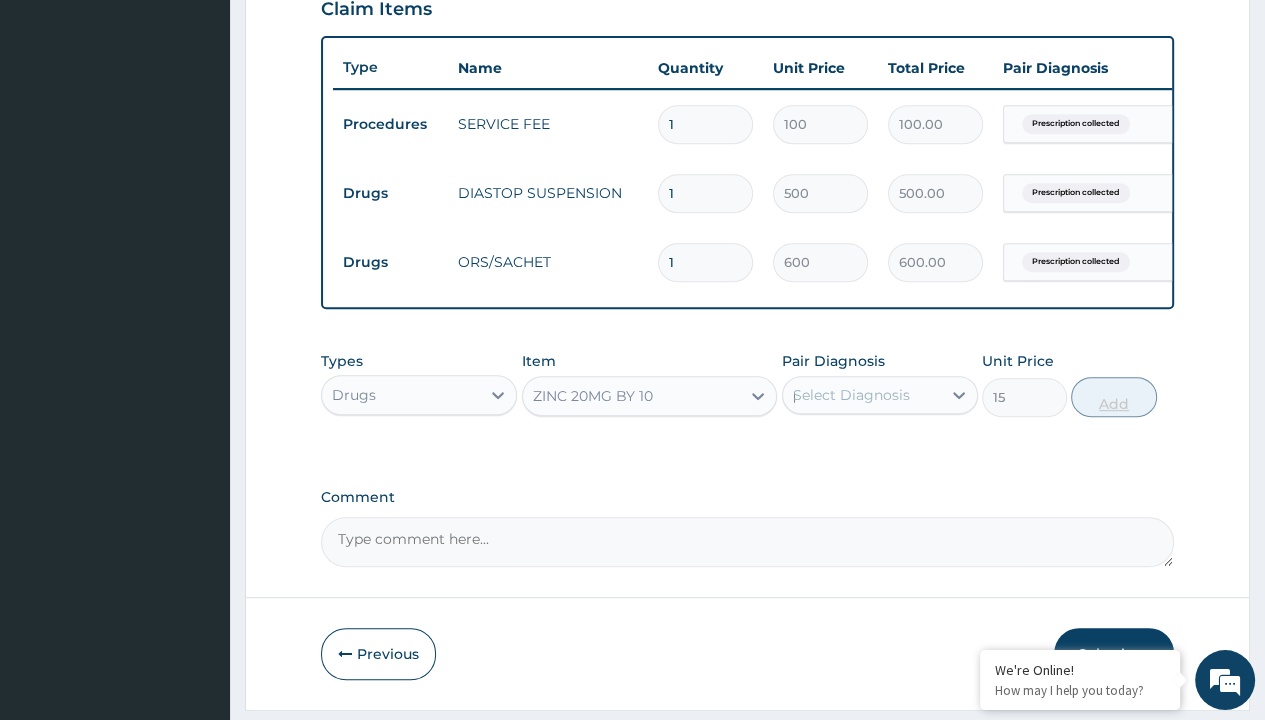 type 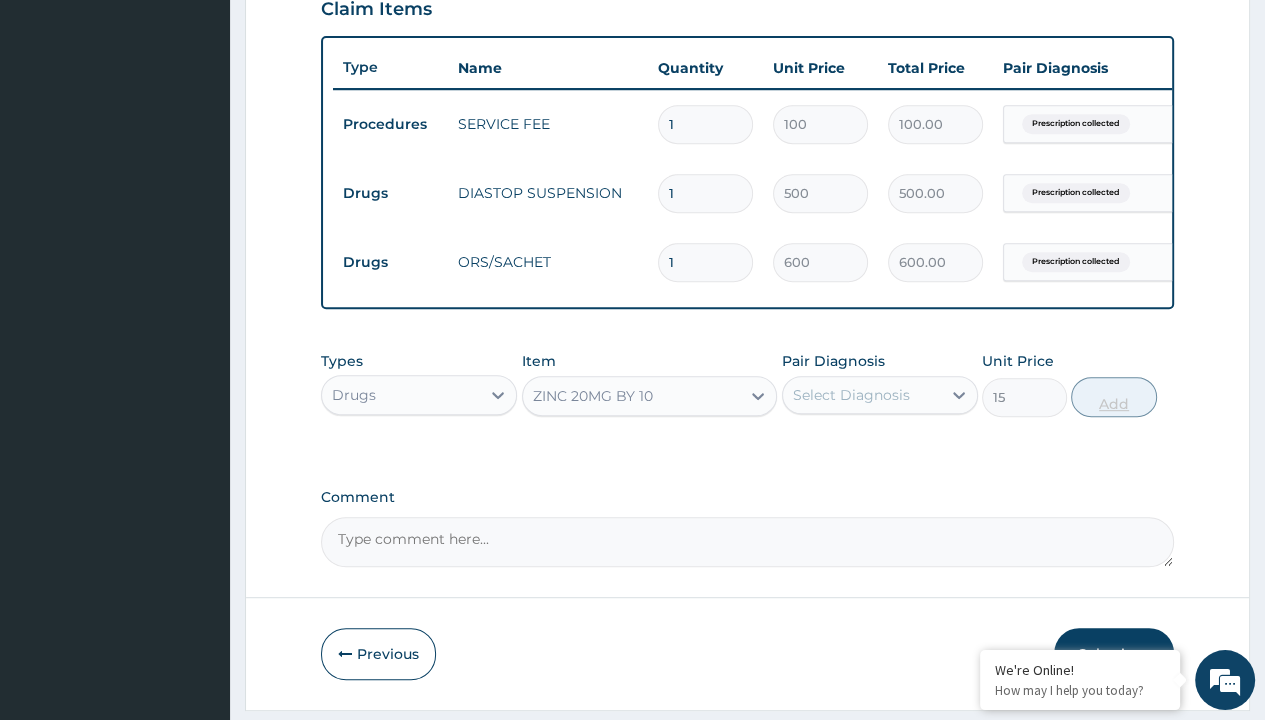 click on "Add" at bounding box center [1113, 397] 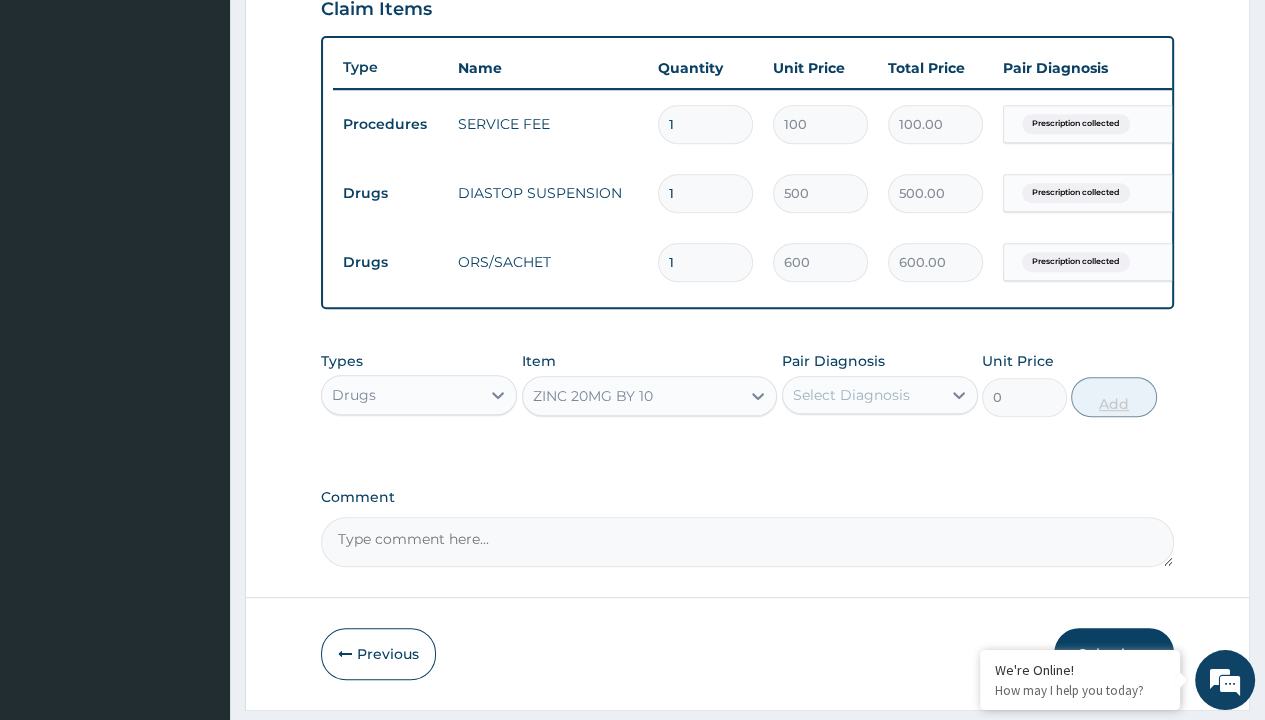 scroll, scrollTop: 776, scrollLeft: 0, axis: vertical 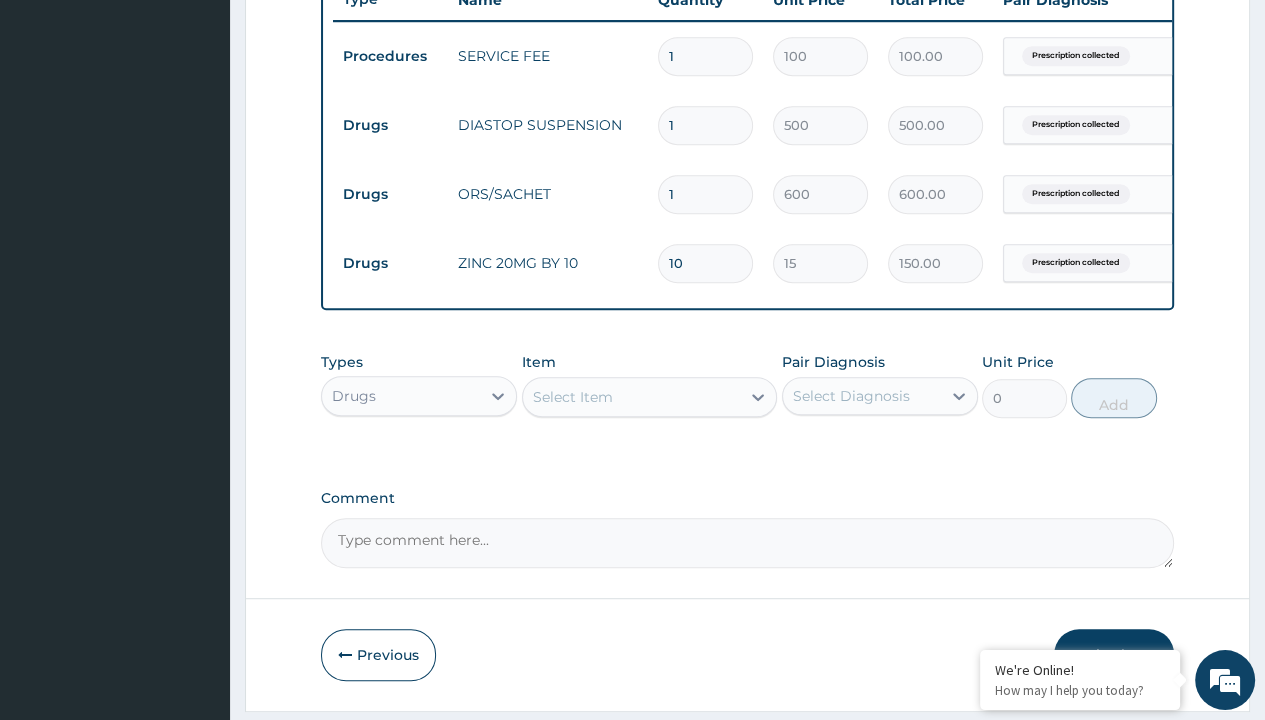 click on "Submit" at bounding box center (1114, 655) 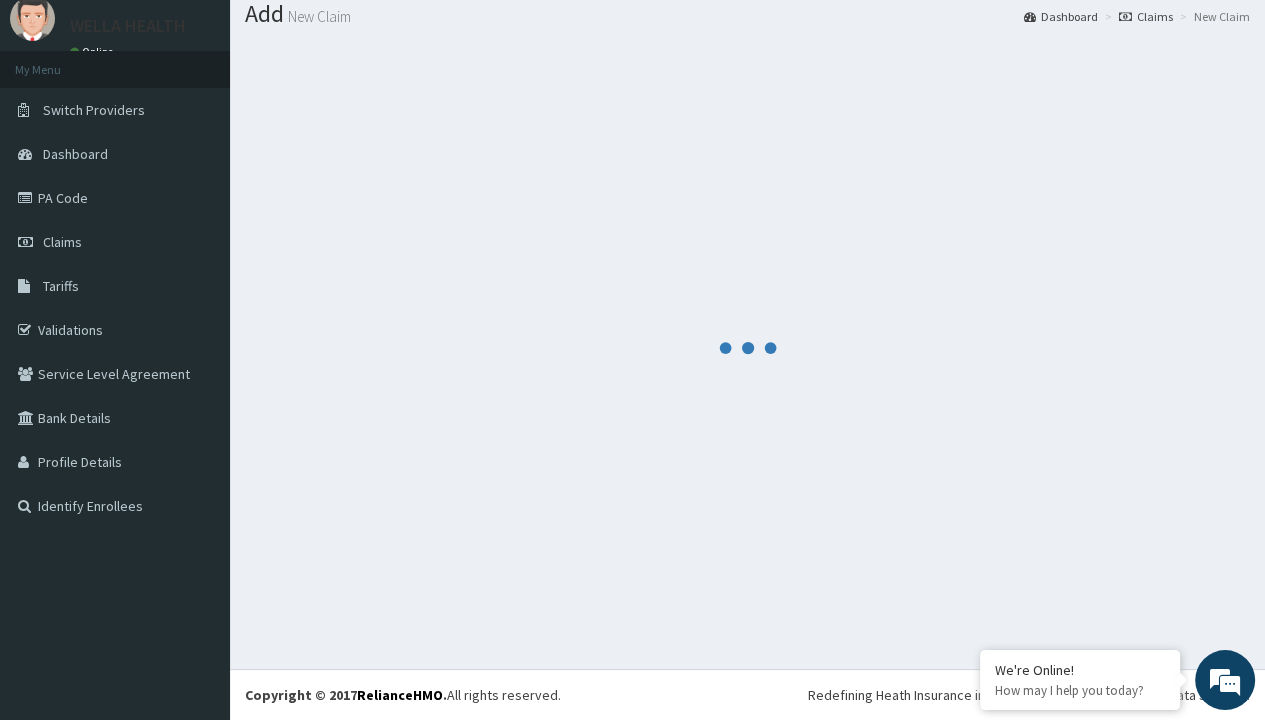 scroll, scrollTop: 64, scrollLeft: 0, axis: vertical 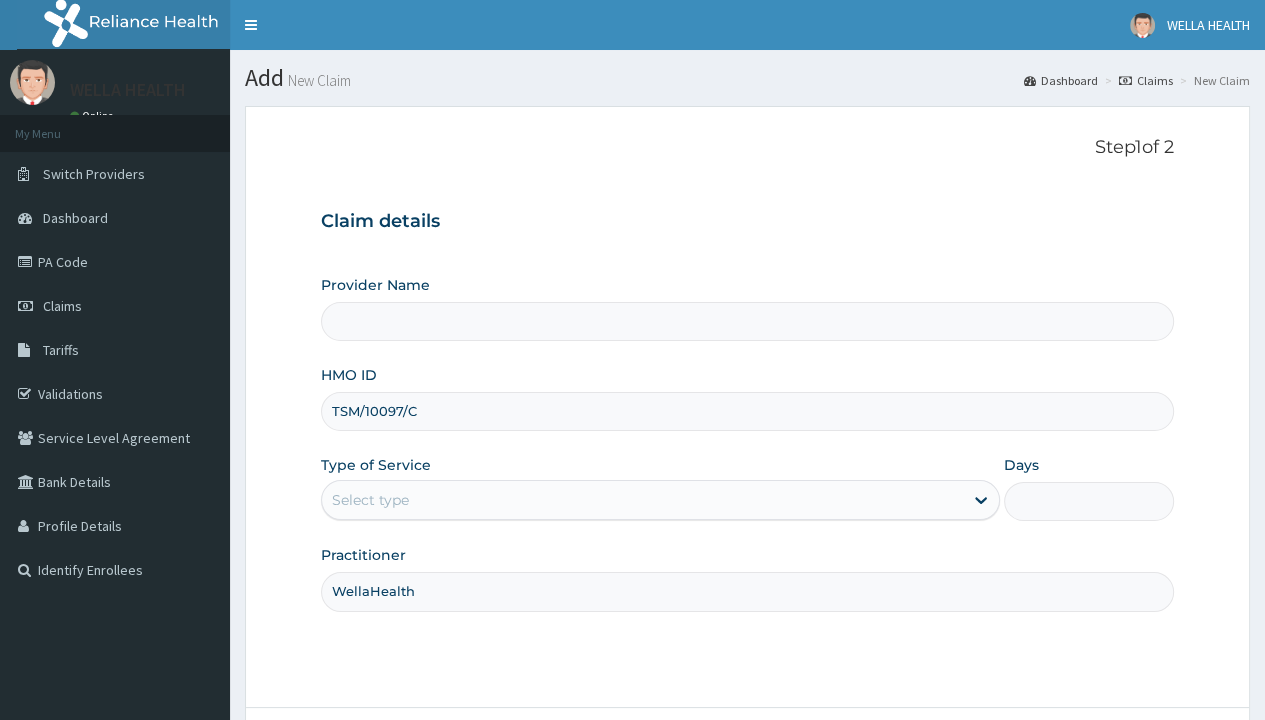 type on "WellaHealth" 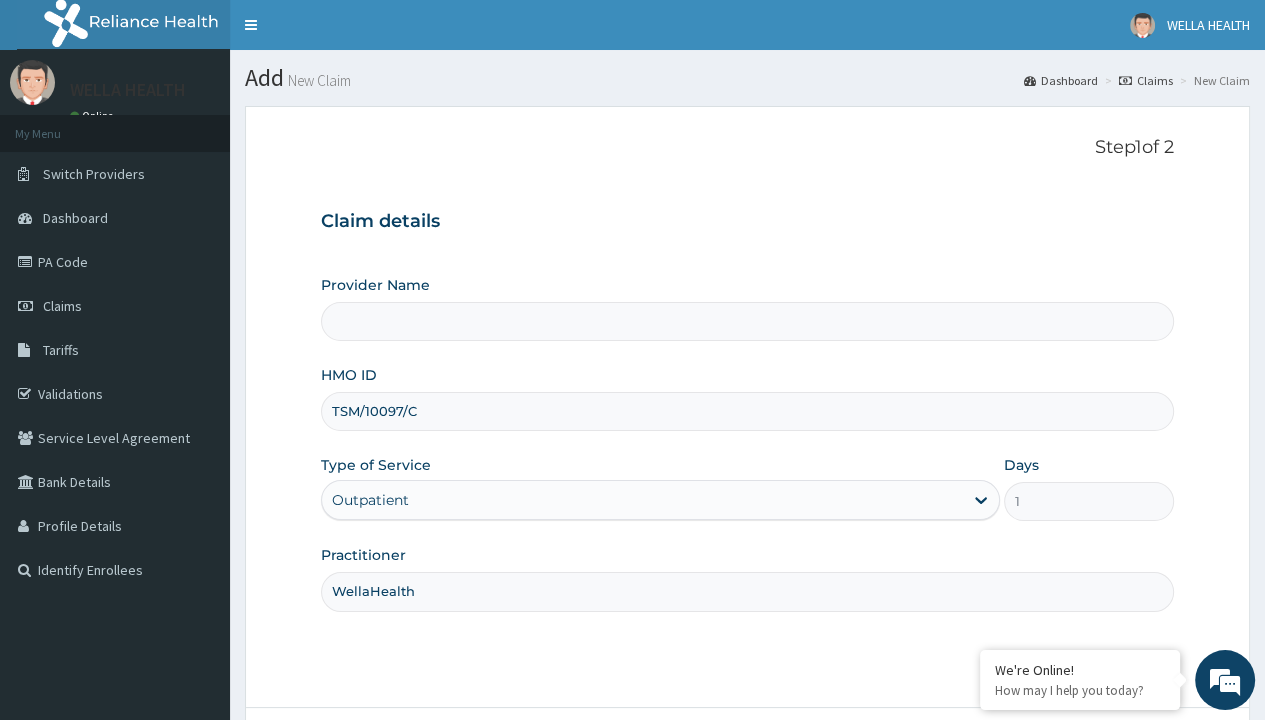 click on "Next" at bounding box center [1123, 764] 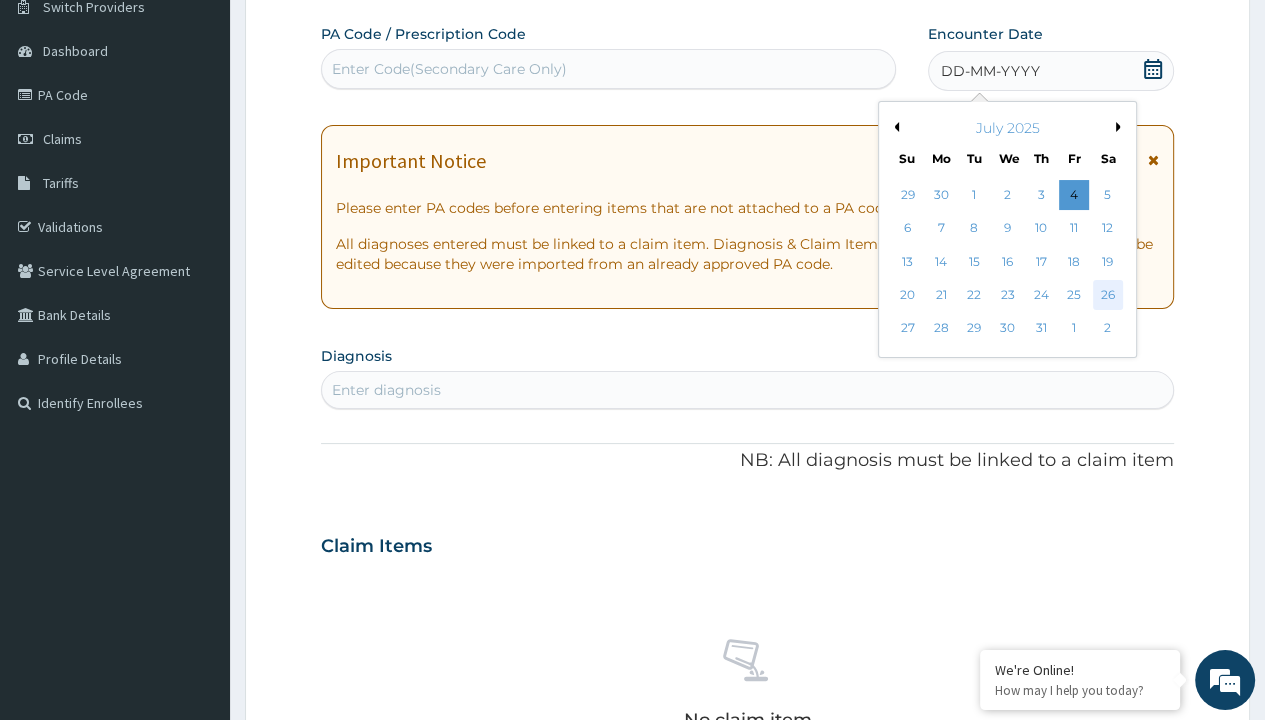 click on "26" at bounding box center (1107, 295) 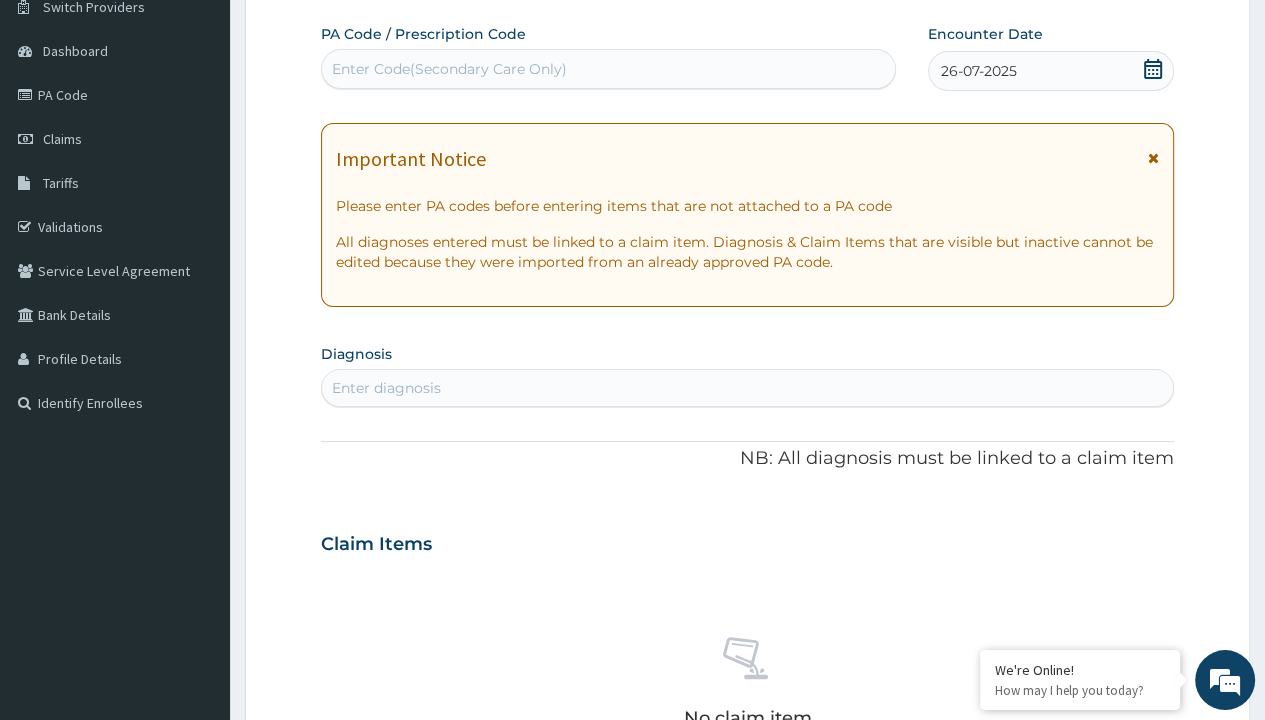 click on "Enter Code(Secondary Care Only)" at bounding box center [449, 69] 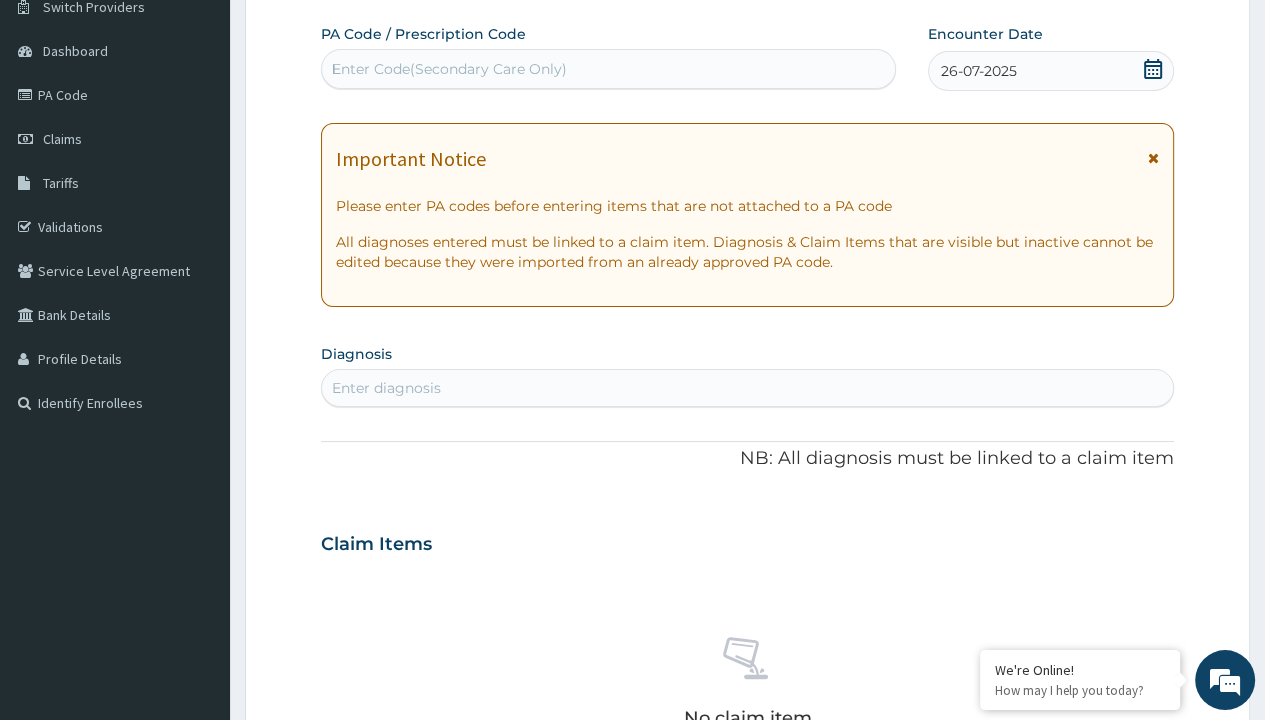 type 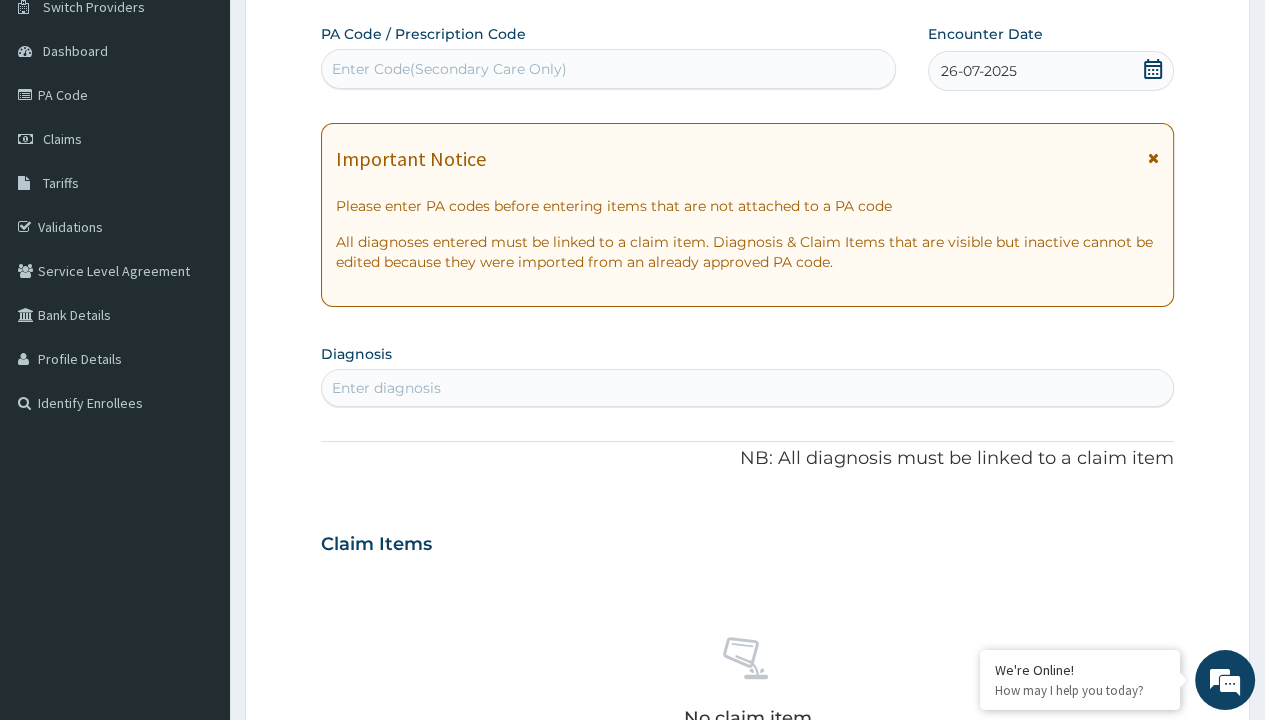 scroll, scrollTop: 0, scrollLeft: 0, axis: both 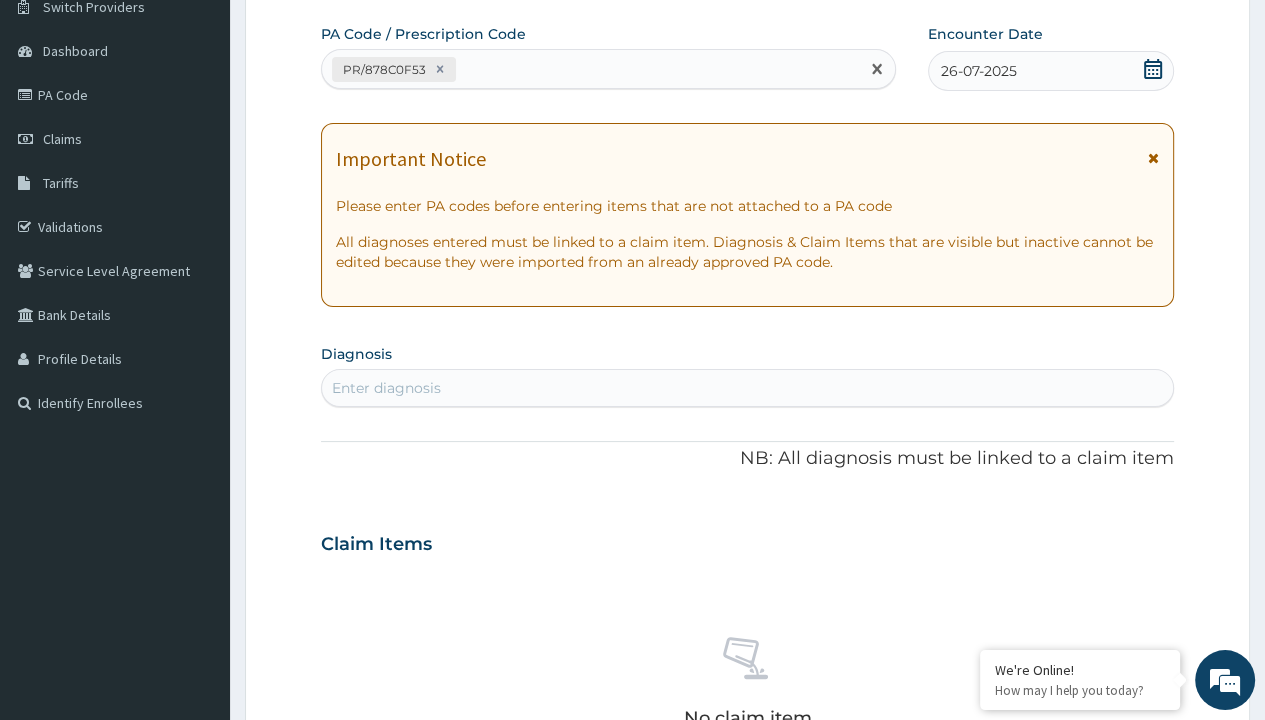 click on "Enter diagnosis" at bounding box center (386, 388) 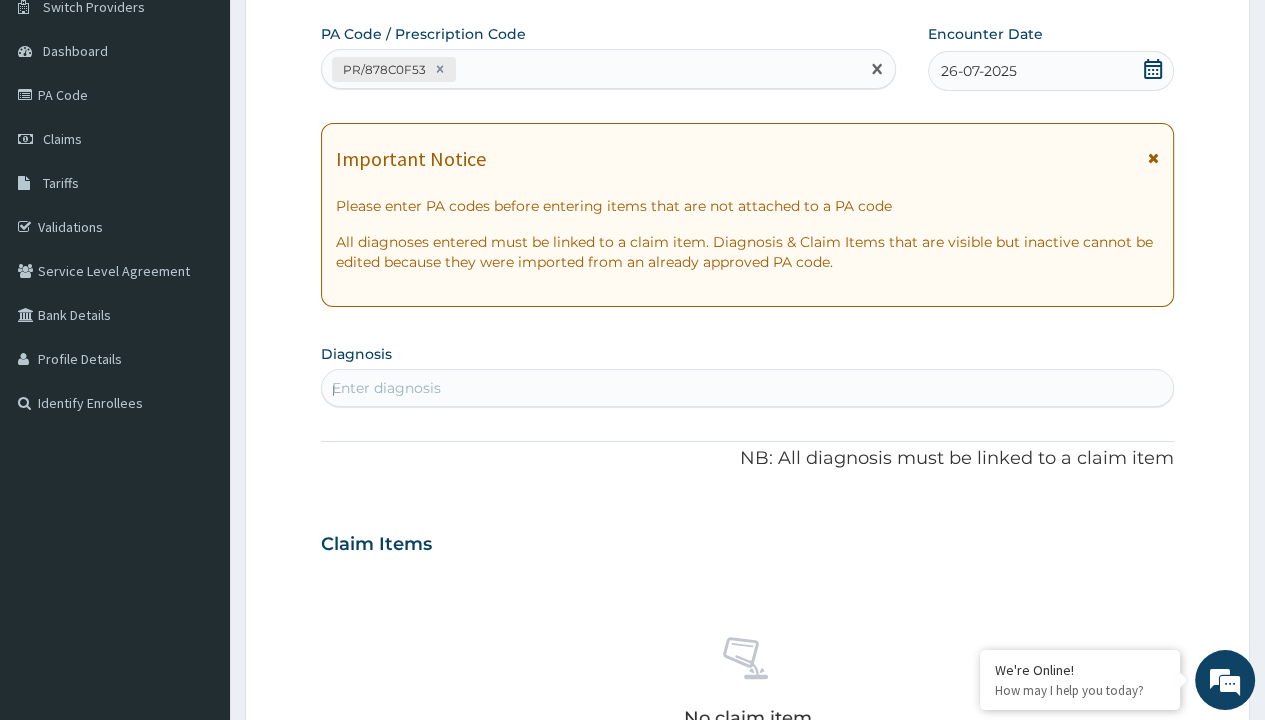 scroll, scrollTop: 0, scrollLeft: 0, axis: both 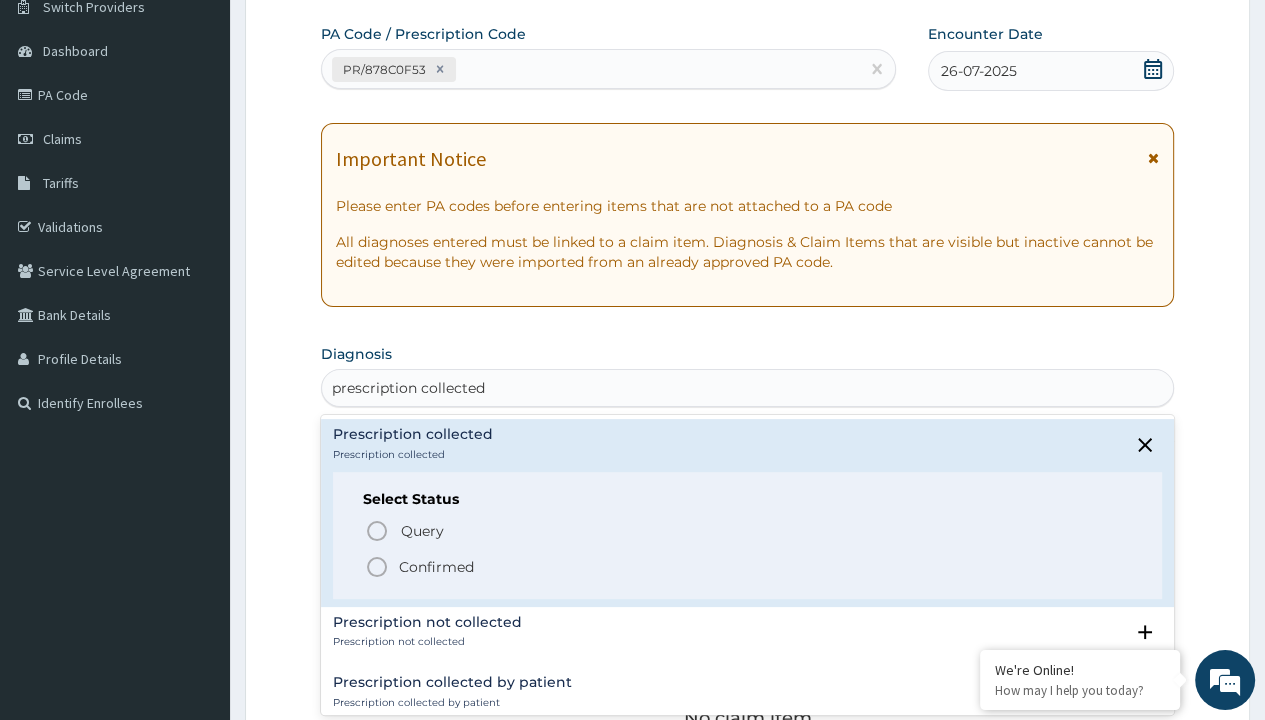 click on "Confirmed" at bounding box center [436, 567] 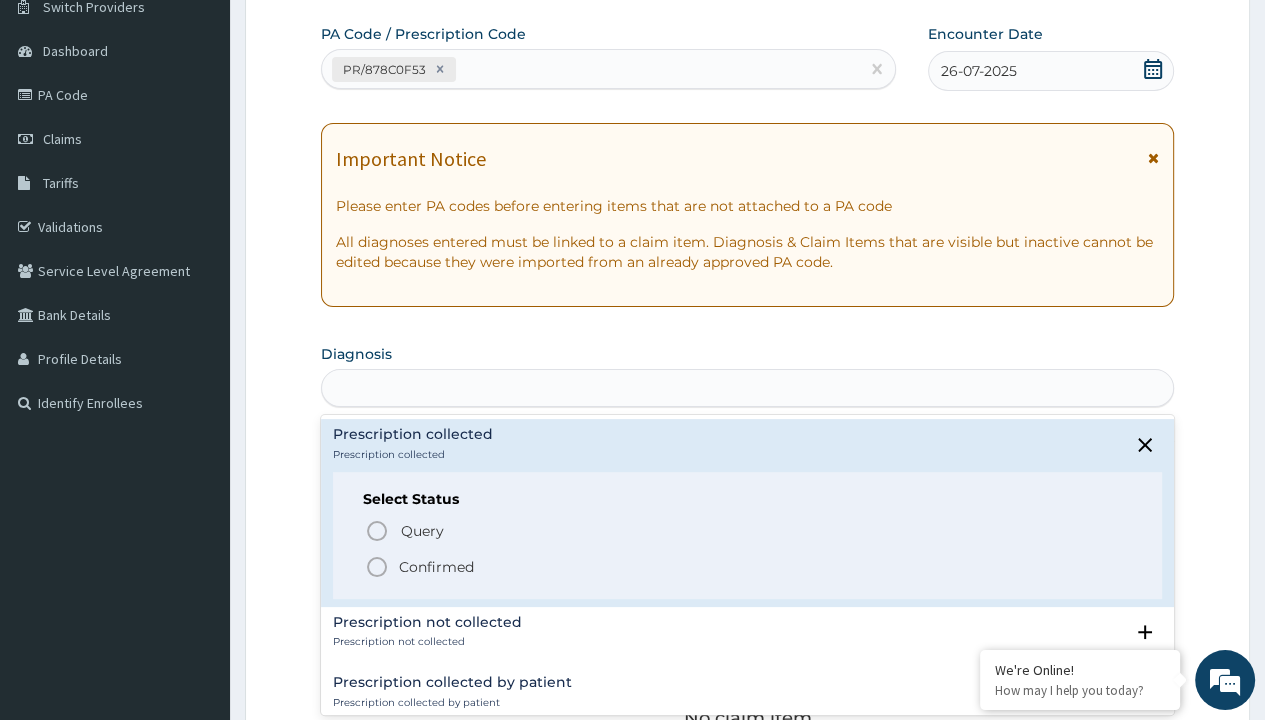 click on "Step  2  of 2 PA Code / Prescription Code PR/878C0F53 Encounter Date 26-07-2025 Important Notice Please enter PA codes before entering items that are not attached to a PA code   All diagnoses entered must be linked to a claim item. Diagnosis & Claim Items that are visible but inactive cannot be edited because they were imported from an already approved PA code. Diagnosis option Prescription collected focused, 1 of 7. 7 results available for search term prescription collected. Use Up and Down to choose options, press Enter to select the currently focused option, press Escape to exit the menu, press Tab to select the option and exit the menu. prescription collected Prescription collected Prescription collected Select Status Query Query covers suspected (?), Keep in view (kiv), Ruled out (r/o) Confirmed Prescription not collected Prescription not collected Select Status Query Query covers suspected (?), Keep in view (kiv), Ruled out (r/o) Confirmed Prescription collected by patient Select Status Query Confirmed" at bounding box center (747, 571) 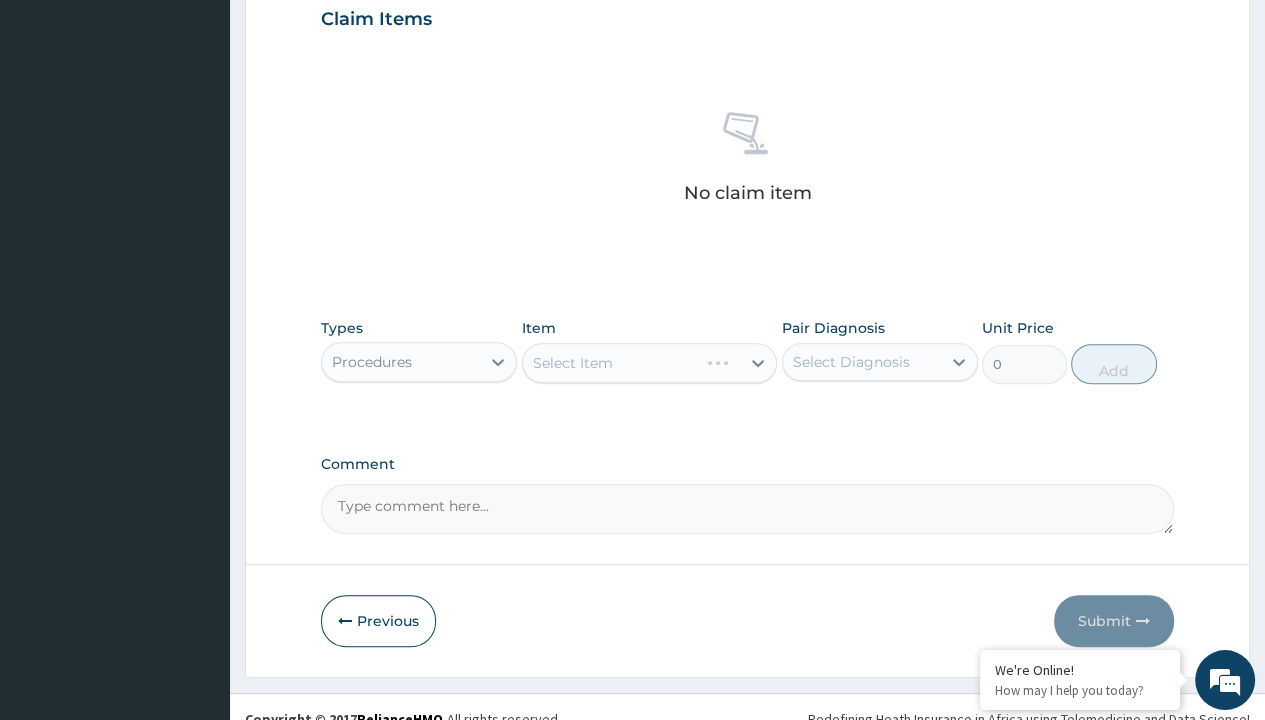 click on "Select Item" at bounding box center [573, 363] 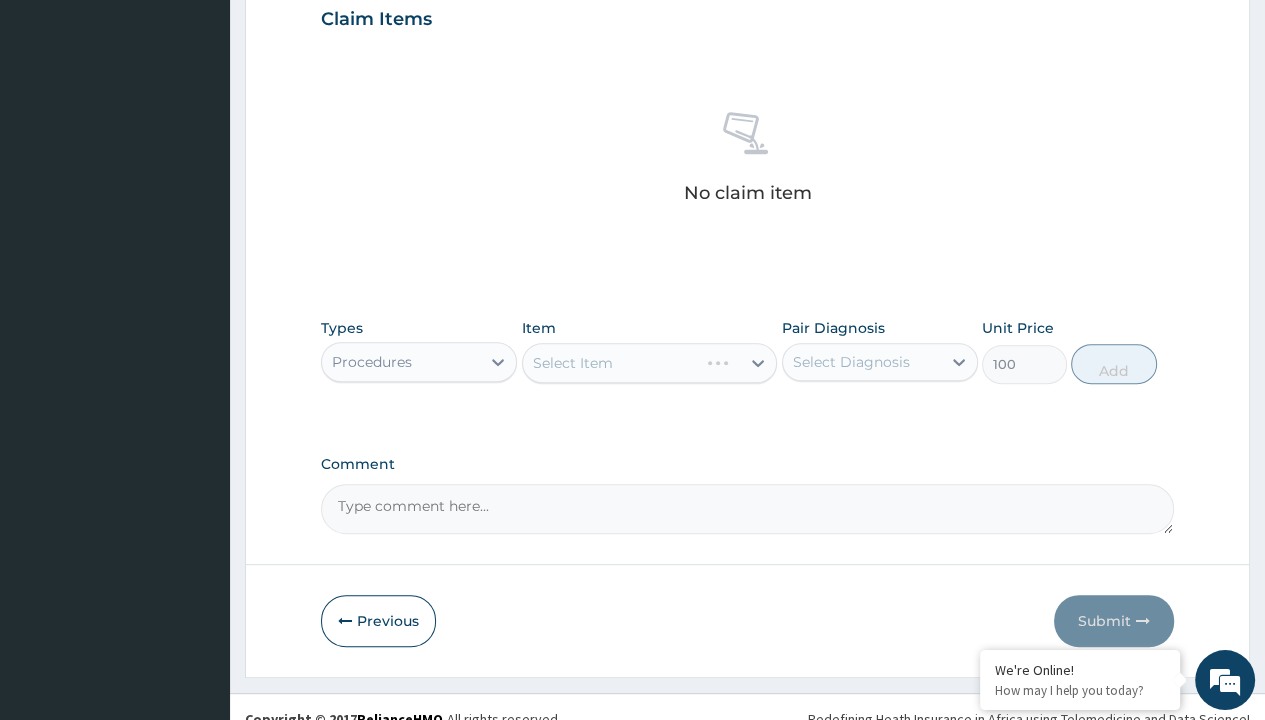 click on "Prescription collected" at bounding box center (409, -145) 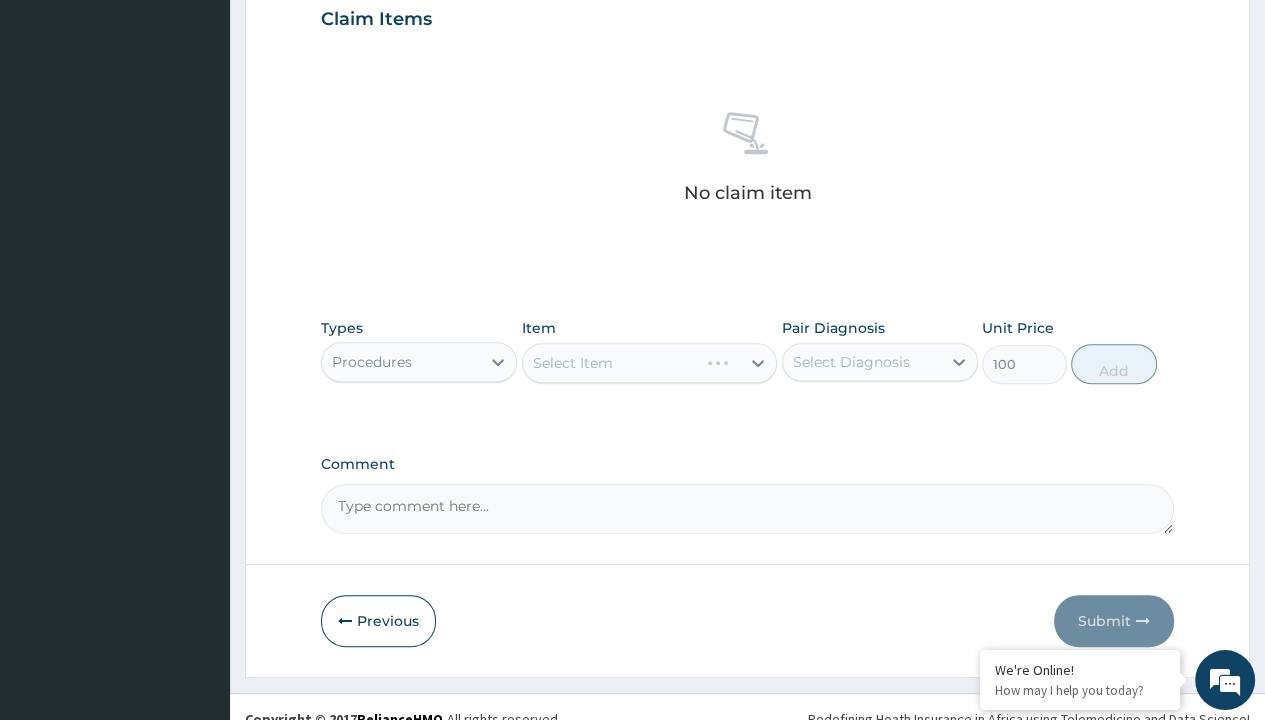type on "prescription collected" 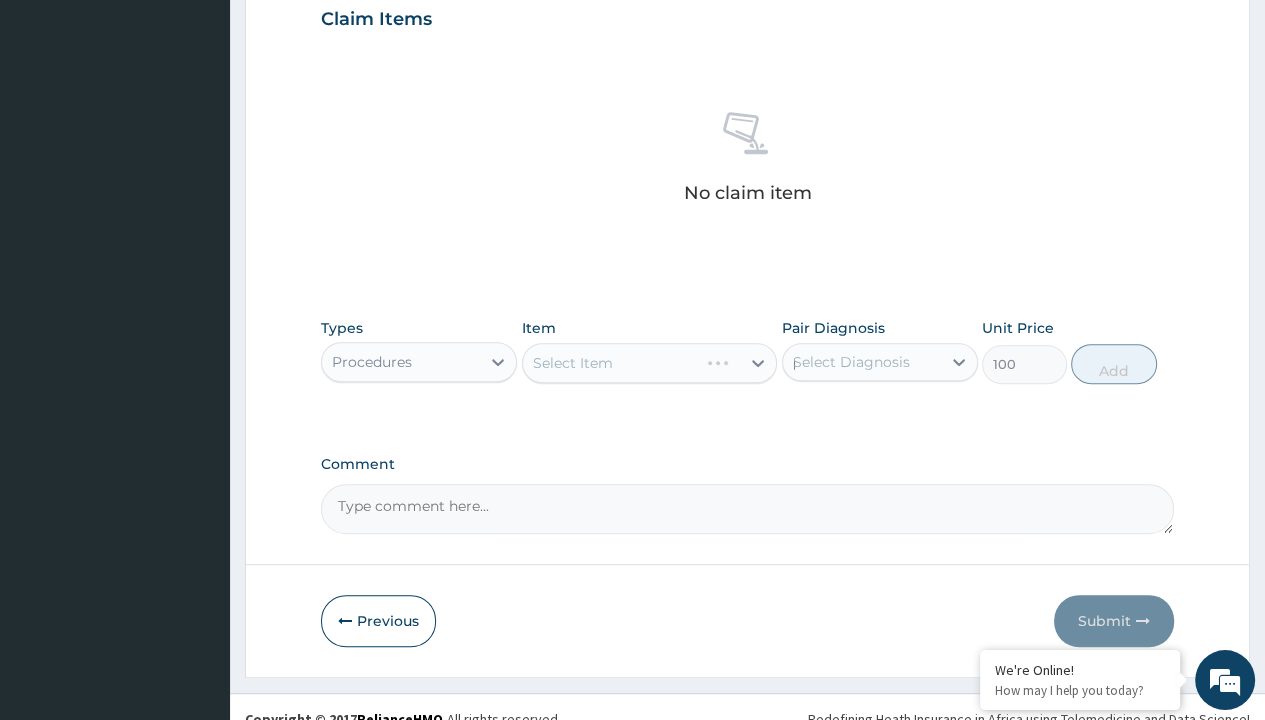 scroll, scrollTop: 0, scrollLeft: 0, axis: both 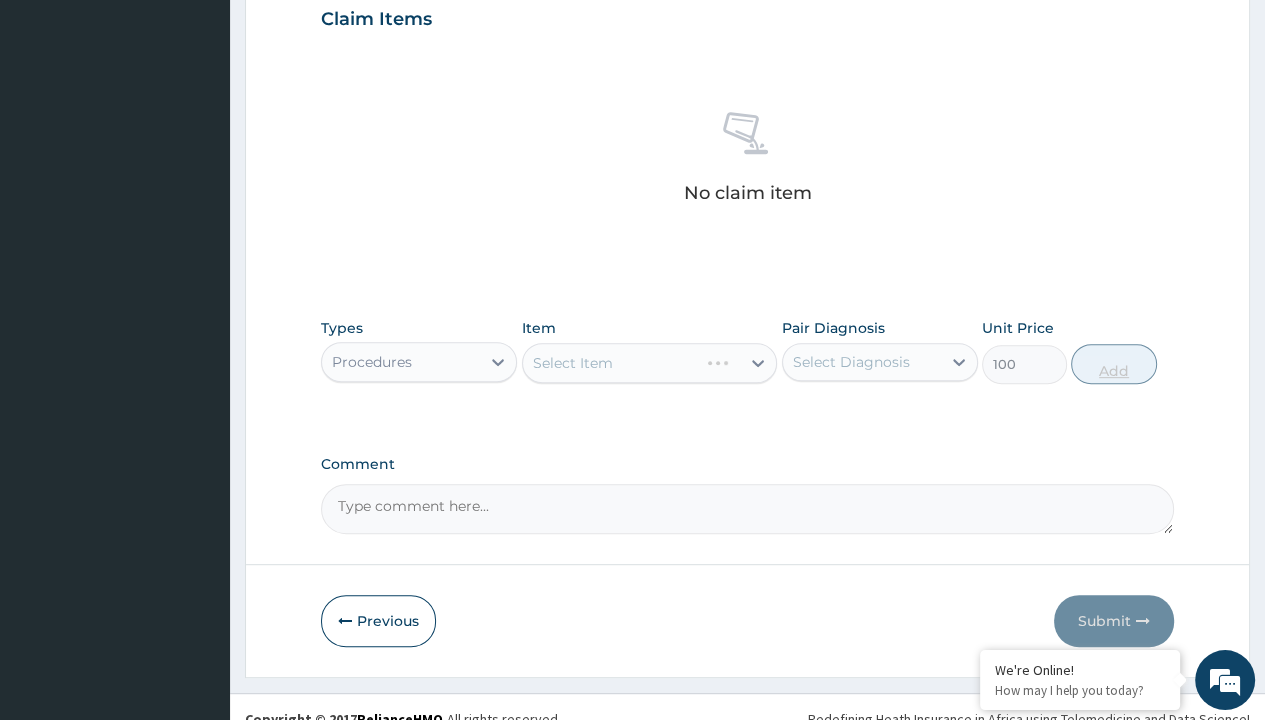 click on "Add" at bounding box center [1113, 364] 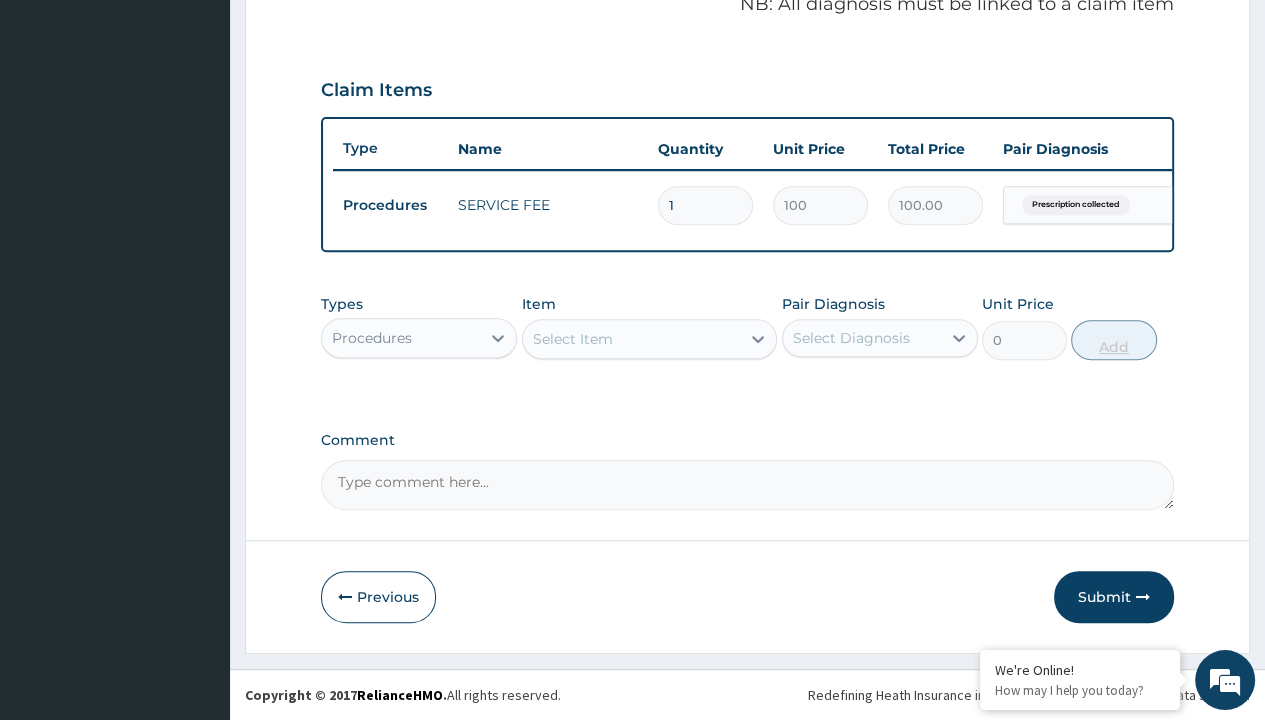 scroll, scrollTop: 639, scrollLeft: 0, axis: vertical 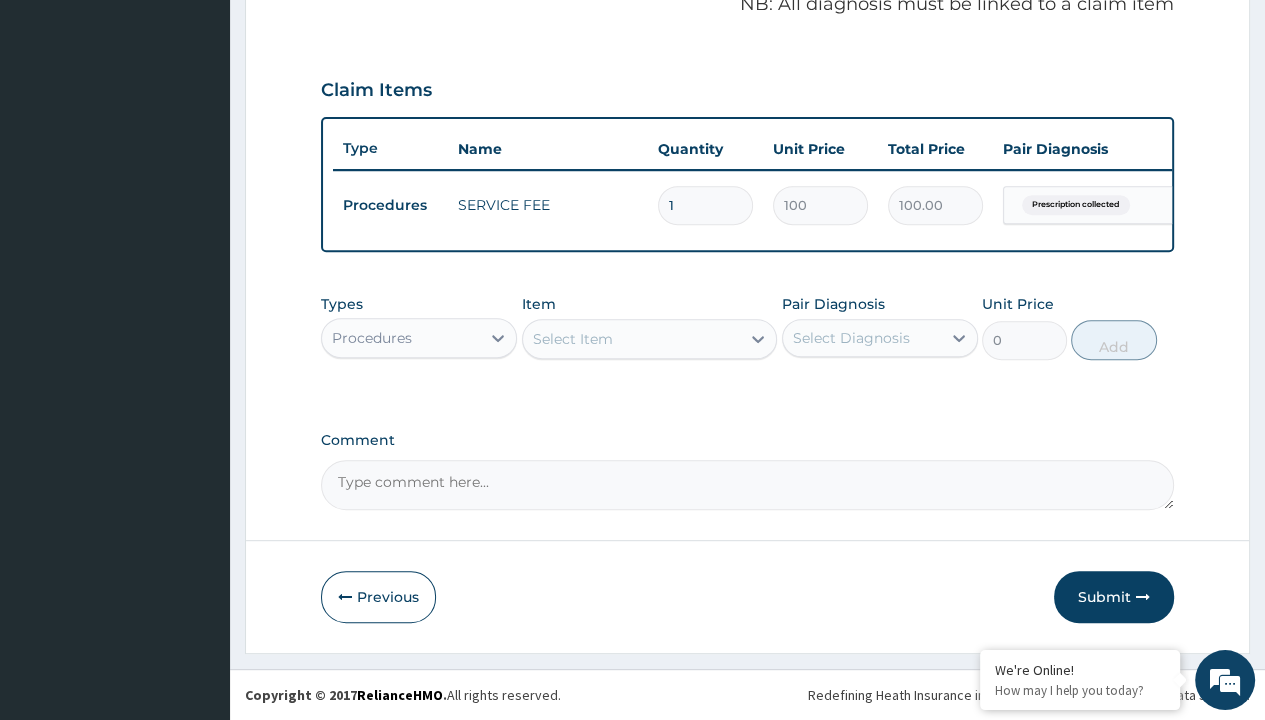 click on "Step  2  of 2 PA Code / Prescription Code PR/878C0F53 Encounter Date 26-07-2025 Important Notice Please enter PA codes before entering items that are not attached to a PA code   All diagnoses entered must be linked to a claim item. Diagnosis & Claim Items that are visible but inactive cannot be edited because they were imported from an already approved PA code. Diagnosis Prescription collected Confirmed NB: All diagnosis must be linked to a claim item Claim Items Type Name Quantity Unit Price Total Price Pair Diagnosis Actions Procedures SERVICE FEE 1 100 100.00 Prescription collected Delete Types Procedures Item Select Item Pair Diagnosis Select Diagnosis Unit Price 0 Add Comment     Previous   Submit" at bounding box center (747, 66) 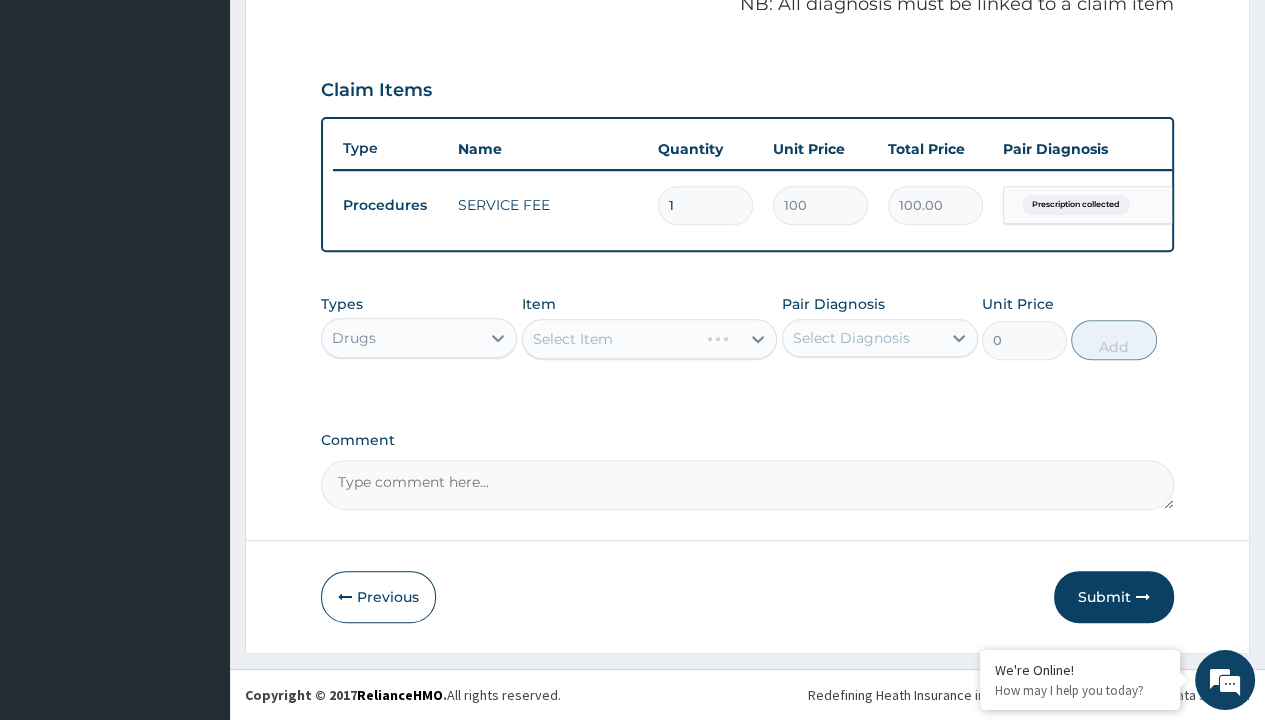 click on "Select Item" at bounding box center (573, 339) 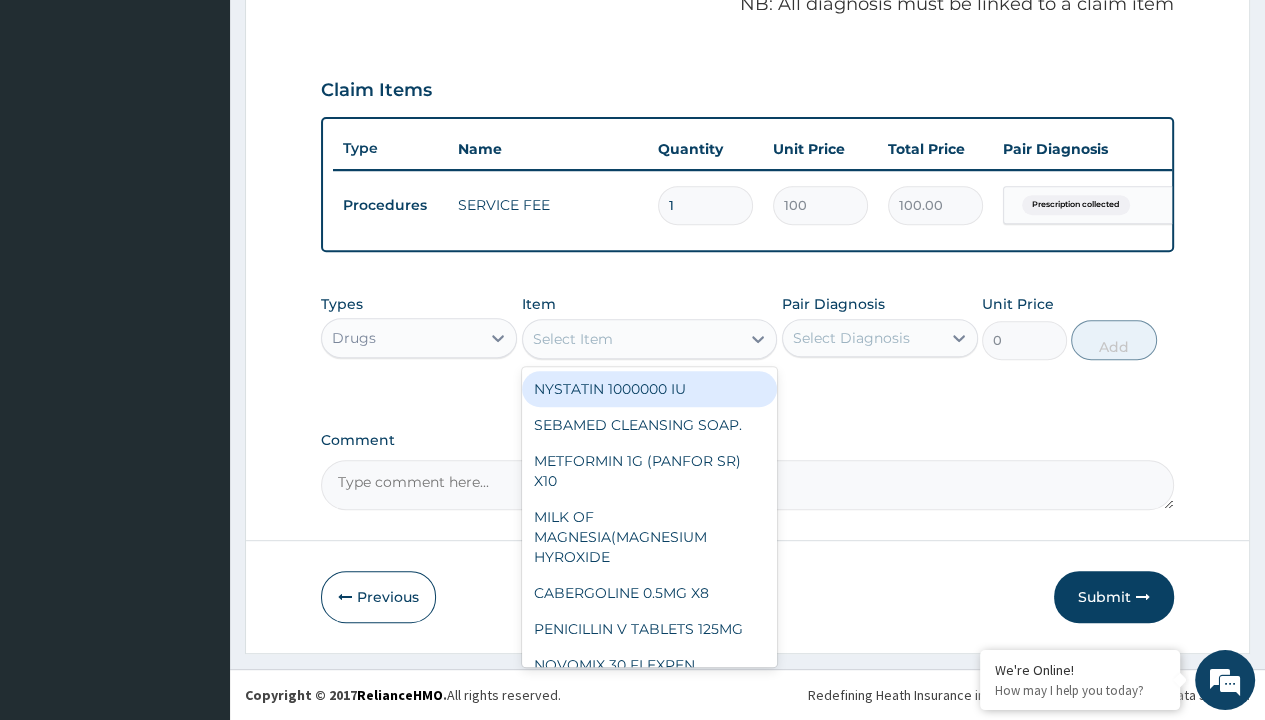 type on "amoxicillin suspension emmox/bott" 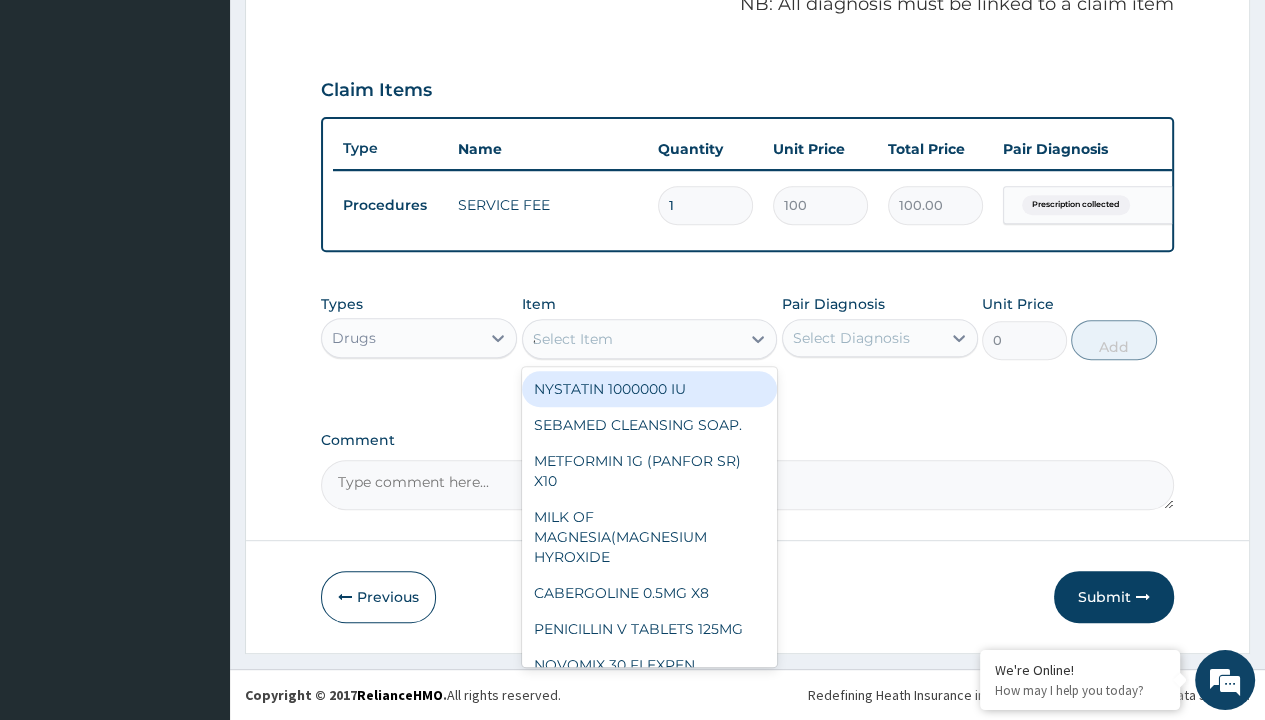 click on "AMOXICILLIN SUSPENSION EMMOX/BOTT" at bounding box center [650, 24831] 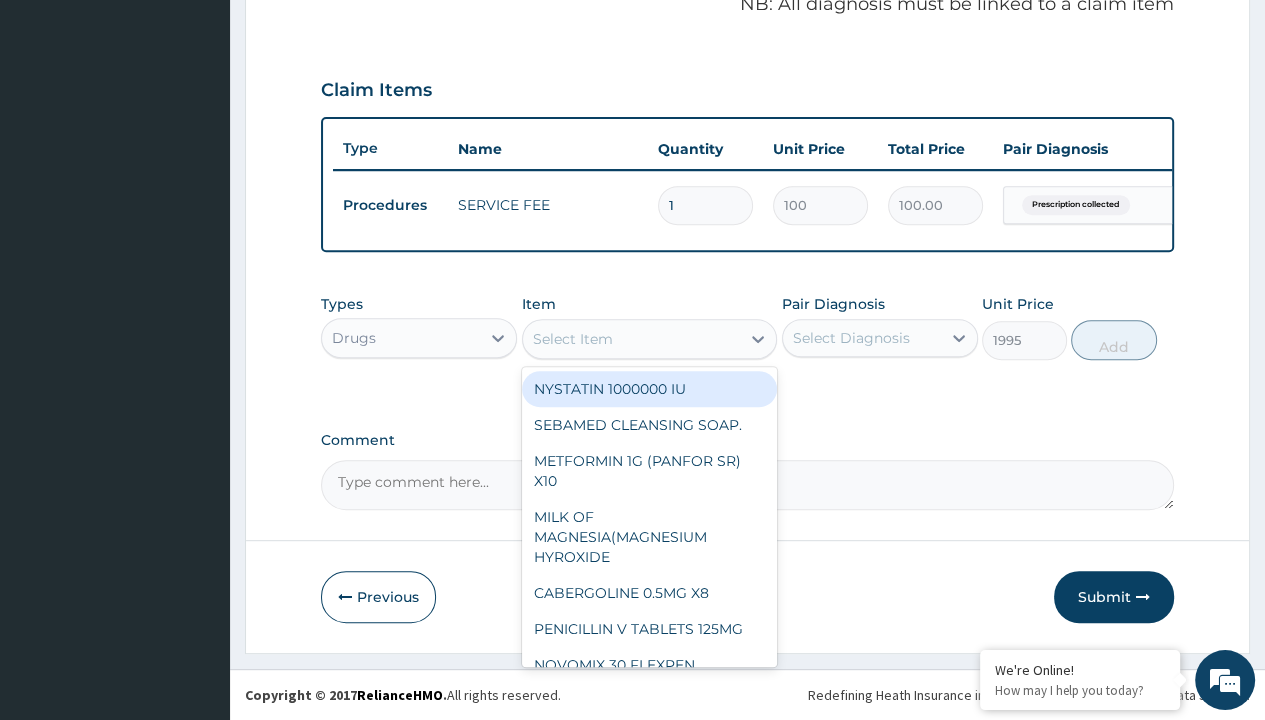 scroll, scrollTop: 0, scrollLeft: 0, axis: both 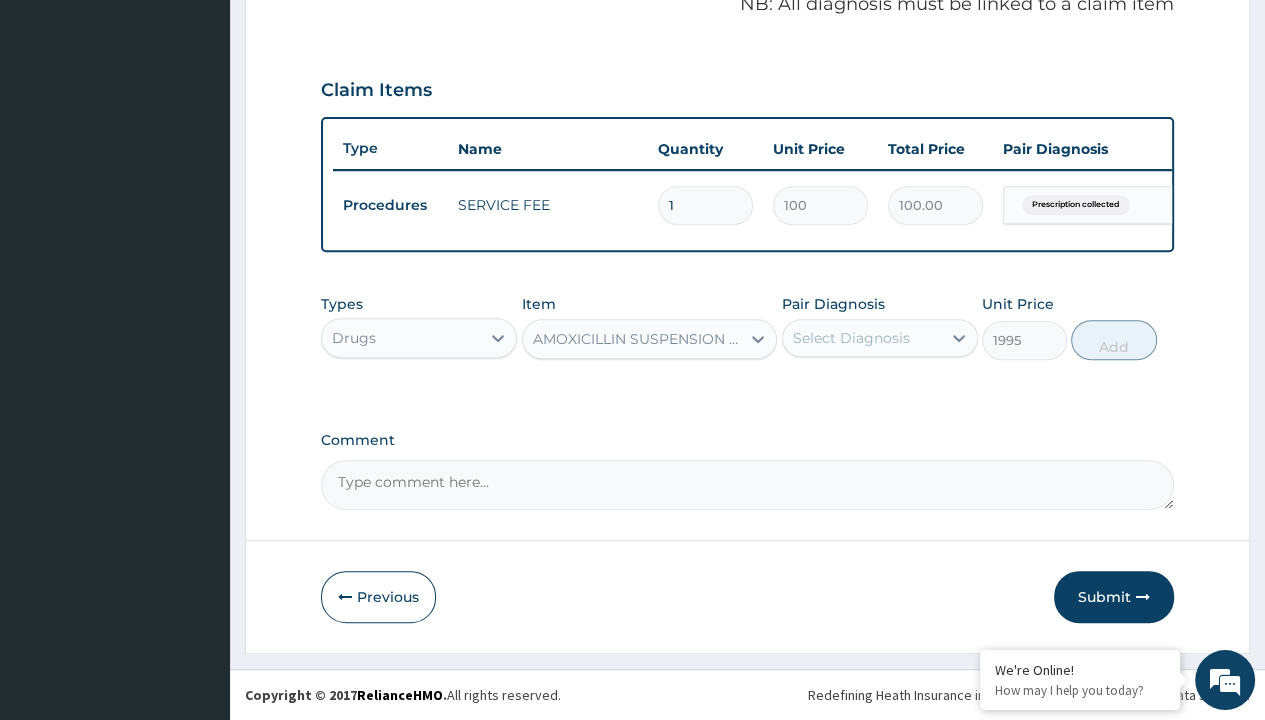 click on "Prescription collected" at bounding box center [409, -74] 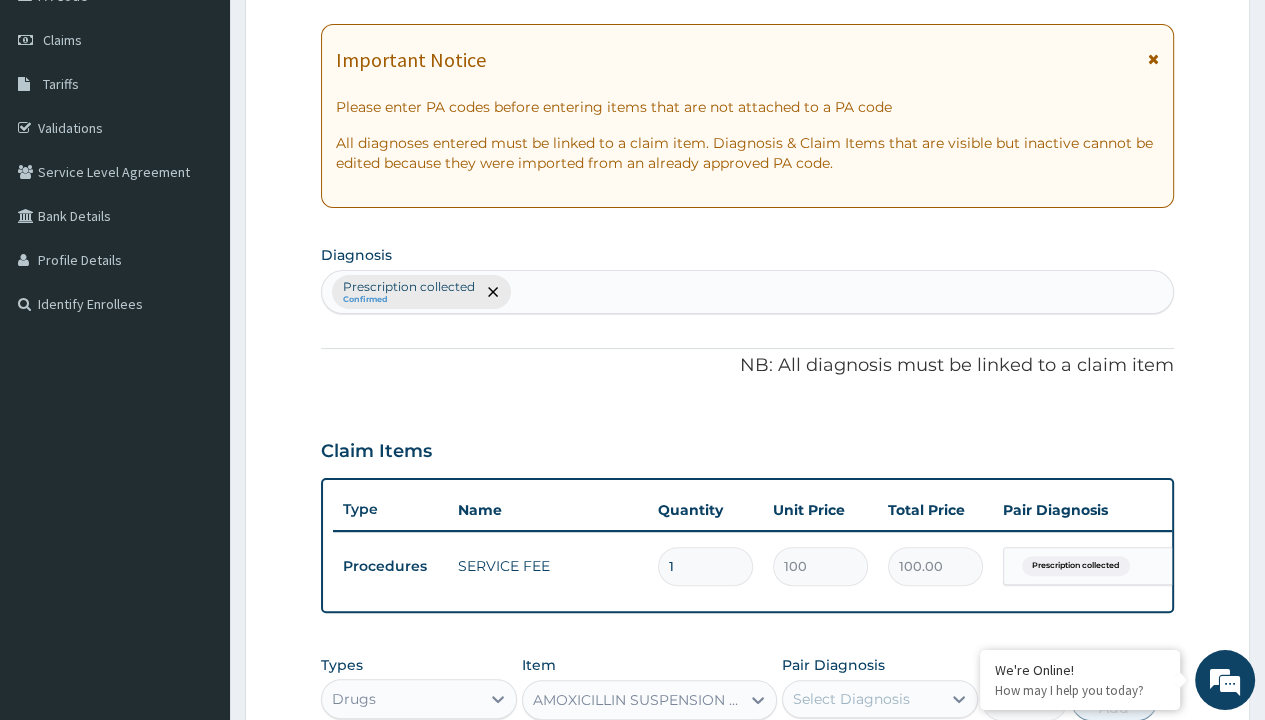 type on "prescription collected" 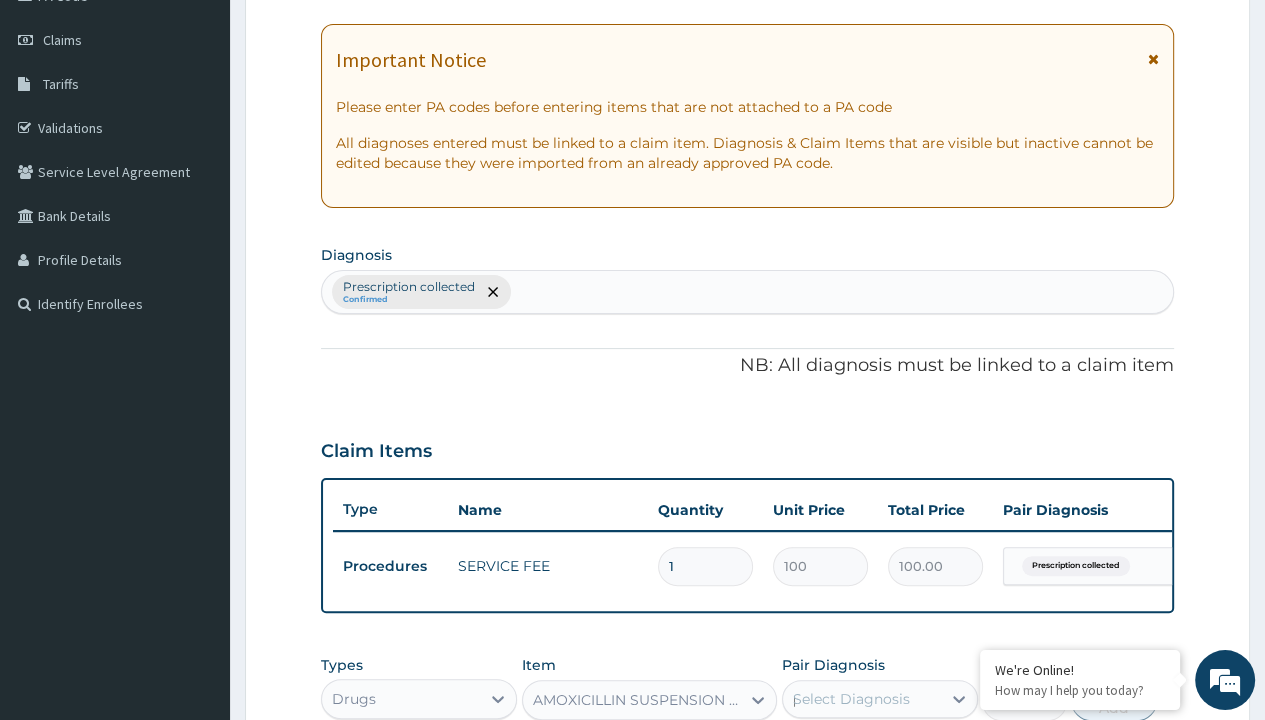 type 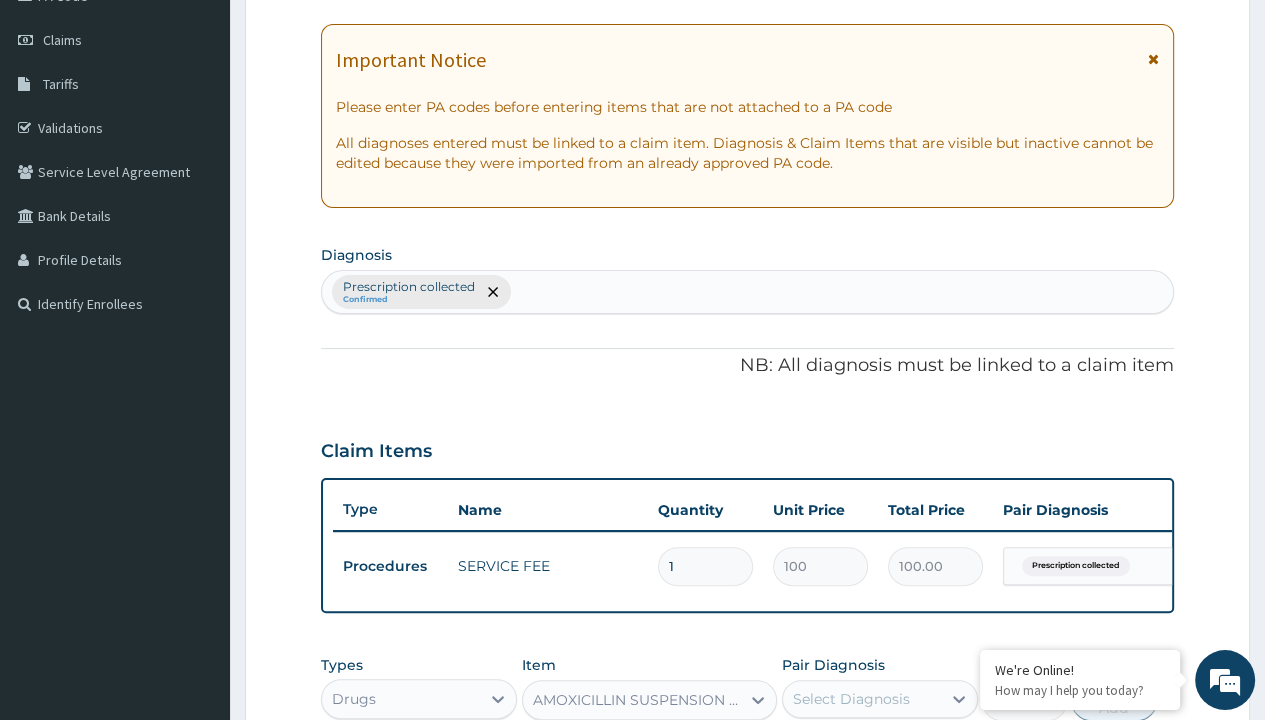 scroll, scrollTop: 639, scrollLeft: 0, axis: vertical 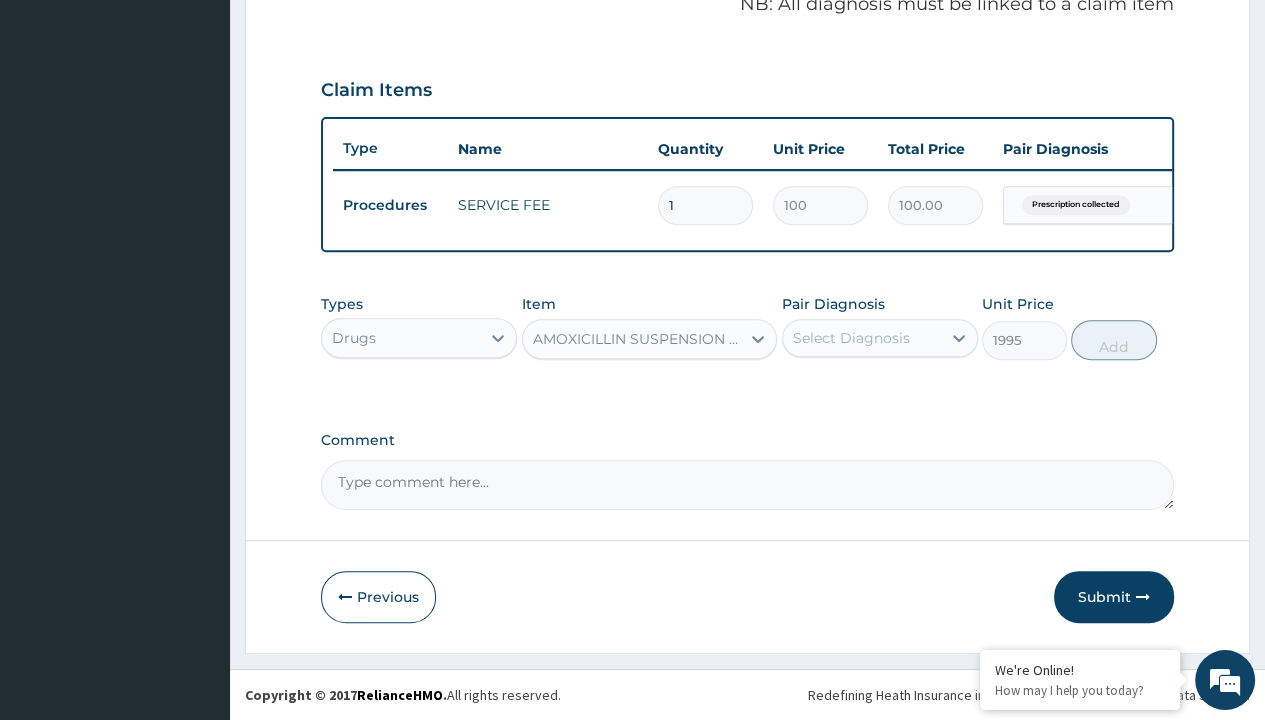 click on "Add" at bounding box center [1113, 340] 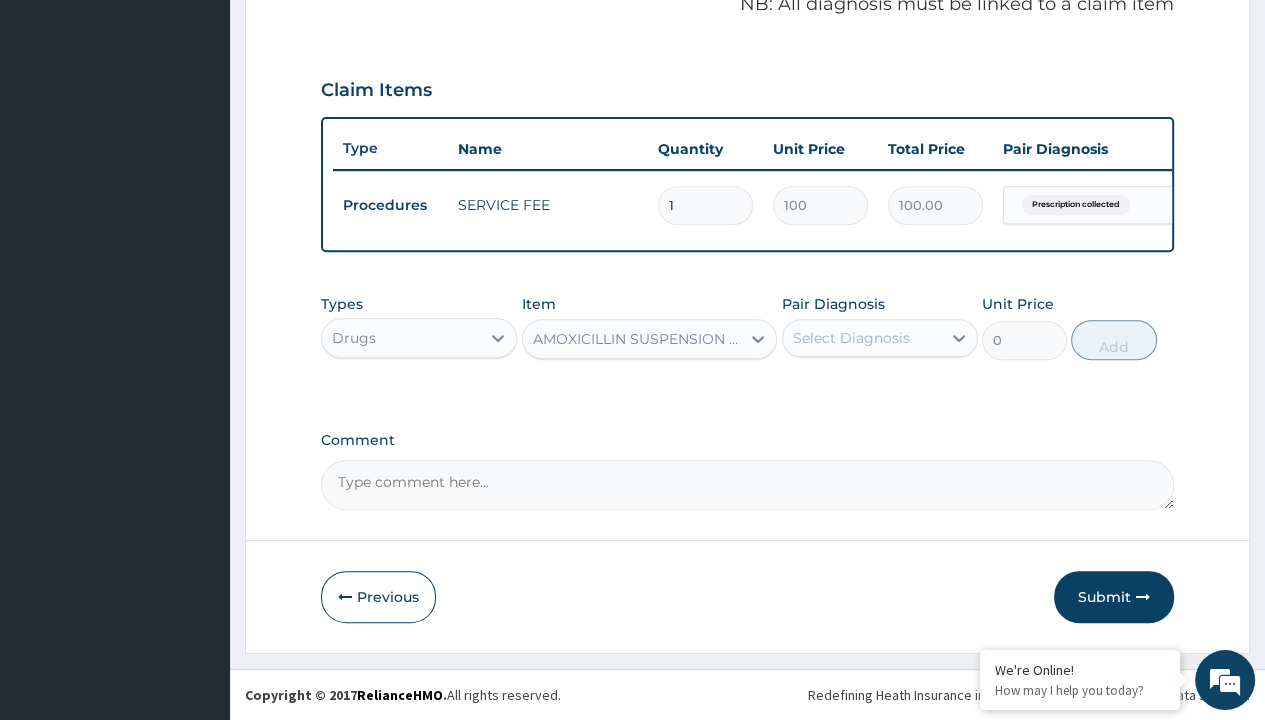 click on "Step  2  of 2 PA Code / Prescription Code PR/878C0F53 Encounter Date 26-07-2025 Important Notice Please enter PA codes before entering items that are not attached to a PA code   All diagnoses entered must be linked to a claim item. Diagnosis & Claim Items that are visible but inactive cannot be edited because they were imported from an already approved PA code. Diagnosis Prescription collected Confirmed NB: All diagnosis must be linked to a claim item Claim Items Type Name Quantity Unit Price Total Price Pair Diagnosis Actions Procedures SERVICE FEE 1 100 100.00 Prescription collected Delete Types Drugs Item option AMOXICILLIN SUSPENSION EMMOX/BOTT, selected.   Select is focused ,type to refine list, press Down to open the menu,  AMOXICILLIN SUSPENSION EMMOX/BOTT Pair Diagnosis Select Diagnosis Unit Price 0 Add Comment     Previous   Submit" at bounding box center (747, 66) 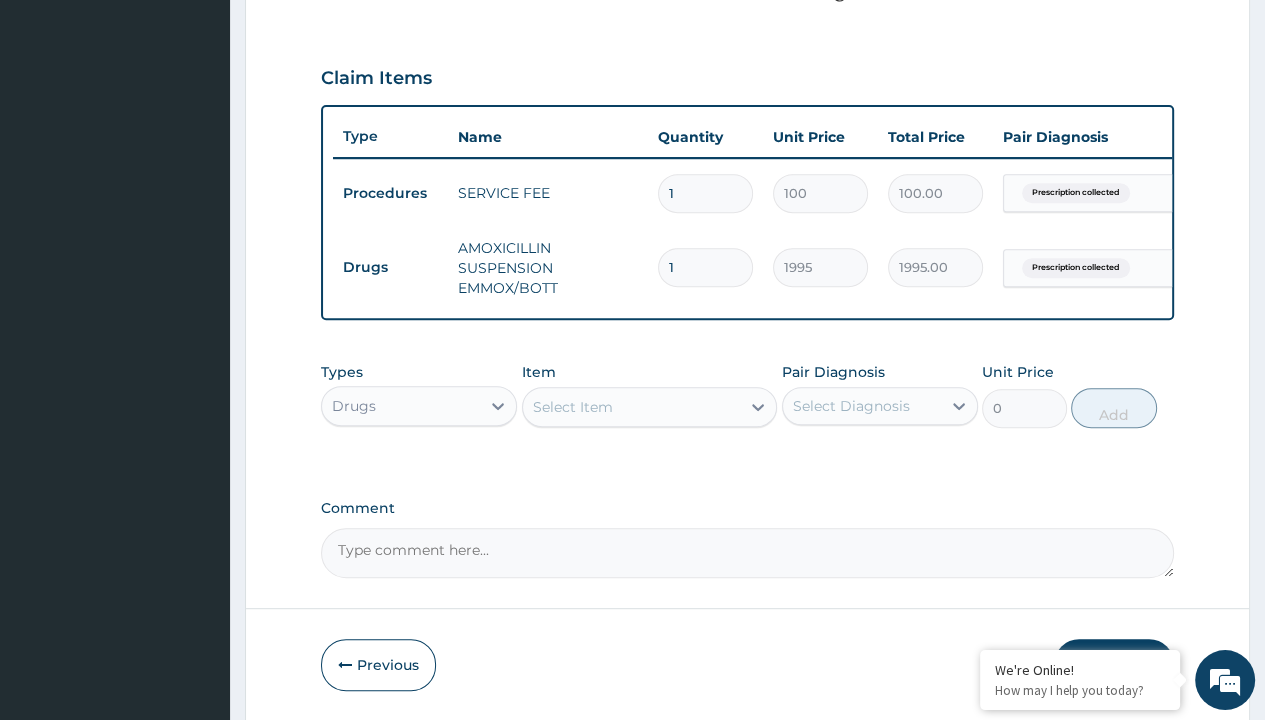click on "Select Item" at bounding box center [573, 407] 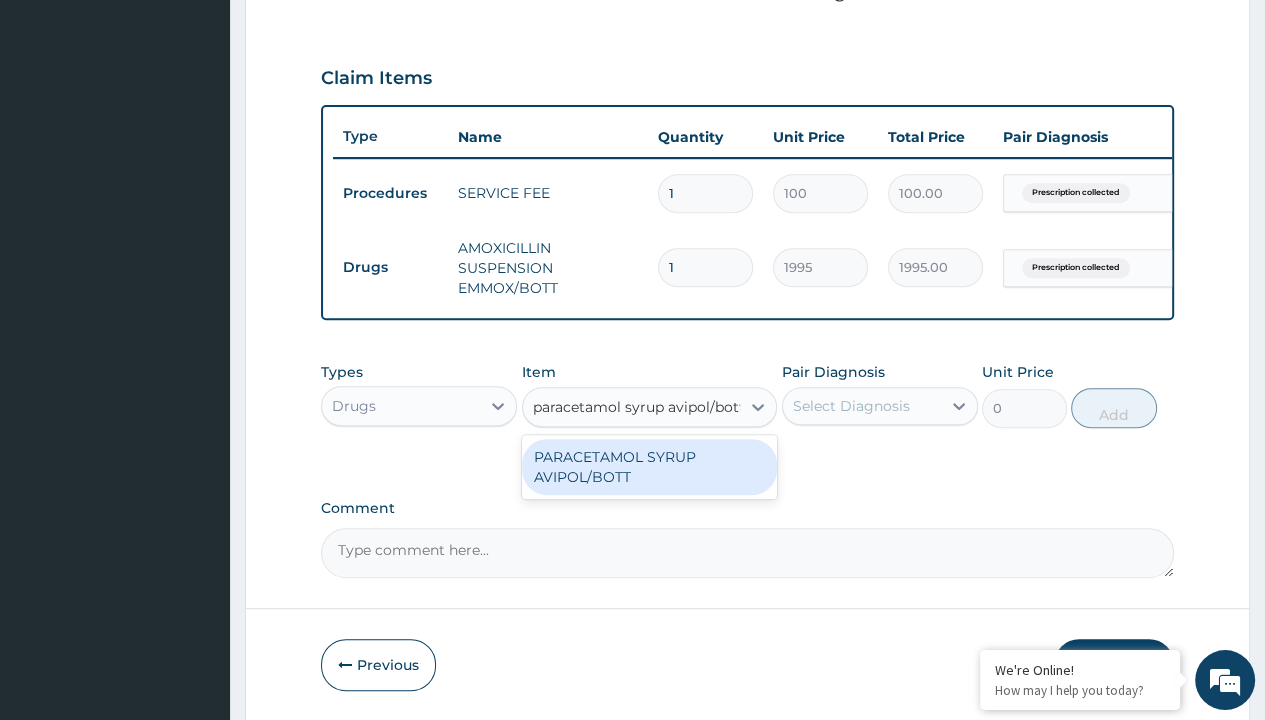click on "PARACETAMOL SYRUP AVIPOL/BOTT" at bounding box center (650, 467) 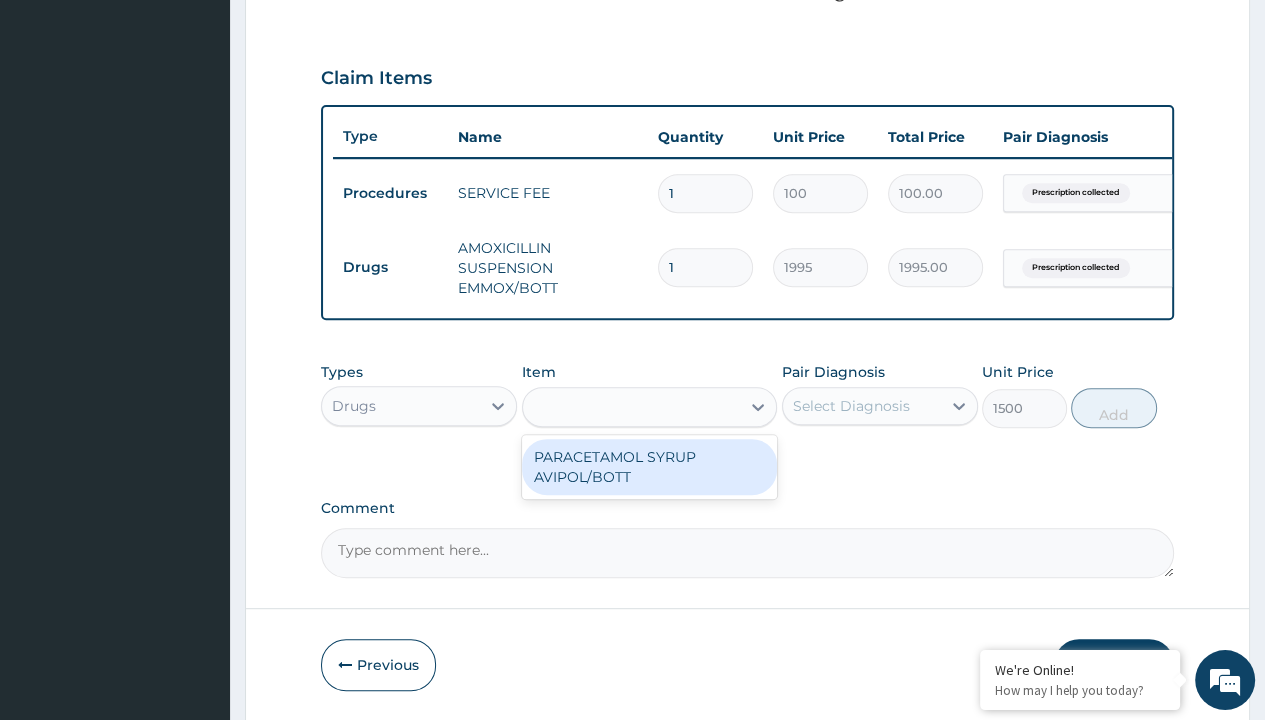 scroll, scrollTop: 0, scrollLeft: 0, axis: both 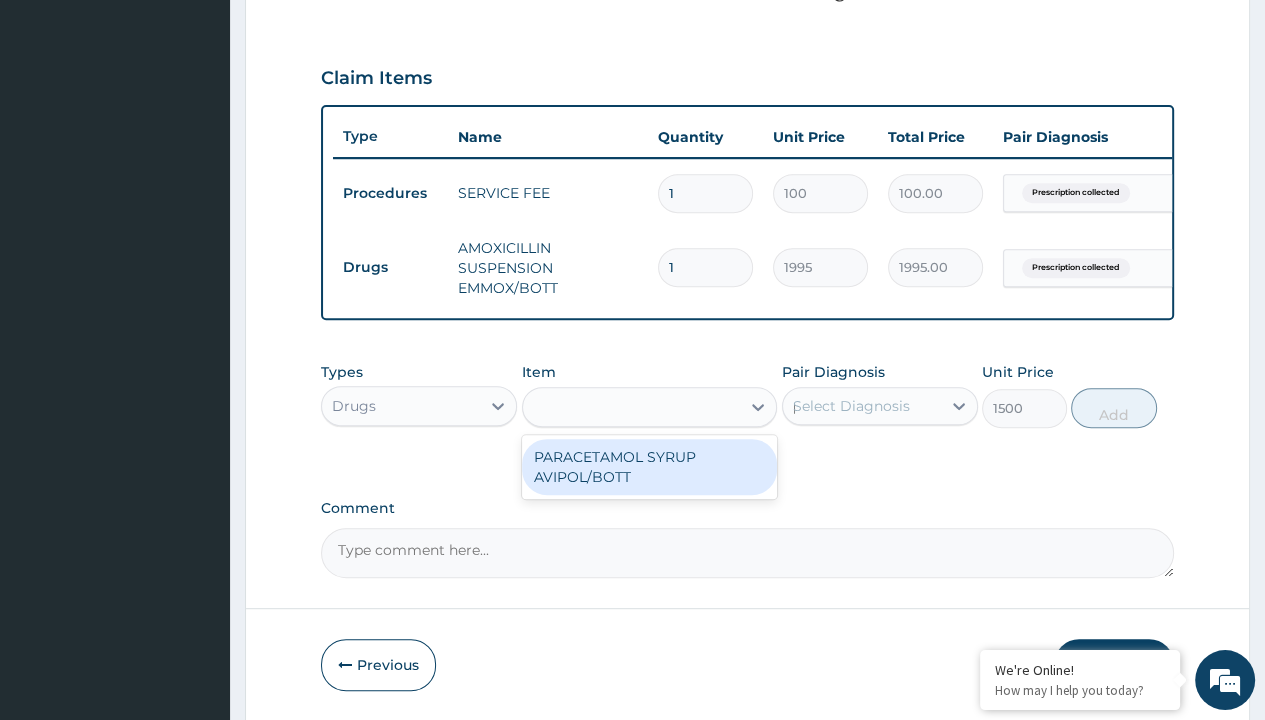 type 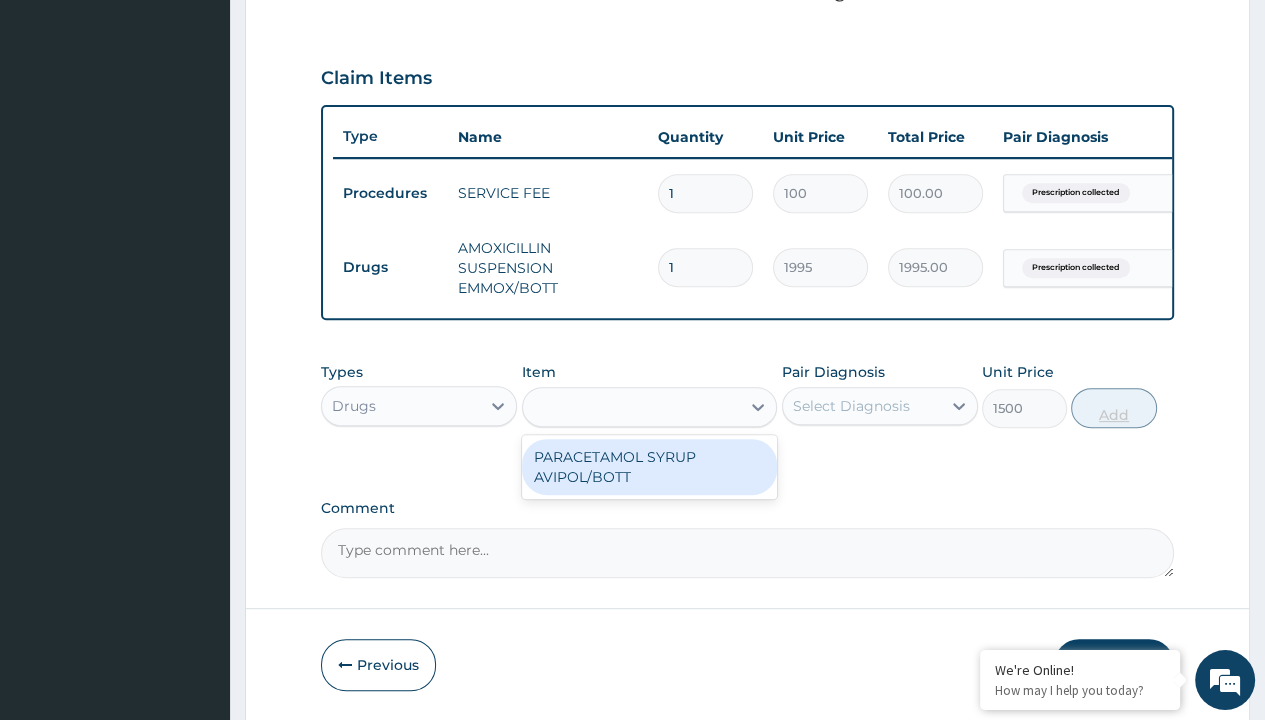click on "Add" at bounding box center [1113, 408] 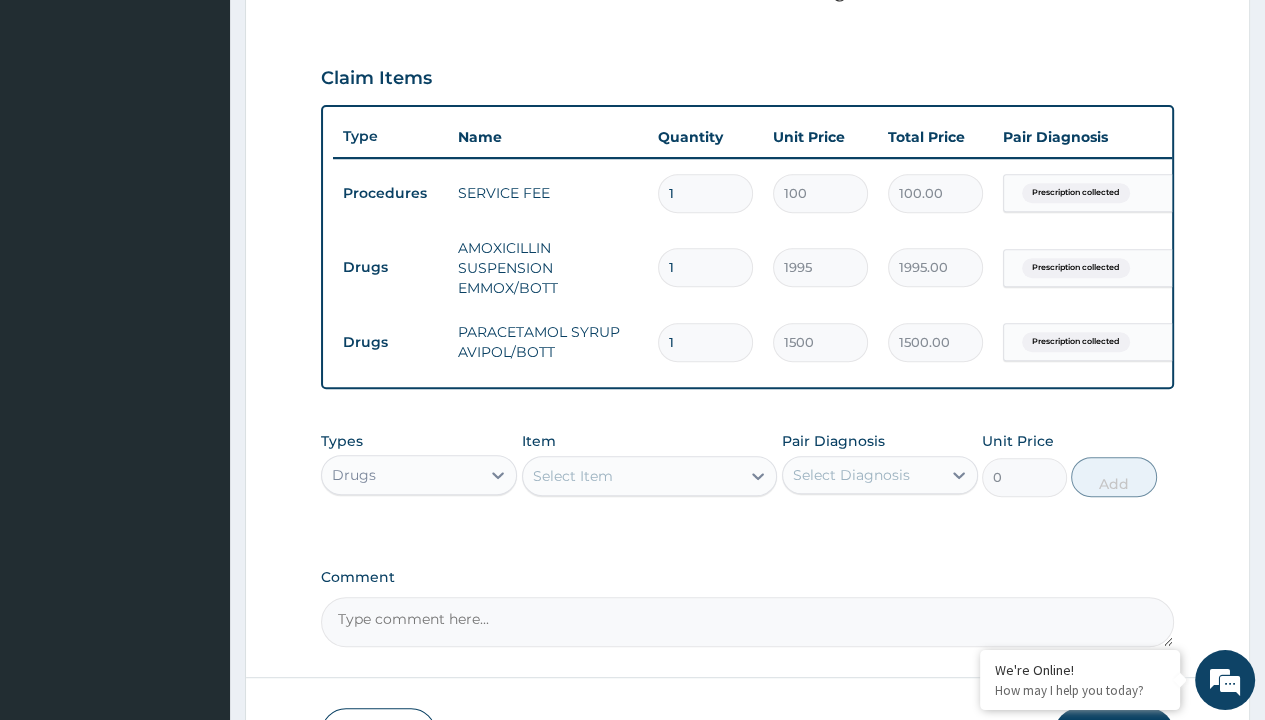 click on "Step  2  of 2 PA Code / Prescription Code PR/878C0F53 Encounter Date 26-07-2025 Important Notice Please enter PA codes before entering items that are not attached to a PA code   All diagnoses entered must be linked to a claim item. Diagnosis & Claim Items that are visible but inactive cannot be edited because they were imported from an already approved PA code. Diagnosis Prescription collected Confirmed NB: All diagnosis must be linked to a claim item Claim Items Type Name Quantity Unit Price Total Price Pair Diagnosis Actions Procedures SERVICE FEE 1 100 100.00 Prescription collected Delete Drugs AMOXICILLIN SUSPENSION EMMOX/BOTT 1 1995 1995.00 Prescription collected Delete Drugs PARACETAMOL SYRUP AVIPOL/BOTT 1 1500 1500.00 Prescription collected Delete Types Drugs Item Select Item Pair Diagnosis Select Diagnosis Unit Price 0 Add Comment     Previous   Submit" at bounding box center [747, 128] 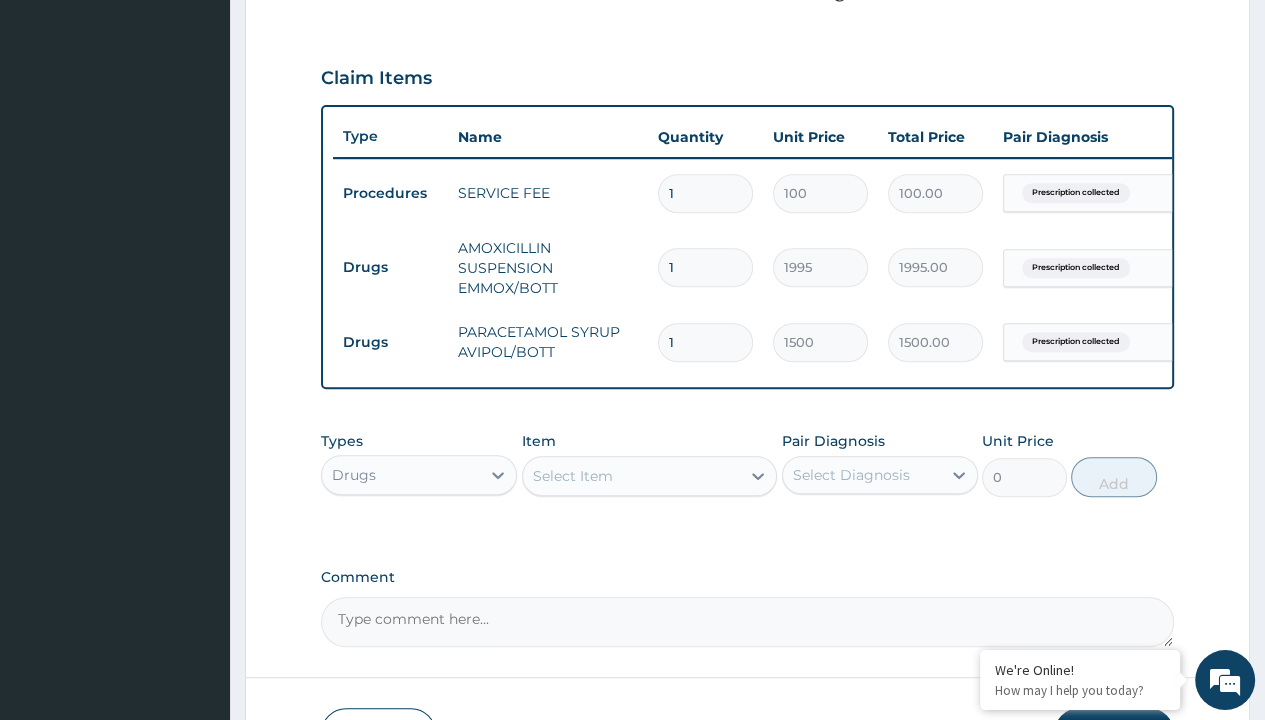 scroll, scrollTop: 719, scrollLeft: 0, axis: vertical 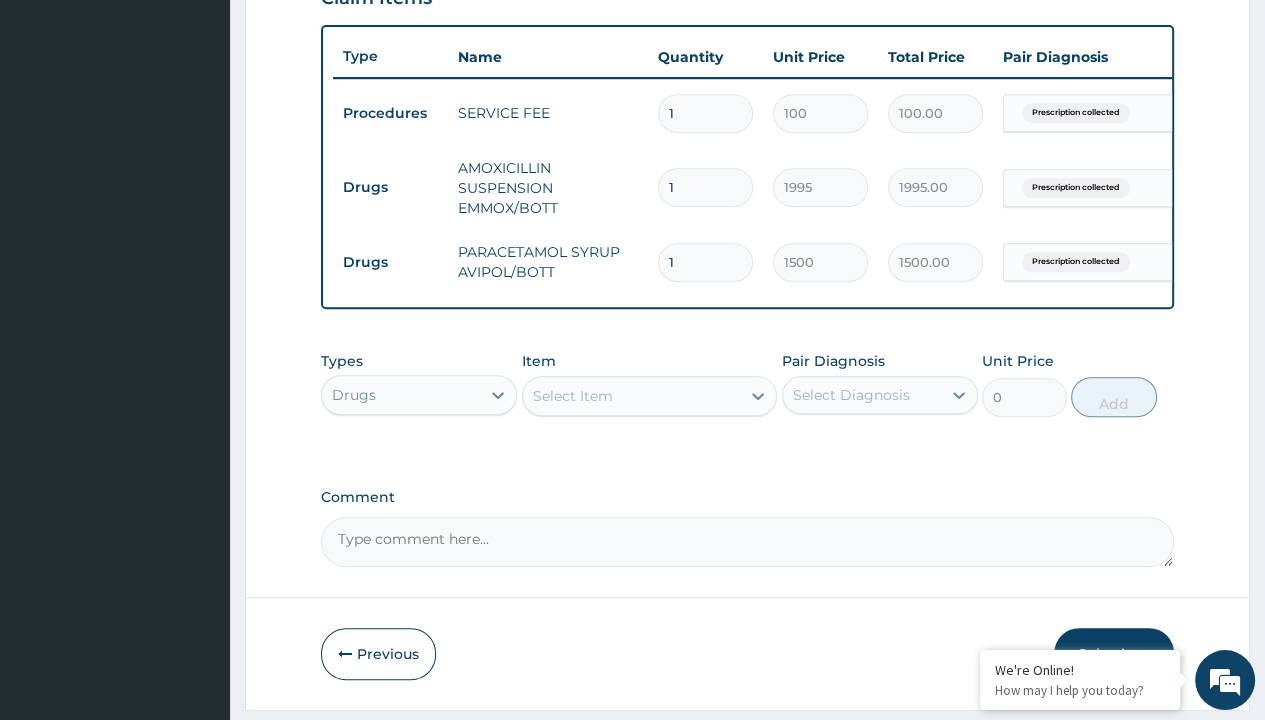 click on "Drugs" at bounding box center [390, 187] 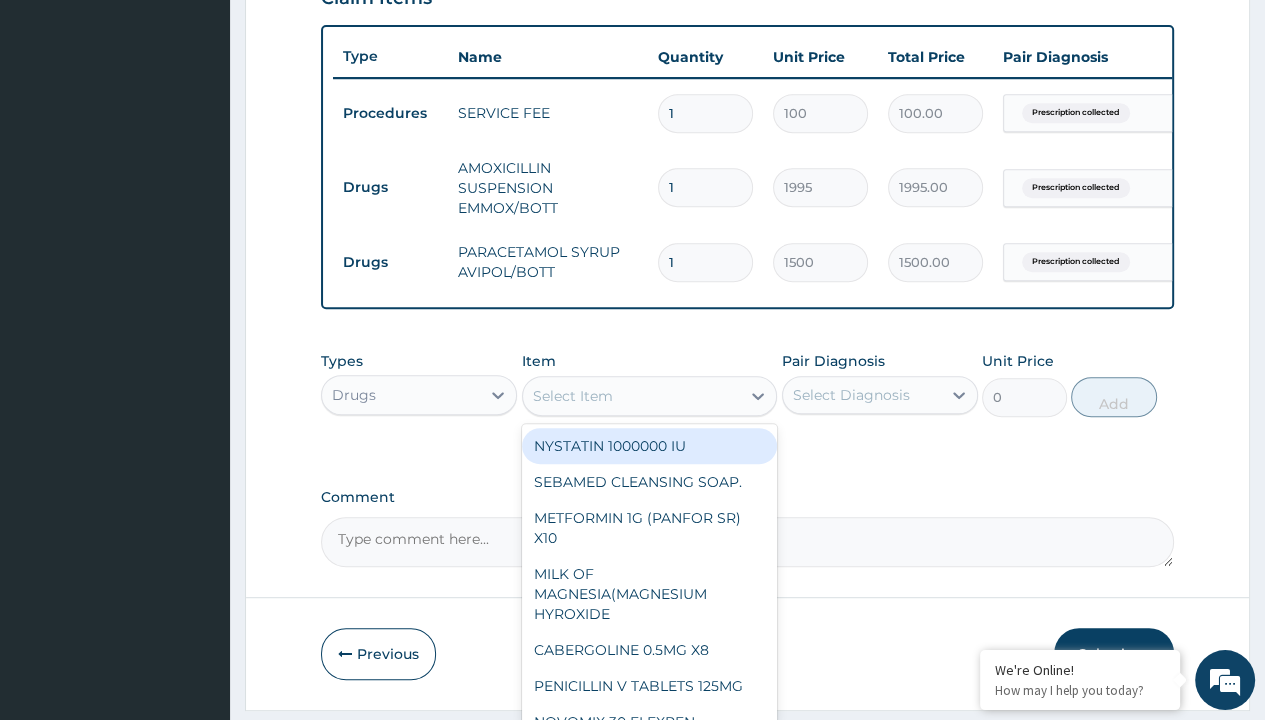 type on "throat lozenges" 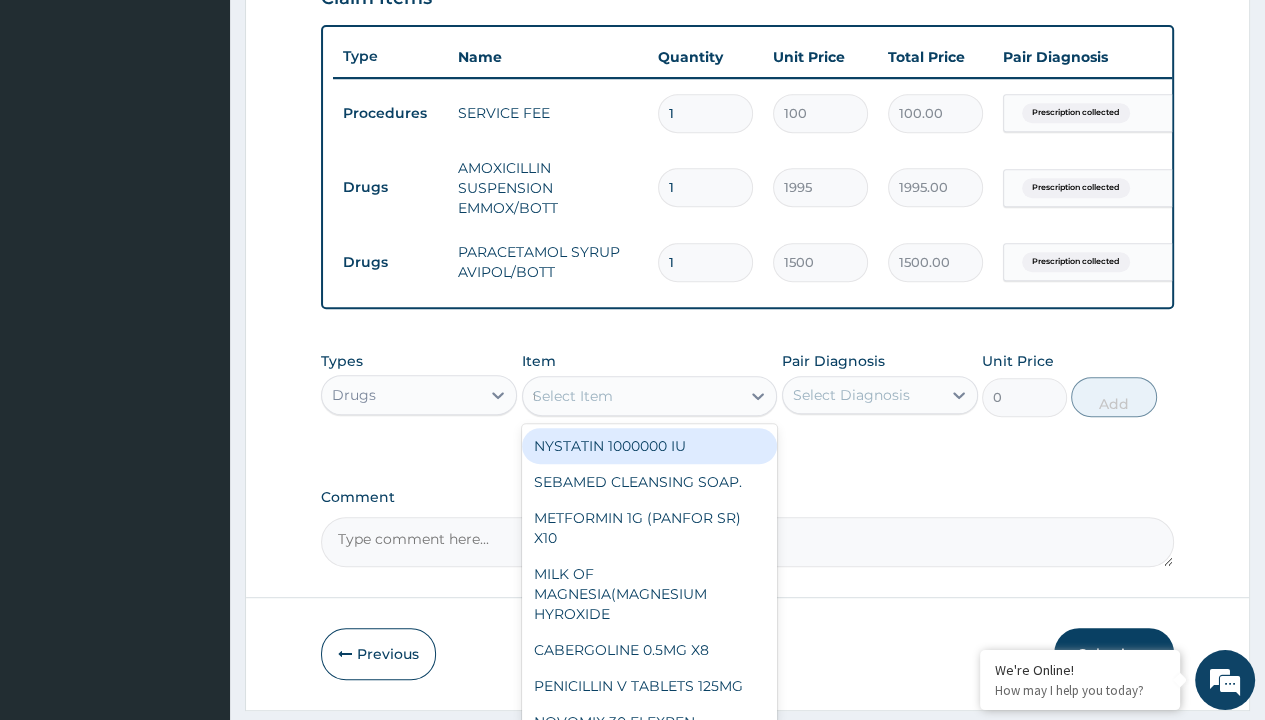 click on "THROAT LOZENGES" at bounding box center [650, 50450] 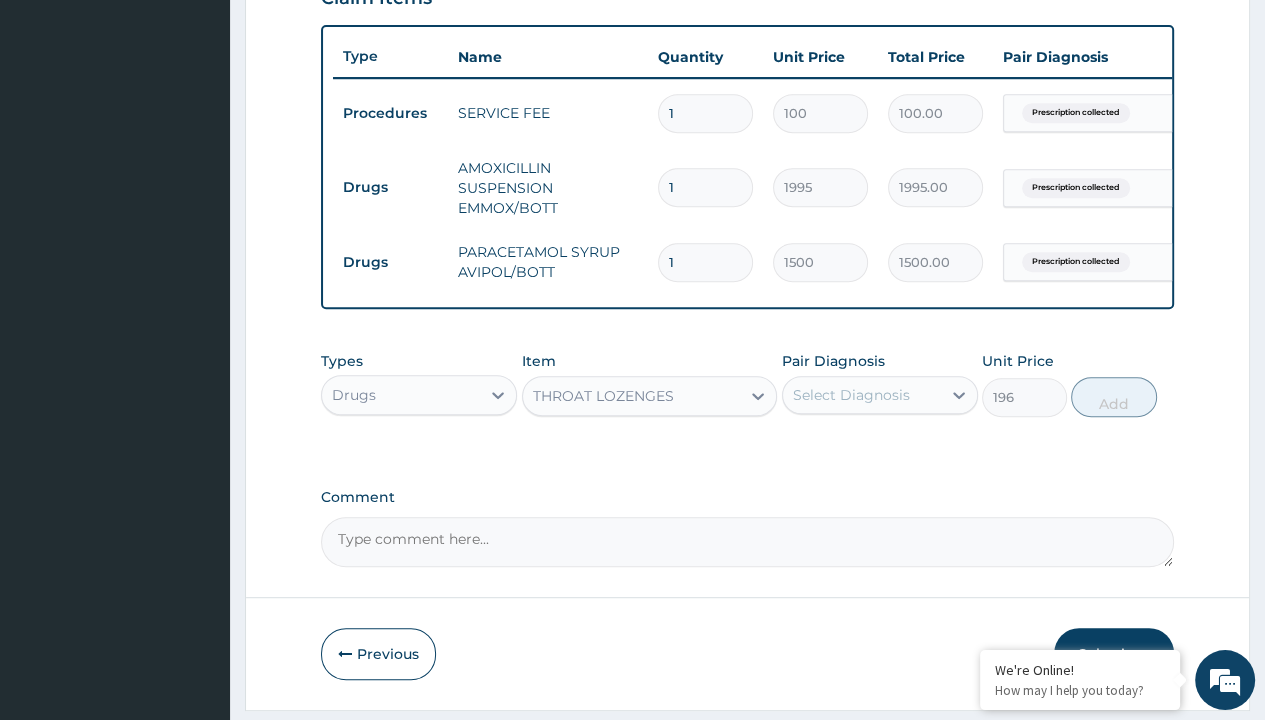 scroll, scrollTop: 0, scrollLeft: 0, axis: both 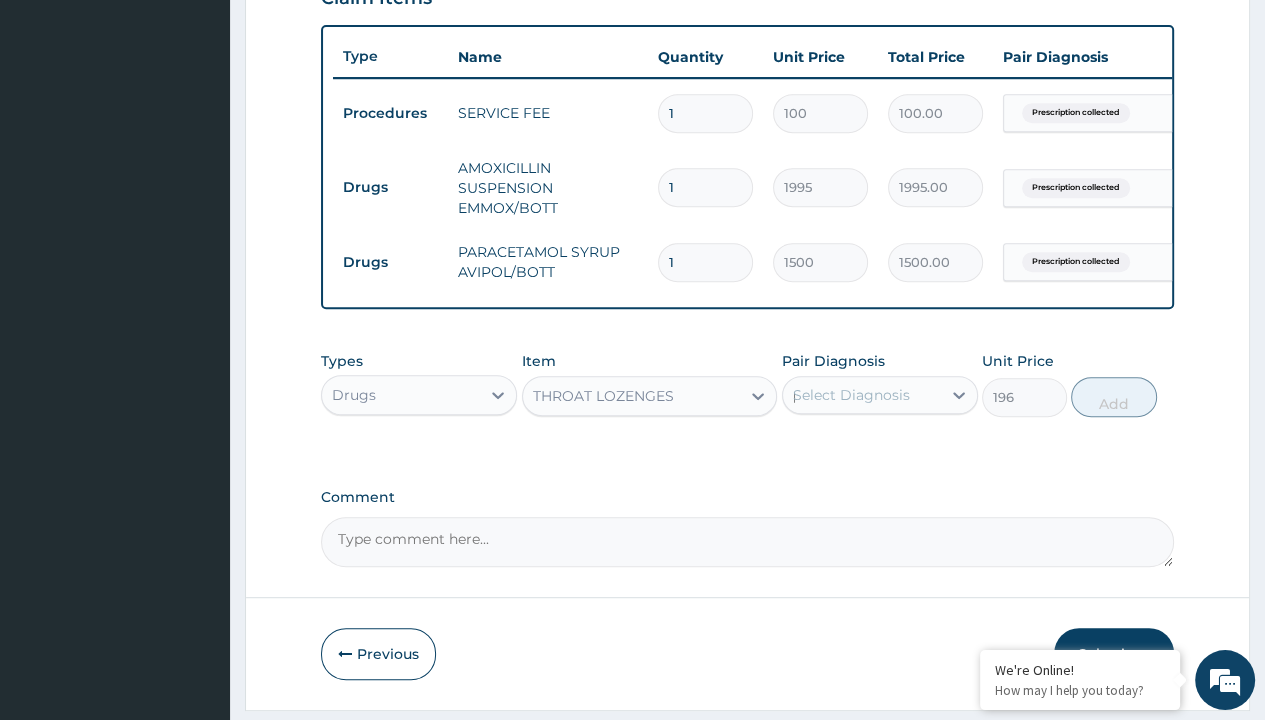 type 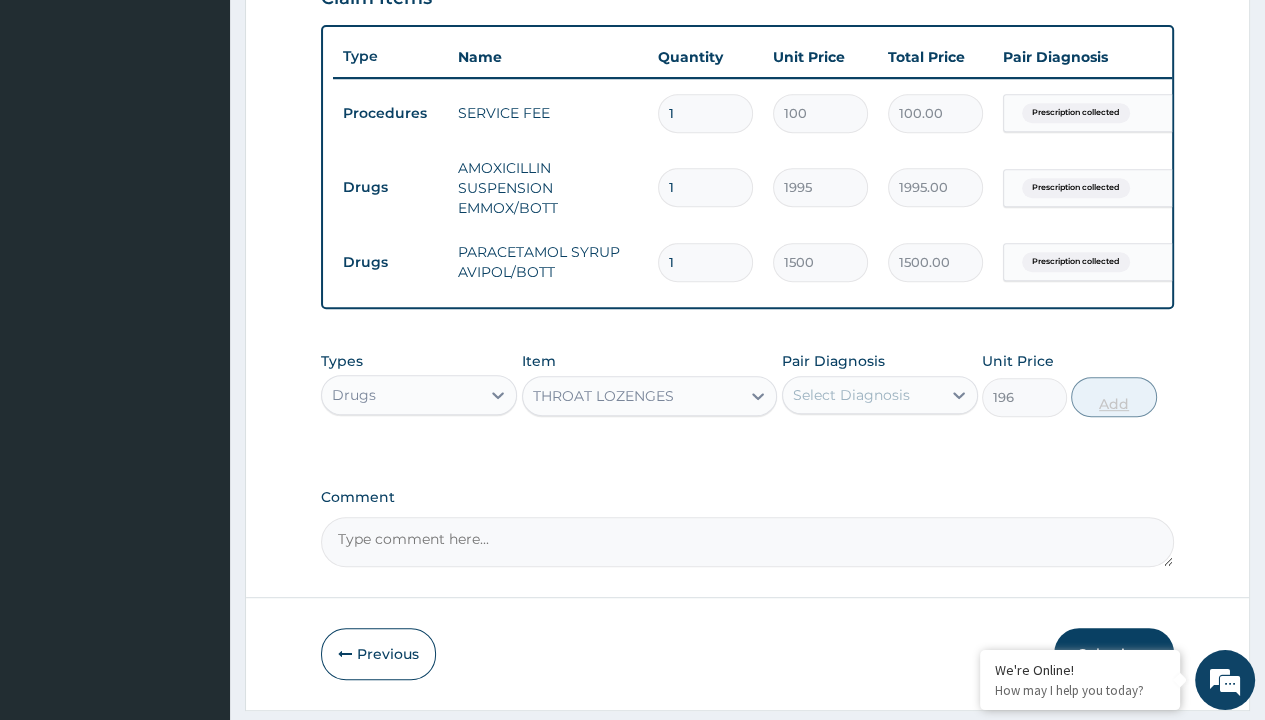 click on "Add" at bounding box center (1113, 397) 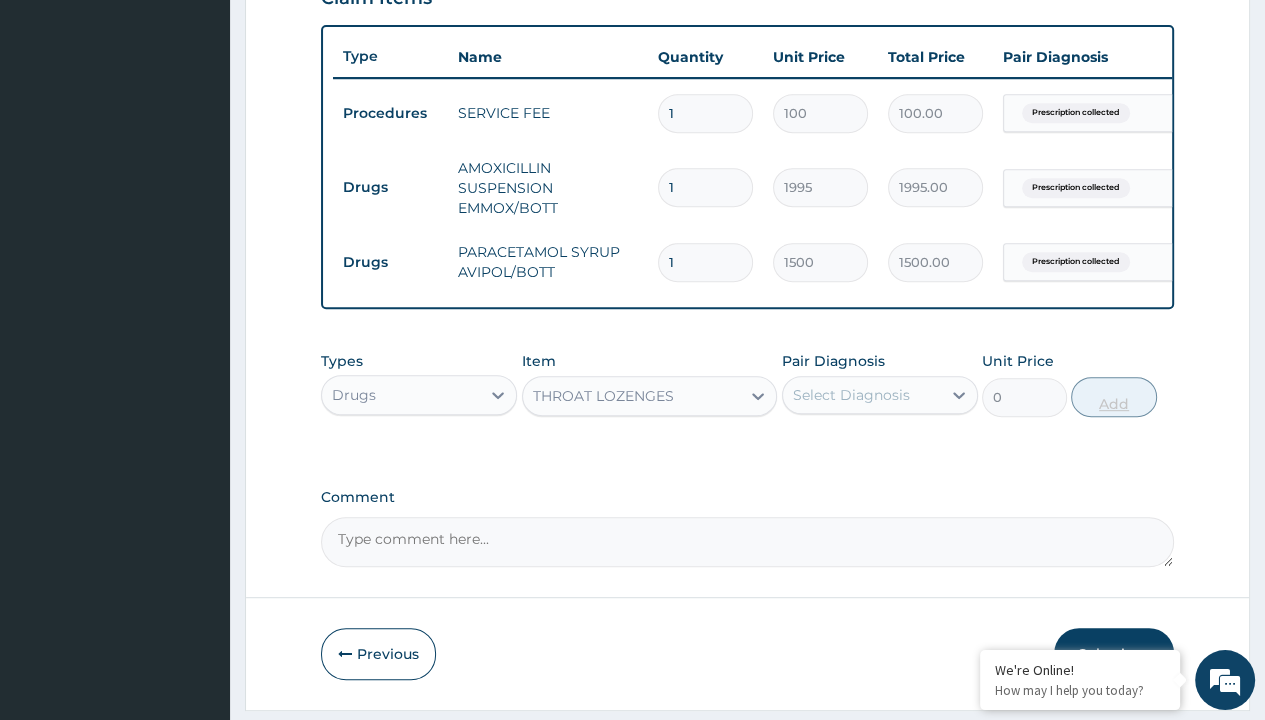 scroll, scrollTop: 788, scrollLeft: 0, axis: vertical 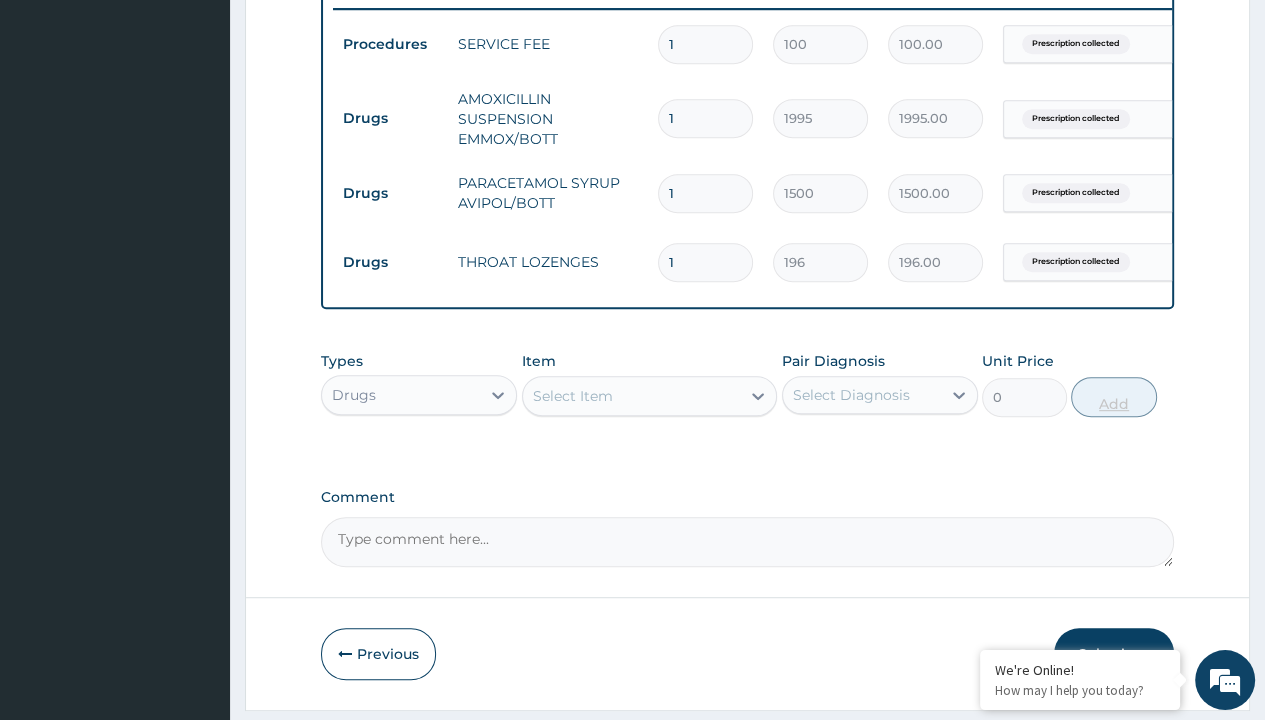 type on "10" 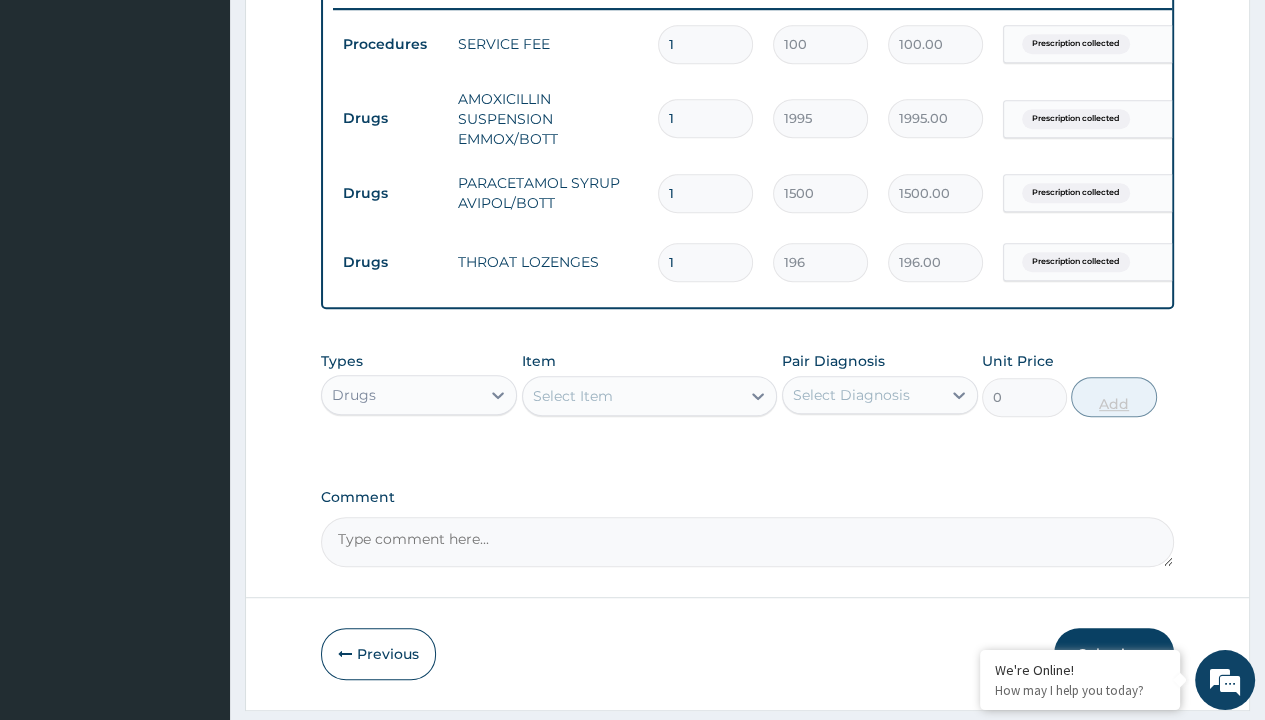 type on "1960.00" 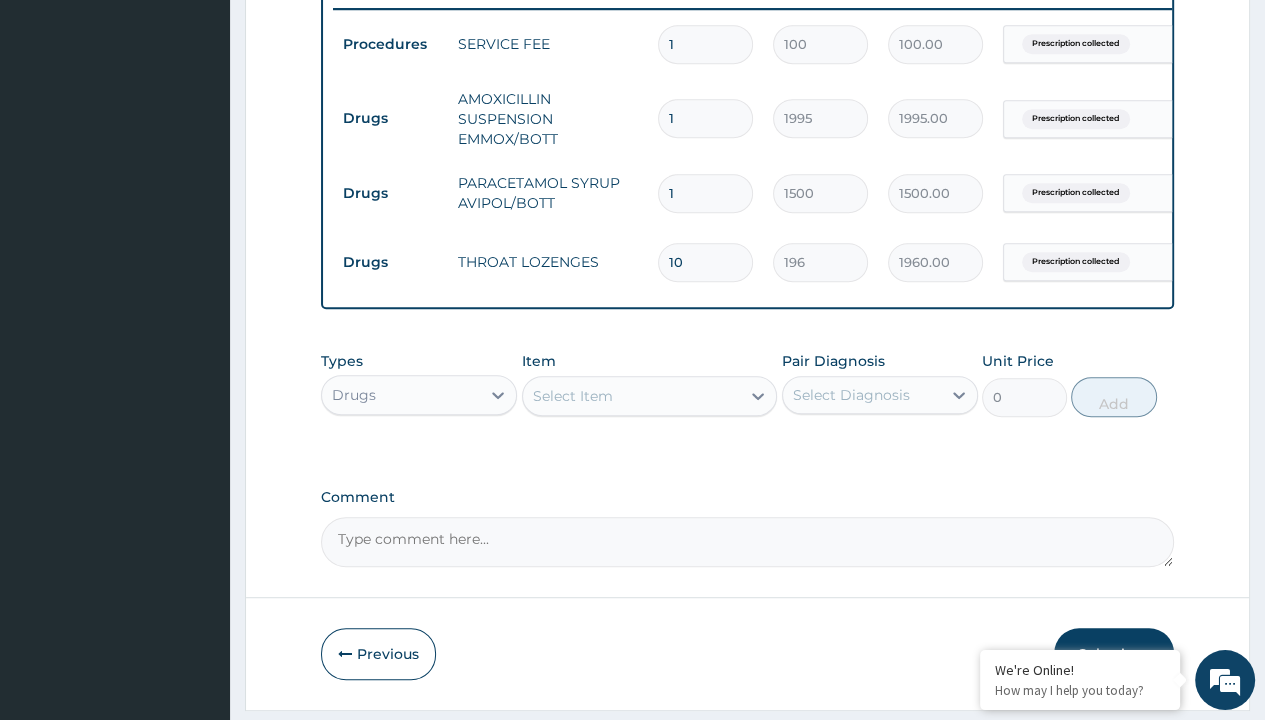 type on "10" 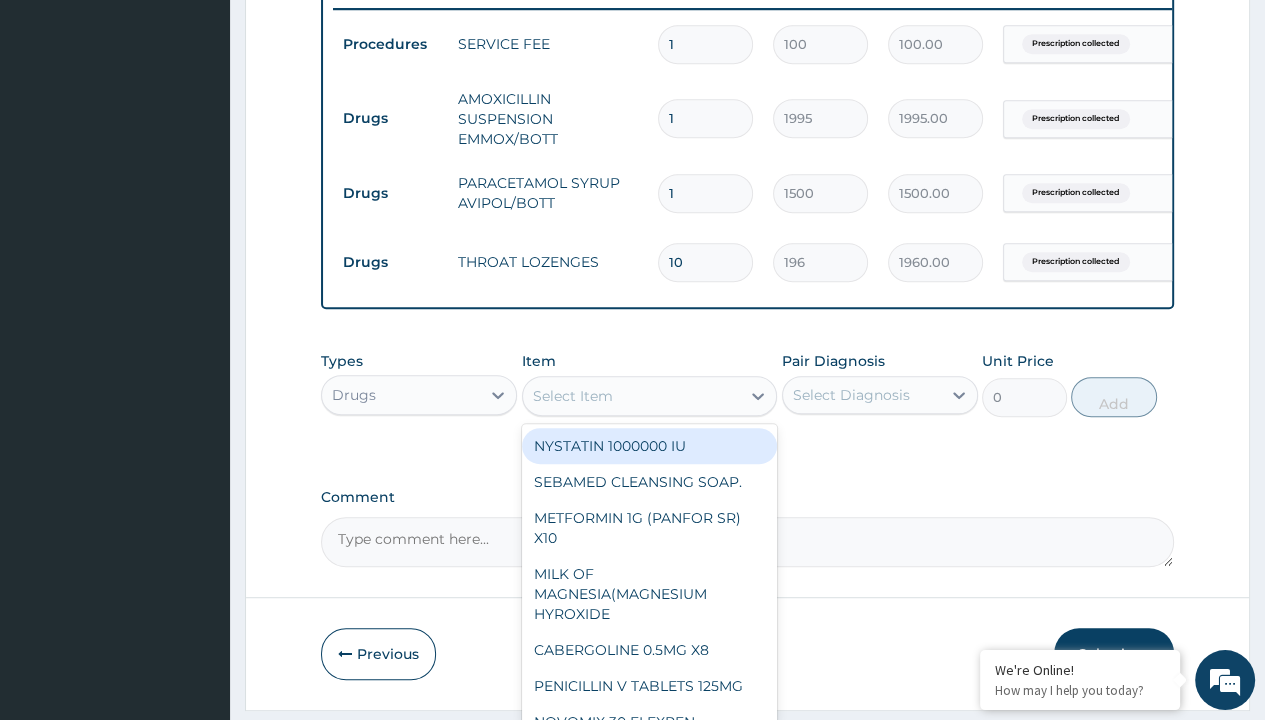 type on "cetirizine syrup (cetidyn)" 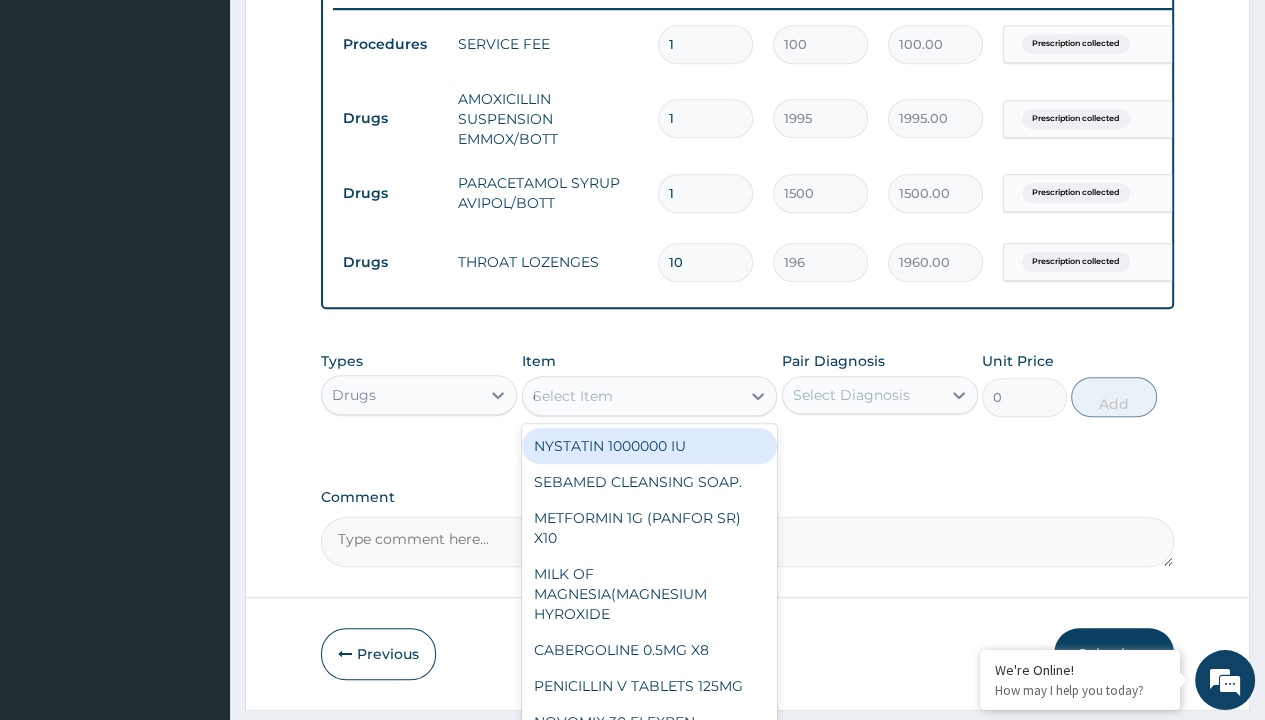 scroll, scrollTop: 0, scrollLeft: 0, axis: both 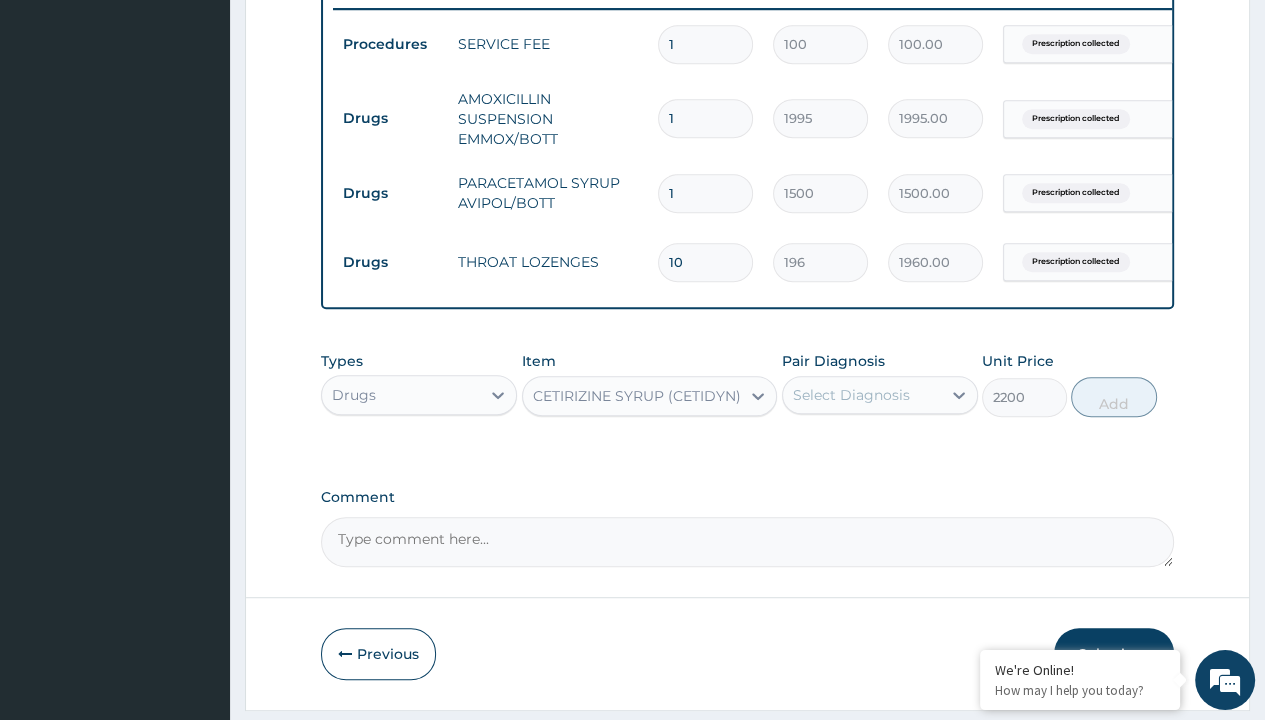 click on "Prescription collected" at bounding box center [409, -235] 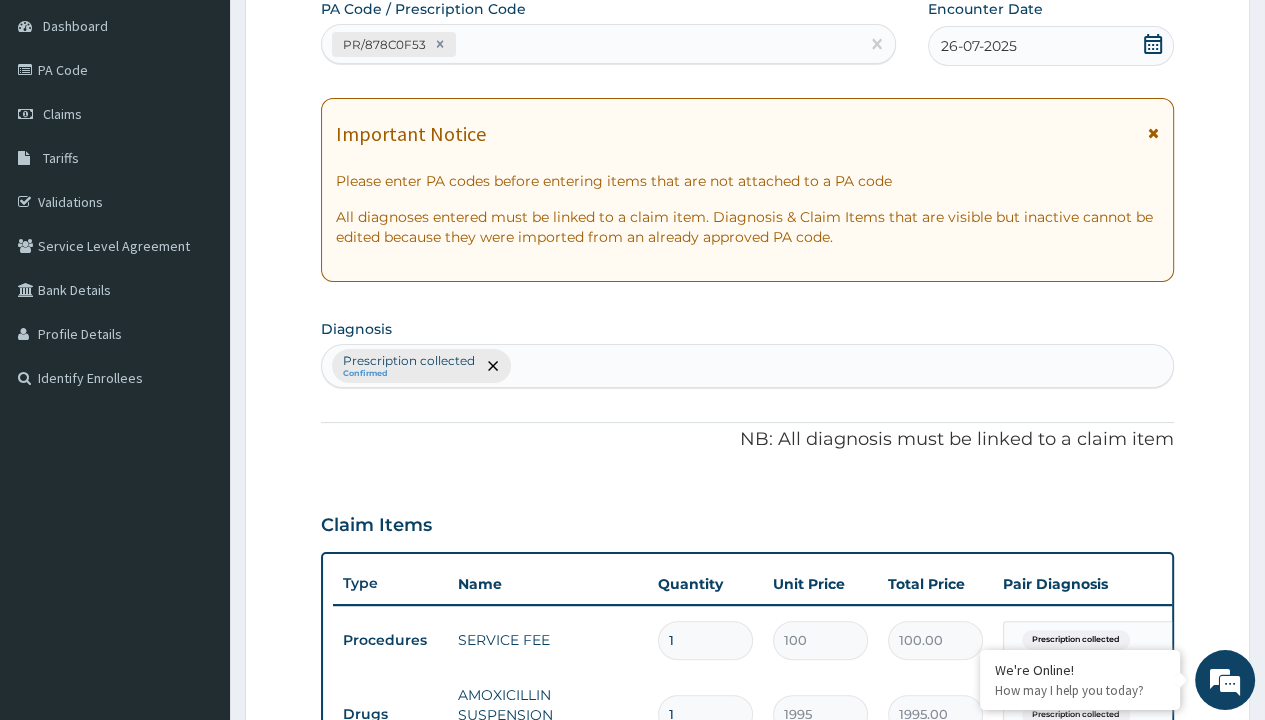 type on "prescription collected" 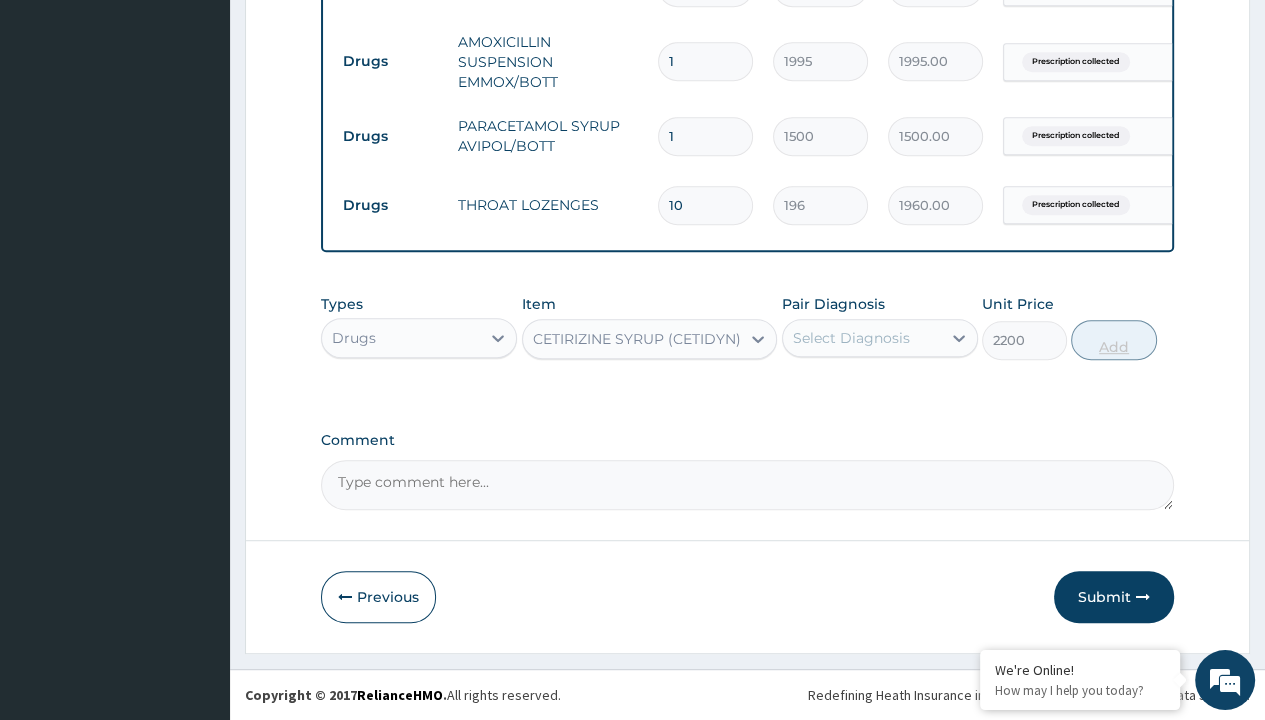 click on "Add" at bounding box center (1113, 340) 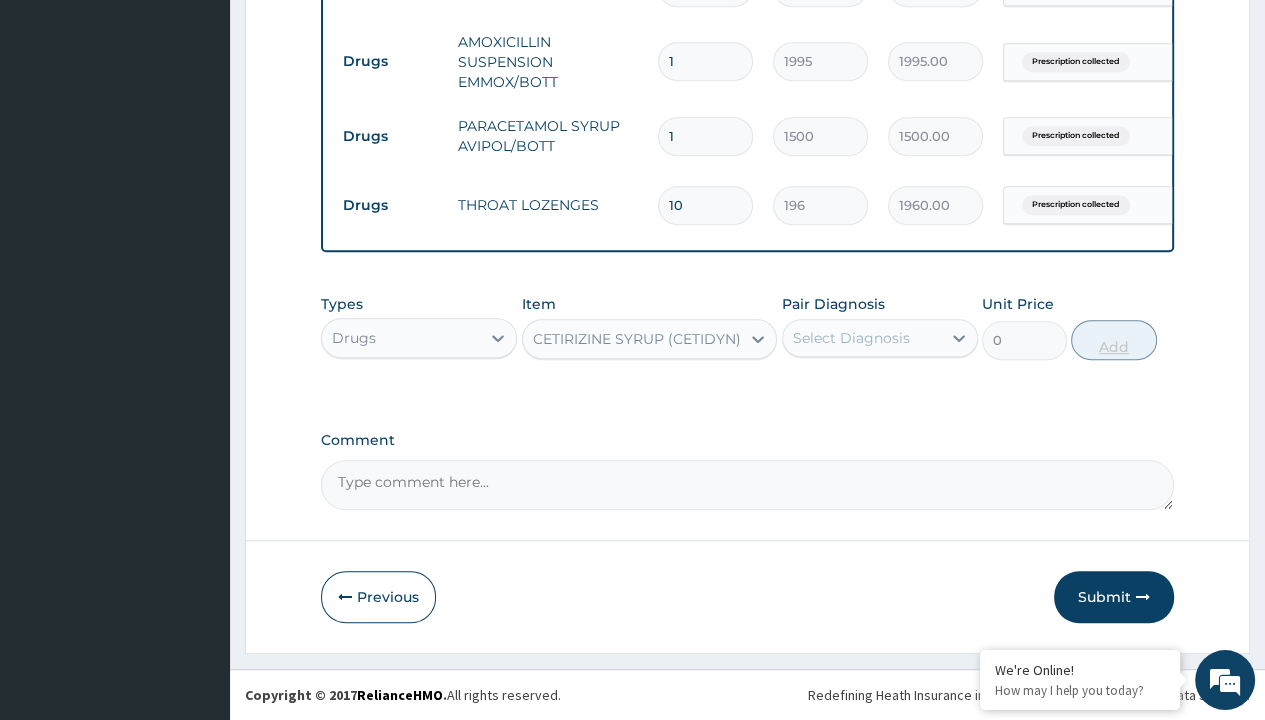 scroll, scrollTop: 0, scrollLeft: 0, axis: both 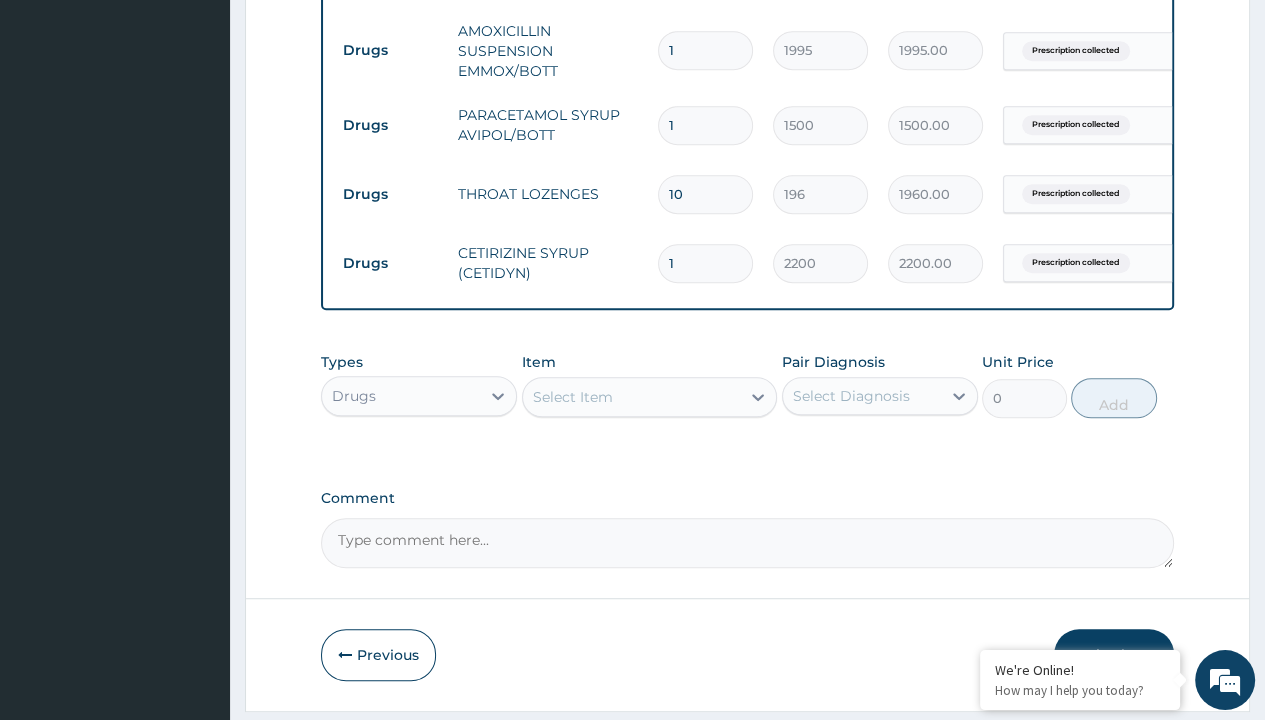 click on "Submit" at bounding box center (1114, 655) 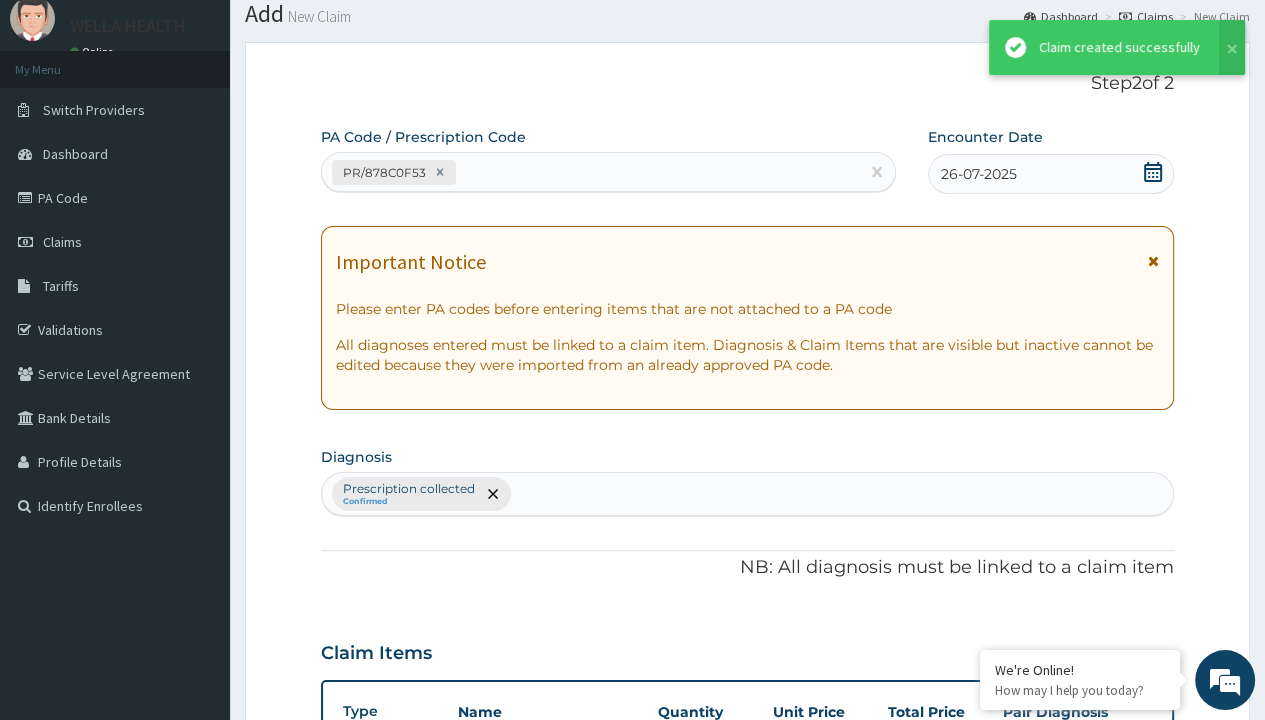 scroll, scrollTop: 925, scrollLeft: 0, axis: vertical 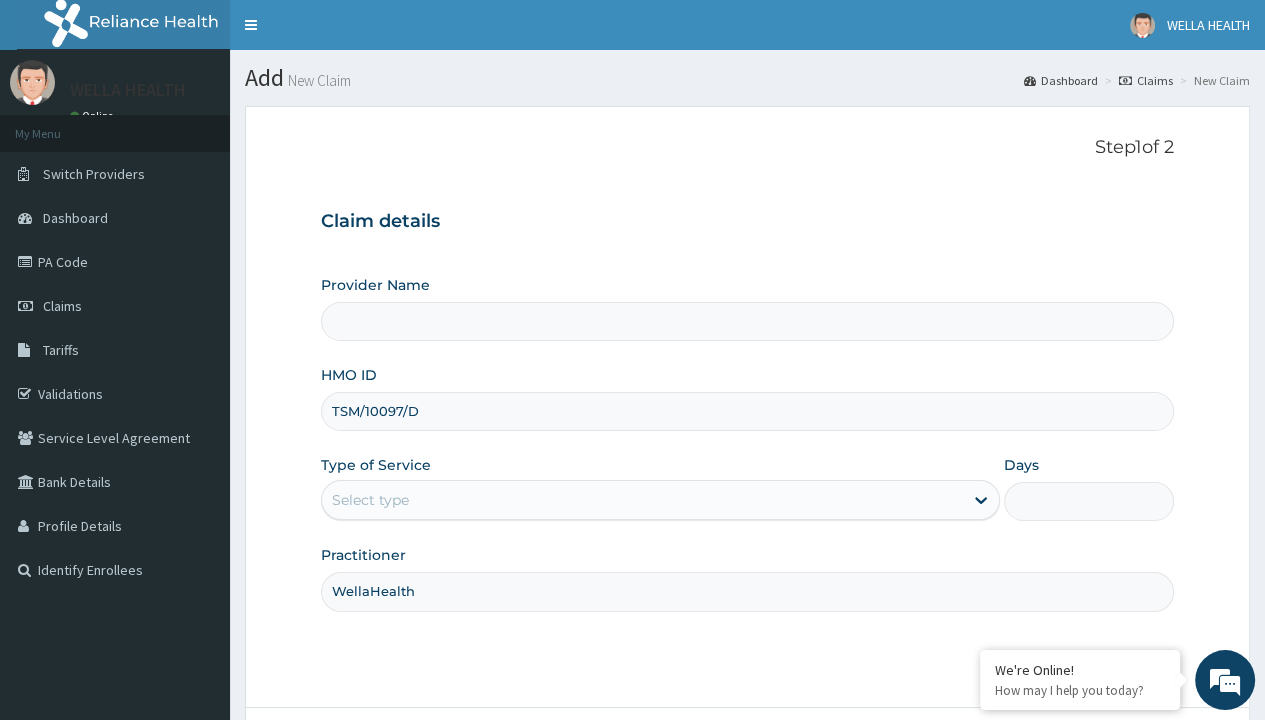type on "WellaHealth" 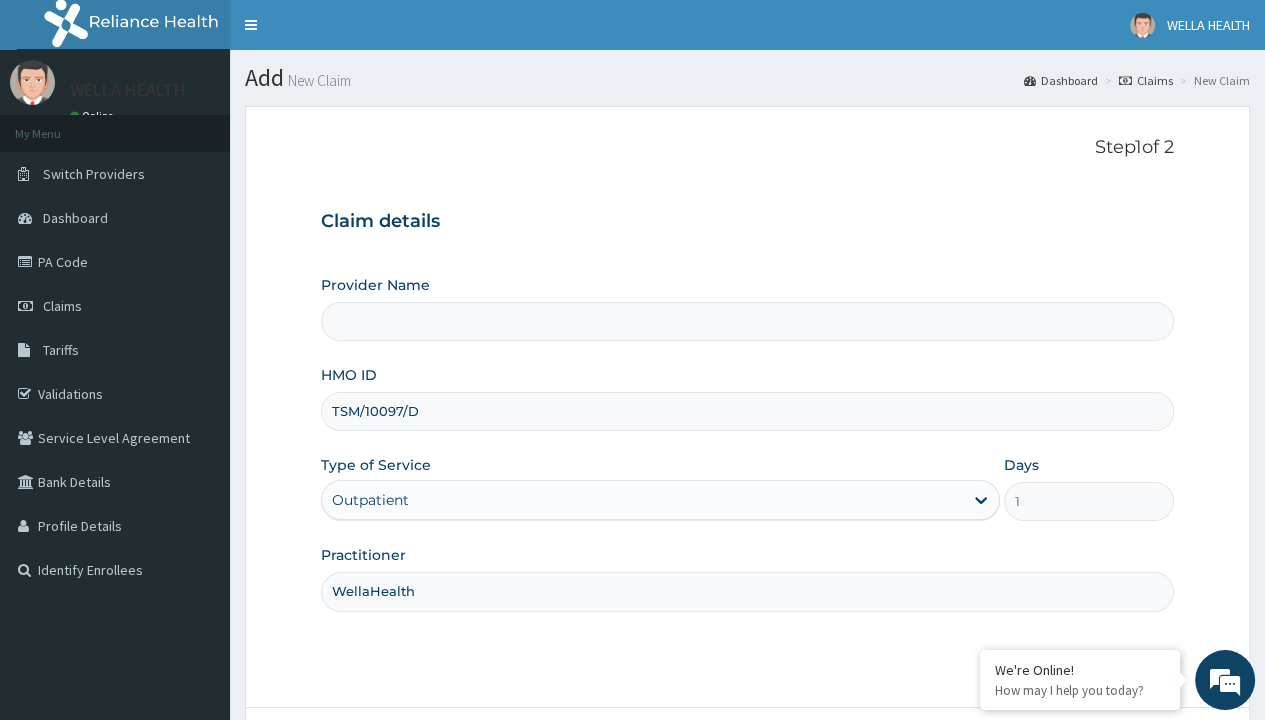 click on "Next" at bounding box center (1123, 764) 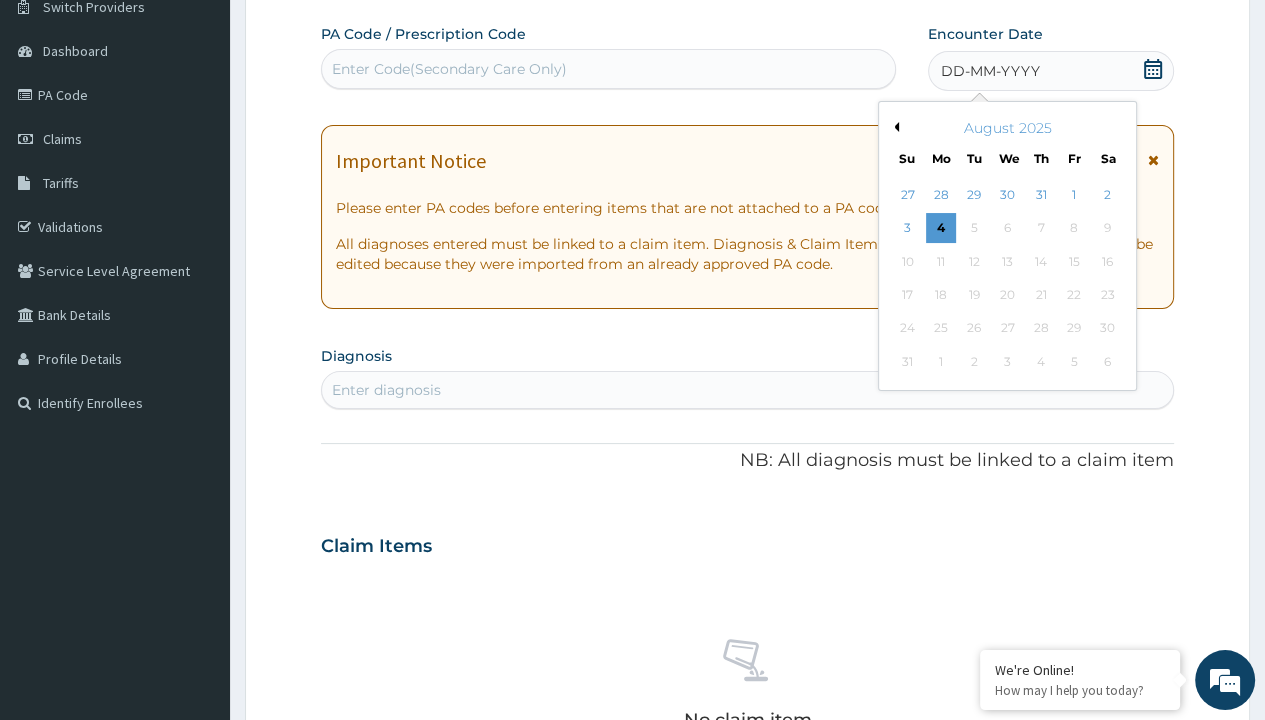 click on "Previous Month" at bounding box center (894, 127) 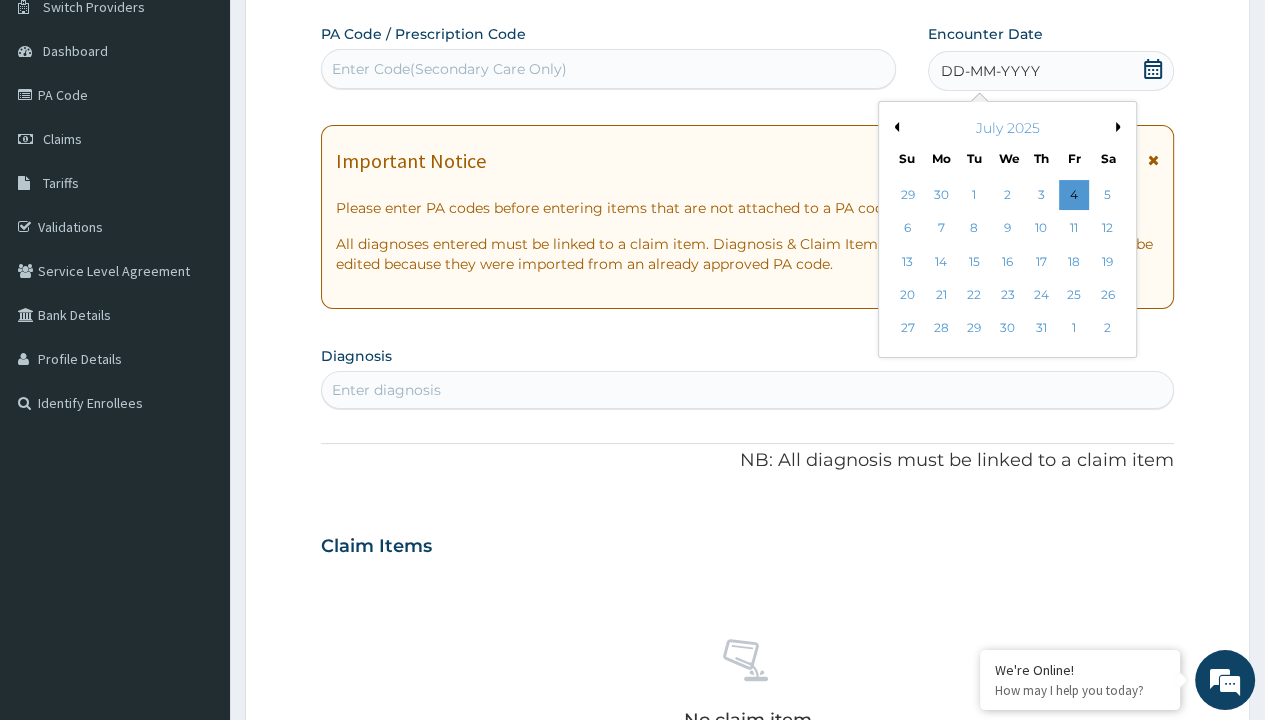 click on "26" at bounding box center (1107, 295) 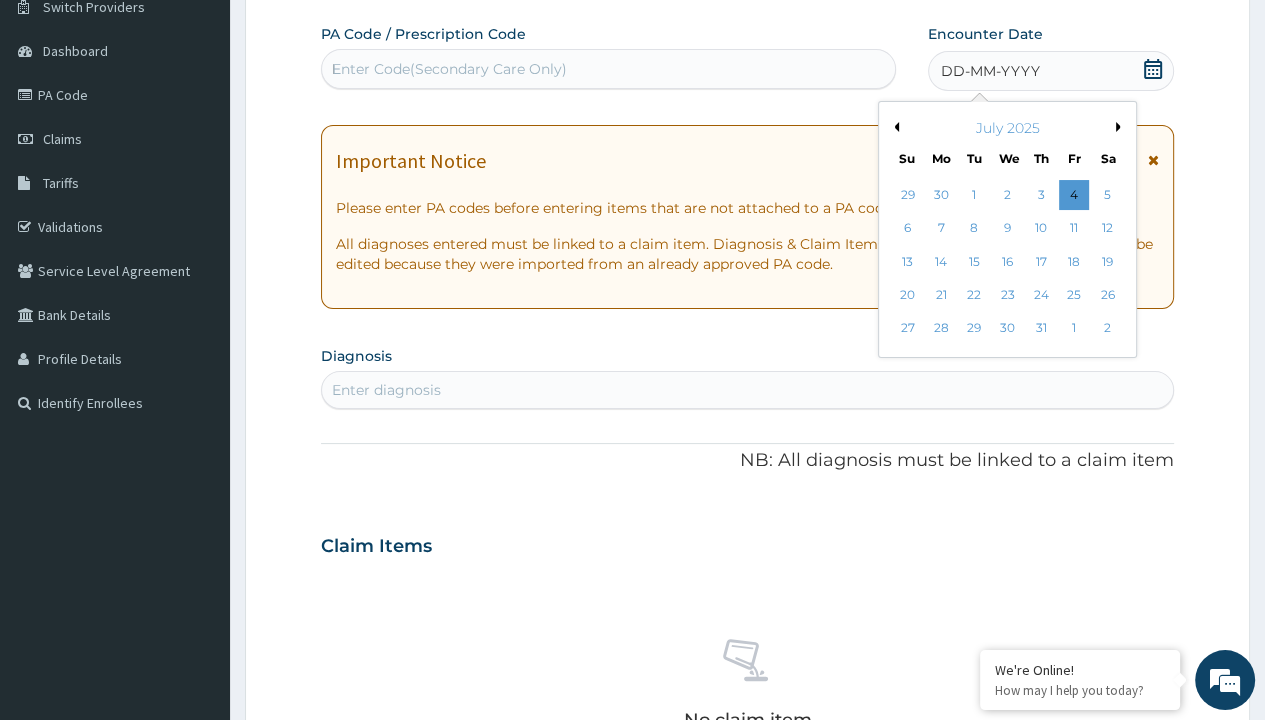 type 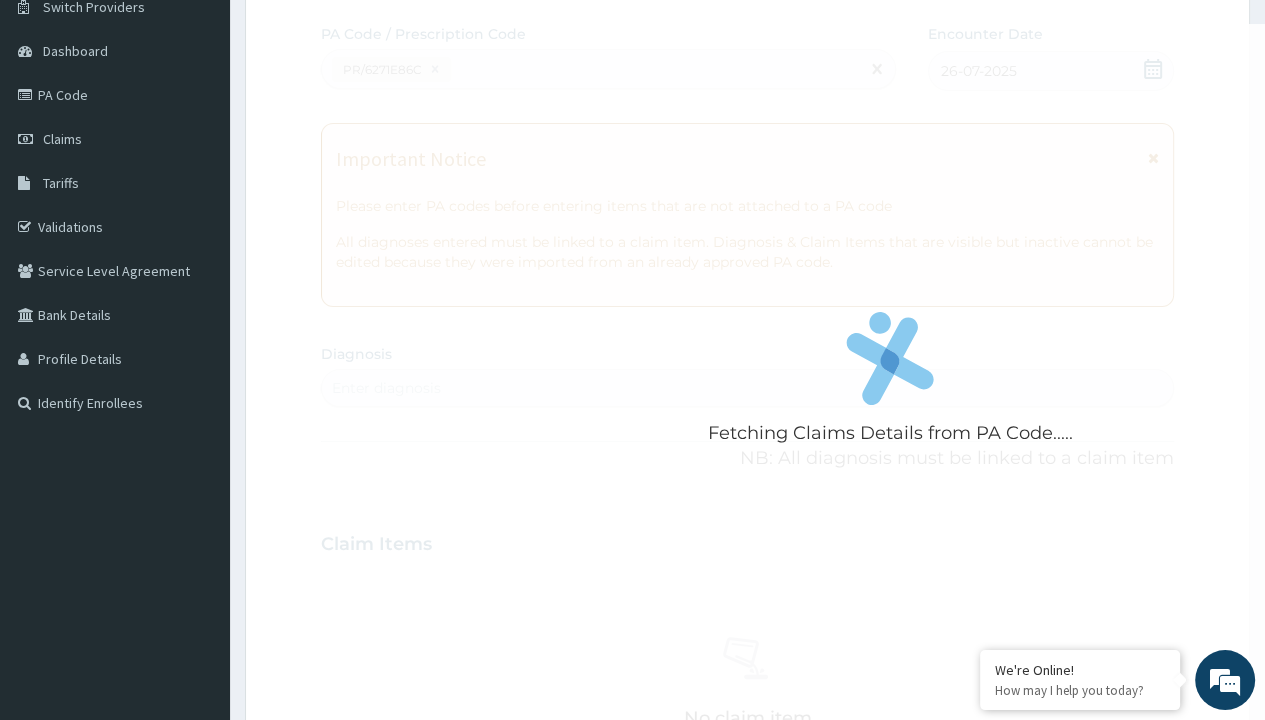 scroll, scrollTop: 0, scrollLeft: 0, axis: both 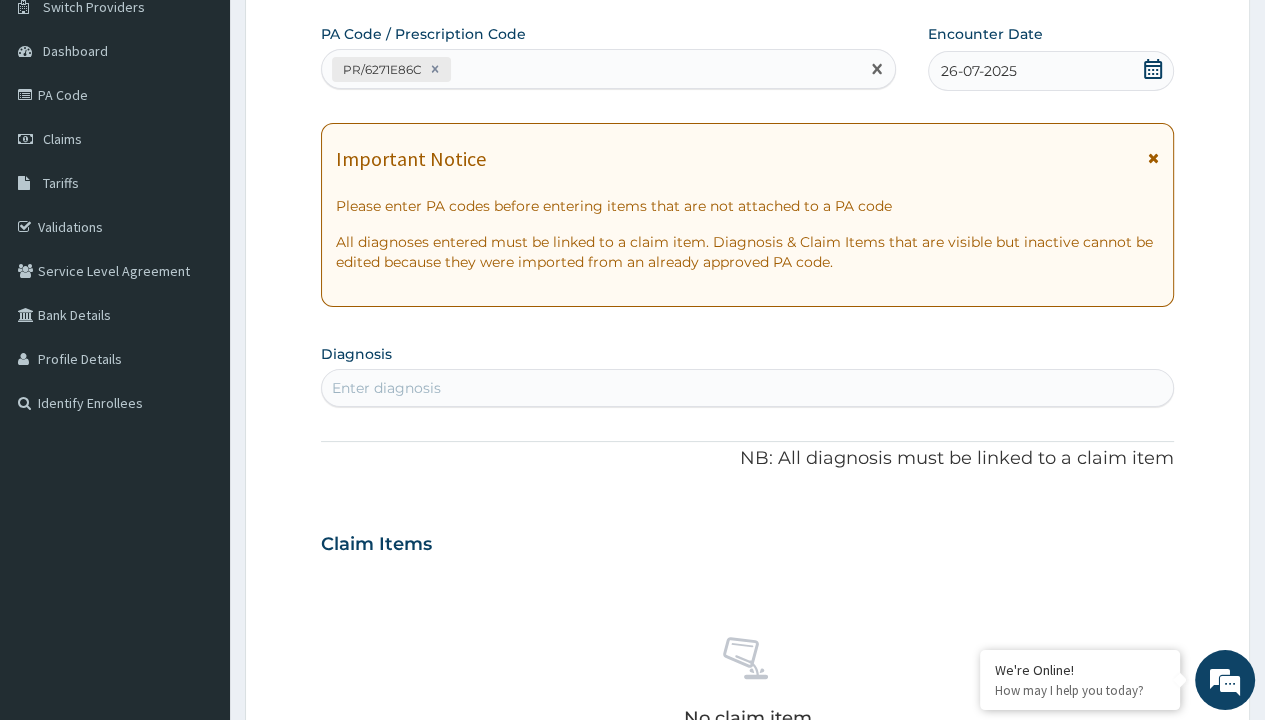 click on "Enter diagnosis" at bounding box center [386, 388] 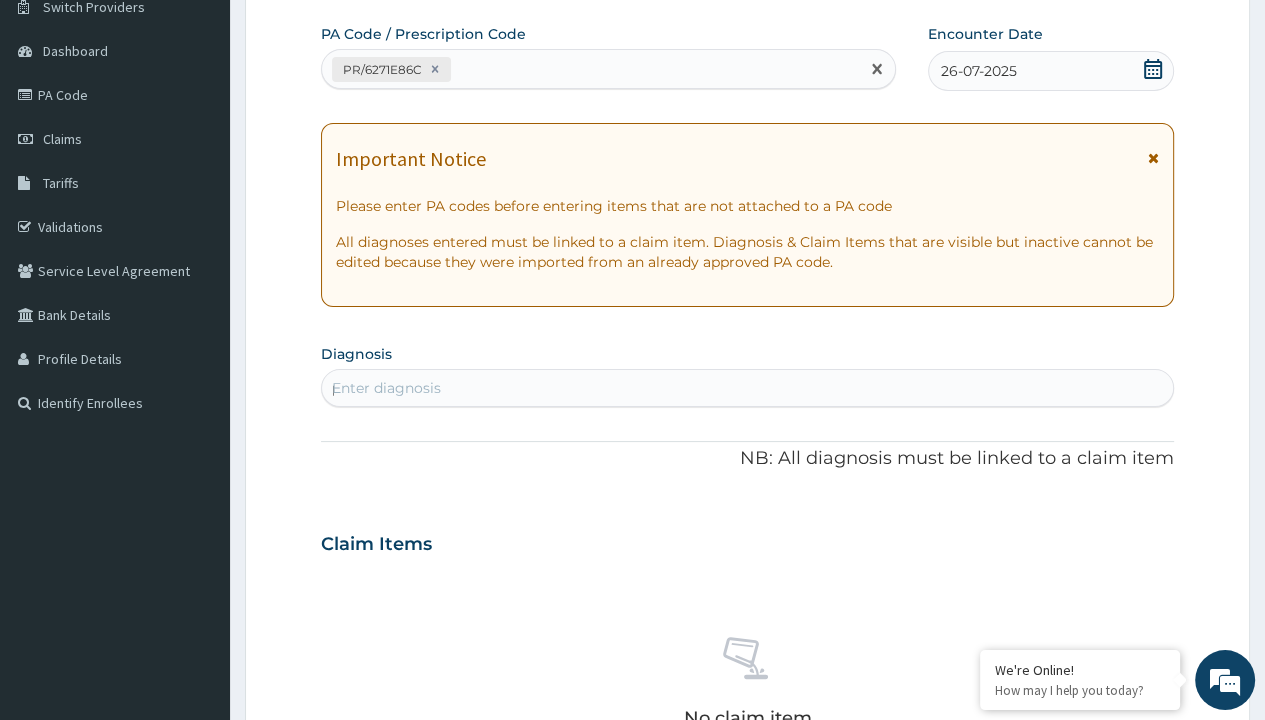scroll, scrollTop: 0, scrollLeft: 0, axis: both 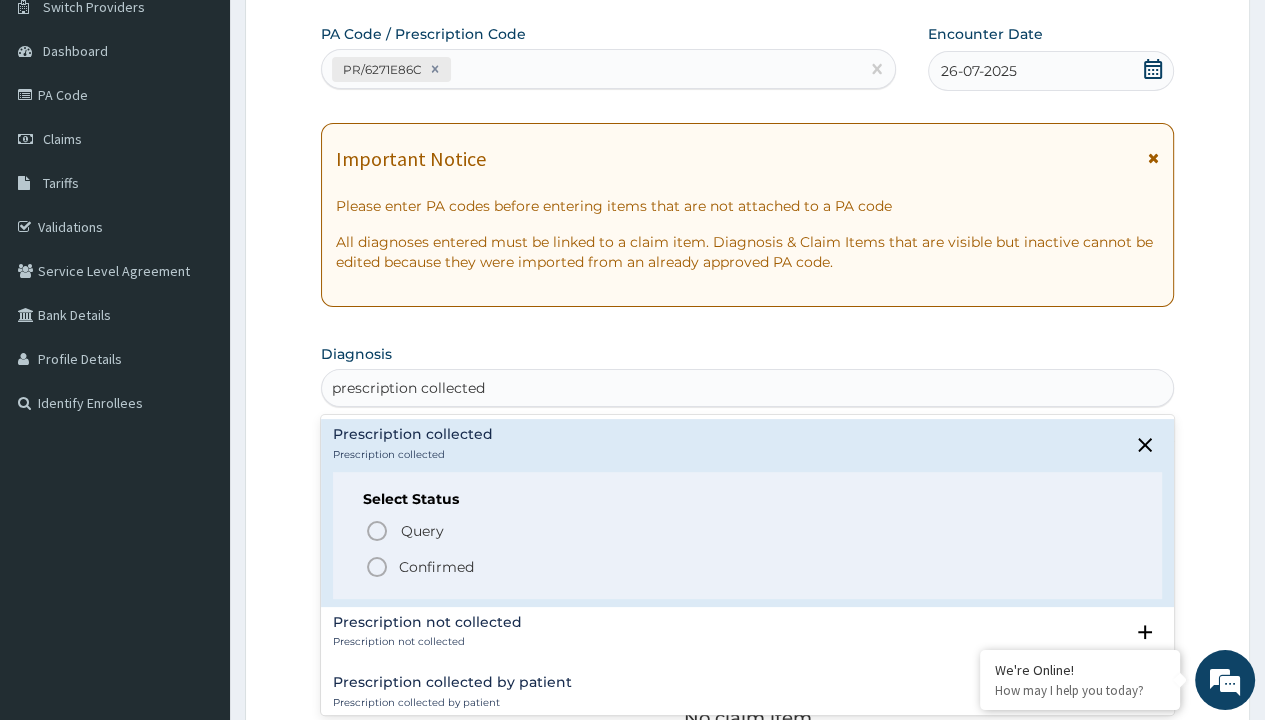 click on "Confirmed" at bounding box center (436, 567) 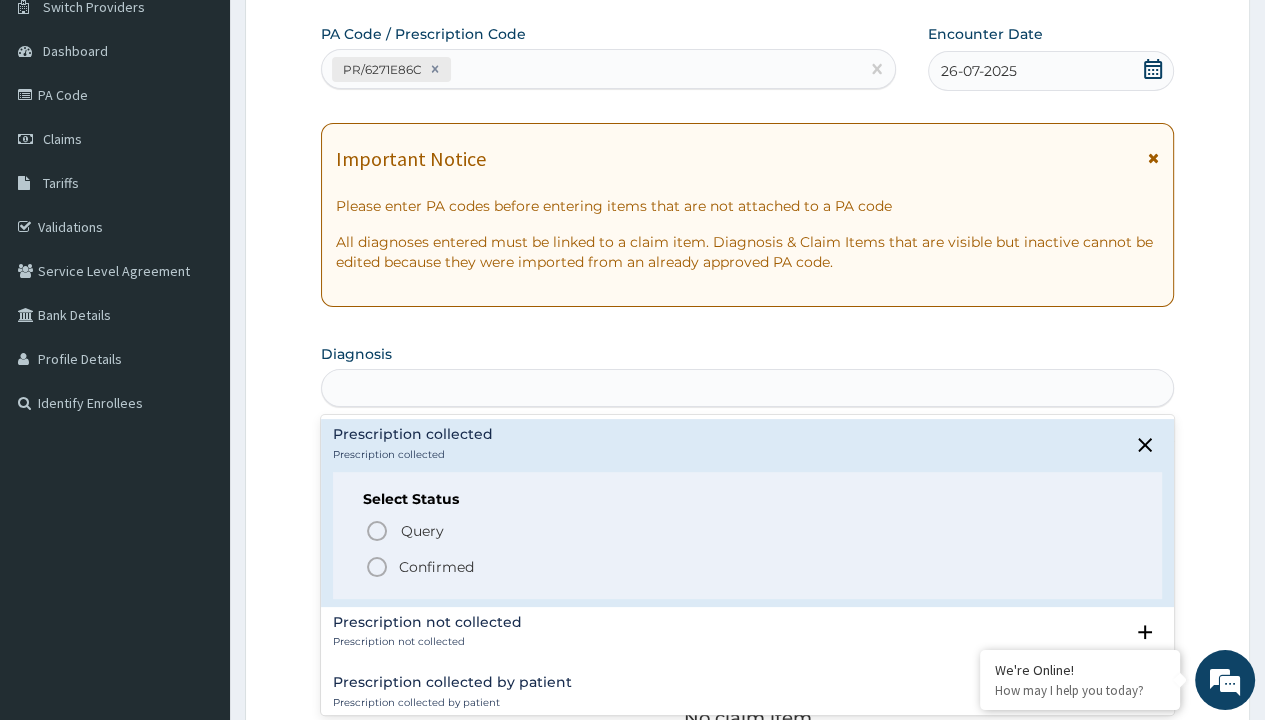 click on "Step  2  of 2 PA Code / Prescription Code PR/6271E86C Encounter Date [DATE] Important Notice Please enter PA codes before entering items that are not attached to a PA code   All diagnoses entered must be linked to a claim item. Diagnosis & Claim Items that are visible but inactive cannot be edited because they were imported from an already approved PA code. Diagnosis option Prescription collected, focused, 1 of 7. 7 results available for search term prescription collected. Use Up and Down to choose options, press Enter to select the currently focused option, press Escape to exit the menu, press Tab to select the option and exit the menu. prescription collected Prescription collected Prescription collected Select Status Query Query covers suspected (?), Keep in view (kiv), Ruled out (r/o) Confirmed Prescription not collected Prescription not collected Select Status Query Query covers suspected (?), Keep in view (kiv), Ruled out (r/o) Confirmed Prescription collected by patient Select Status Query Confirmed" at bounding box center [747, 571] 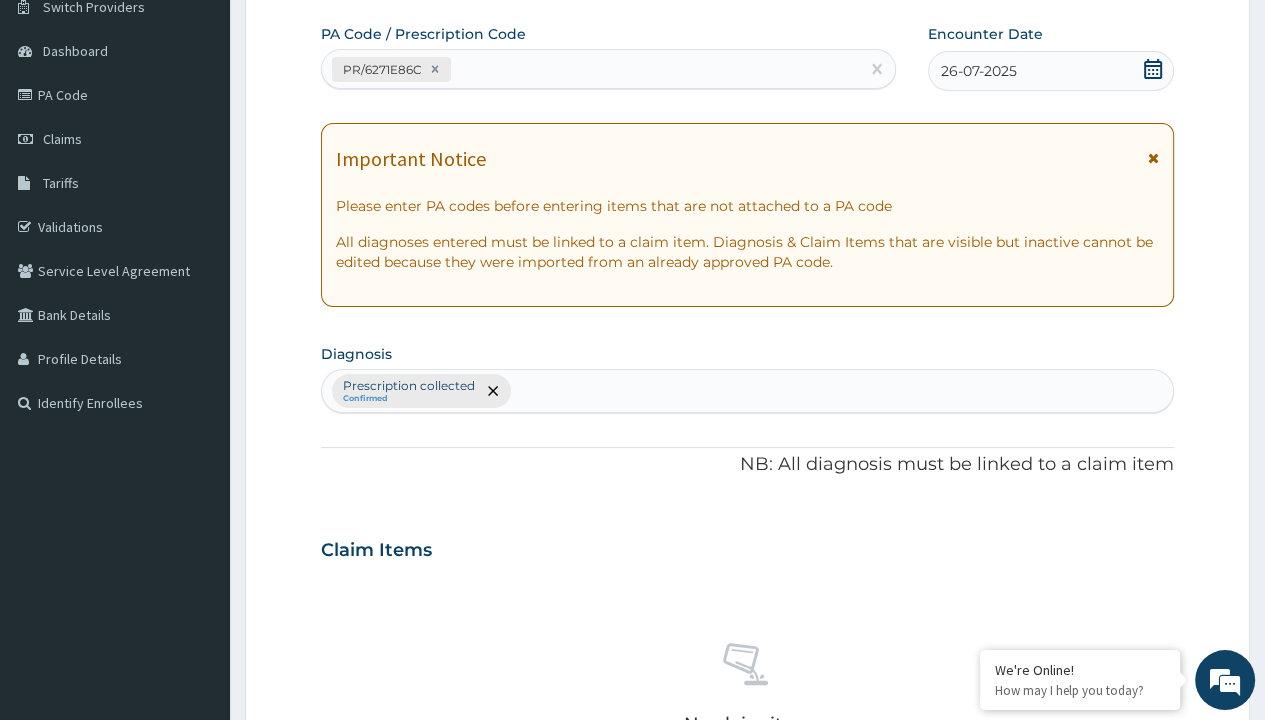 scroll, scrollTop: 698, scrollLeft: 0, axis: vertical 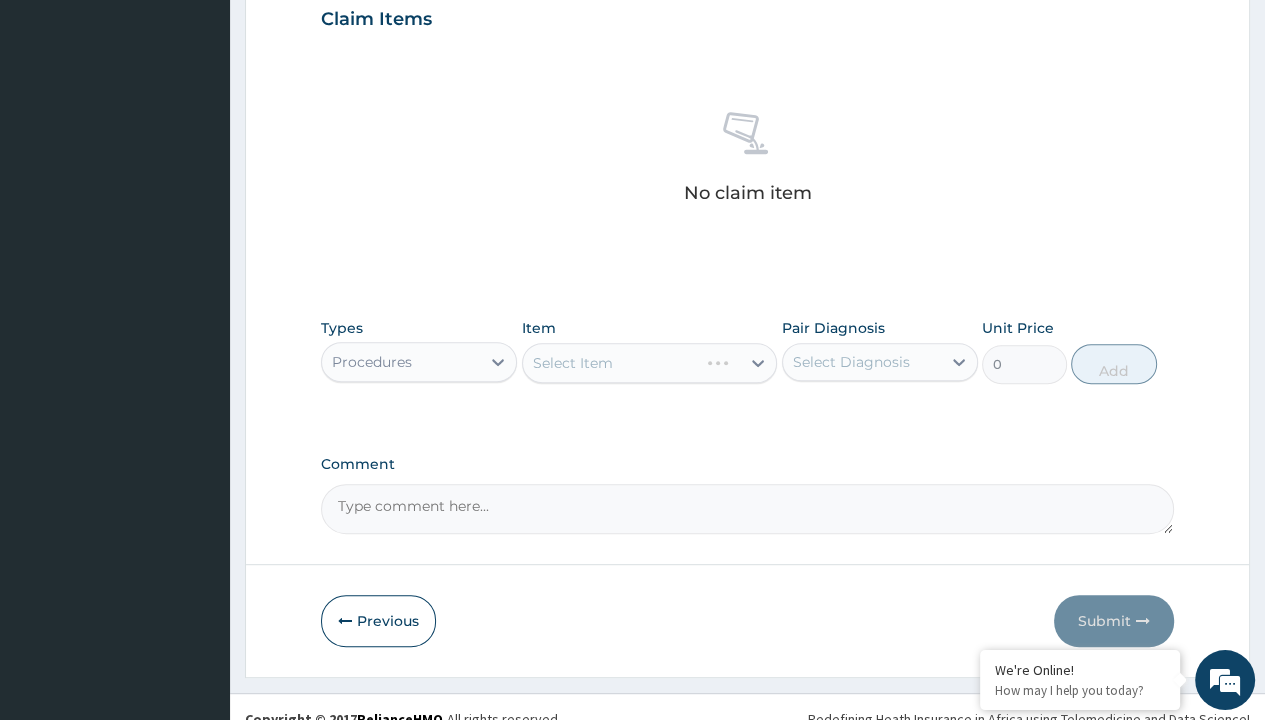 click on "Select Item" at bounding box center (573, 363) 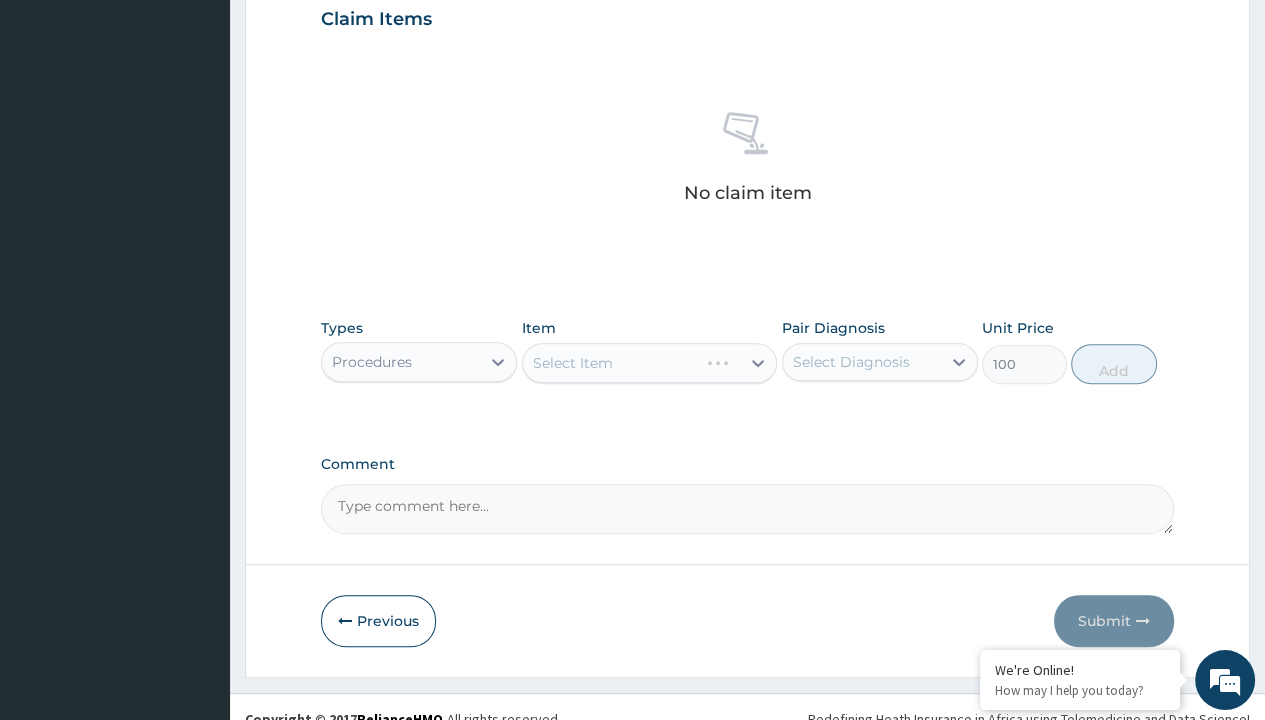 click on "Prescription collected" at bounding box center [409, -145] 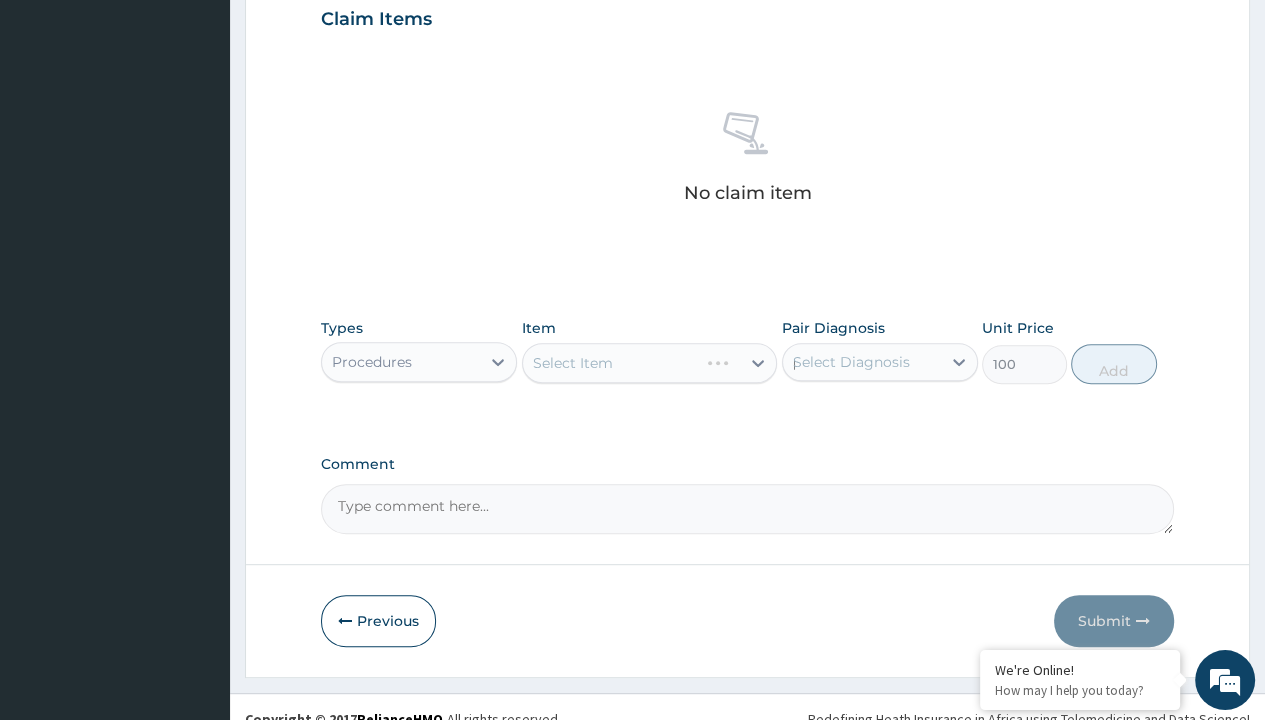 scroll, scrollTop: 0, scrollLeft: 0, axis: both 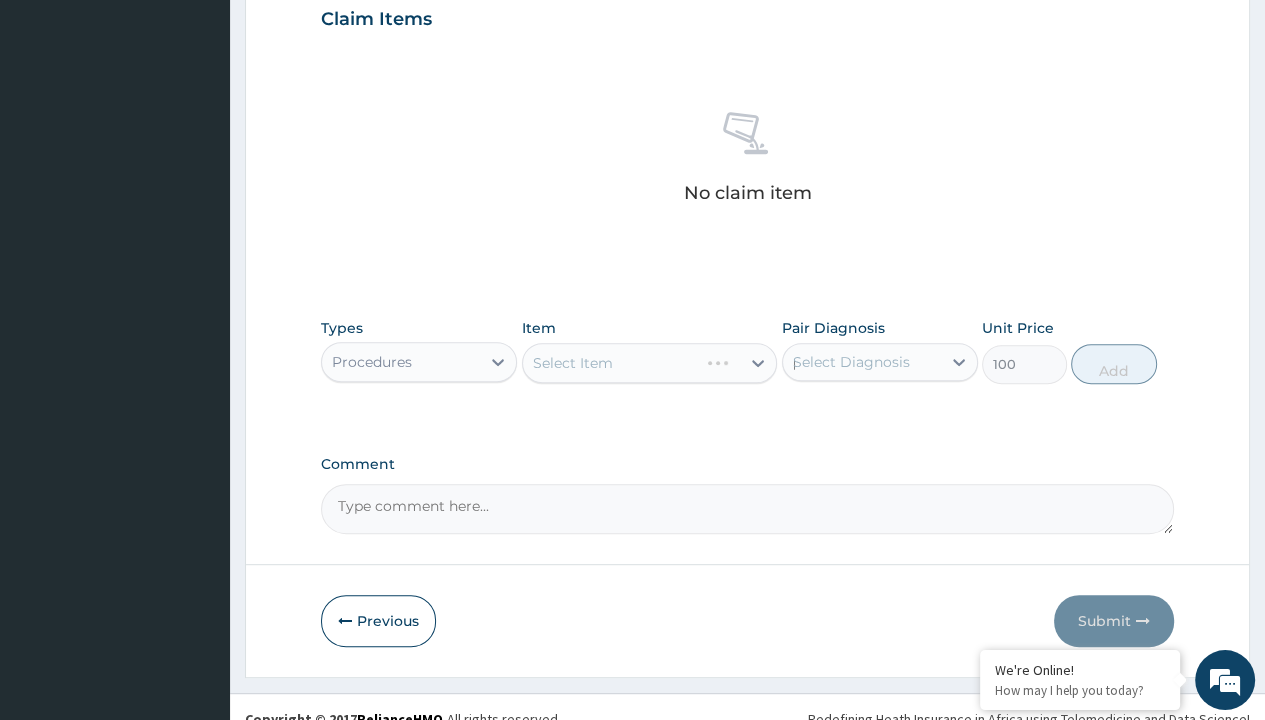 type 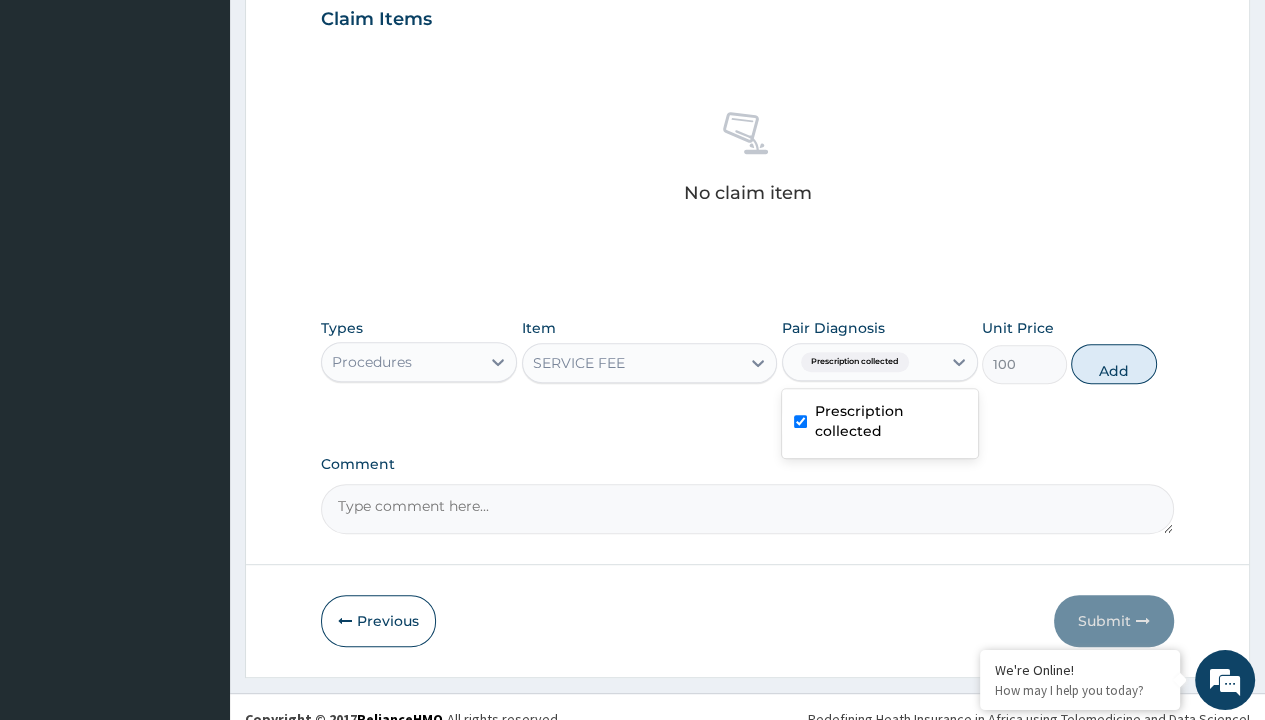 click on "Add" at bounding box center [1113, 364] 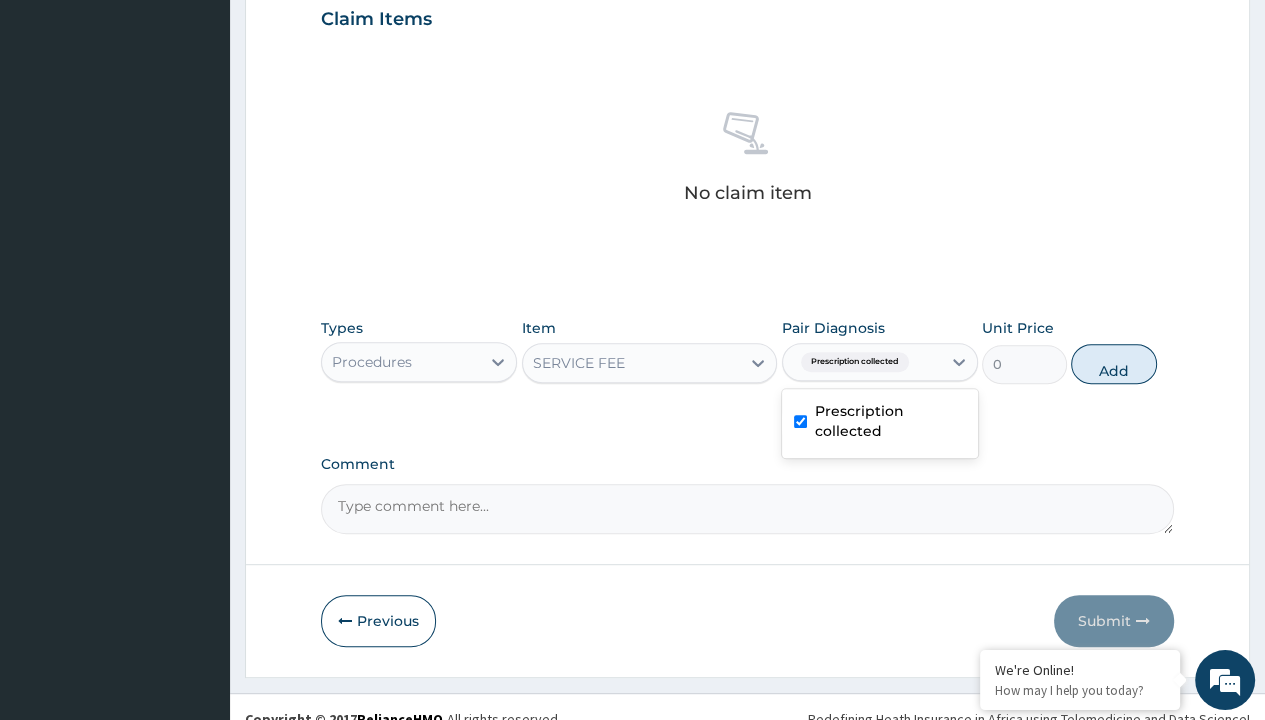 scroll, scrollTop: 639, scrollLeft: 0, axis: vertical 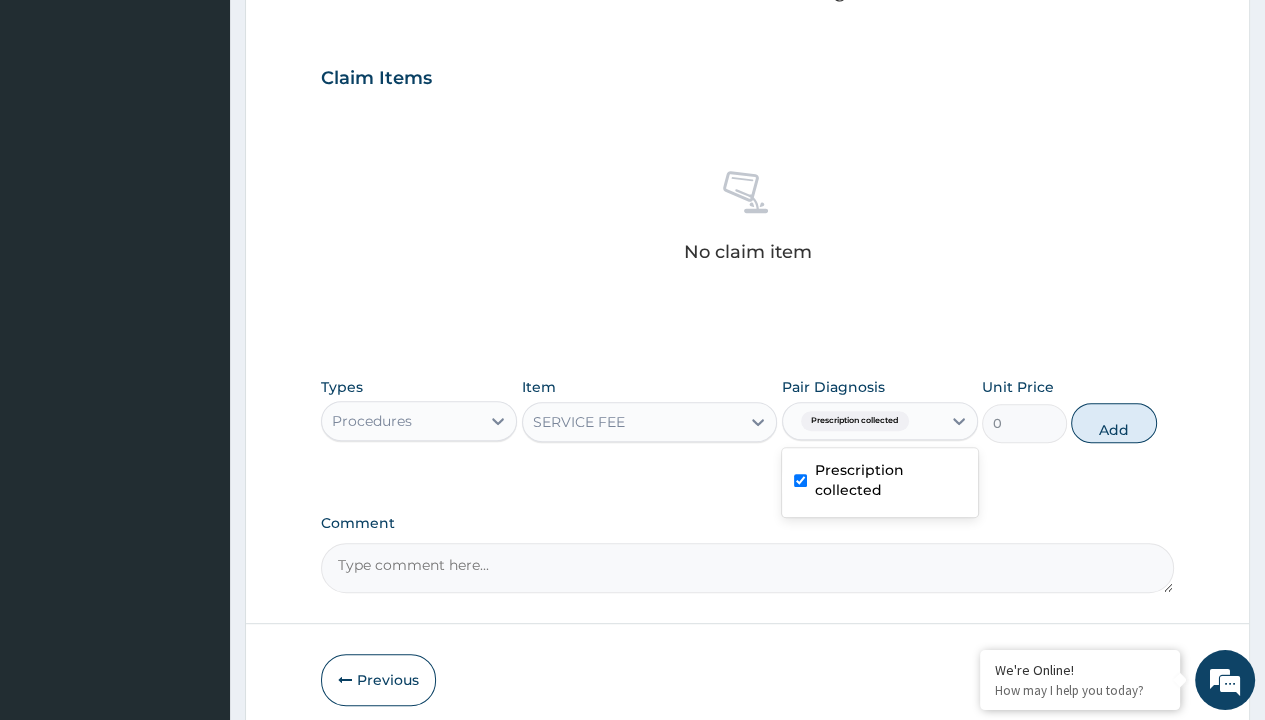 click on "Step  2  of 2 PA Code / Prescription Code PR/6271E86C Encounter Date [DATE] Important Notice Please enter PA codes before entering items that are not attached to a PA code   All diagnoses entered must be linked to a claim item. Diagnosis & Claim Items that are visible but inactive cannot be edited because they were imported from an already approved PA code. Diagnosis Prescription collected Confirmed NB: All diagnosis must be linked to a claim item Claim Items No claim item Types Procedures Item SERVICE FEE Pair Diagnosis option Prescription collected, selected. option Prescription collected selected, 1 of 1. 1 result available. Use Up and Down to choose options, press Enter to select the currently focused option, press Escape to exit the menu, press Tab to select the option and exit the menu. Prescription collected Prescription collected Unit Price 0 Add Comment     Previous   Submit" at bounding box center (747, 101) 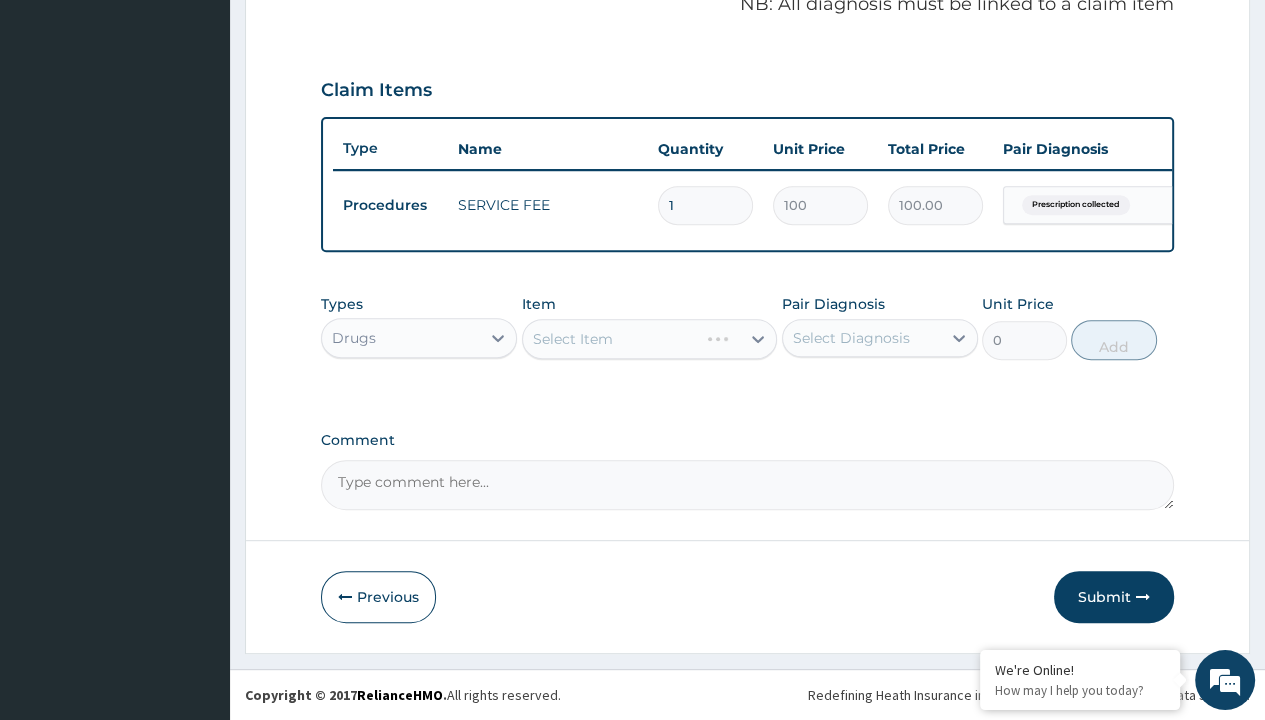 click on "Select Item" at bounding box center (573, 339) 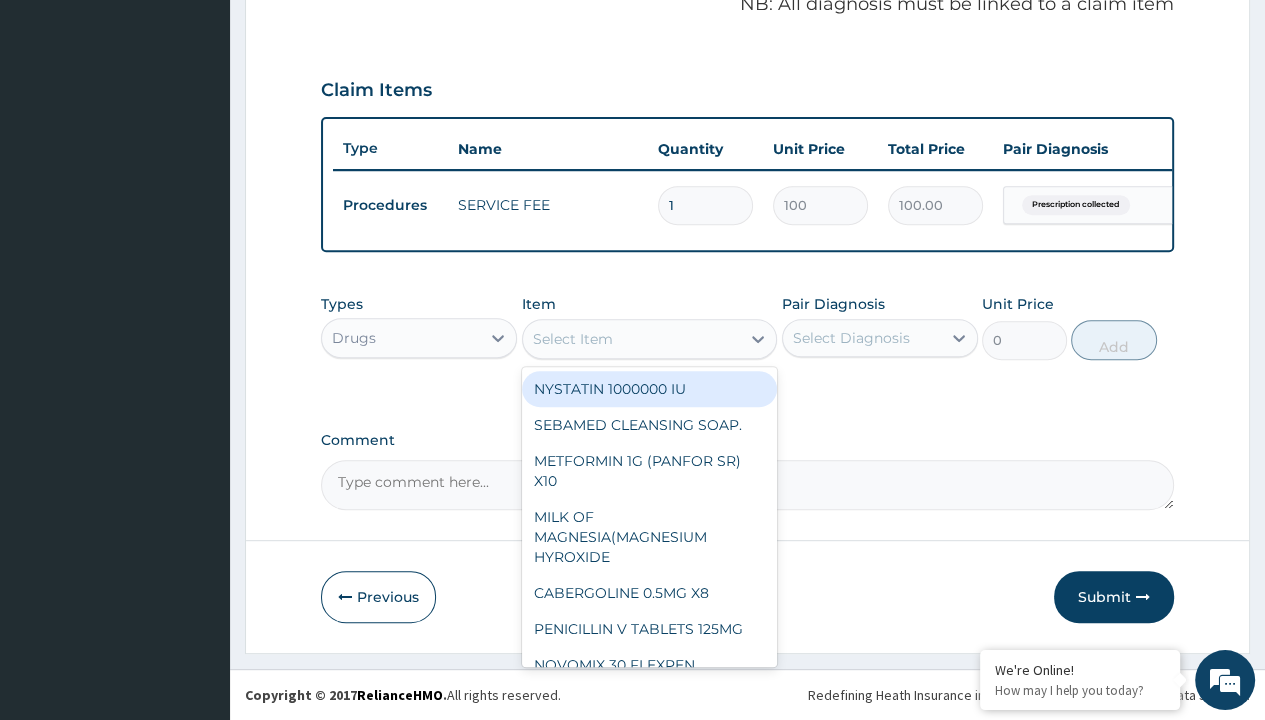 type on "paracetamol syrup emzor/bott" 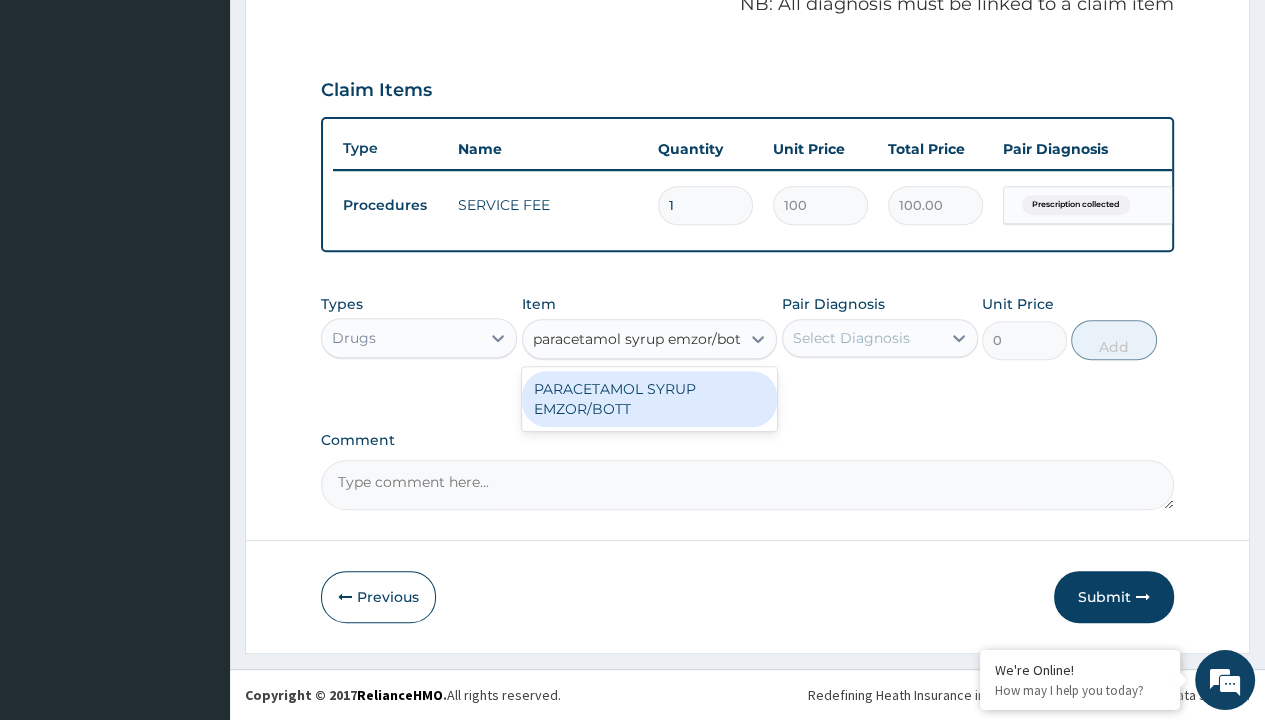 click on "PARACETAMOL SYRUP EMZOR/BOTT" at bounding box center (650, 399) 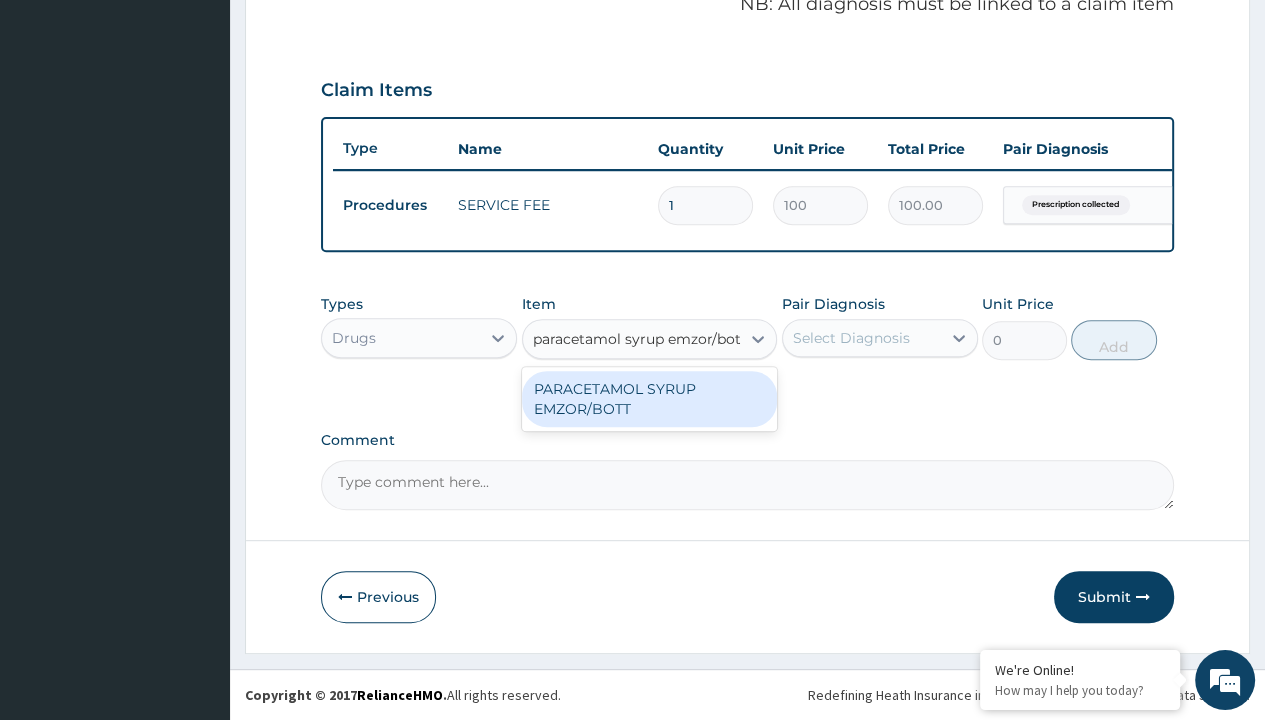 type 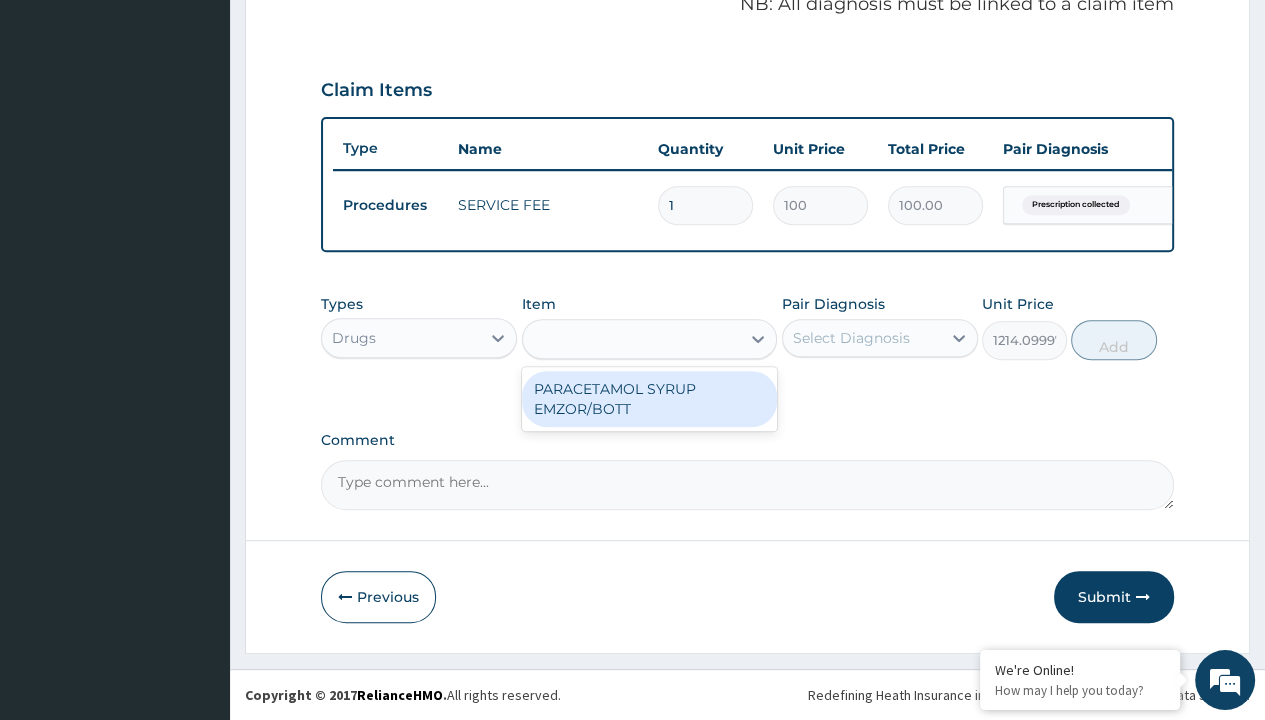 scroll, scrollTop: 0, scrollLeft: 0, axis: both 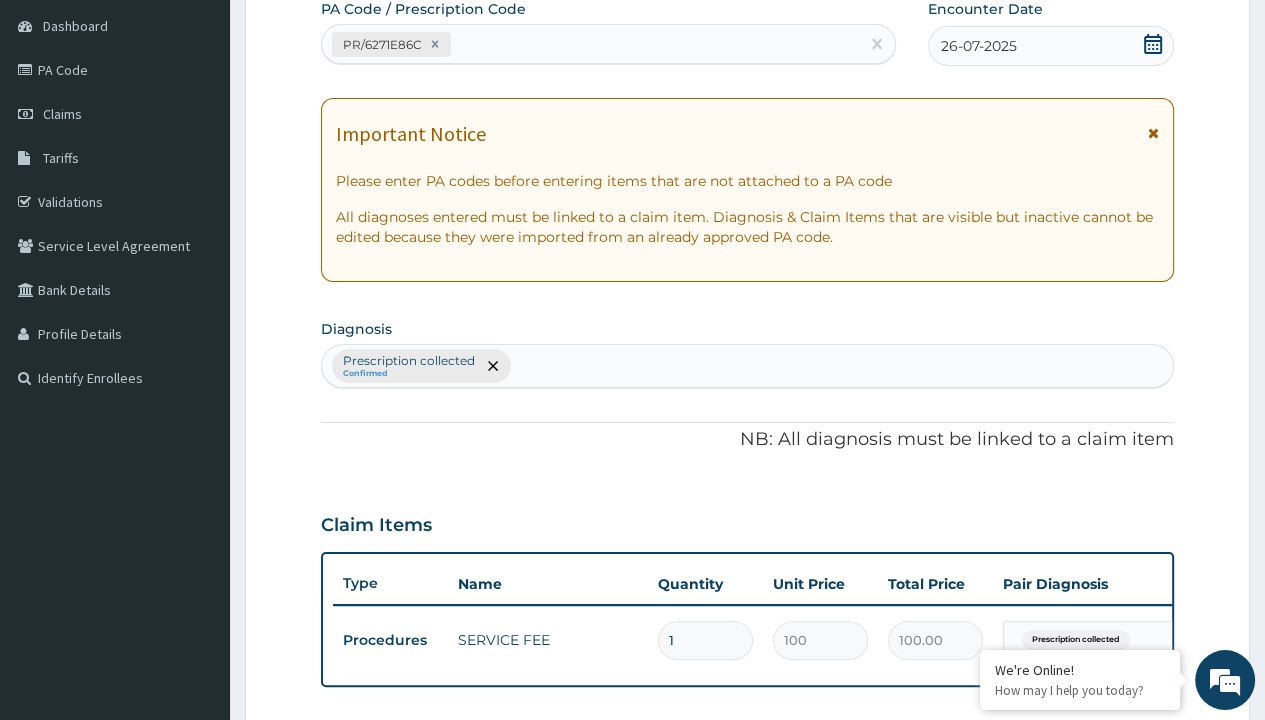 type on "prescription collected" 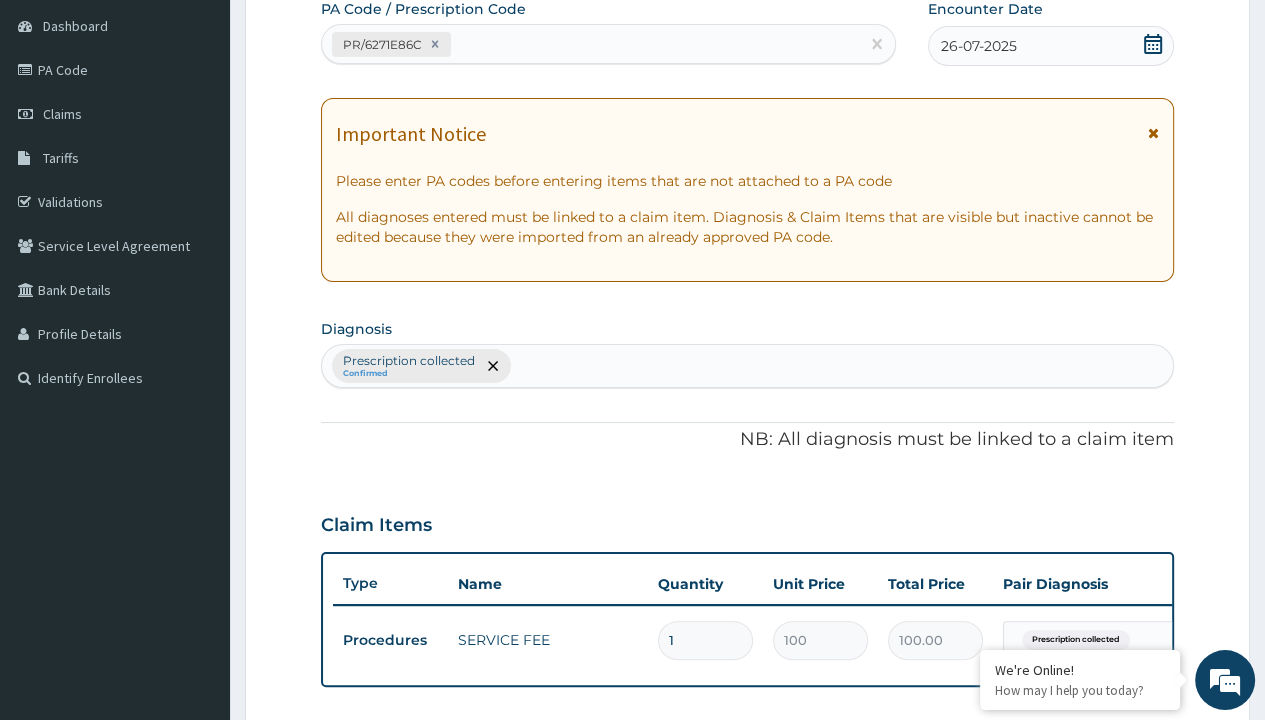 click on "Prescription collected" at bounding box center (890, 832) 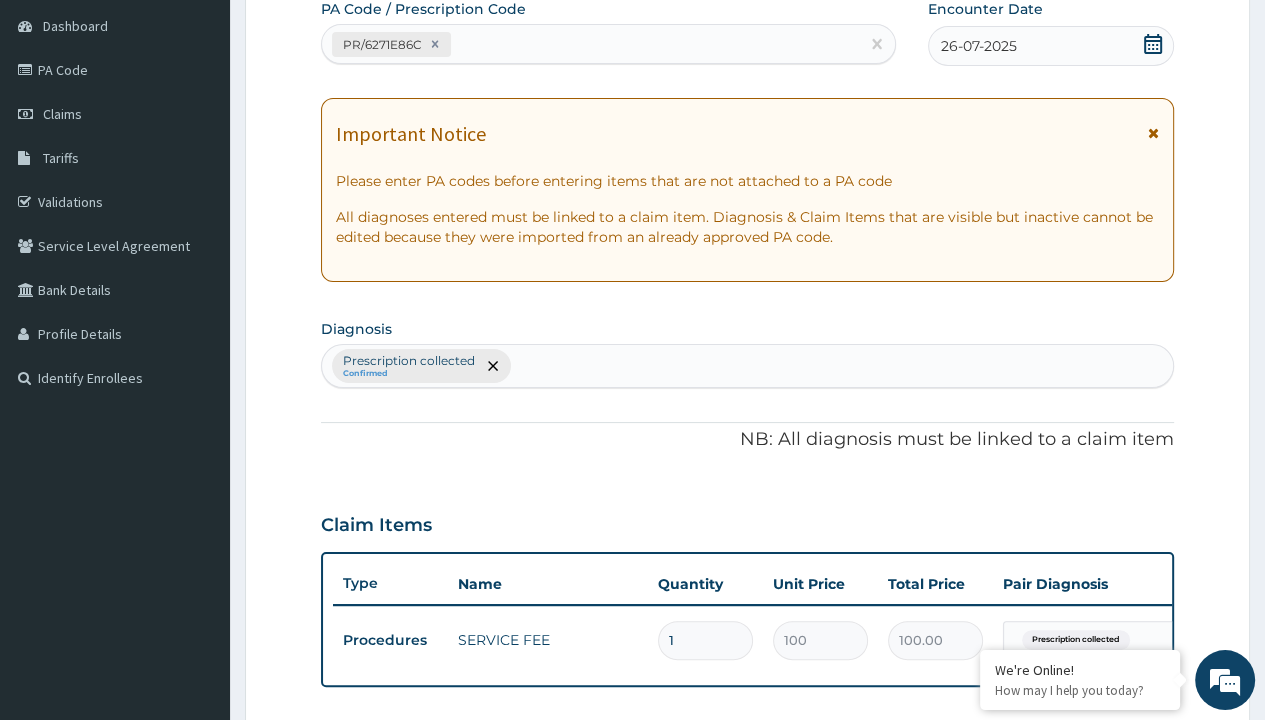 type 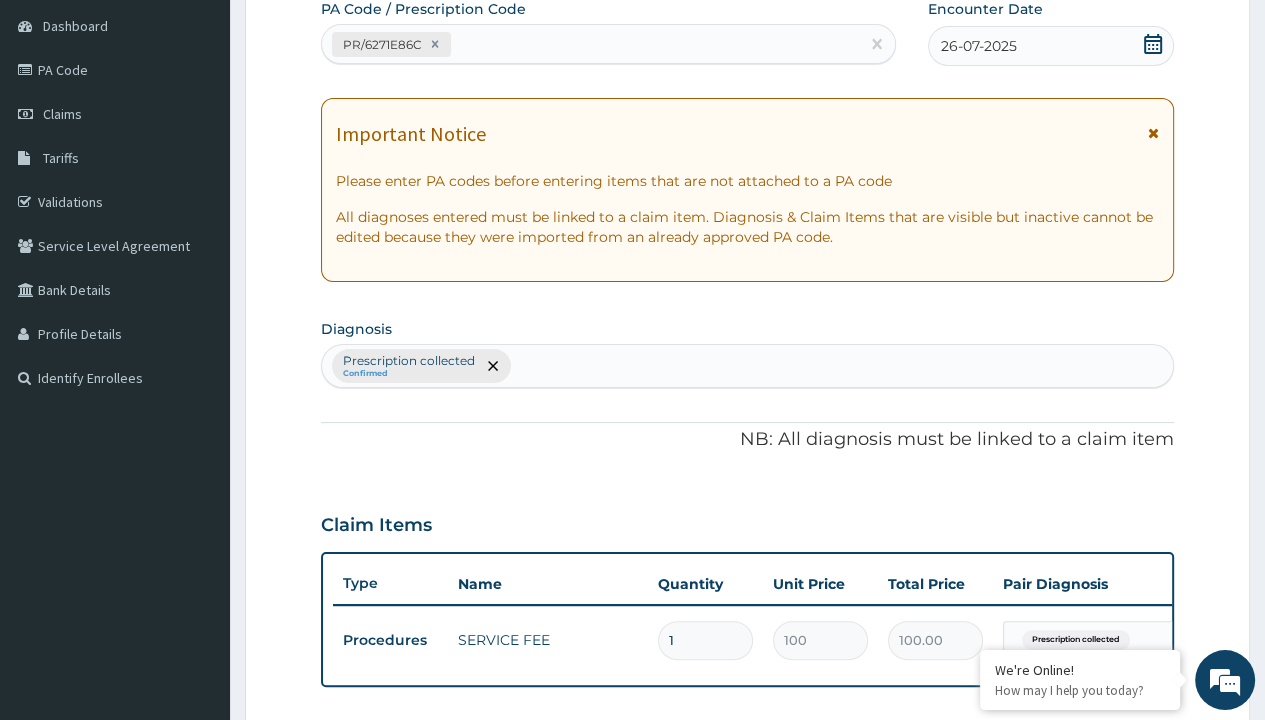 scroll, scrollTop: 639, scrollLeft: 0, axis: vertical 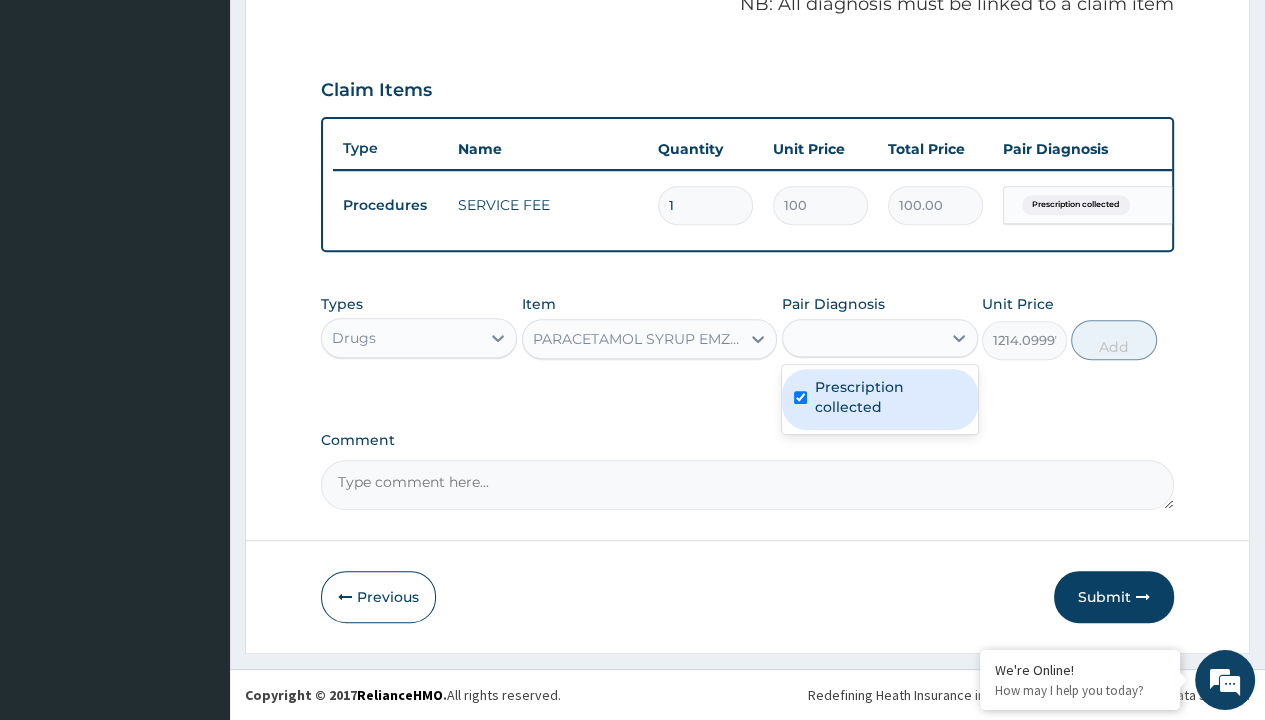 click on "Add" at bounding box center (1113, 340) 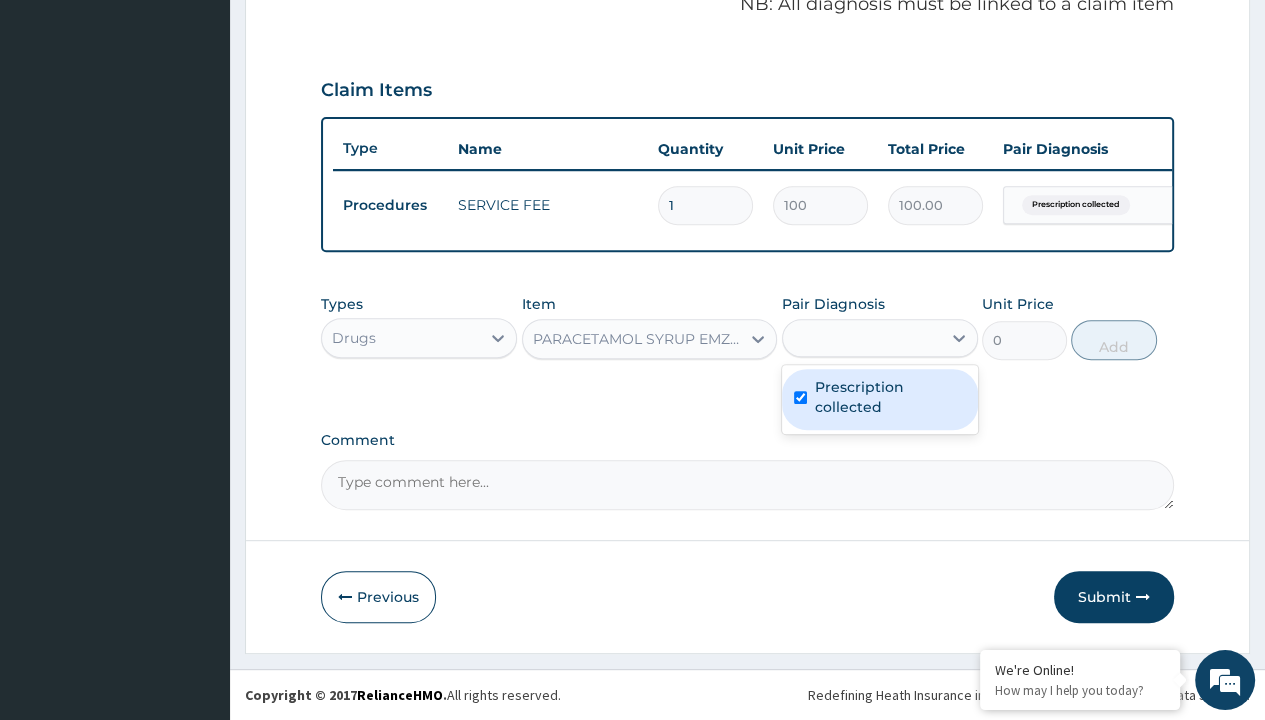 click on "Step  2  of 2 PA Code / Prescription Code PR/6271E86C Encounter Date [DATE] Important Notice Please enter PA codes before entering items that are not attached to a PA code   All diagnoses entered must be linked to a claim item. Diagnosis & Claim Items that are visible but inactive cannot be edited because they were imported from an already approved PA code. Diagnosis Prescription collected Confirmed NB: All diagnosis must be linked to a claim item Claim Items Type Name Quantity Unit Price Total Price Pair Diagnosis Actions Procedures SERVICE FEE 1 100 100.00 Prescription collected Delete Types Drugs Item PARACETAMOL SYRUP EMZOR/BOTT Pair Diagnosis option Prescription collected, selected. option Prescription collected focused, 1 of 1. 1 result available for search term prescription collected. Use Up and Down to choose options, press Enter to select the currently focused option, press Escape to exit the menu, press Tab to select the option and exit the menu. prescription collected Prescription collected 0" at bounding box center [747, 66] 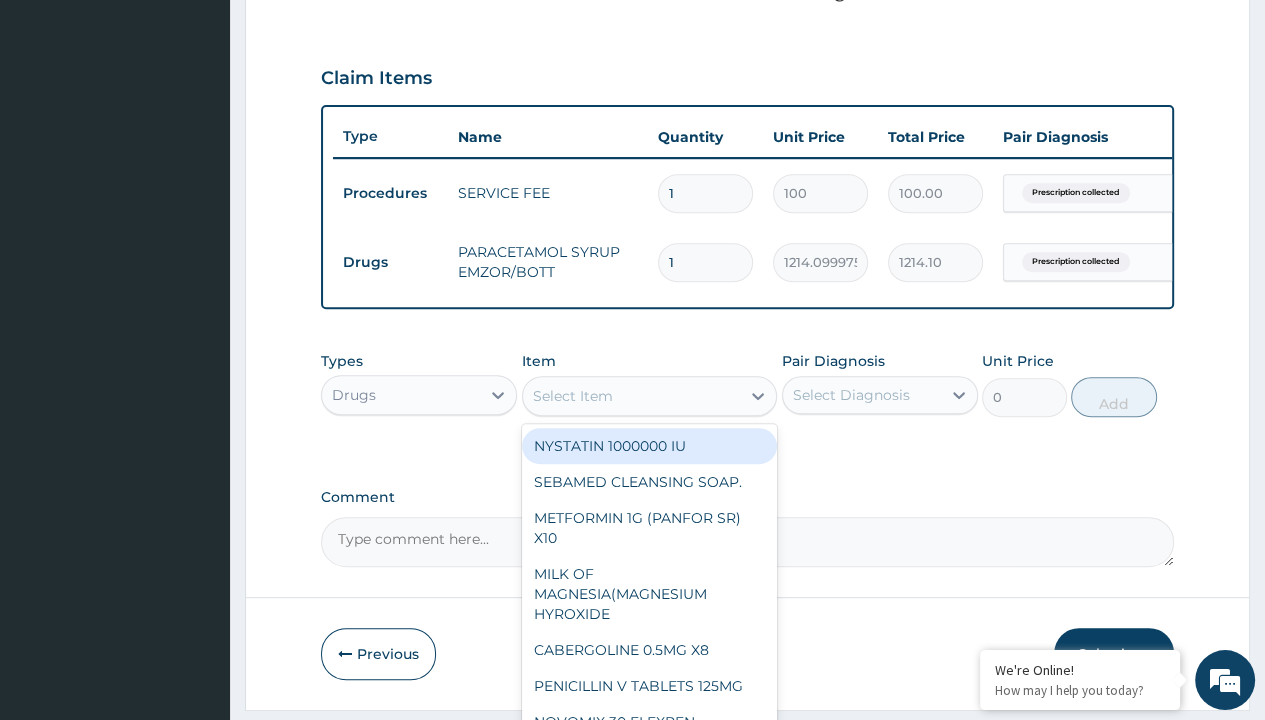 type on "neofylin syrup/bott" 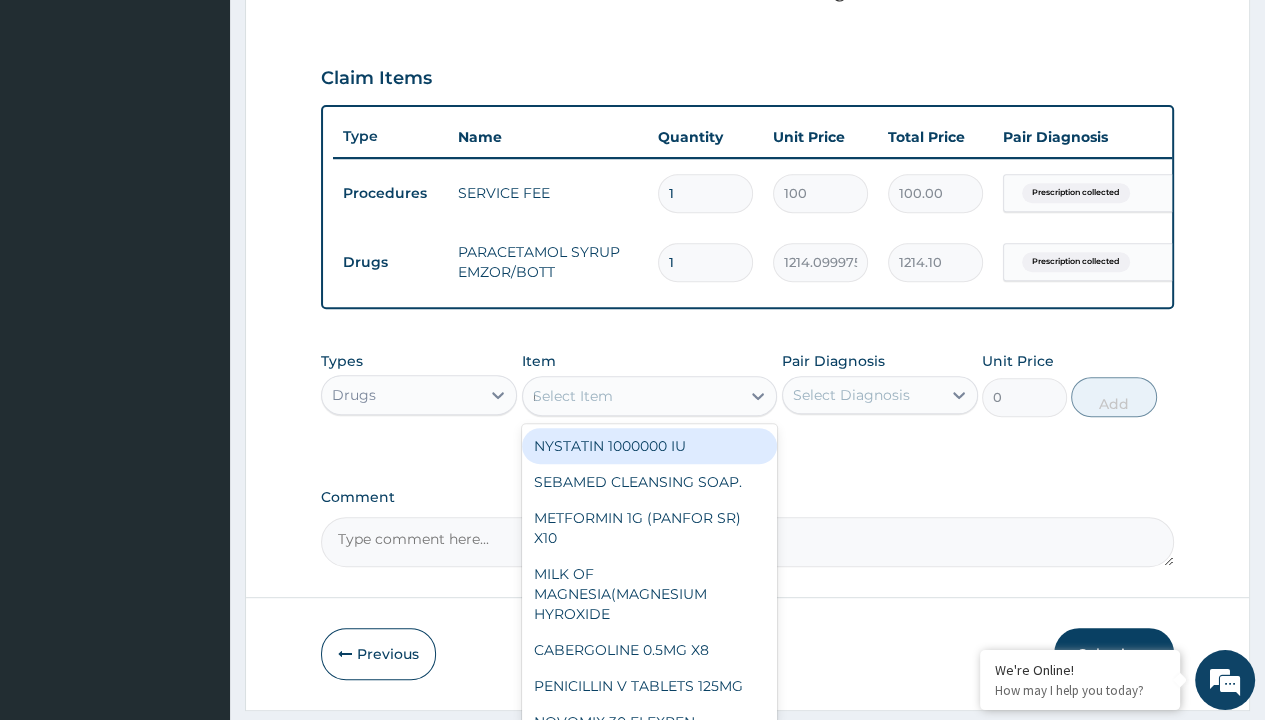 scroll, scrollTop: 0, scrollLeft: 0, axis: both 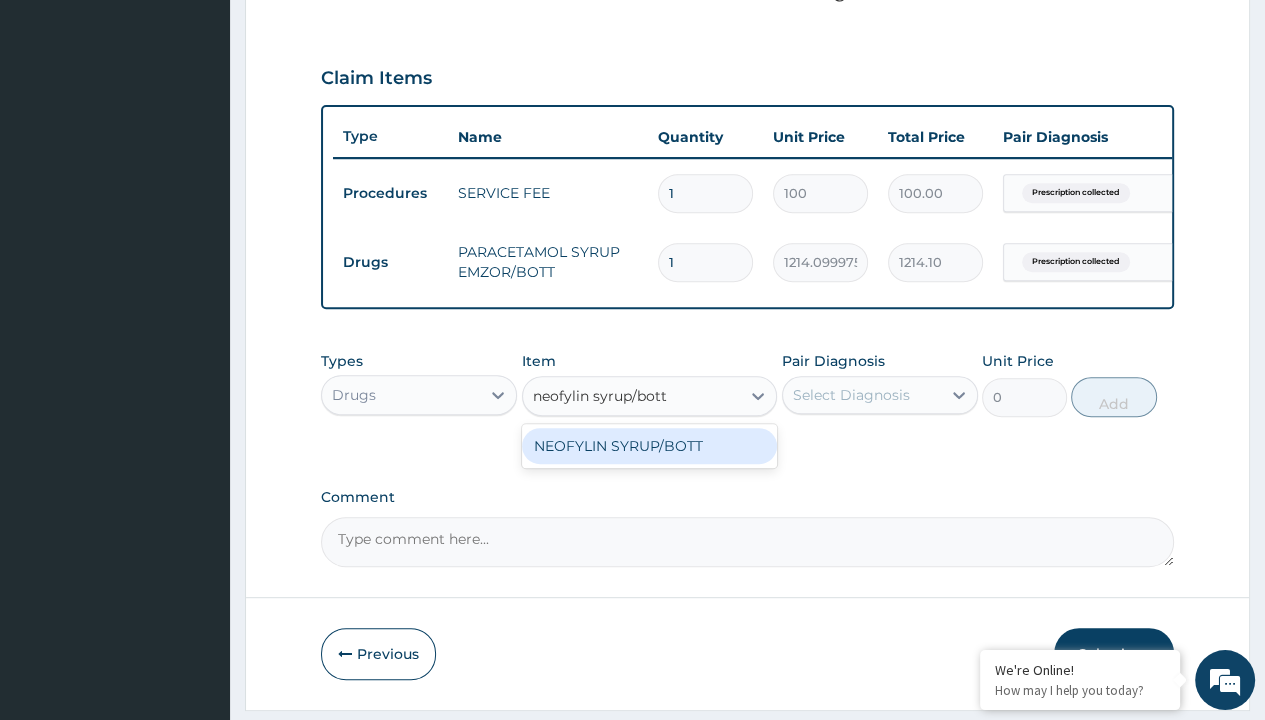 click on "NEOFYLIN SYRUP/BOTT" at bounding box center [650, 446] 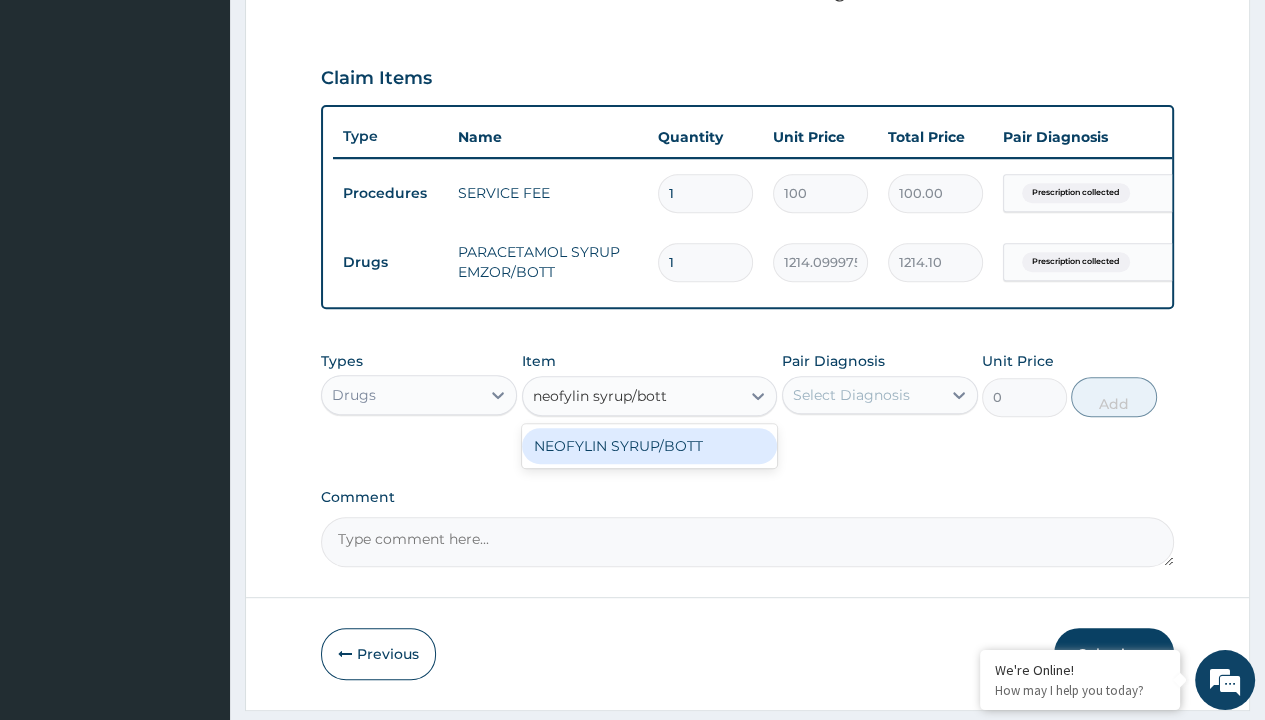 type 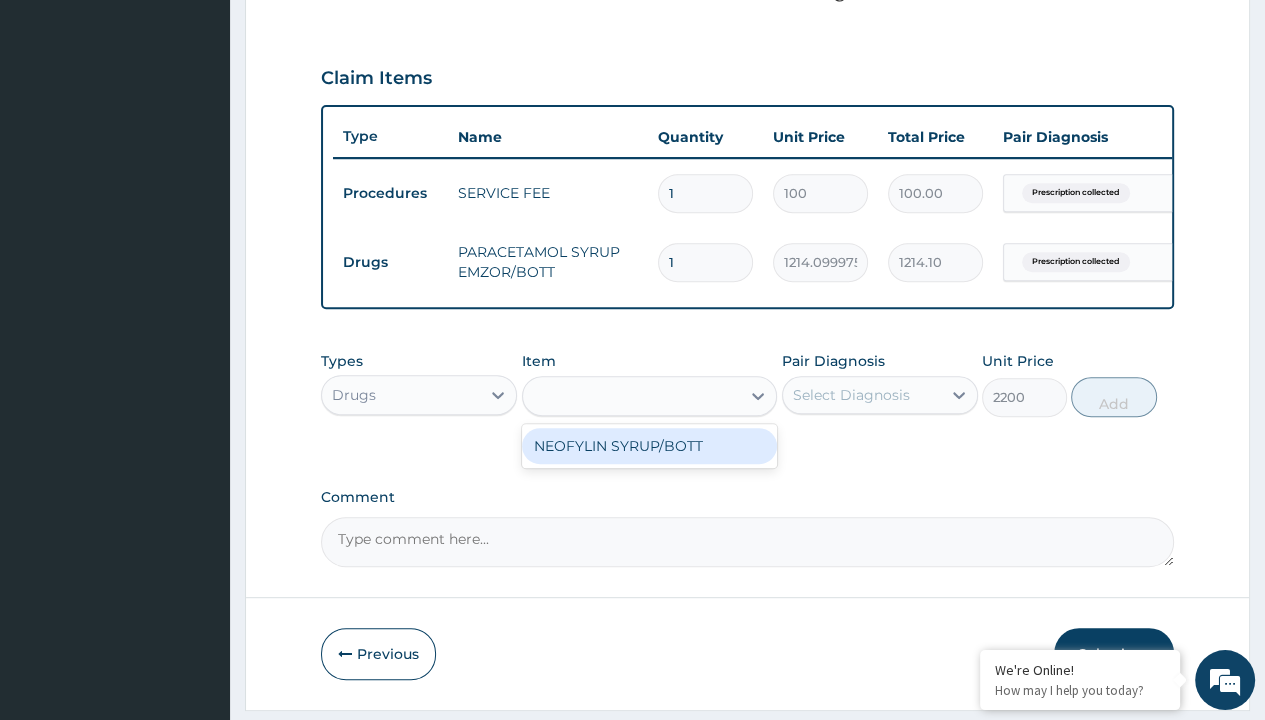 scroll, scrollTop: 0, scrollLeft: 0, axis: both 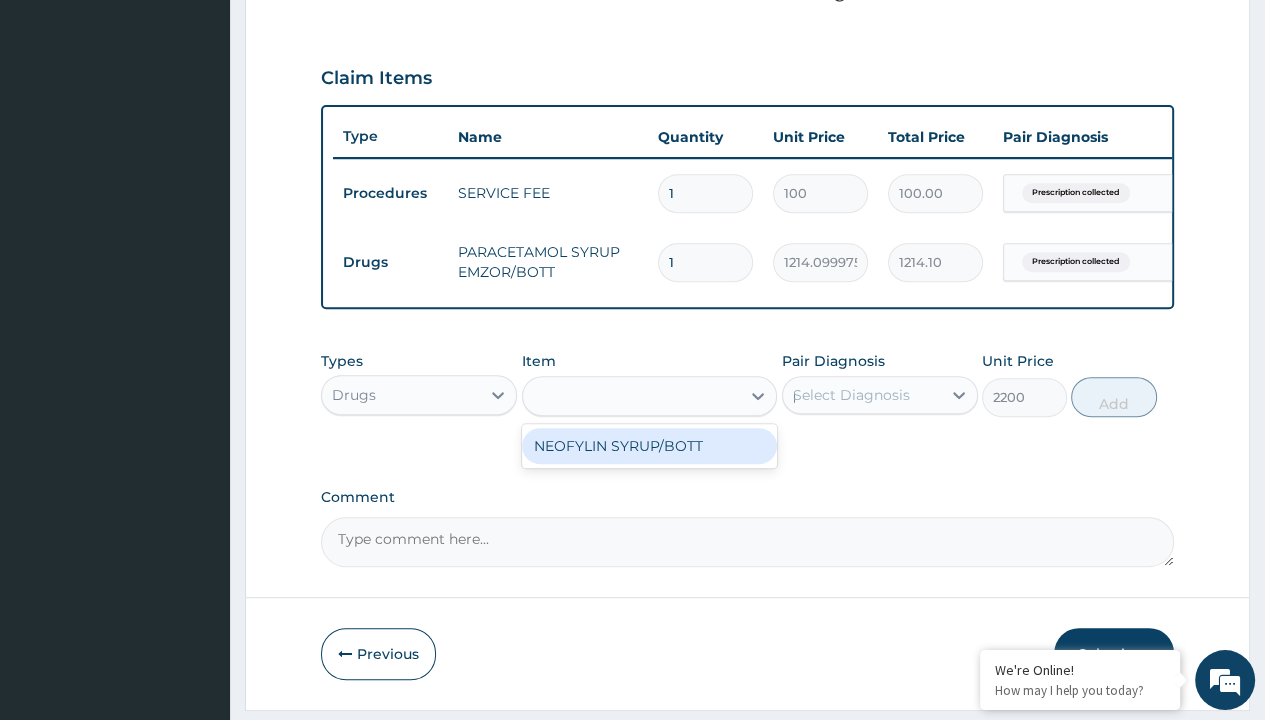 type 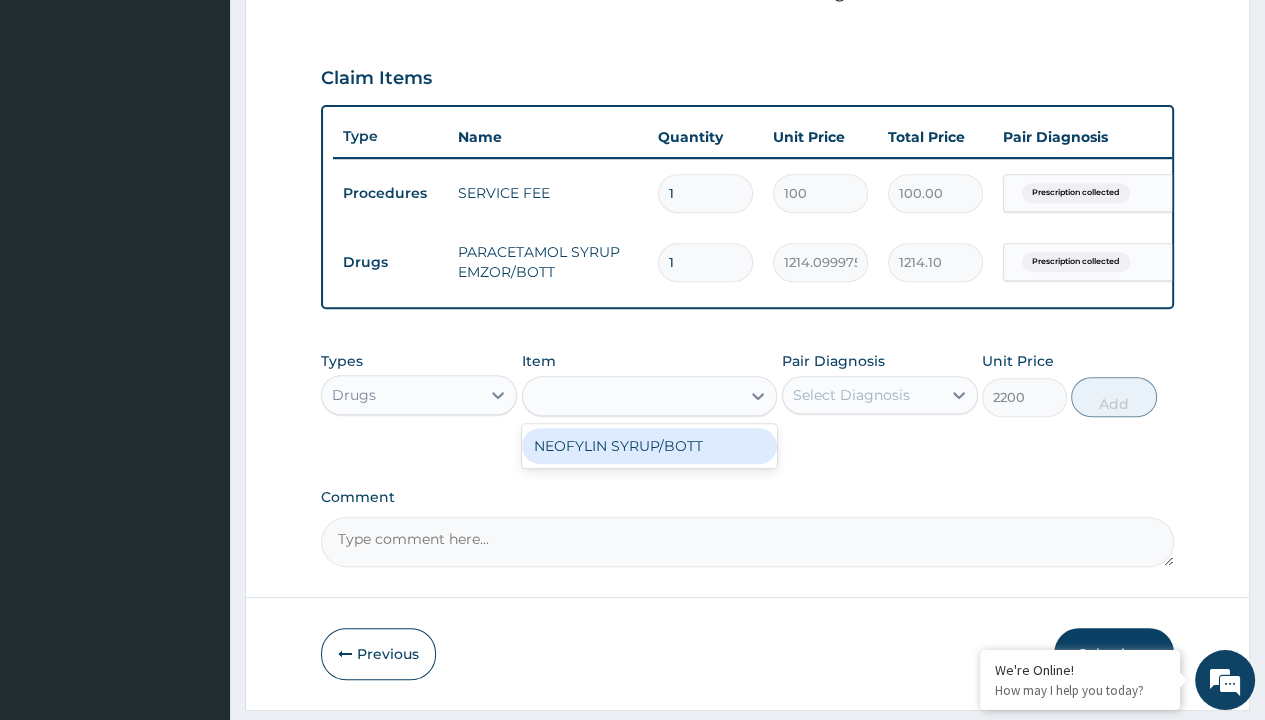 click on "Add" at bounding box center [1113, 397] 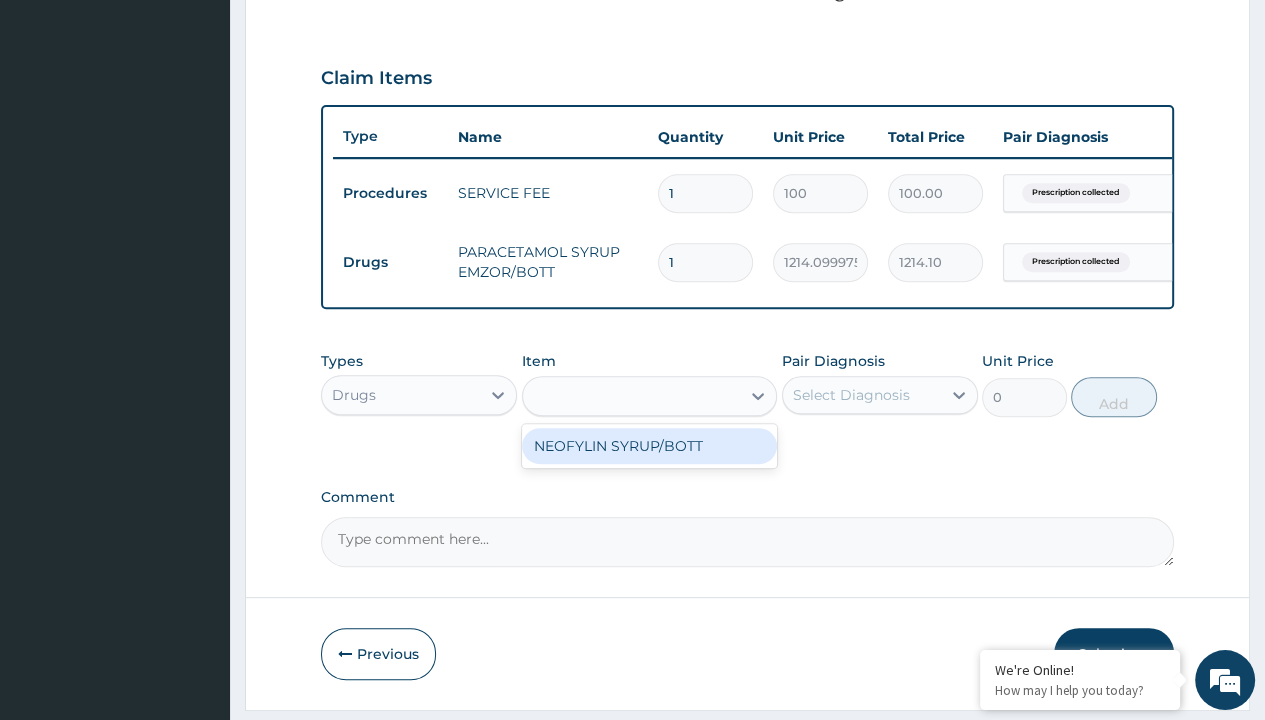 scroll, scrollTop: 708, scrollLeft: 0, axis: vertical 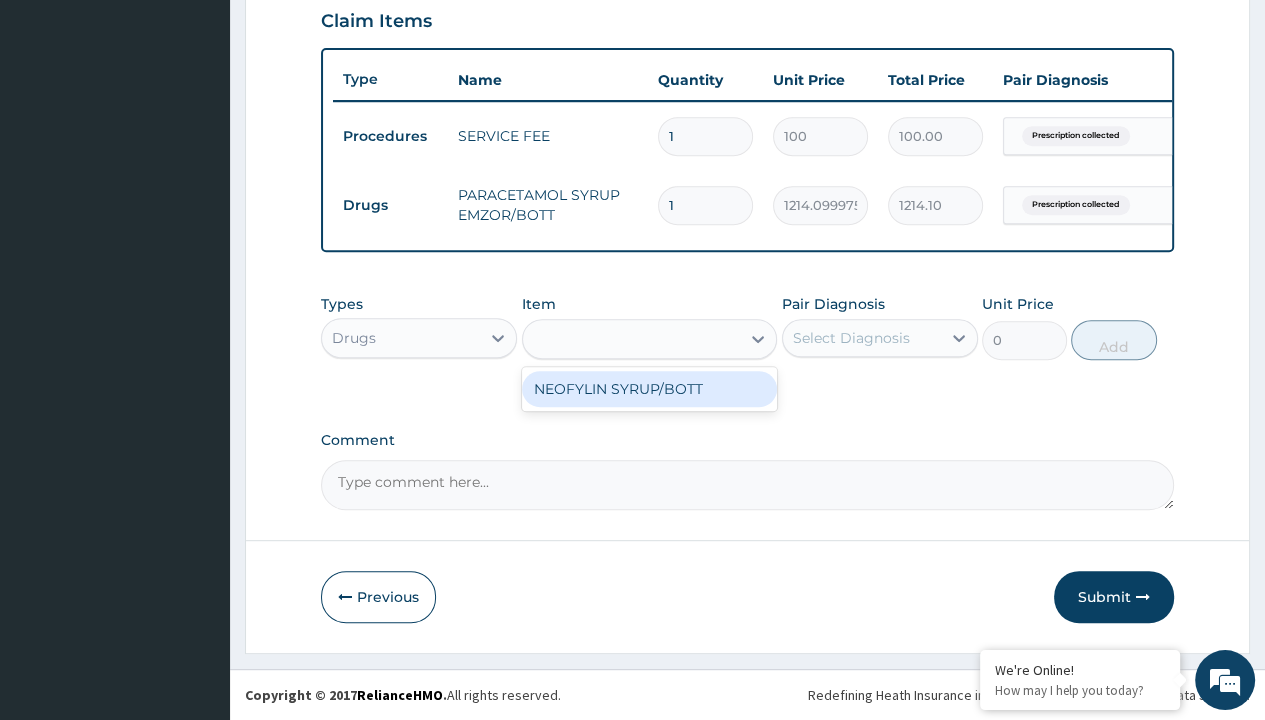 click on "Step  2  of 2 PA Code / Prescription Code PR/6271E86C Encounter Date 26-07-2025 Important Notice Please enter PA codes before entering items that are not attached to a PA code   All diagnoses entered must be linked to a claim item. Diagnosis & Claim Items that are visible but inactive cannot be edited because they were imported from an already approved PA code. Diagnosis Prescription collected Confirmed NB: All diagnosis must be linked to a claim item Claim Items Type Name Quantity Unit Price Total Price Pair Diagnosis Actions Procedures SERVICE FEE 1 100 100.00 Prescription collected Delete Drugs PARACETAMOL SYRUP EMZOR/BOTT 1 1214.099975585938 1214.10 Prescription collected Delete Types Drugs Item option PARACETAMOL SYRUP EMZOR/BOTT, selected. neofylin syrup/bott NEOFYLIN SYRUP/BOTT Pair Diagnosis Select Diagnosis Unit Price 0 Add Comment     Previous   Submit" at bounding box center (747, 31) 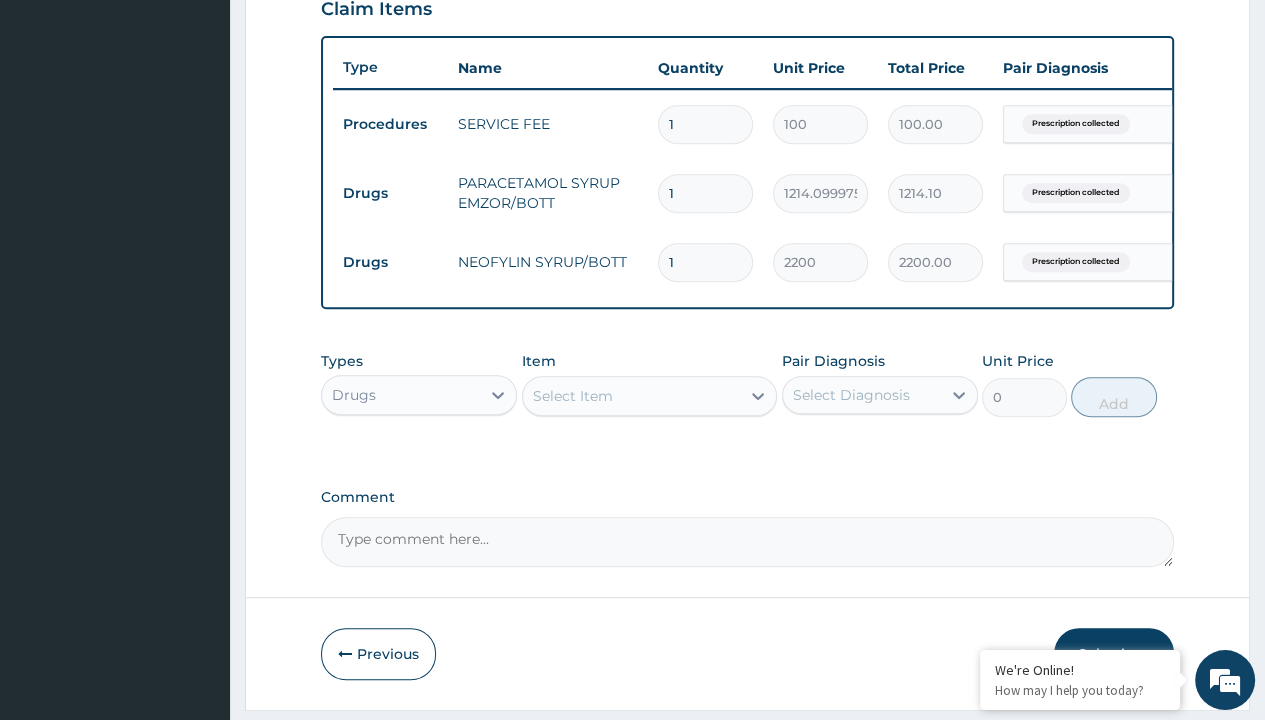 click on "Drugs" at bounding box center (390, 193) 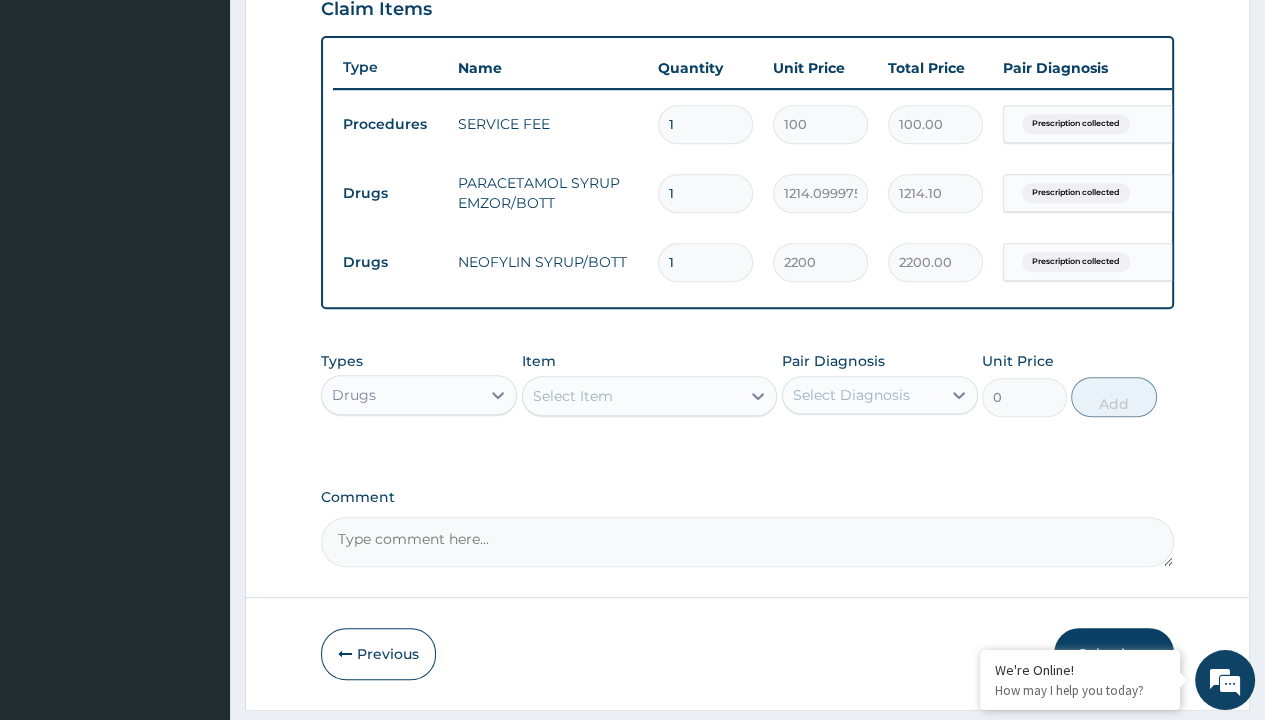 type on "drugs" 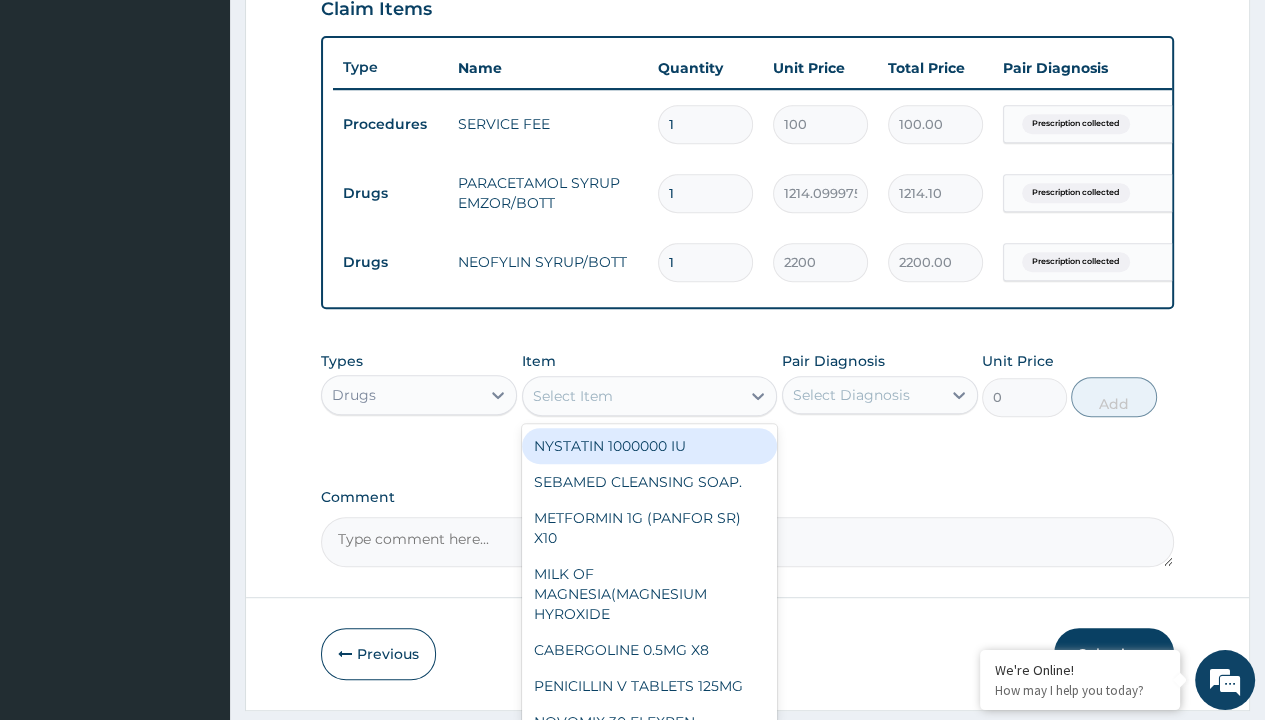 scroll, scrollTop: 0, scrollLeft: 0, axis: both 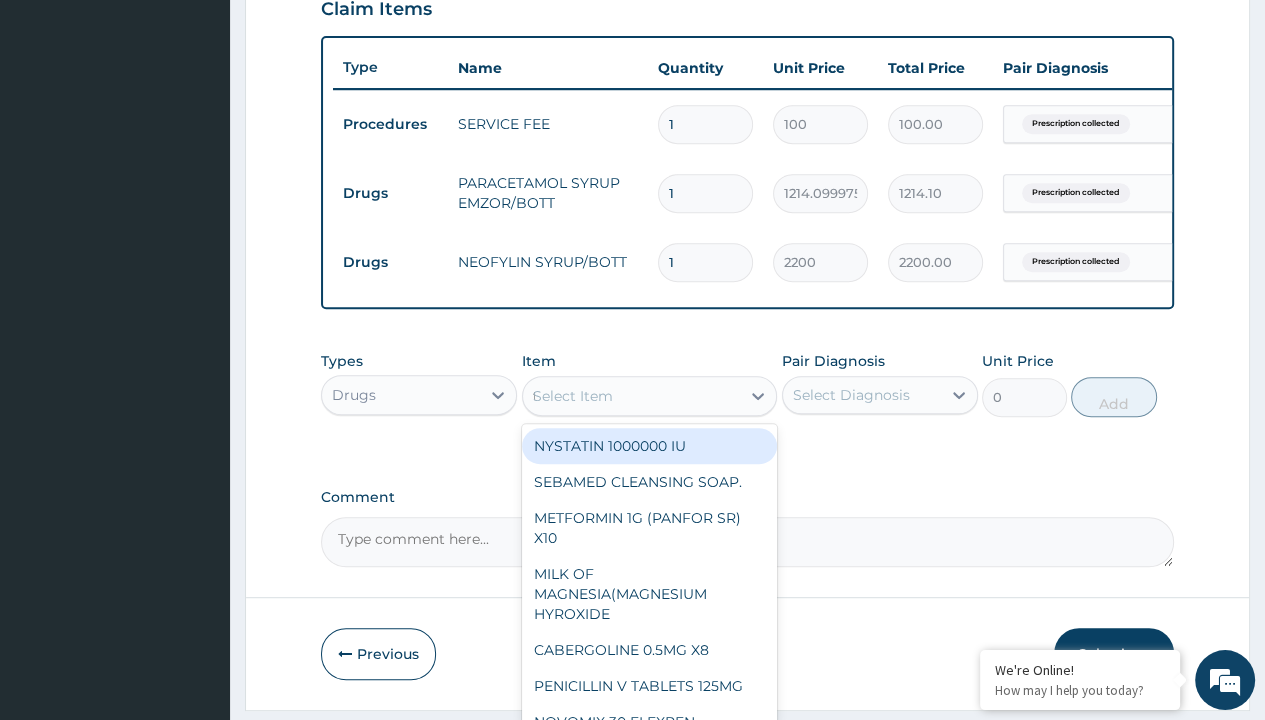 click on "THROAT LOZENGES" at bounding box center (650, 50450) 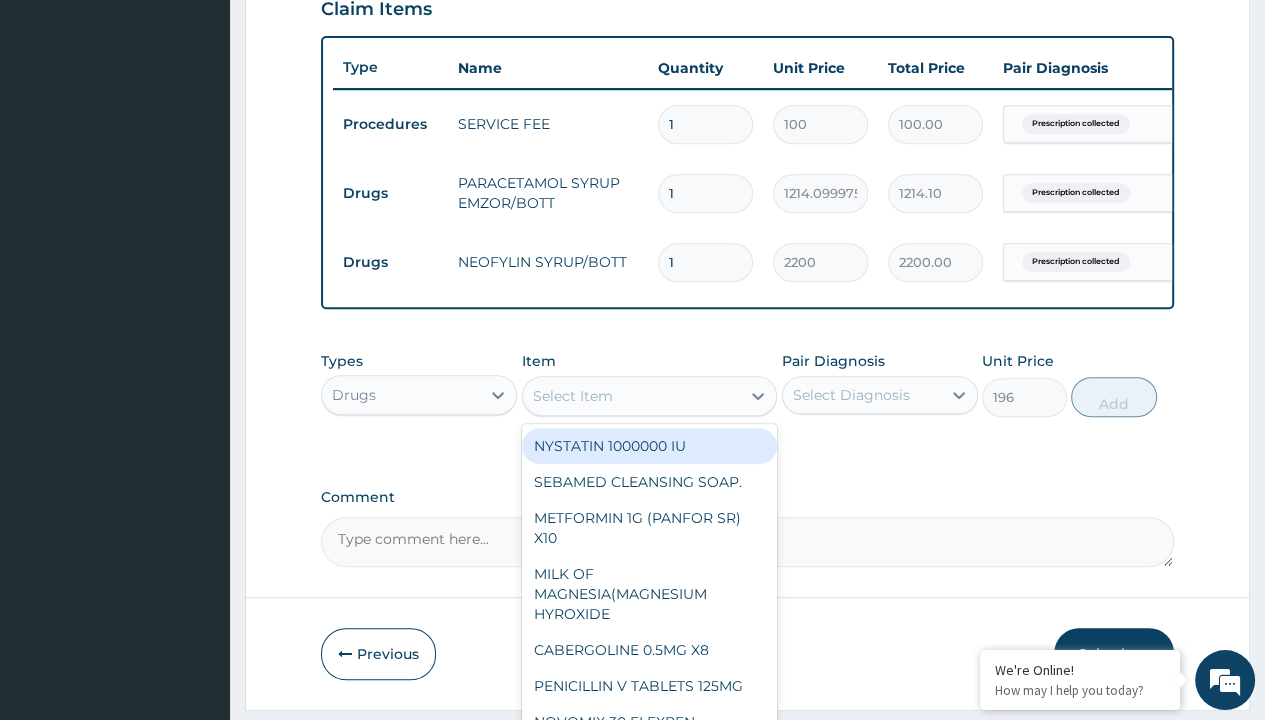 scroll, scrollTop: 0, scrollLeft: 0, axis: both 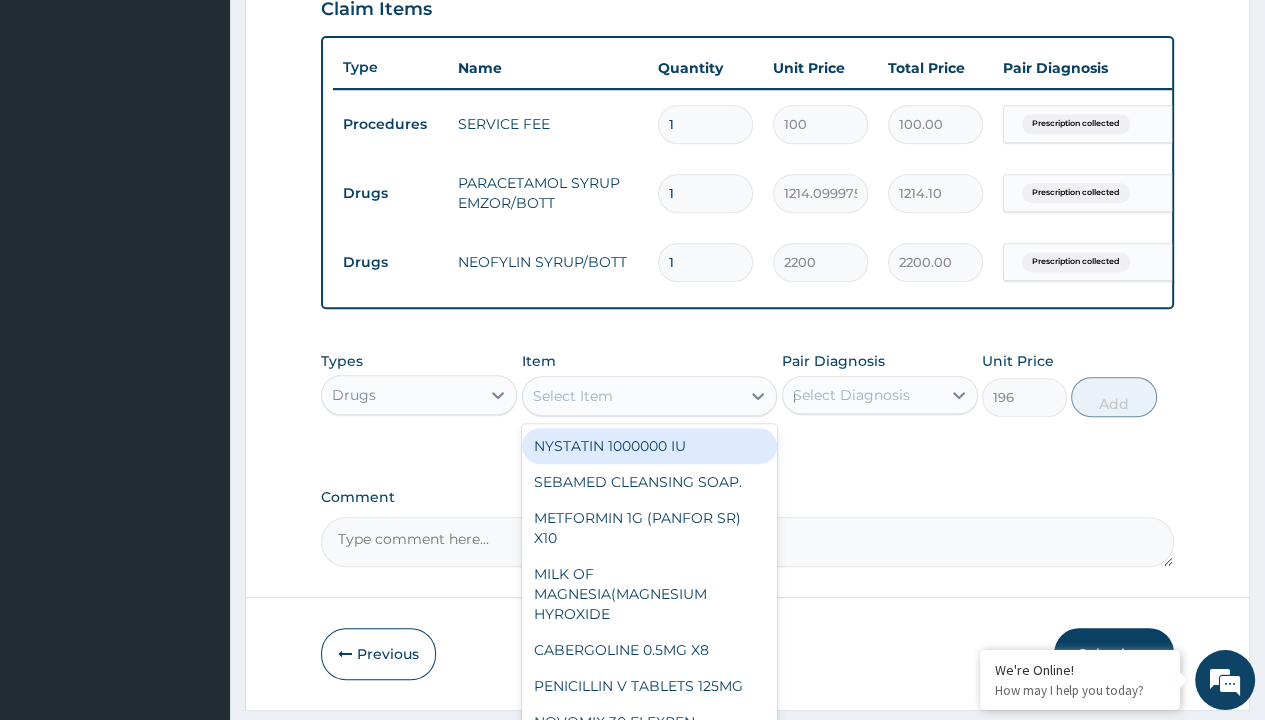 type 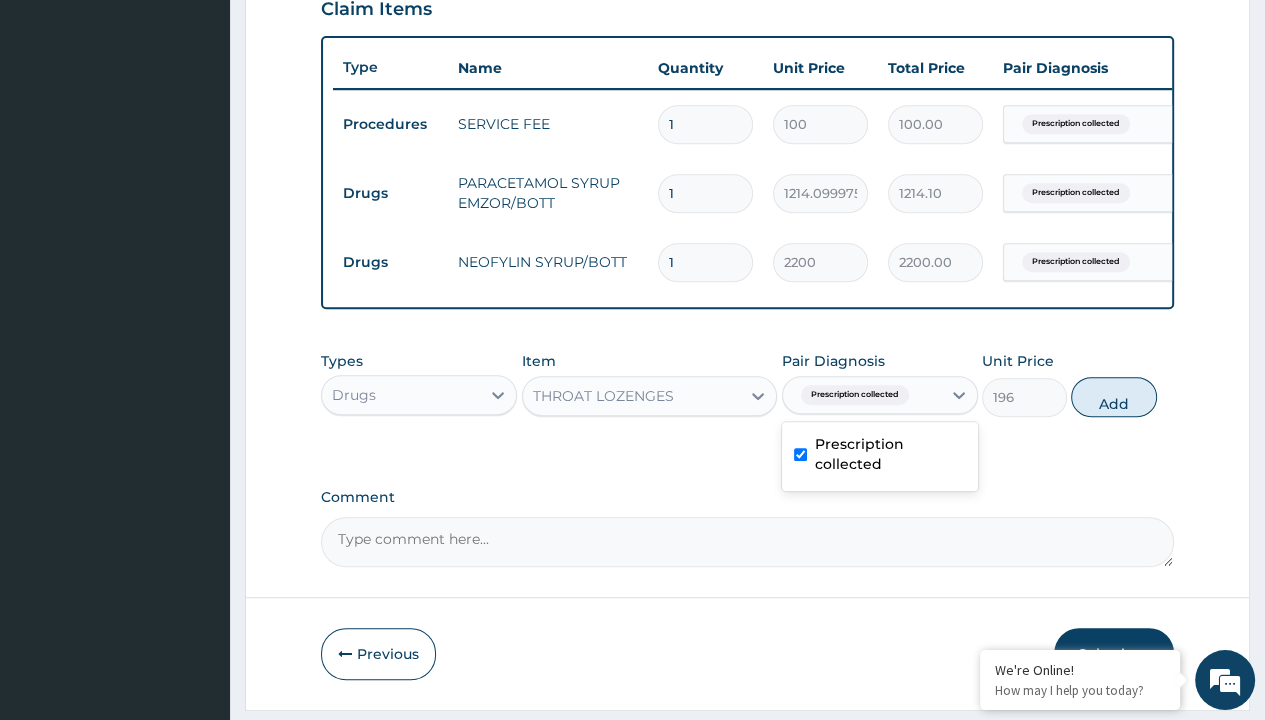 scroll, scrollTop: 776, scrollLeft: 0, axis: vertical 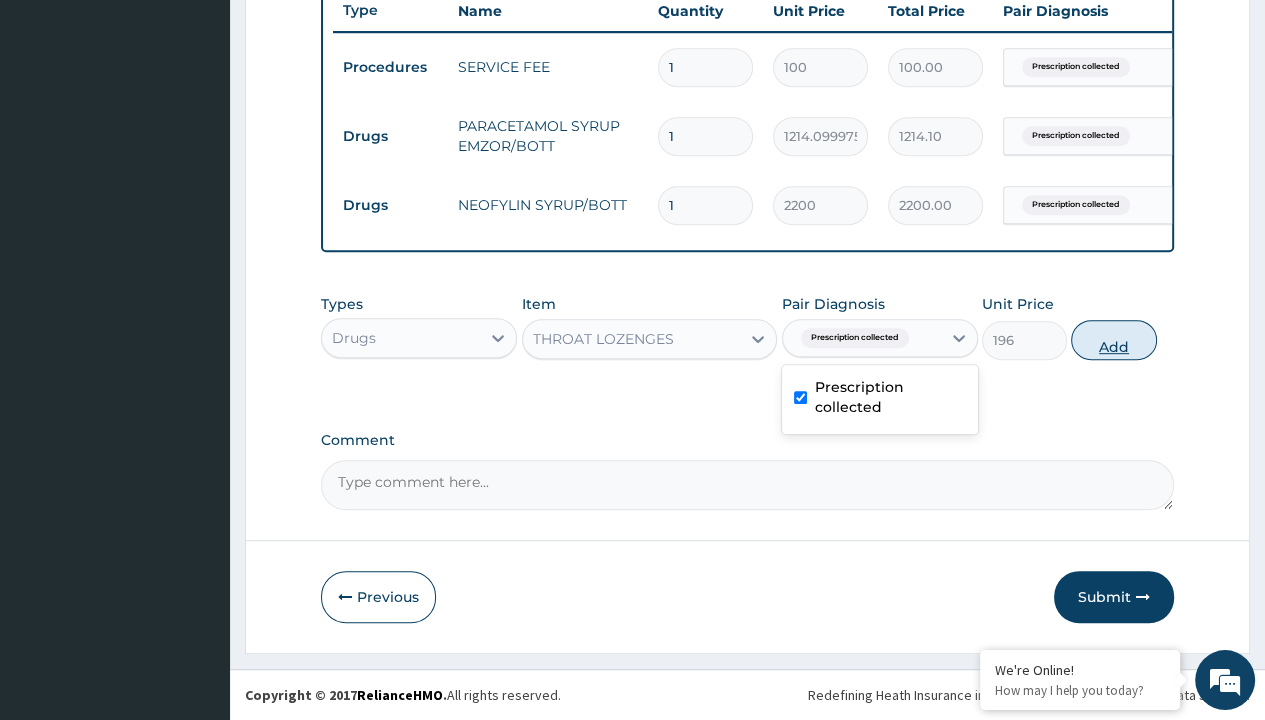 click on "Add" at bounding box center [1113, 340] 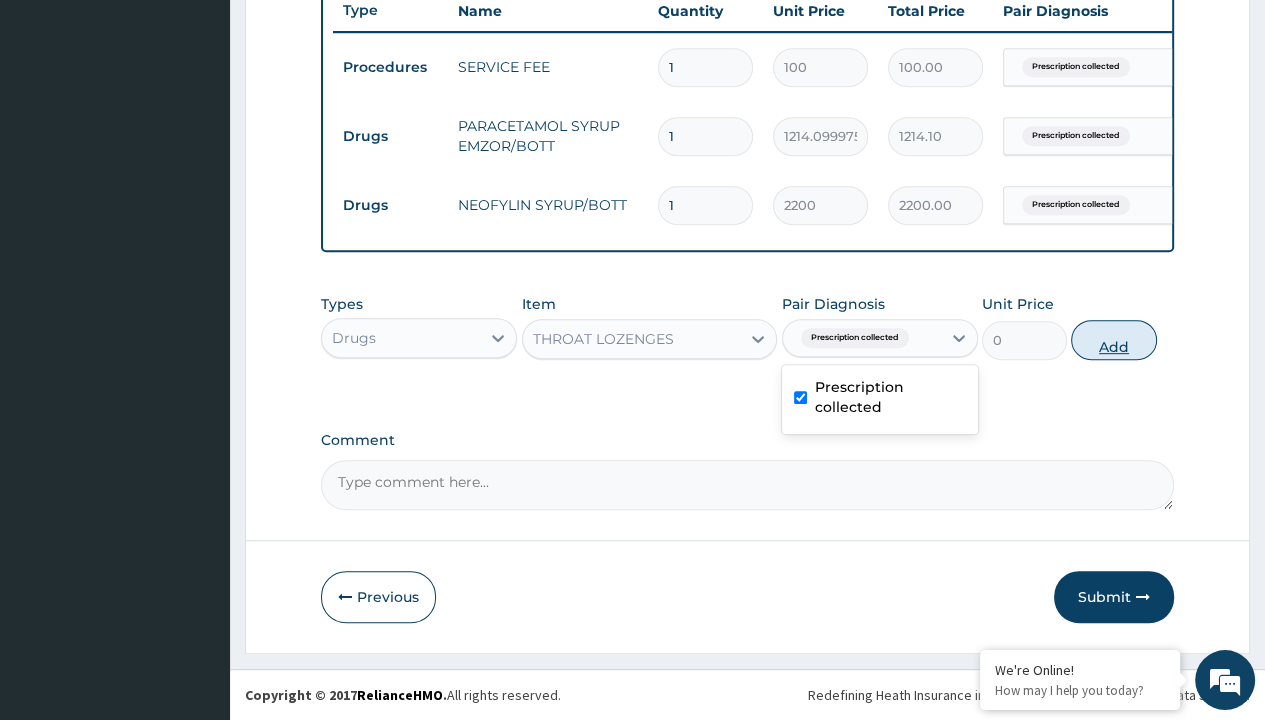 scroll, scrollTop: 0, scrollLeft: 0, axis: both 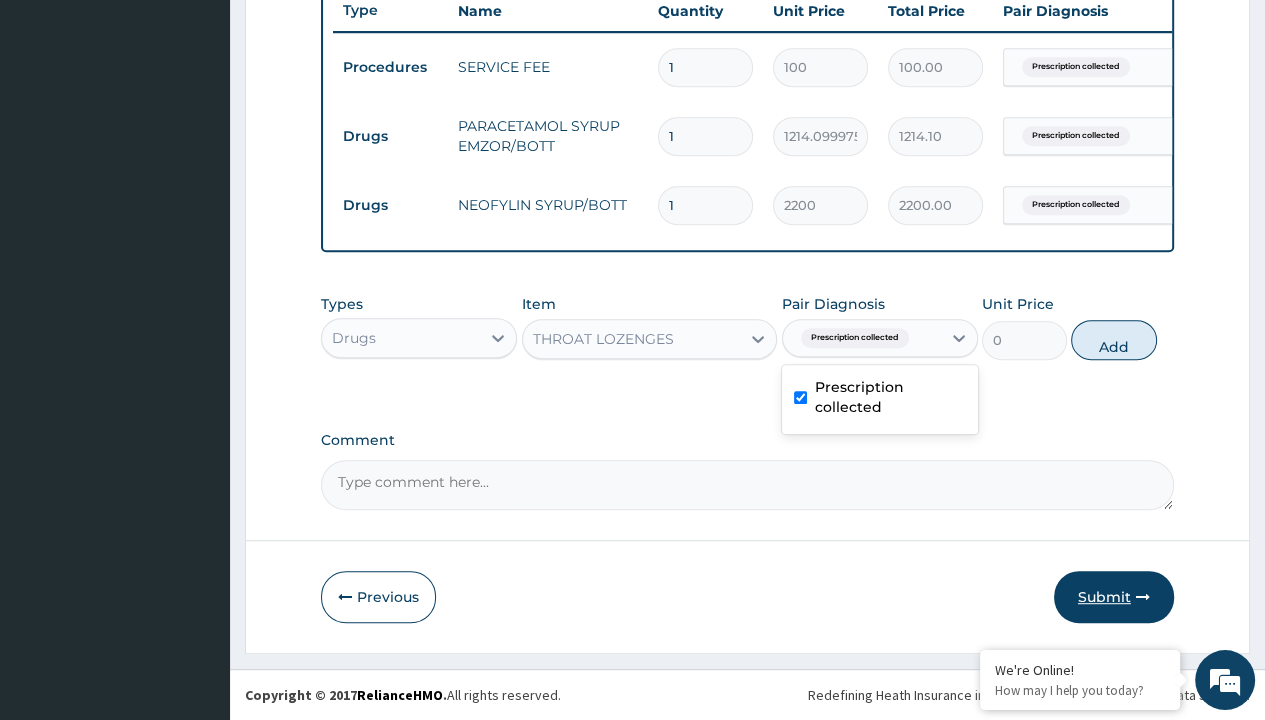 click on "Submit" at bounding box center [1114, 597] 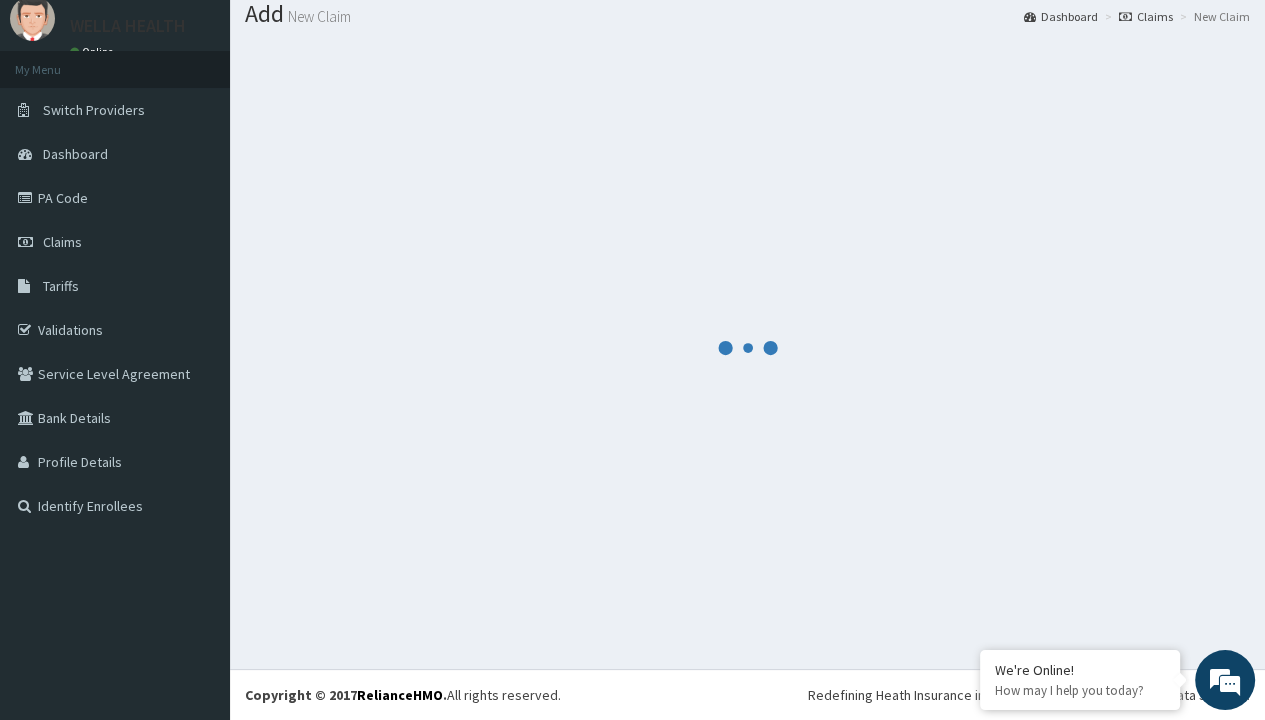 scroll, scrollTop: 845, scrollLeft: 0, axis: vertical 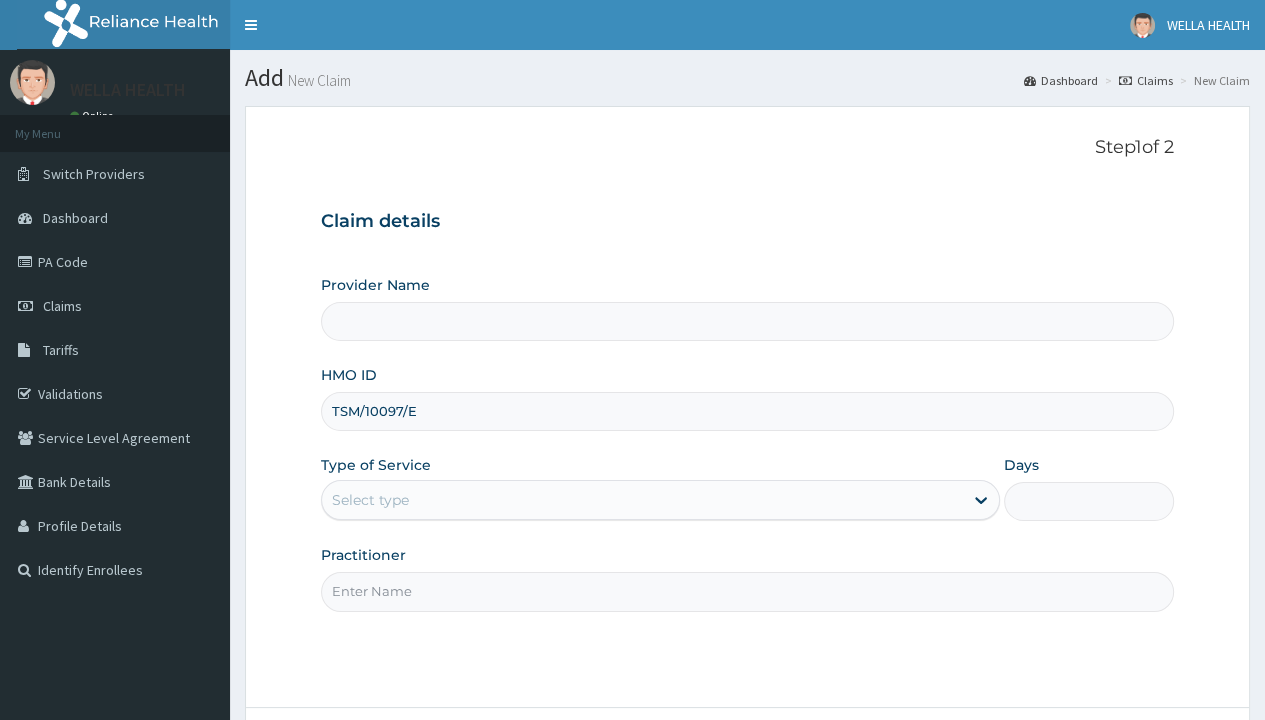 type on "TSM/10097/E" 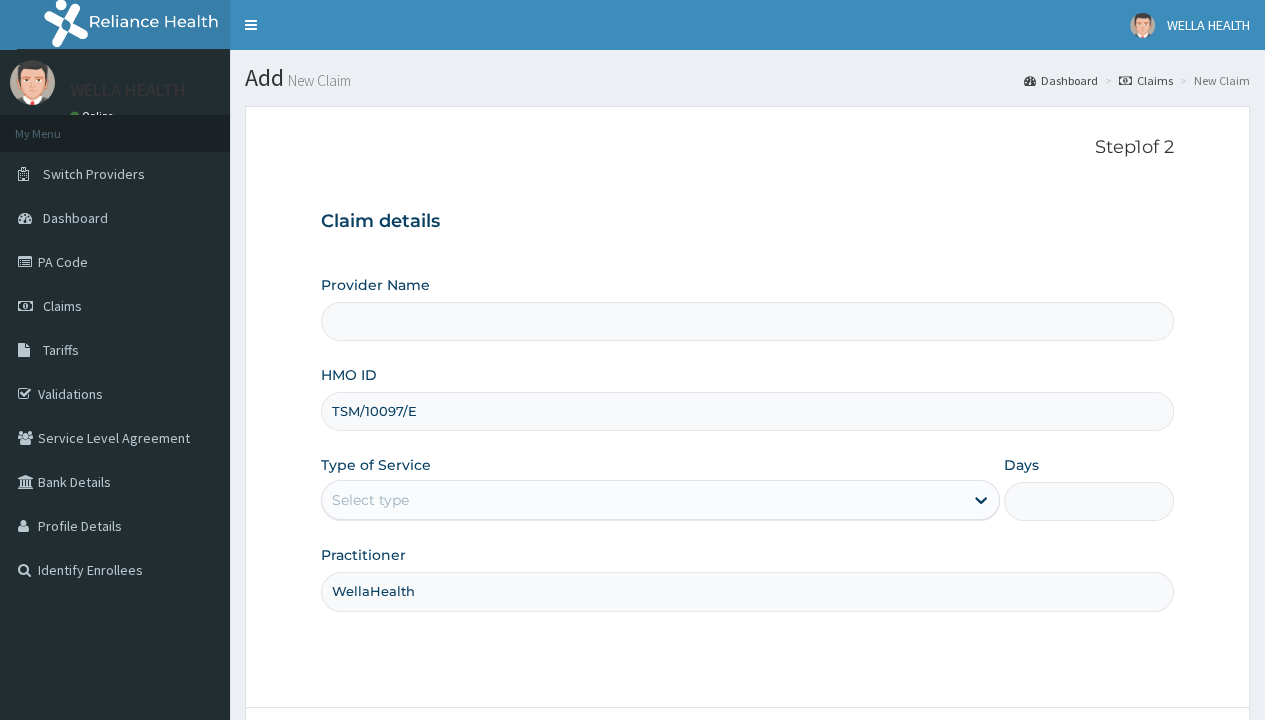 scroll, scrollTop: 0, scrollLeft: 0, axis: both 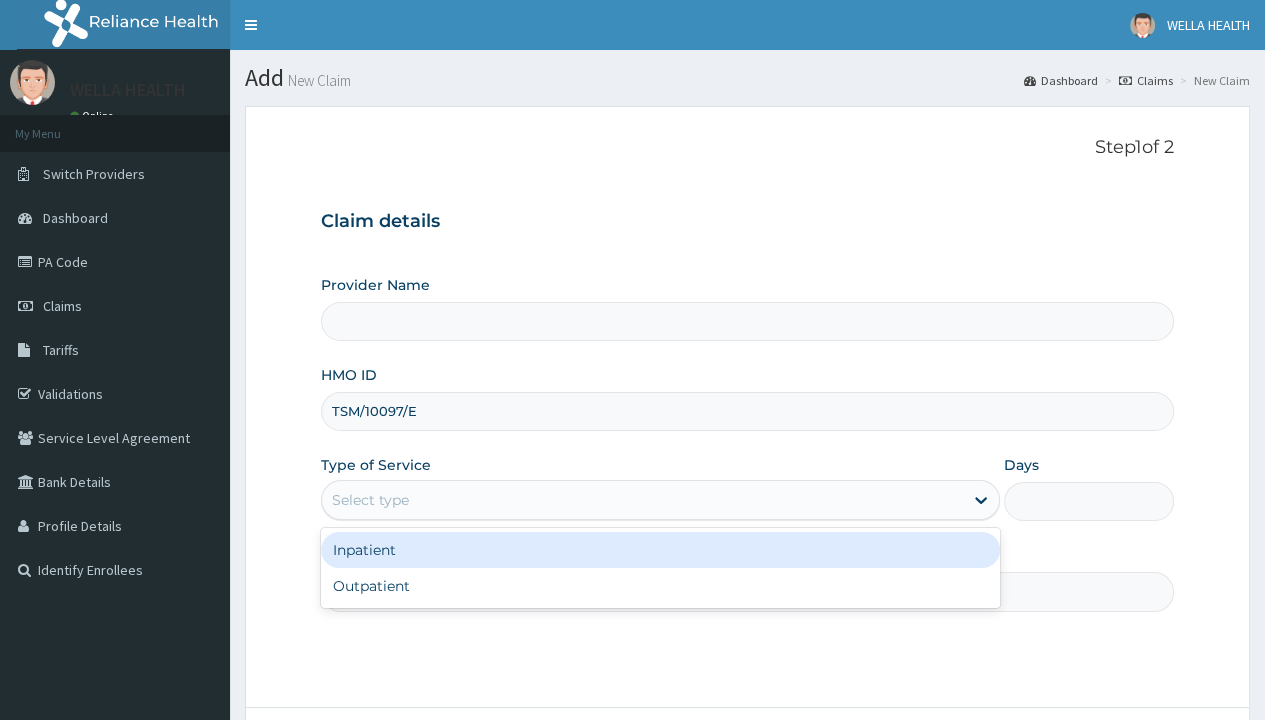 click on "Outpatient" at bounding box center [660, 586] 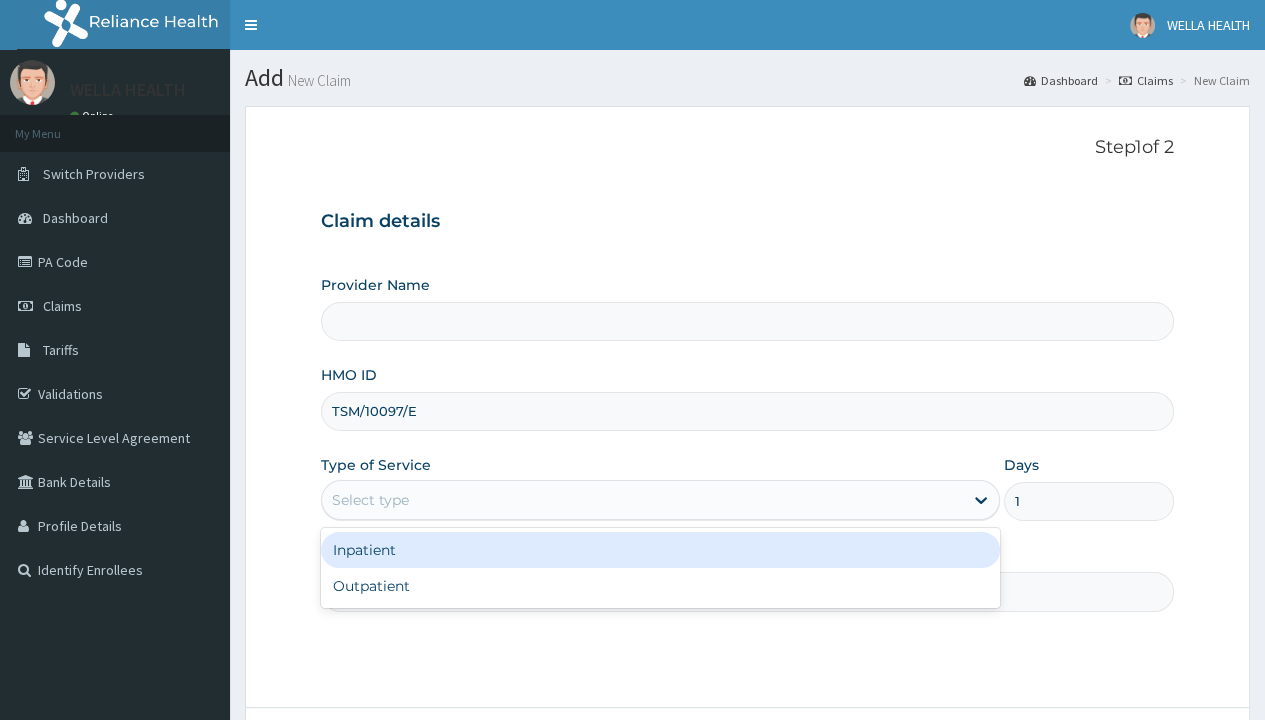 click on "Next" at bounding box center [1123, 764] 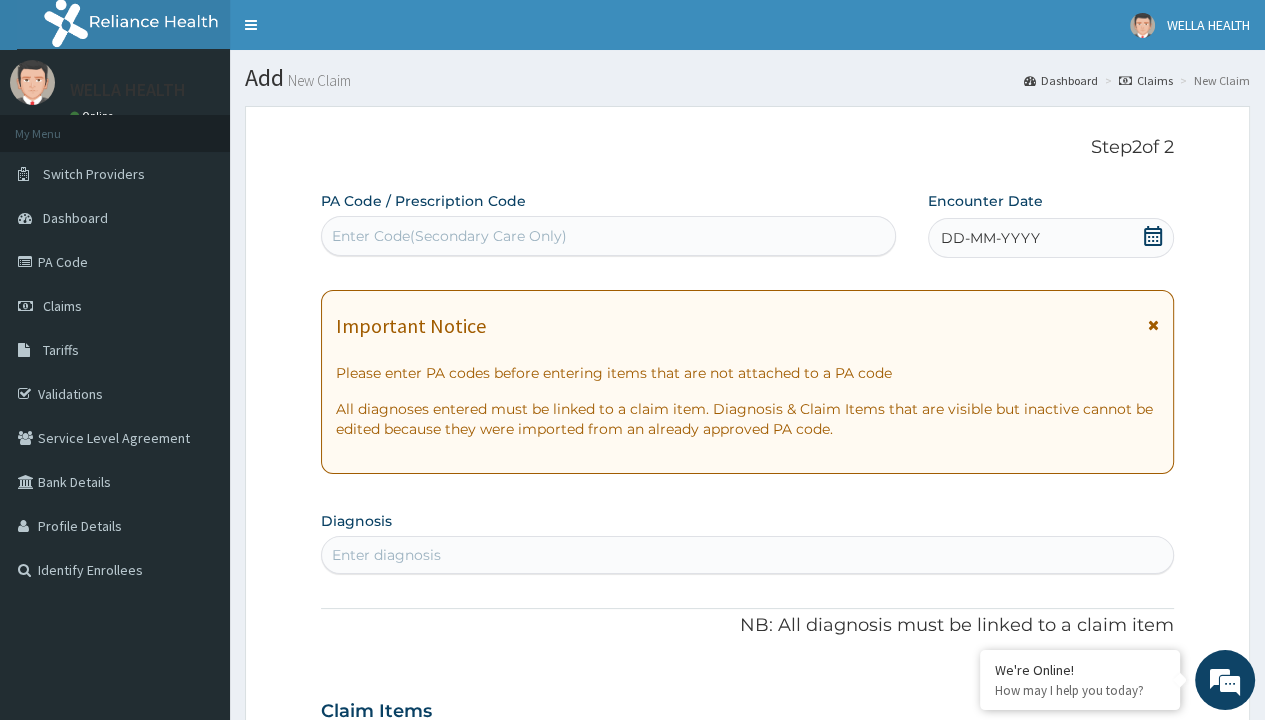 scroll, scrollTop: 167, scrollLeft: 0, axis: vertical 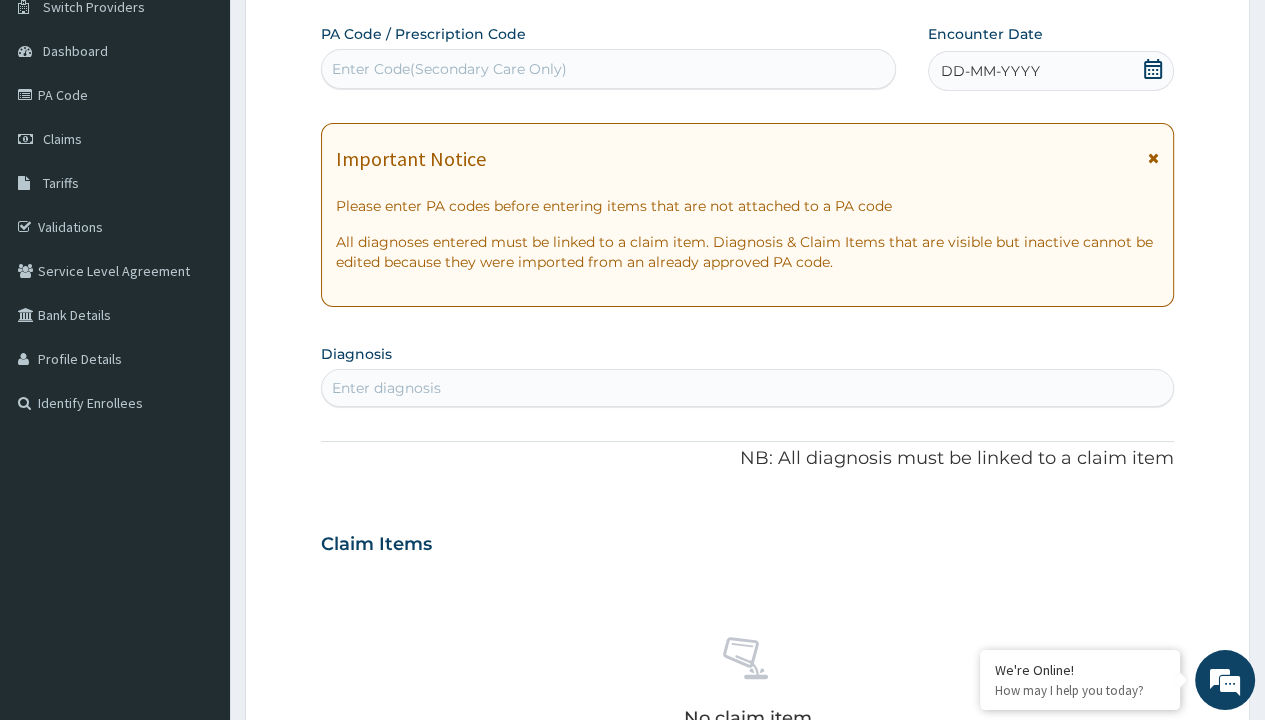 click on "DD-MM-YYYY" at bounding box center [990, 71] 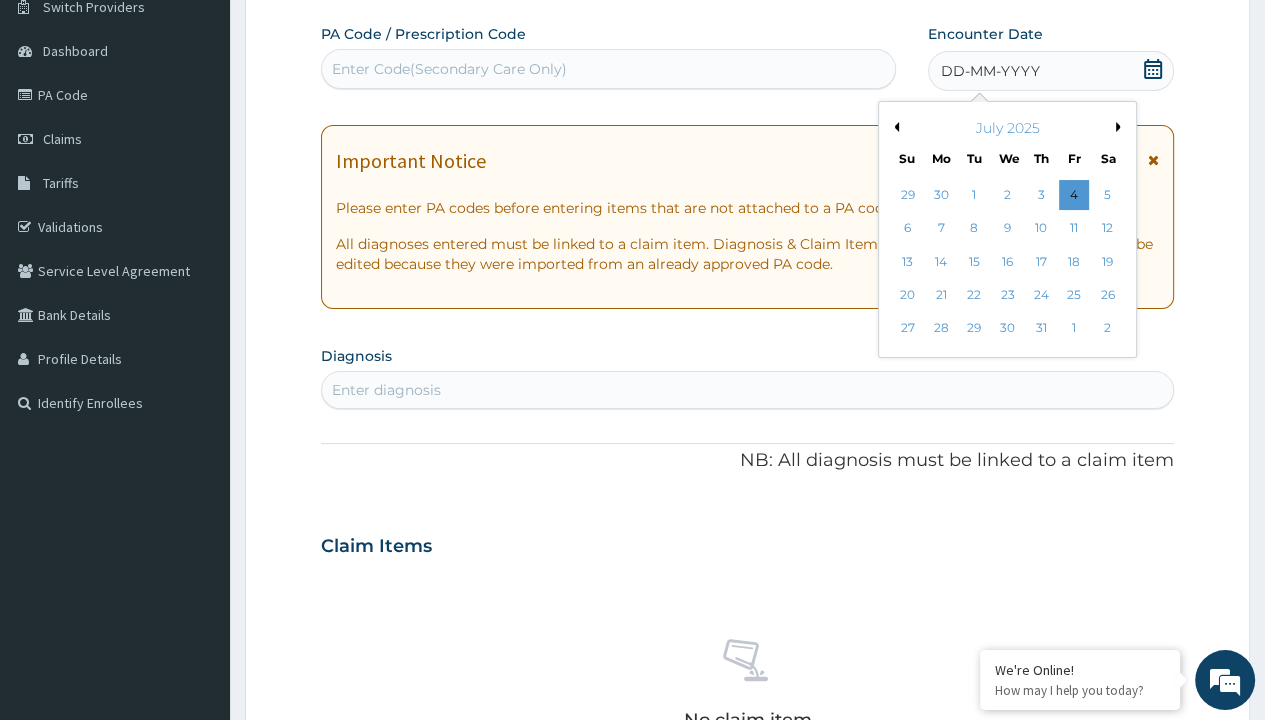 click on "26" at bounding box center (1107, 295) 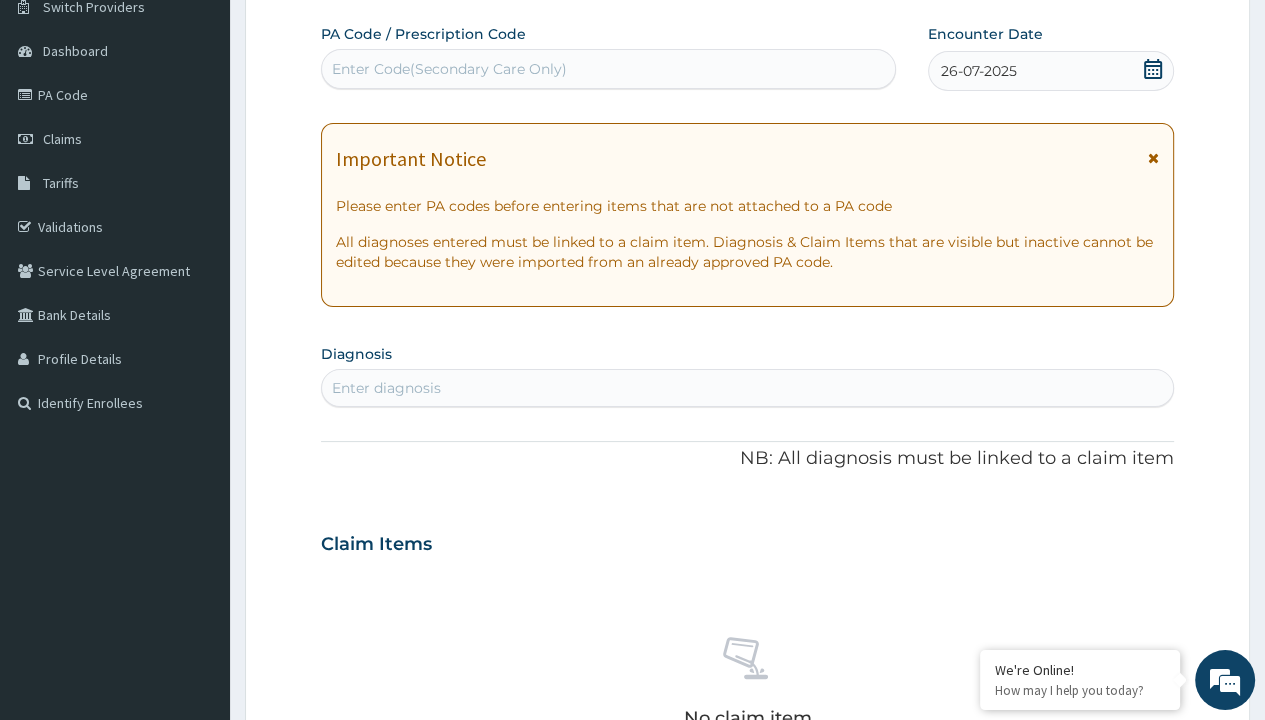 type on "PR/53E78BE4" 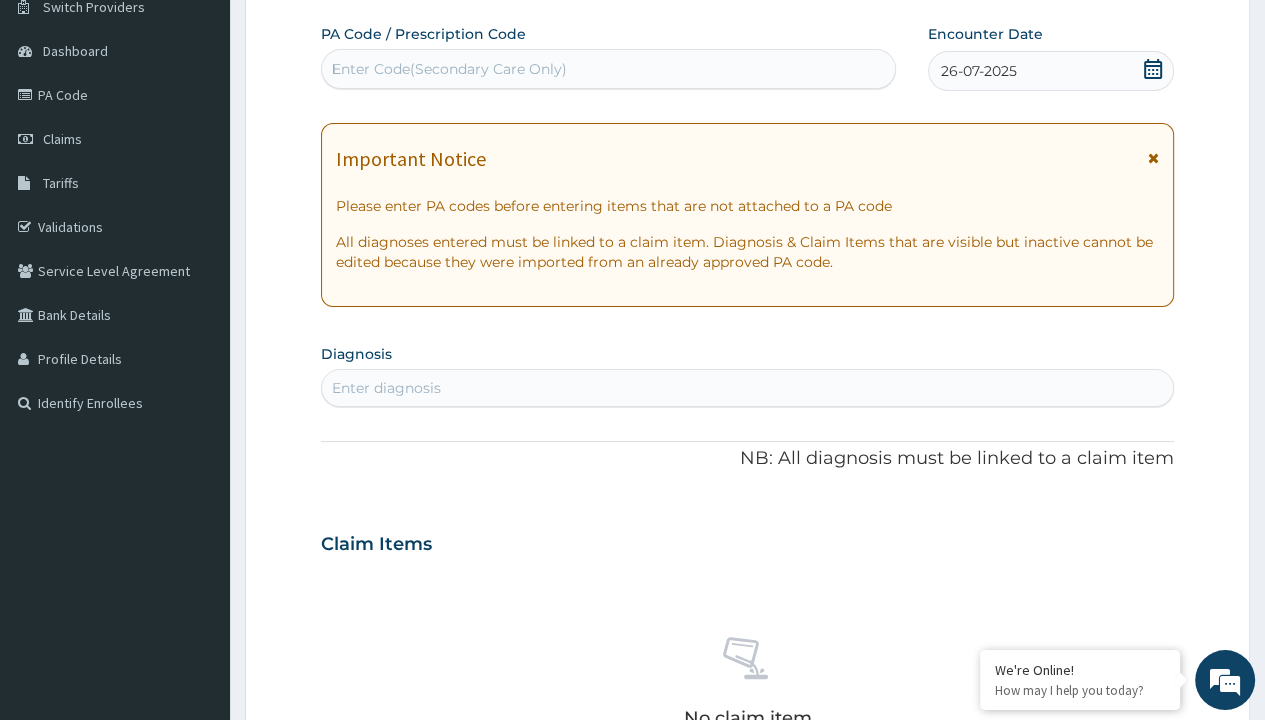 type 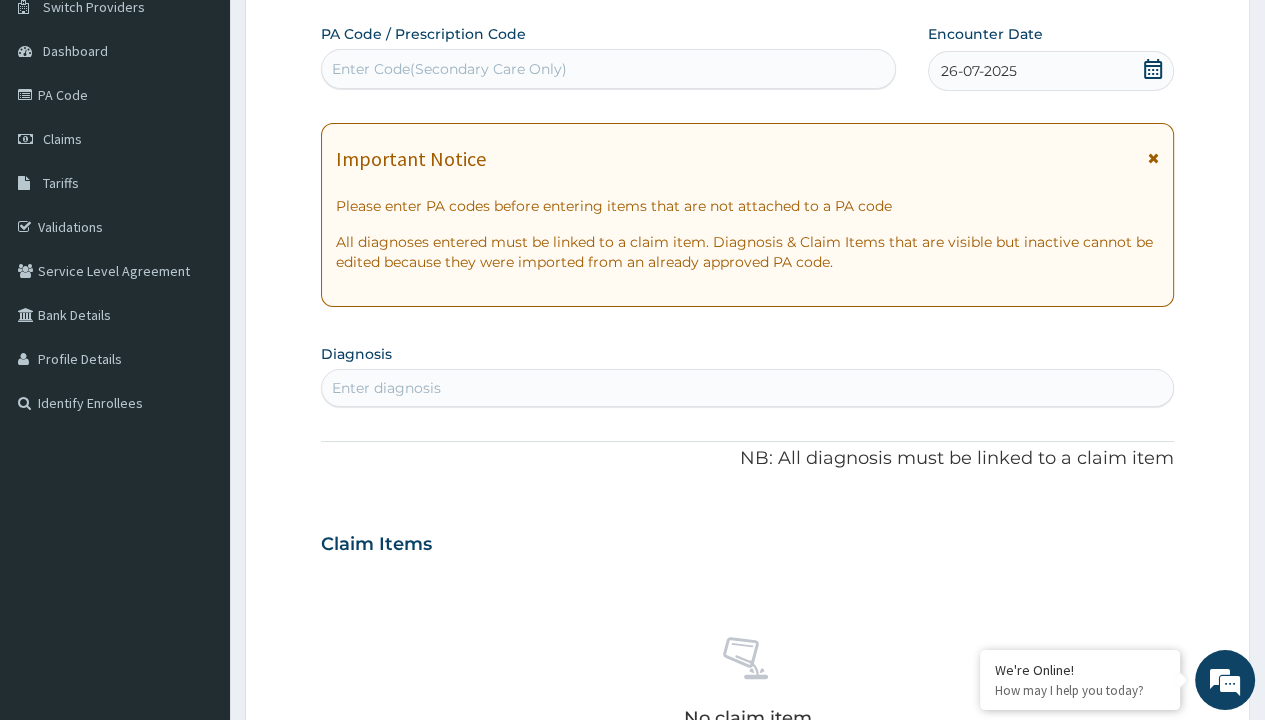 scroll, scrollTop: 0, scrollLeft: 0, axis: both 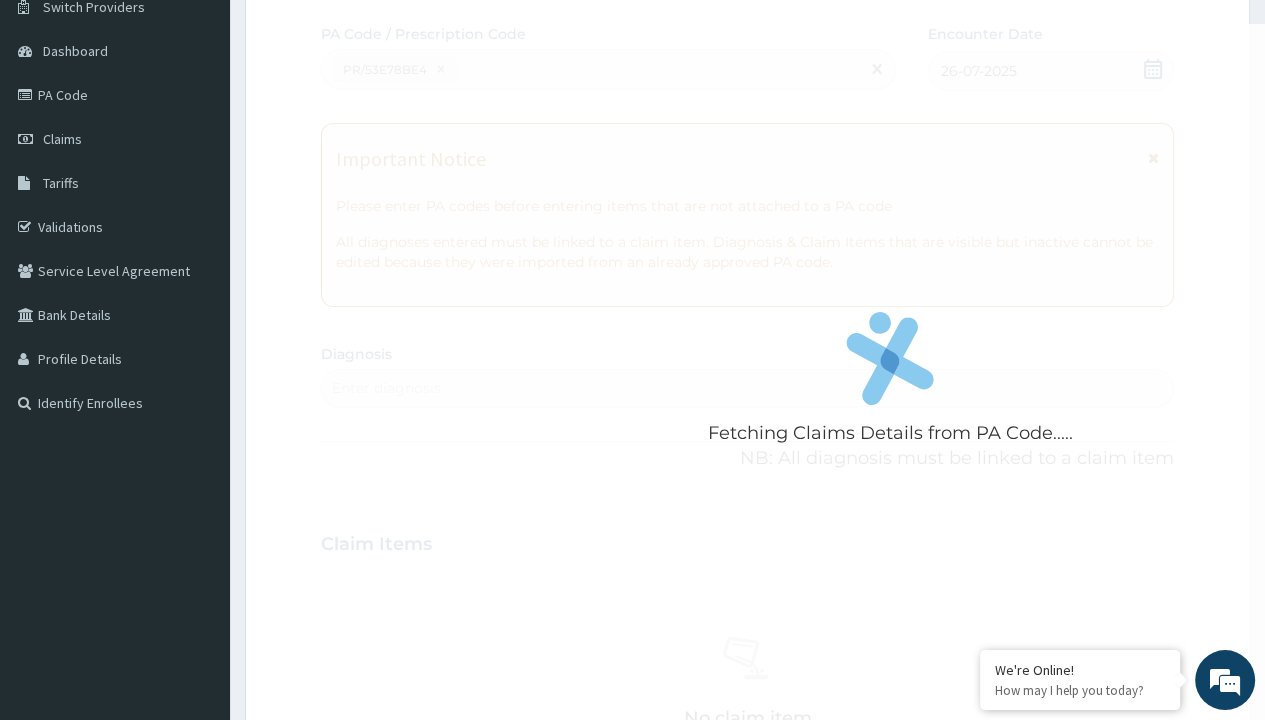 click on "Enter diagnosis" at bounding box center (386, 388) 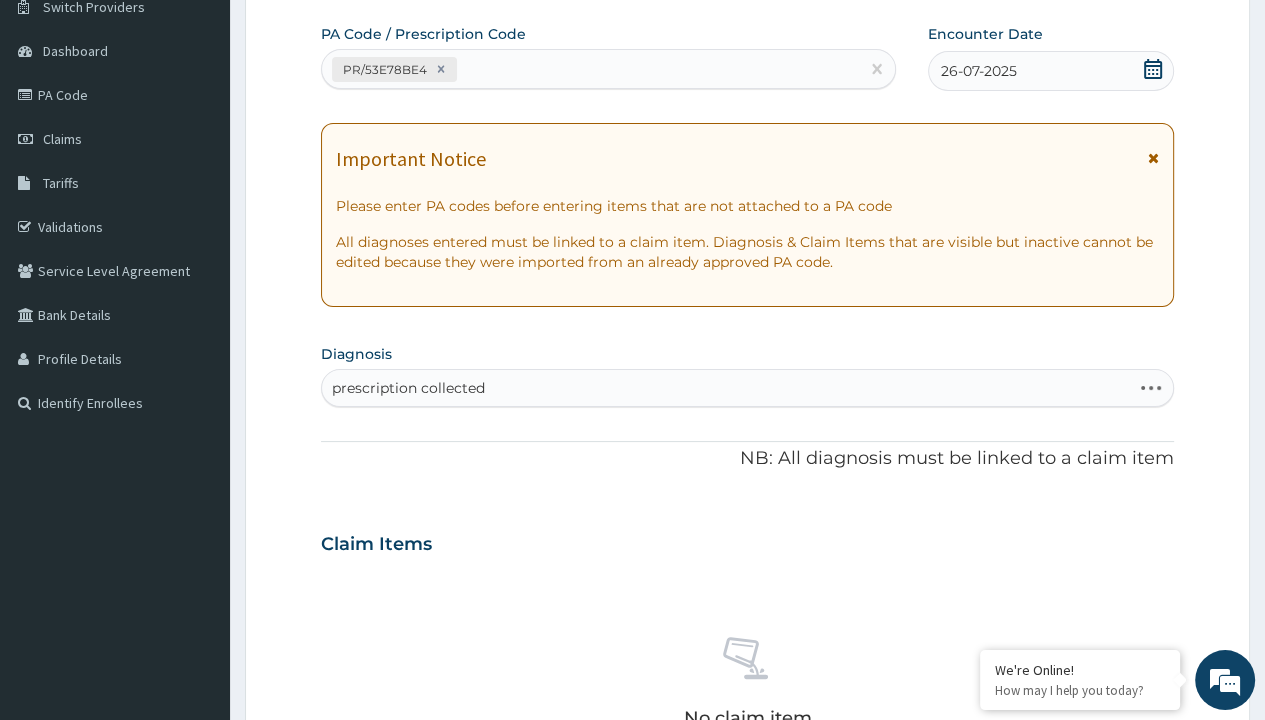scroll, scrollTop: 0, scrollLeft: 0, axis: both 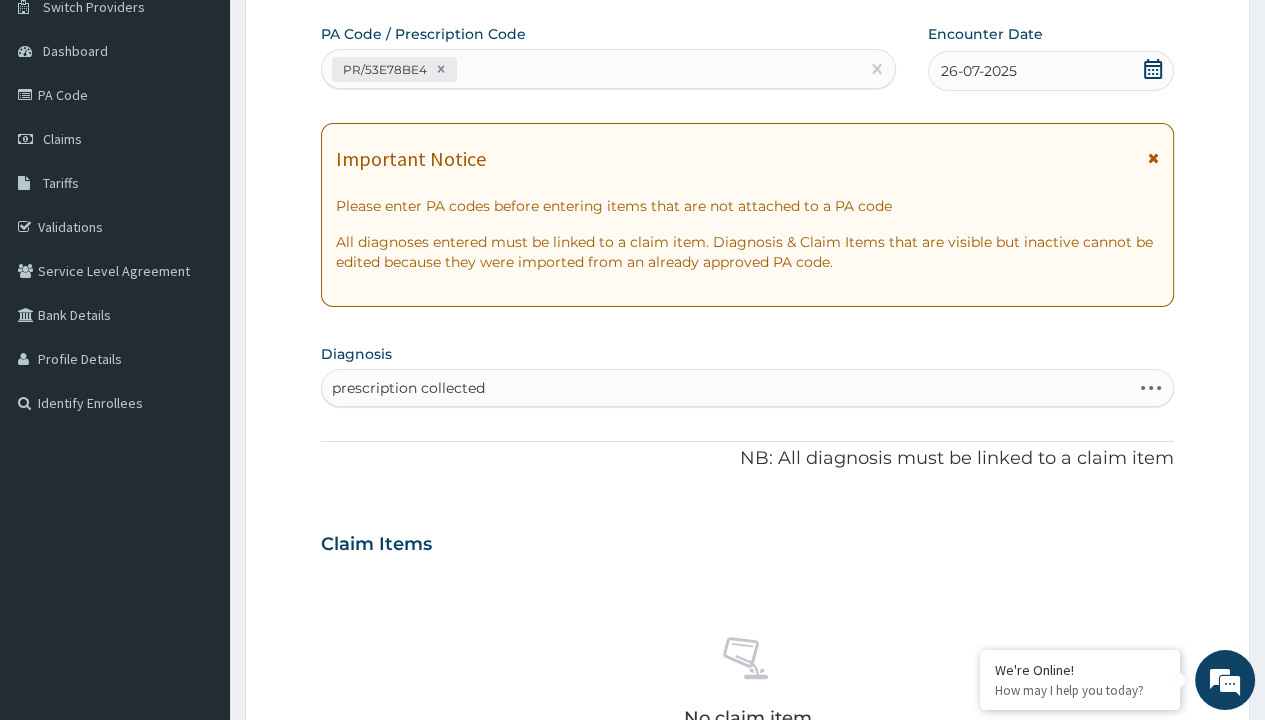 type 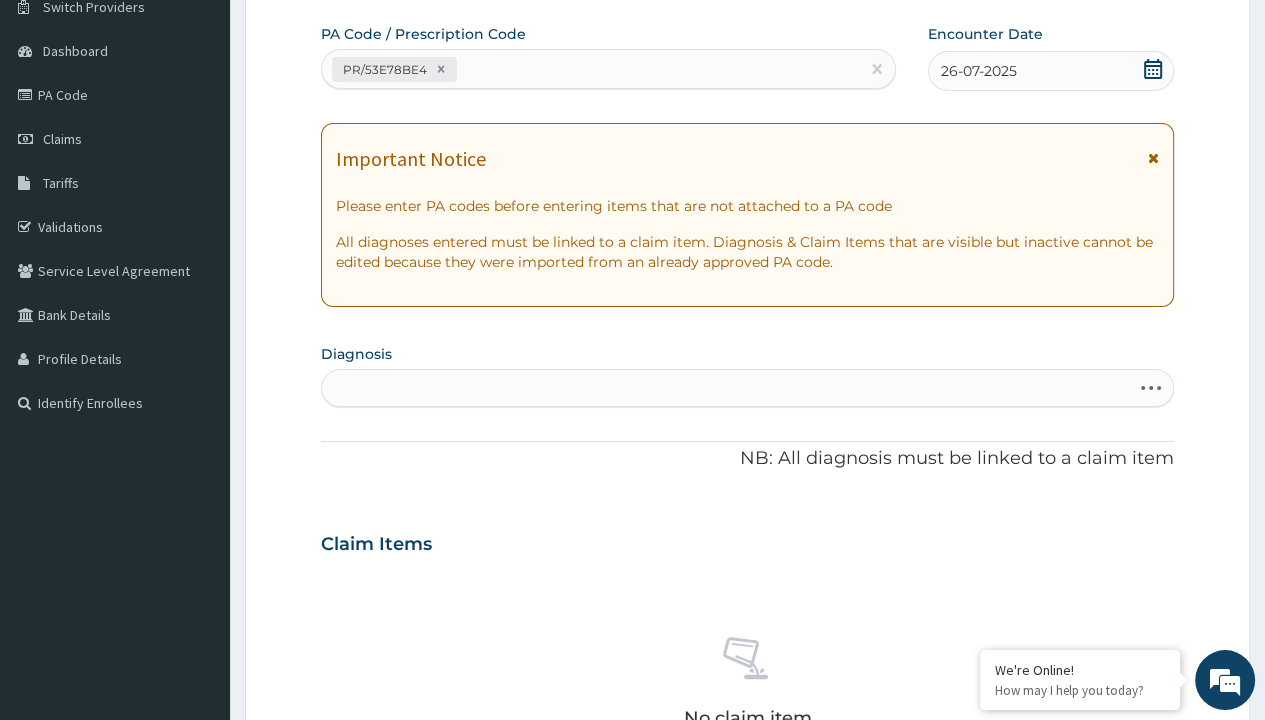 click on "Step  2  of 2 PA Code / Prescription Code PR/53E78BE4 Encounter Date 26-07-2025 Important Notice Please enter PA codes before entering items that are not attached to a PA code   All diagnoses entered must be linked to a claim item. Diagnosis & Claim Items that are visible but inactive cannot be edited because they were imported from an already approved PA code. Diagnosis   Select is focused ,type to refine list, press Down to open the menu,  press left to focus selected values prescription collected NB: All diagnosis must be linked to a claim item Claim Items No claim item Types Select Type Item Select Item Pair Diagnosis Select Diagnosis Unit Price 0 Add Comment     Previous   Submit" at bounding box center (747, 571) 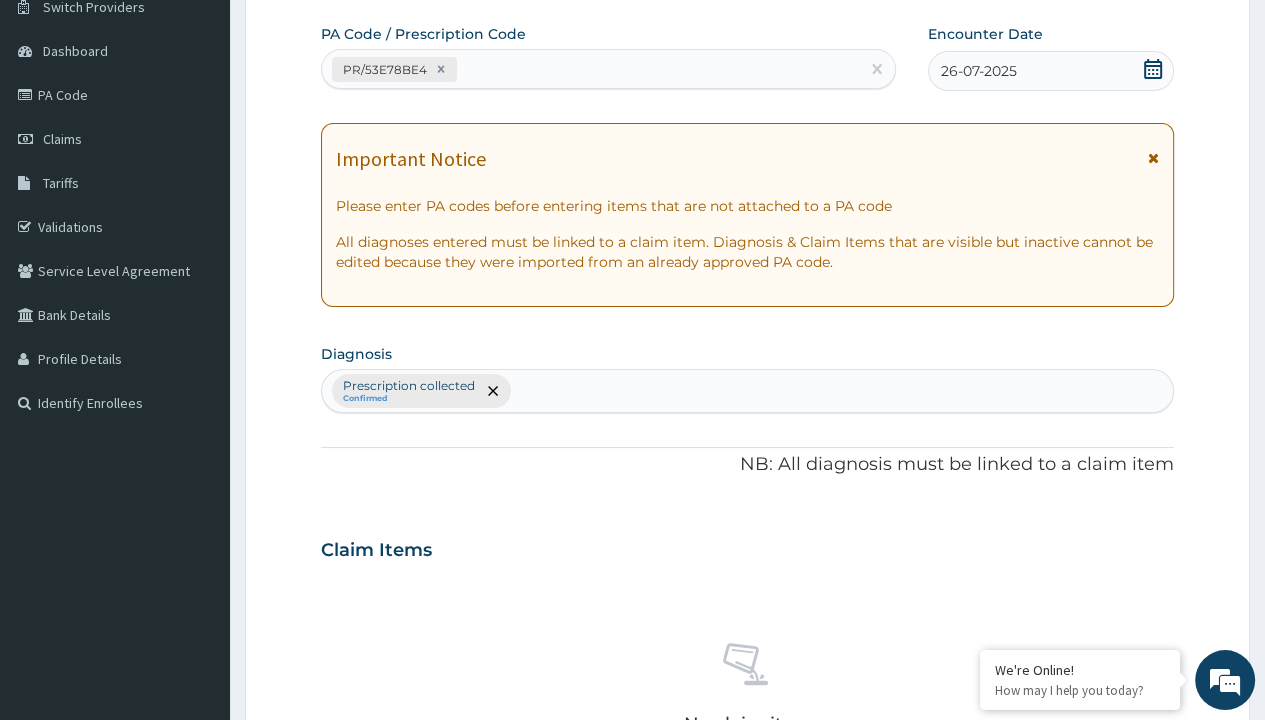 click on "Select Type" at bounding box center (372, 893) 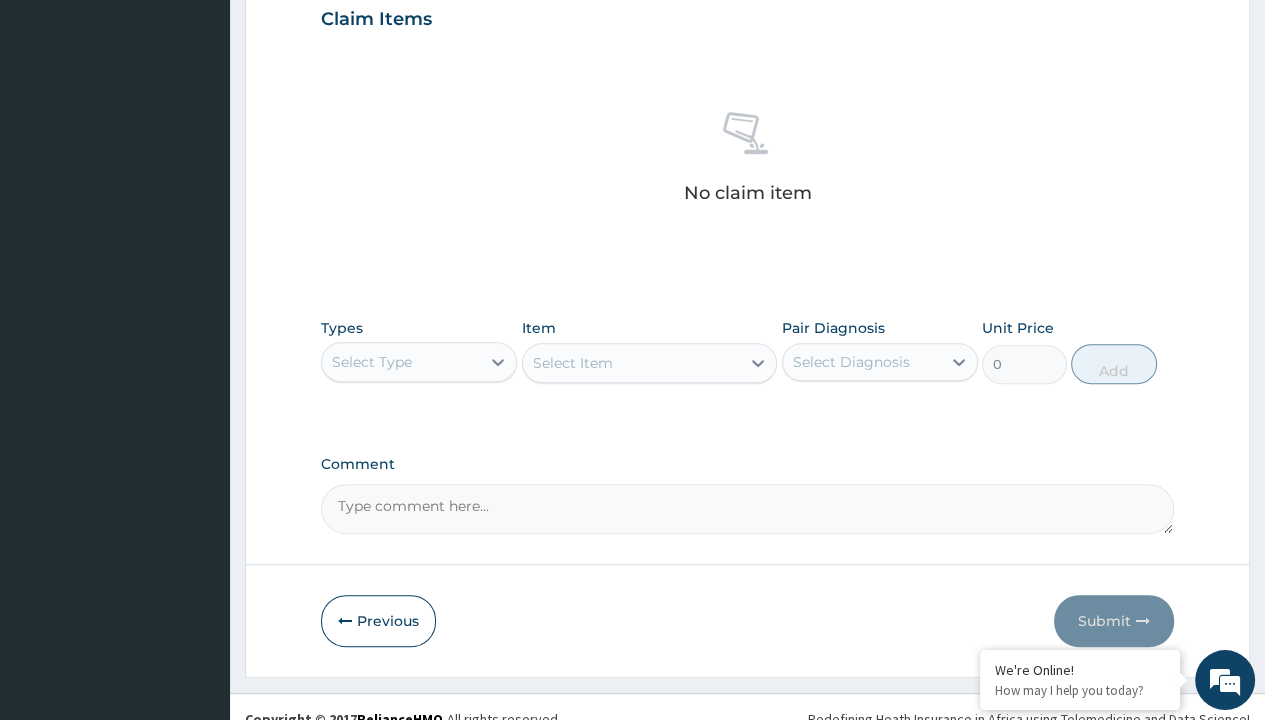 type on "procedures" 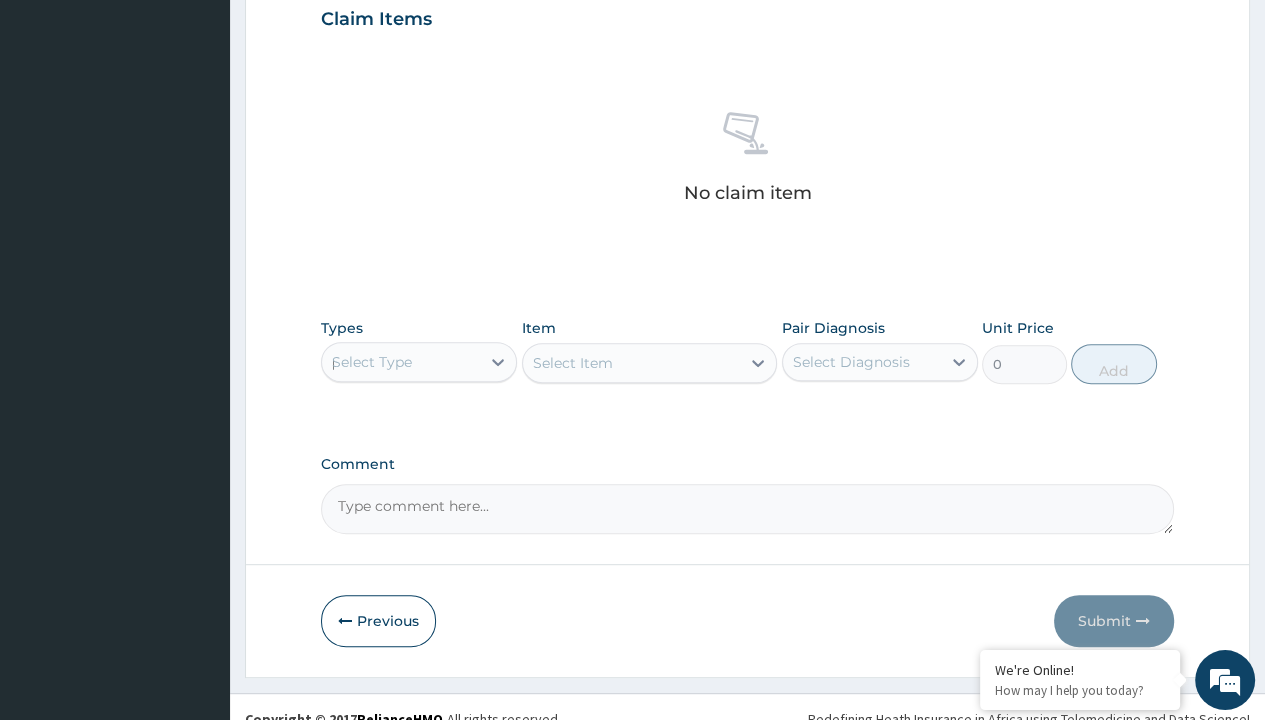 type 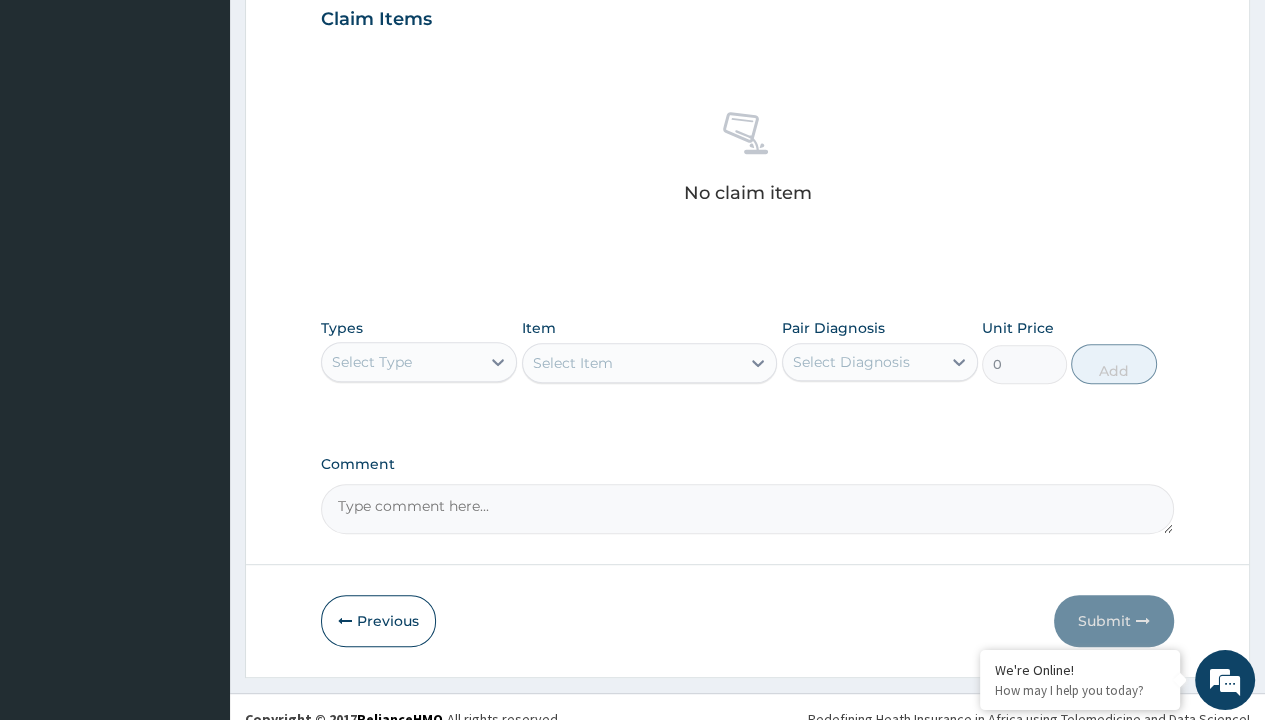 scroll, scrollTop: 0, scrollLeft: 0, axis: both 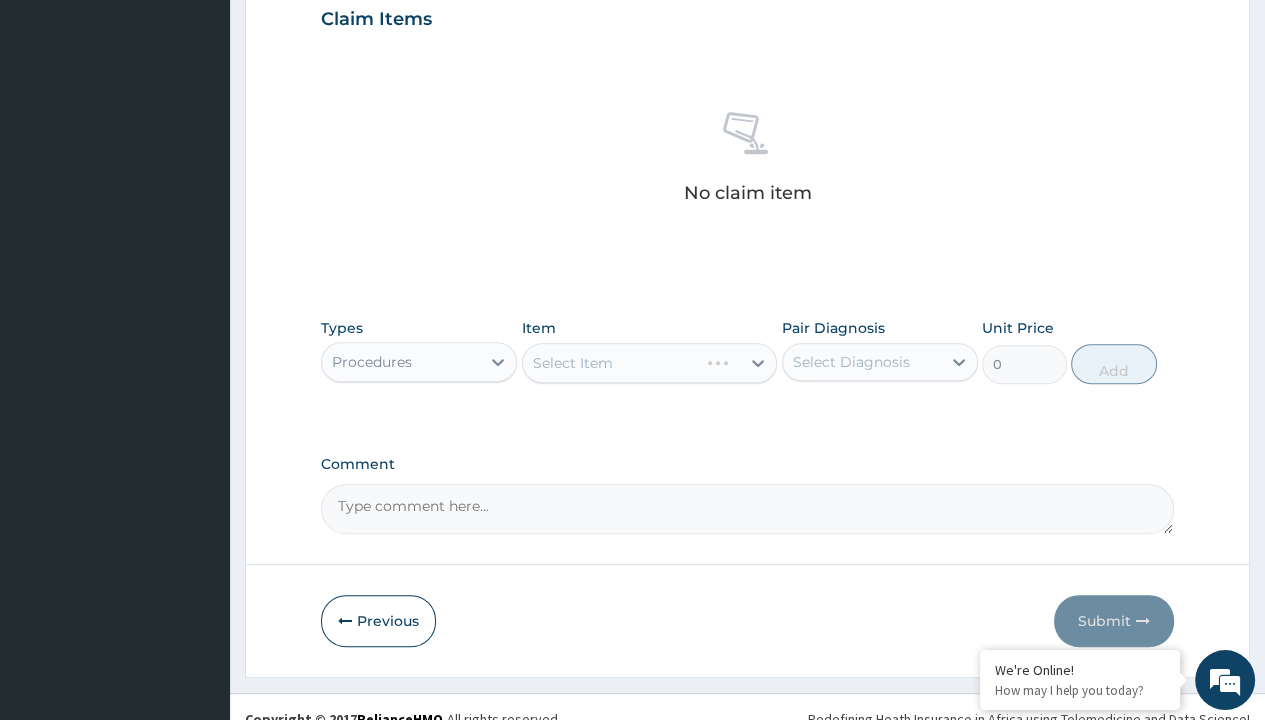 click on "Select Item" at bounding box center (573, 363) 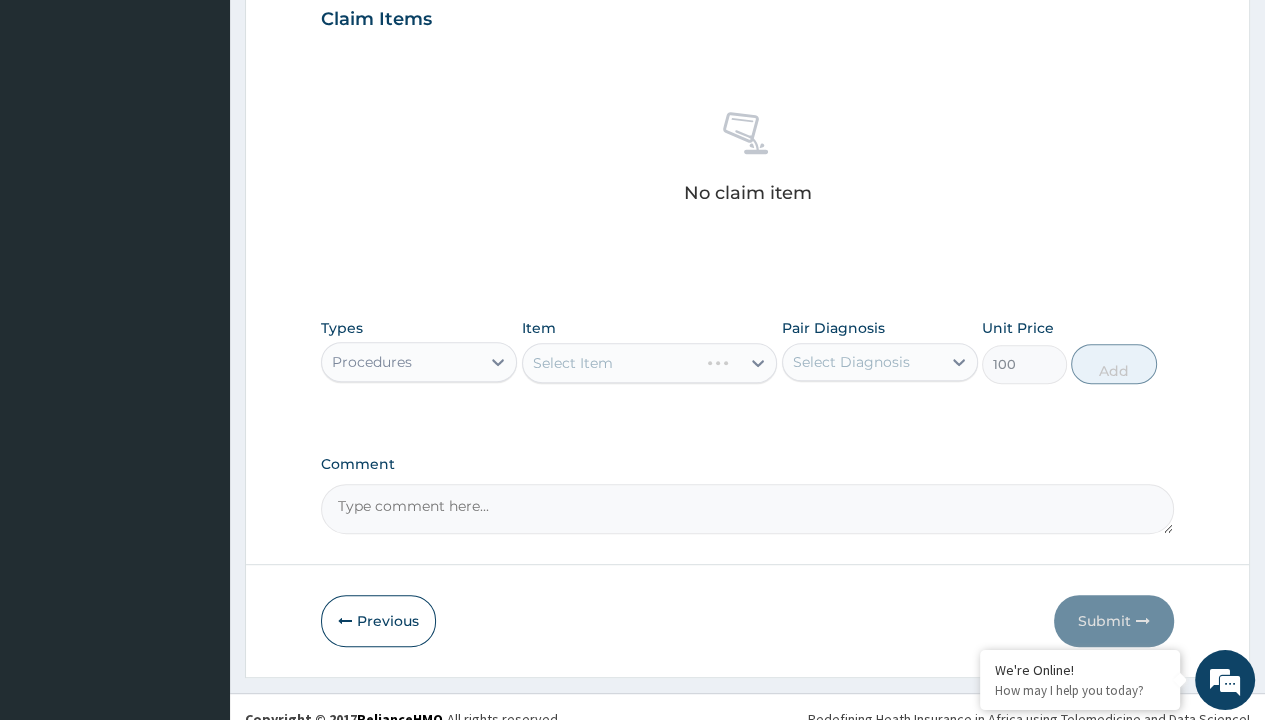 scroll, scrollTop: 0, scrollLeft: 0, axis: both 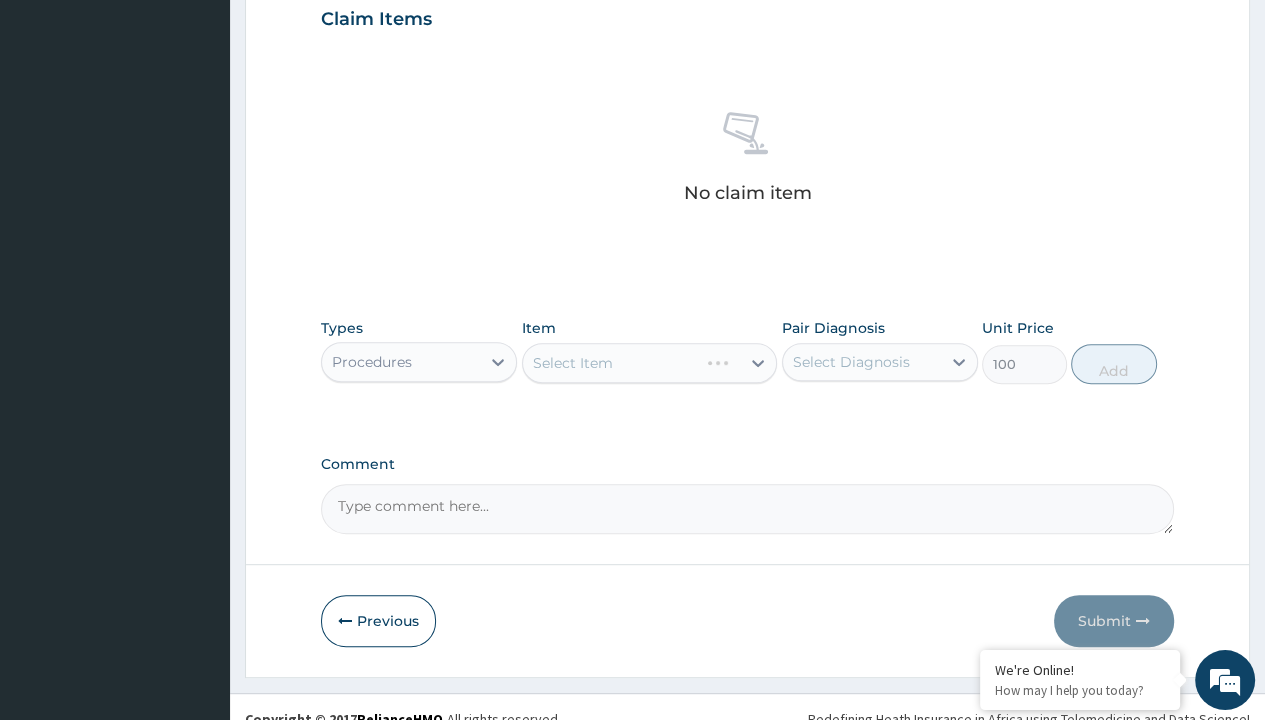 type on "prescription collected" 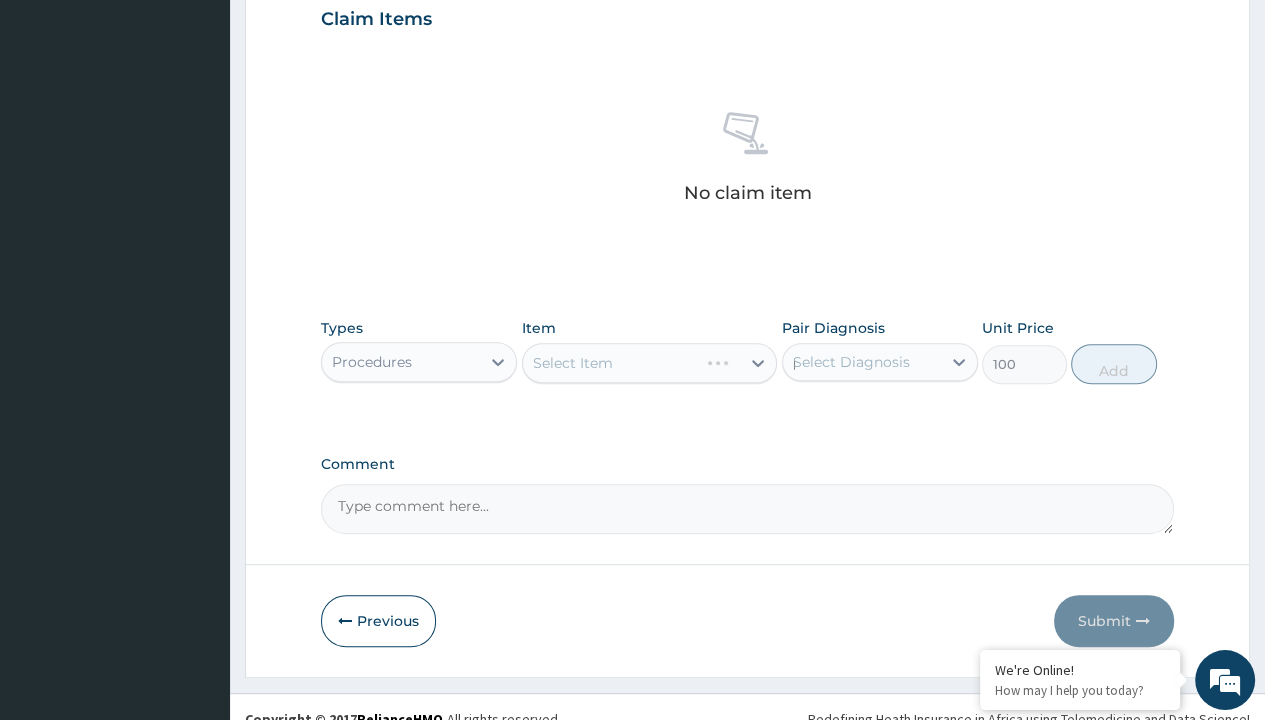 type 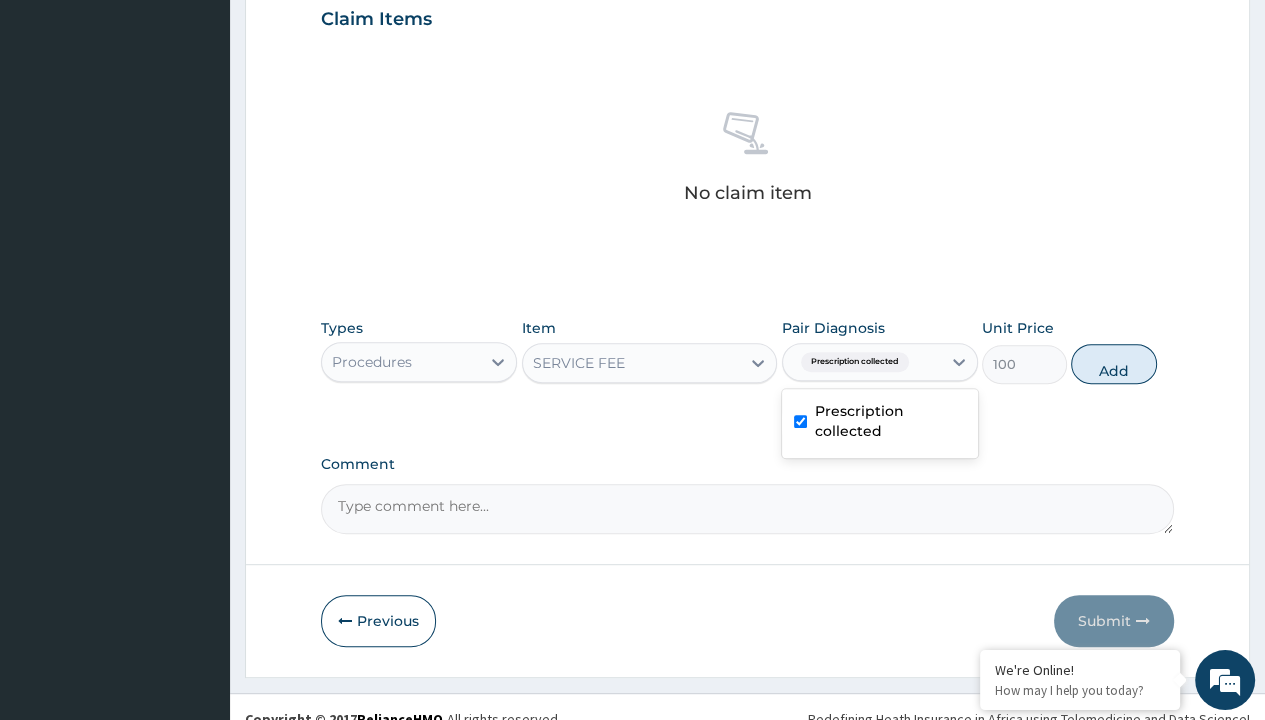 click on "Add" at bounding box center [1113, 364] 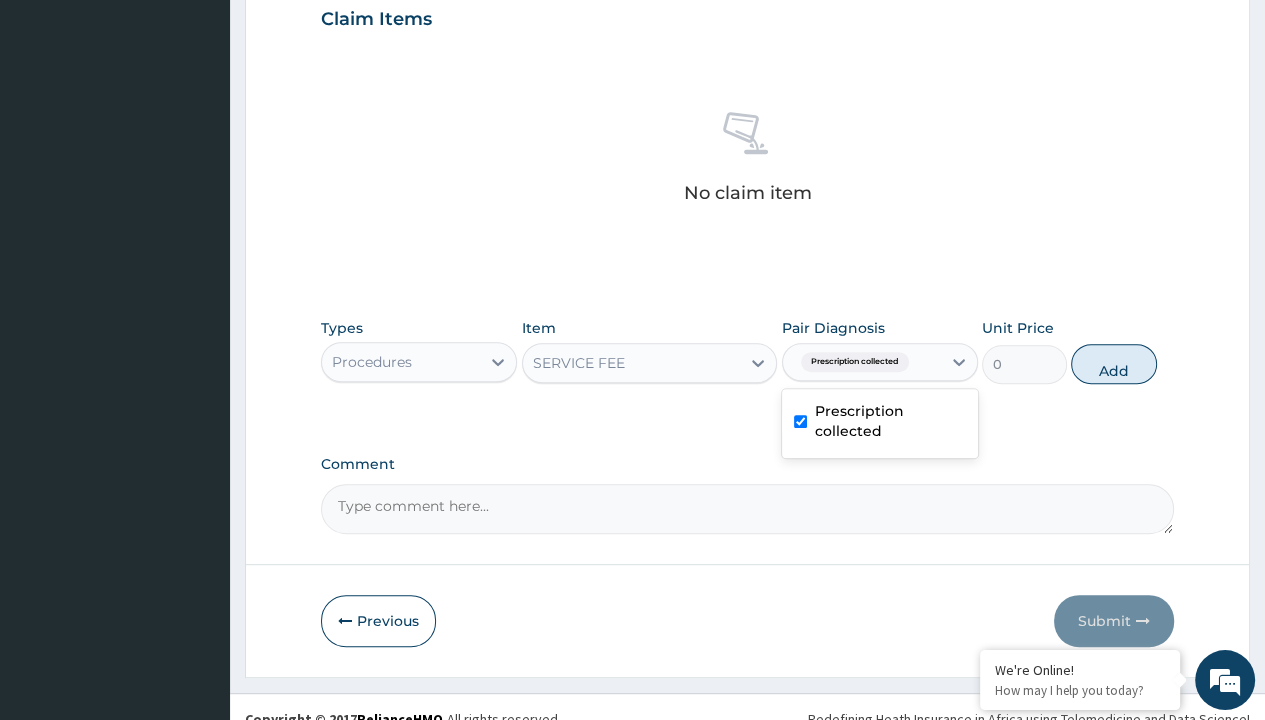 scroll, scrollTop: 639, scrollLeft: 0, axis: vertical 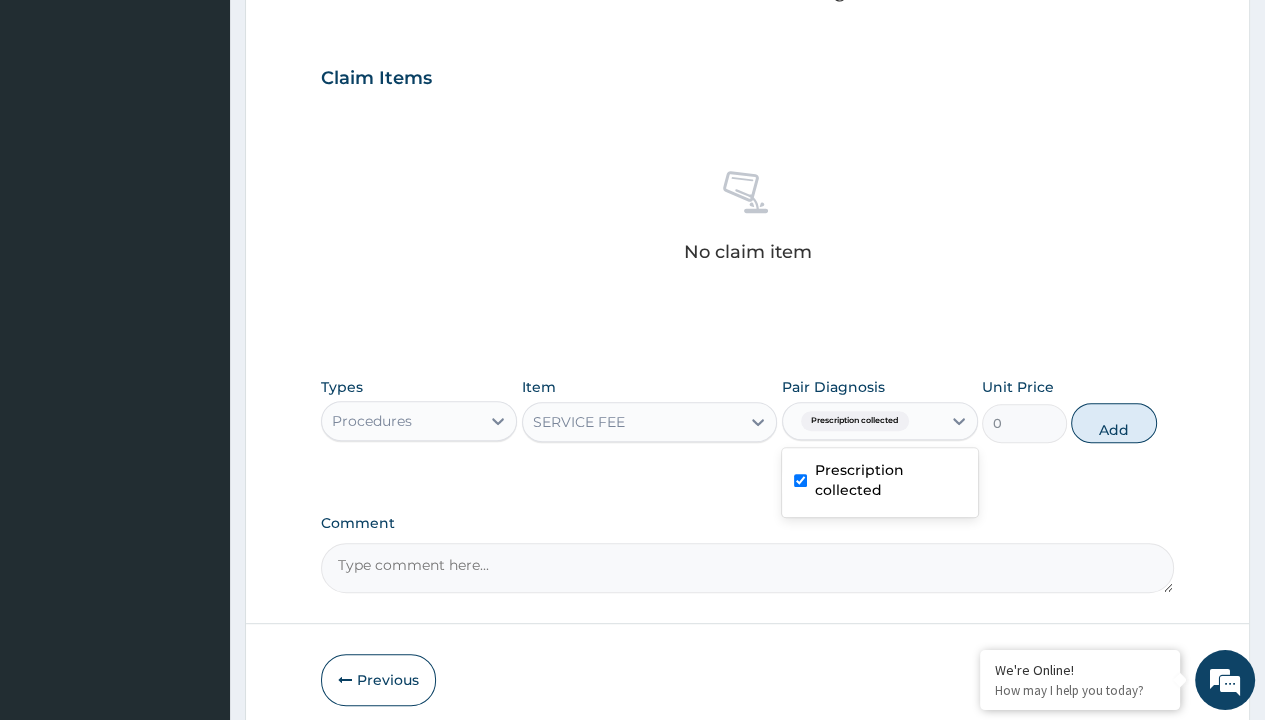 click on "Step  2  of 2 PA Code / Prescription Code PR/53E78BE4 Encounter Date 26-07-2025 Important Notice Please enter PA codes before entering items that are not attached to a PA code   All diagnoses entered must be linked to a claim item. Diagnosis & Claim Items that are visible but inactive cannot be edited because they were imported from an already approved PA code. Diagnosis Prescription collected Confirmed NB: All diagnosis must be linked to a claim item Claim Items No claim item Types Procedures Item SERVICE FEE Pair Diagnosis option Prescription collected, selected. option Prescription collected selected, 1 of 1. 1 result available. Use Up and Down to choose options, press Enter to select the currently focused option, press Escape to exit the menu, press Tab to select the option and exit the menu. Prescription collected Prescription collected Unit Price 0 Add Comment     Previous   Submit" at bounding box center (747, 101) 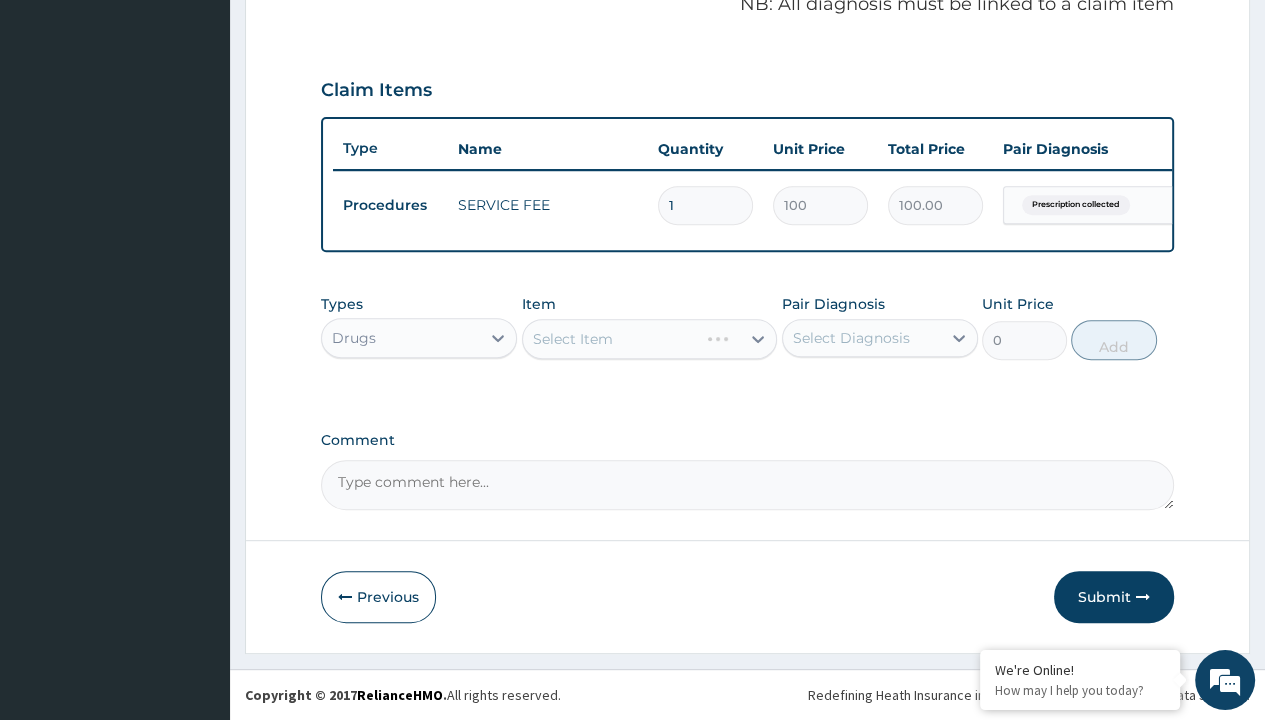 scroll, scrollTop: 0, scrollLeft: 0, axis: both 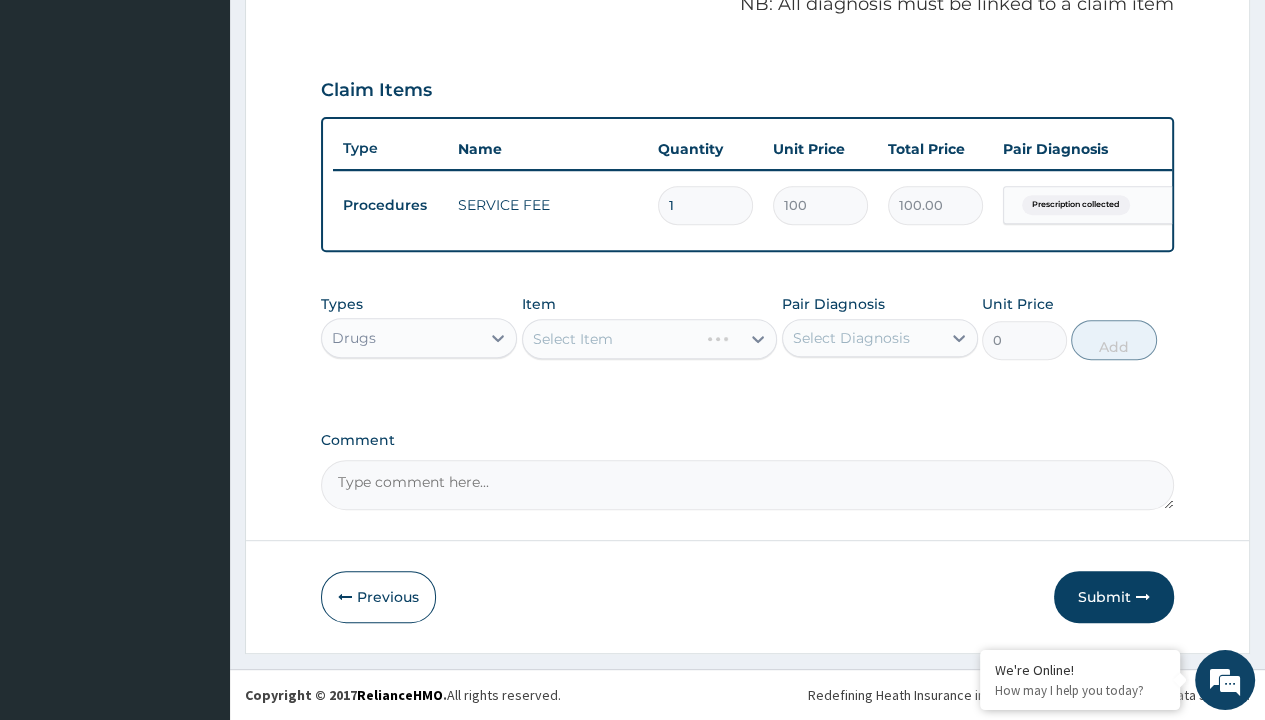 click on "Select Item" at bounding box center [573, 339] 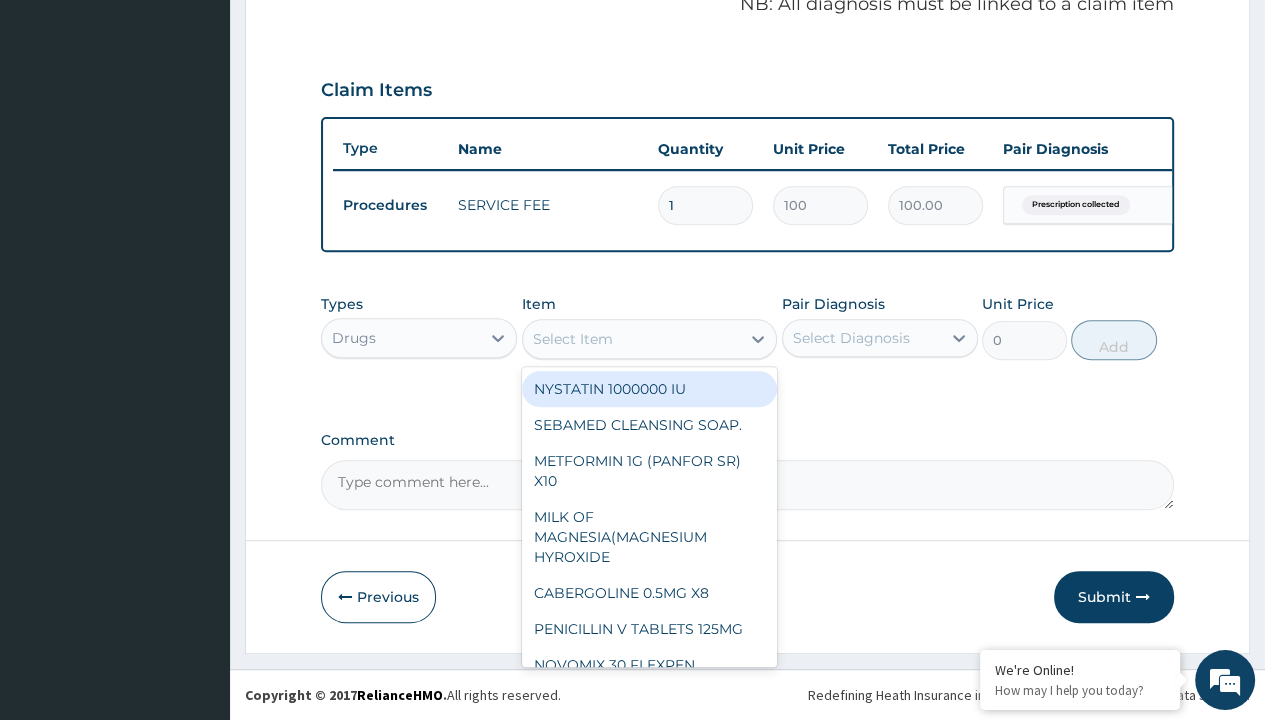 type on "amoxicillin suspension emmox/bott" 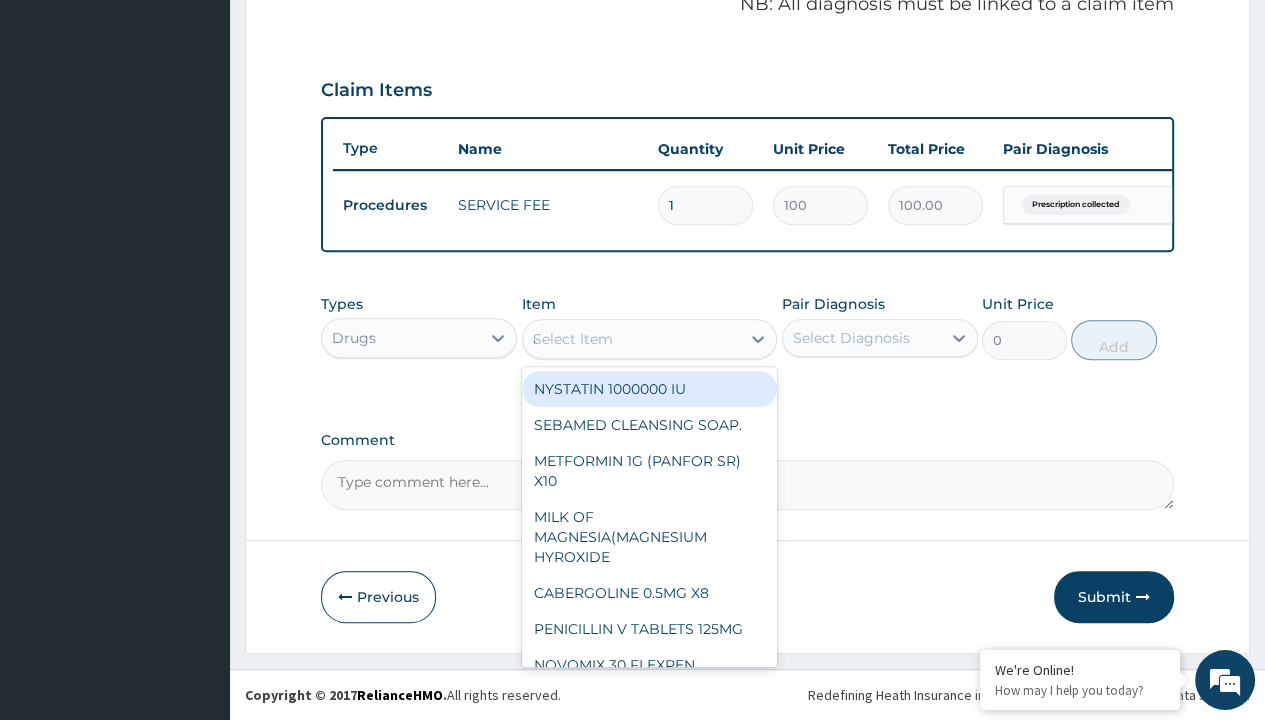 click on "AMOXICILLIN SUSPENSION EMMOX/BOTT" at bounding box center [650, 24831] 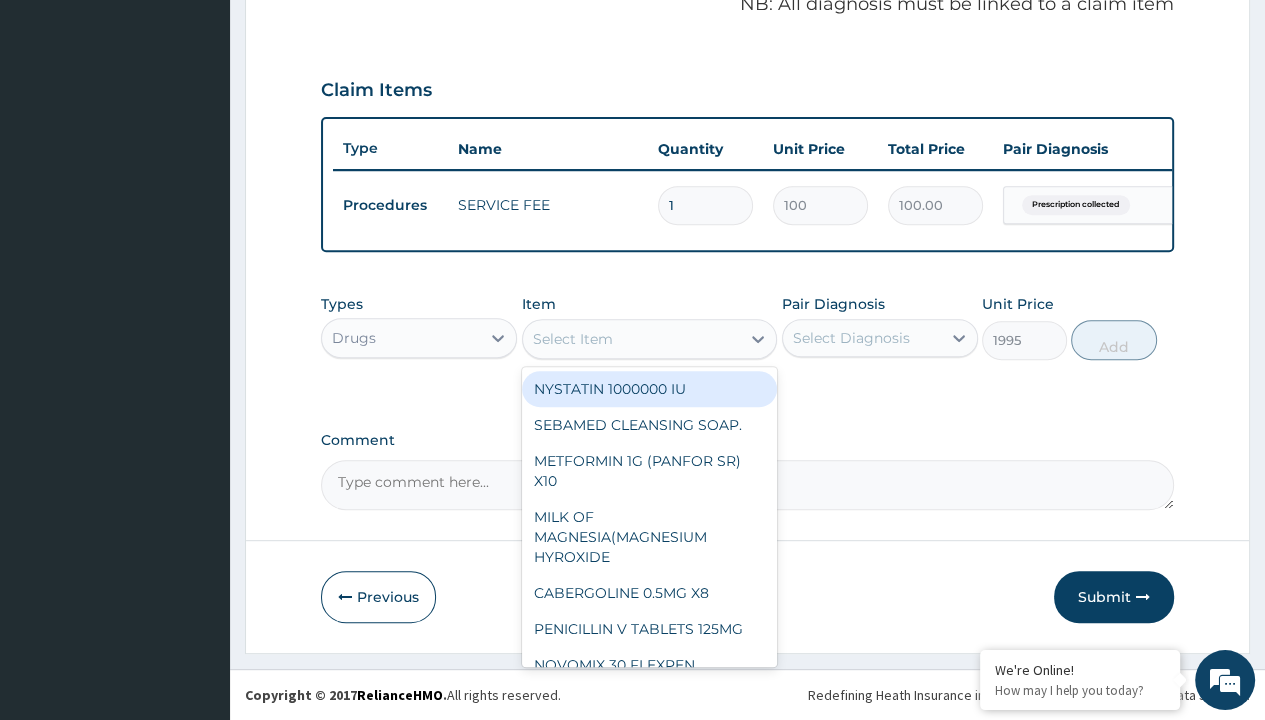 click on "Prescription collected" at bounding box center (409, -74) 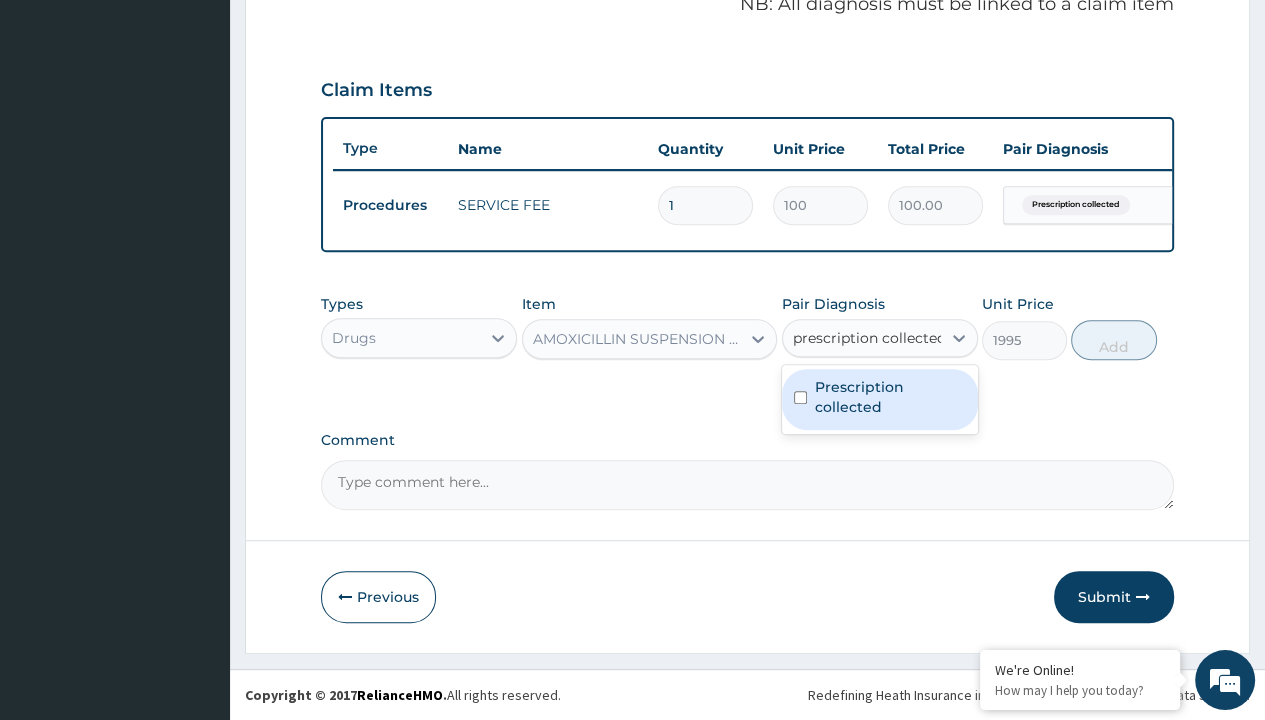 click on "Prescription collected" at bounding box center [890, 397] 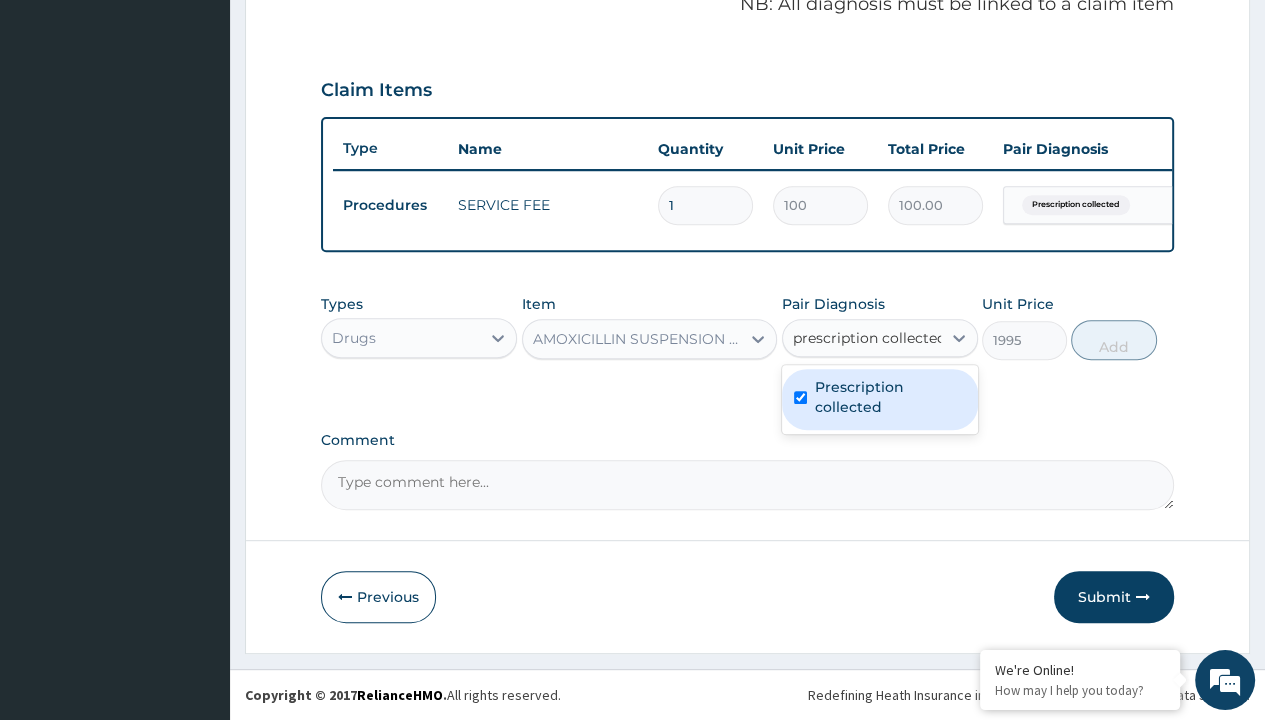 type 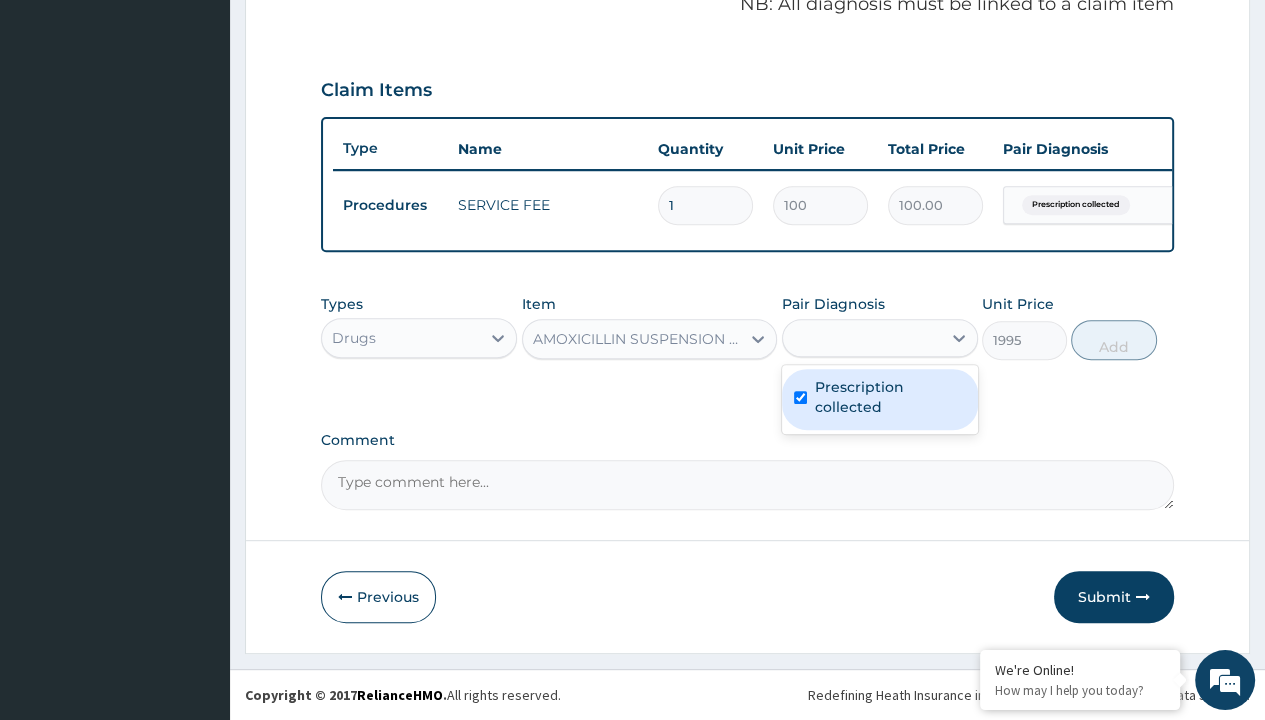 click on "Add" at bounding box center (1113, 340) 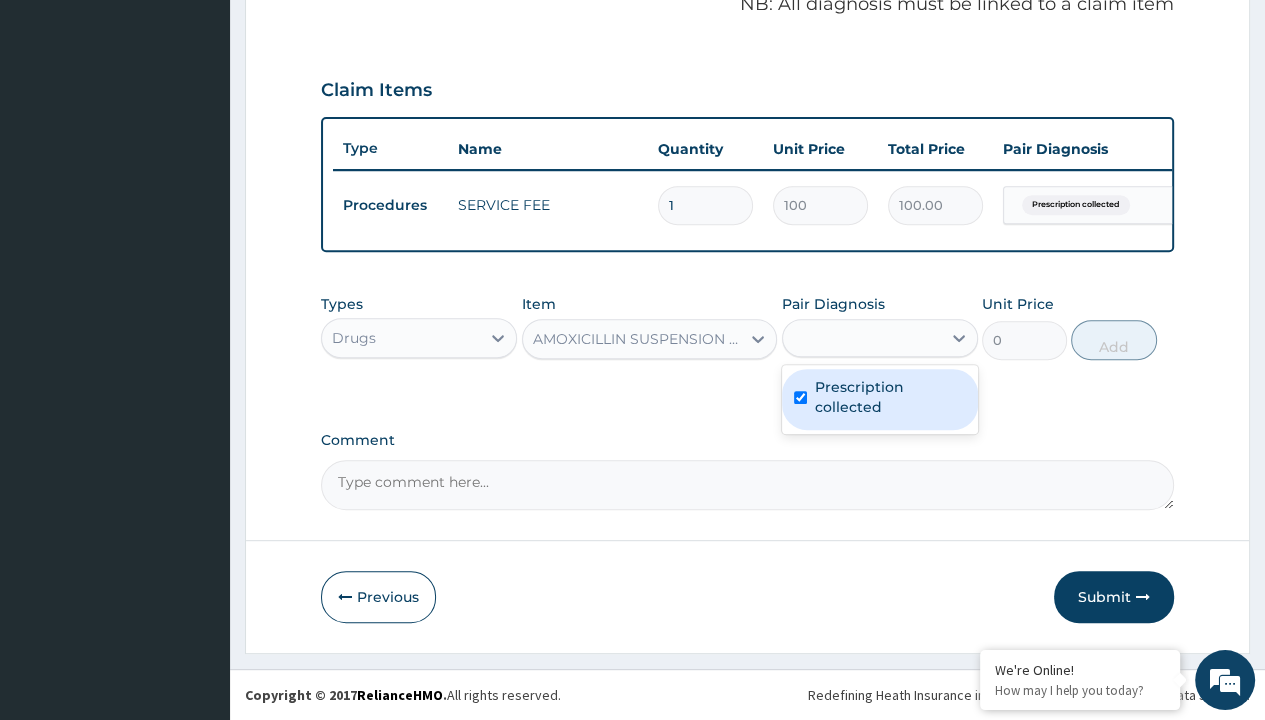 click on "Step  2  of 2 PA Code / Prescription Code PR/53E78BE4 Encounter Date 26-07-2025 Important Notice Please enter PA codes before entering items that are not attached to a PA code   All diagnoses entered must be linked to a claim item. Diagnosis & Claim Items that are visible but inactive cannot be edited because they were imported from an already approved PA code. Diagnosis Prescription collected Confirmed NB: All diagnosis must be linked to a claim item Claim Items Type Name Quantity Unit Price Total Price Pair Diagnosis Actions Procedures SERVICE FEE 1 100 100.00 Prescription collected Delete Types Drugs Item AMOXICILLIN SUSPENSION EMMOX/BOTT Pair Diagnosis option Prescription collected, selected. option Prescription collected focused, 1 of 1. 1 result available for search term prescription collected. Use Up and Down to choose options, press Enter to select the currently focused option, press Escape to exit the menu, press Tab to select the option and exit the menu. prescription collected Unit Price 0 Add" at bounding box center [747, 66] 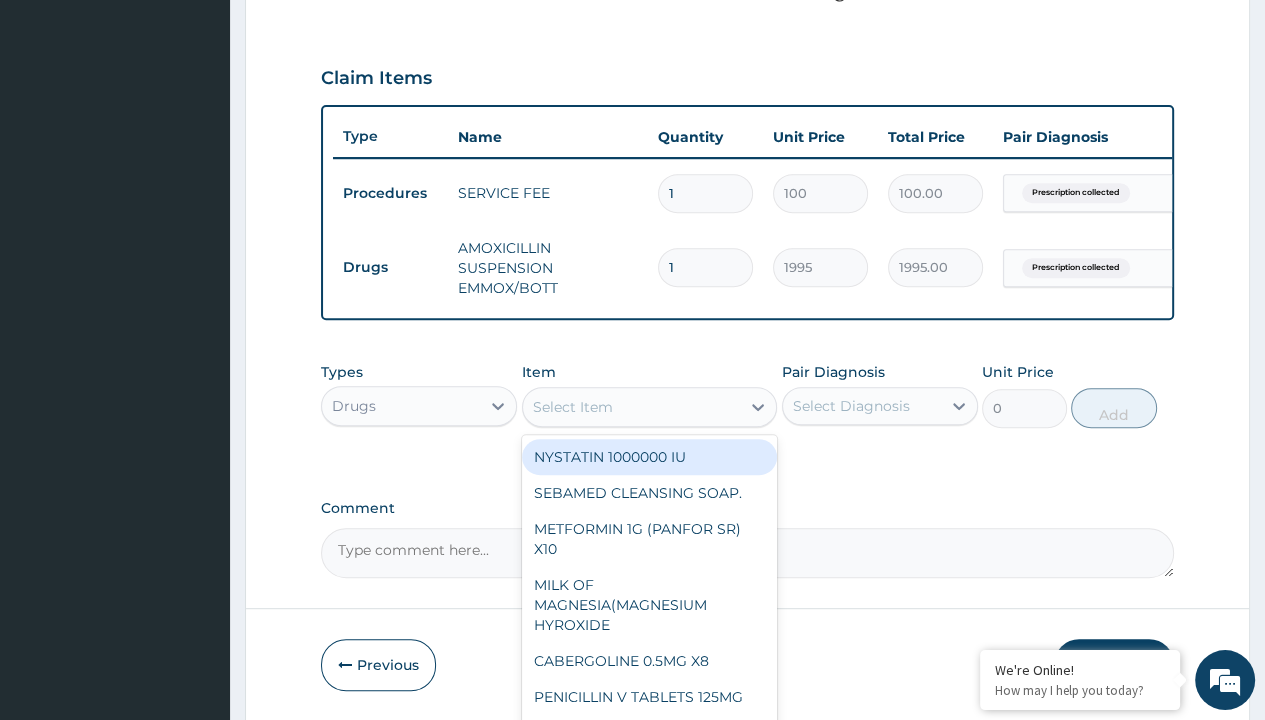 scroll, scrollTop: 0, scrollLeft: 0, axis: both 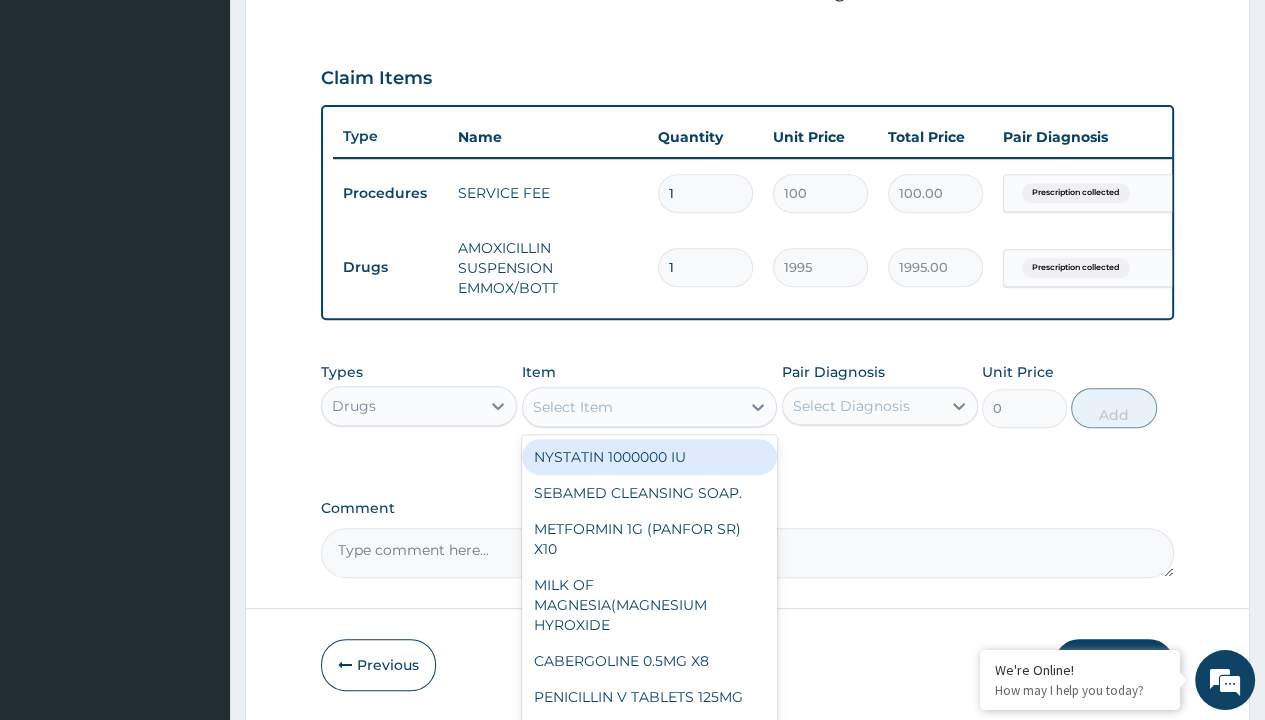type on "paracetamol syrup avipol/bott" 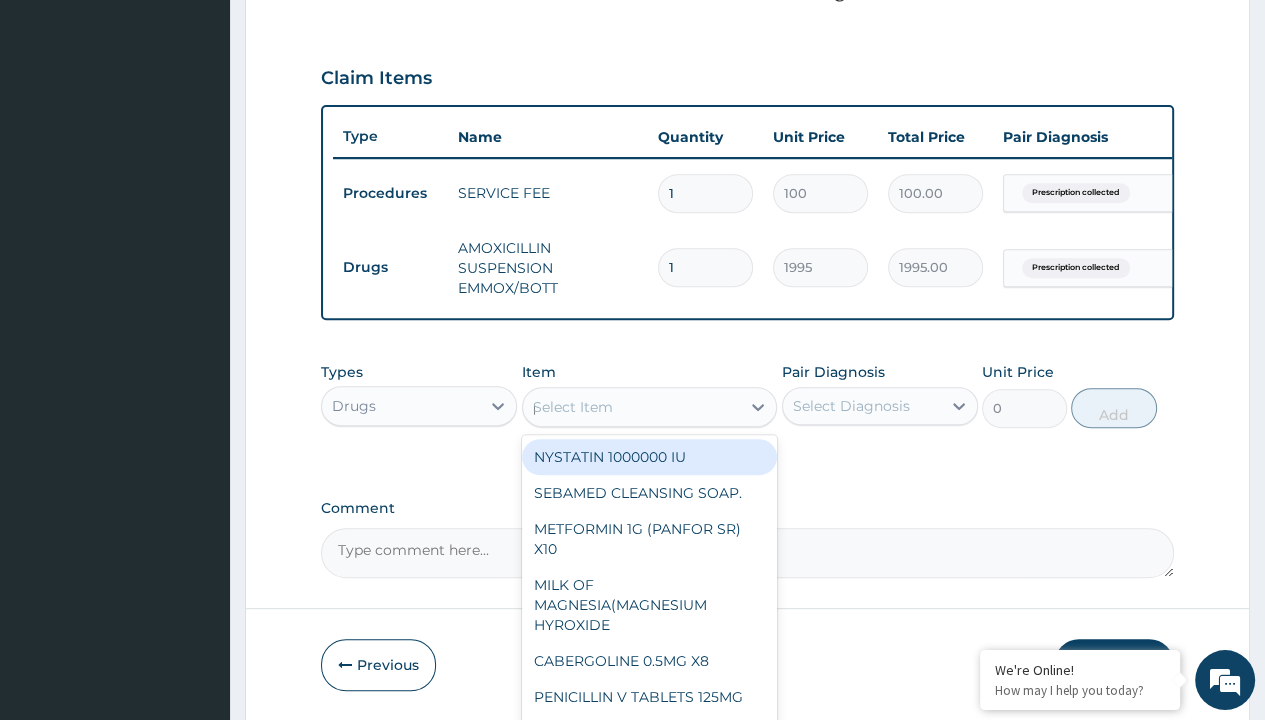 click on "PARACETAMOL SYRUP AVIPOL/BOTT" at bounding box center (650, 42975) 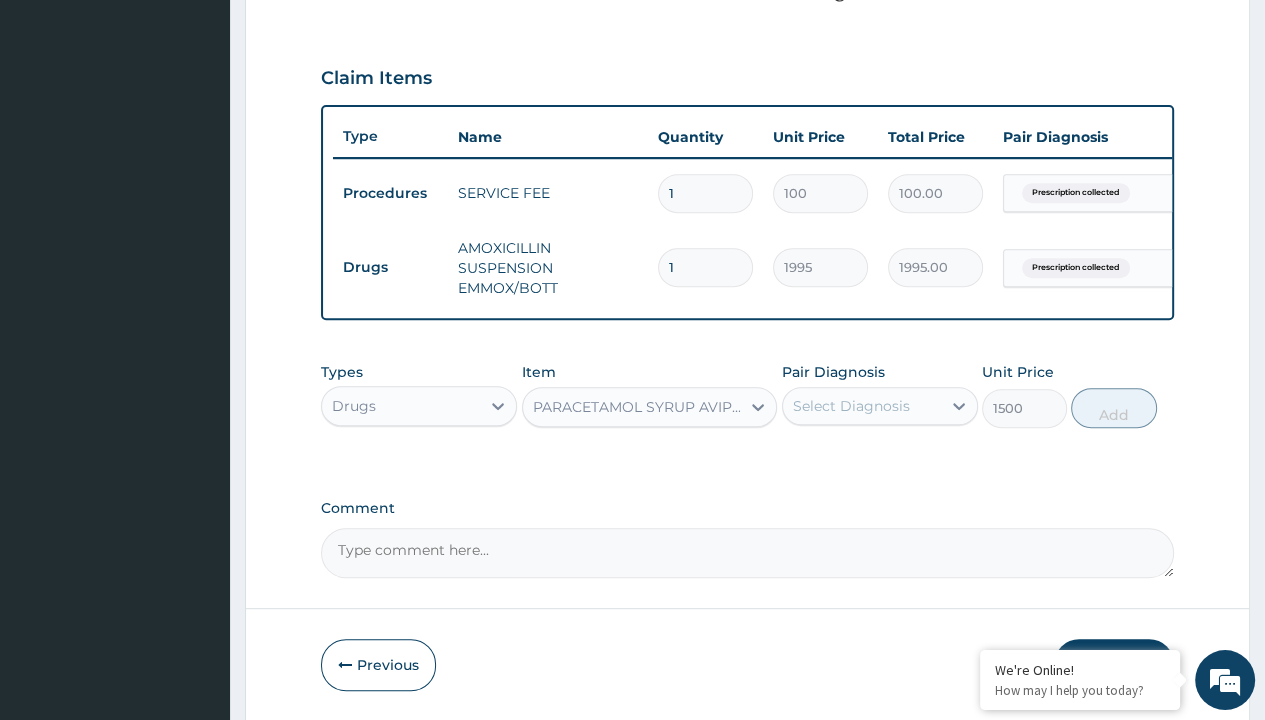 scroll, scrollTop: 0, scrollLeft: 0, axis: both 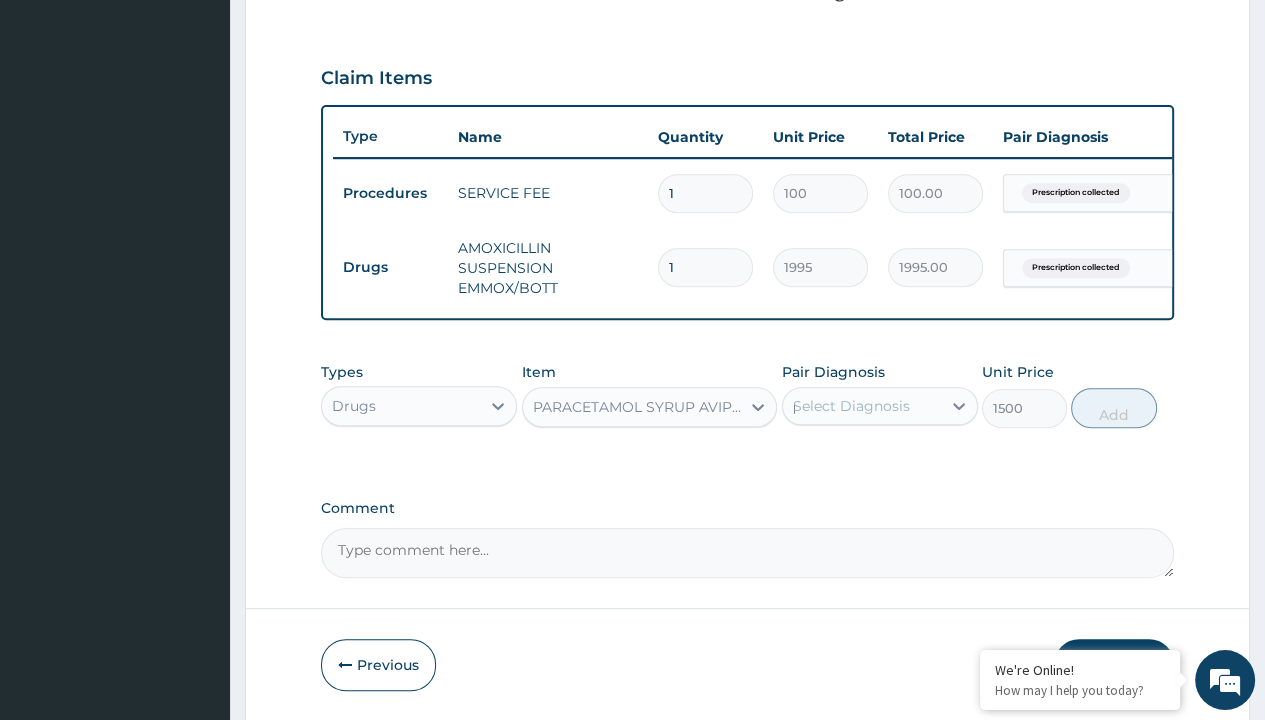 type 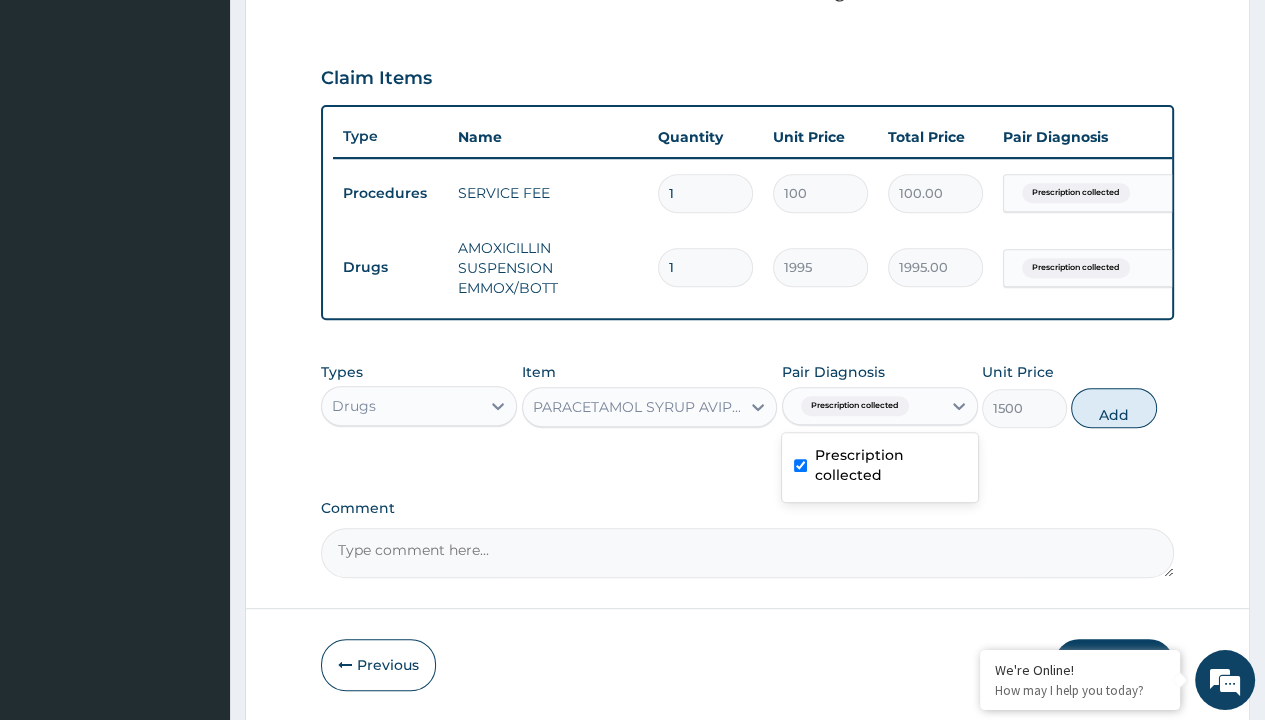 scroll, scrollTop: 719, scrollLeft: 0, axis: vertical 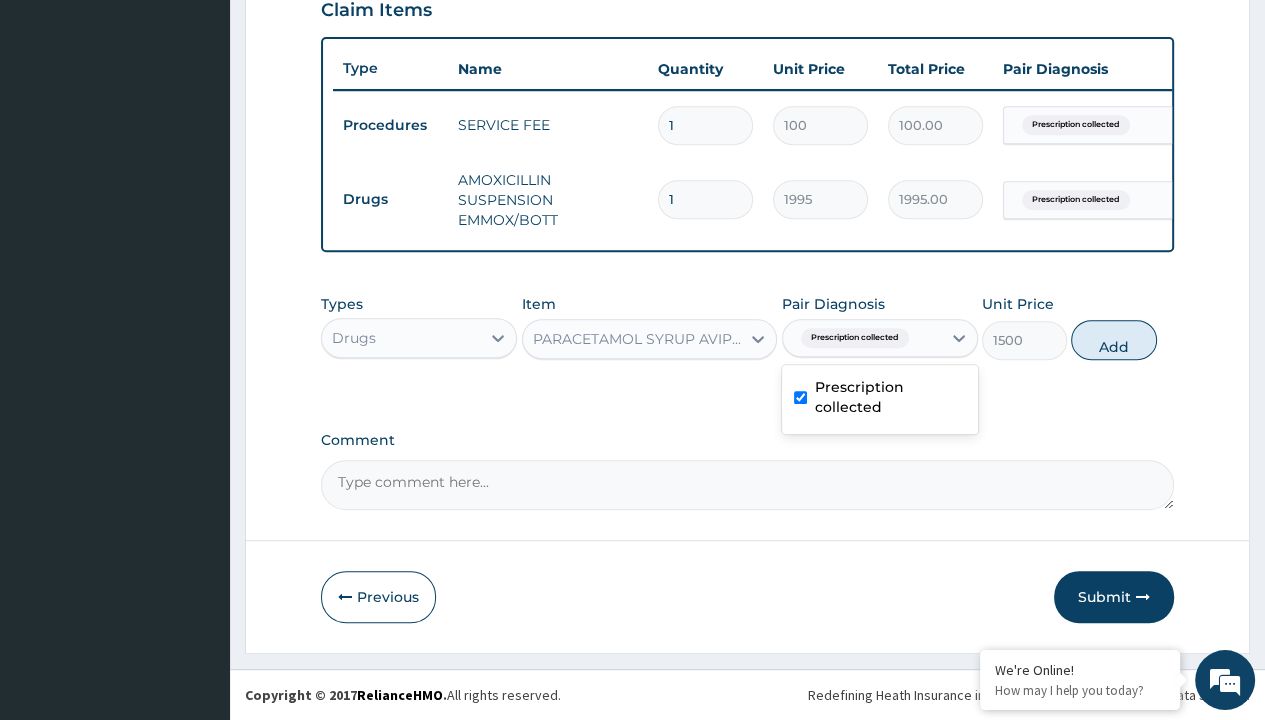 click on "Add" at bounding box center (1113, 340) 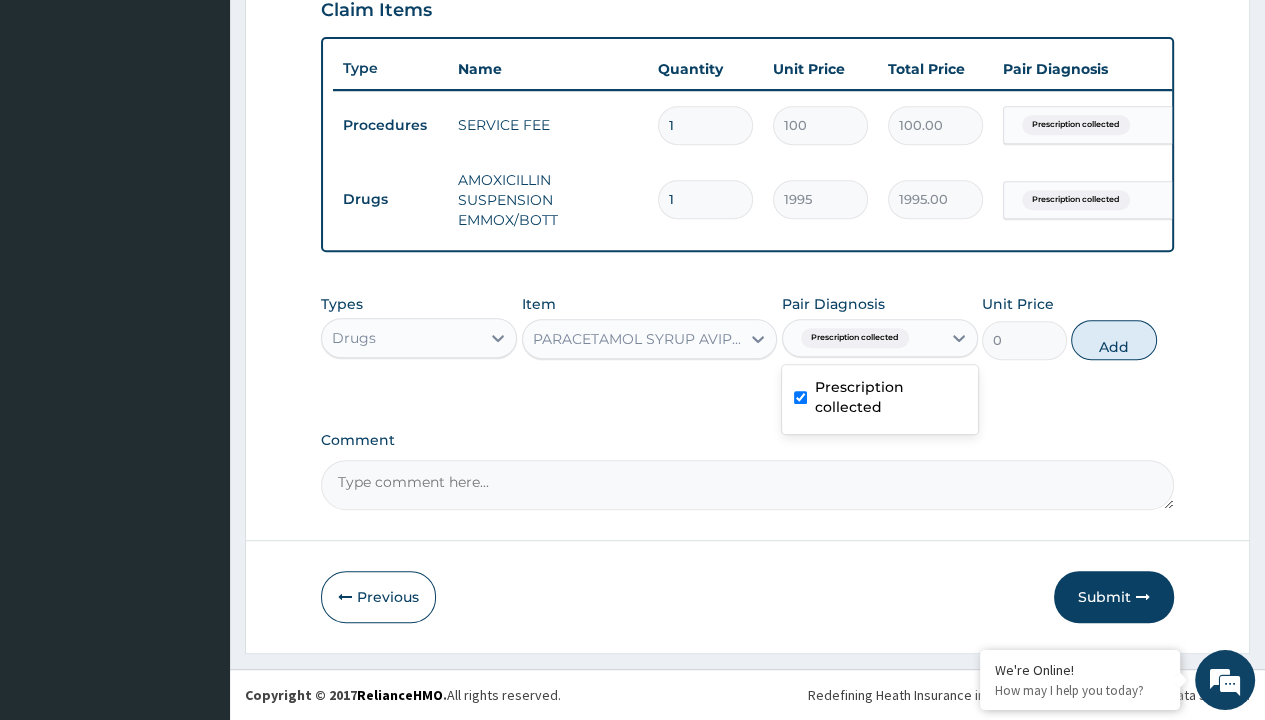 click on "Step  2  of 2 PA Code / Prescription Code PR/53E78BE4 Encounter Date 26-07-2025 Important Notice Please enter PA codes before entering items that are not attached to a PA code   All diagnoses entered must be linked to a claim item. Diagnosis & Claim Items that are visible but inactive cannot be edited because they were imported from an already approved PA code. Diagnosis Prescription collected Confirmed NB: All diagnosis must be linked to a claim item Claim Items Type Name Quantity Unit Price Total Price Pair Diagnosis Actions Procedures SERVICE FEE 1 100 100.00 Prescription collected Delete Drugs AMOXICILLIN SUSPENSION EMMOX/BOTT 1 1995 1995.00 Prescription collected Delete Types Drugs Item PARACETAMOL SYRUP AVIPOL/BOTT Pair Diagnosis option Prescription collected, selected. option Prescription collected selected, 1 of 1. 1 result available. Use Up and Down to choose options, press Enter to select the currently focused option, press Escape to exit the menu, press Tab to select the option and exit the menu. 0" at bounding box center (747, 26) 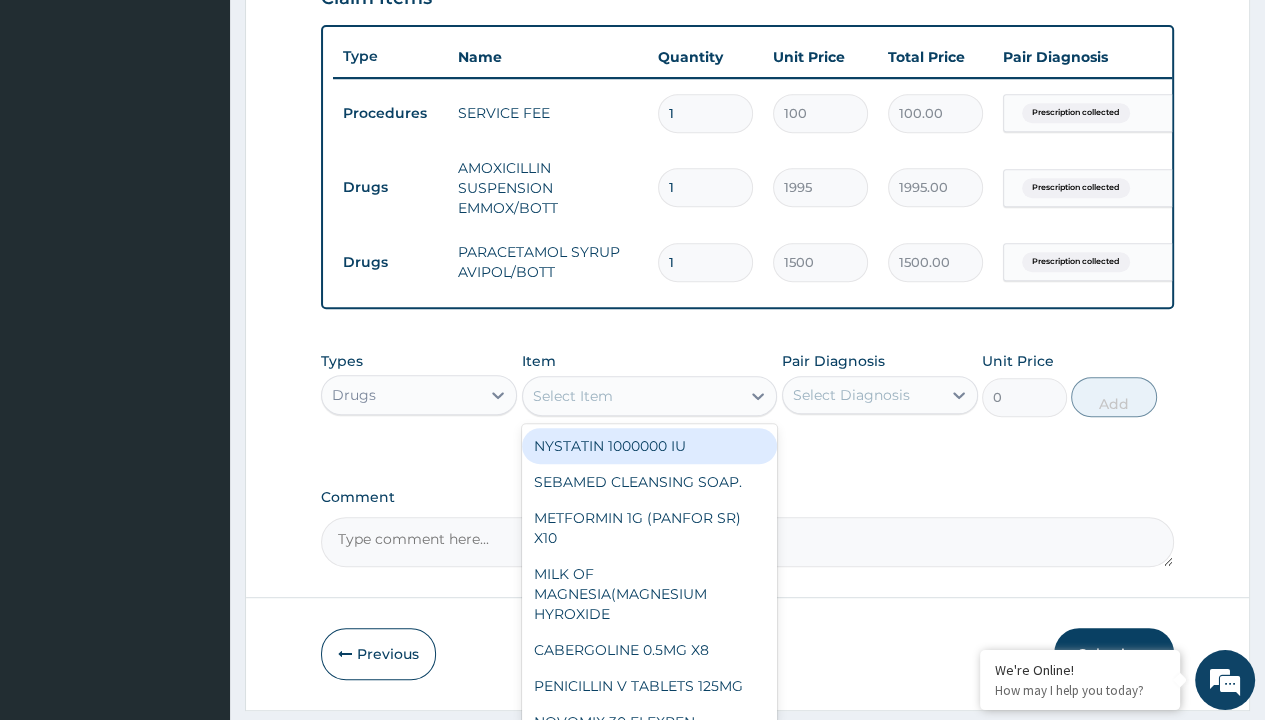 scroll, scrollTop: 0, scrollLeft: 0, axis: both 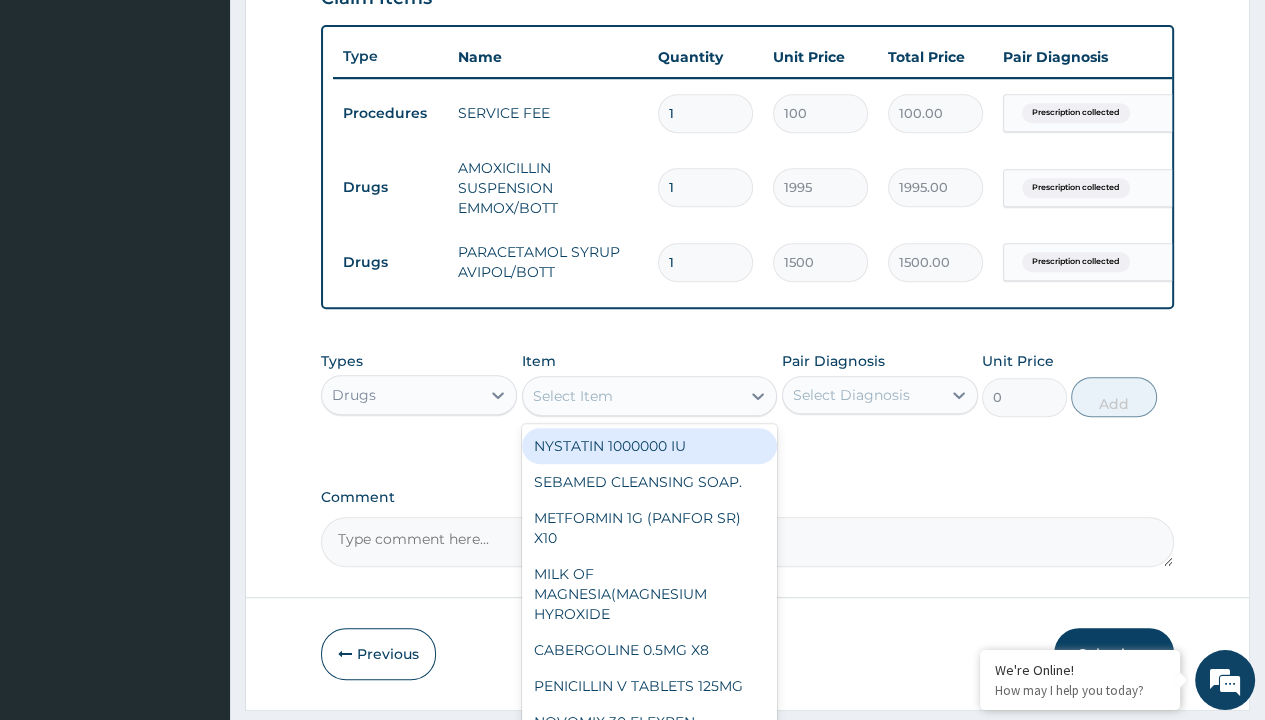 type on "throat lozenges" 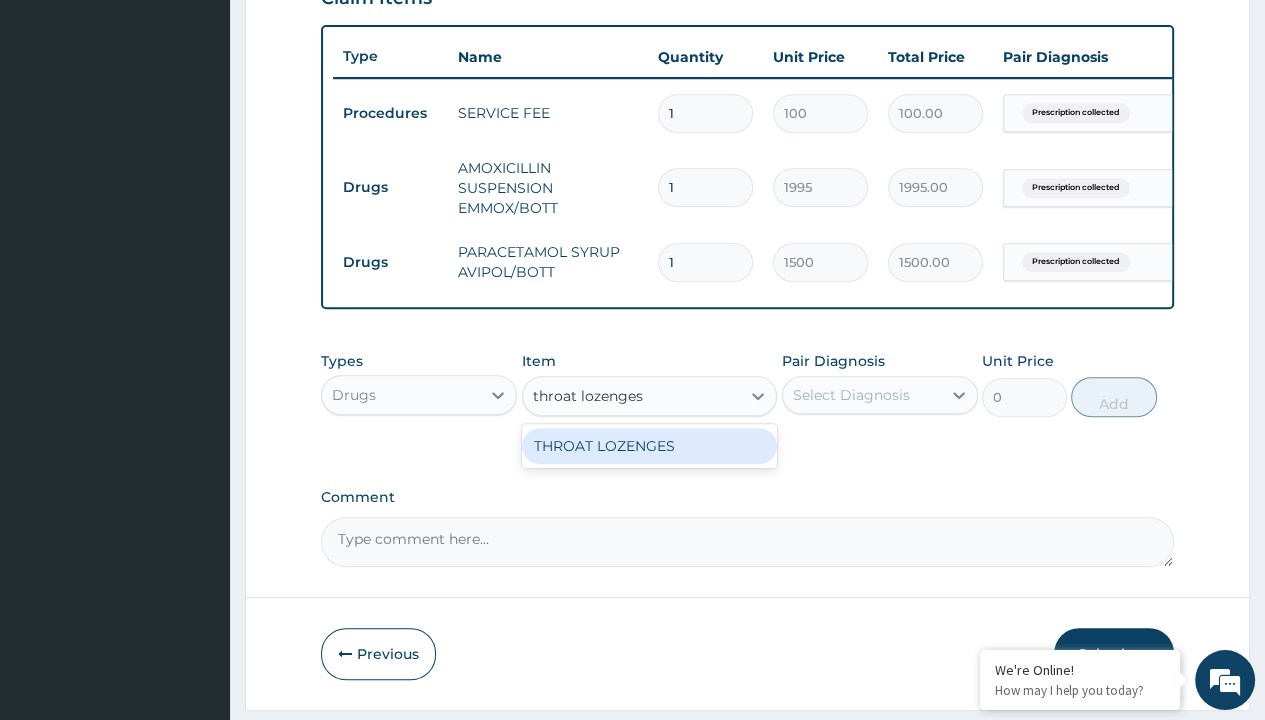 click on "THROAT LOZENGES" at bounding box center [650, 446] 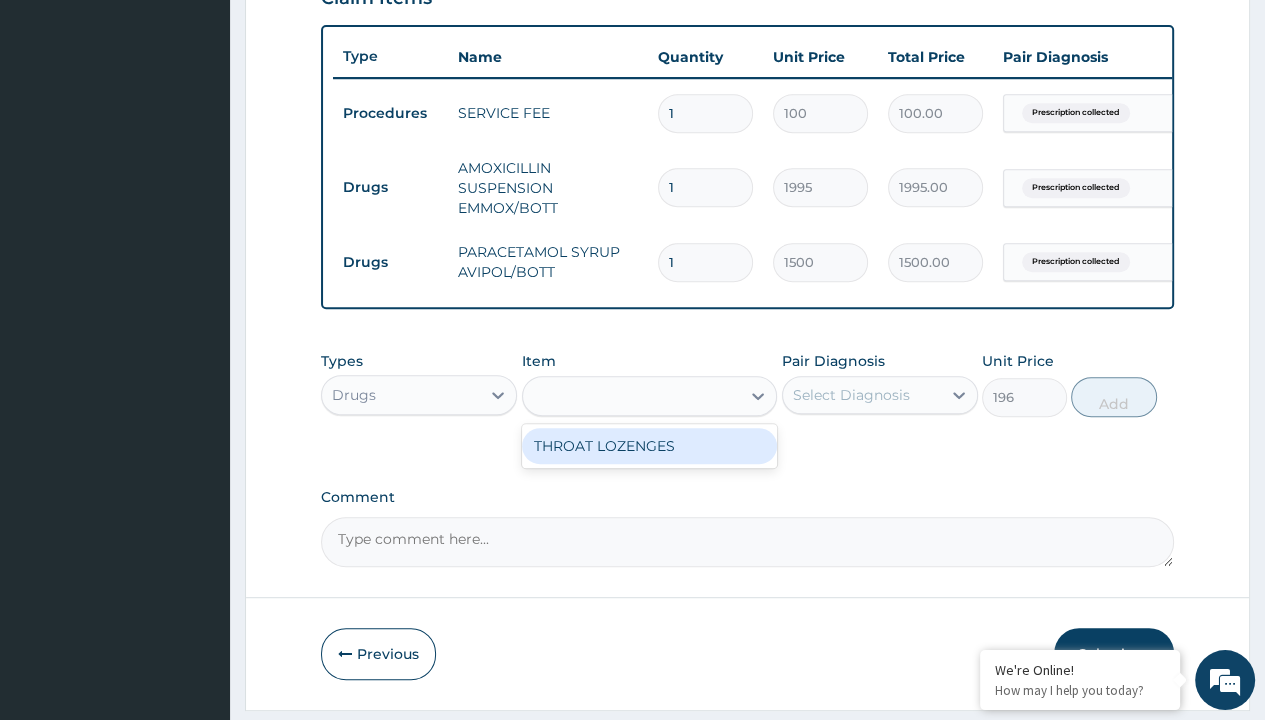 click on "Prescription collected" at bounding box center (409, -166) 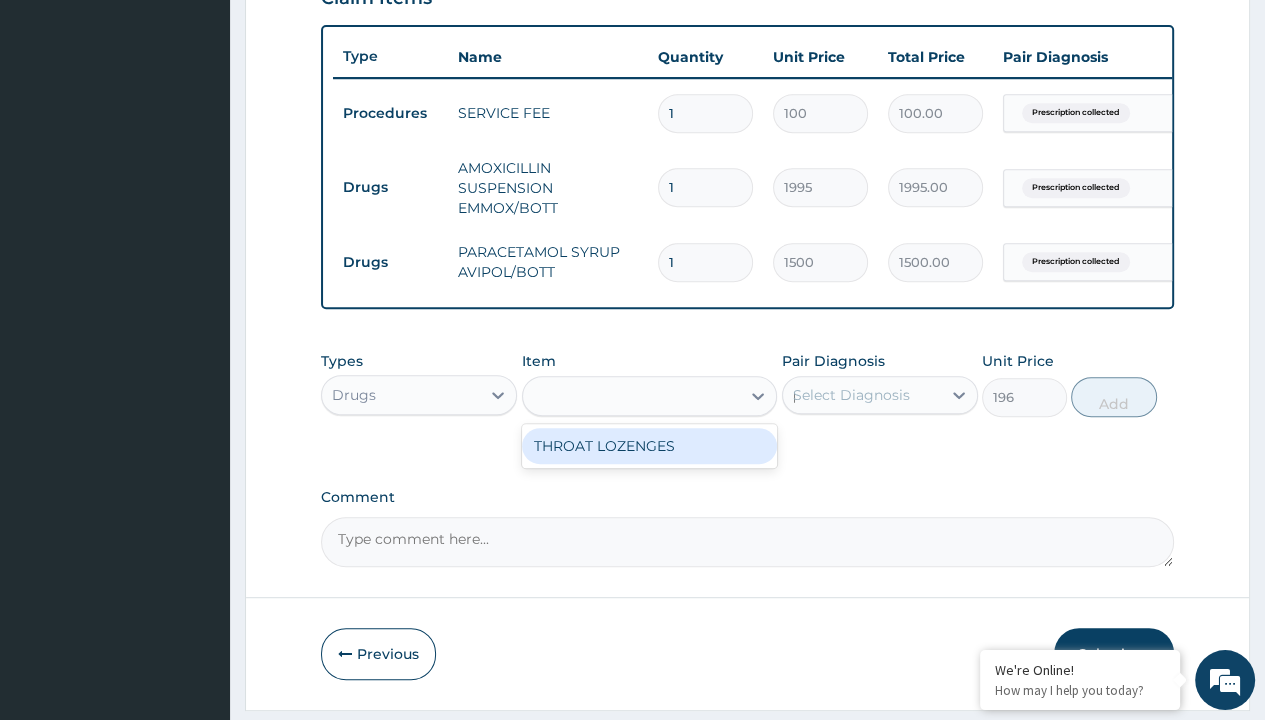 type 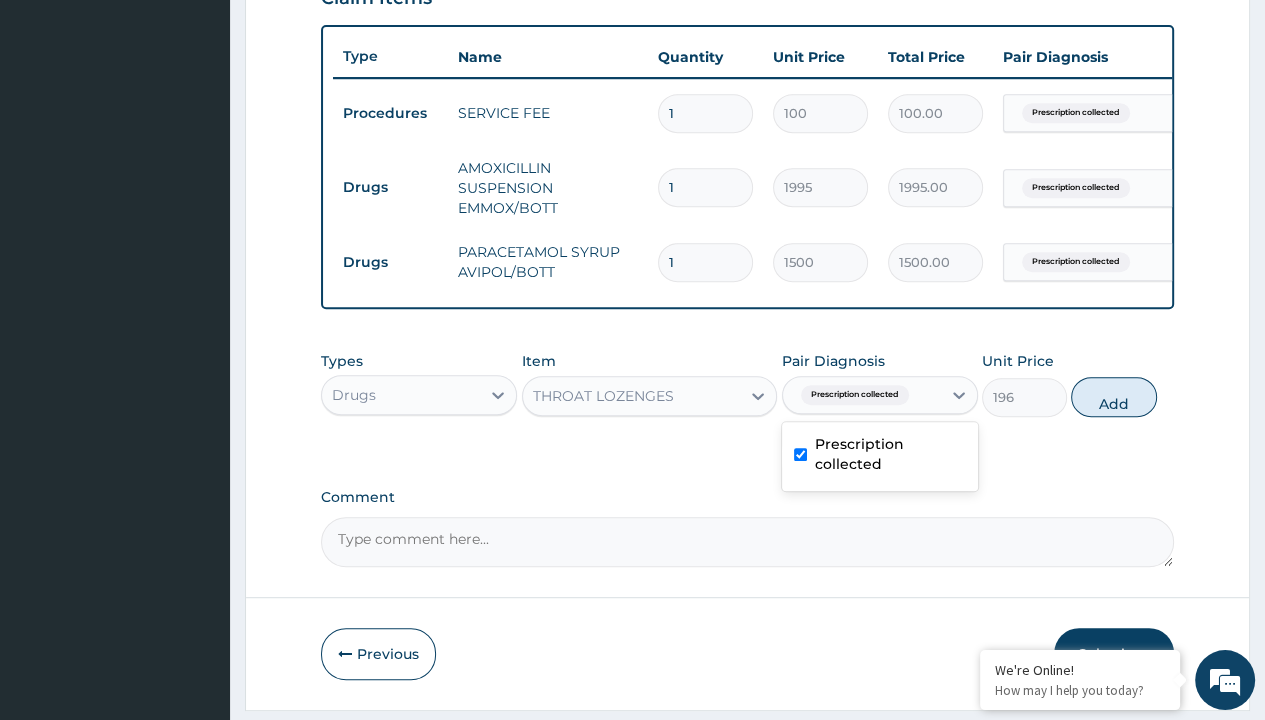 scroll, scrollTop: 788, scrollLeft: 0, axis: vertical 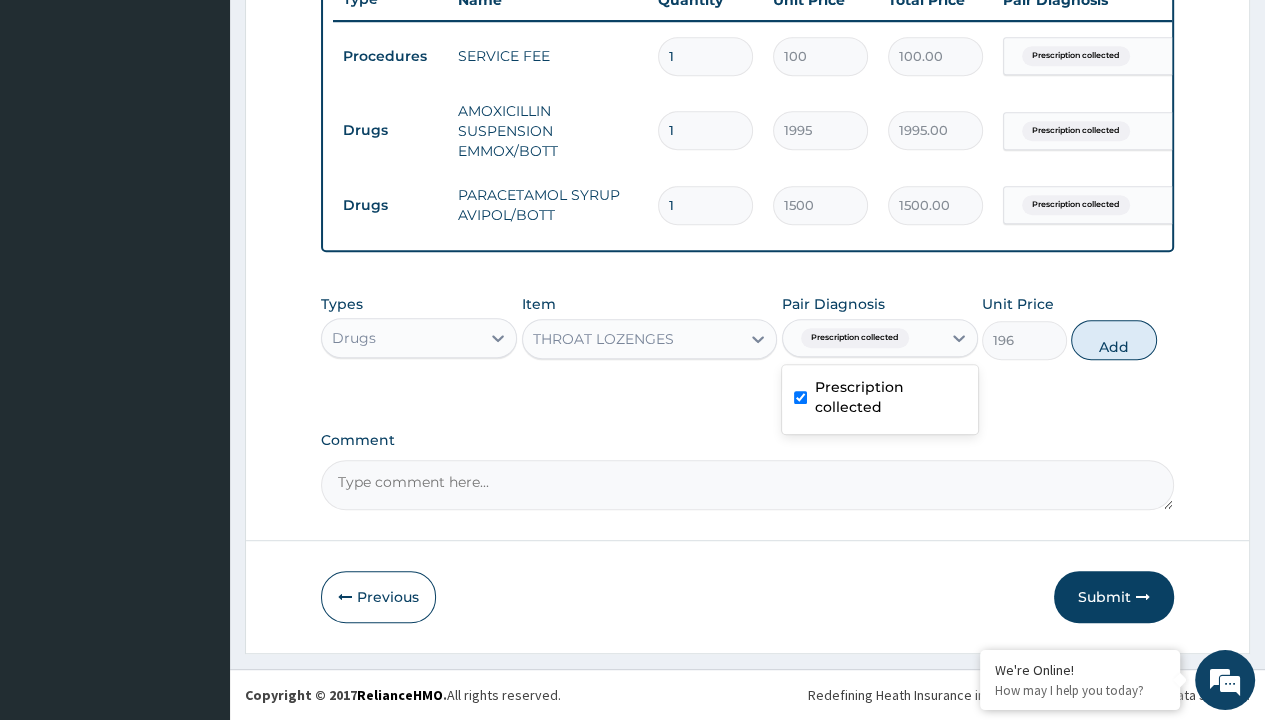 click on "Add" at bounding box center [1113, 340] 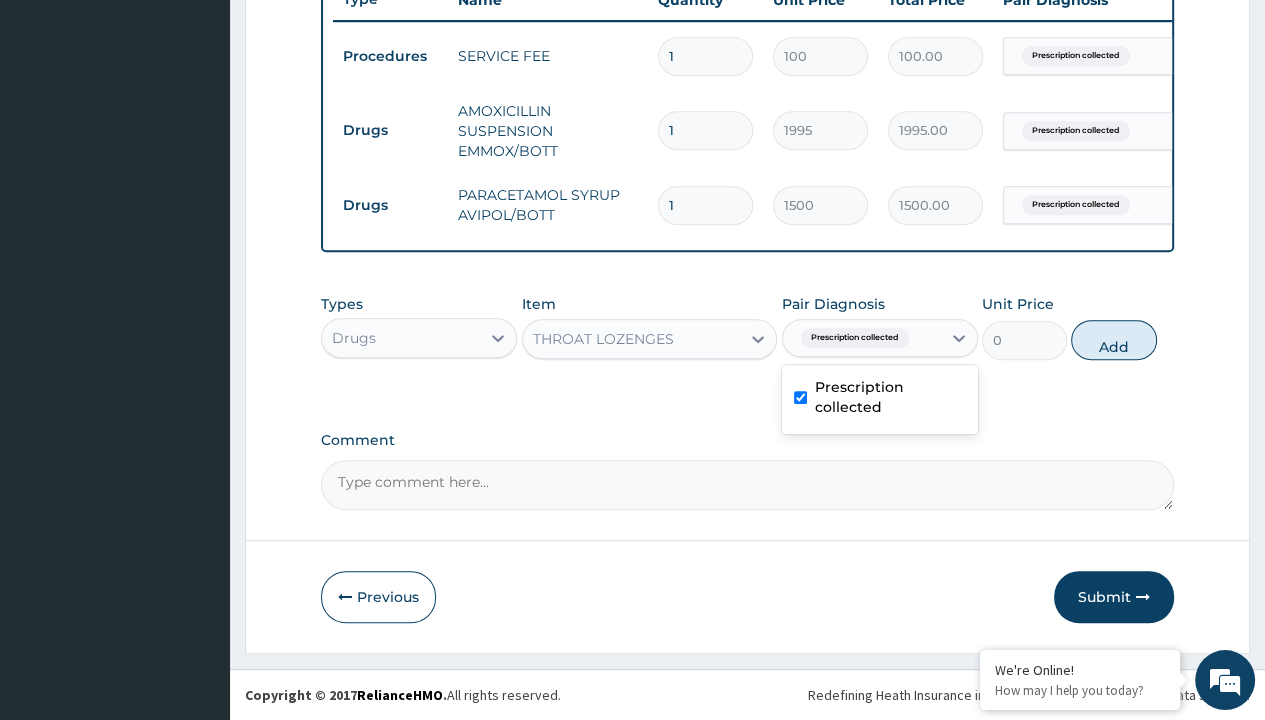 click on "Step  2  of 2 PA Code / Prescription Code PR/53E78BE4 Encounter Date 26-07-2025 Important Notice Please enter PA codes before entering items that are not attached to a PA code   All diagnoses entered must be linked to a claim item. Diagnosis & Claim Items that are visible but inactive cannot be edited because they were imported from an already approved PA code. Diagnosis Prescription collected Confirmed NB: All diagnosis must be linked to a claim item Claim Items Type Name Quantity Unit Price Total Price Pair Diagnosis Actions Procedures SERVICE FEE 1 100 100.00 Prescription collected Delete Drugs AMOXICILLIN SUSPENSION EMMOX/BOTT 1 1995 1995.00 Prescription collected Delete Drugs PARACETAMOL SYRUP AVIPOL/BOTT 1 1500 1500.00 Prescription collected Delete Types Drugs Item THROAT LOZENGES Pair Diagnosis option Prescription collected, selected. Prescription collected Prescription collected Unit Price 0 Add Comment     Previous   Submit" at bounding box center (747, -9) 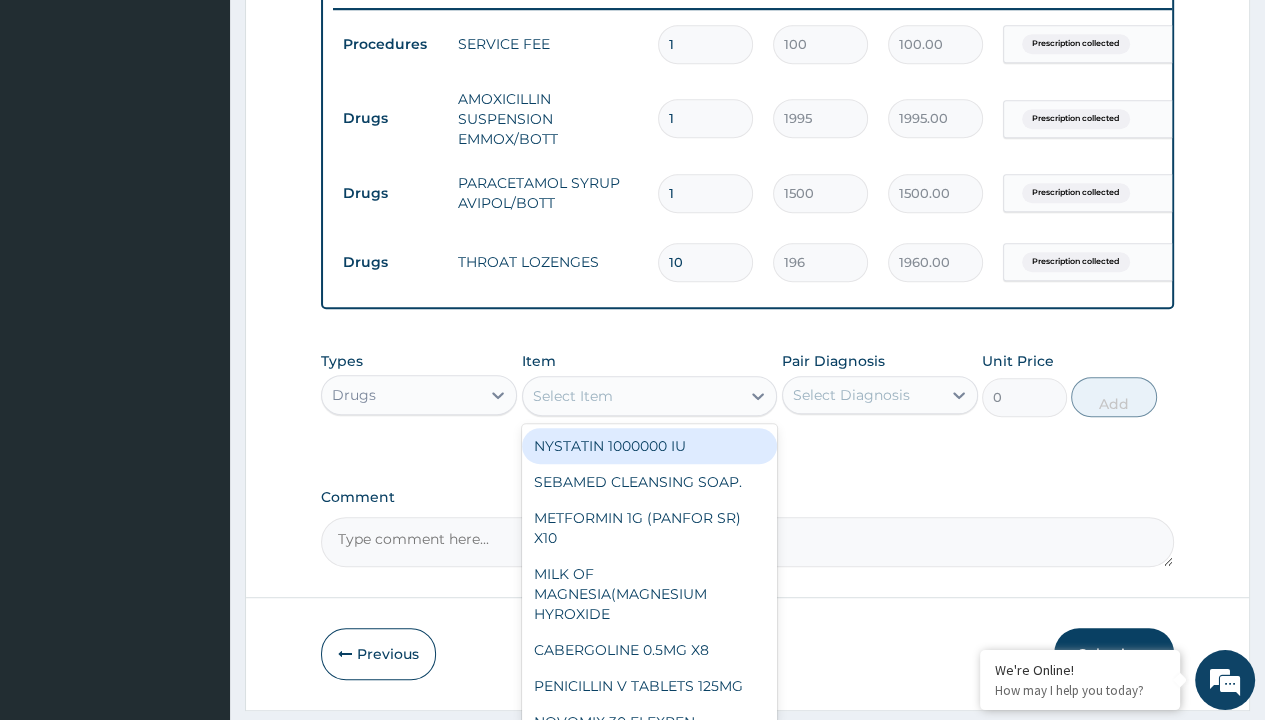 scroll, scrollTop: 0, scrollLeft: 0, axis: both 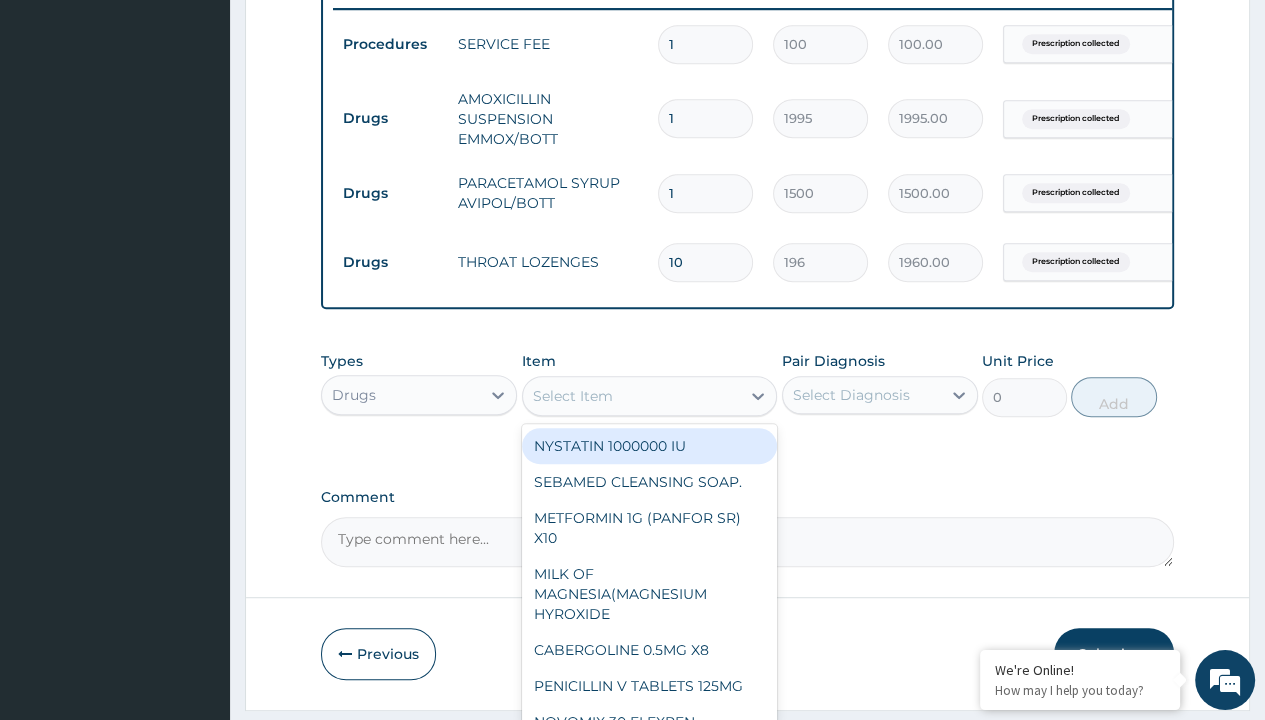 type on "cetirizine syrup (cetidyn)" 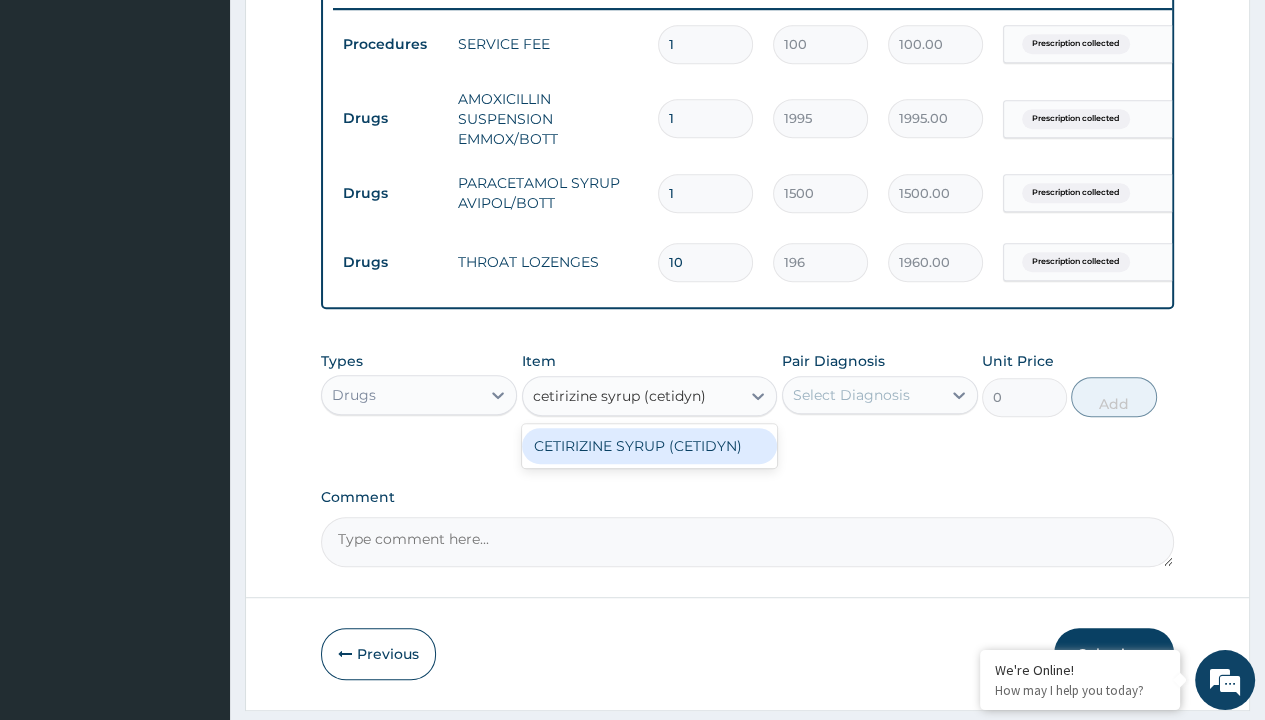 click on "CETIRIZINE SYRUP (CETIDYN)" at bounding box center (650, 446) 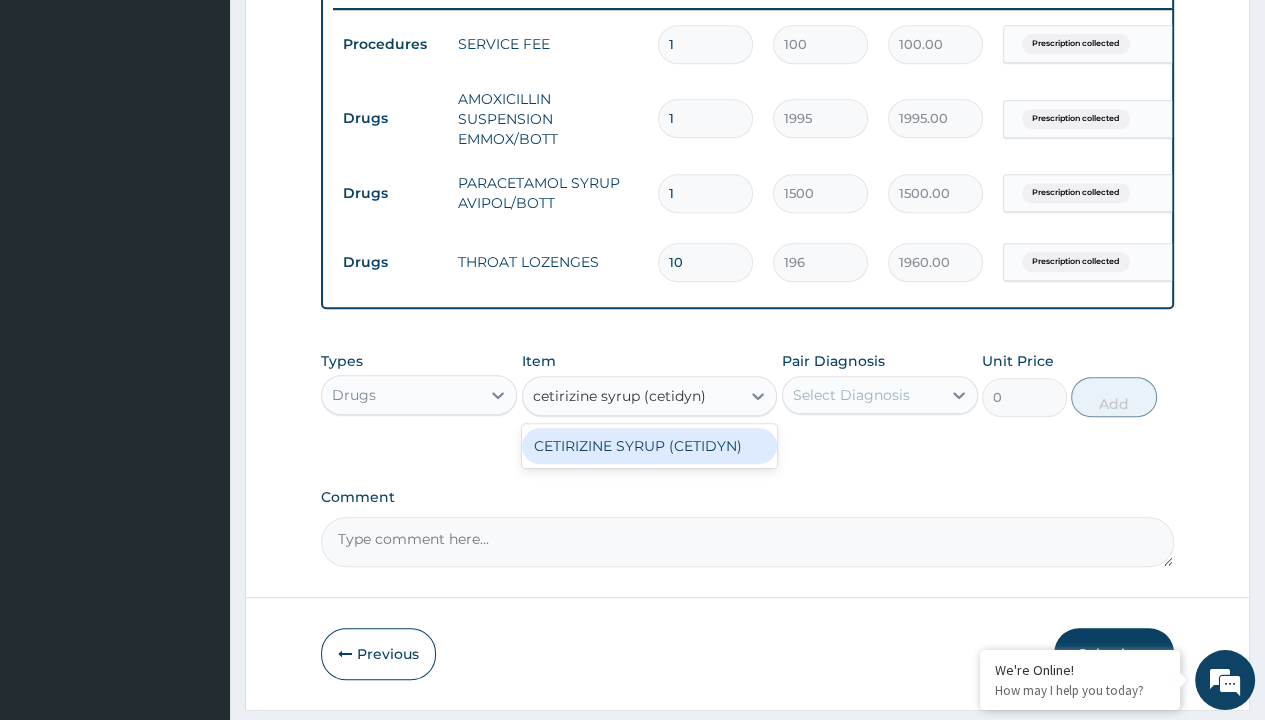 type 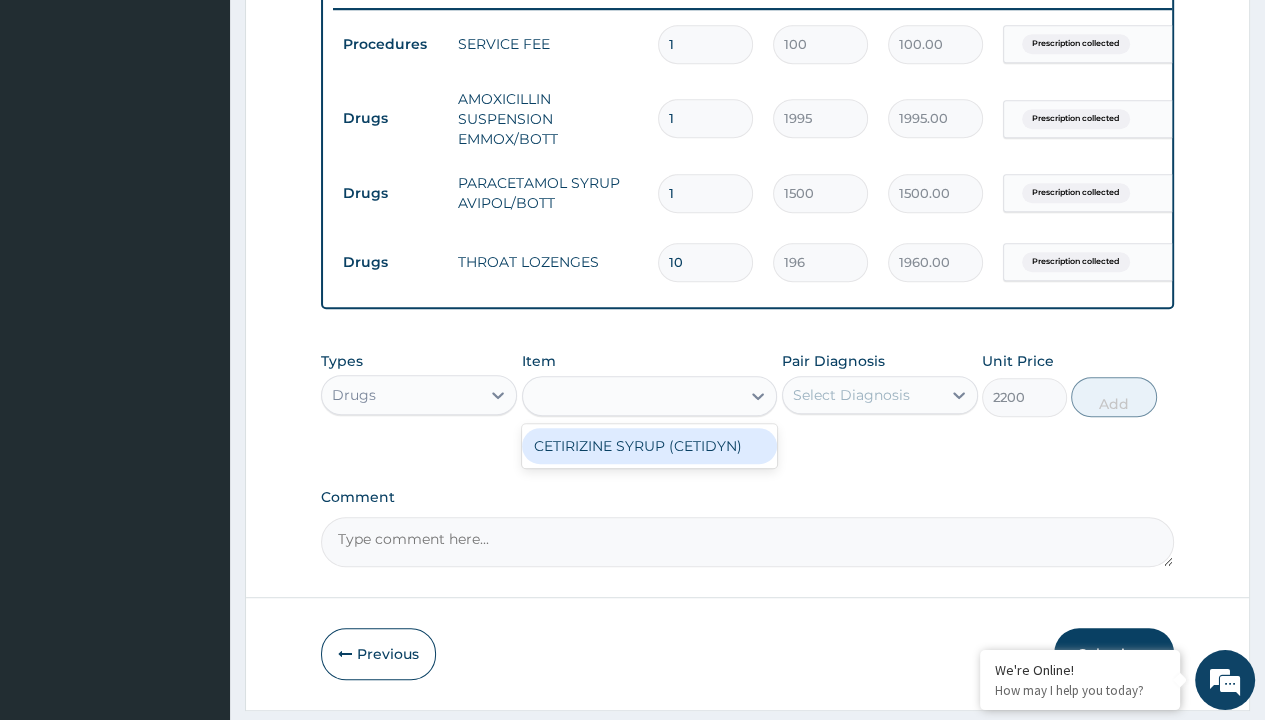 scroll, scrollTop: 0, scrollLeft: 0, axis: both 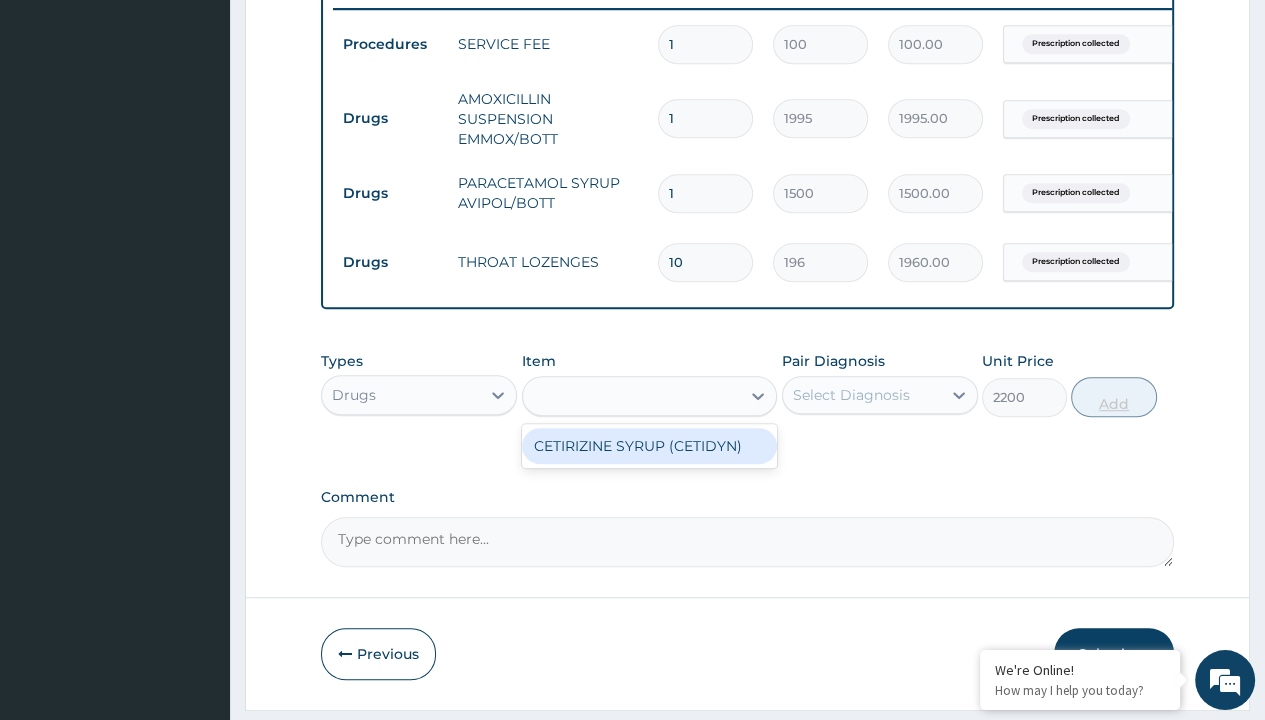 click on "Prescription collected" at bounding box center (409, -235) 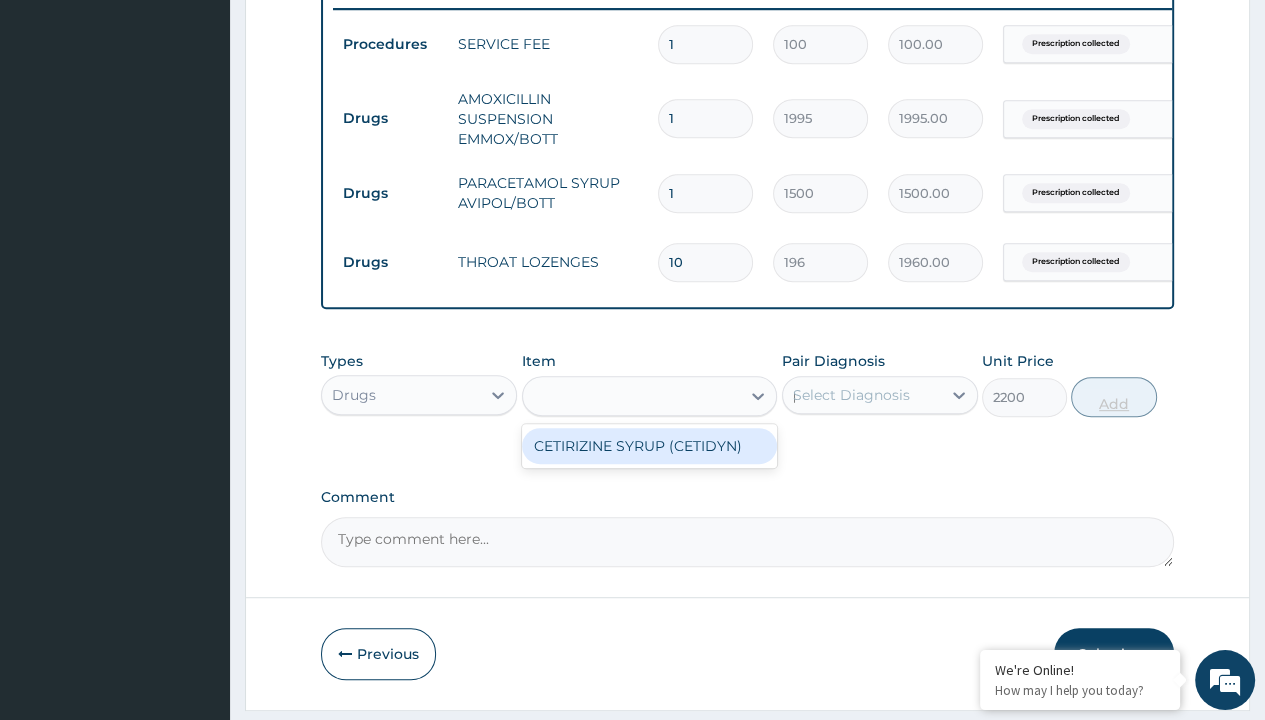 type 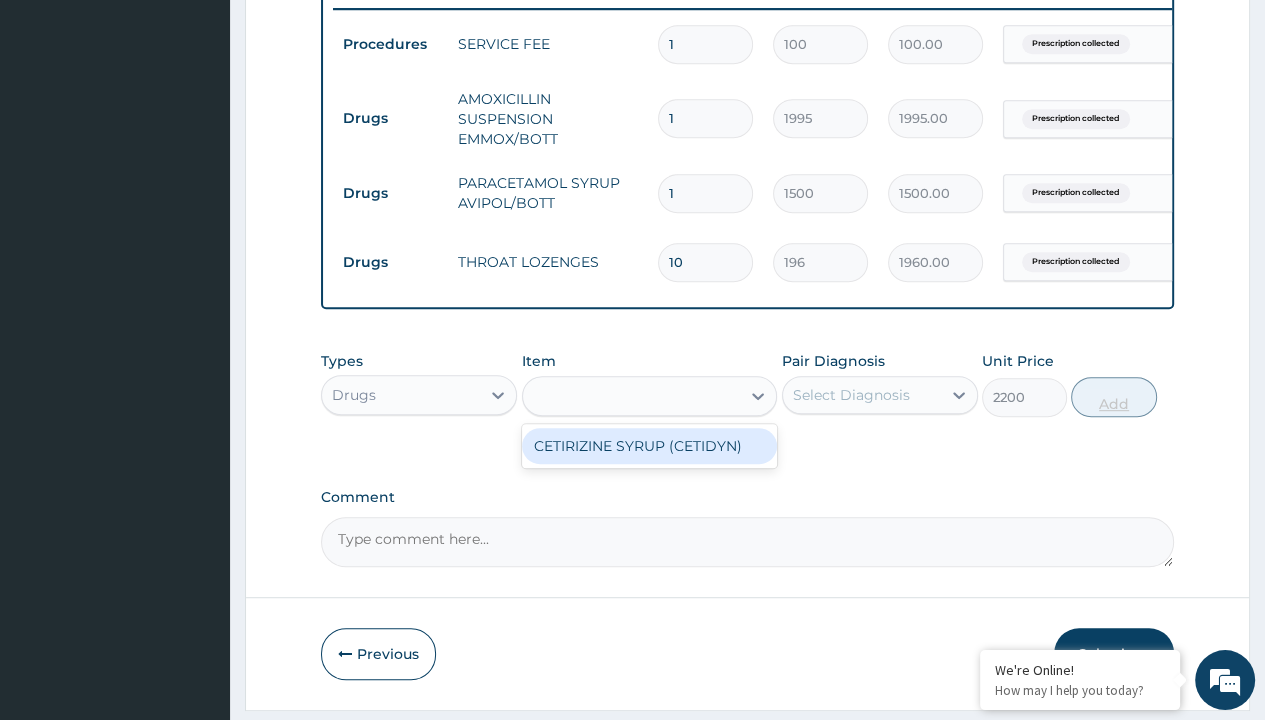 click on "Add" at bounding box center [1113, 397] 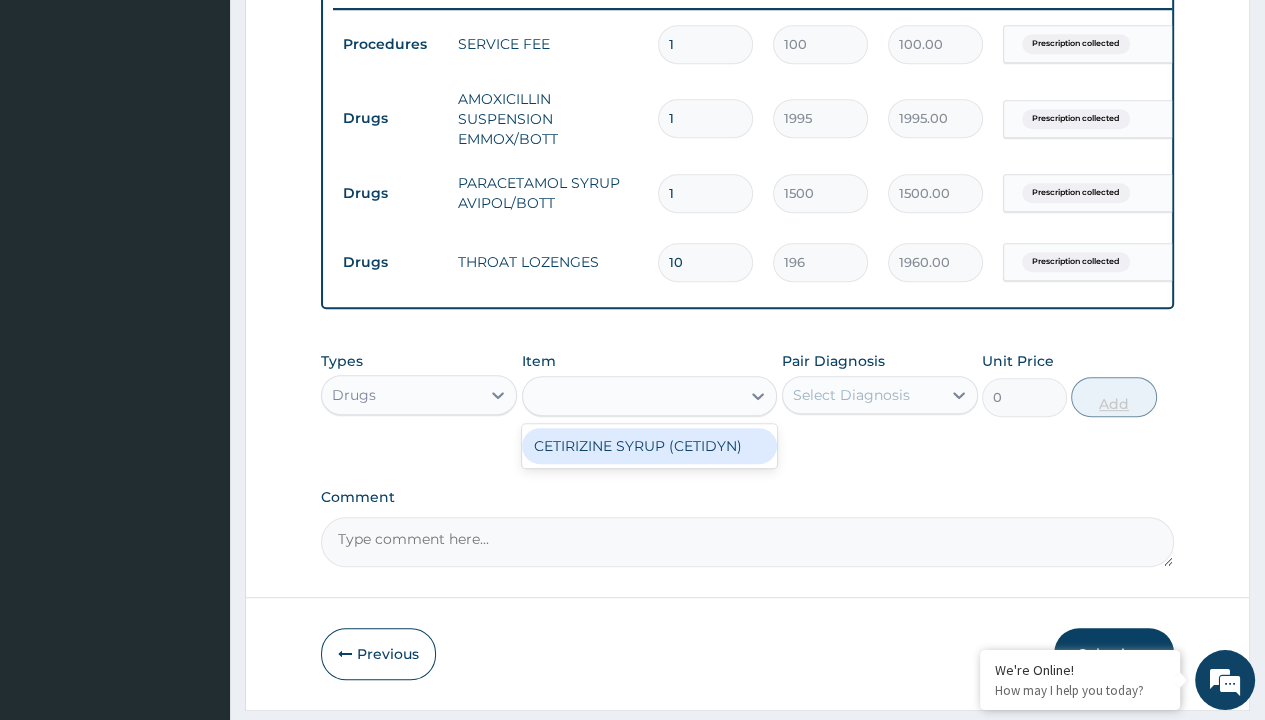 scroll, scrollTop: 856, scrollLeft: 0, axis: vertical 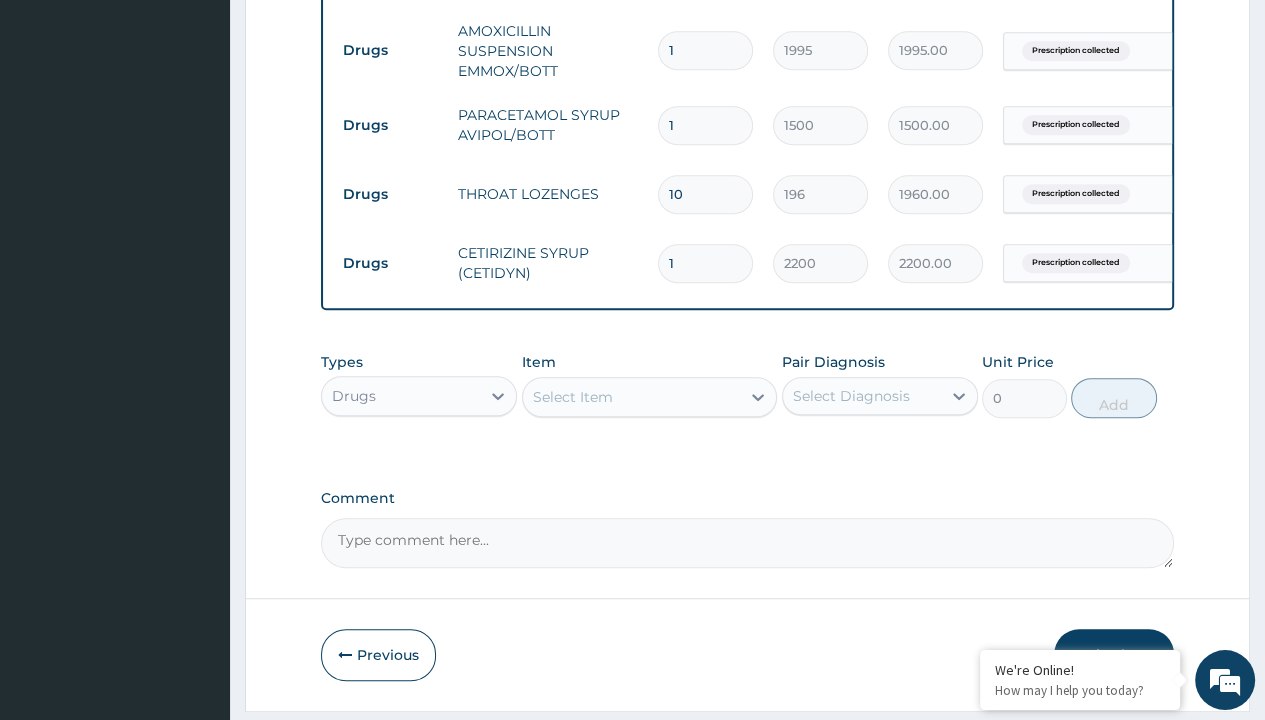 click on "Submit" at bounding box center [1114, 655] 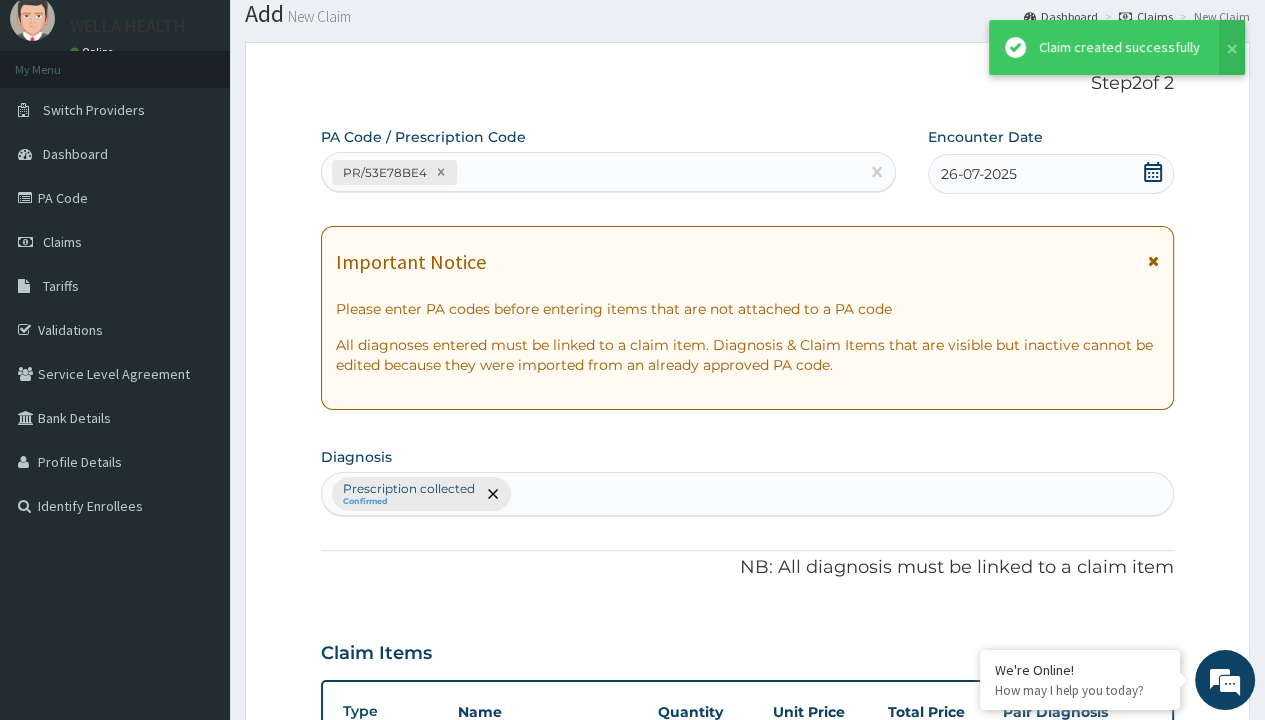 scroll, scrollTop: 925, scrollLeft: 0, axis: vertical 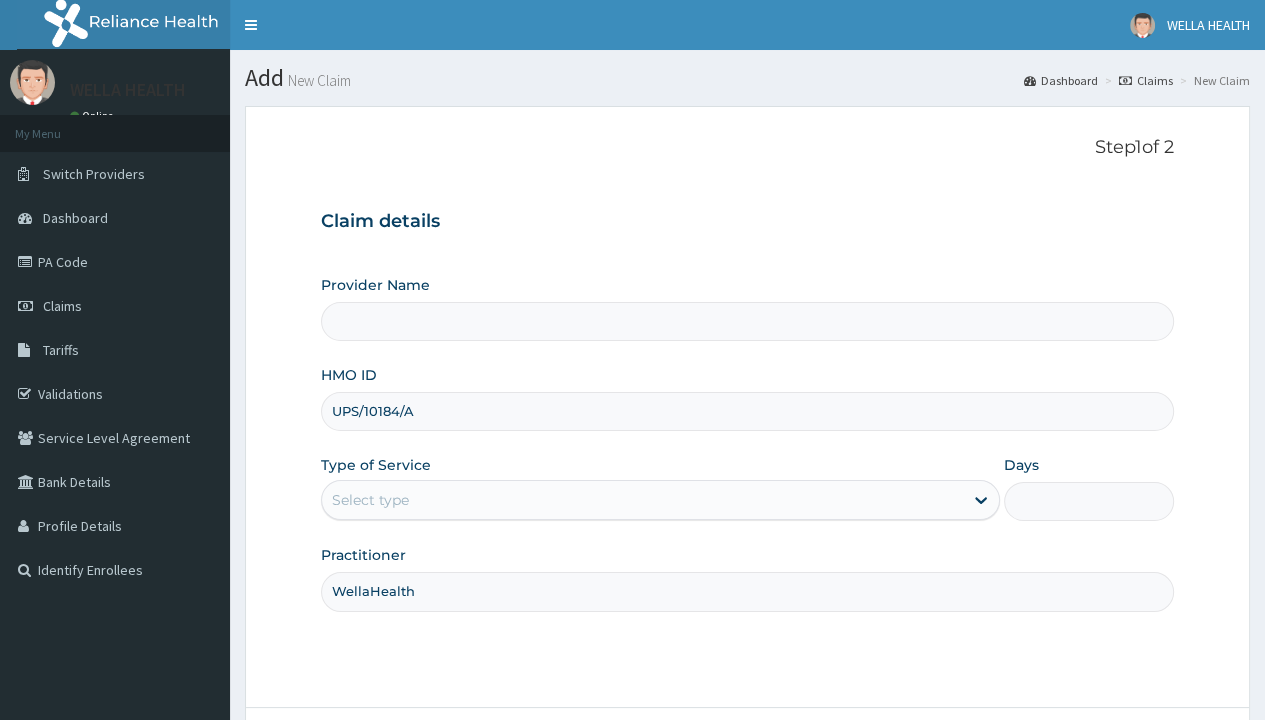 type on "WellaHealth" 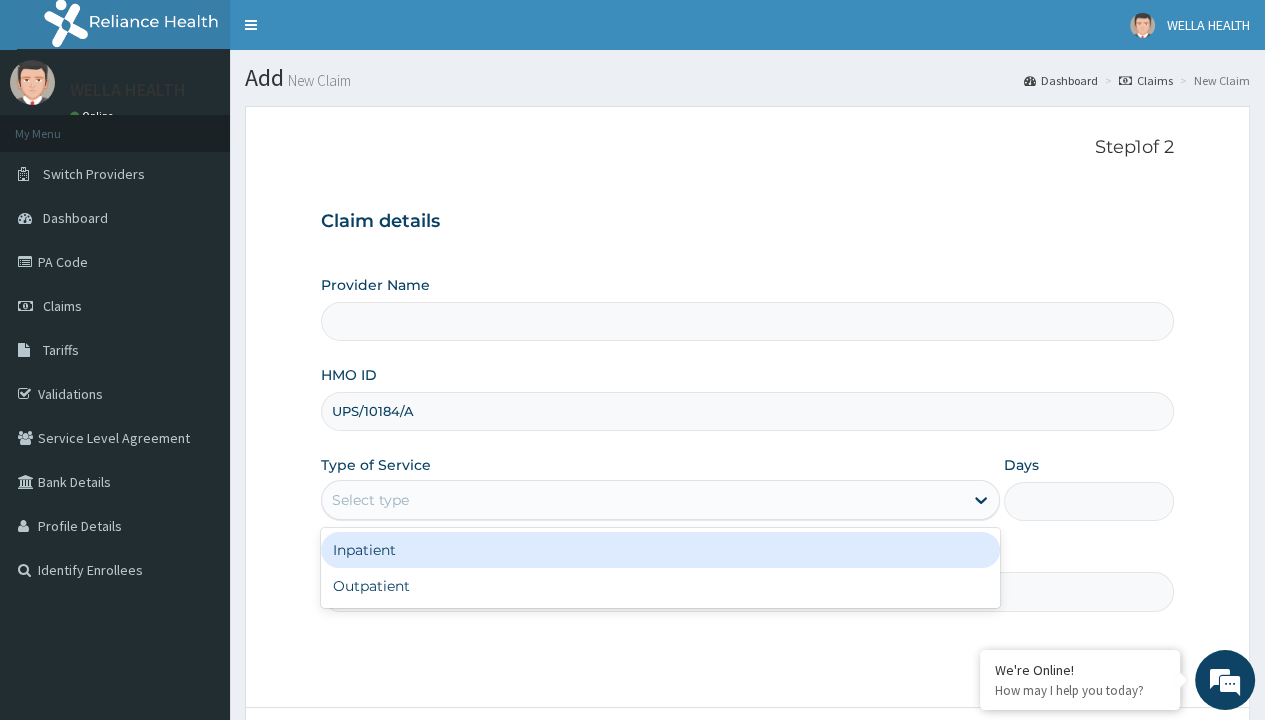 click on "Outpatient" at bounding box center (660, 586) 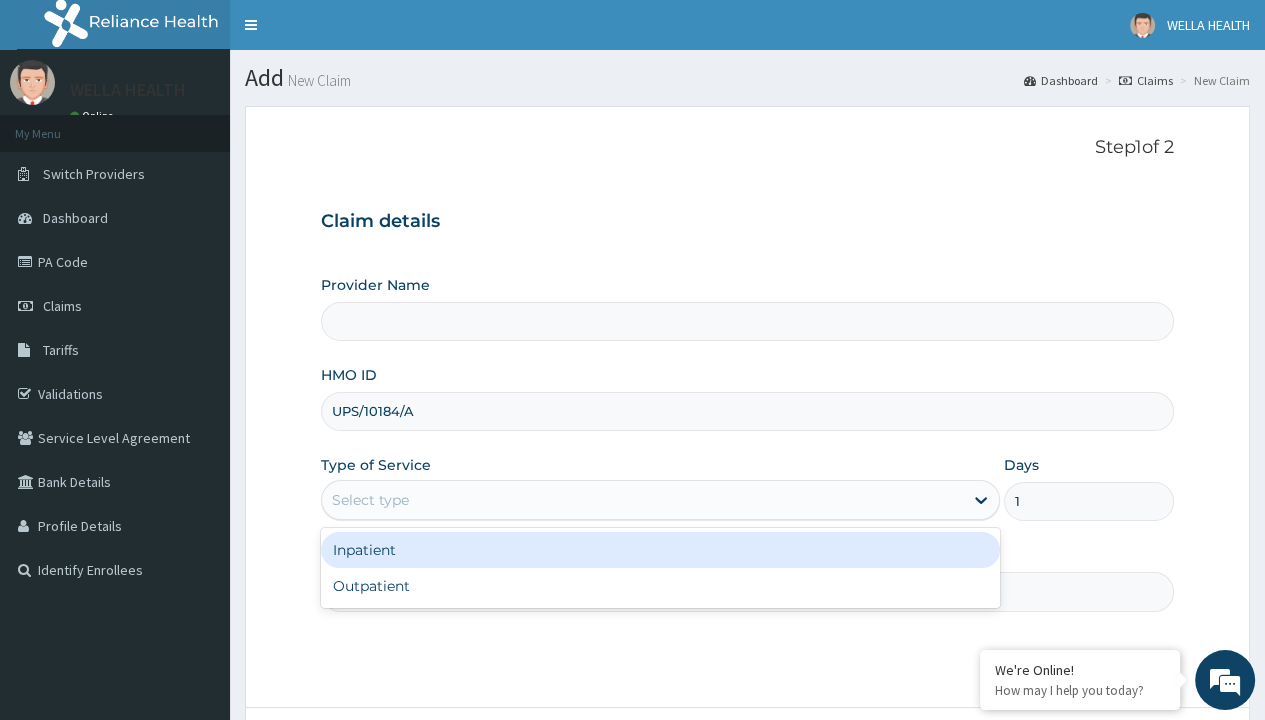 click on "Next" at bounding box center [1123, 764] 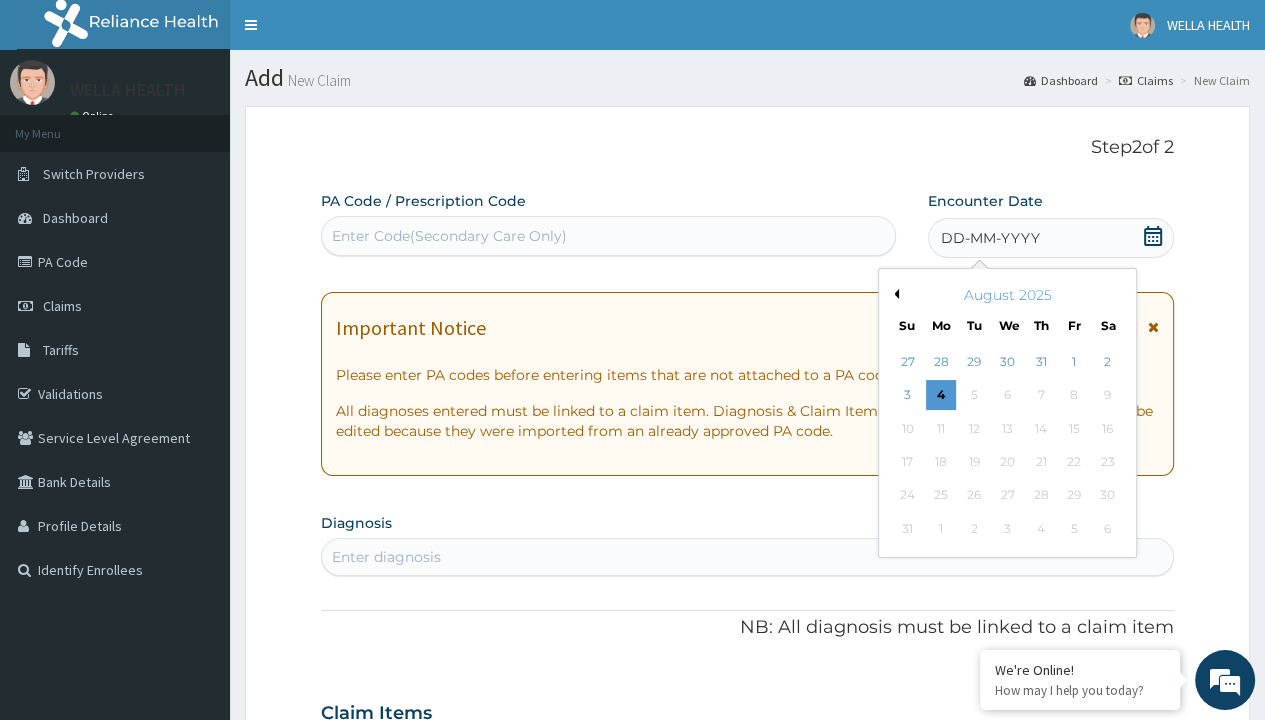 scroll, scrollTop: 167, scrollLeft: 0, axis: vertical 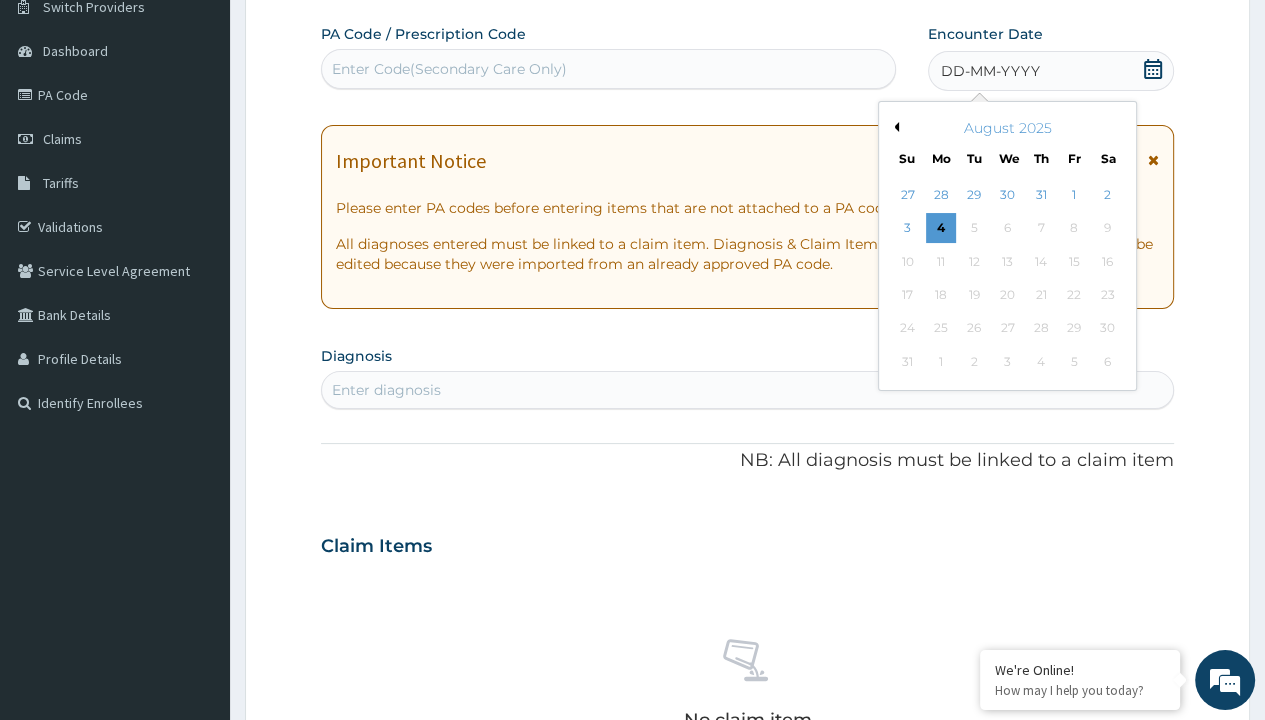 click on "Previous Month" at bounding box center [894, 127] 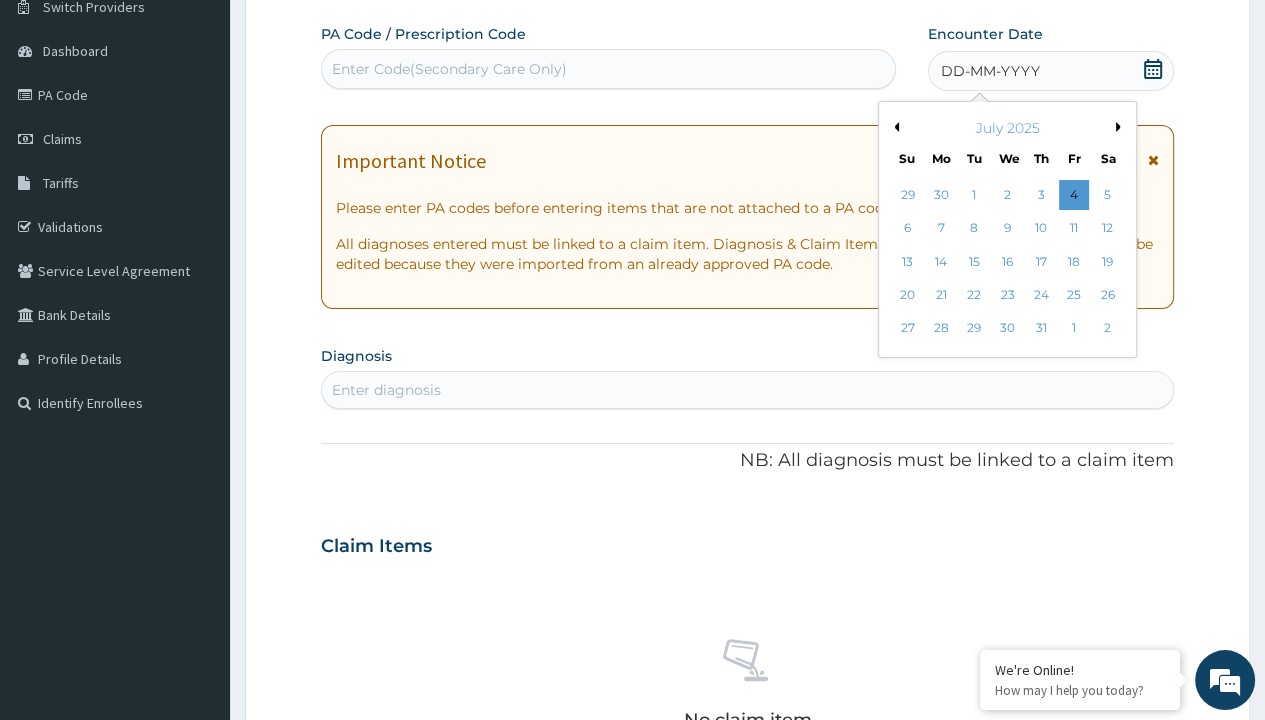 click on "26" at bounding box center [1107, 295] 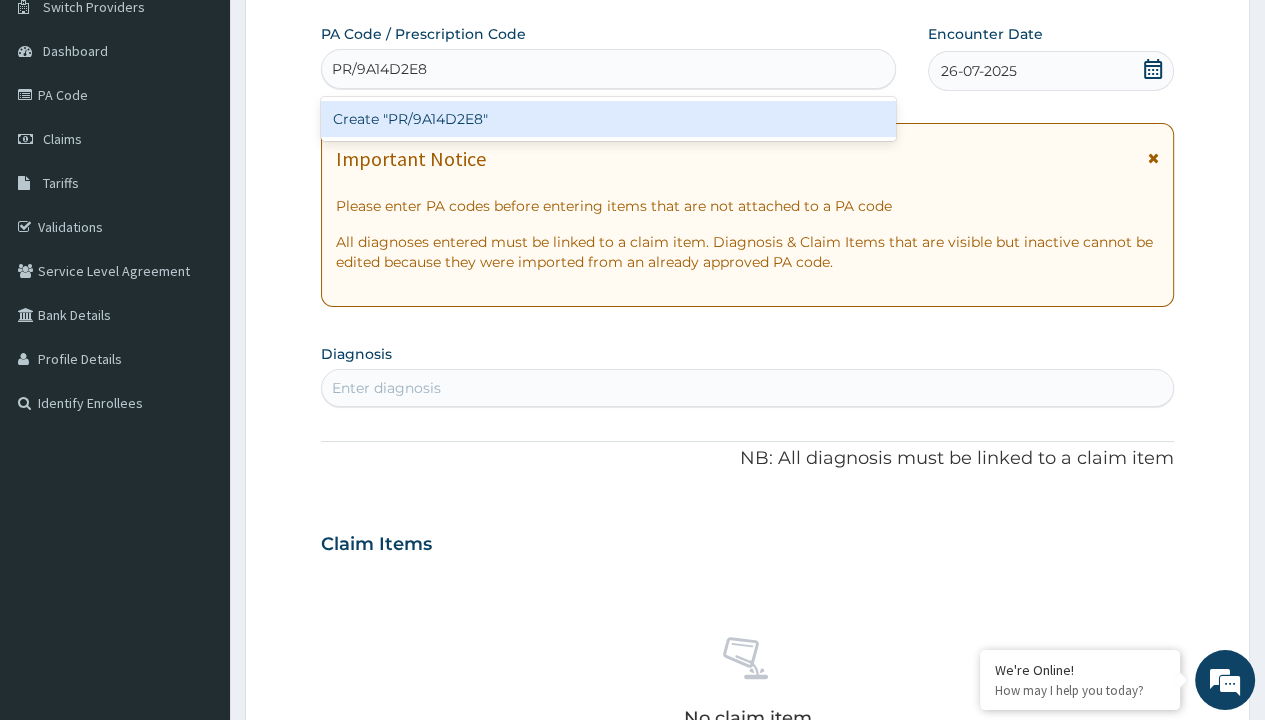 click on "Create "PR/9A14D2E8"" at bounding box center [608, 119] 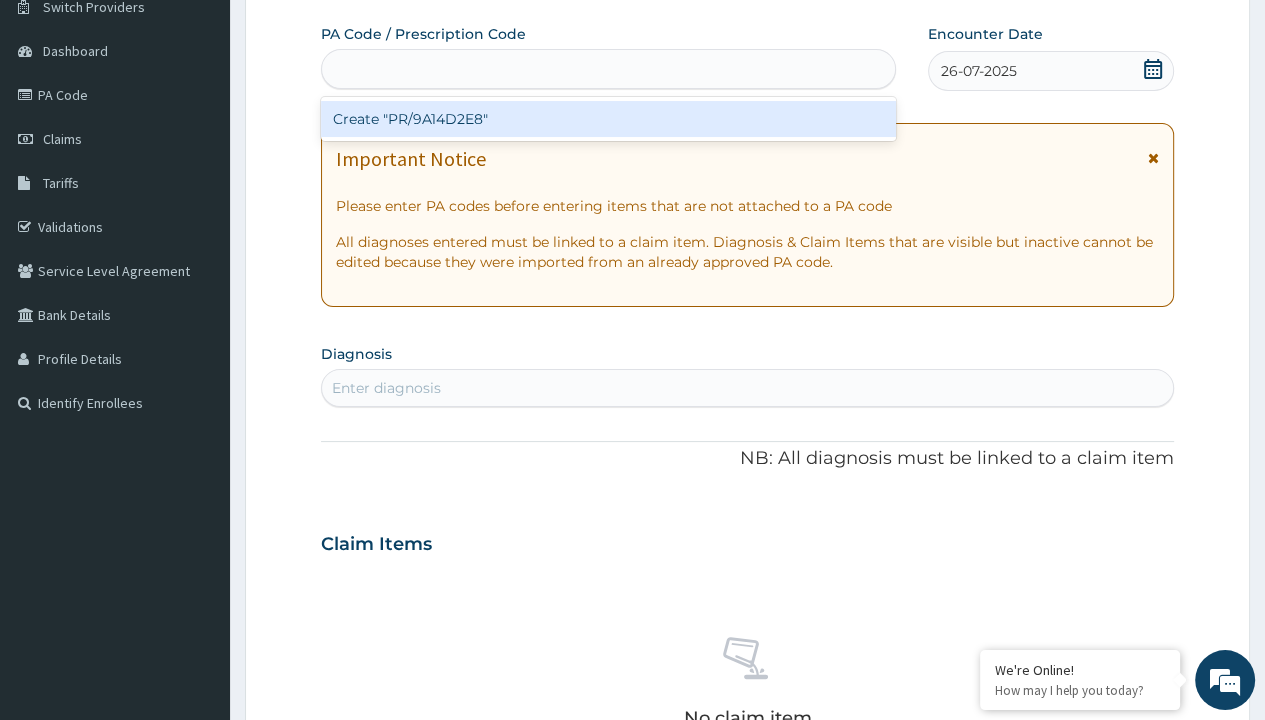 scroll, scrollTop: 0, scrollLeft: 0, axis: both 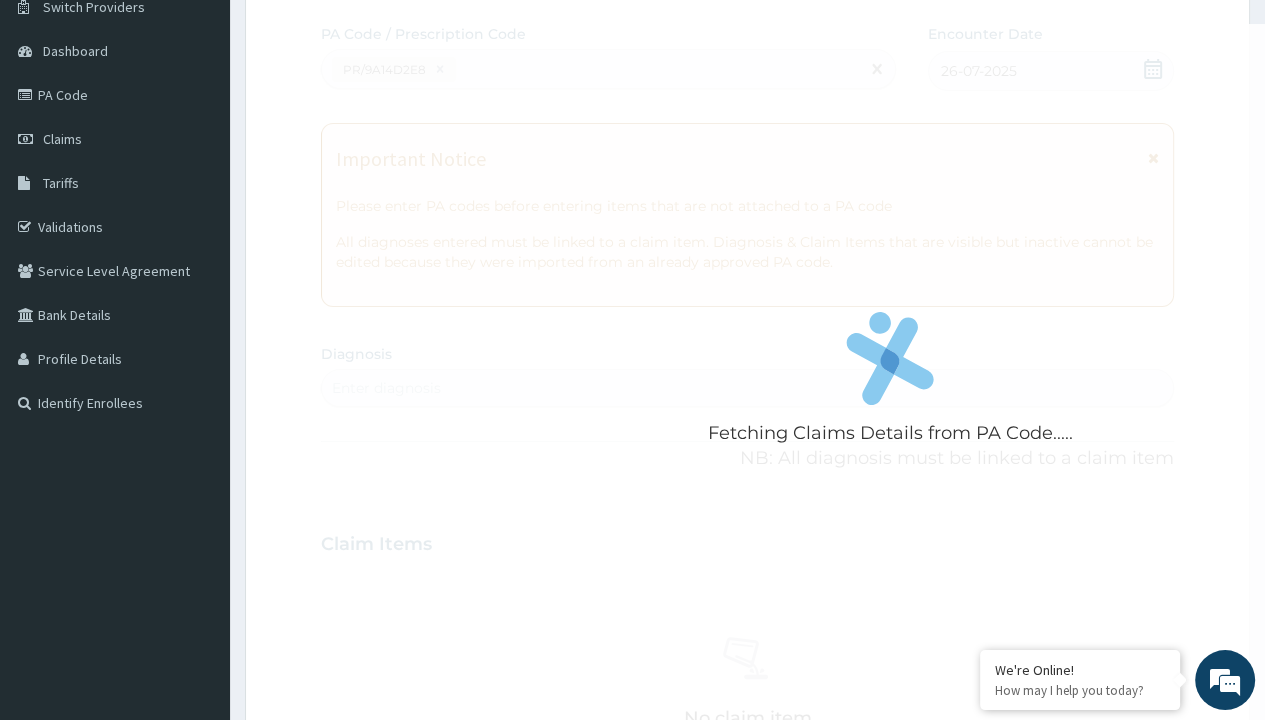 click on "Enter diagnosis" at bounding box center (386, 388) 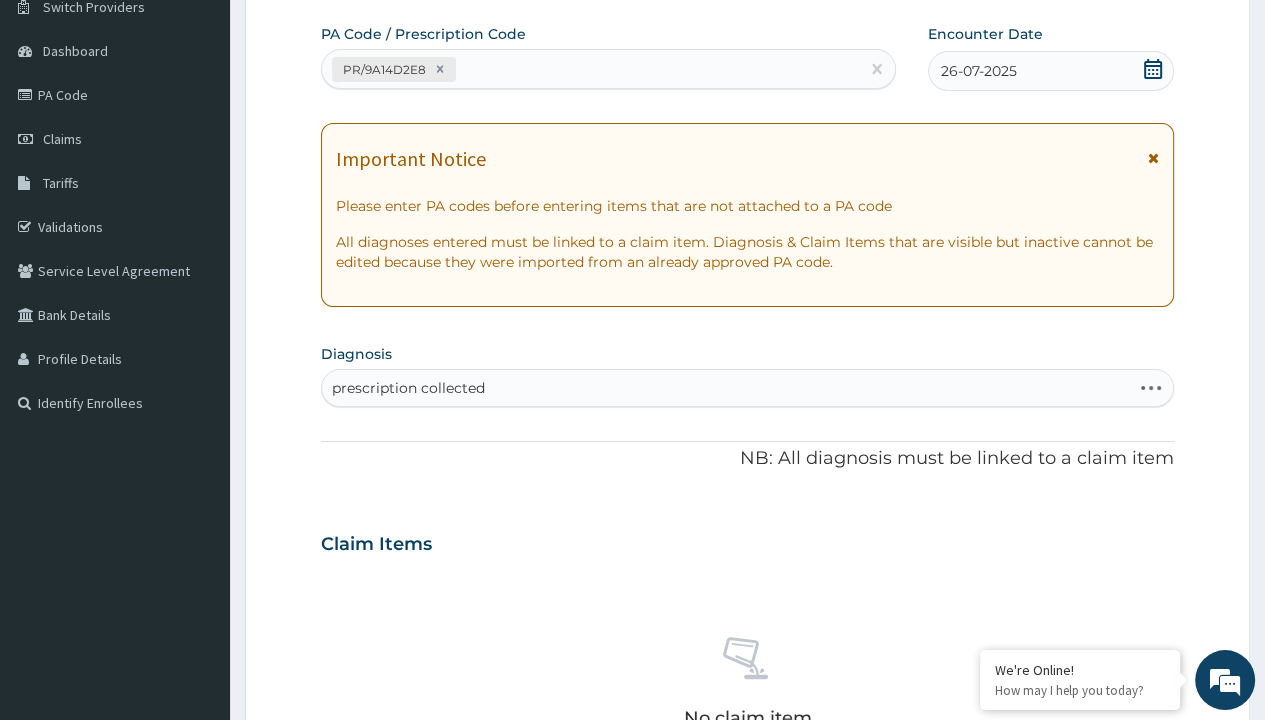 scroll, scrollTop: 0, scrollLeft: 0, axis: both 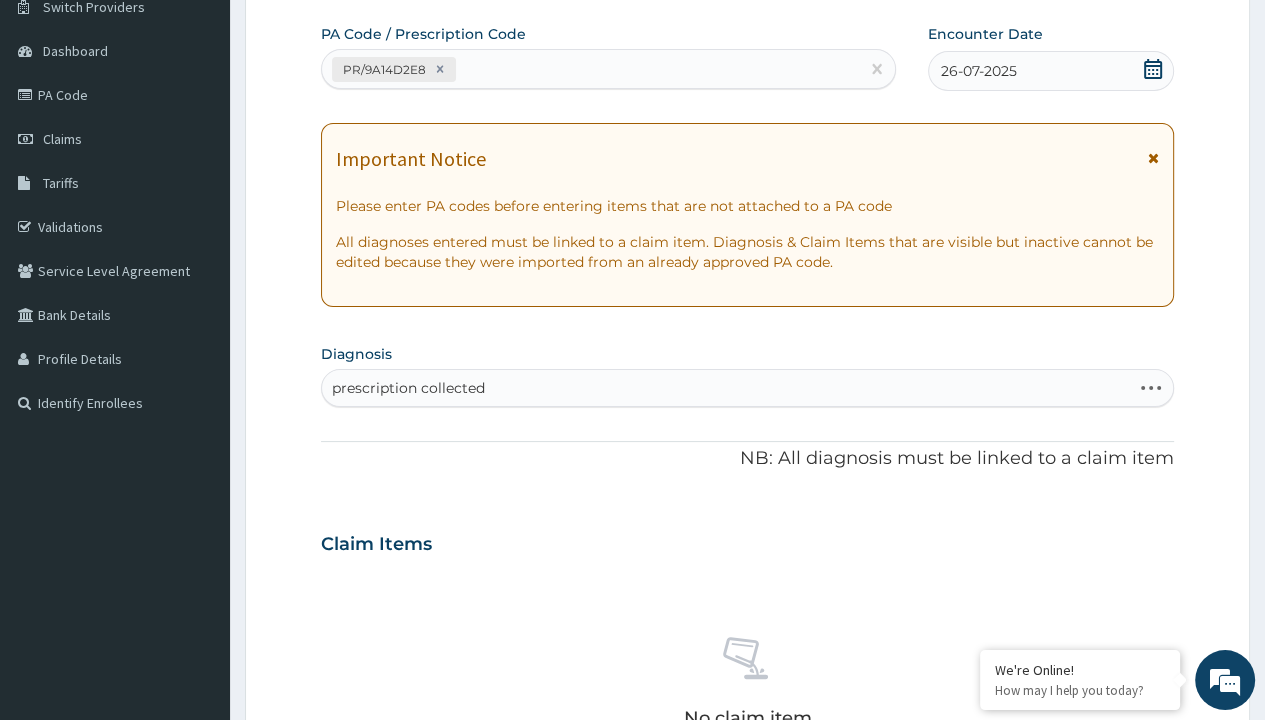 type 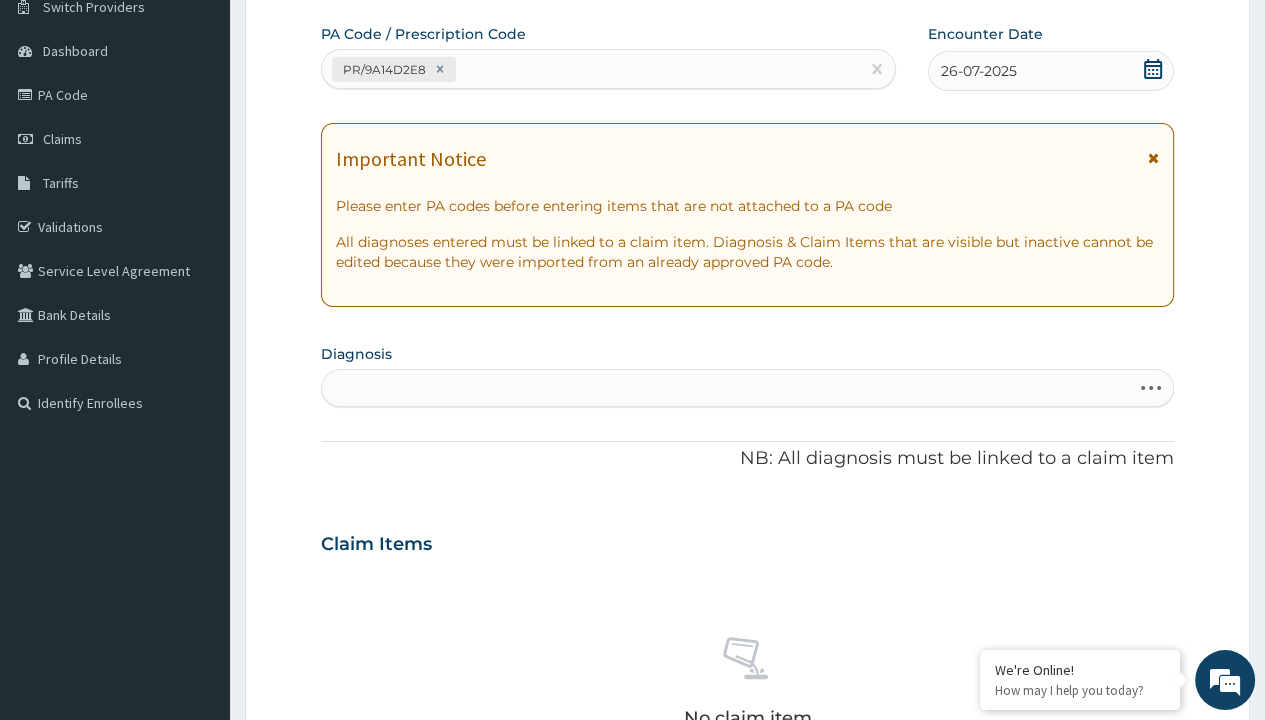 click on "Step  2  of 2 PA Code / Prescription Code PR/9A14D2E8 Encounter Date 26-07-2025 Important Notice Please enter PA codes before entering items that are not attached to a PA code   All diagnoses entered must be linked to a claim item. Diagnosis & Claim Items that are visible but inactive cannot be edited because they were imported from an already approved PA code. Diagnosis   Select is focused ,type to refine list, press Down to open the menu,  press left to focus selected values prescription collected NB: All diagnosis must be linked to a claim item Claim Items No claim item Types Select Type Item Select Item Pair Diagnosis Select Diagnosis Unit Price 0 Add Comment     Previous   Submit" at bounding box center [747, 571] 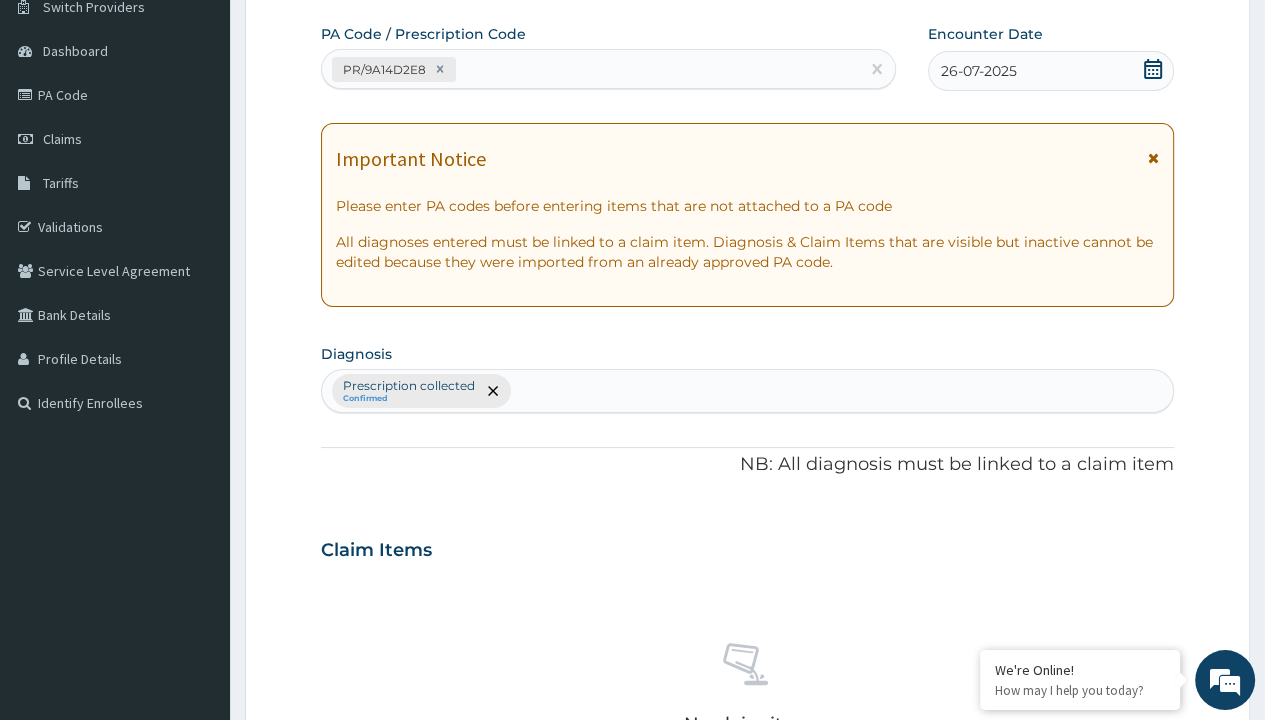 scroll, scrollTop: 698, scrollLeft: 0, axis: vertical 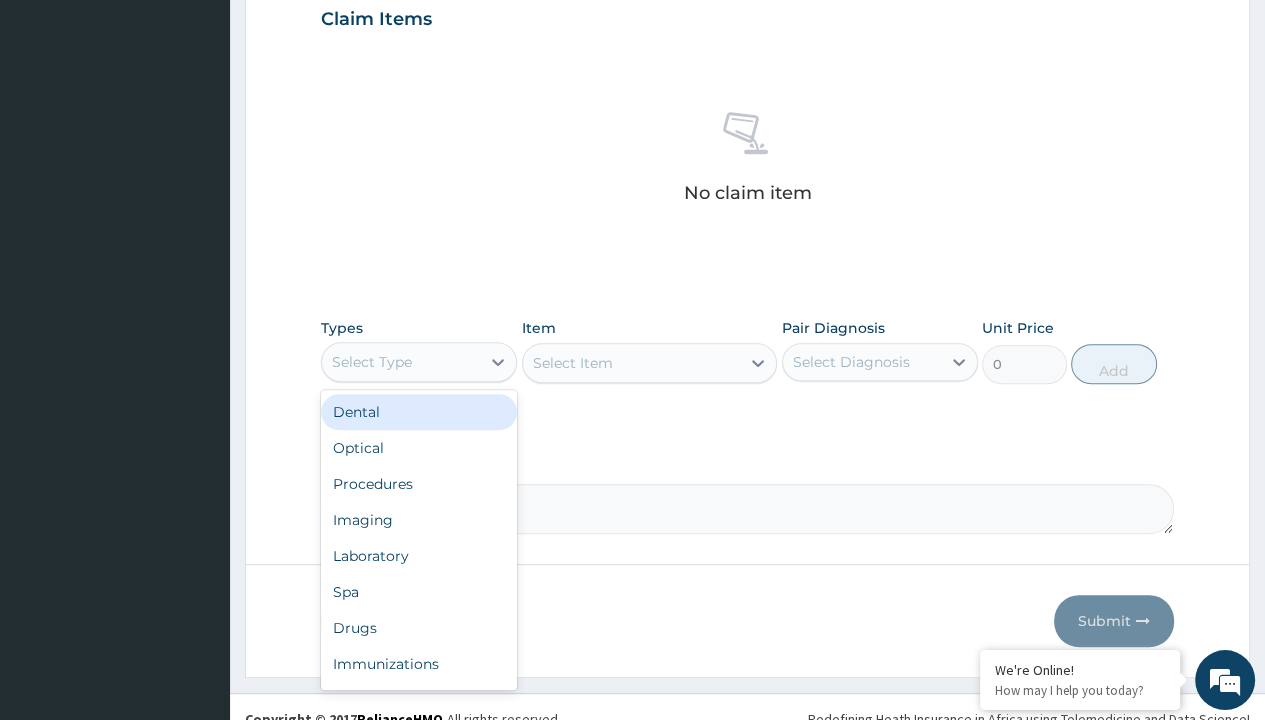 type on "procedures" 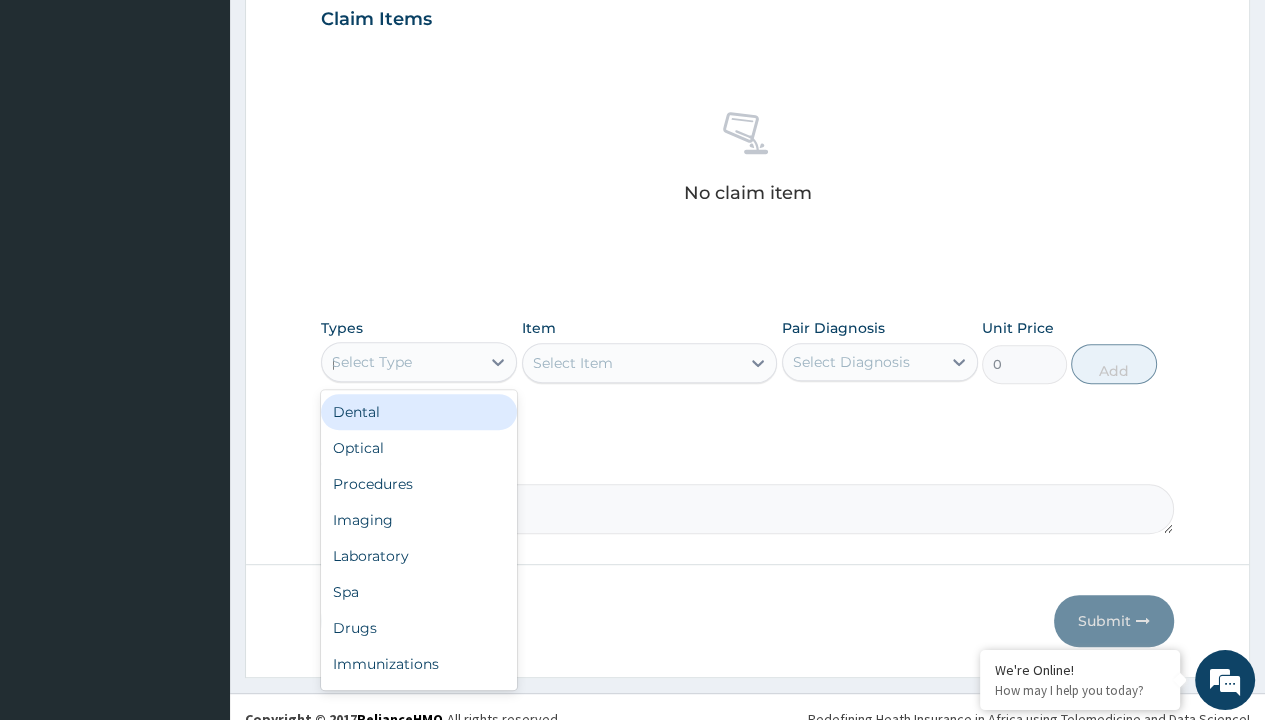 click on "Procedures" at bounding box center [419, 484] 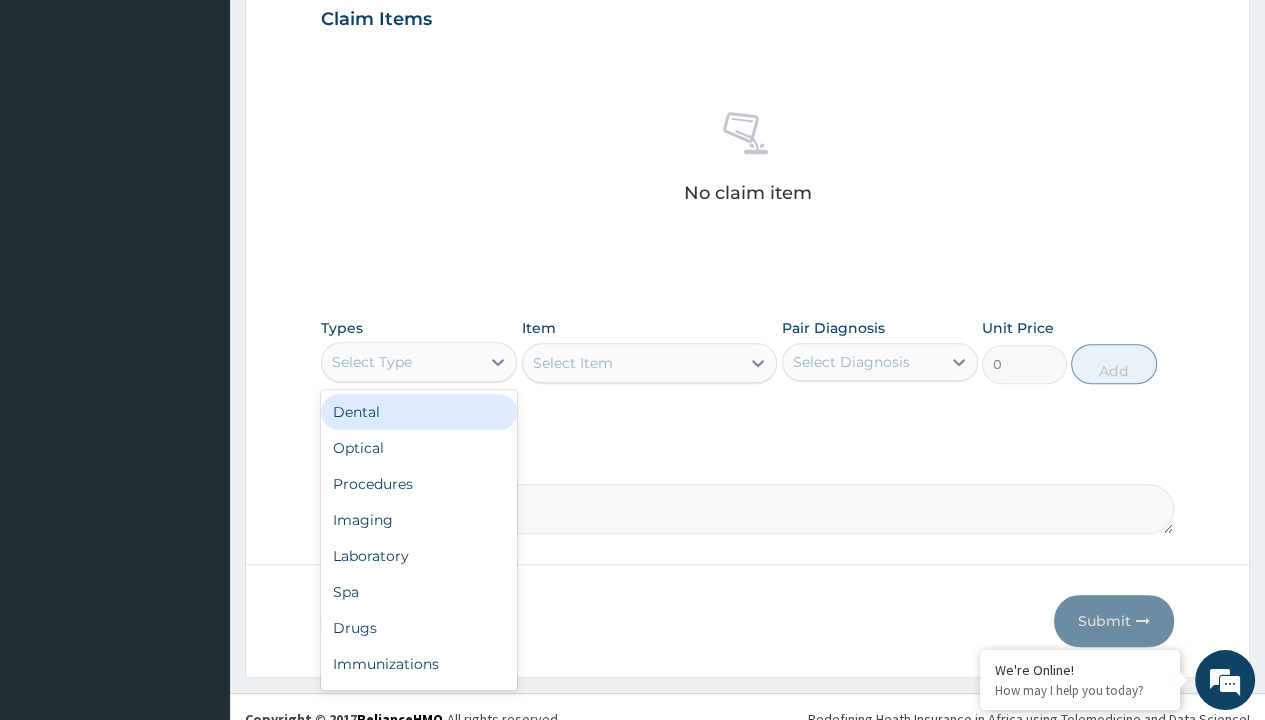 scroll, scrollTop: 0, scrollLeft: 0, axis: both 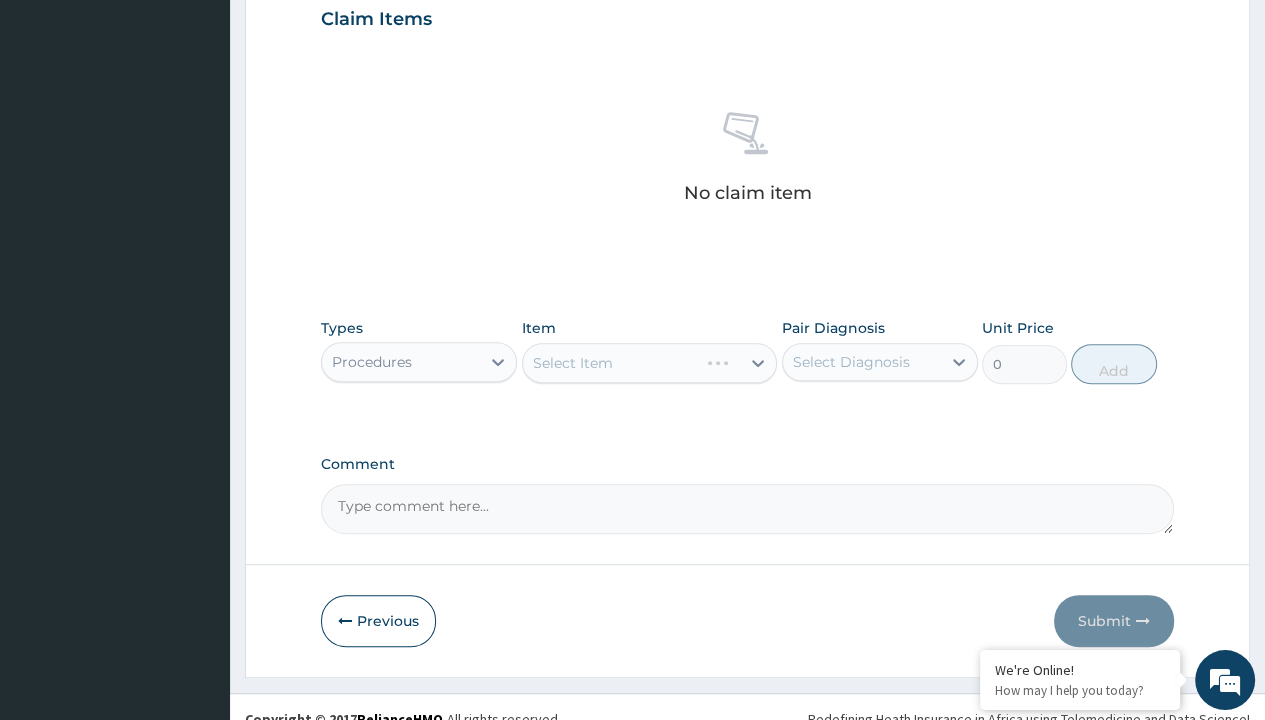 click on "Select Item" at bounding box center (573, 363) 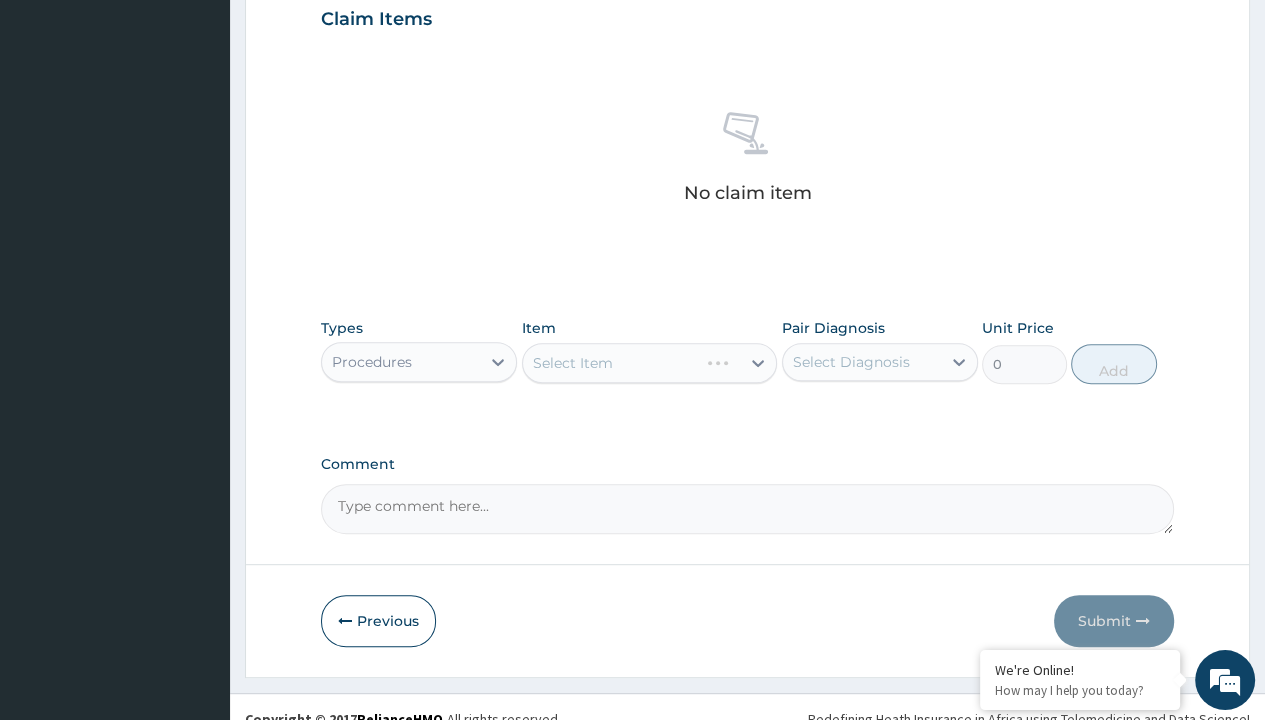 type on "100" 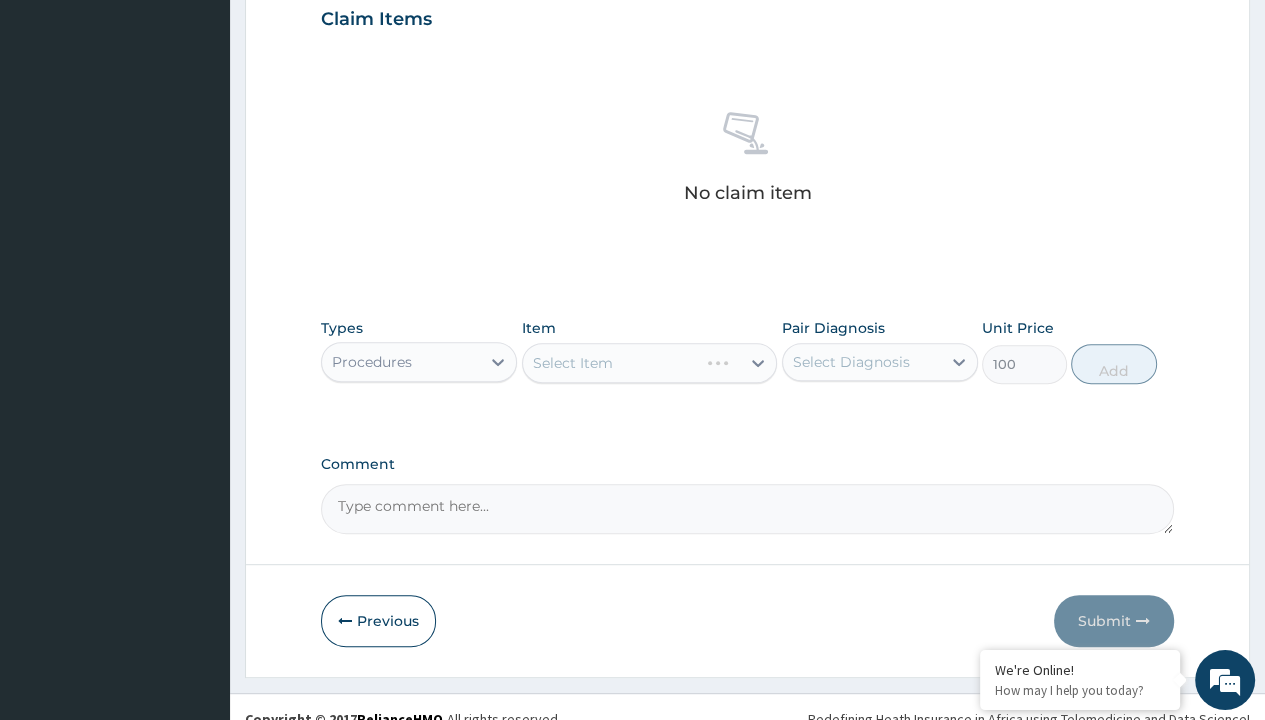 click on "Prescription collected" at bounding box center (409, -145) 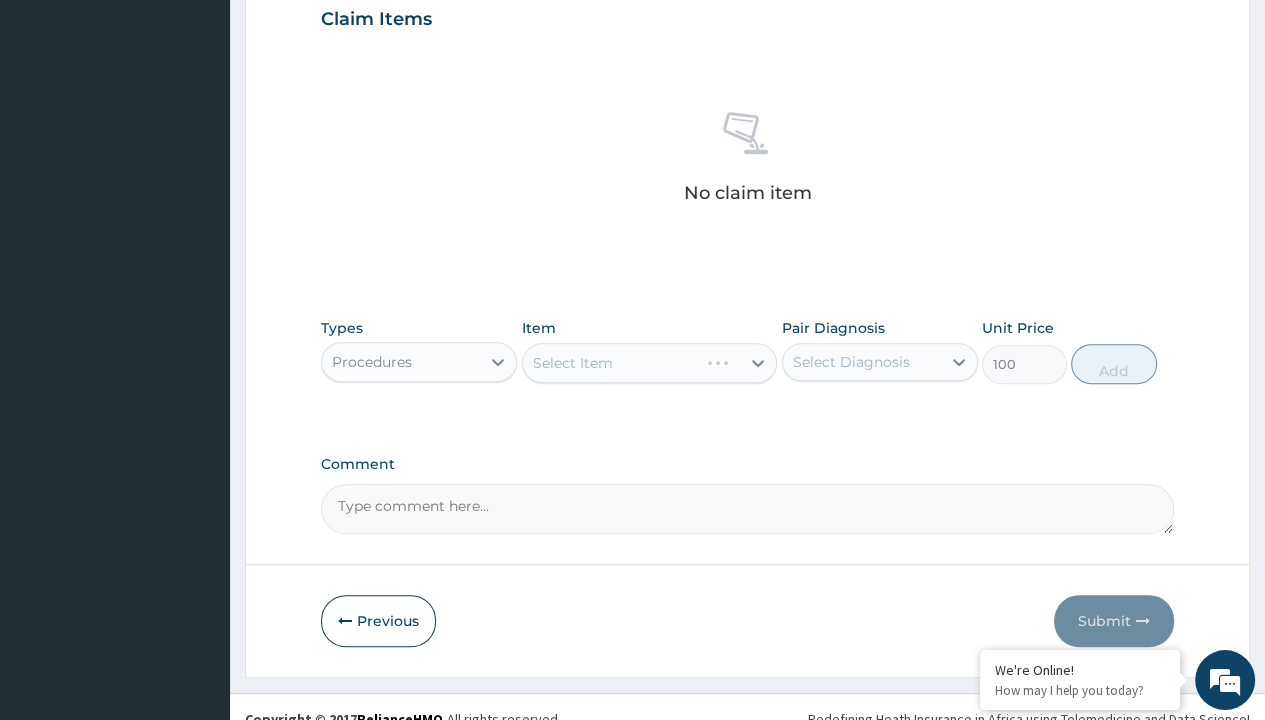 type on "prescription collected" 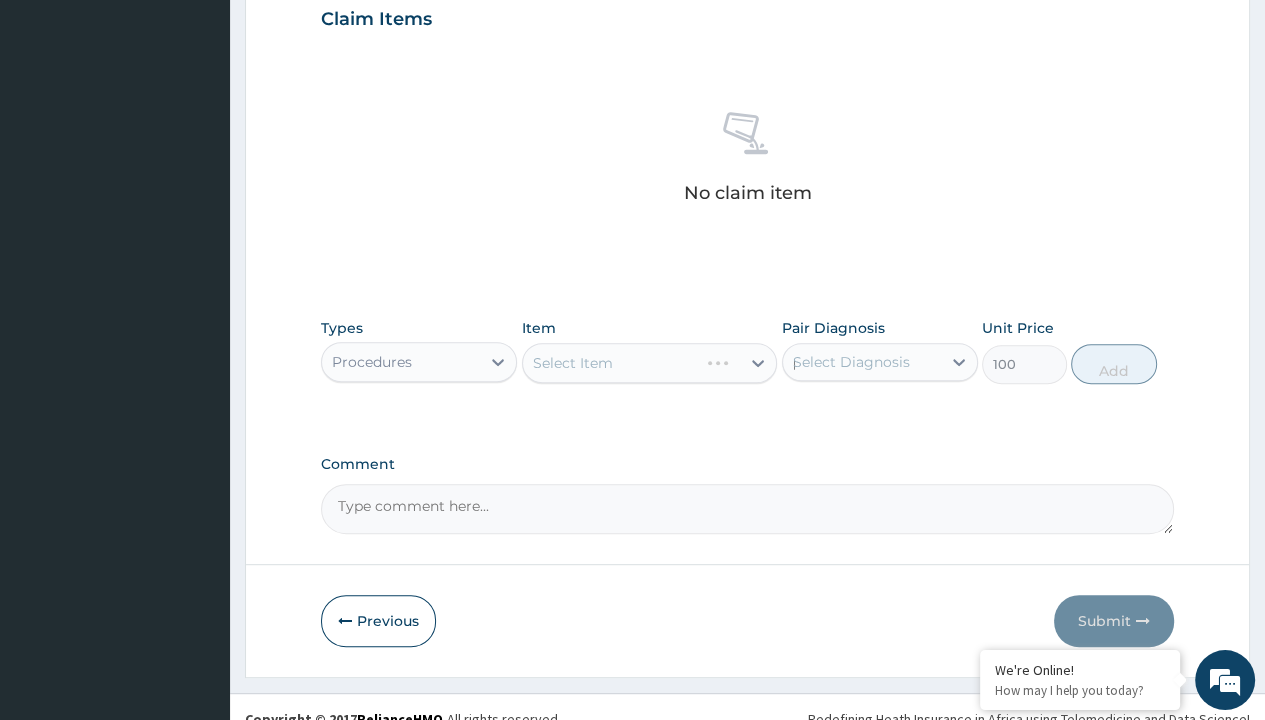 scroll, scrollTop: 0, scrollLeft: 0, axis: both 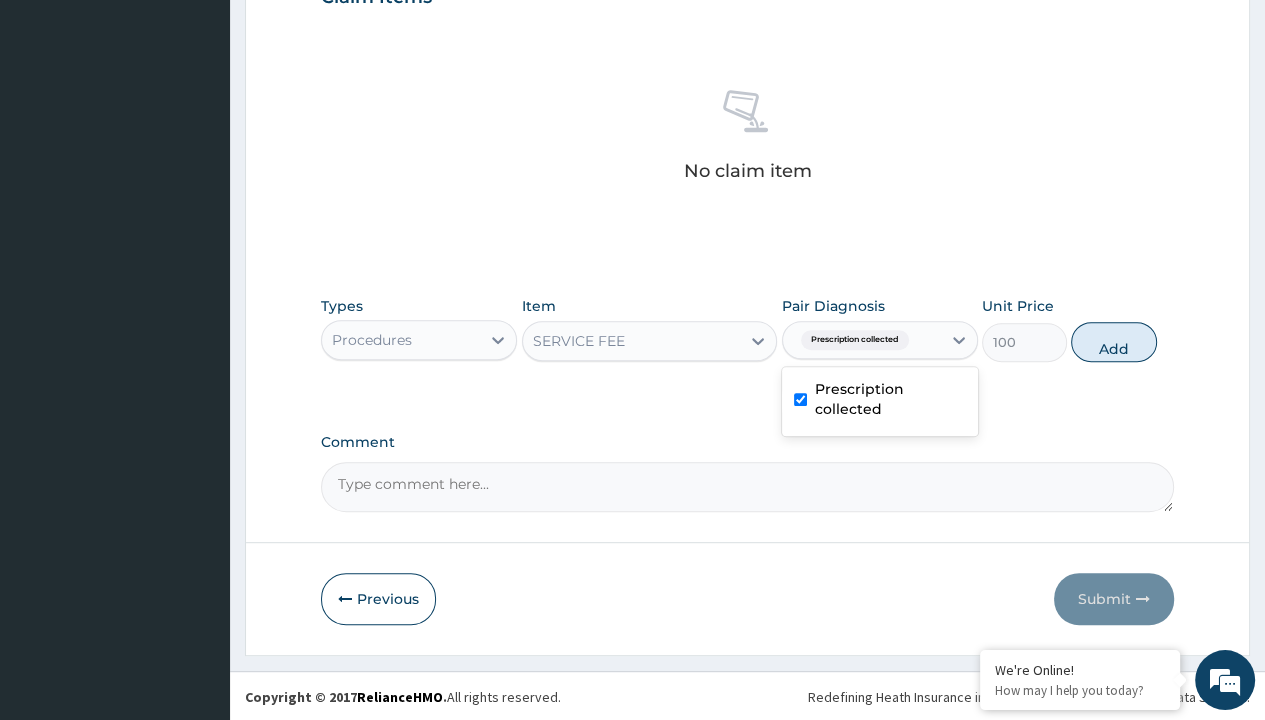 click on "Add" at bounding box center (1113, 342) 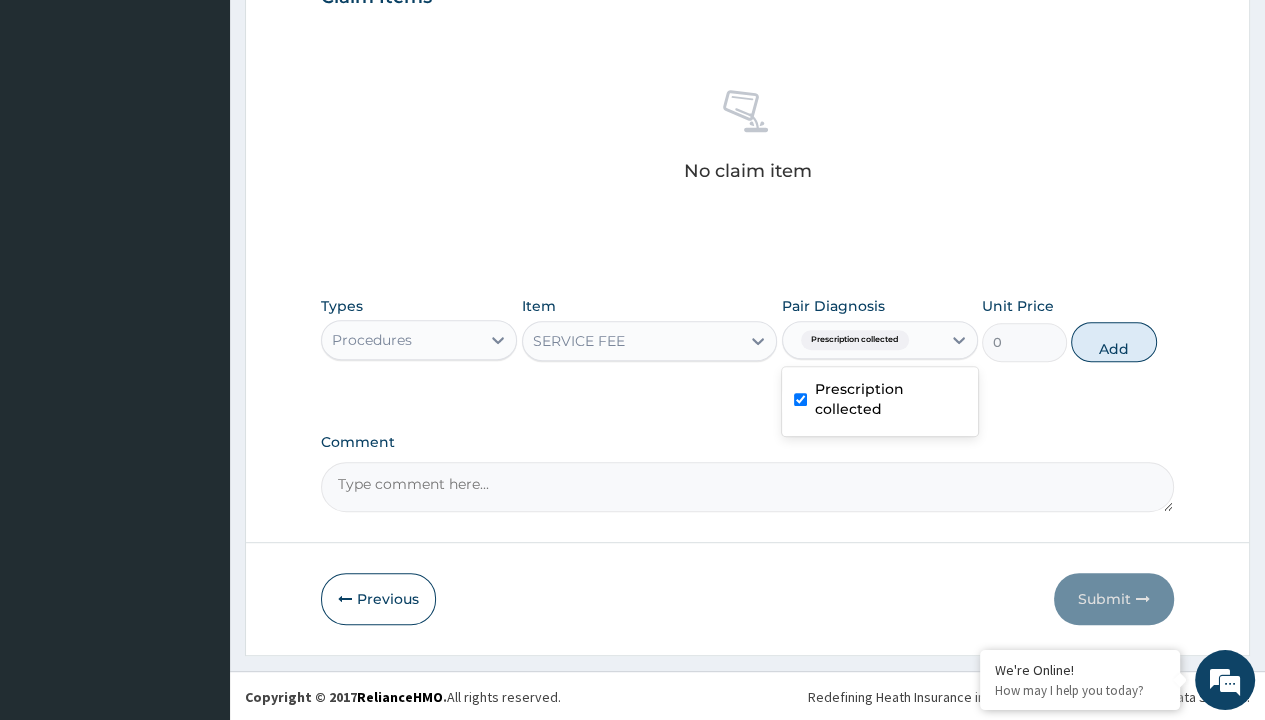 click on "Step  2  of 2 PA Code / Prescription Code PR/9A14D2E8 Encounter Date 26-07-2025 Important Notice Please enter PA codes before entering items that are not attached to a PA code   All diagnoses entered must be linked to a claim item. Diagnosis & Claim Items that are visible but inactive cannot be edited because they were imported from an already approved PA code. Diagnosis Prescription collected Confirmed NB: All diagnosis must be linked to a claim item Claim Items No claim item Types Procedures Item SERVICE FEE Pair Diagnosis option Prescription collected, selected. option Prescription collected selected, 1 of 1. 1 result available. Use Up and Down to choose options, press Enter to select the currently focused option, press Escape to exit the menu, press Tab to select the option and exit the menu. Prescription collected Prescription collected Unit Price 0 Add Comment     Previous   Submit" at bounding box center (747, 20) 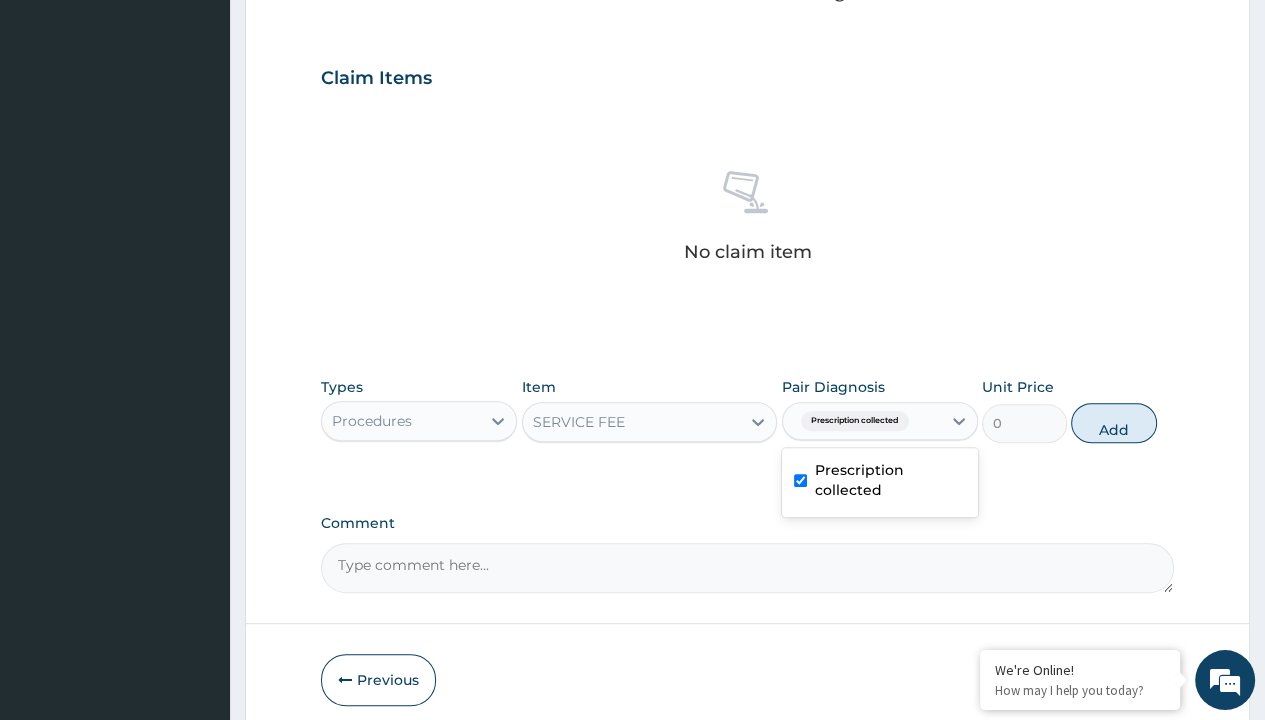 click on "Procedures" at bounding box center [372, 421] 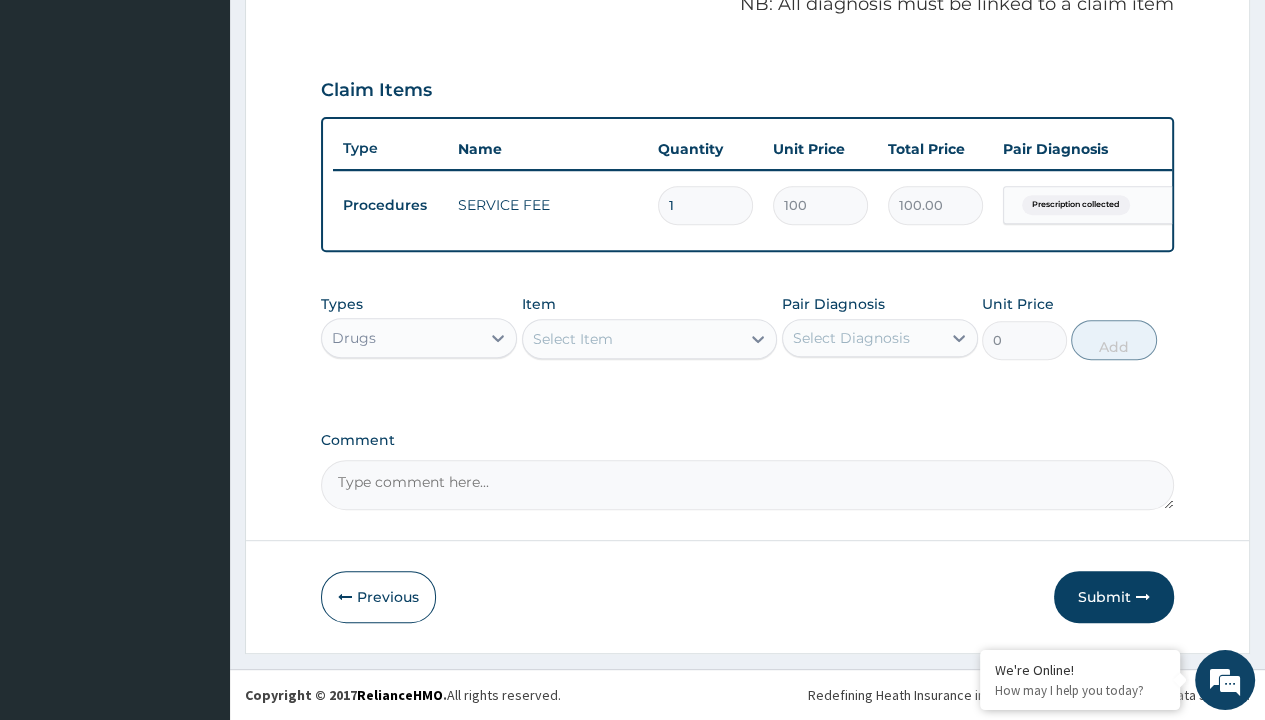 click on "Select Item" at bounding box center [573, 339] 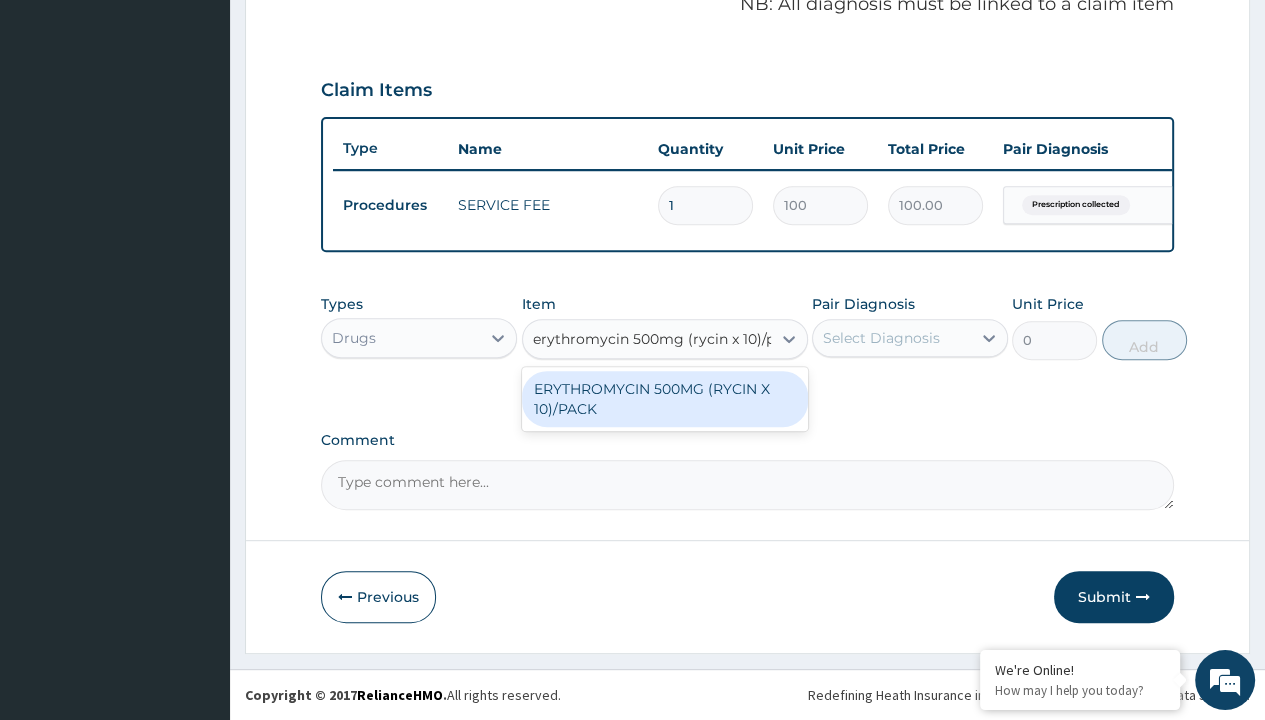 click on "ERYTHROMYCIN 500MG (RYCIN X 10)/PACK" at bounding box center [665, 399] 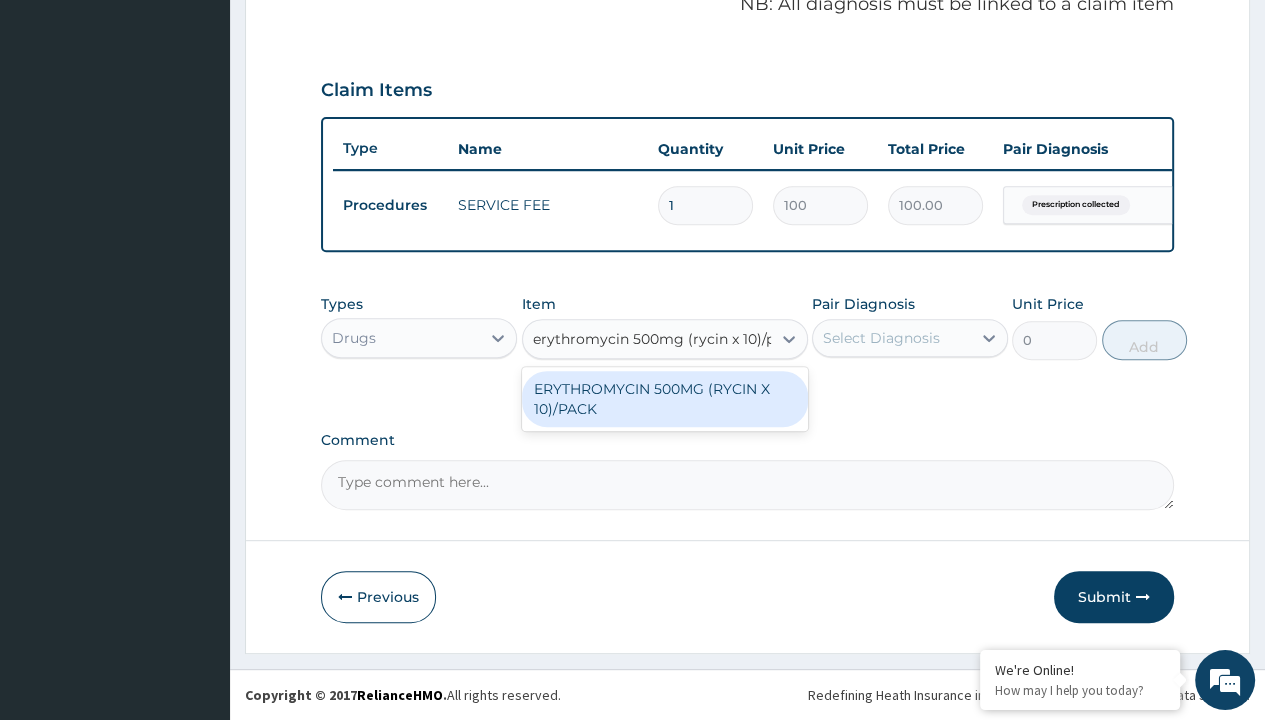 type 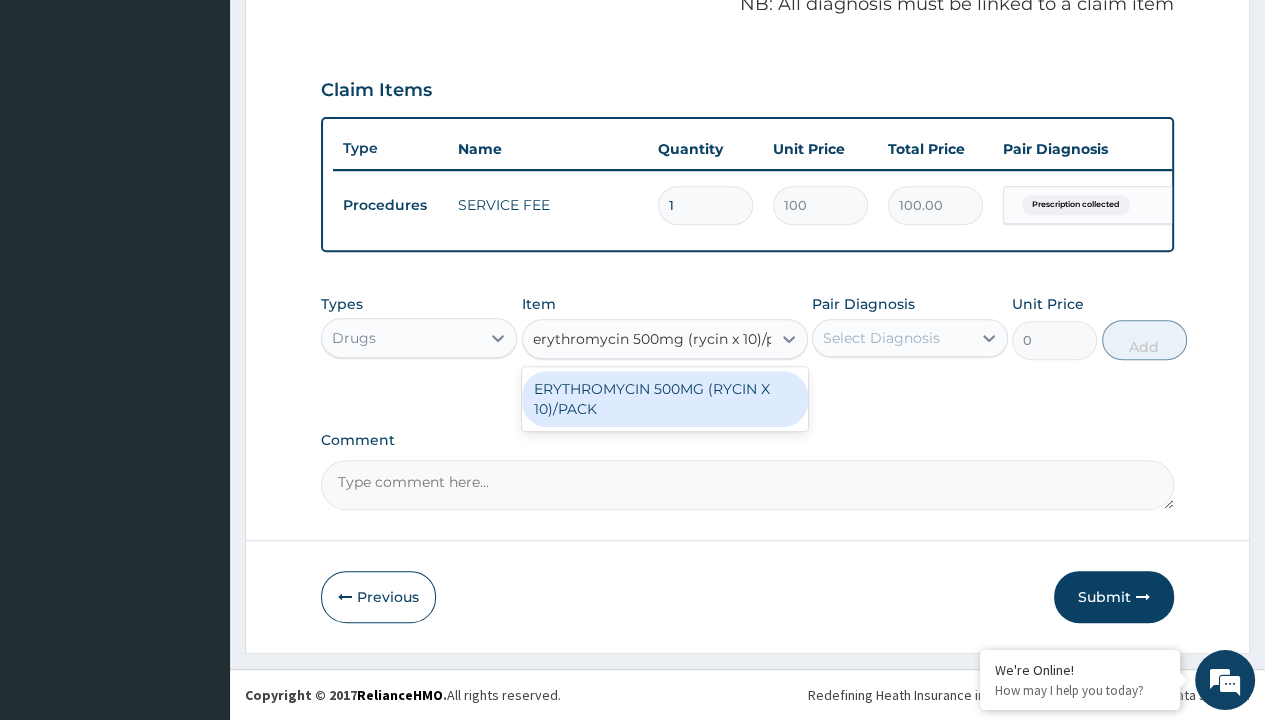type on "440" 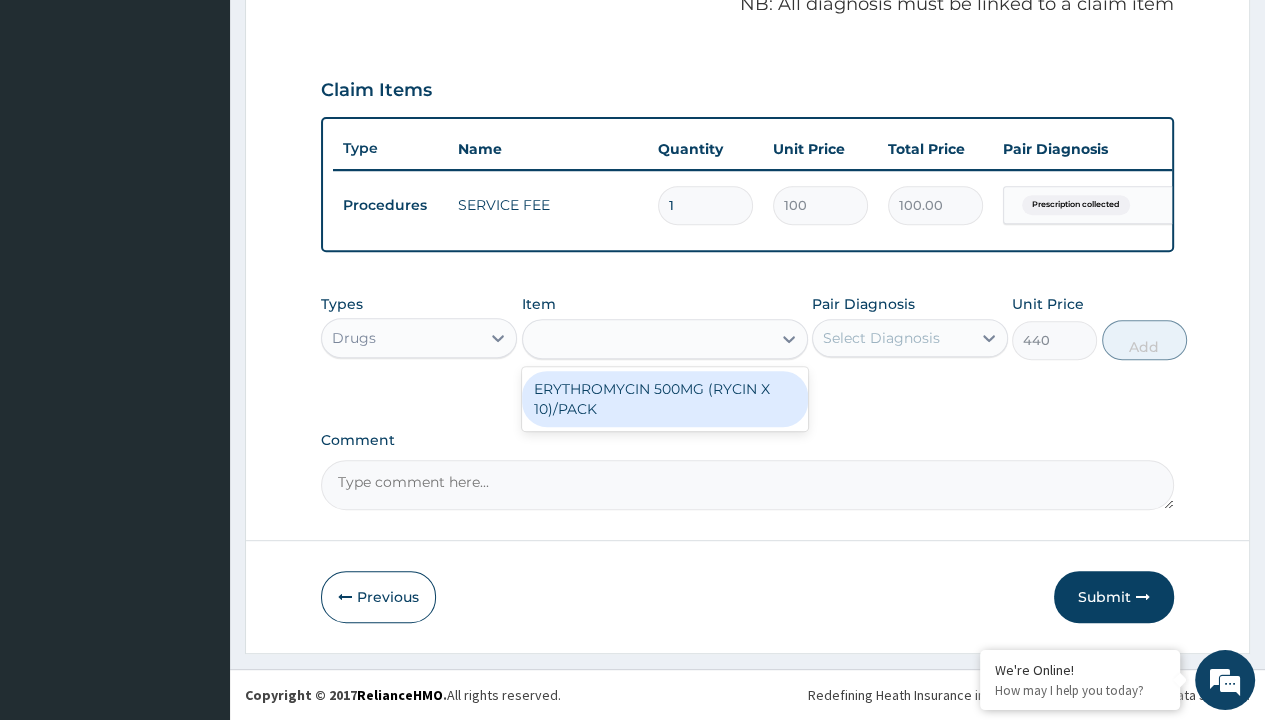 scroll, scrollTop: 0, scrollLeft: 0, axis: both 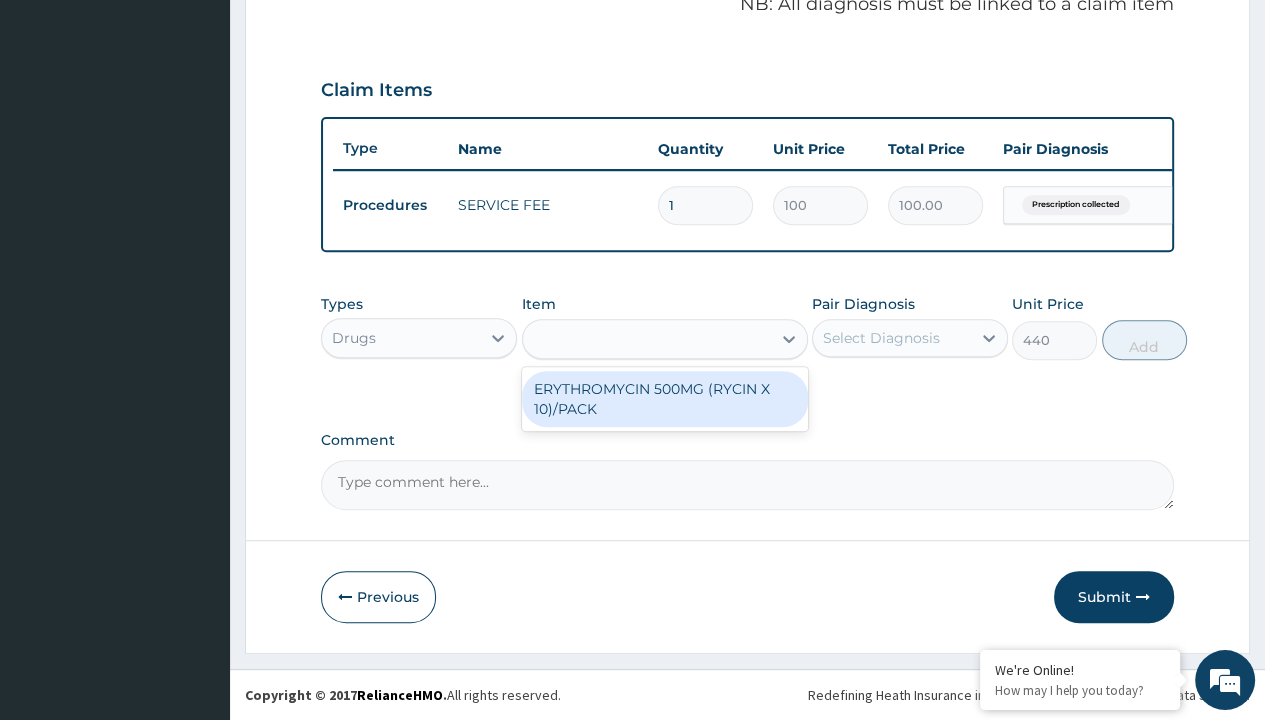 click on "Prescription collected" at bounding box center (409, -74) 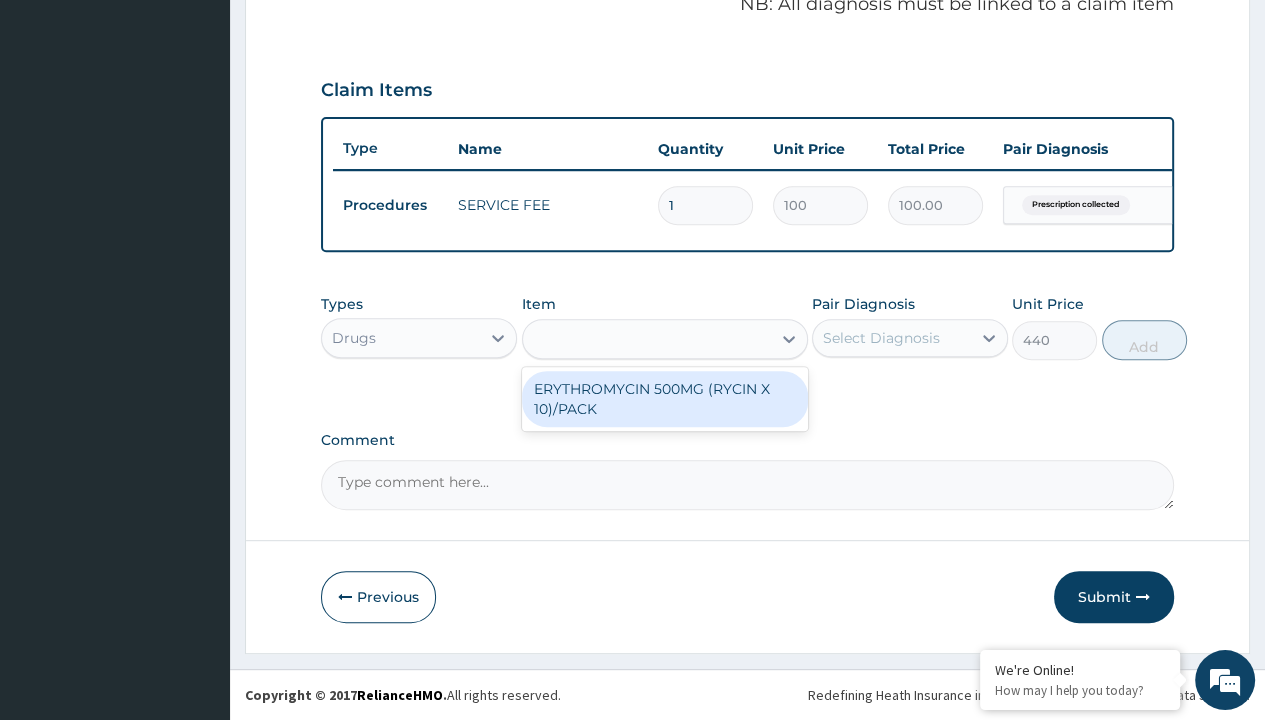type on "prescription collected" 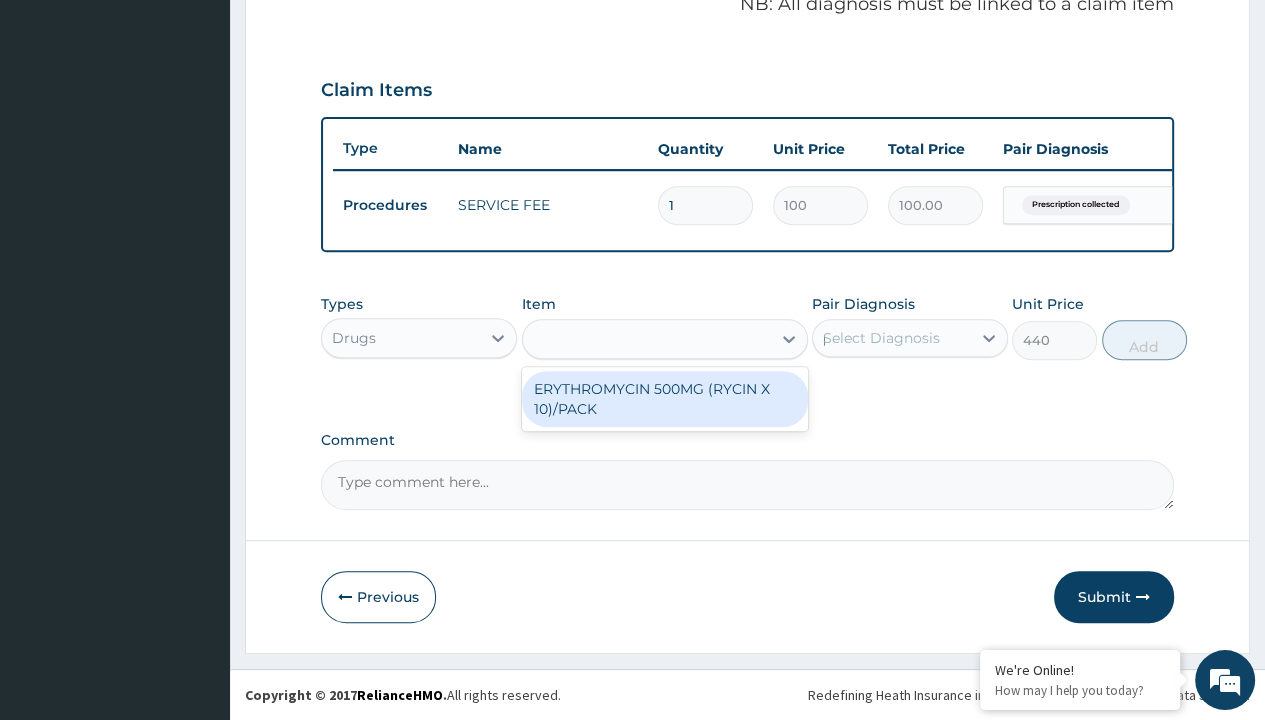 type 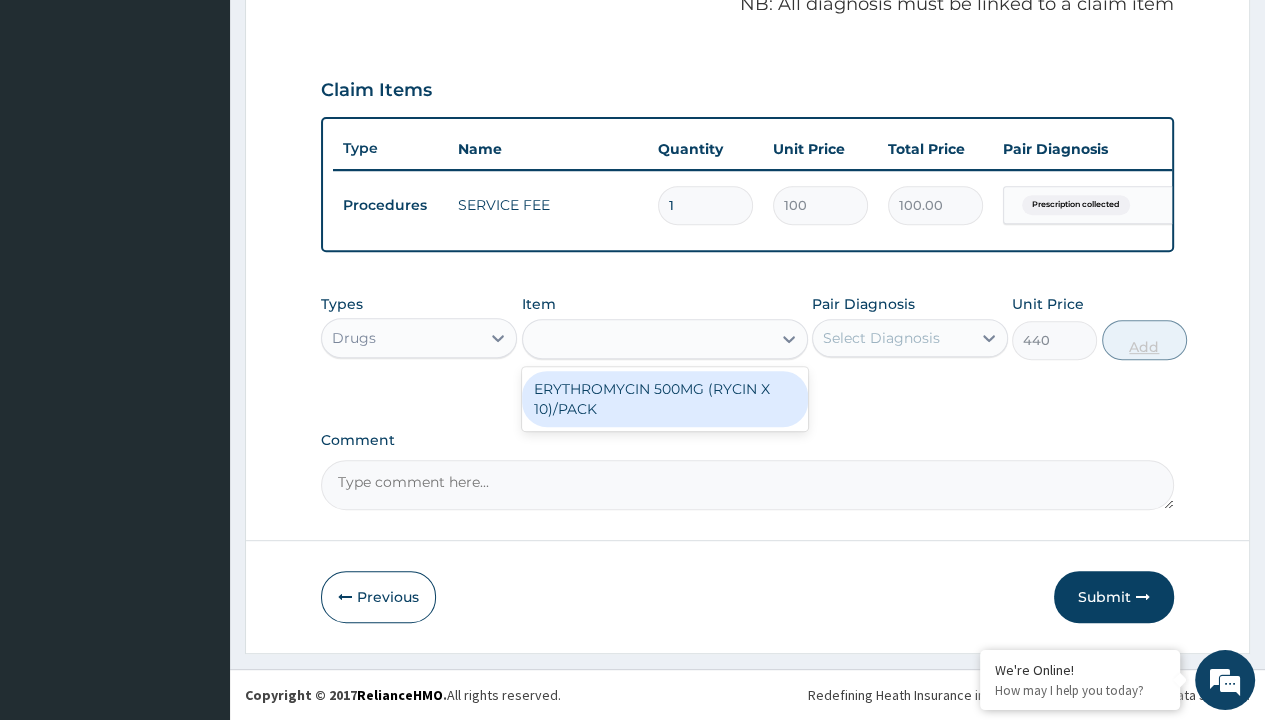 click on "Add" at bounding box center (1144, 340) 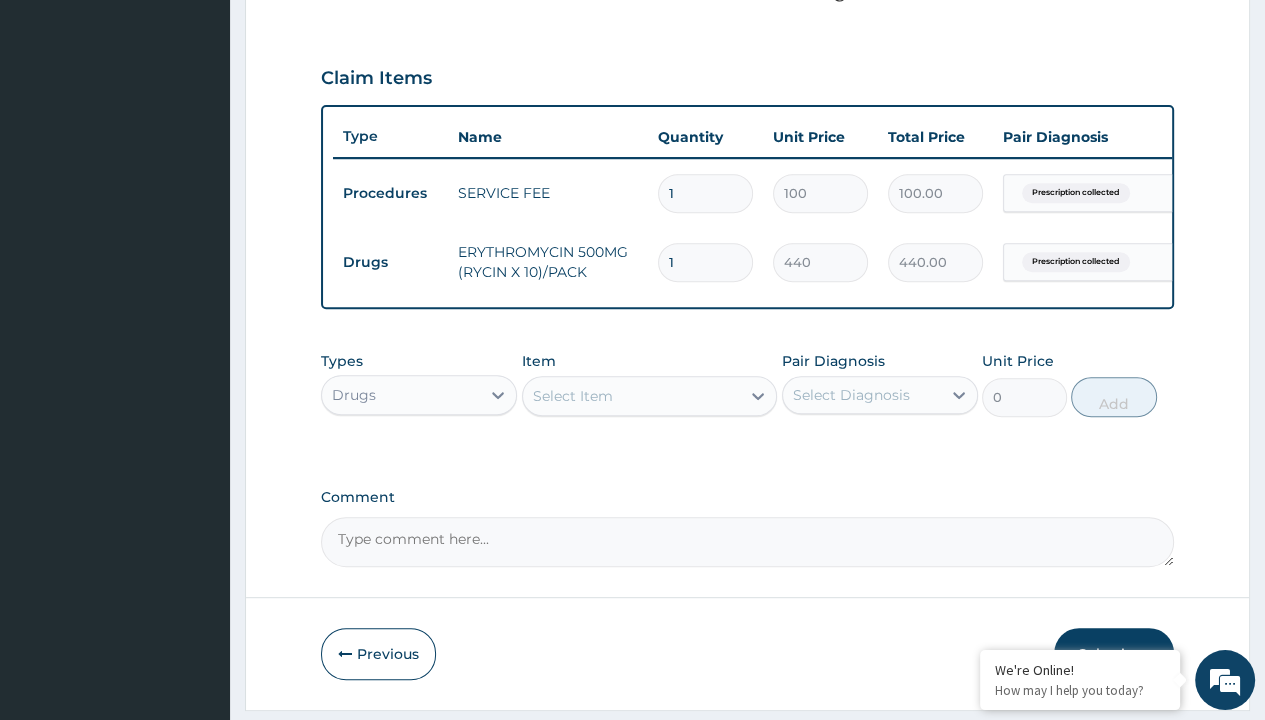 type on "10" 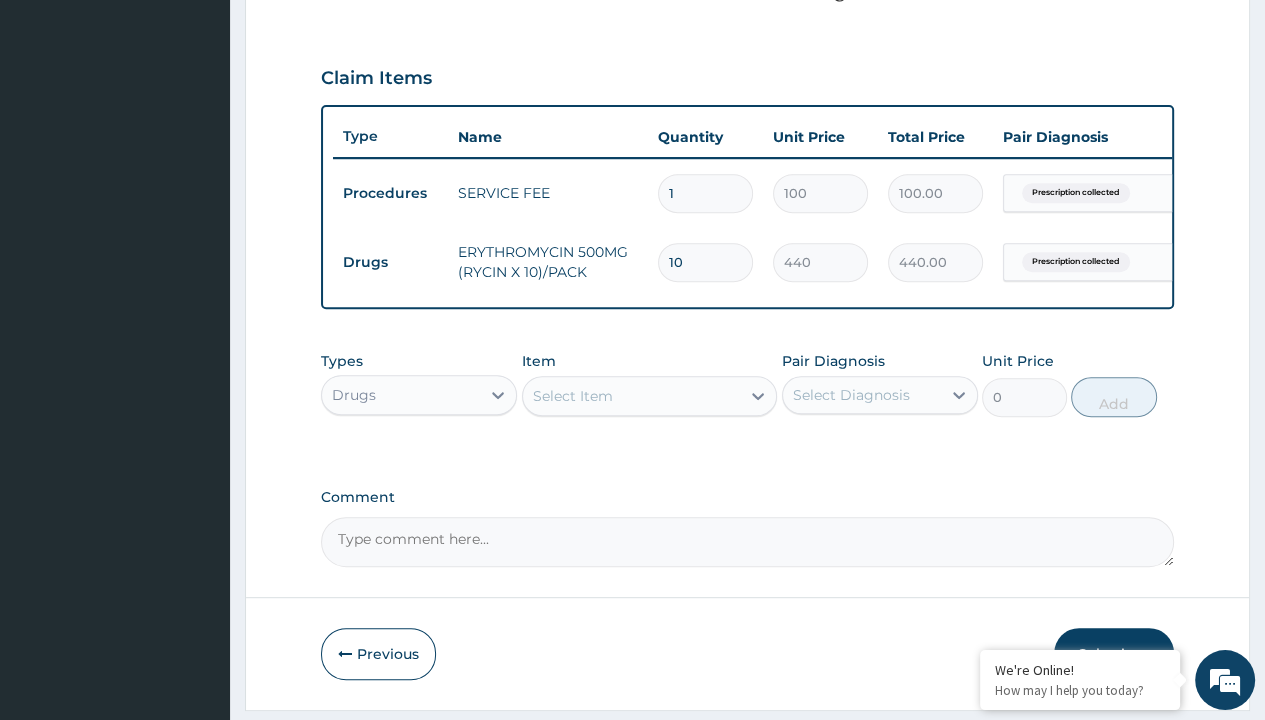 click on "Step  2  of 2 PA Code / Prescription Code PR/9A14D2E8 Encounter Date 26-07-2025 Important Notice Please enter PA codes before entering items that are not attached to a PA code   All diagnoses entered must be linked to a claim item. Diagnosis & Claim Items that are visible but inactive cannot be edited because they were imported from an already approved PA code. Diagnosis Prescription collected Confirmed NB: All diagnosis must be linked to a claim item Claim Items Type Name Quantity Unit Price Total Price Pair Diagnosis Actions Procedures SERVICE FEE 1 100 100.00 Prescription collected Delete Drugs ERYTHROMYCIN 500MG (RYCIN X 10)/PACK 10 440 440.00 Prescription collected Delete Types Drugs Item Select Item Pair Diagnosis Select Diagnosis Unit Price 0 Add Comment     Previous   Submit" at bounding box center [747, 88] 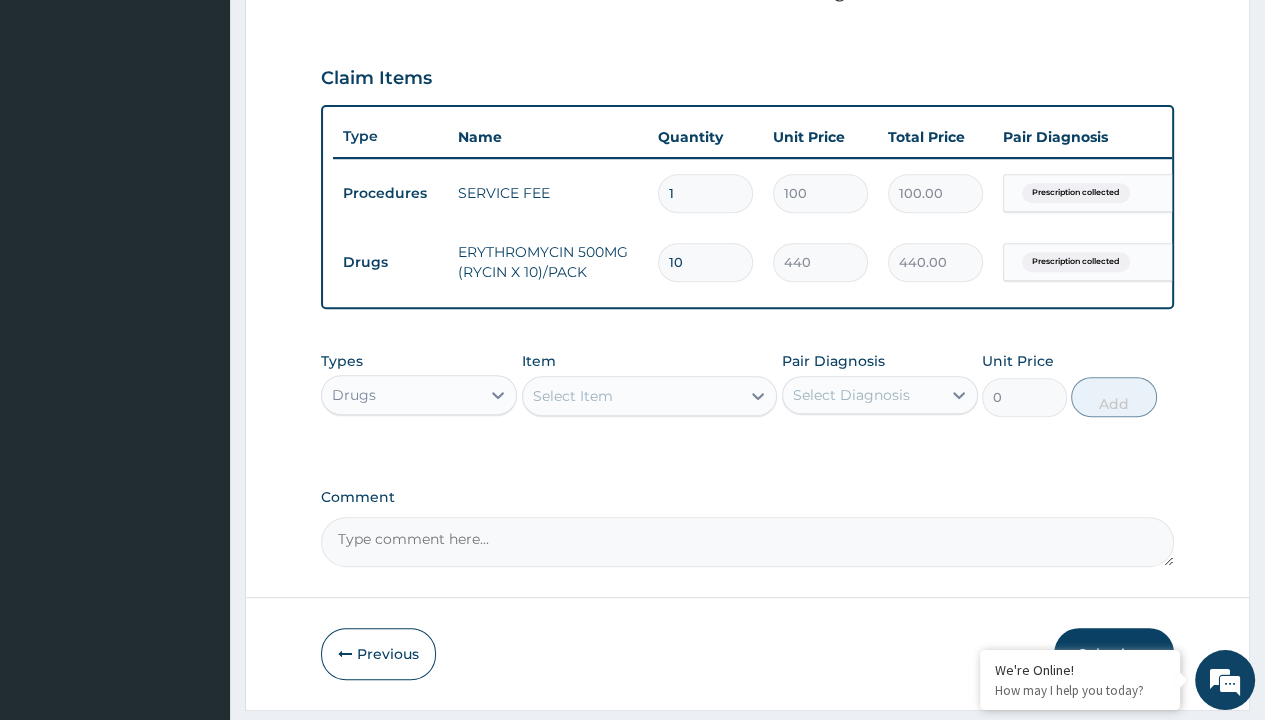 type on "4400.00" 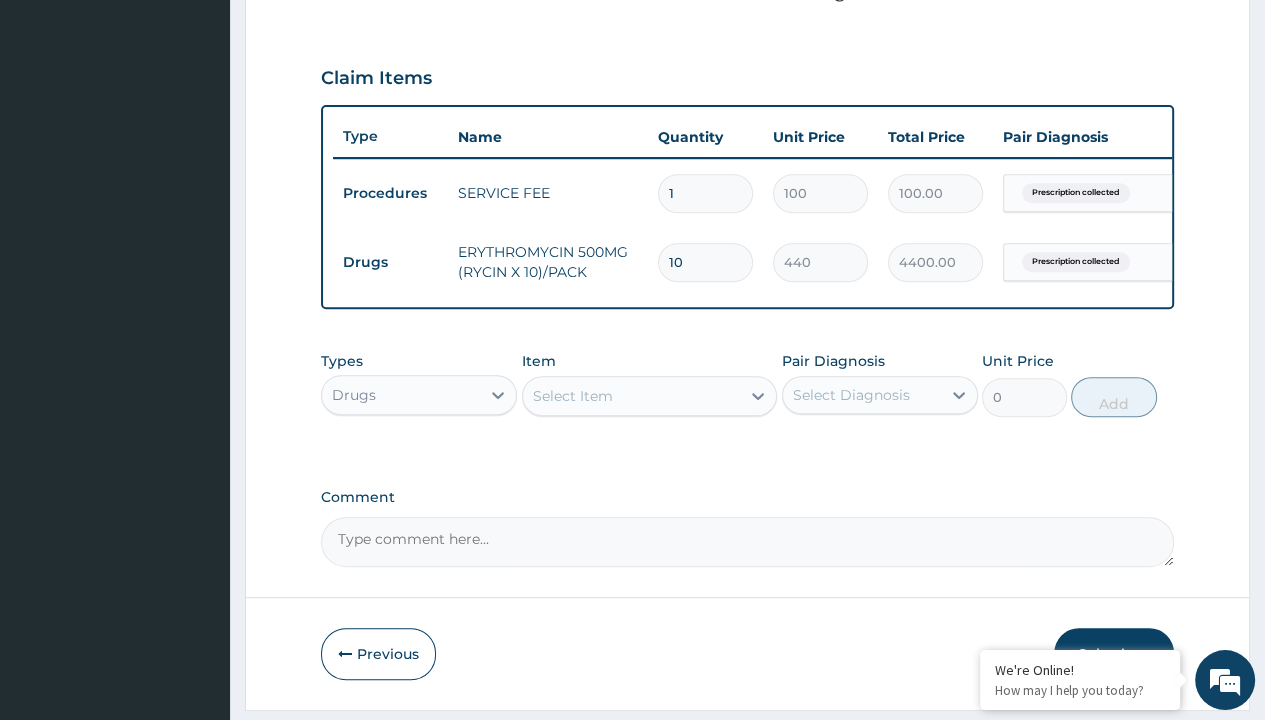 scroll, scrollTop: 0, scrollLeft: 0, axis: both 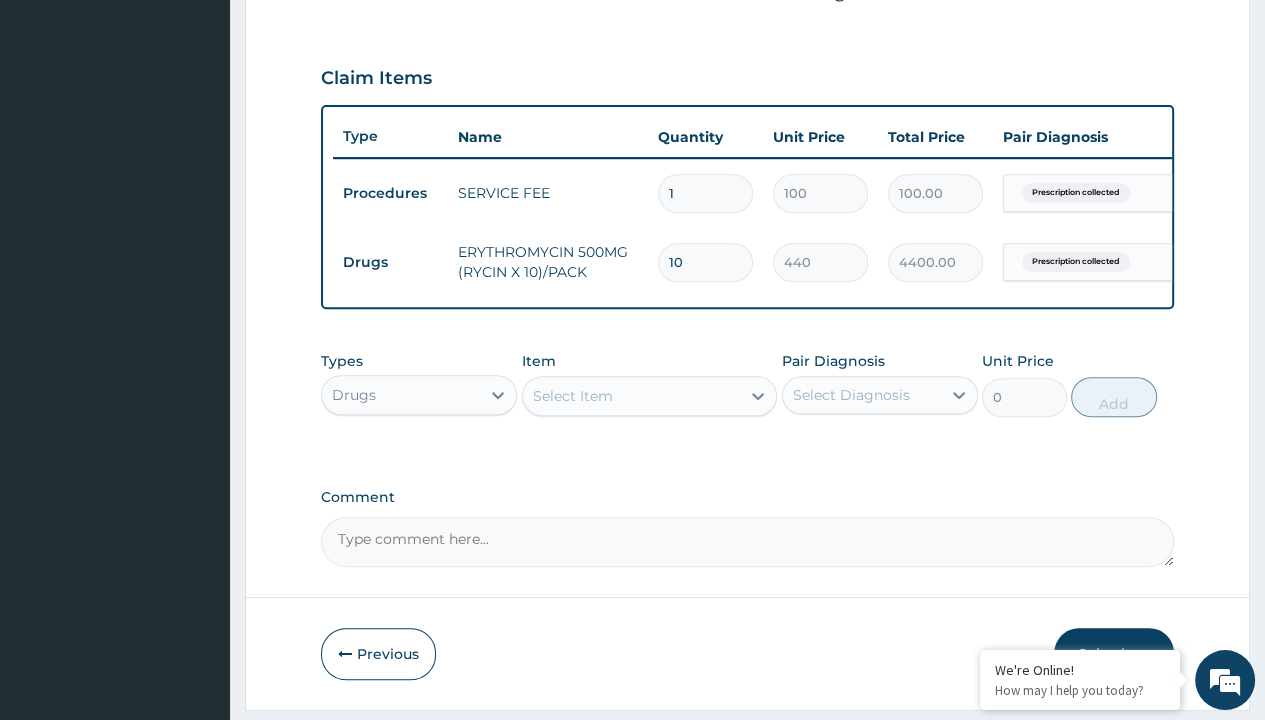 click on "Drugs" at bounding box center [390, 262] 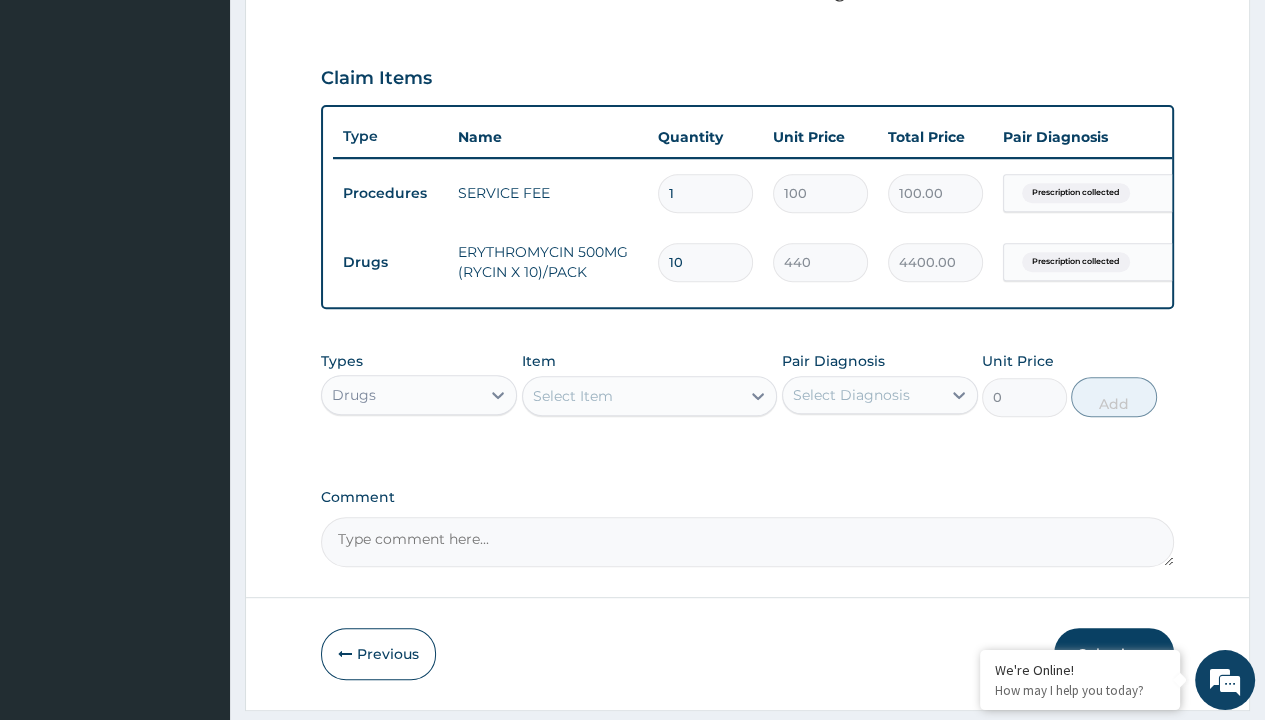 type on "drugs" 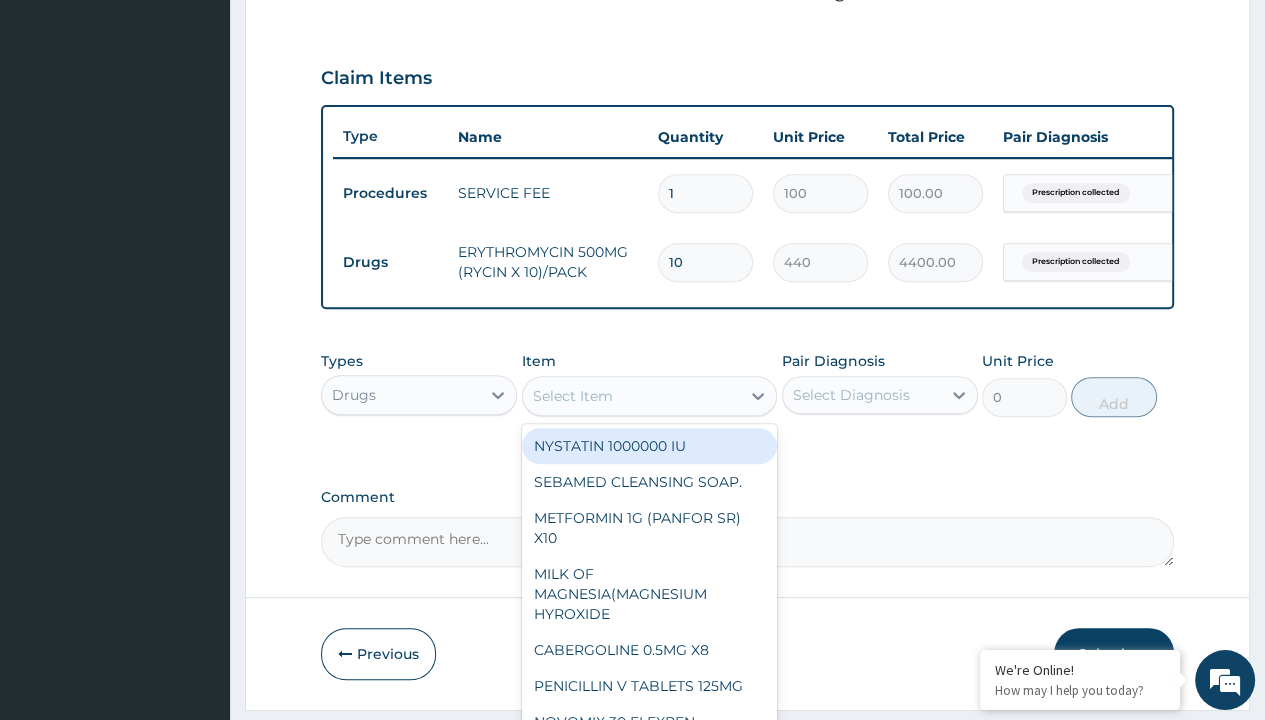 type on "tuxil-d/tuxil-n syrup/bott" 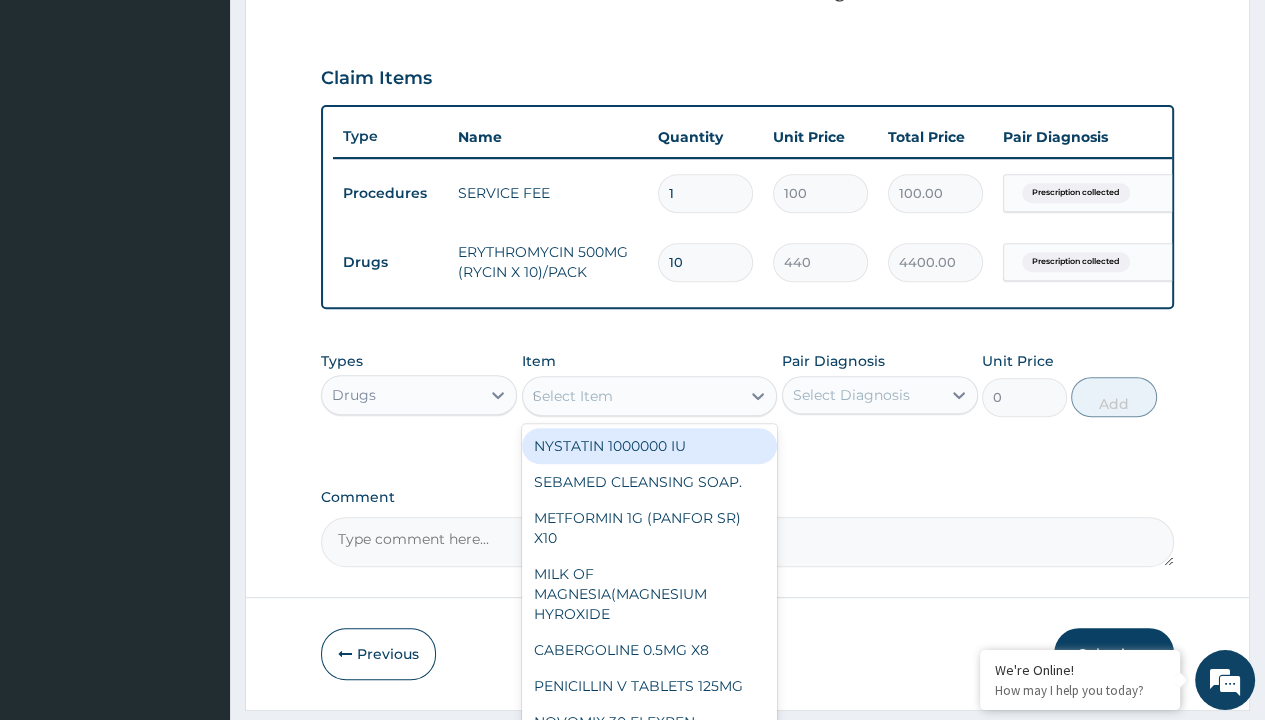 scroll, scrollTop: 0, scrollLeft: 0, axis: both 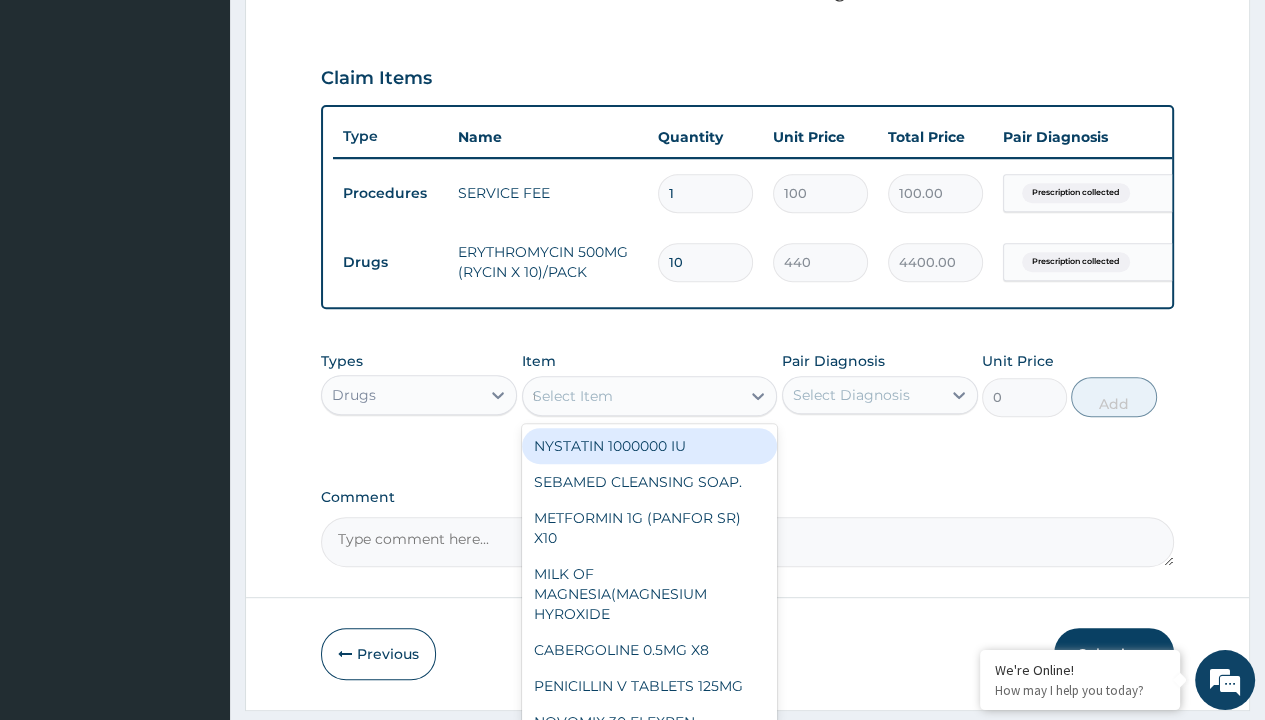click on "TUXIL-D/TUXIL-N SYRUP/BOTT" at bounding box center [650, 53142] 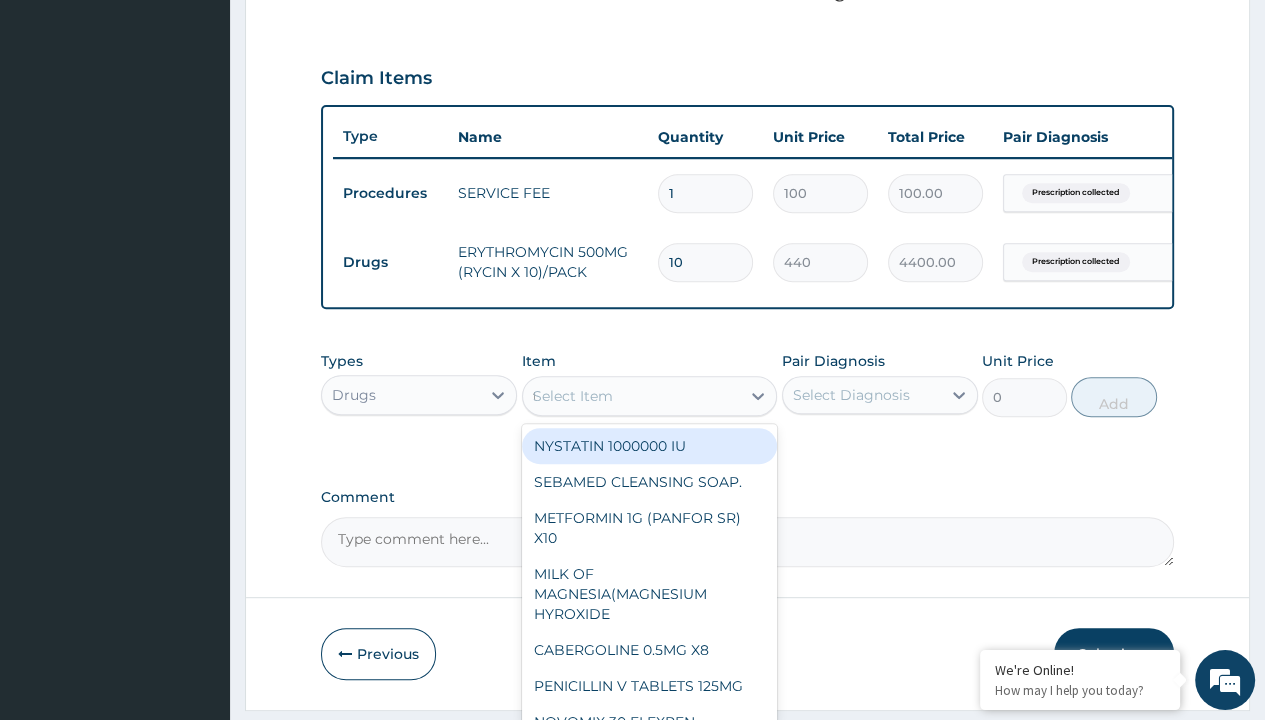 type 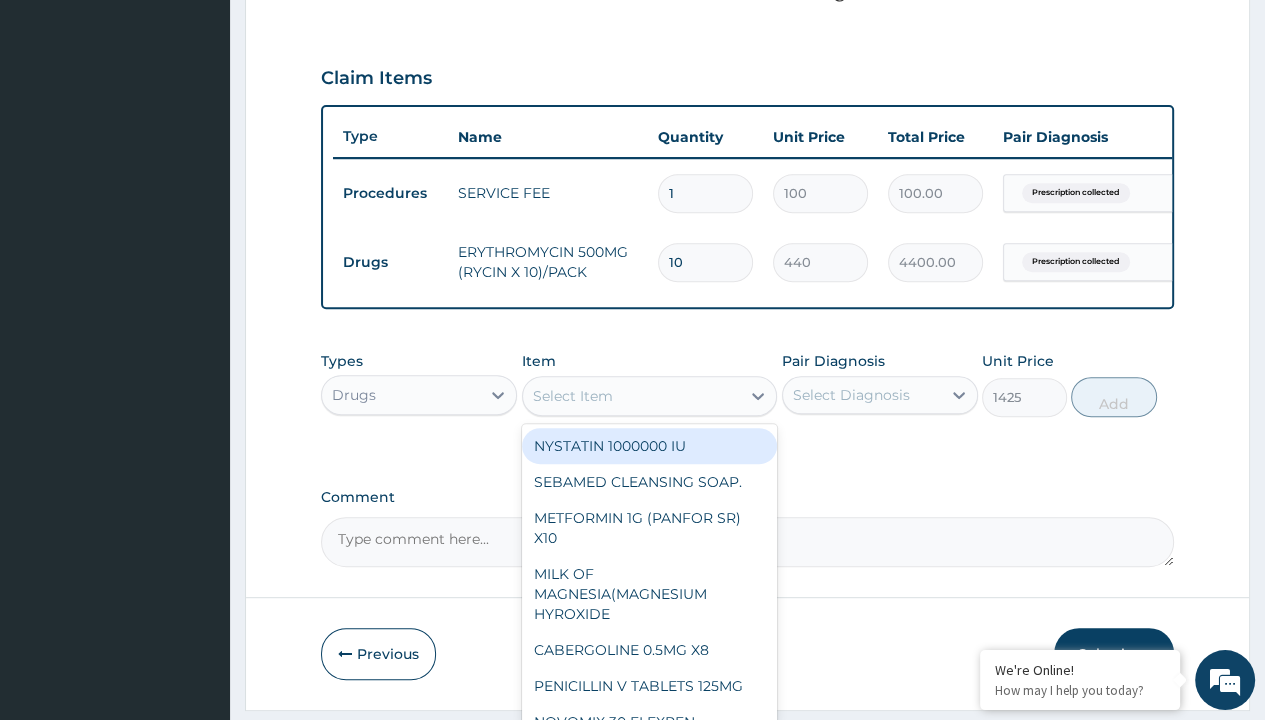 scroll, scrollTop: 0, scrollLeft: 0, axis: both 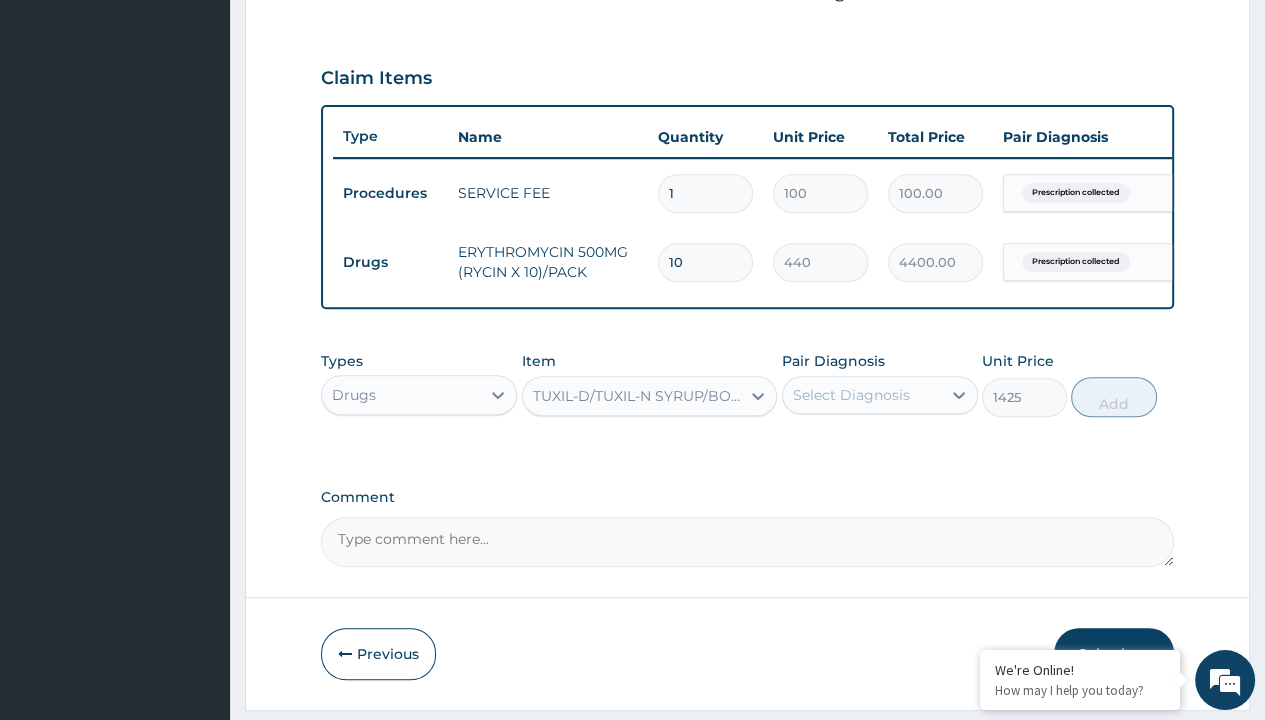 type on "prescription collected" 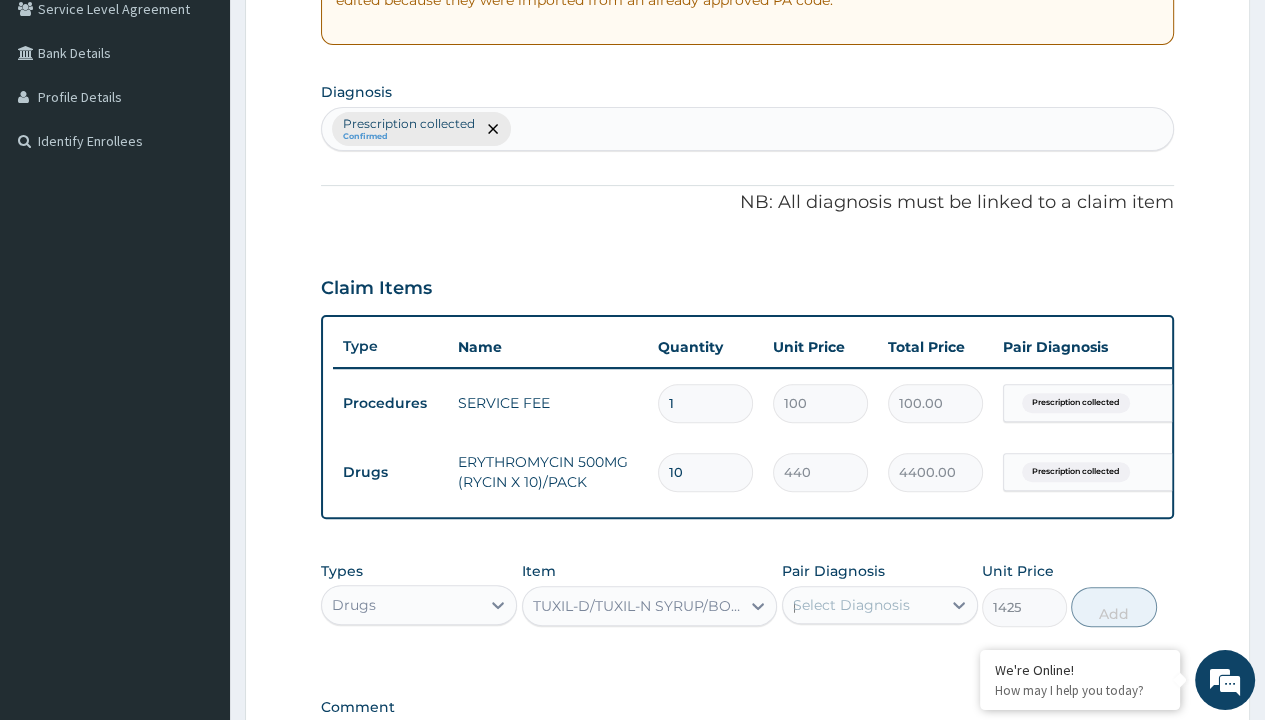 type 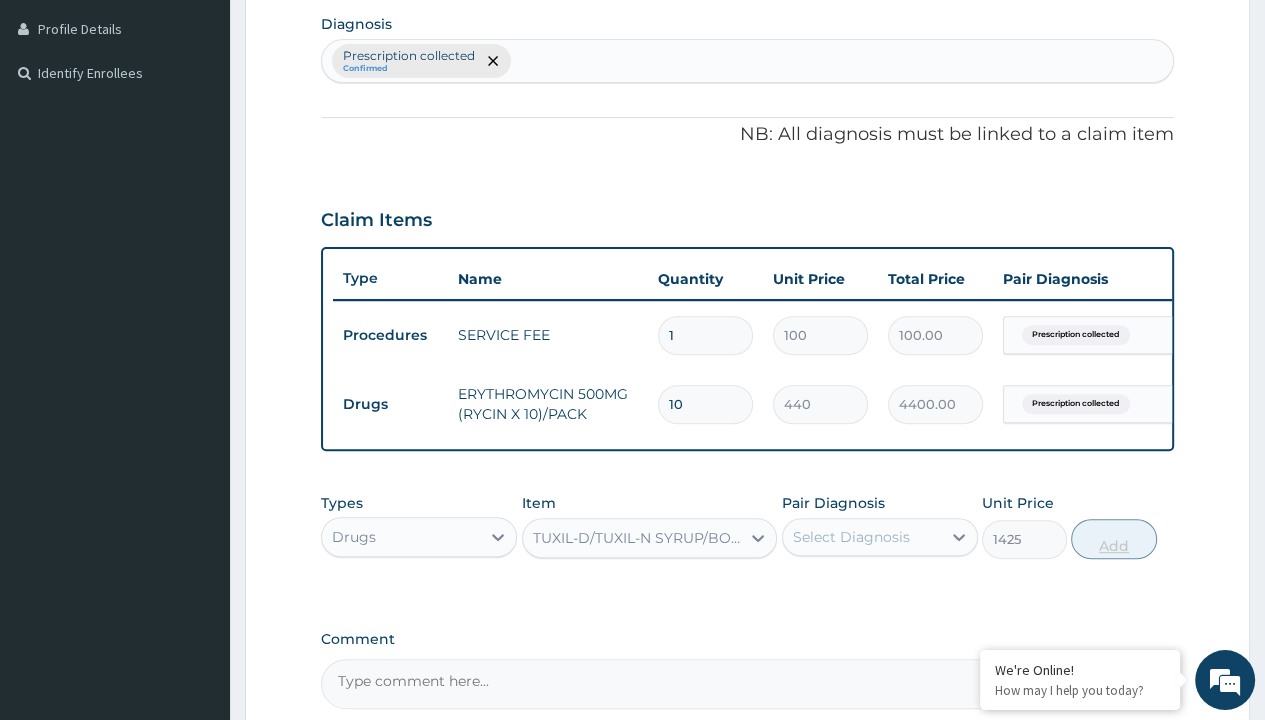 click on "Add" at bounding box center (1113, 539) 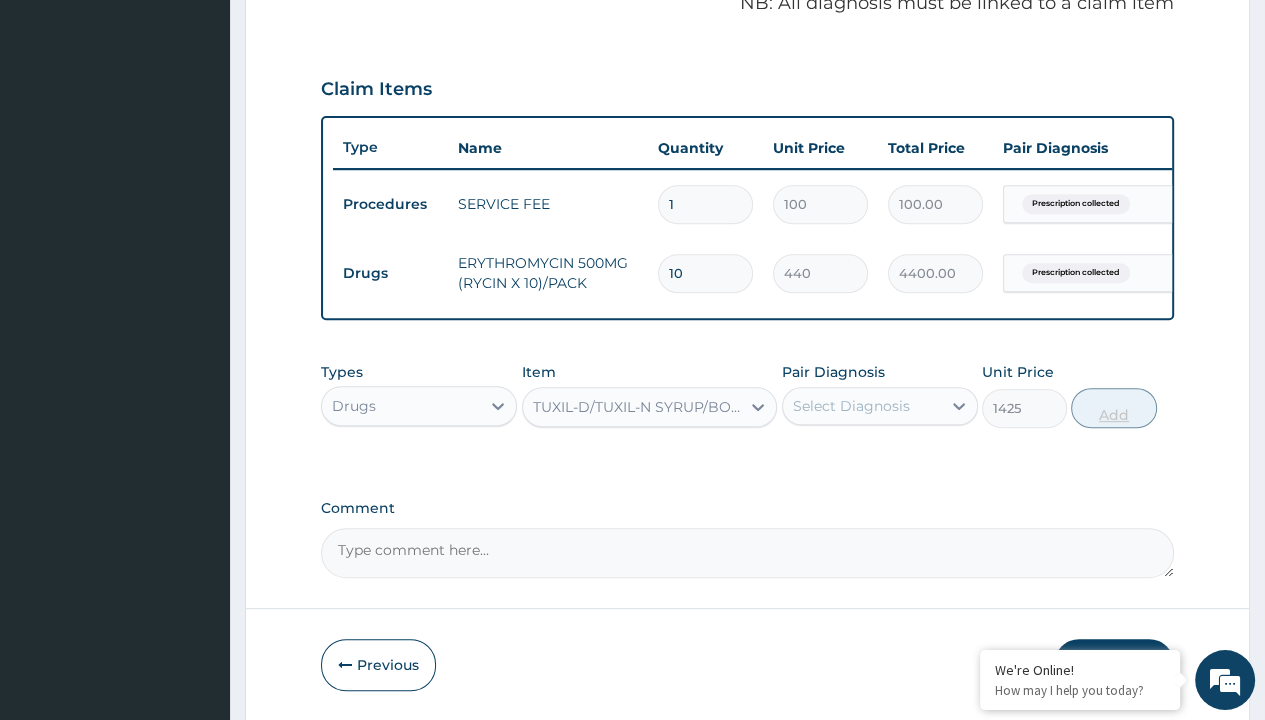 type on "0" 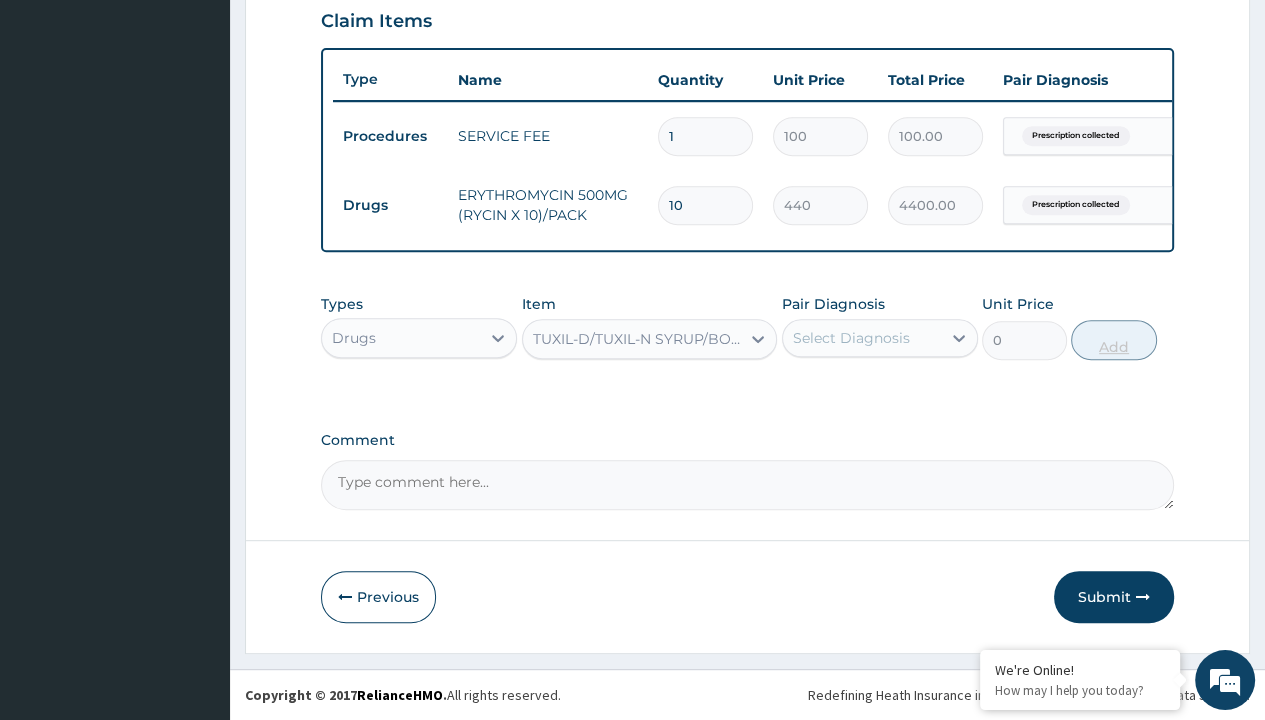 scroll, scrollTop: 0, scrollLeft: 0, axis: both 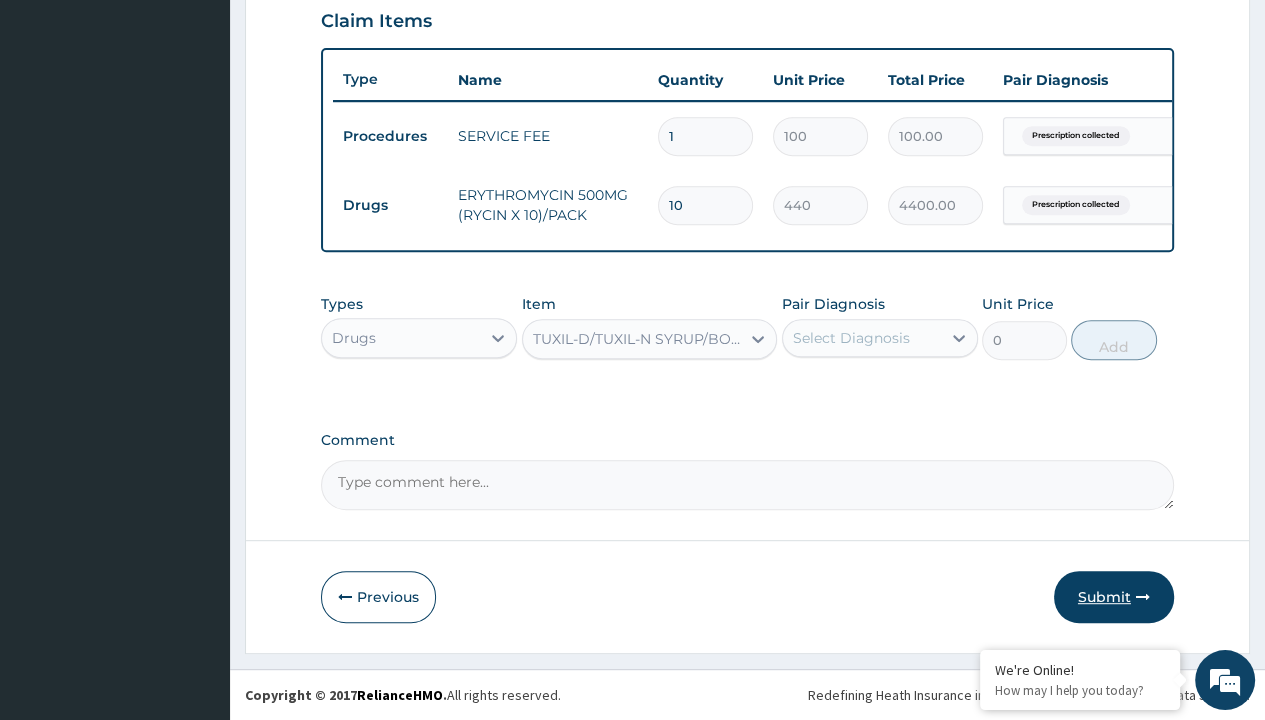 click on "Submit" at bounding box center [1114, 597] 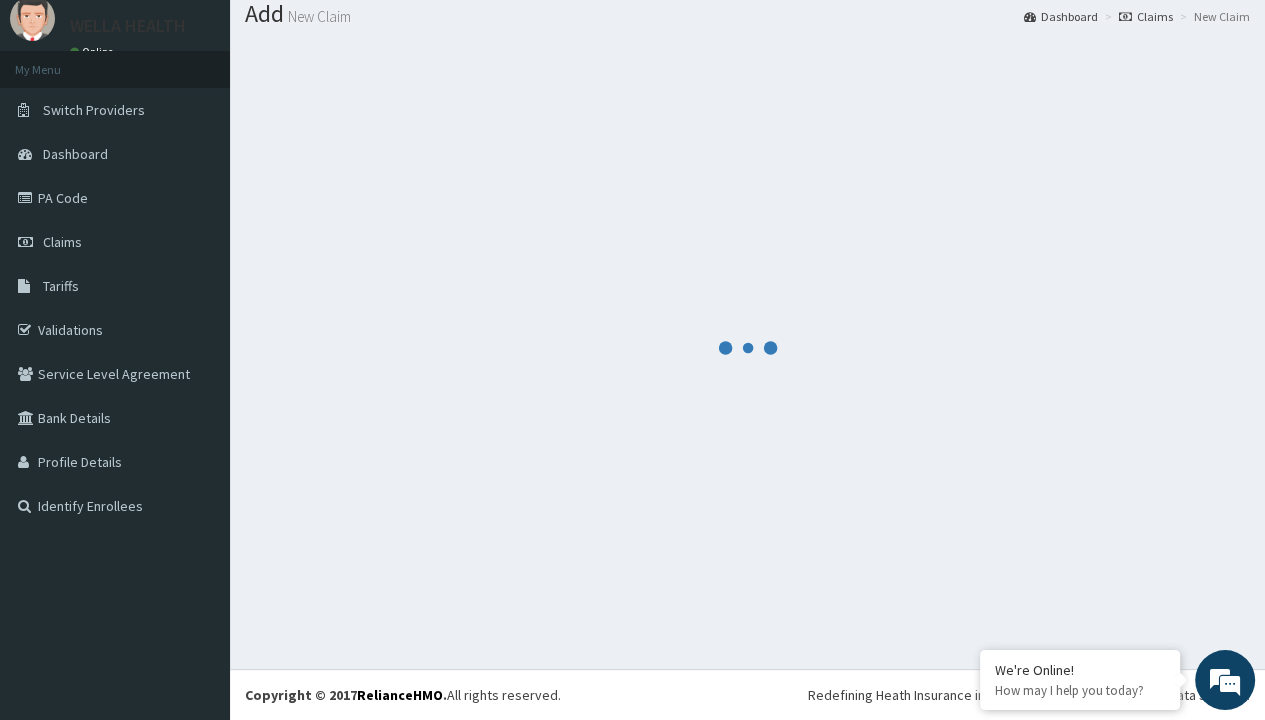 scroll, scrollTop: 64, scrollLeft: 0, axis: vertical 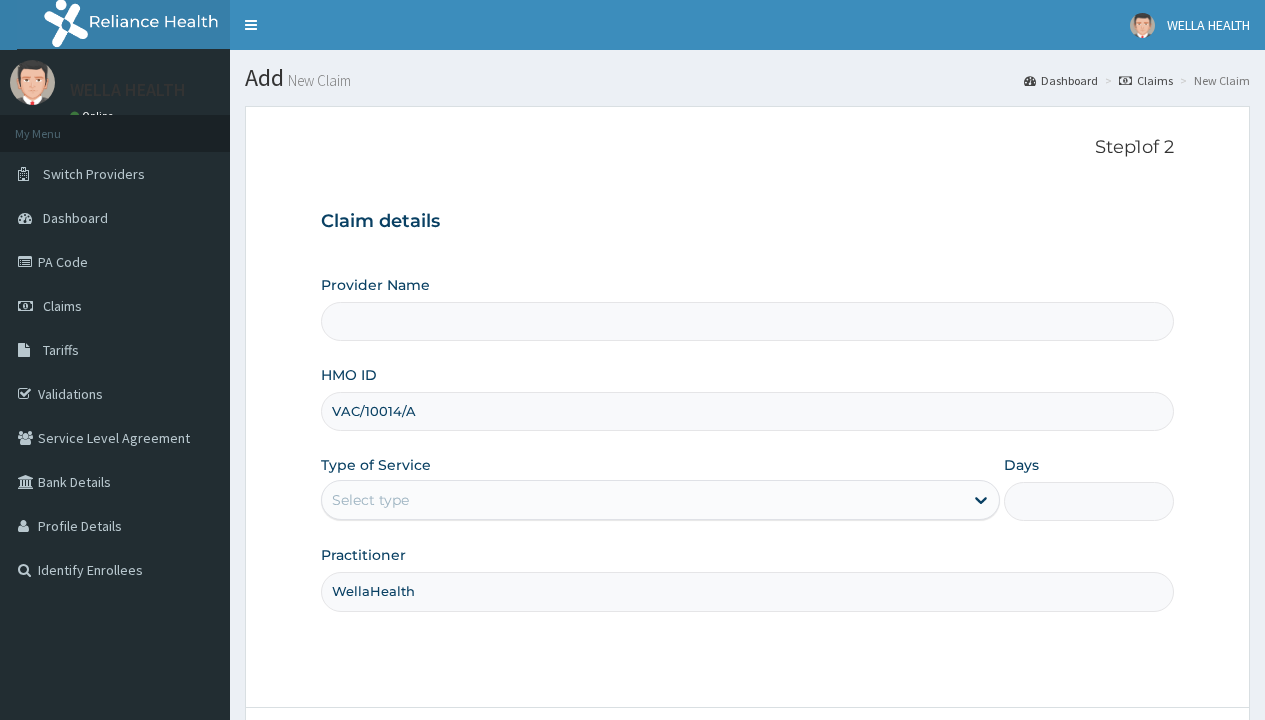 type on "WellaHealth" 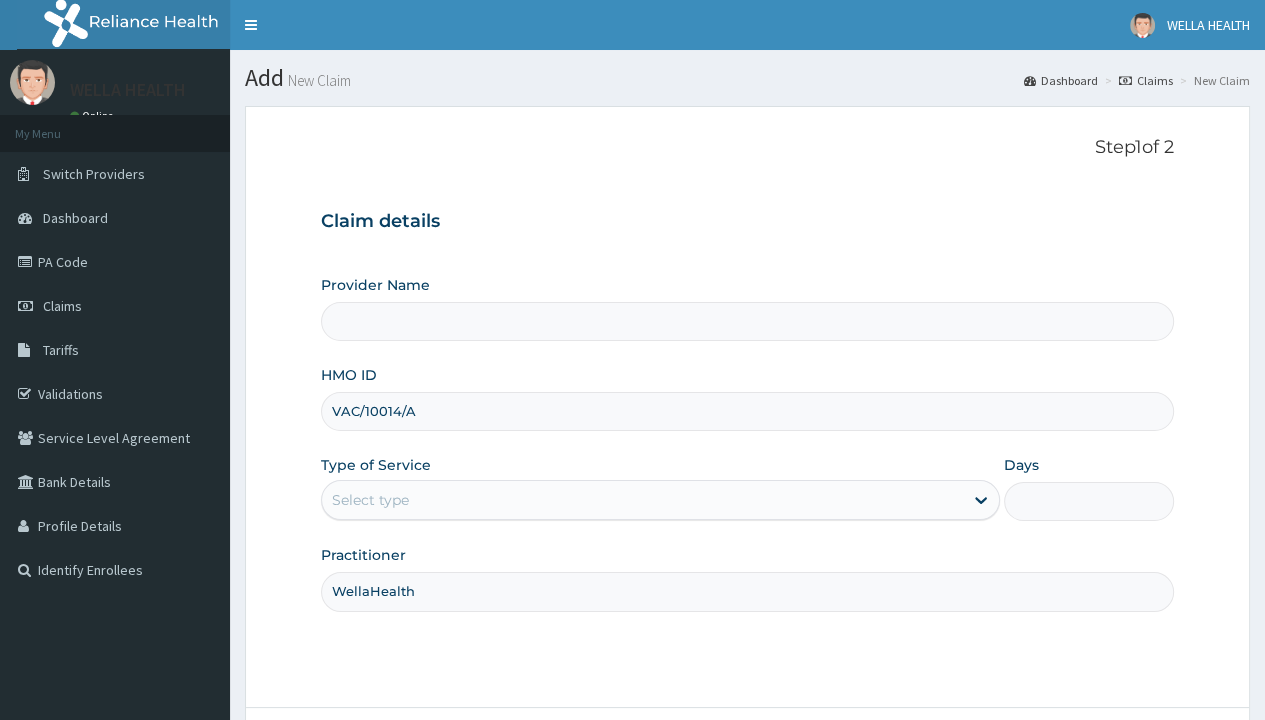 scroll, scrollTop: 0, scrollLeft: 0, axis: both 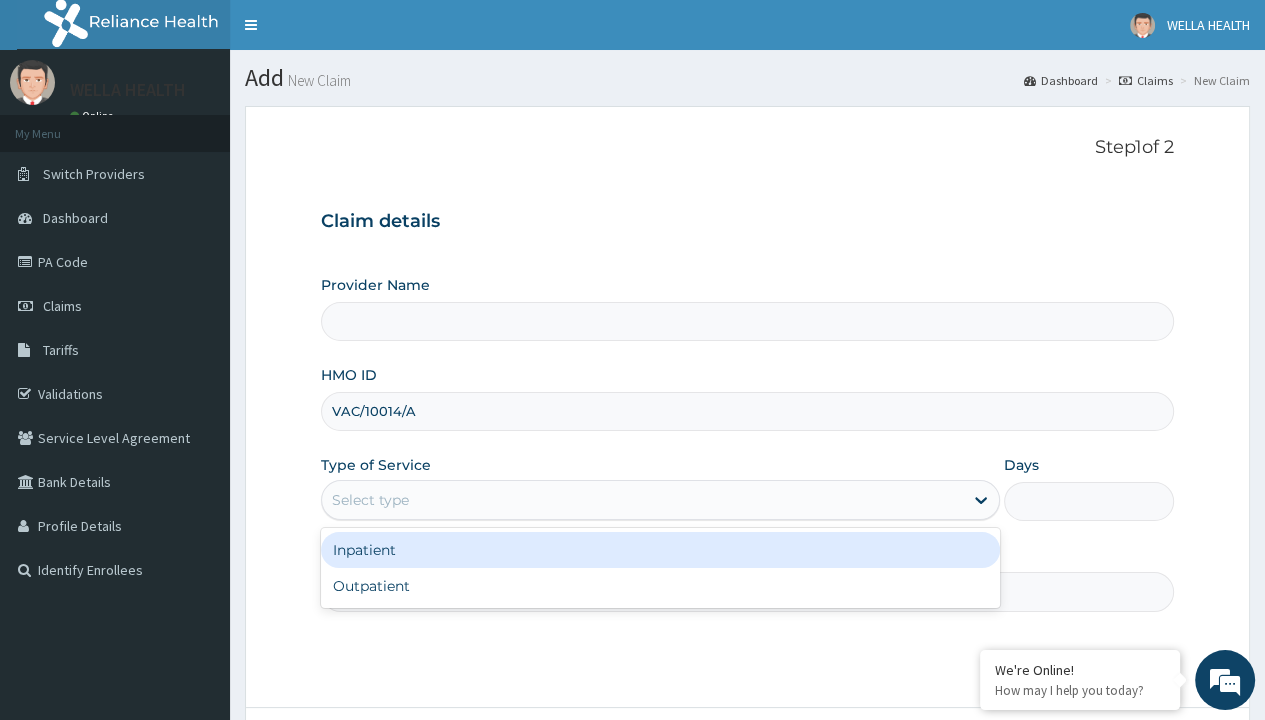 type on "WellaHealth(TELEMEDICINE)" 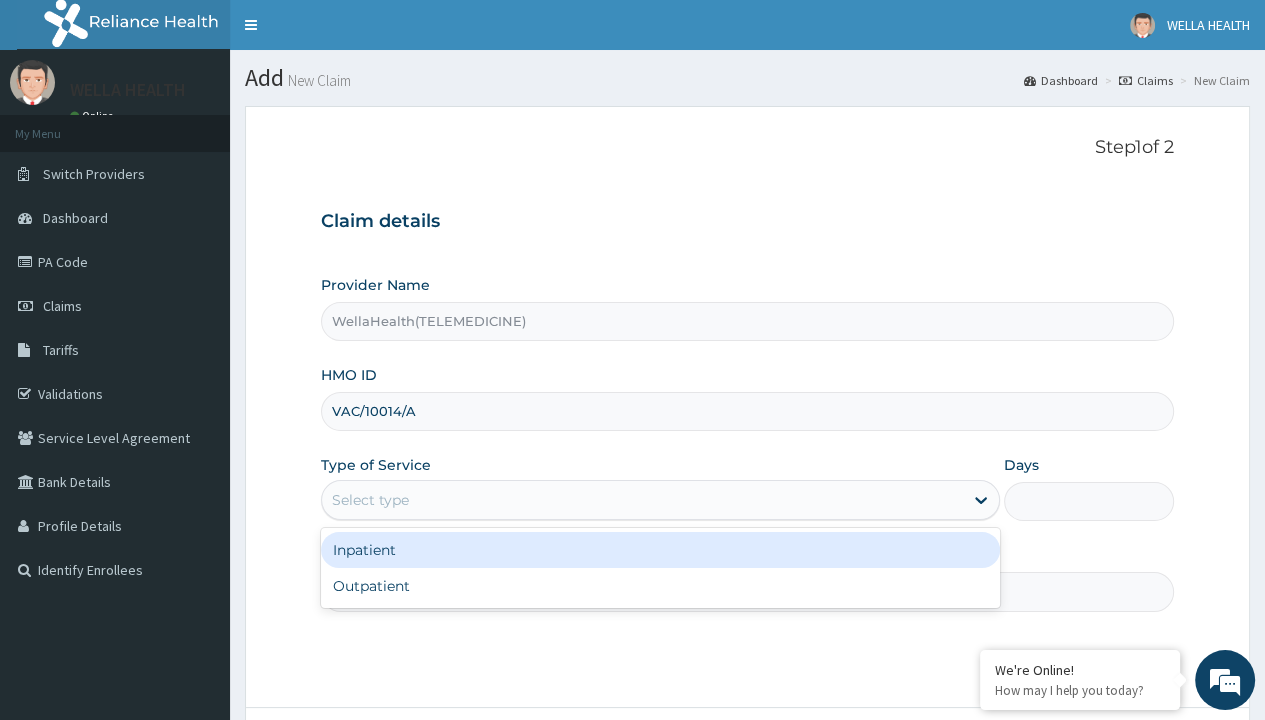click on "Outpatient" at bounding box center [660, 586] 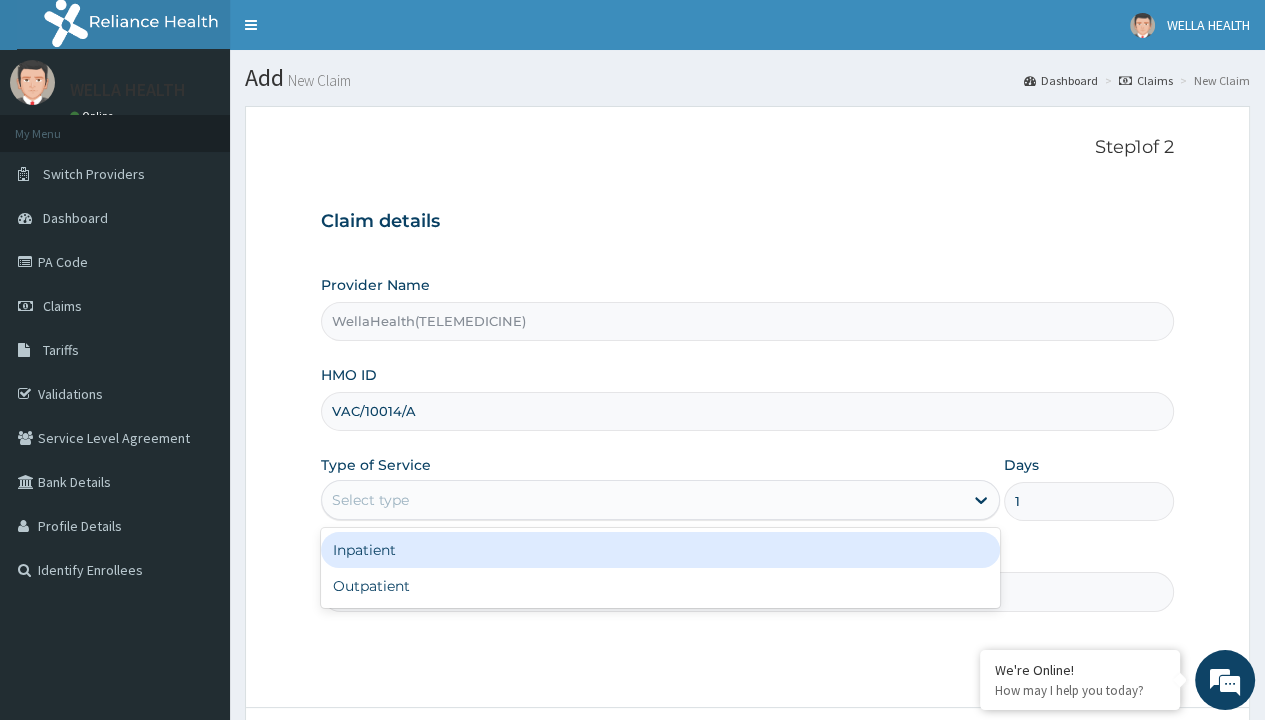 click on "Next" at bounding box center (1123, 764) 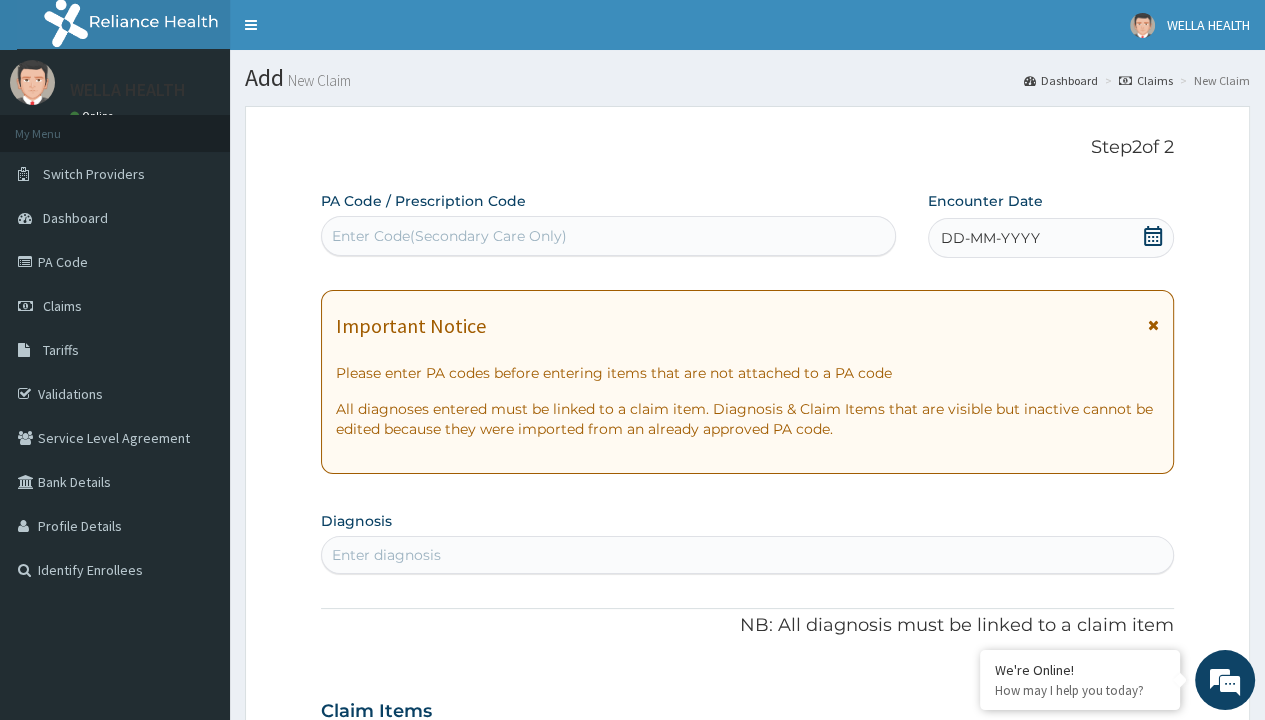scroll, scrollTop: 167, scrollLeft: 0, axis: vertical 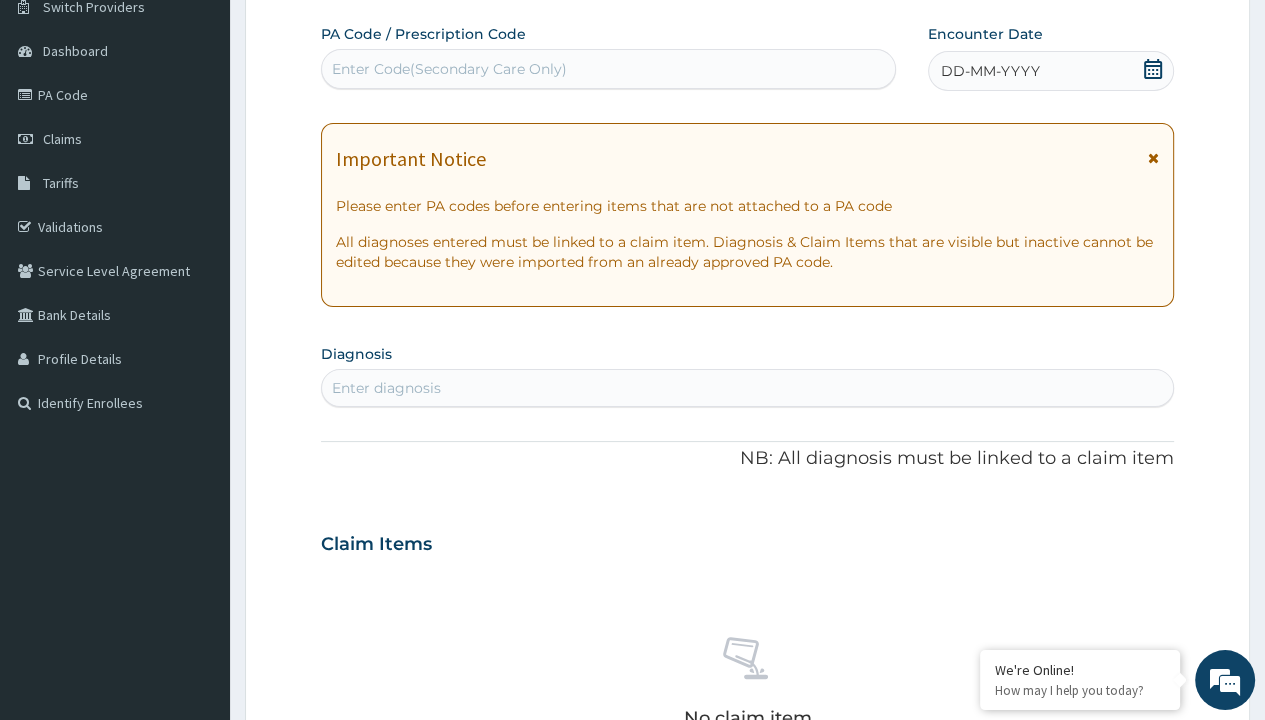 click on "DD-MM-YYYY" at bounding box center (990, 71) 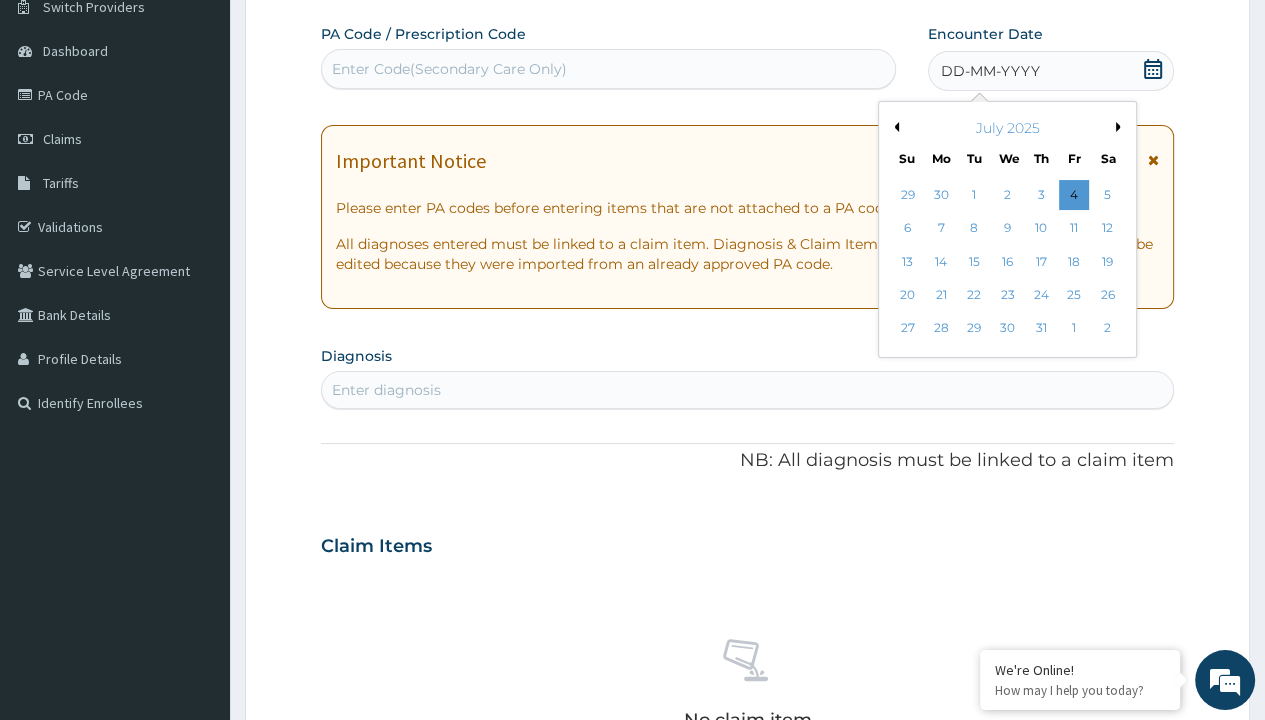 click on "26" at bounding box center (1107, 295) 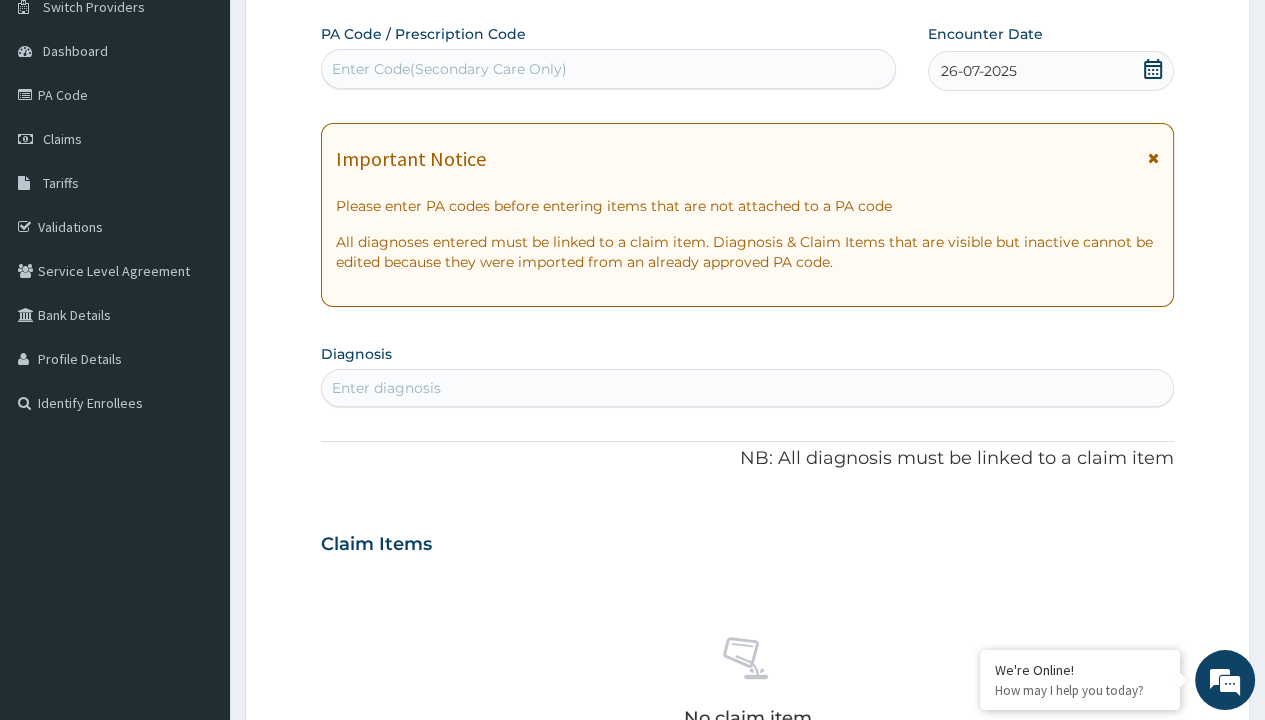type on "PR/5FAF466F" 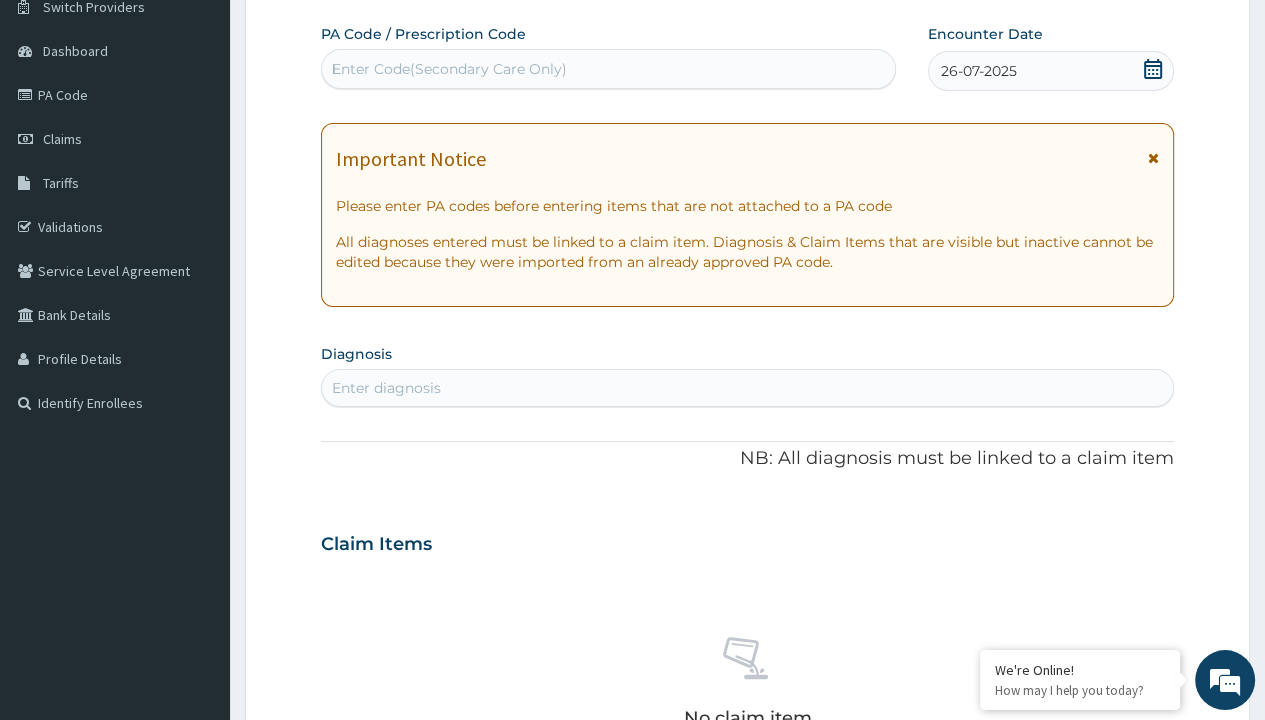 type 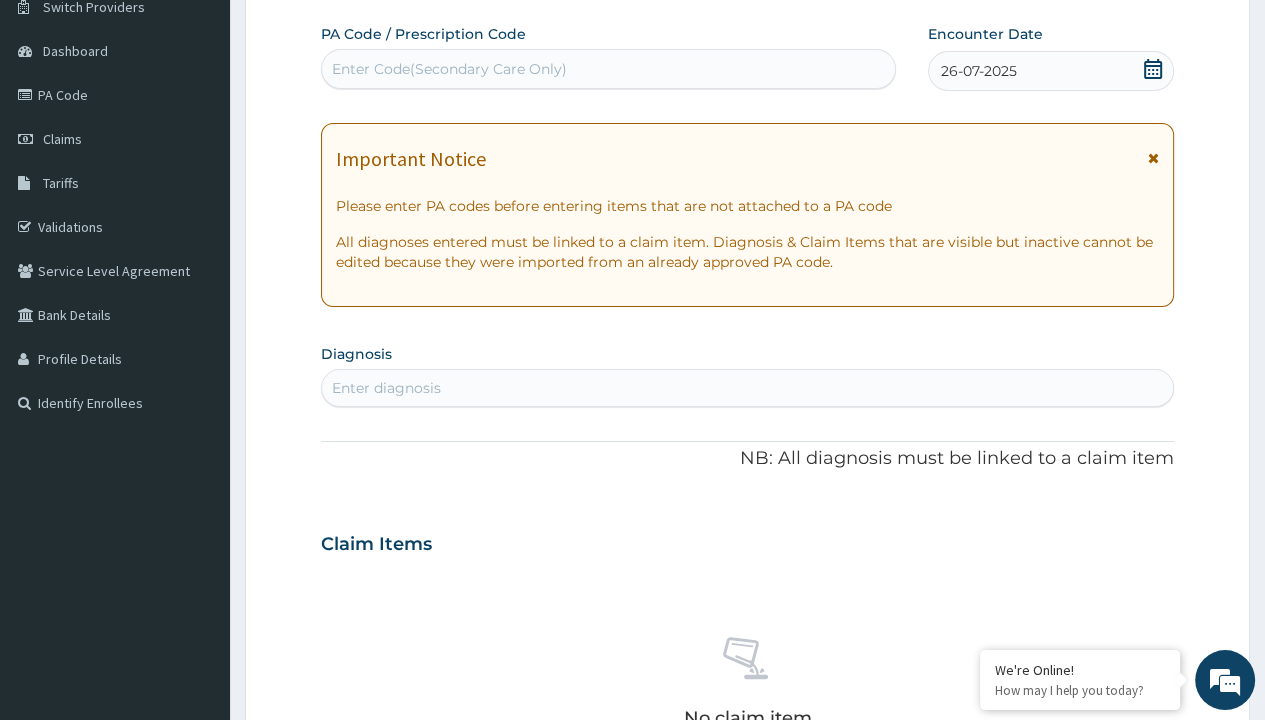 scroll, scrollTop: 0, scrollLeft: 0, axis: both 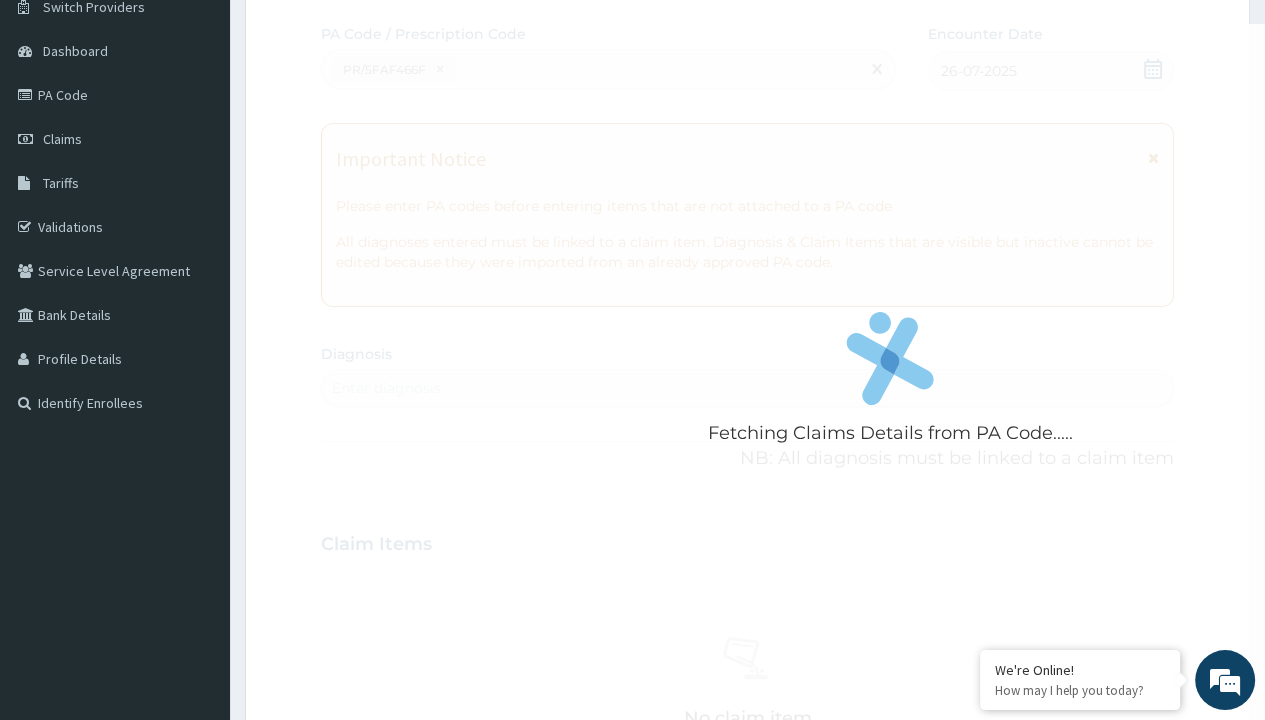 click on "Enter diagnosis" at bounding box center (386, 388) 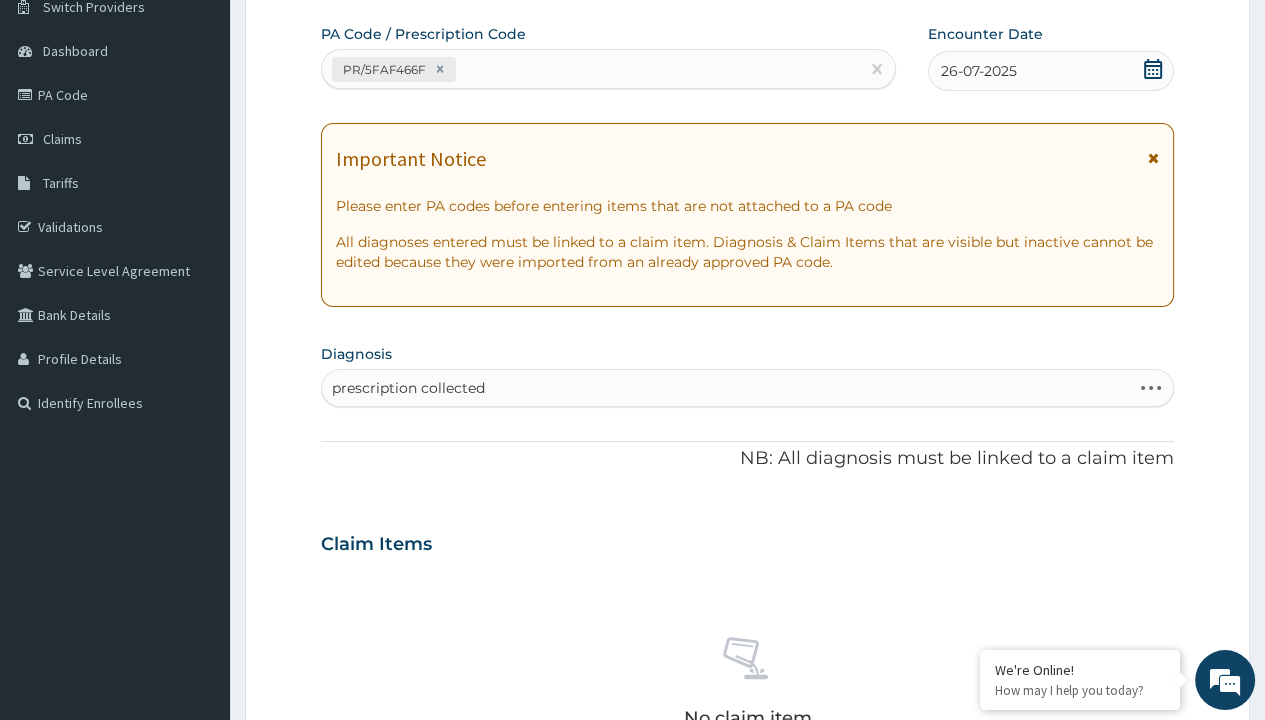 scroll, scrollTop: 0, scrollLeft: 0, axis: both 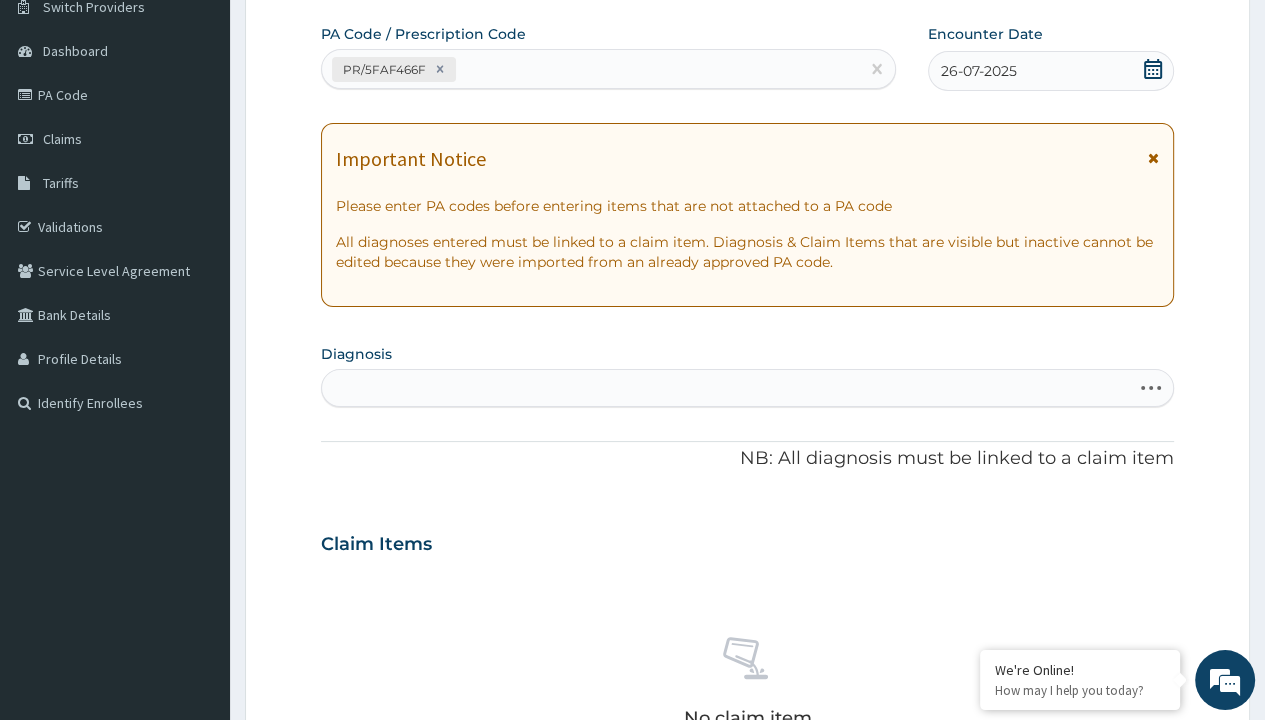 click on "Step  2  of 2 PA Code / Prescription Code PR/5FAF466F Encounter Date 26-07-2025 Important Notice Please enter PA codes before entering items that are not attached to a PA code   All diagnoses entered must be linked to a claim item. Diagnosis & Claim Items that are visible but inactive cannot be edited because they were imported from an already approved PA code. Diagnosis   Select is focused ,type to refine list, press Down to open the menu,  press left to focus selected values prescription collected NB: All diagnosis must be linked to a claim item Claim Items No claim item Types Select Type Item Select Item Pair Diagnosis Select Diagnosis Unit Price 0 Add Comment     Previous   Submit" at bounding box center [747, 571] 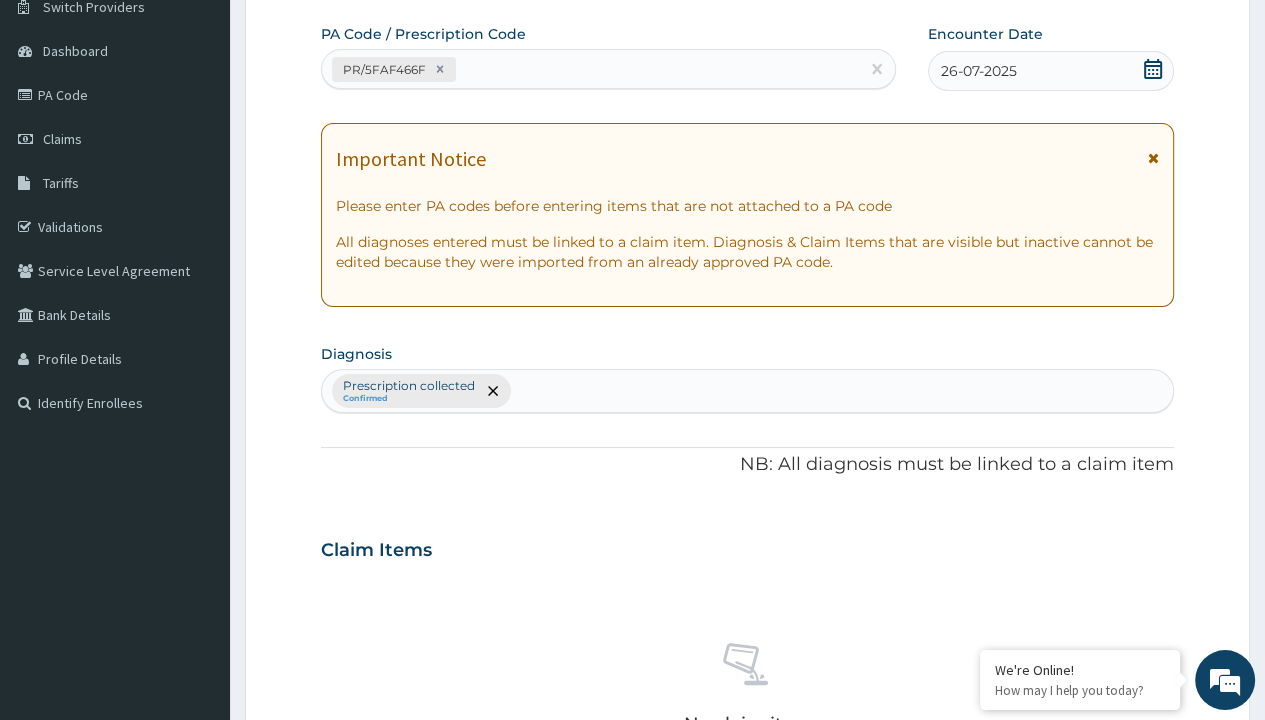click on "Select Type" at bounding box center [372, 893] 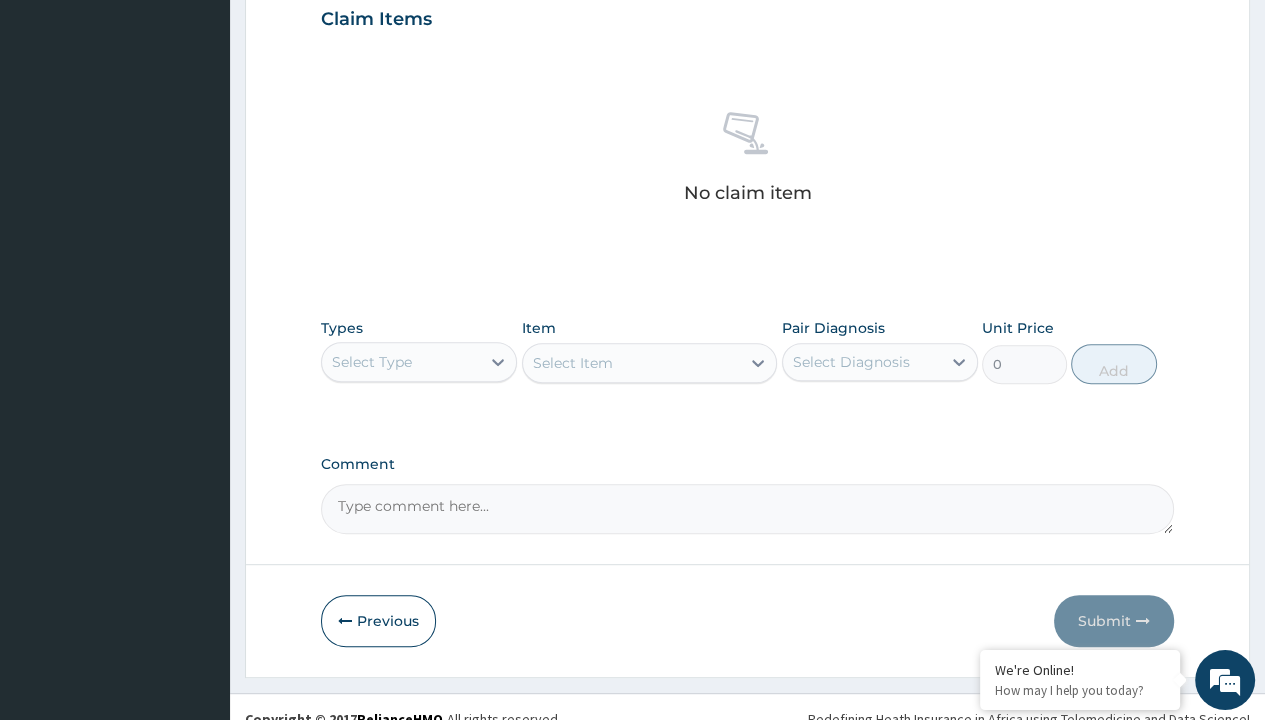 type on "procedures" 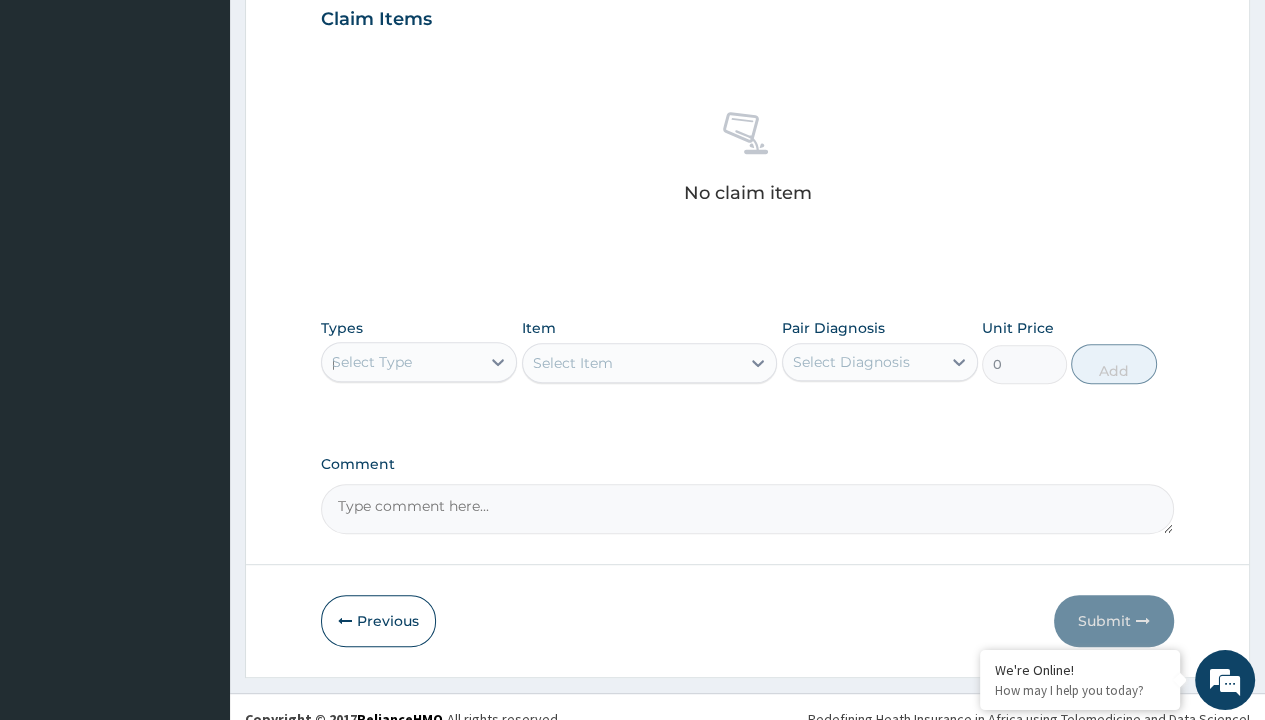 type 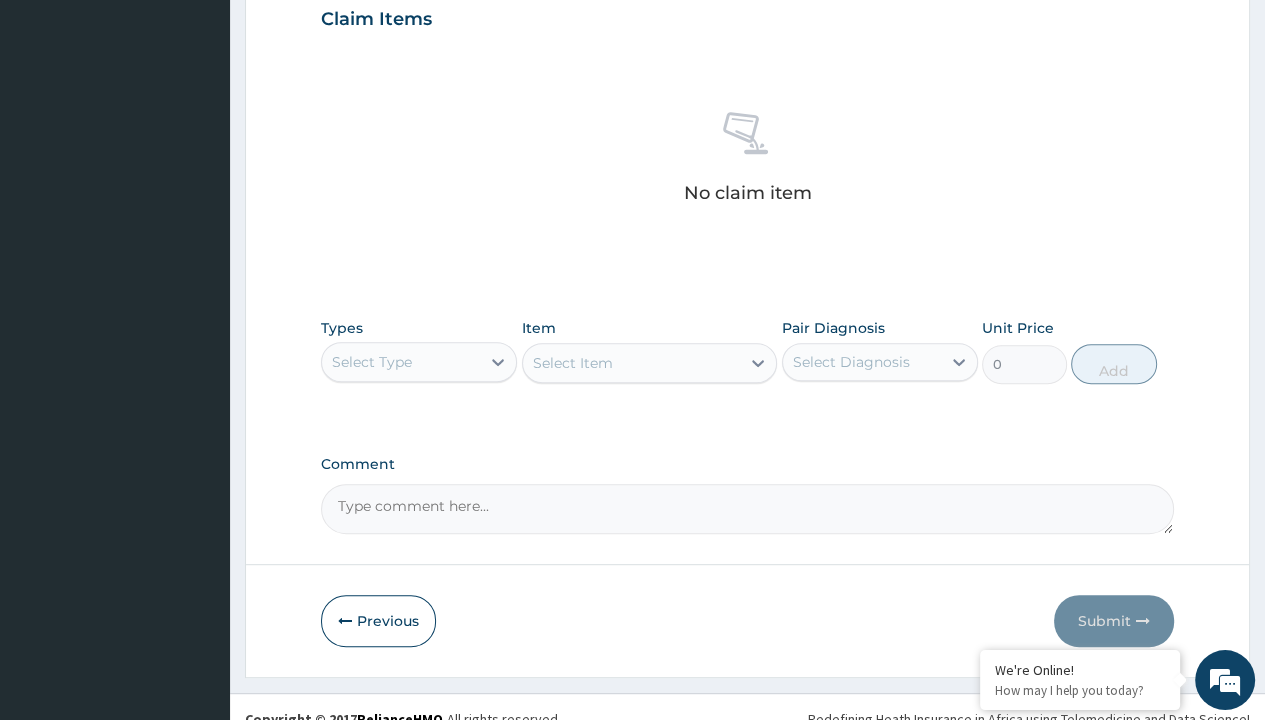 scroll, scrollTop: 0, scrollLeft: 0, axis: both 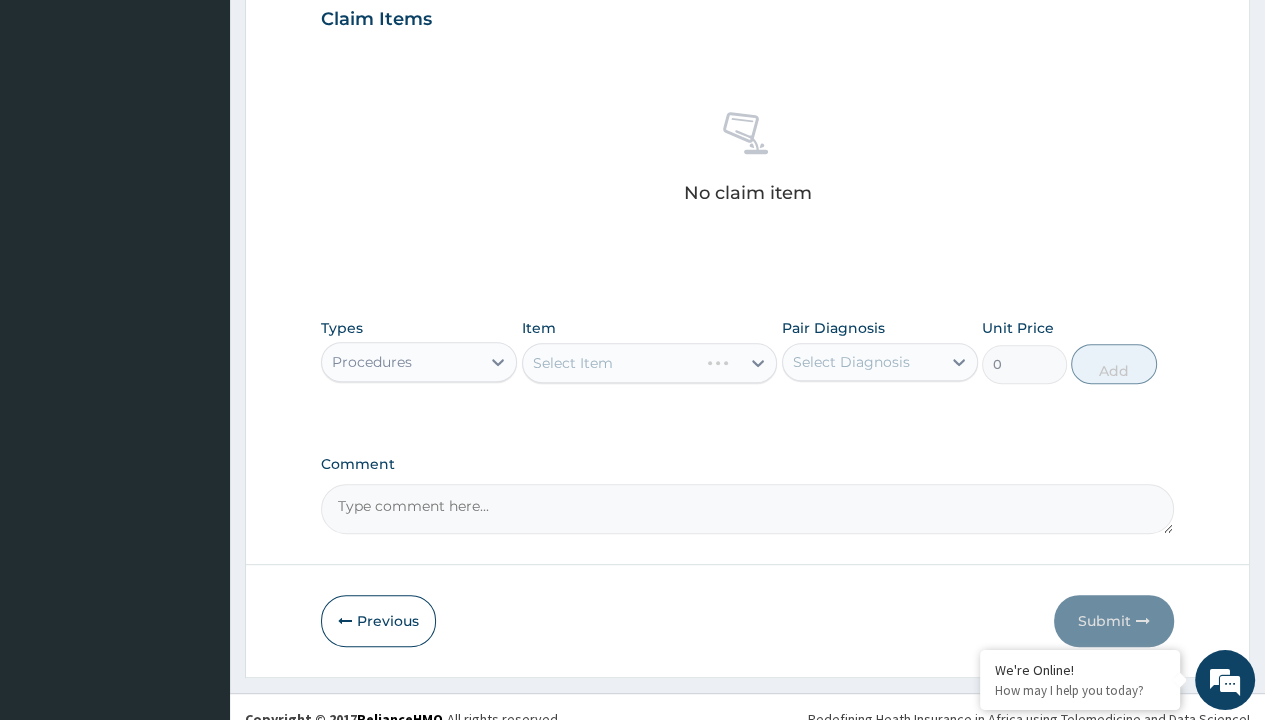 click on "Select Item" at bounding box center (573, 363) 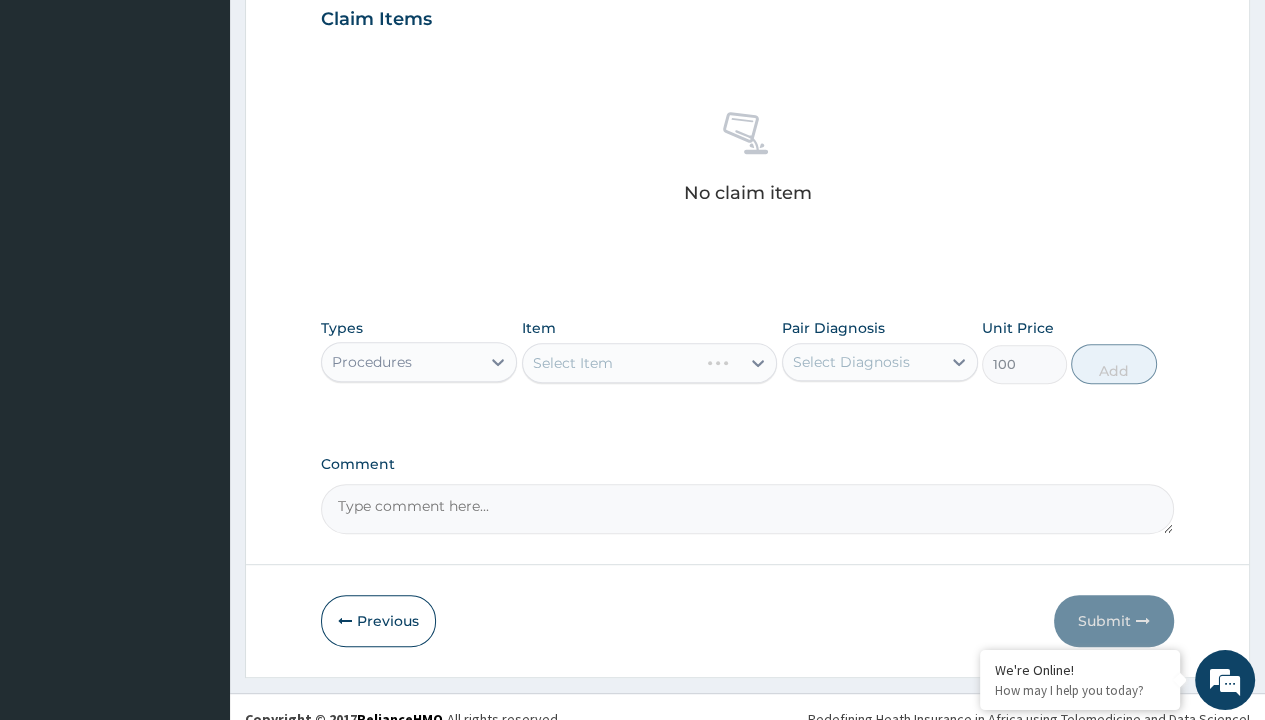 click on "Prescription collected" at bounding box center (409, -145) 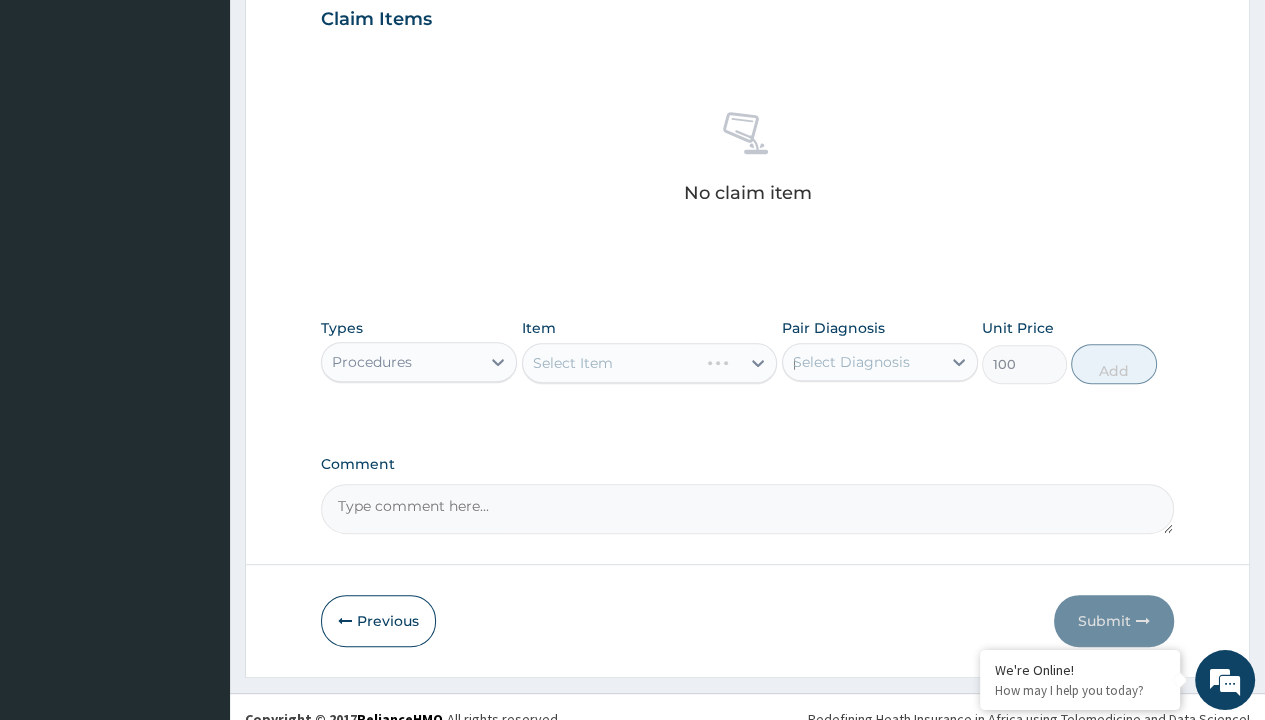 scroll, scrollTop: 0, scrollLeft: 0, axis: both 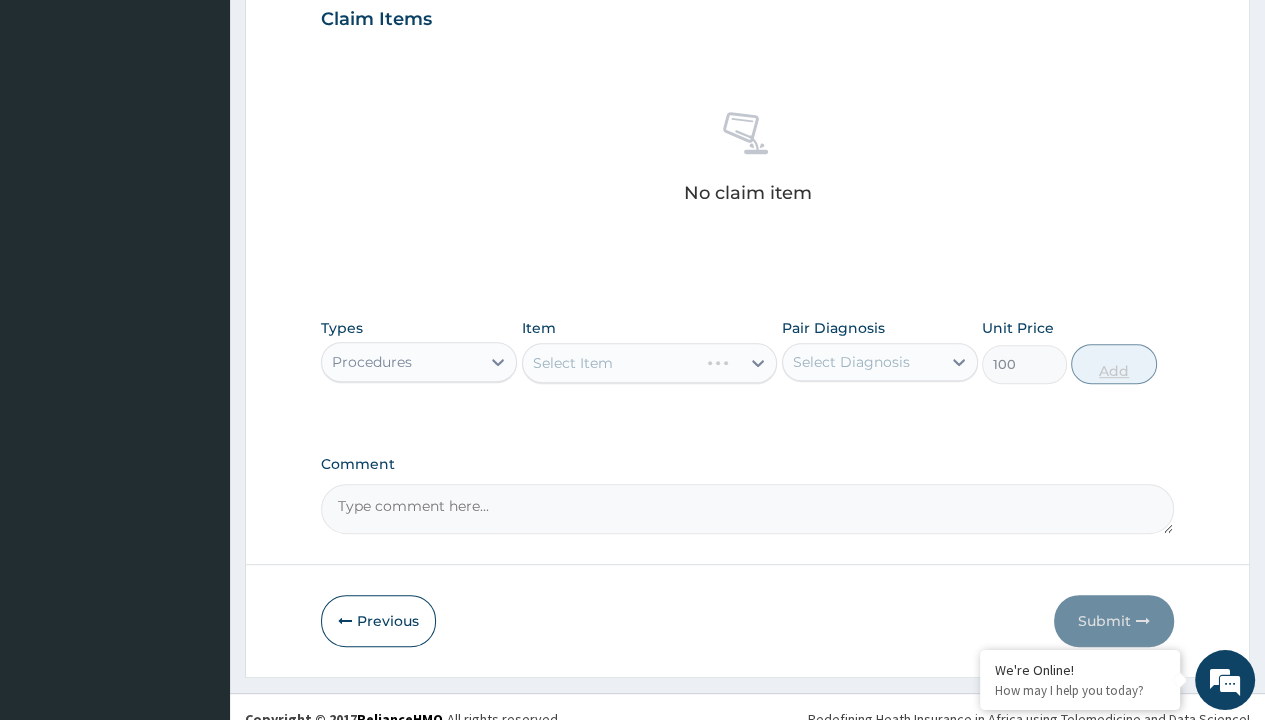 click on "Add" at bounding box center (1113, 364) 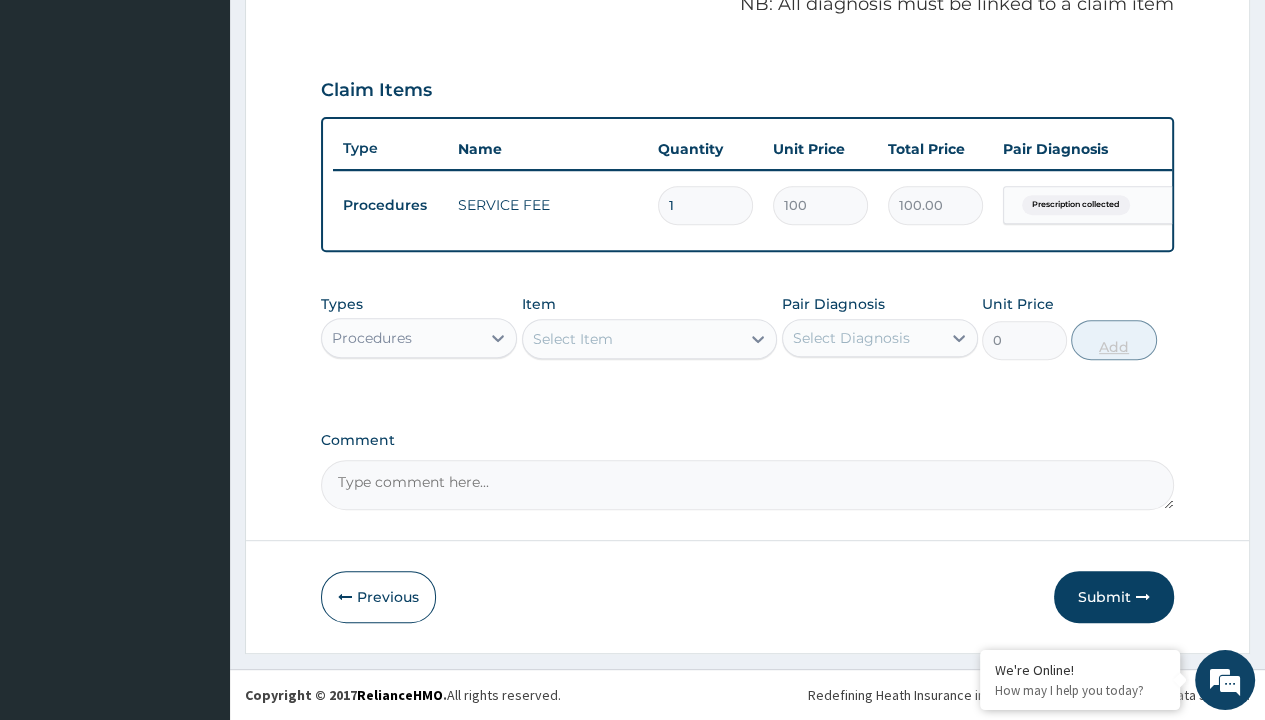 scroll, scrollTop: 639, scrollLeft: 0, axis: vertical 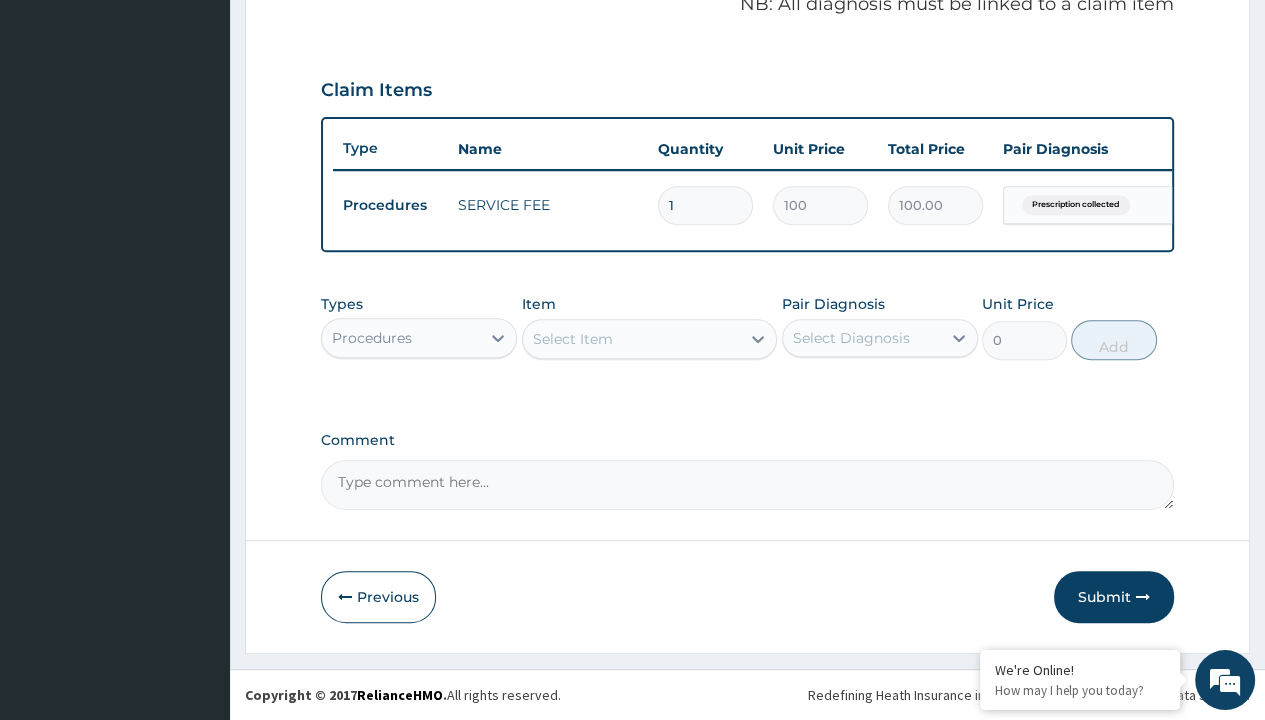 click on "Step  2  of 2 PA Code / Prescription Code PR/5FAF466F Encounter Date 26-07-2025 Important Notice Please enter PA codes before entering items that are not attached to a PA code   All diagnoses entered must be linked to a claim item. Diagnosis & Claim Items that are visible but inactive cannot be edited because they were imported from an already approved PA code. Diagnosis Prescription collected Confirmed NB: All diagnosis must be linked to a claim item Claim Items Type Name Quantity Unit Price Total Price Pair Diagnosis Actions Procedures SERVICE FEE 1 100 100.00 Prescription collected Delete Types Procedures Item Select Item Pair Diagnosis Select Diagnosis Unit Price 0 Add Comment     Previous   Submit" at bounding box center [747, 66] 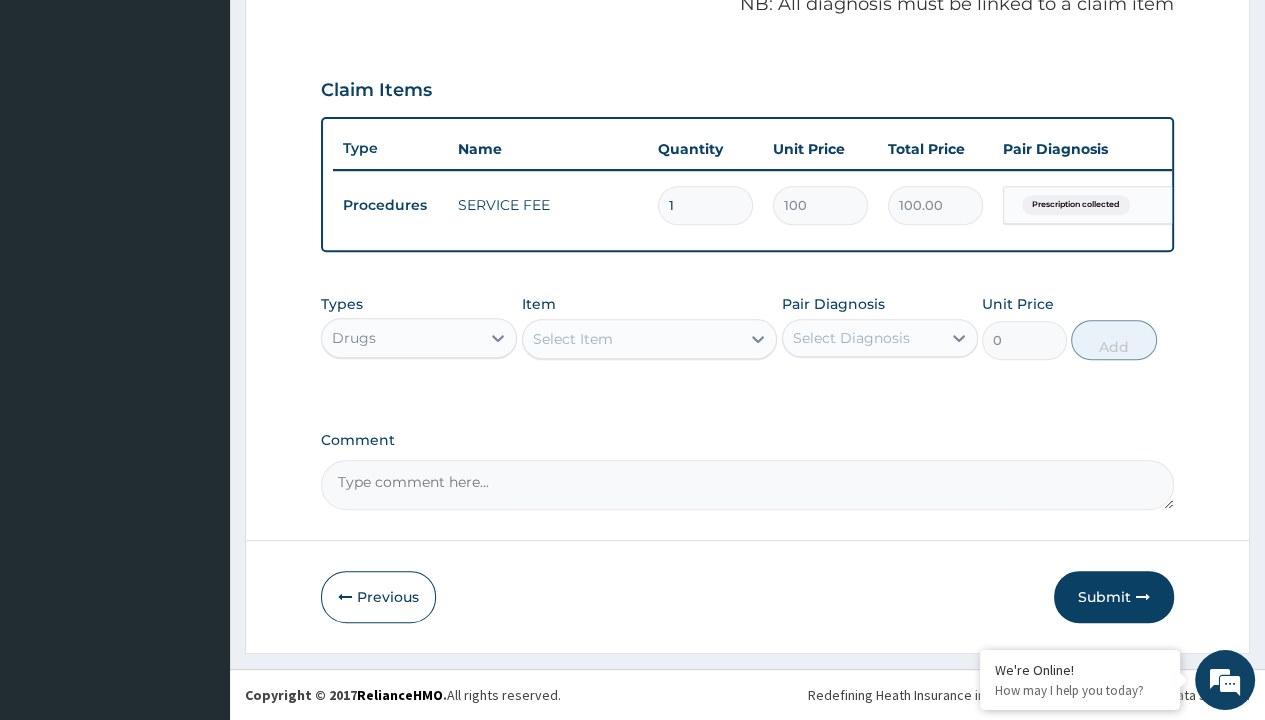 click on "Select Item" at bounding box center [573, 339] 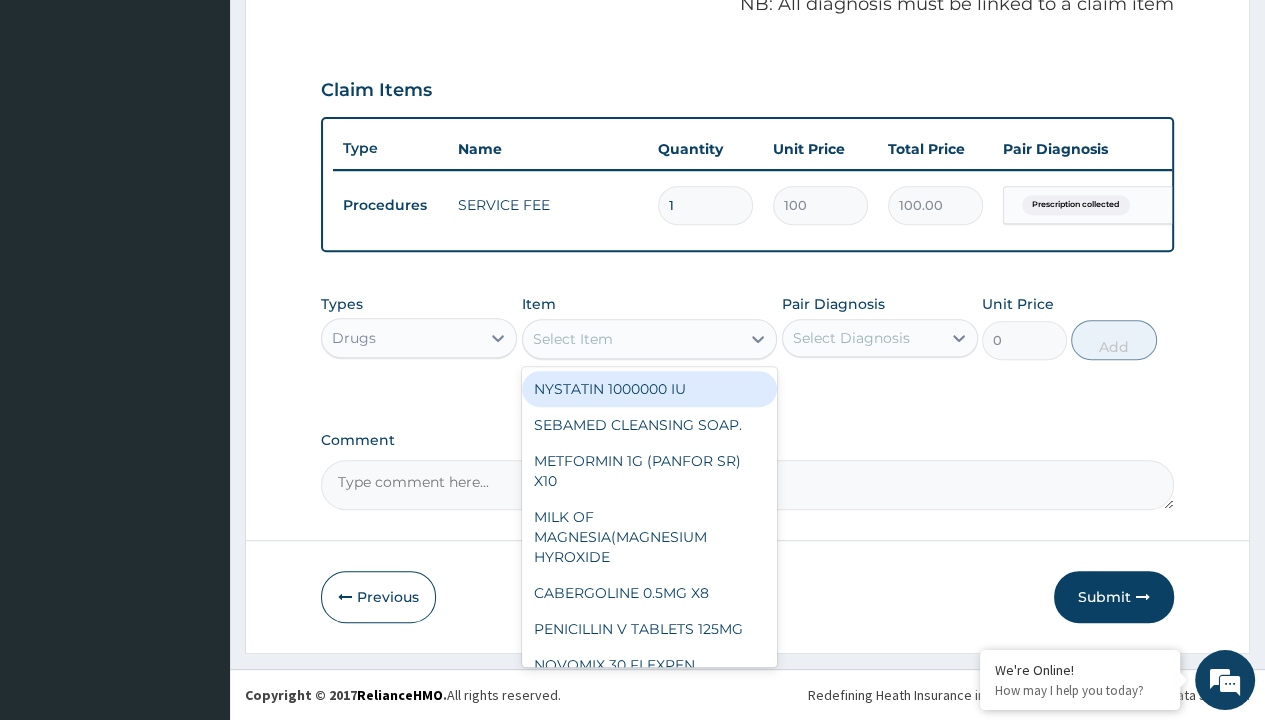 type on "arthermeter + lumefantrine tab (lokmal)" 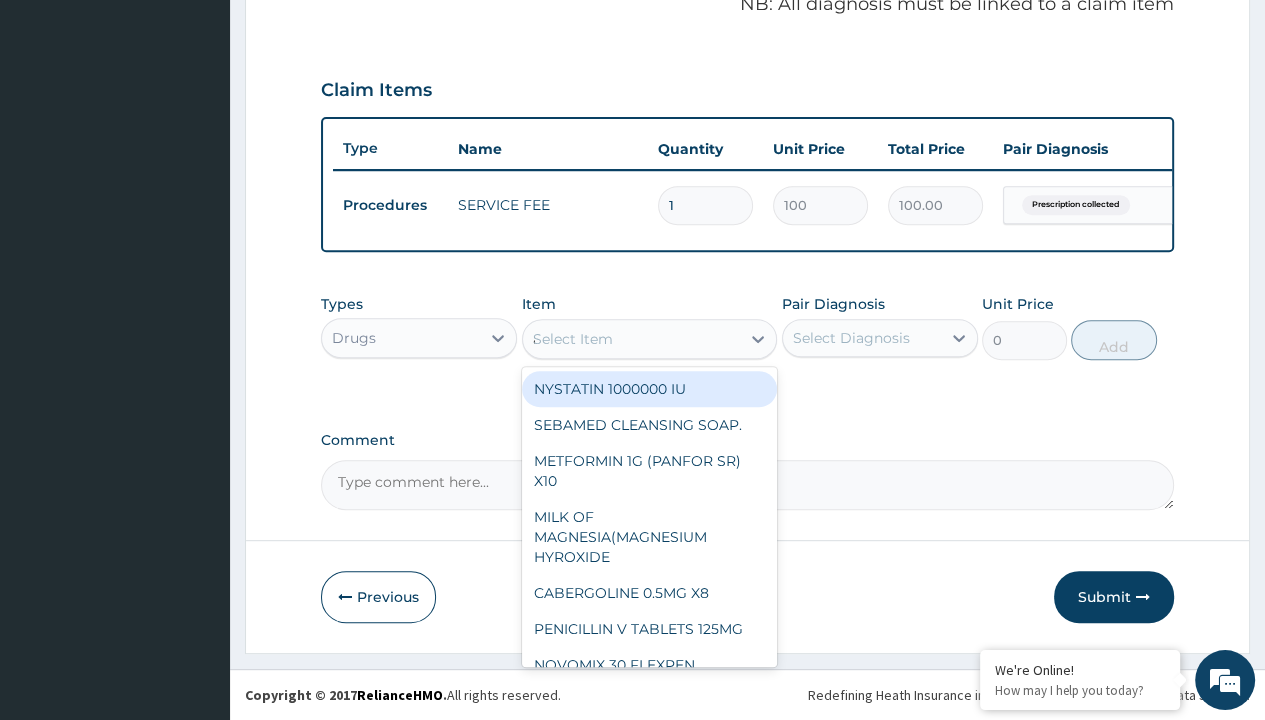 click on "ARTHERMETER + LUMEFANTRINE TAB (LOKMAL)" at bounding box center (650, 37995) 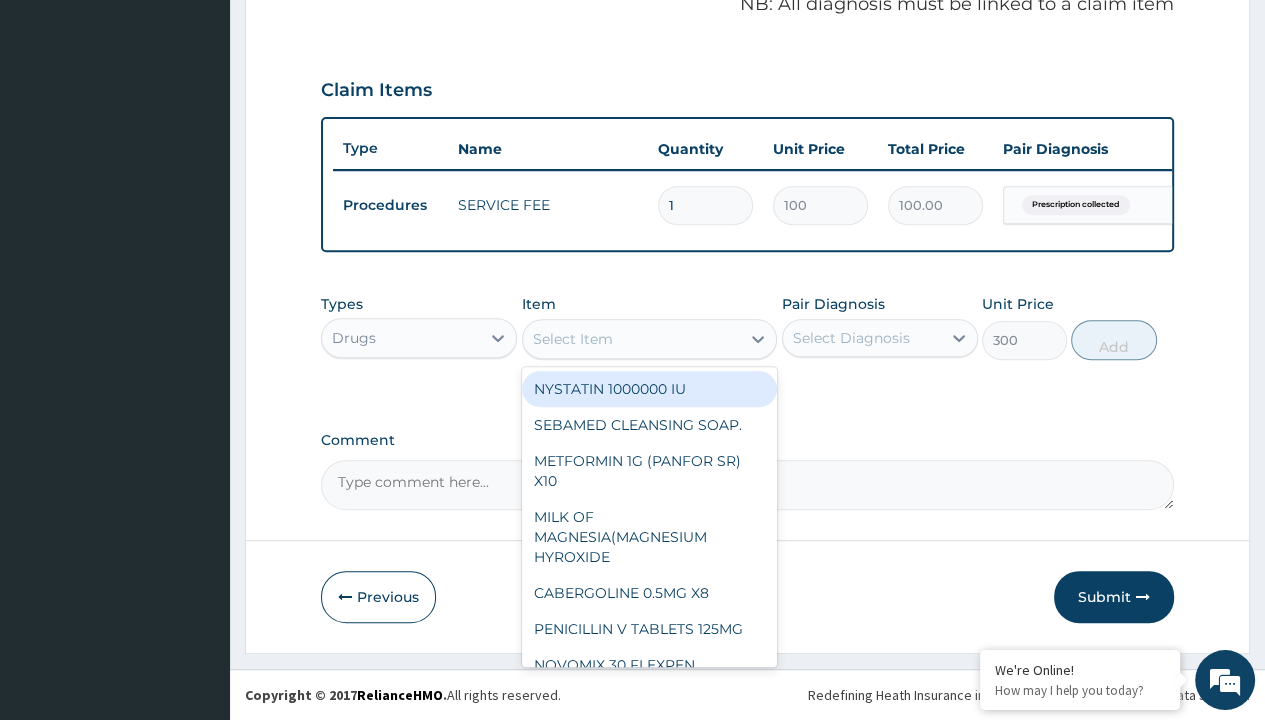 scroll, scrollTop: 0, scrollLeft: 0, axis: both 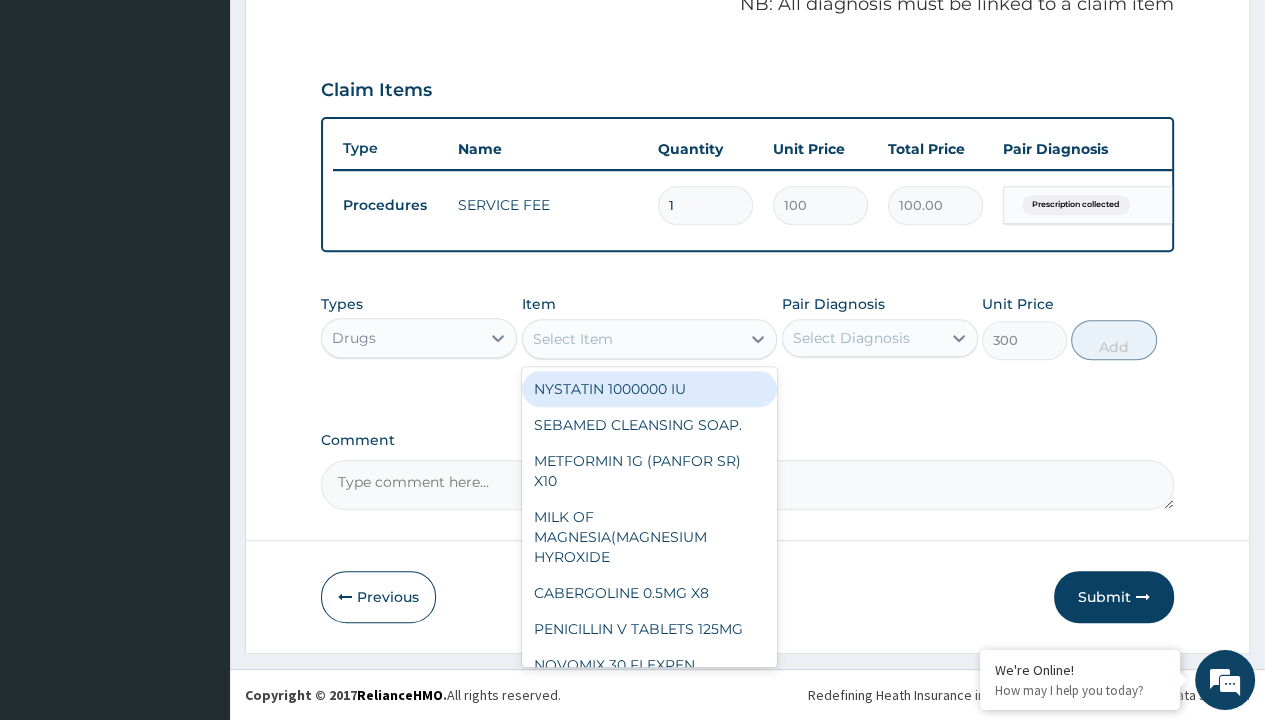 click on "Prescription collected" at bounding box center [409, -74] 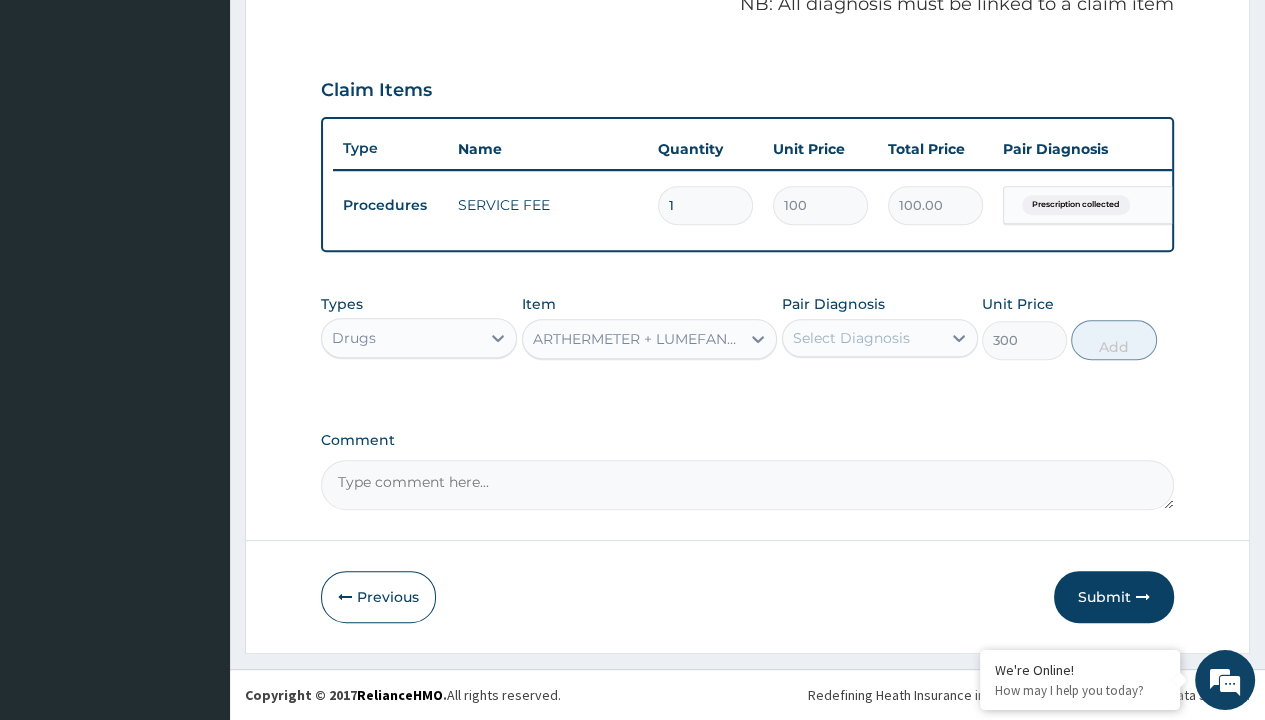type on "prescription collected" 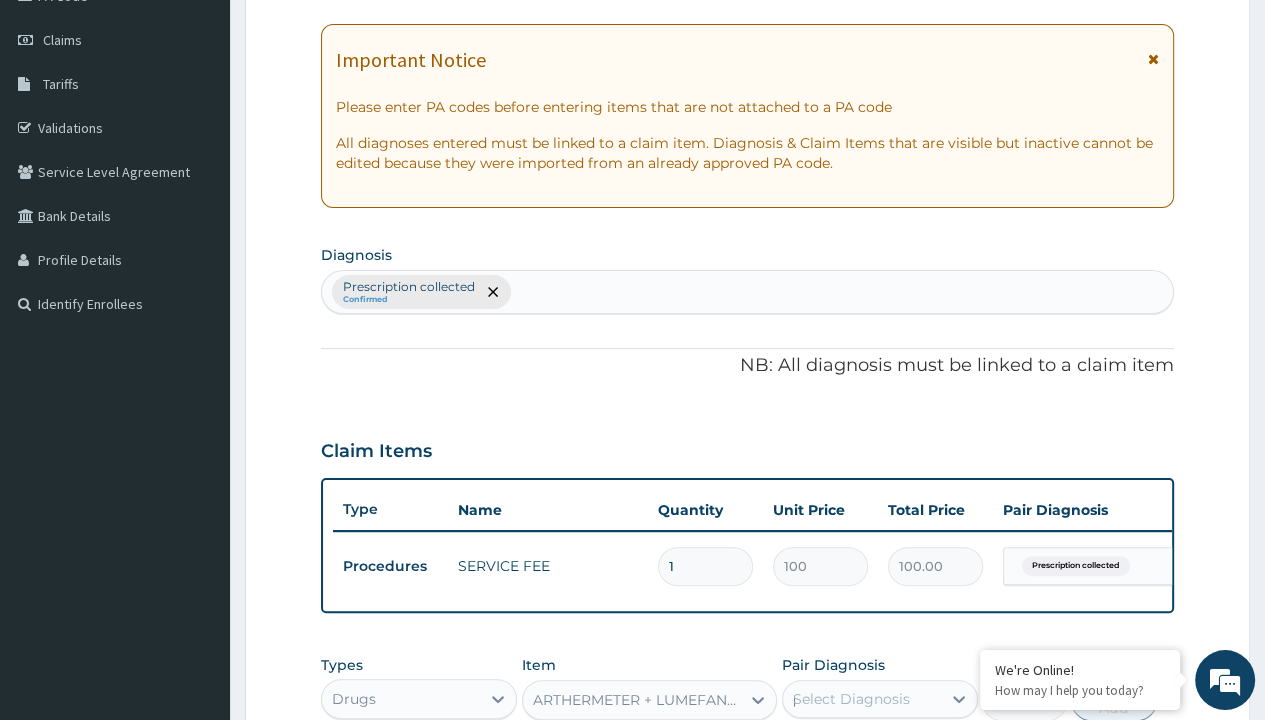 type 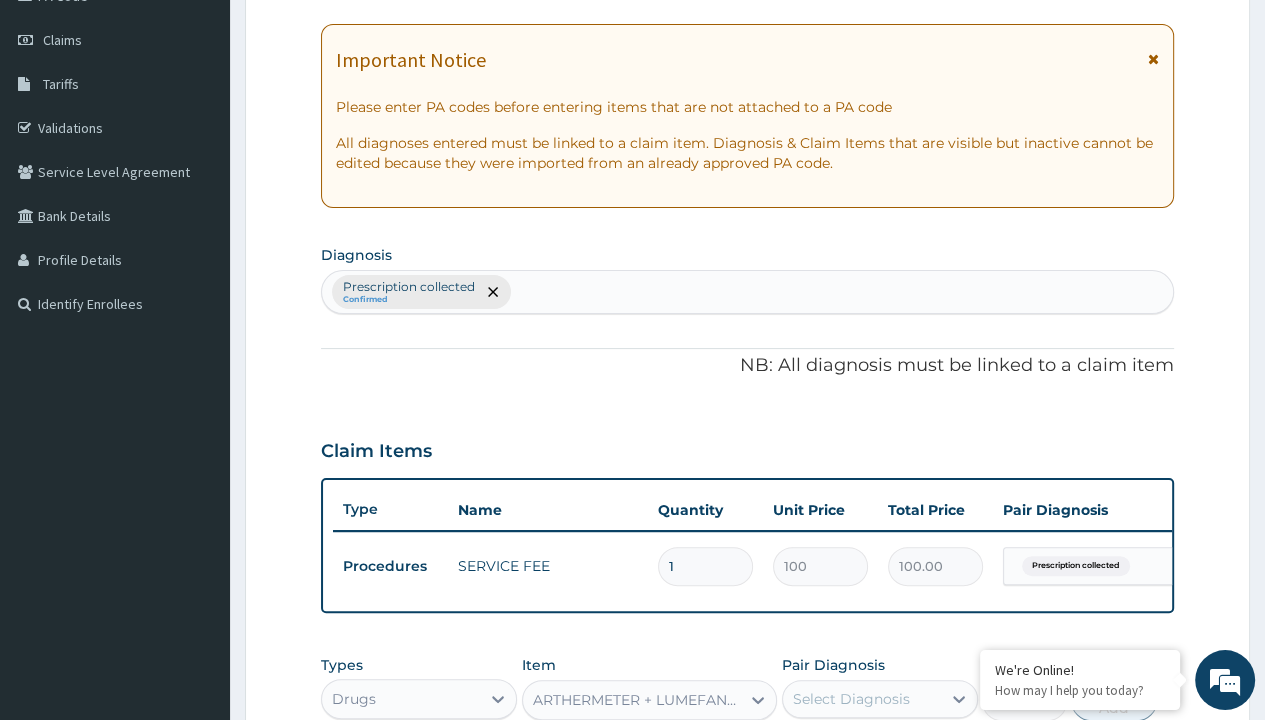 click on "Add" at bounding box center [1113, 701] 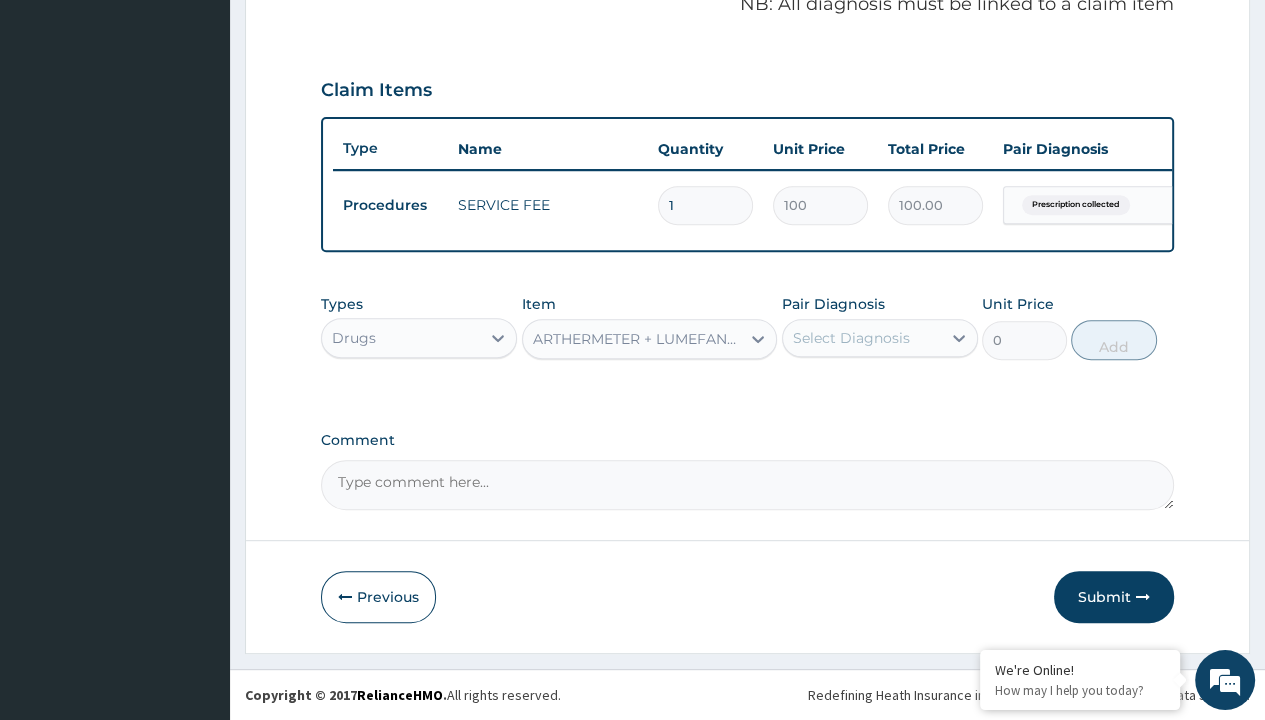 click on "Step  2  of 2 PA Code / Prescription Code PR/5FAF466F Encounter Date 26-07-2025 Important Notice Please enter PA codes before entering items that are not attached to a PA code   All diagnoses entered must be linked to a claim item. Diagnosis & Claim Items that are visible but inactive cannot be edited because they were imported from an already approved PA code. Diagnosis option Prescription collected, selected.   Select is focused ,type to refine list, press Down to open the menu,  press left to focus selected values Prescription collected Confirmed NB: All diagnosis must be linked to a claim item Claim Items Type Name Quantity Unit Price Total Price Pair Diagnosis Actions Procedures SERVICE FEE 1 100 100.00 Prescription collected Delete Types Drugs Item ARTHERMETER + LUMEFANTRINE TAB (LOKMAL) Pair Diagnosis Select Diagnosis Unit Price 0 Add Comment     Previous   Submit" at bounding box center (747, 66) 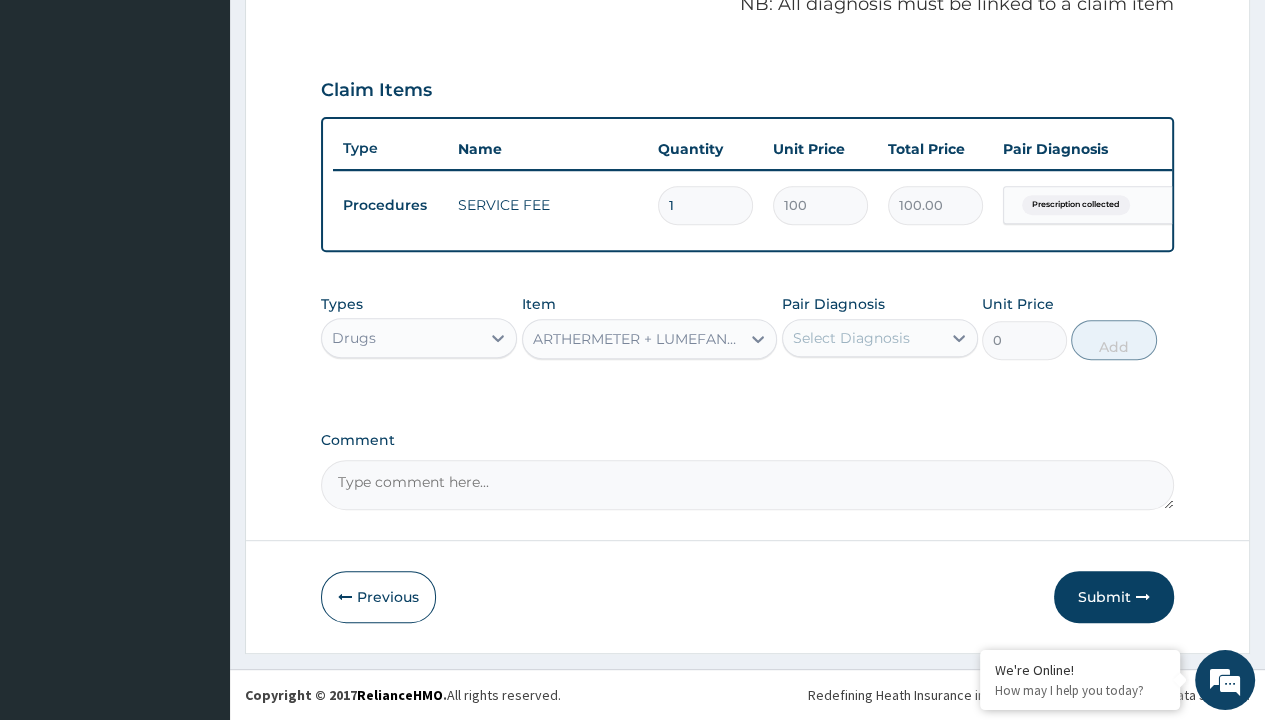 type on "drugs" 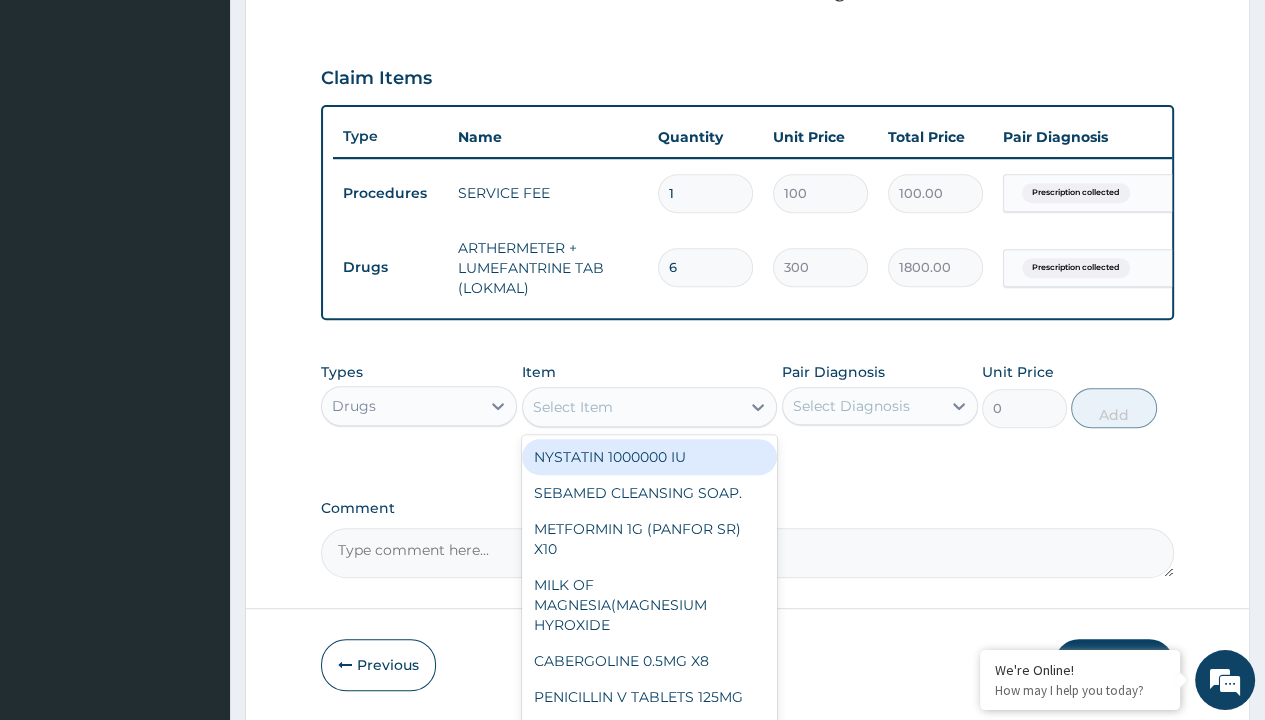 scroll, scrollTop: 0, scrollLeft: 0, axis: both 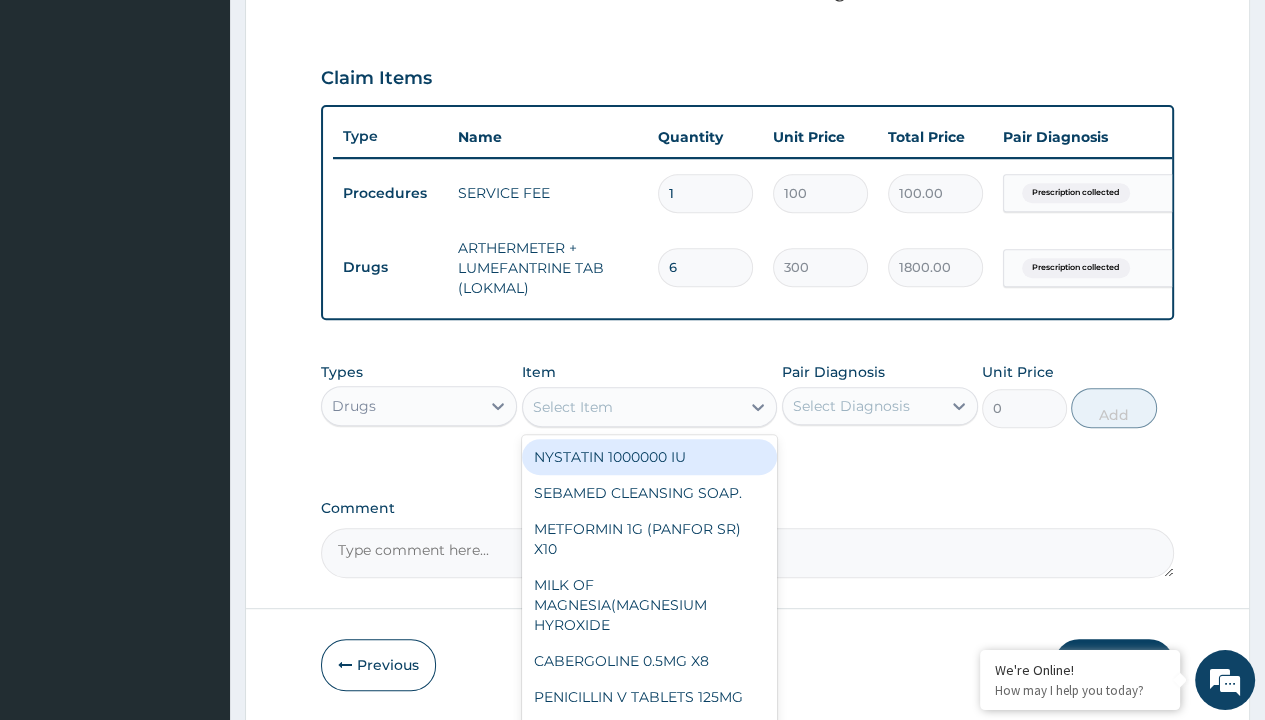 type on "emzor pcm tablet/sach" 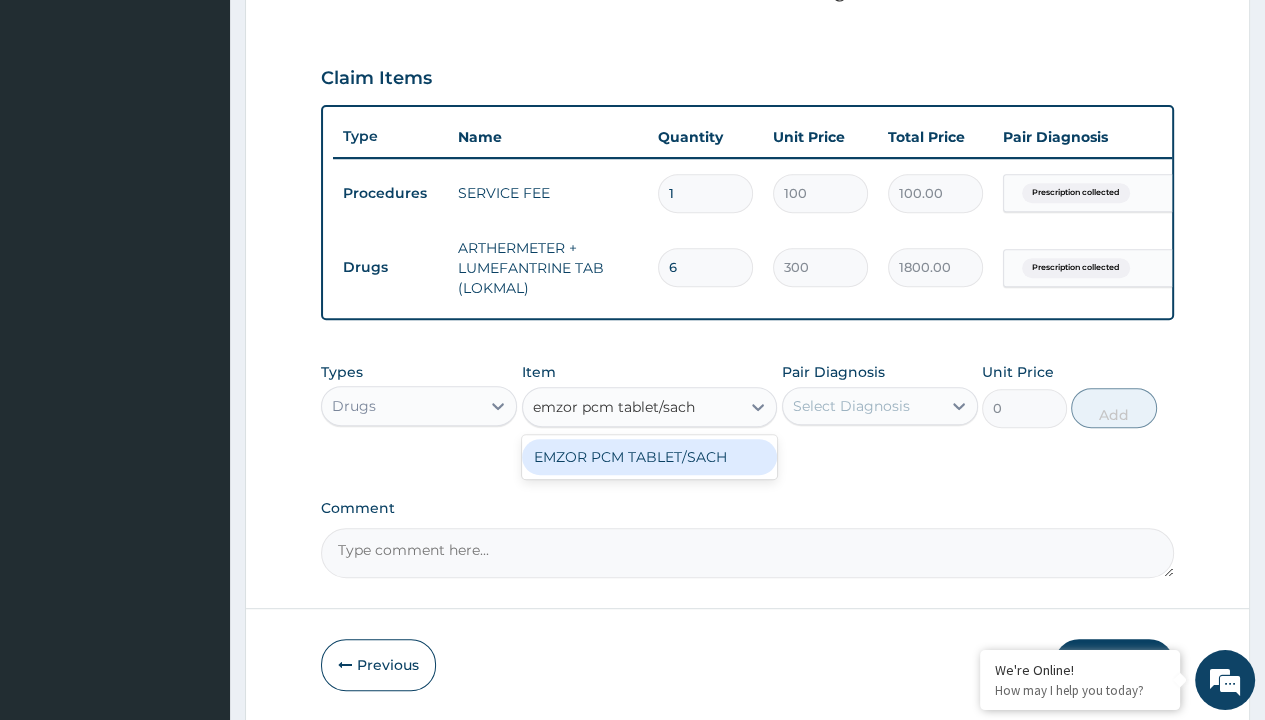 click on "EMZOR PCM TABLET/SACH" at bounding box center [650, 457] 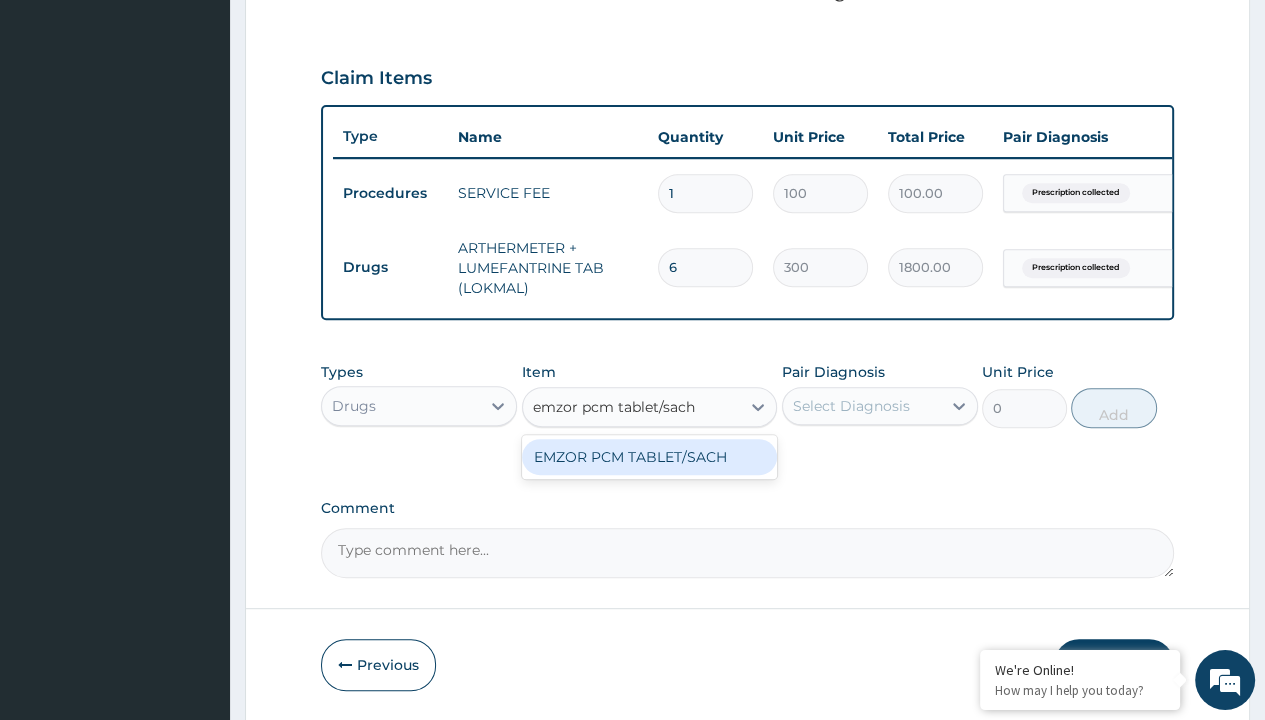 type 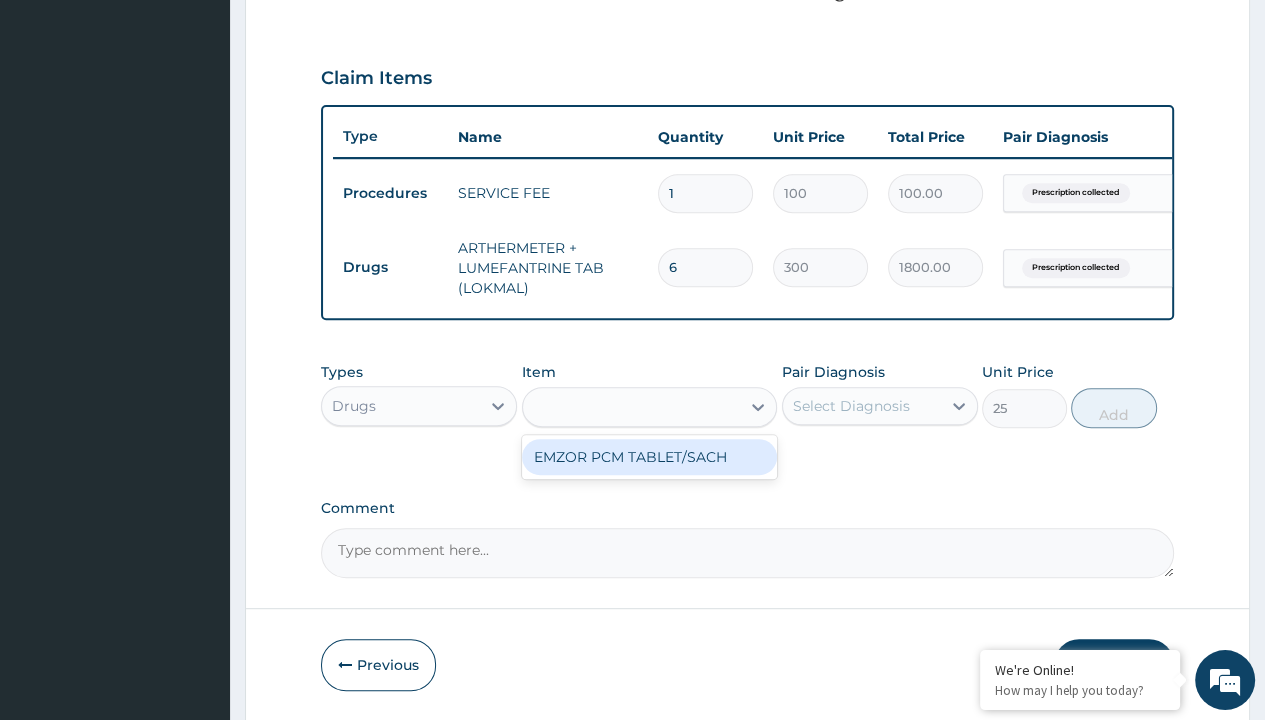 scroll, scrollTop: 0, scrollLeft: 0, axis: both 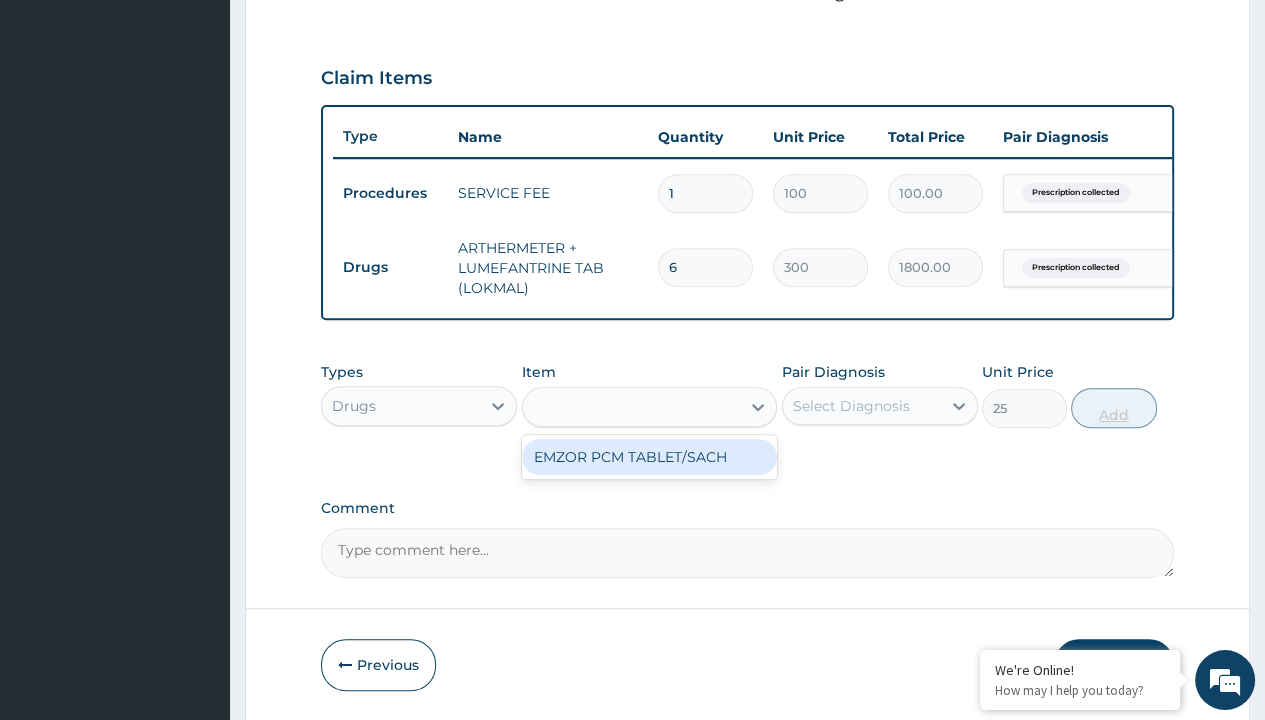 click on "Prescription collected" at bounding box center (409, -86) 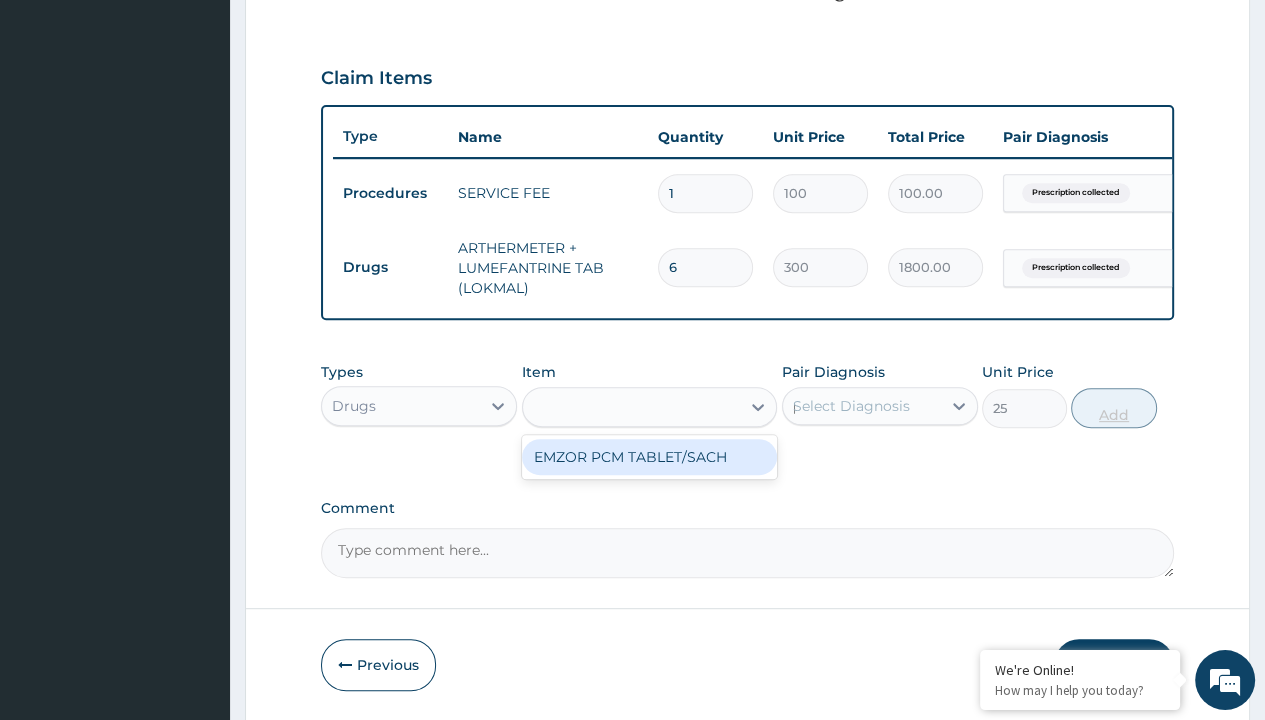 type 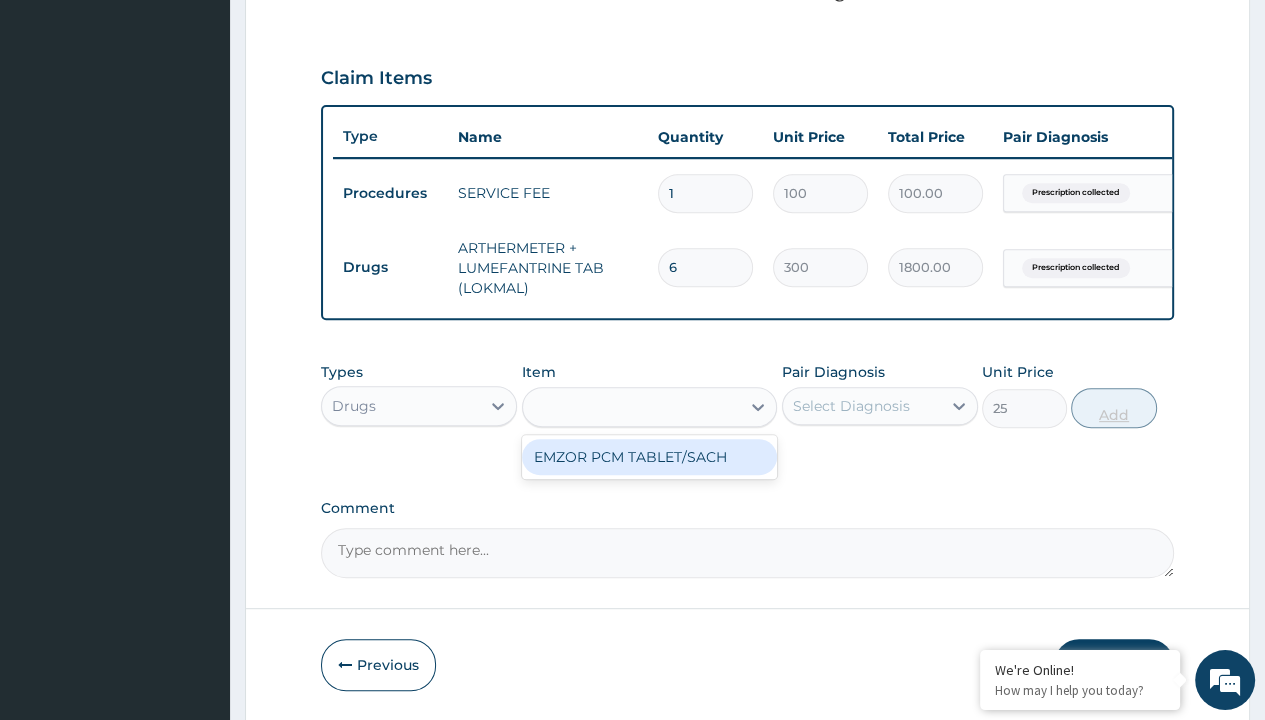 click on "Add" at bounding box center (1113, 408) 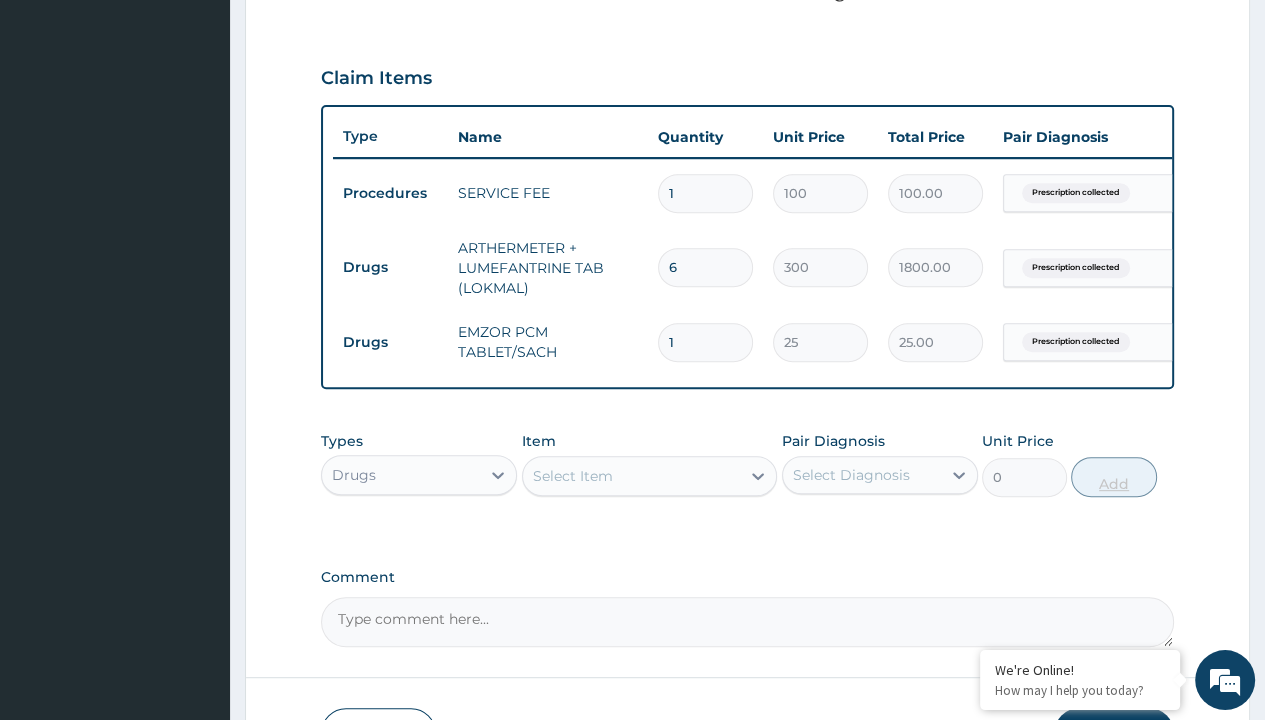 scroll, scrollTop: 719, scrollLeft: 0, axis: vertical 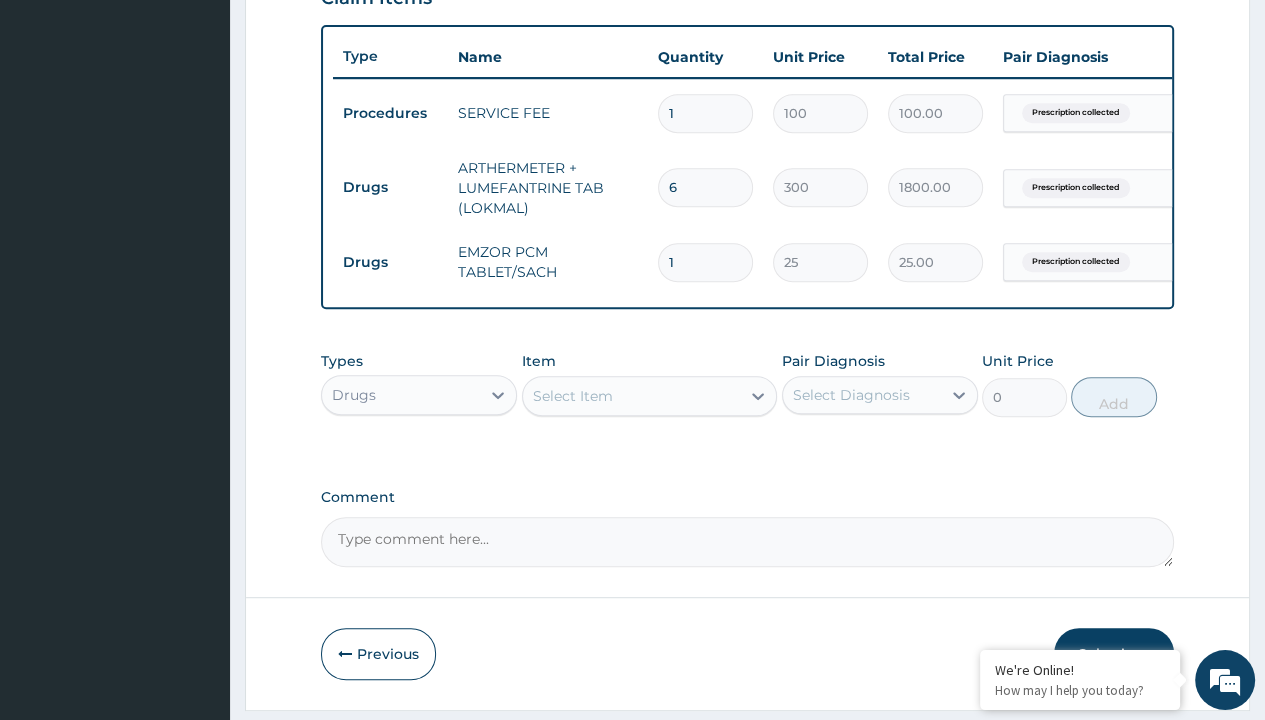 type on "24" 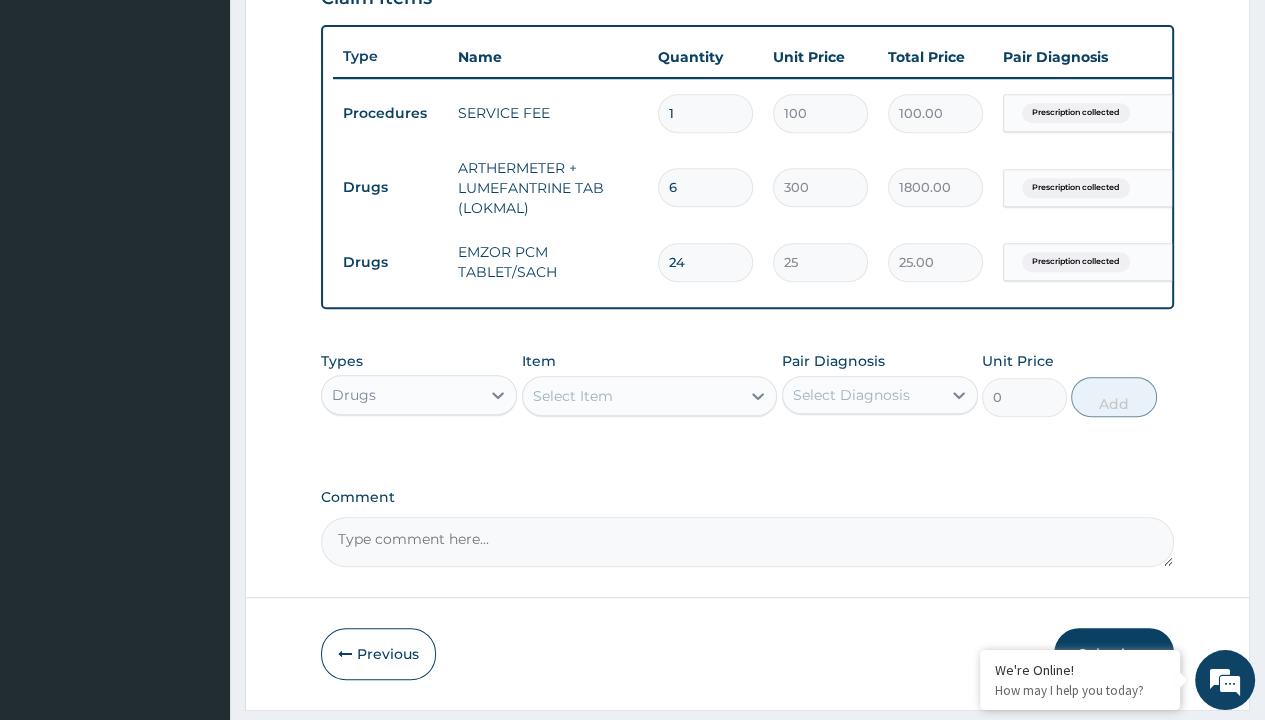 click on "Step  2  of 2 PA Code / Prescription Code PR/5FAF466F Encounter Date 26-07-2025 Important Notice Please enter PA codes before entering items that are not attached to a PA code   All diagnoses entered must be linked to a claim item. Diagnosis & Claim Items that are visible but inactive cannot be edited because they were imported from an already approved PA code. Diagnosis Prescription collected Confirmed NB: All diagnosis must be linked to a claim item Claim Items Type Name Quantity Unit Price Total Price Pair Diagnosis Actions Procedures SERVICE FEE 1 100 100.00 Prescription collected Delete Drugs ARTHERMETER + LUMEFANTRINE TAB (LOKMAL) 6 300 1800.00 Prescription collected Delete Drugs EMZOR PCM TABLET/SACH 24 25 25.00 Prescription collected Delete Types Drugs Item Select Item Pair Diagnosis Select Diagnosis Unit Price 0 Add Comment     Previous   Submit" at bounding box center (747, 48) 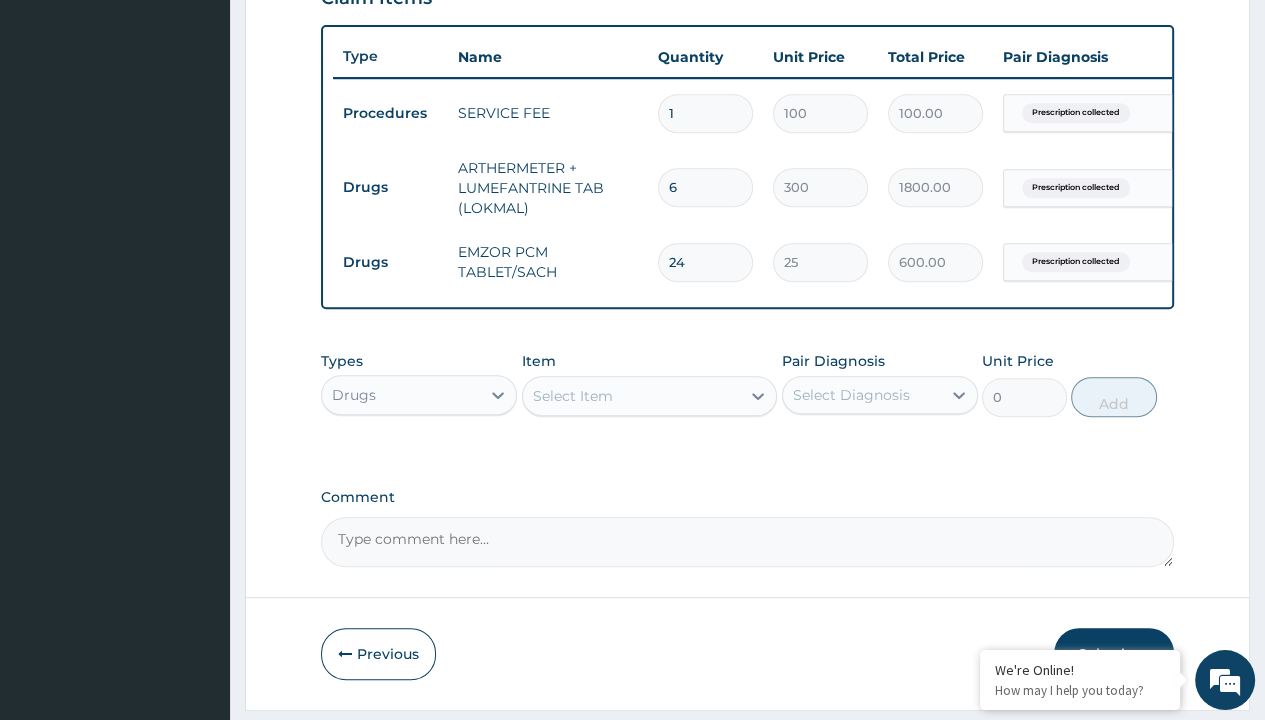 click on "Drugs" at bounding box center (390, 187) 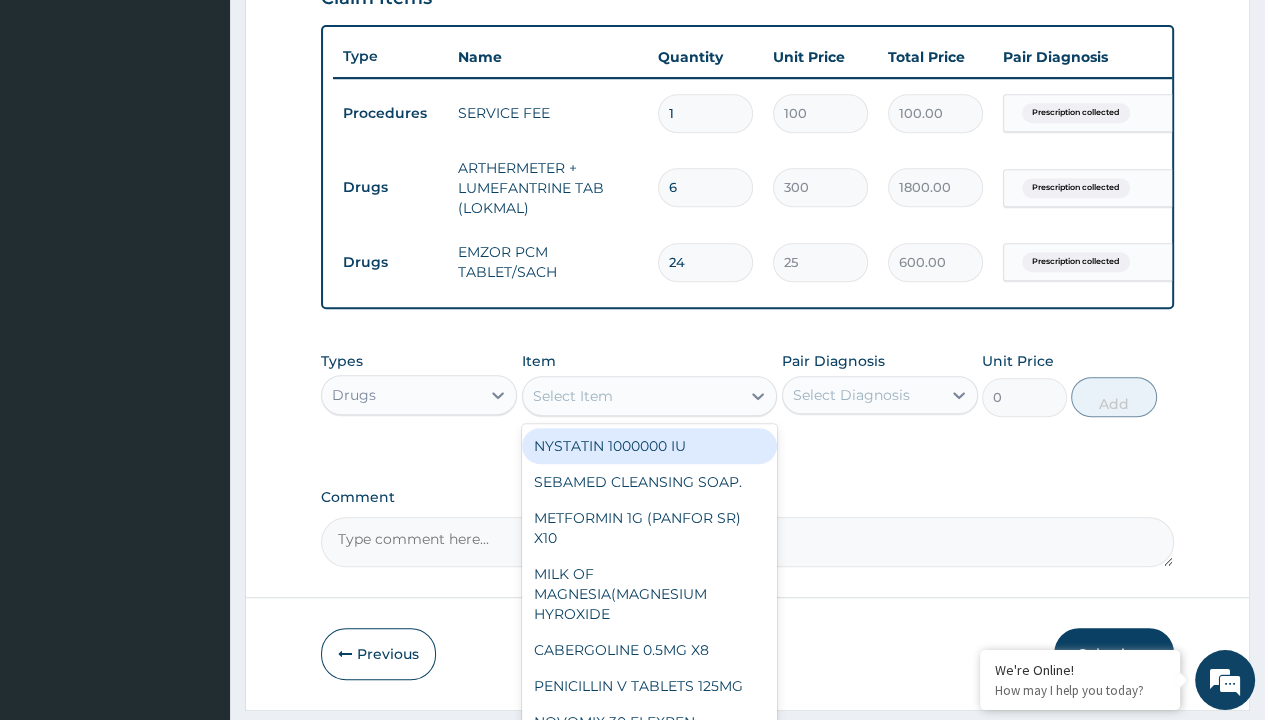 scroll, scrollTop: 0, scrollLeft: 0, axis: both 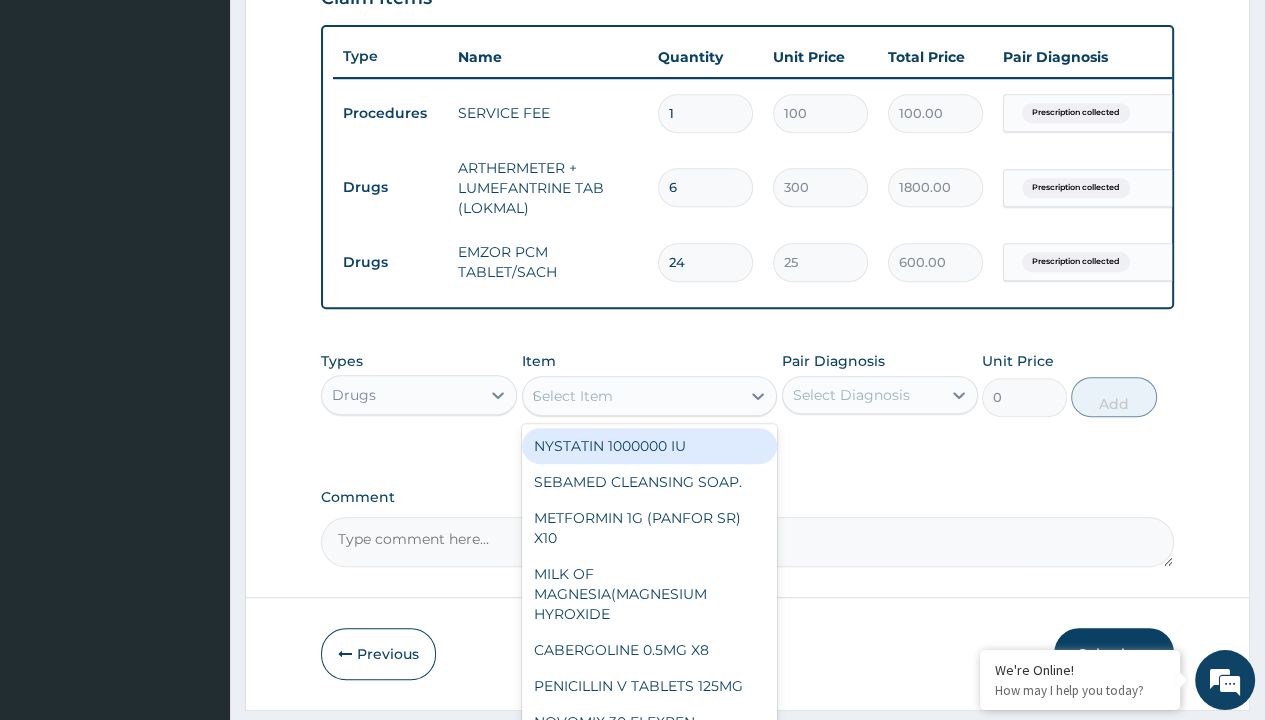 click on "TUXIL-D/TUXIL-N SYRUP/BOTT" at bounding box center (650, 53142) 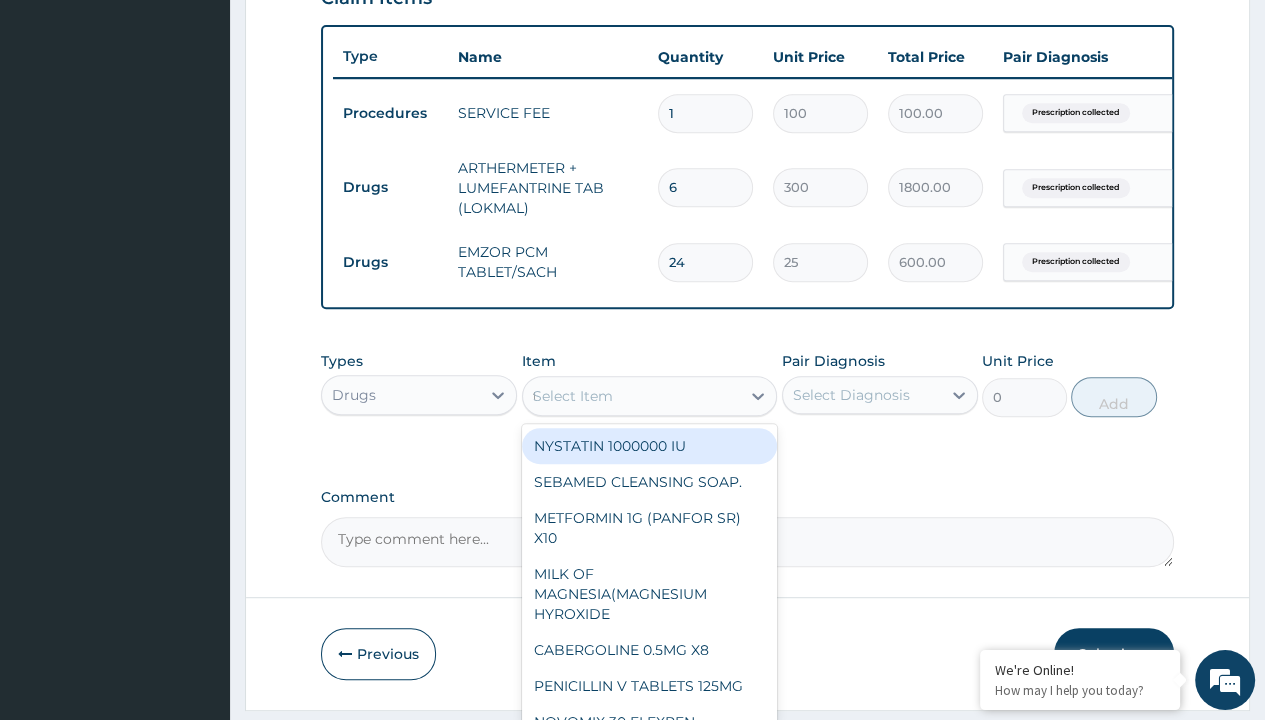 type 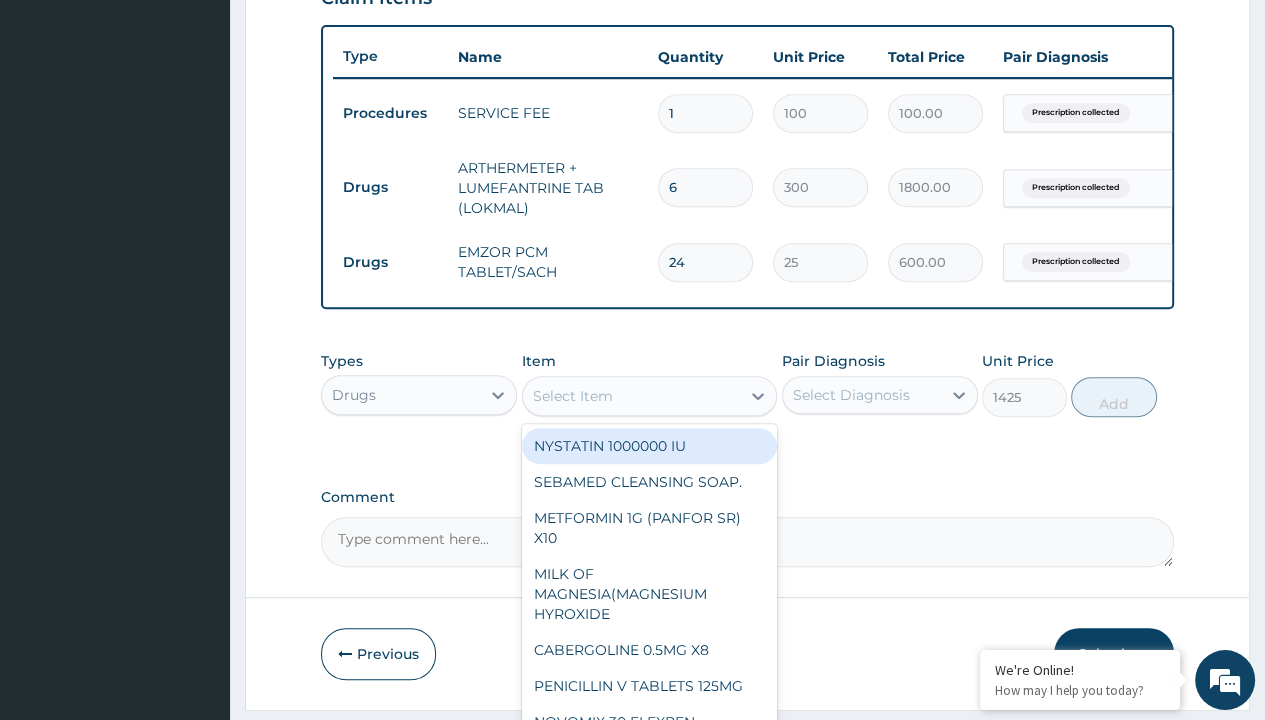 scroll, scrollTop: 0, scrollLeft: 0, axis: both 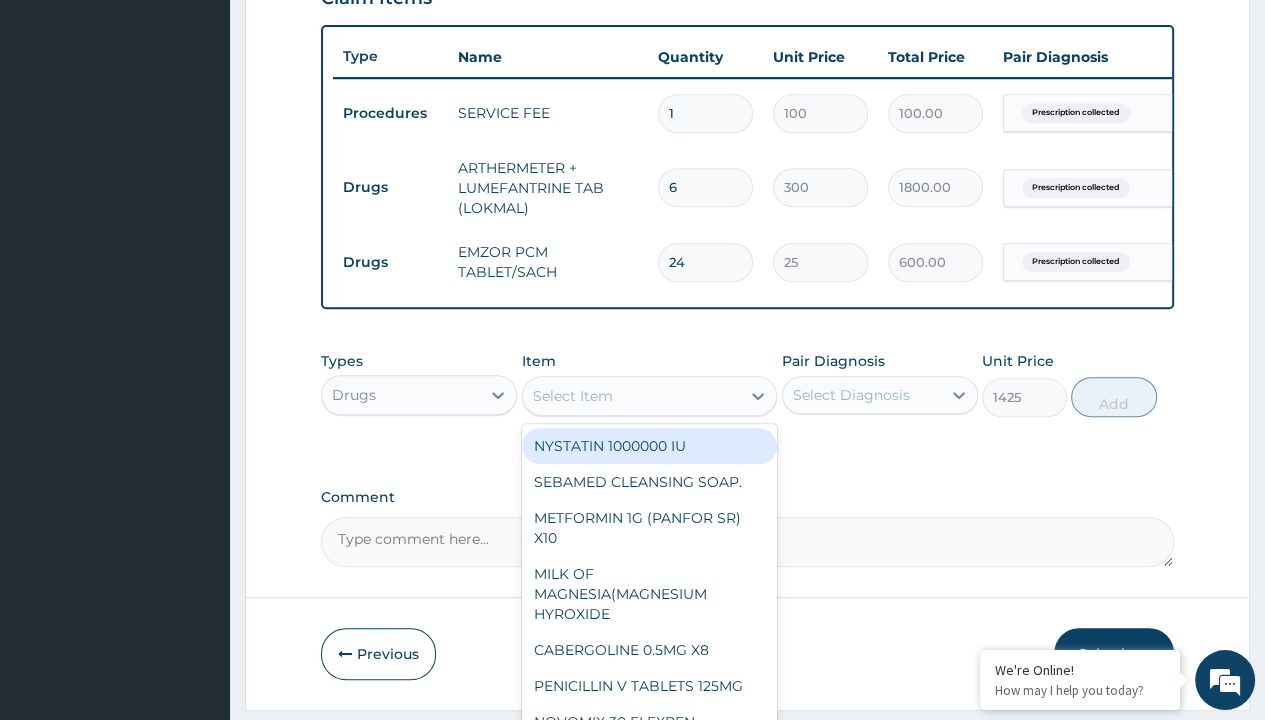 click on "Prescription collected" at bounding box center (409, -166) 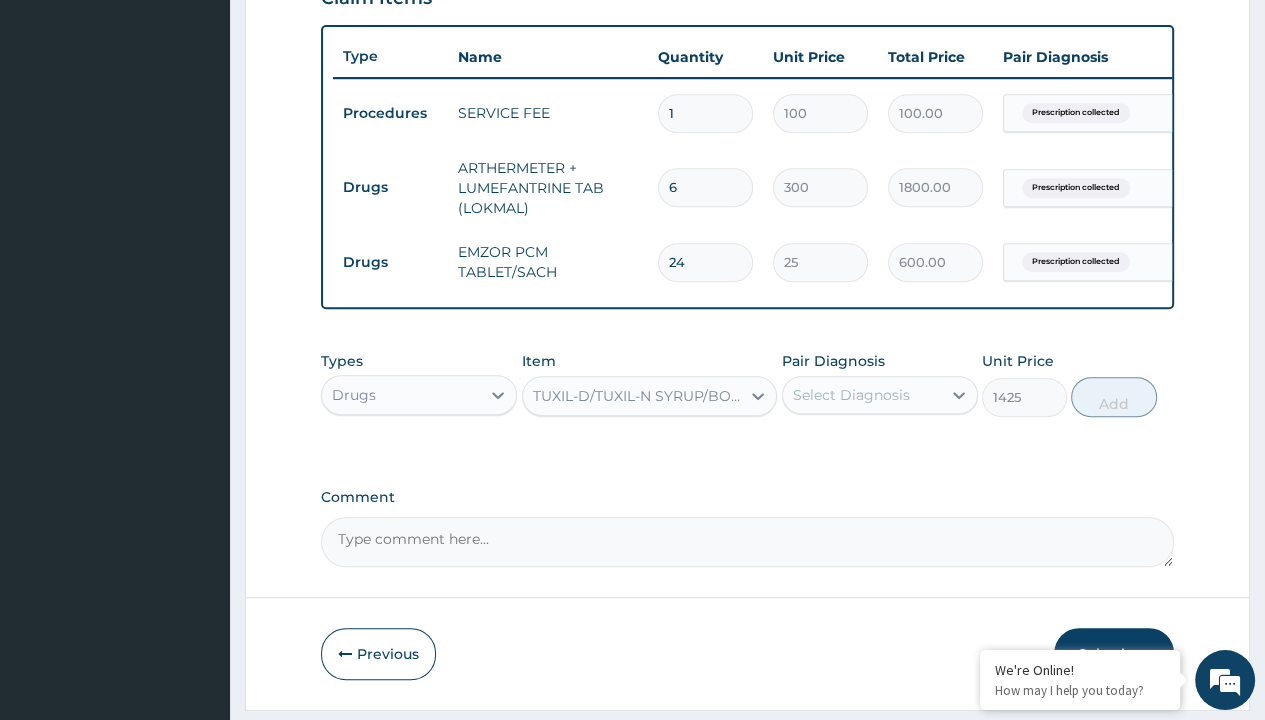 scroll, scrollTop: 788, scrollLeft: 0, axis: vertical 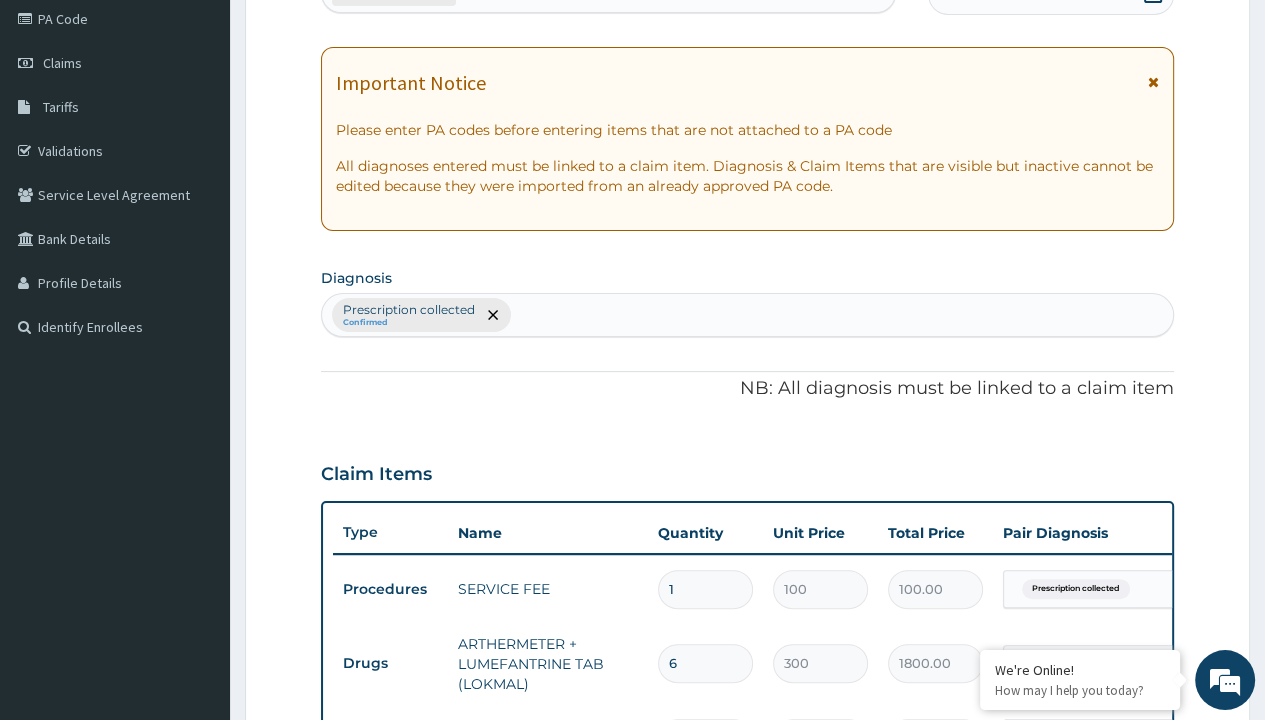 type on "prescription collected" 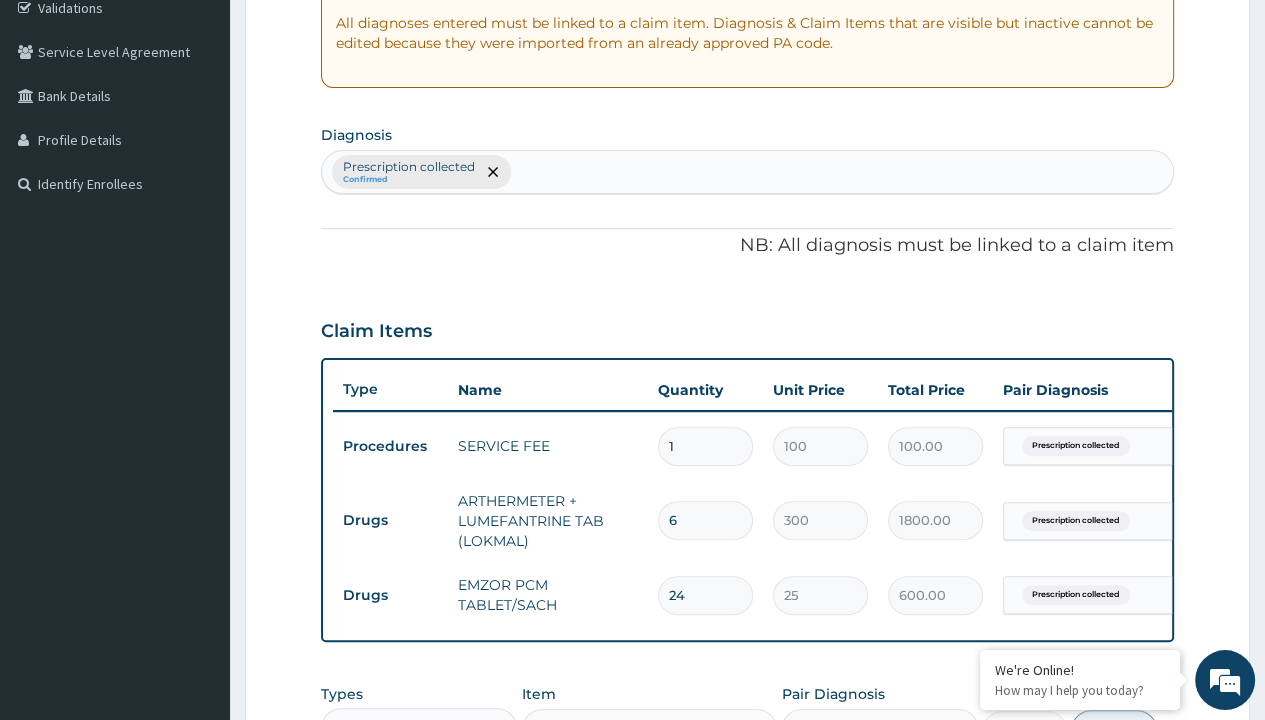 type 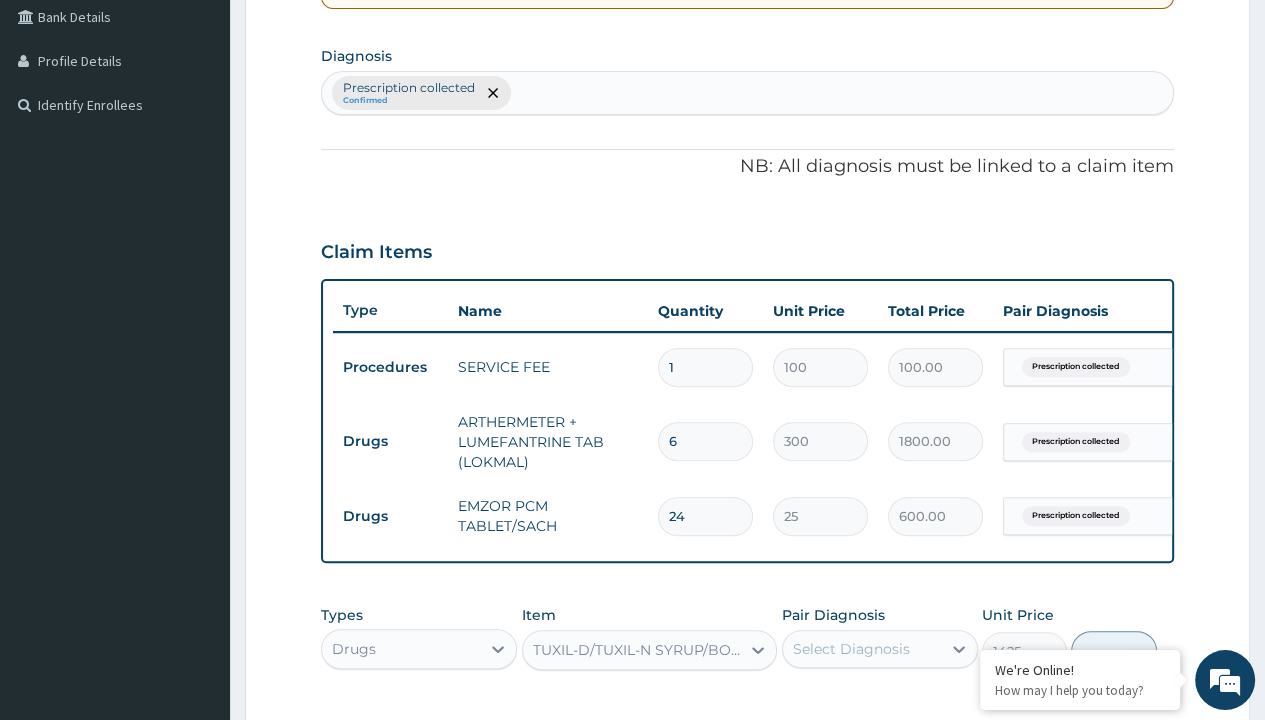 click on "Add" at bounding box center (1113, 651) 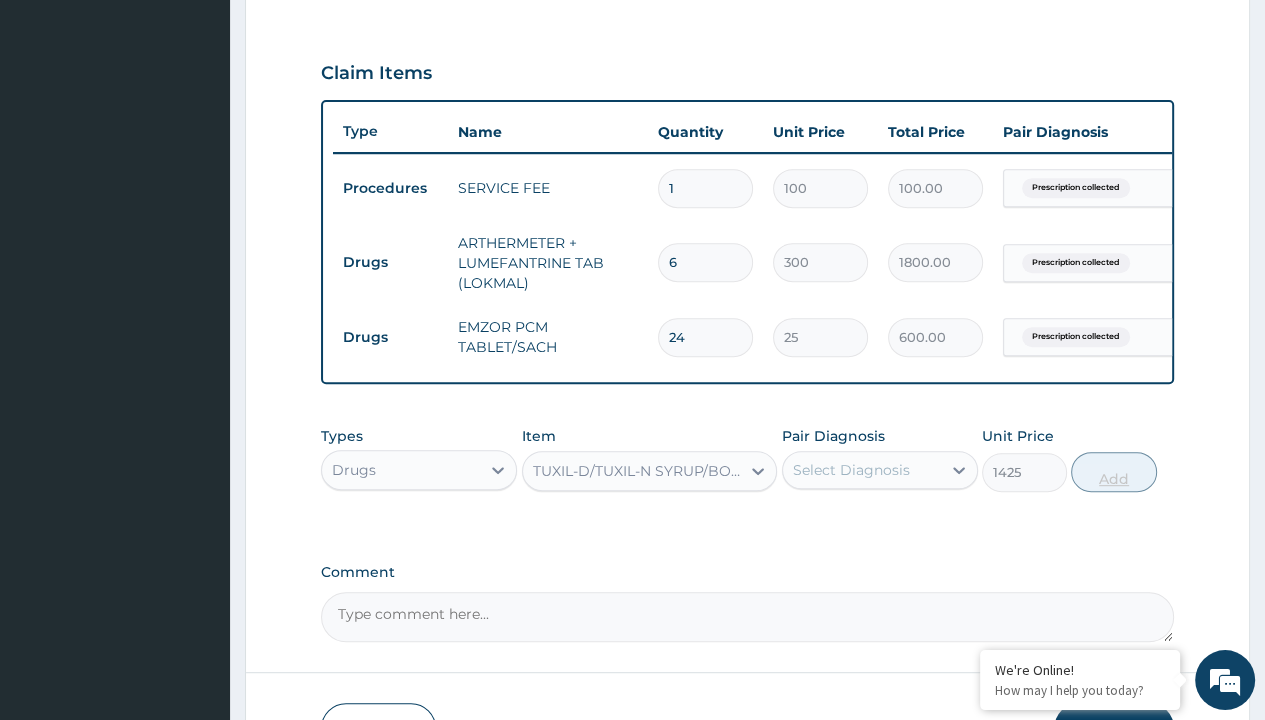 type on "0" 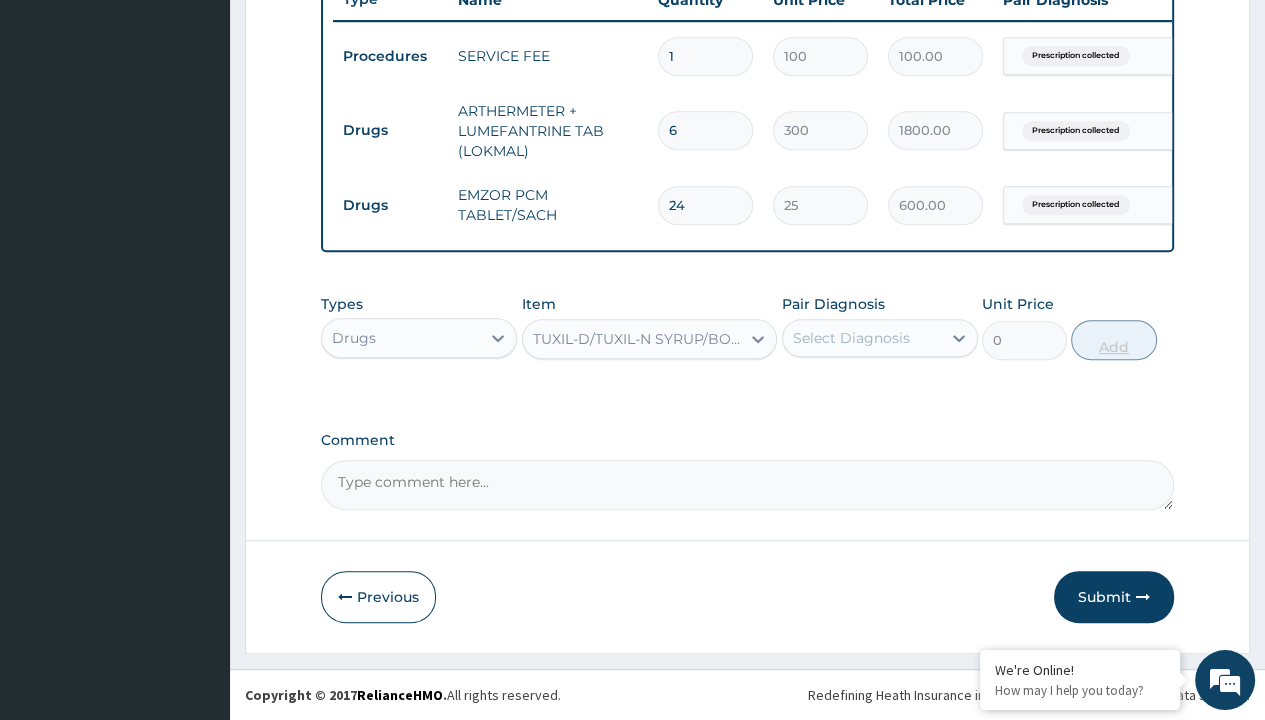 scroll, scrollTop: 0, scrollLeft: 0, axis: both 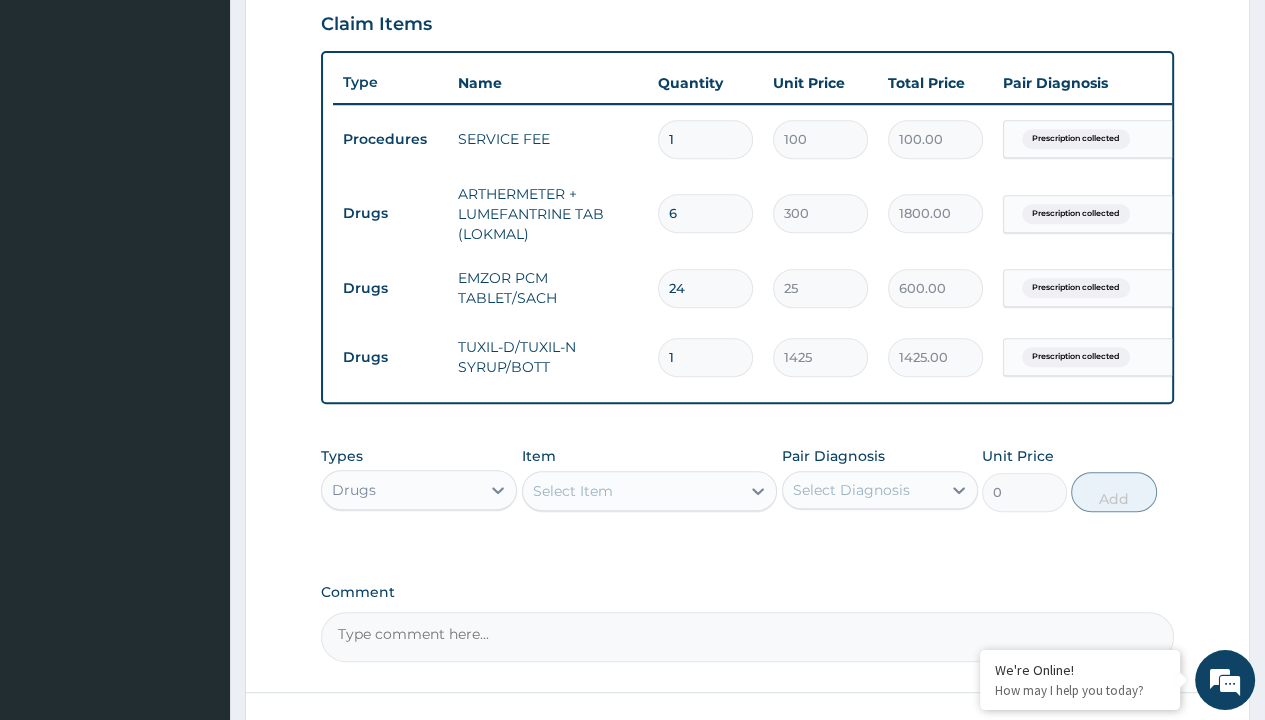 click on "Submit" at bounding box center (1114, 749) 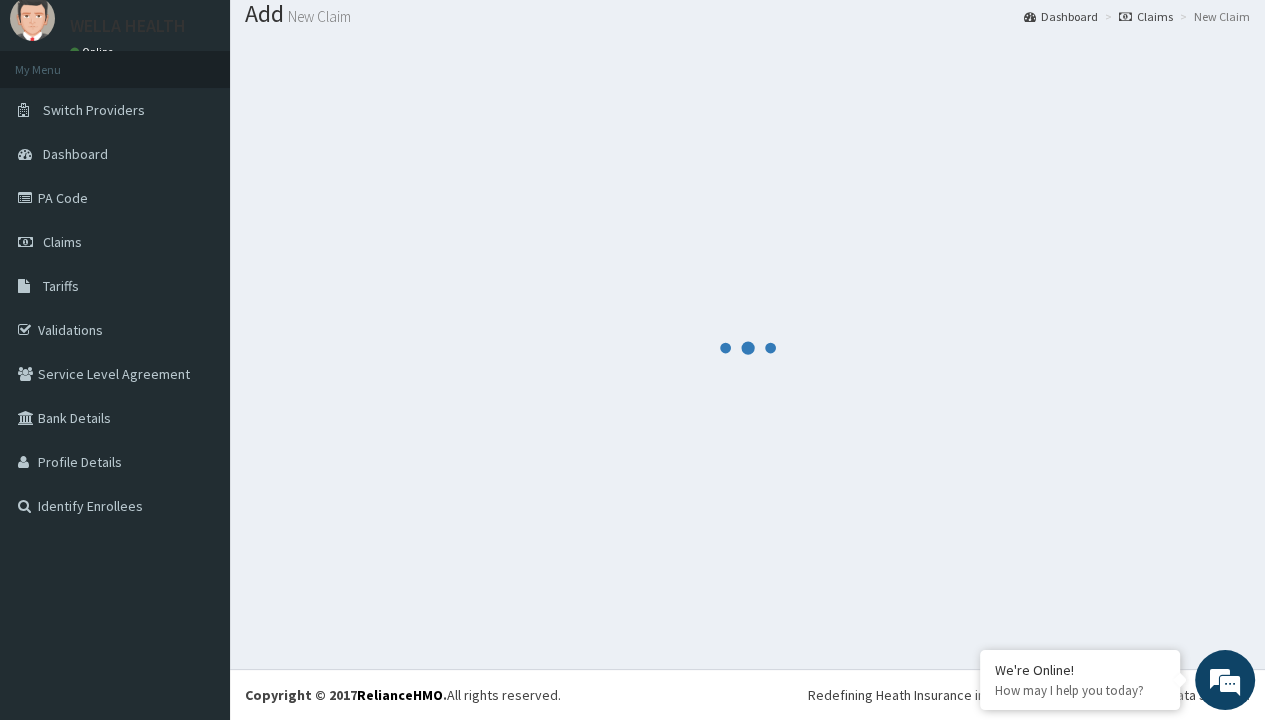 scroll, scrollTop: 856, scrollLeft: 0, axis: vertical 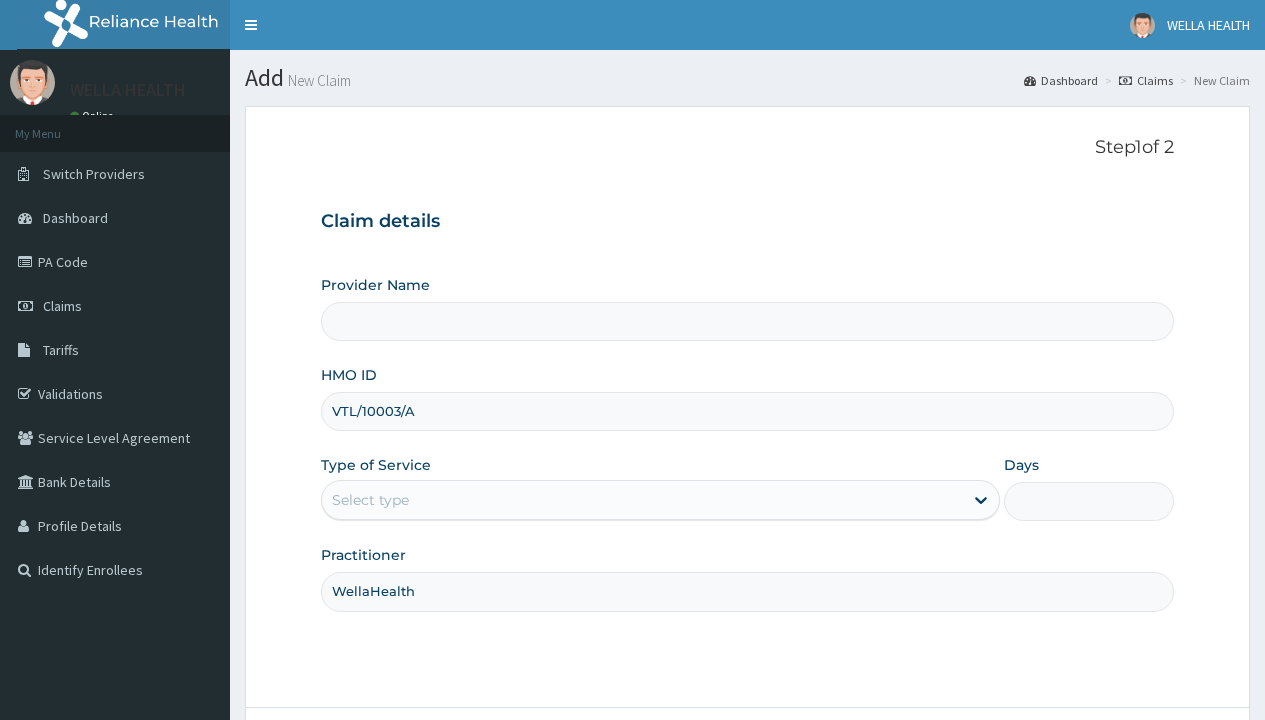 type on "WellaHealth" 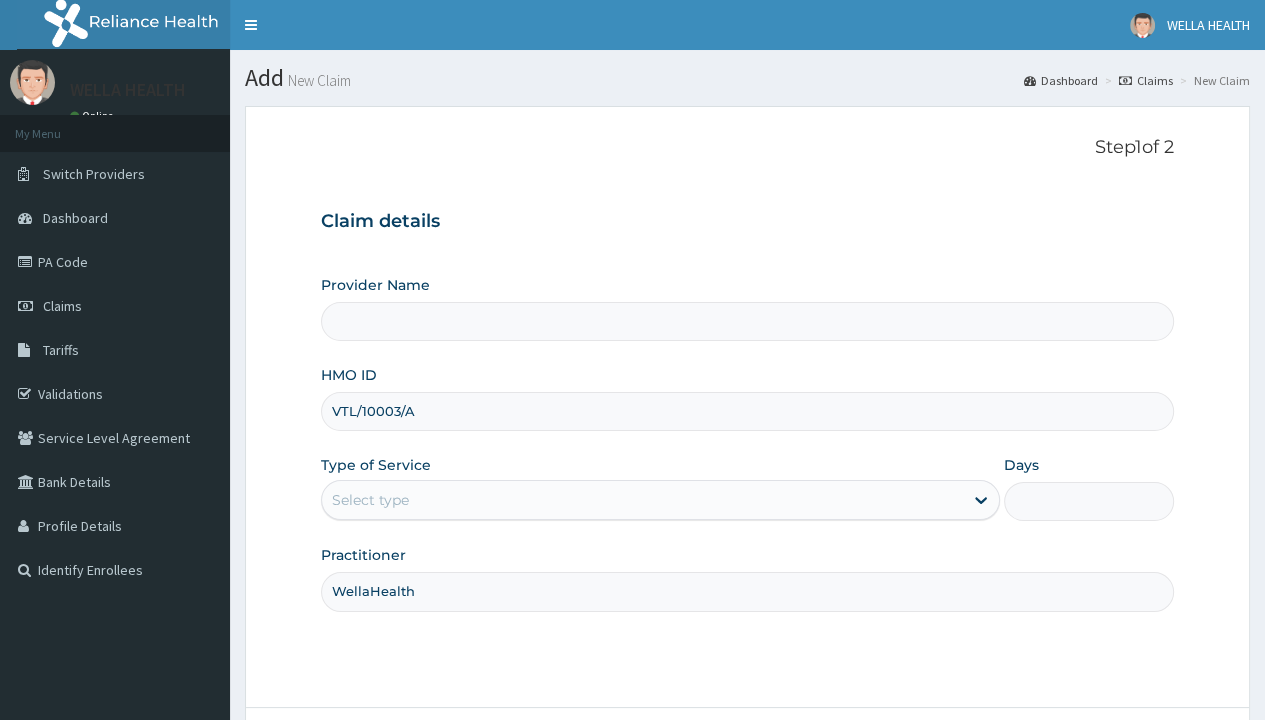 scroll, scrollTop: 0, scrollLeft: 0, axis: both 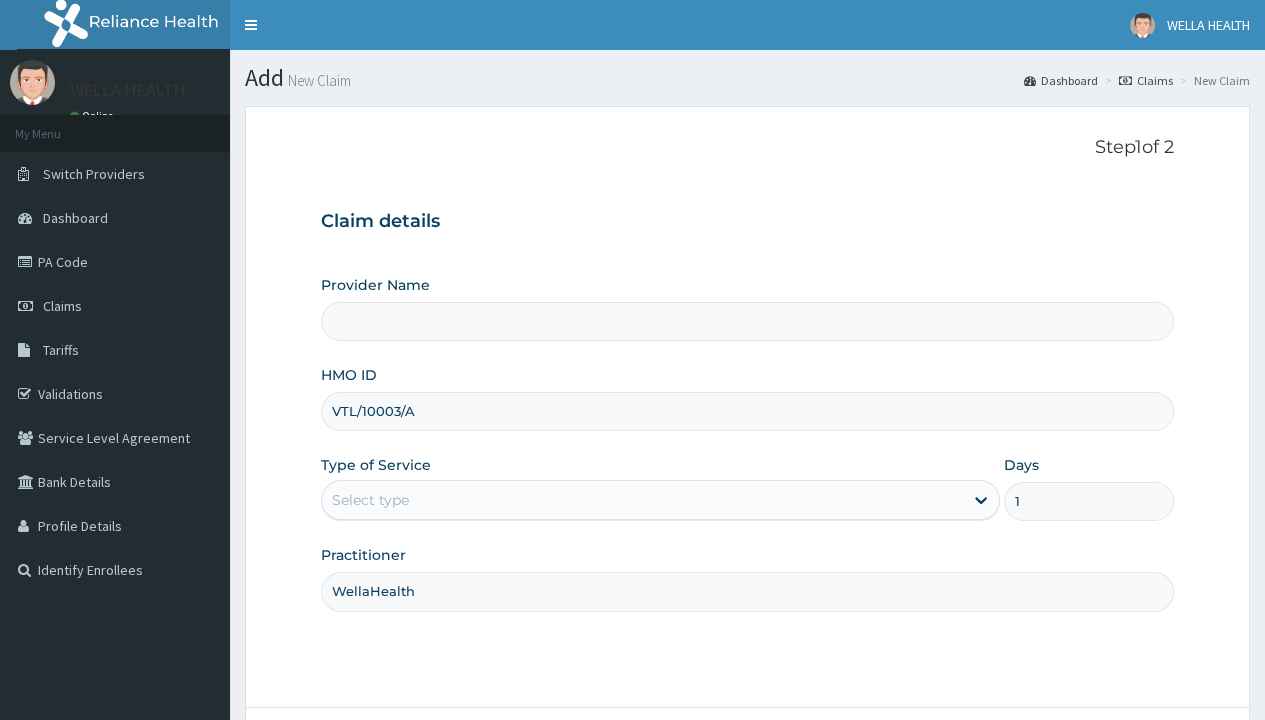 click on "Next" at bounding box center [1123, 764] 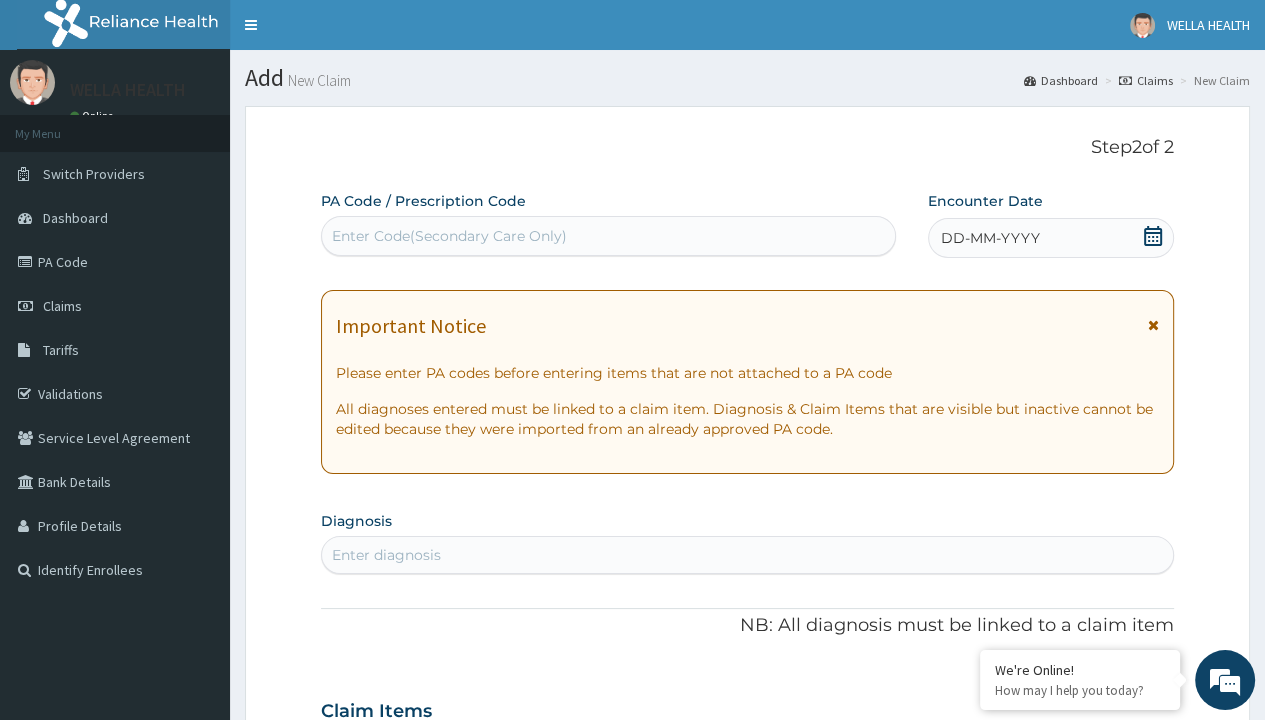 scroll, scrollTop: 167, scrollLeft: 0, axis: vertical 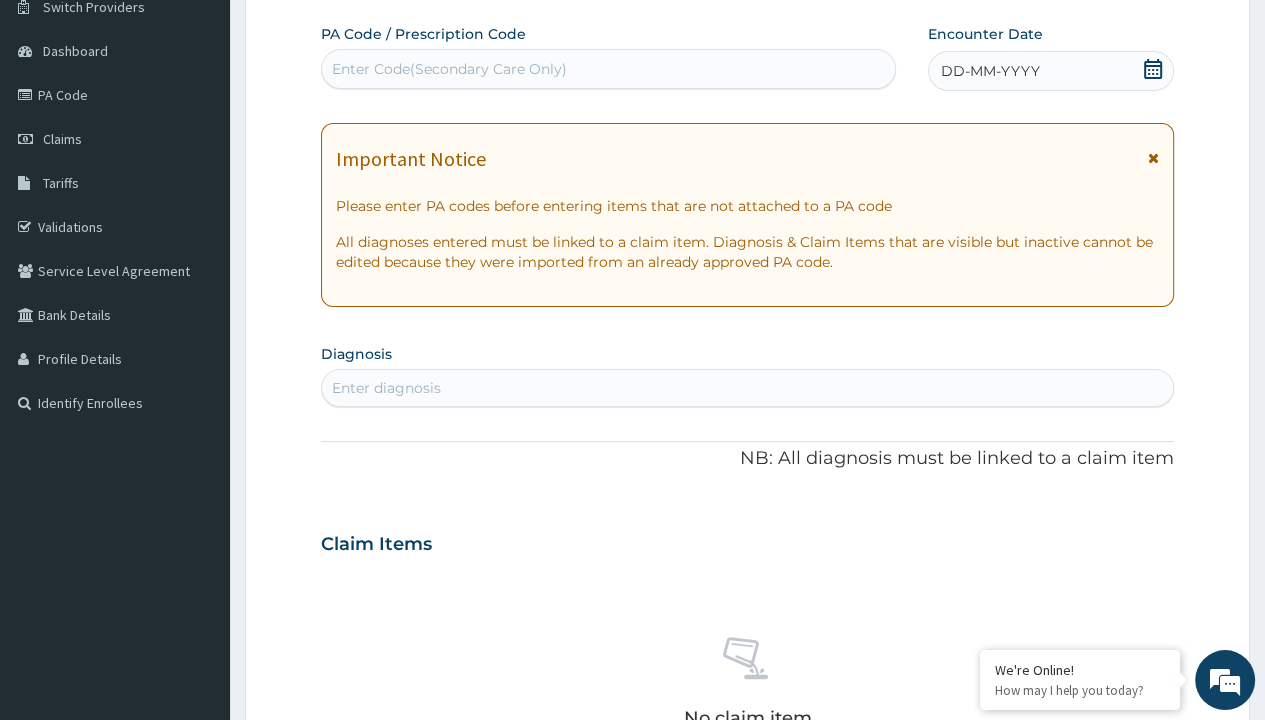 click on "DD-MM-YYYY" at bounding box center [990, 71] 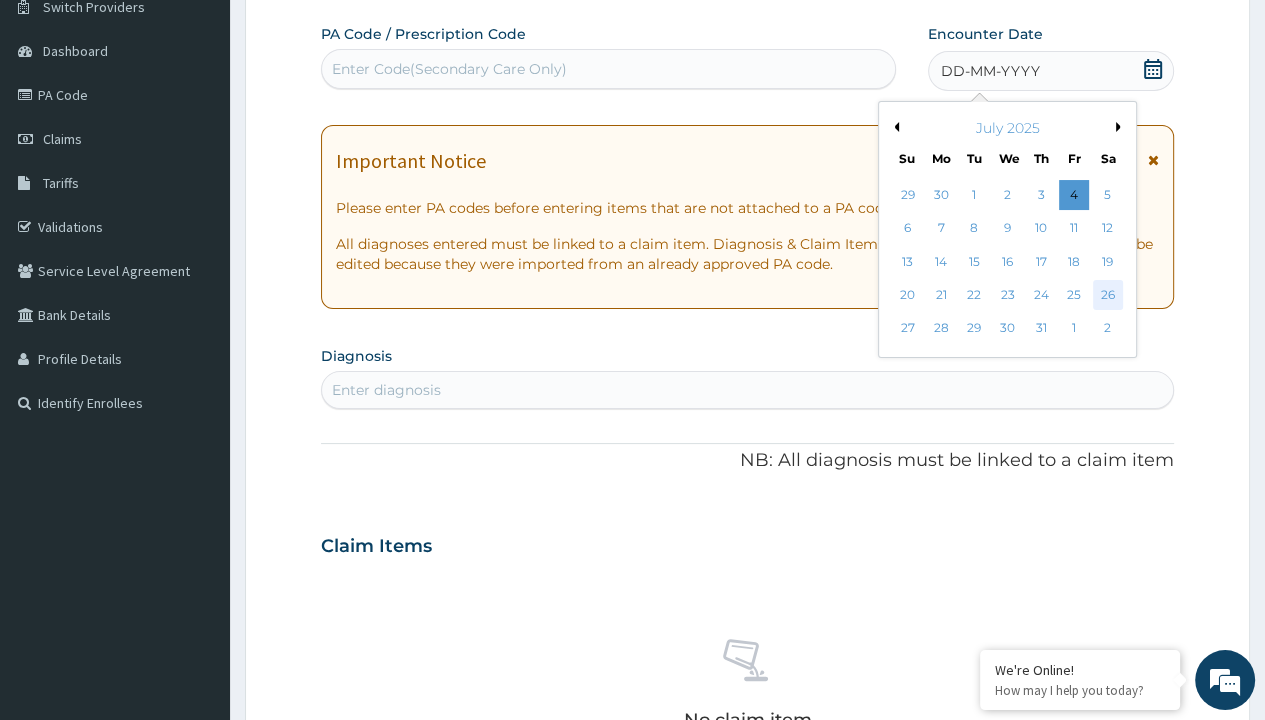 click on "26" at bounding box center (1107, 295) 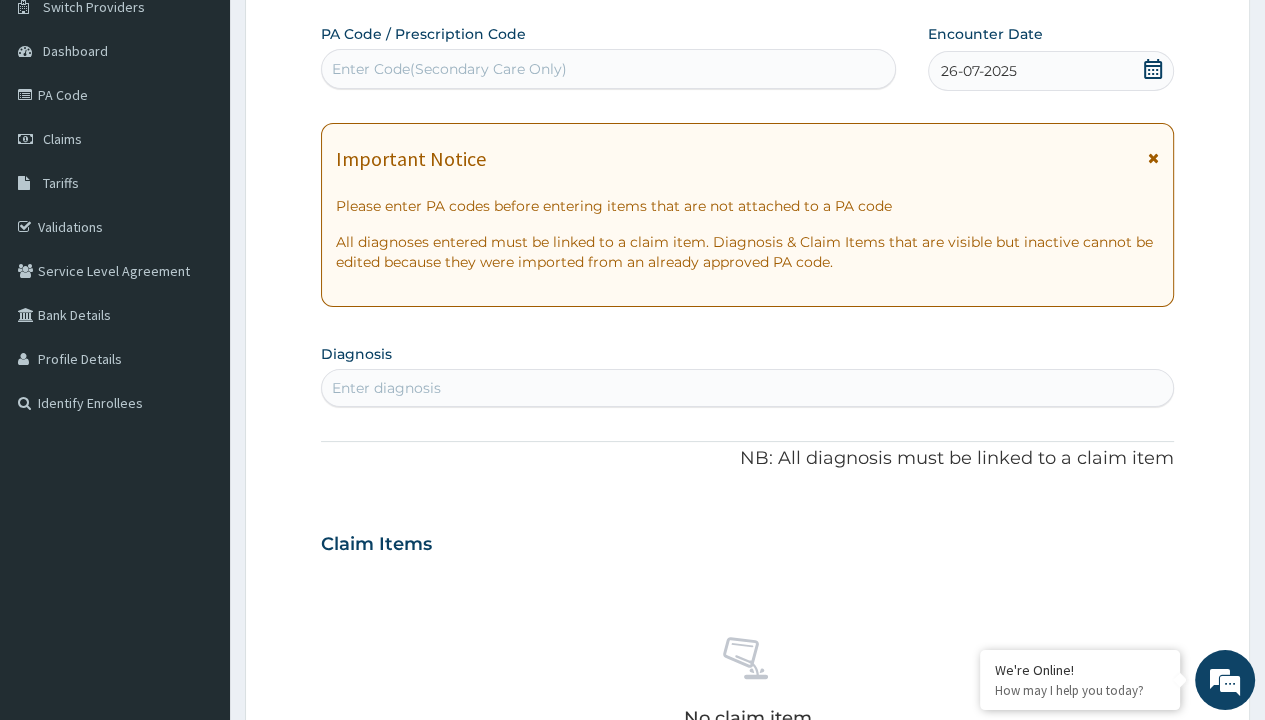 click on "Enter Code(Secondary Care Only)" at bounding box center [449, 69] 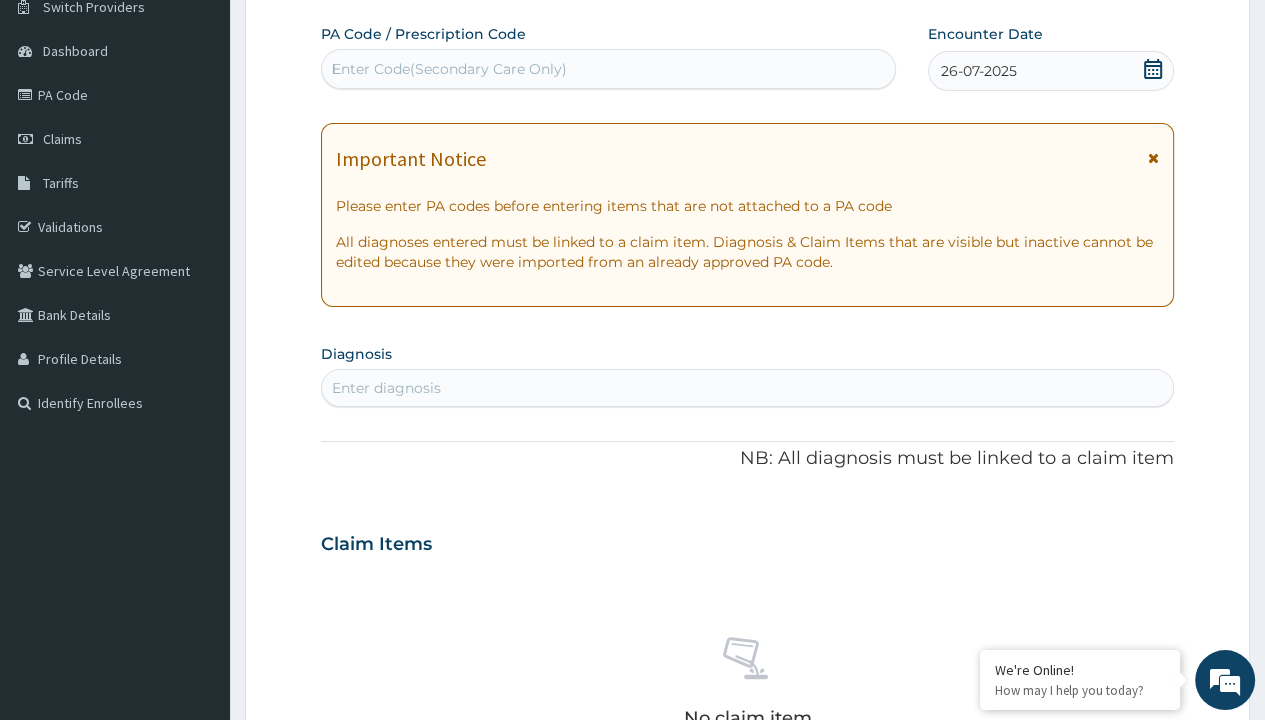 type 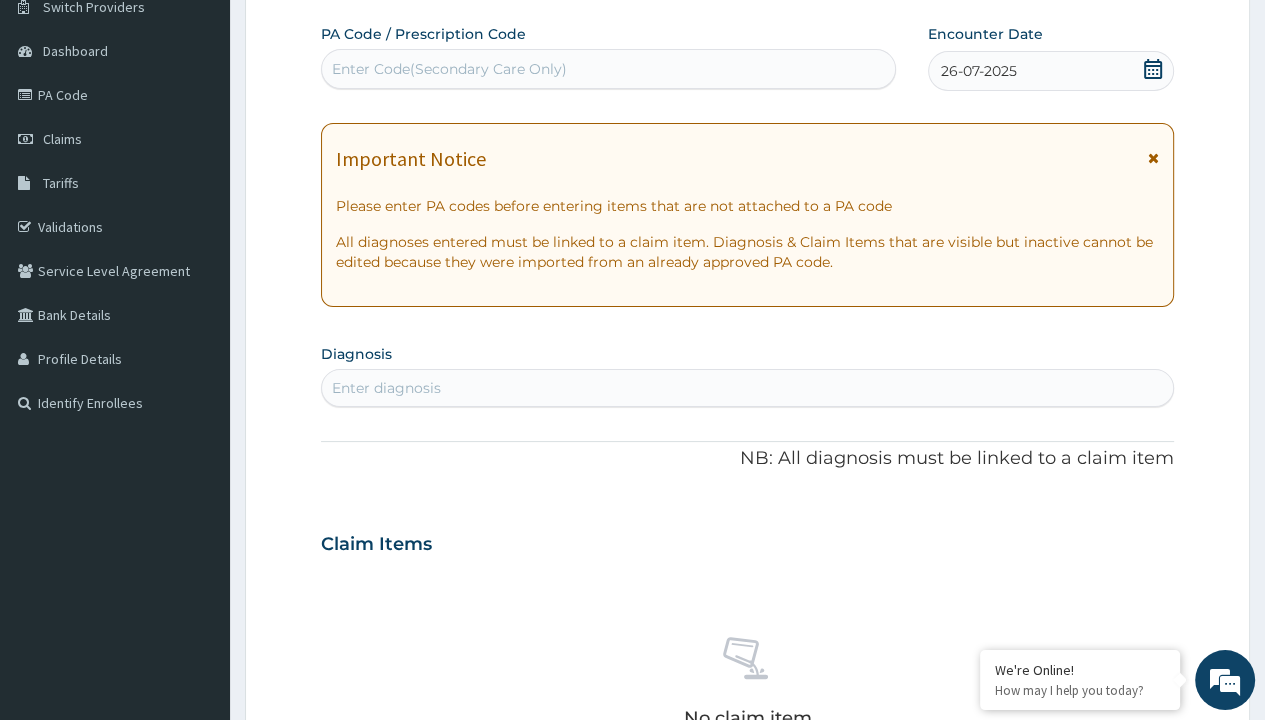 scroll, scrollTop: 0, scrollLeft: 0, axis: both 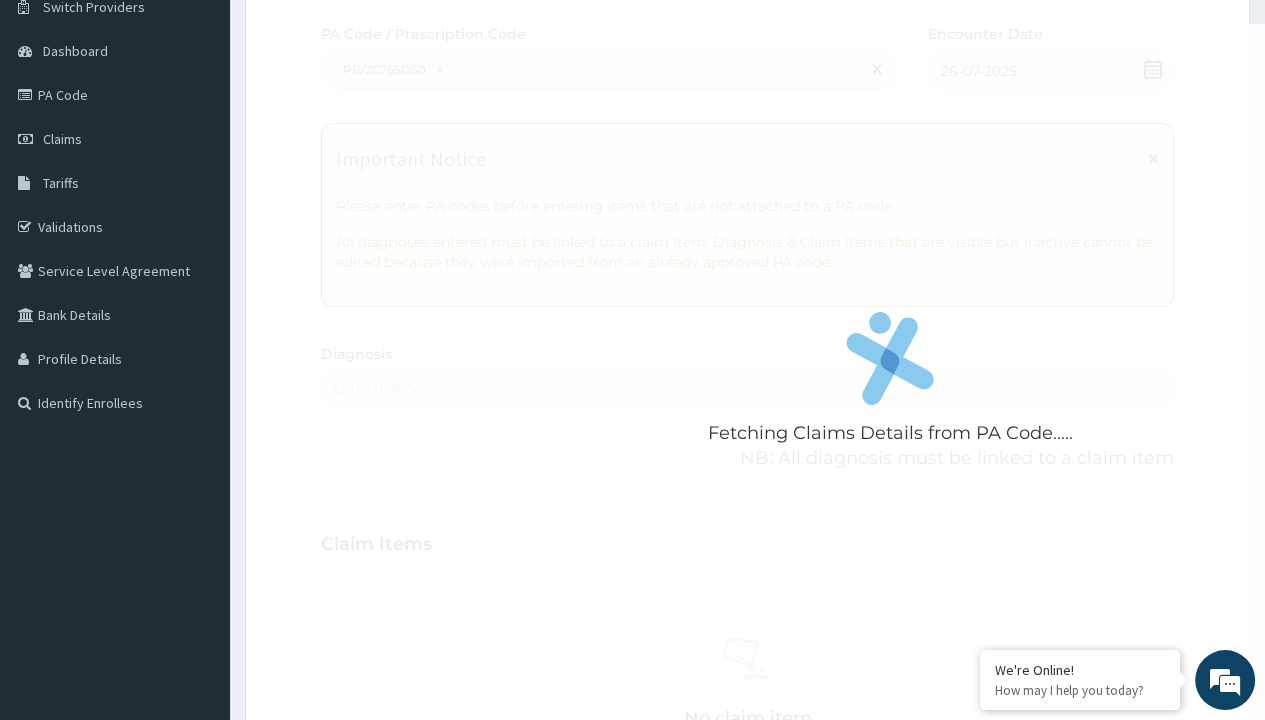 click on "Enter diagnosis" at bounding box center (386, 388) 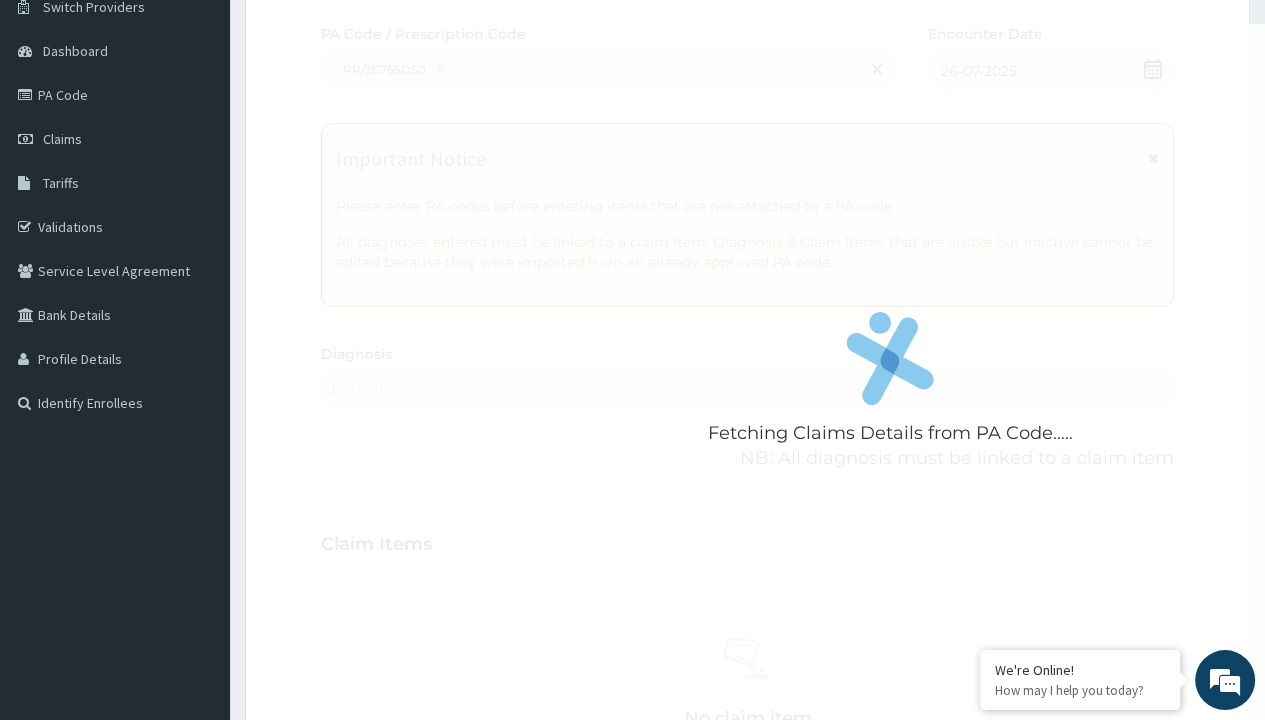 scroll, scrollTop: 0, scrollLeft: 0, axis: both 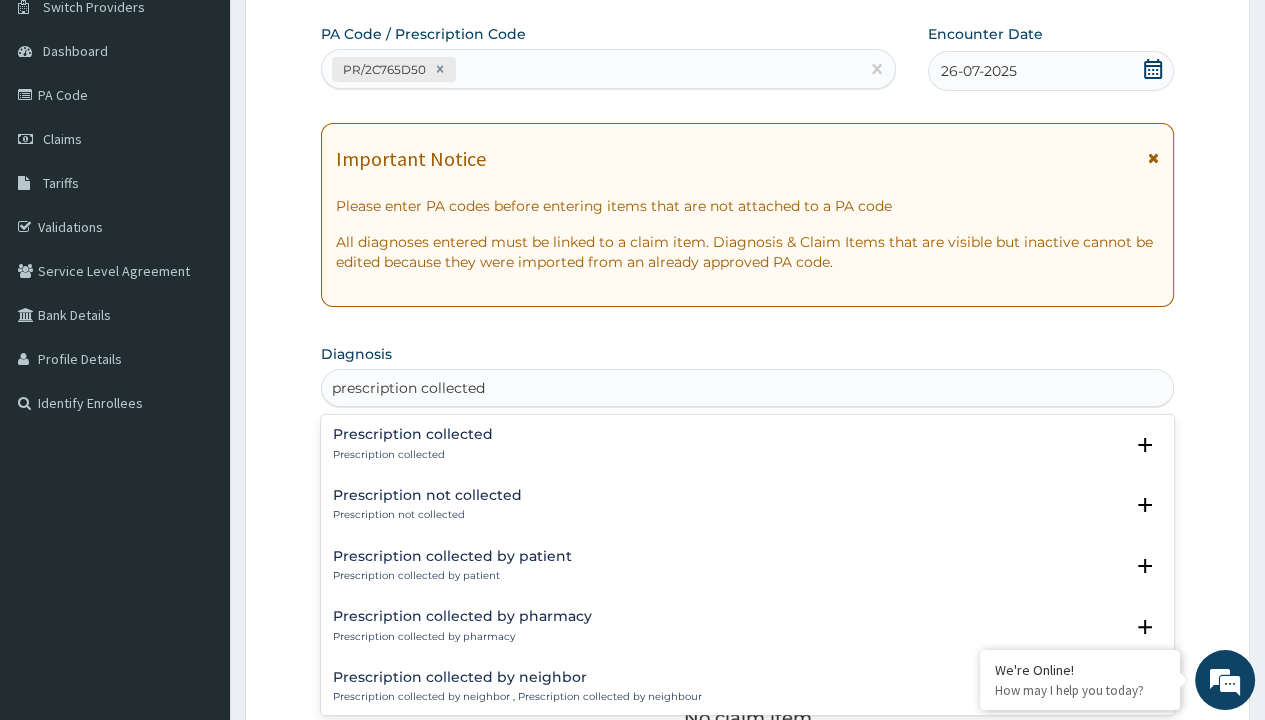 click on "Prescription collected" at bounding box center [413, 455] 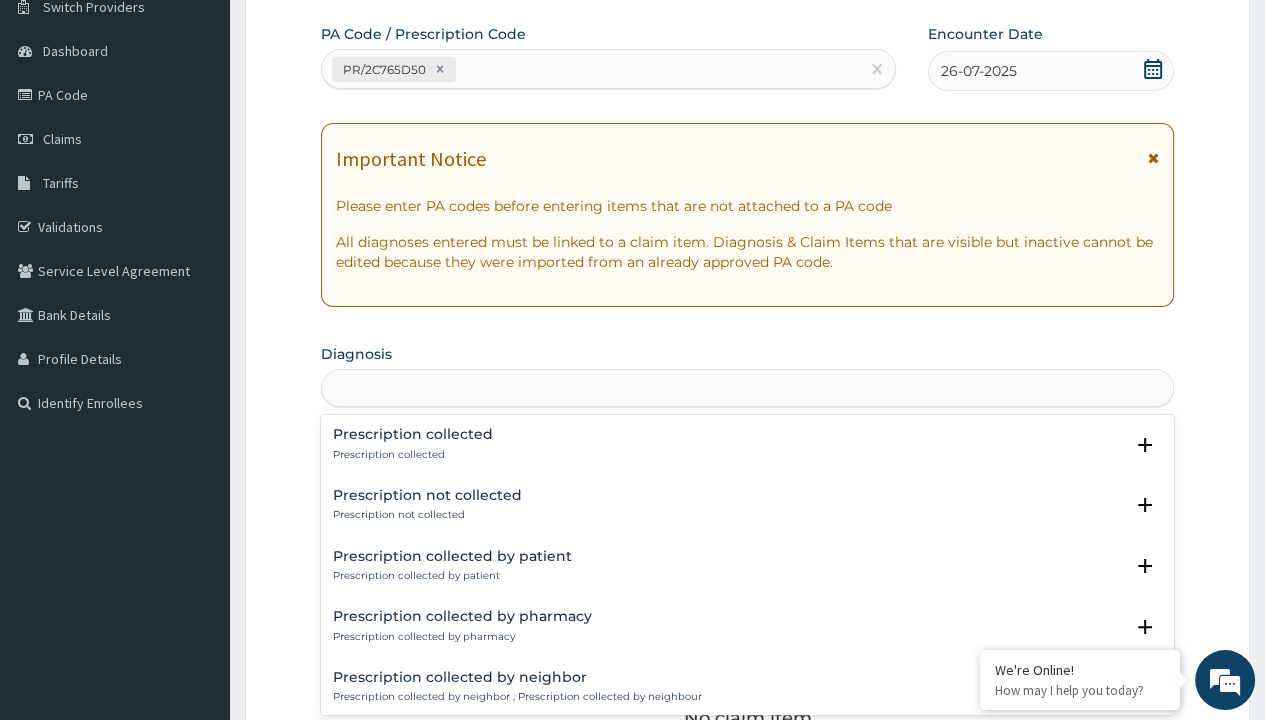 click on "Step  2  of 2 PA Code / Prescription Code PR/2C765D50 Encounter Date [DATE] Important Notice Please enter PA codes before entering items that are not attached to a PA code   All diagnoses entered must be linked to a claim item. Diagnosis option Prescription collected focused, 1 of 7. 7 results available for search term prescription collected. Use Up and Down to choose options, press Enter to select the currently focused option, press Escape to exit the menu, press Tab to select the option and exit the menu. prescription collected Prescription collected Prescription collected Select Status Query Query covers suspected (?), Keep in view (kiv), Ruled out (r/o) Confirmed Prescription not collected Prescription not collected Select Status Query Query covers suspected (?), Keep in view (kiv), Ruled out (r/o) Confirmed Prescription collected by patient Select Status Query Confirmed" at bounding box center [747, 571] 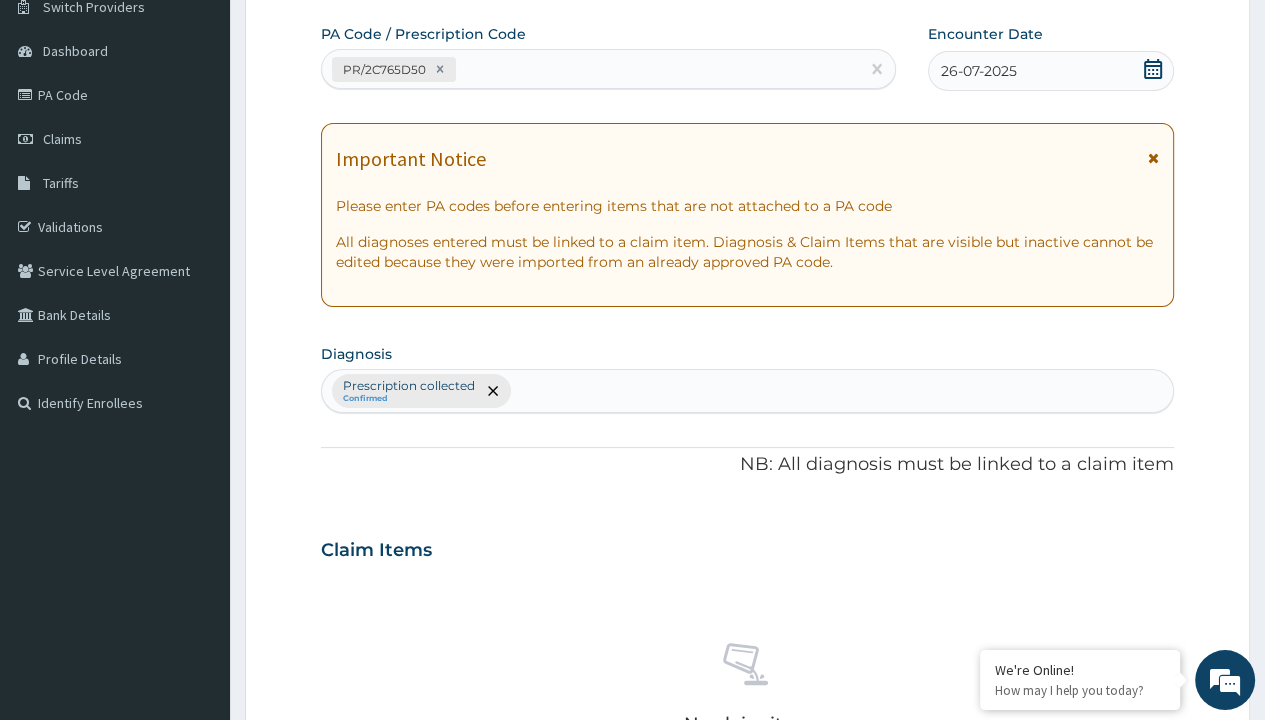 click on "Procedures" at bounding box center (419, 943) 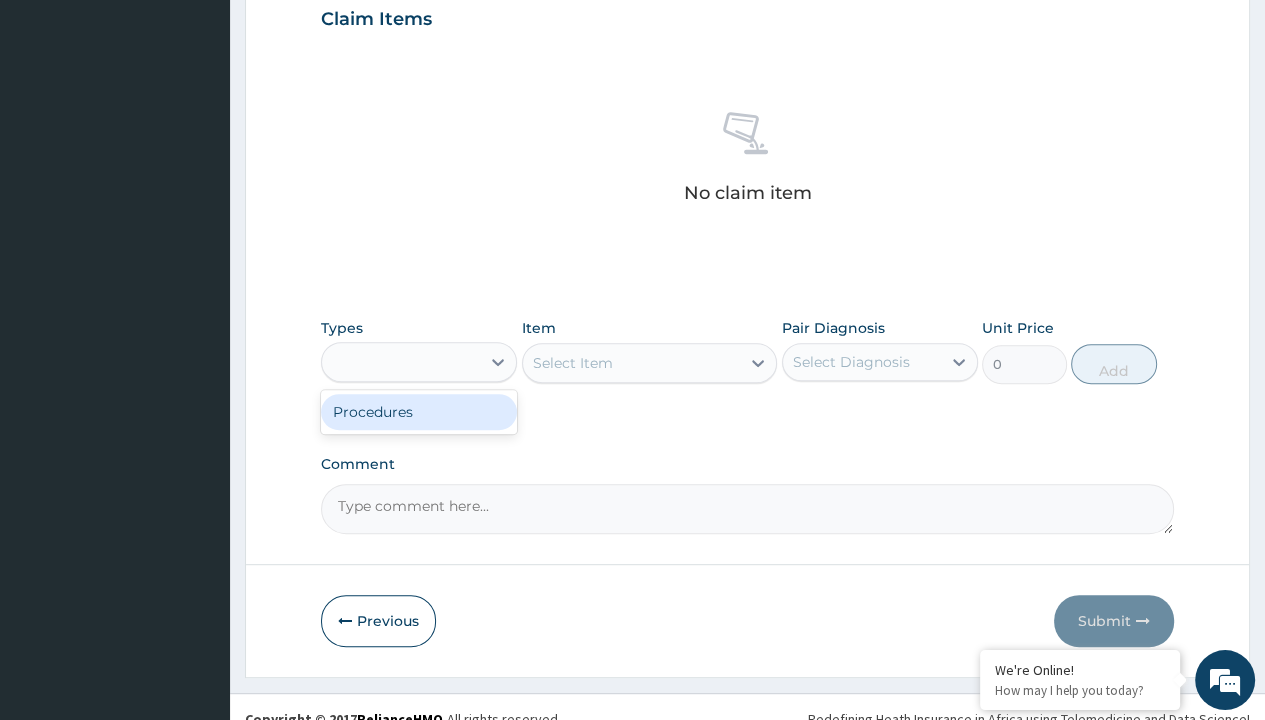 scroll, scrollTop: 0, scrollLeft: 0, axis: both 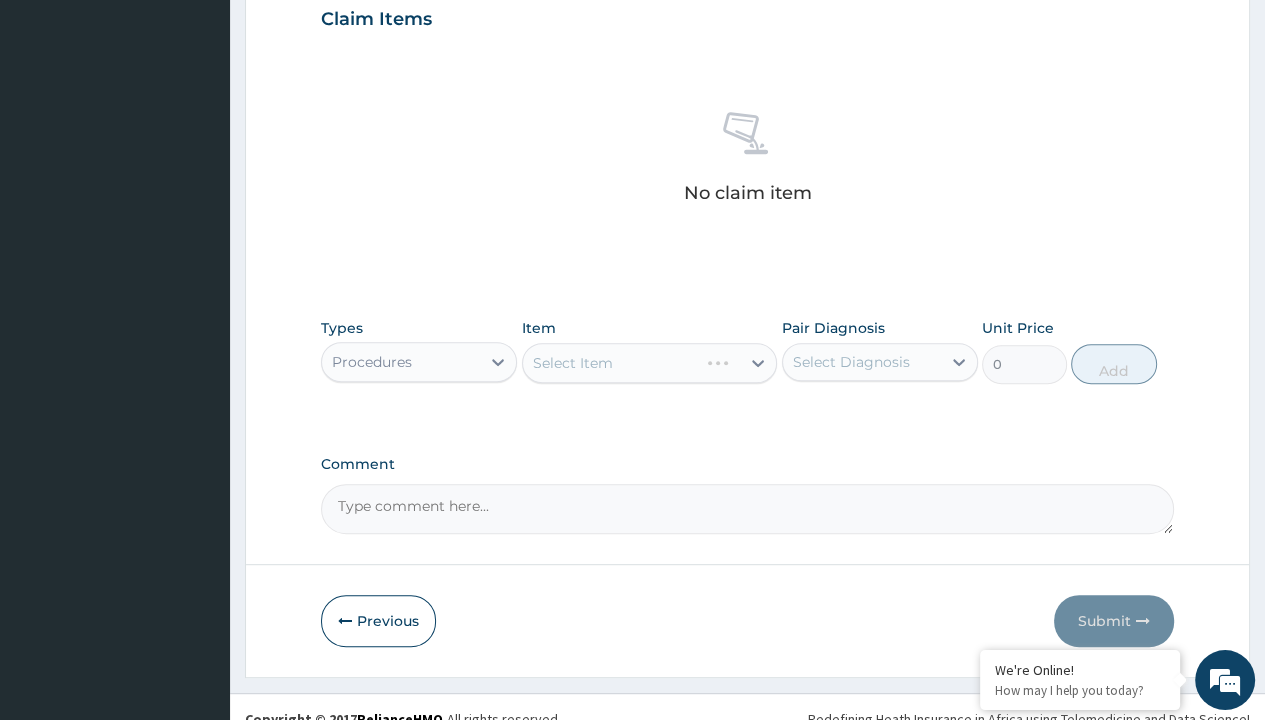 click on "Select Item" at bounding box center [573, 363] 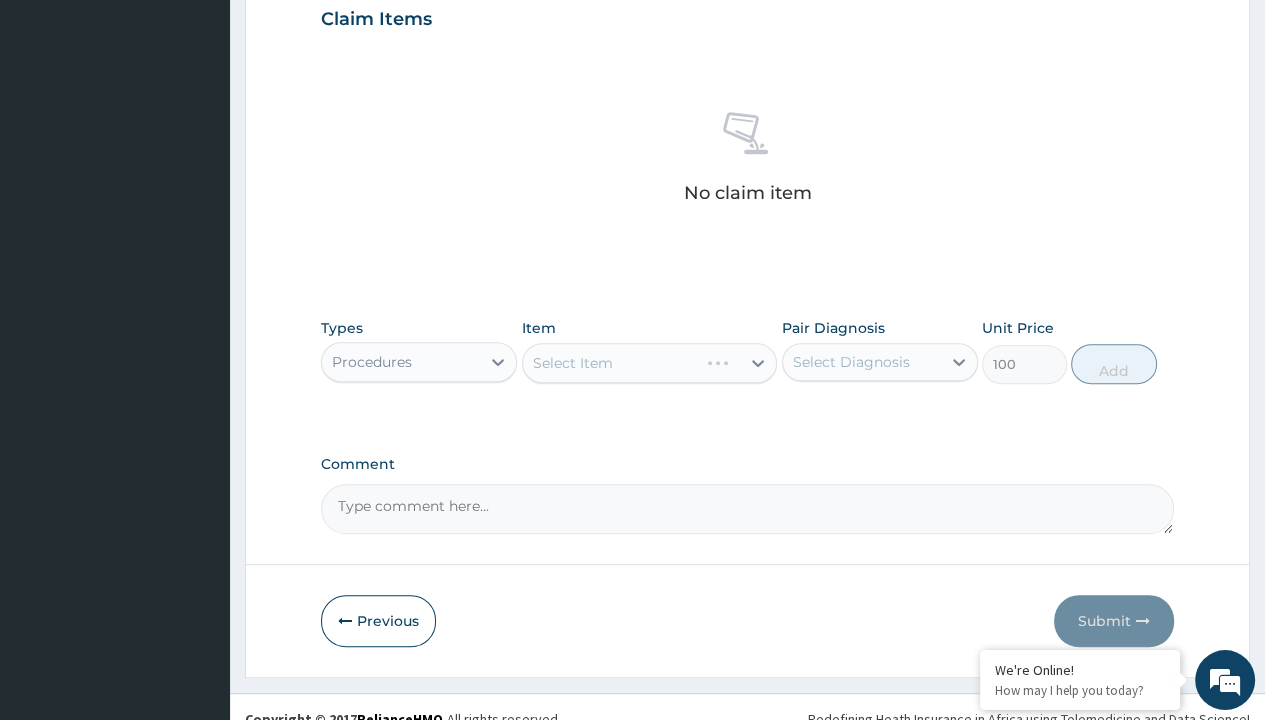 click on "Prescription collected" at bounding box center (409, -145) 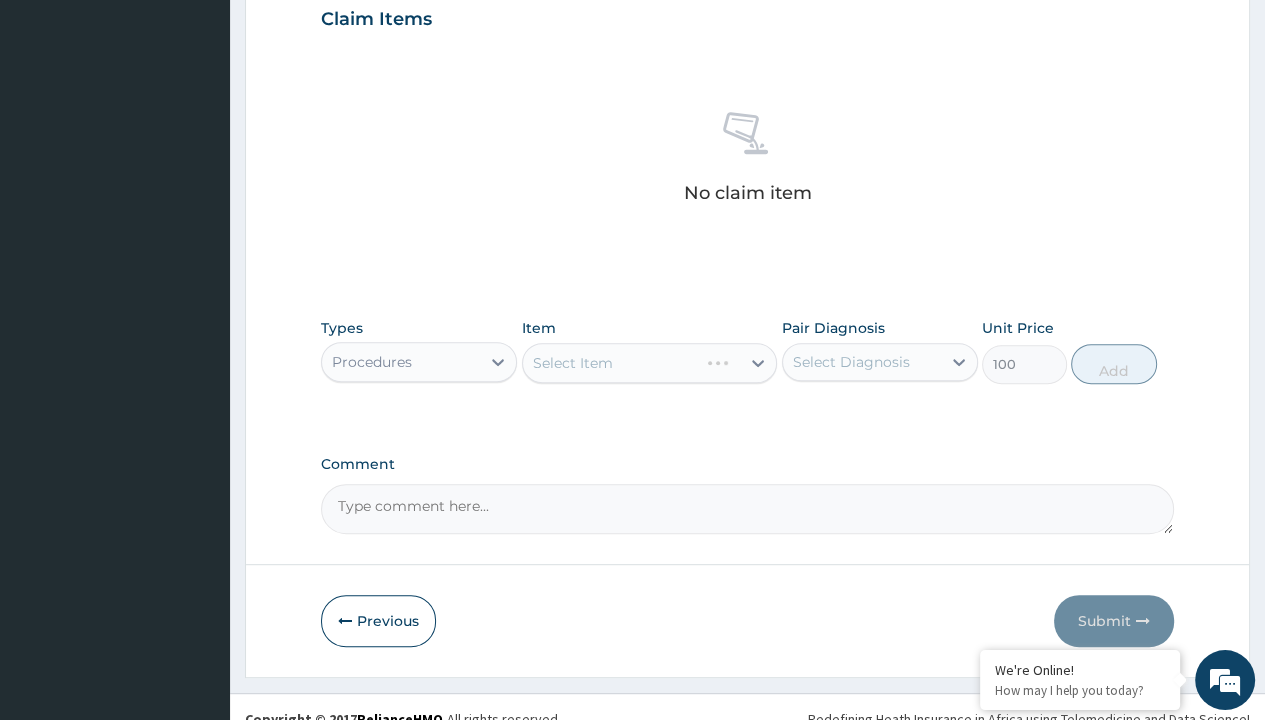 scroll, scrollTop: 0, scrollLeft: 0, axis: both 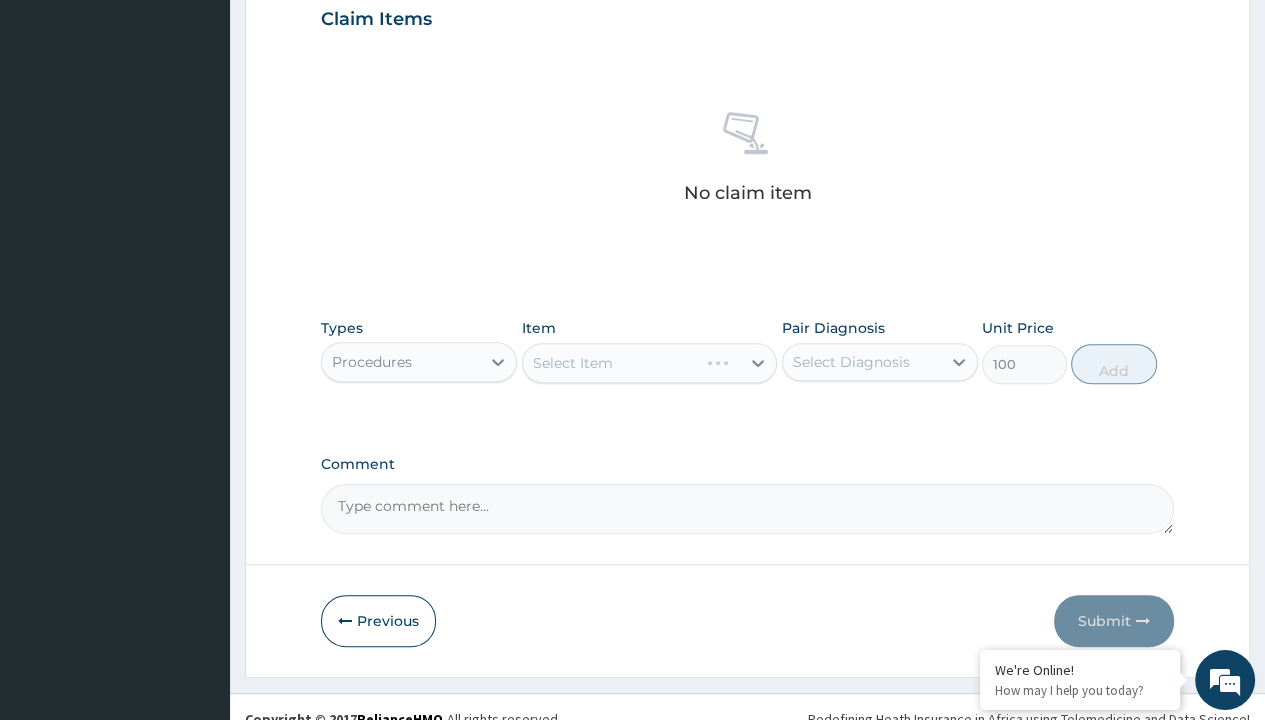 type on "prescription collected" 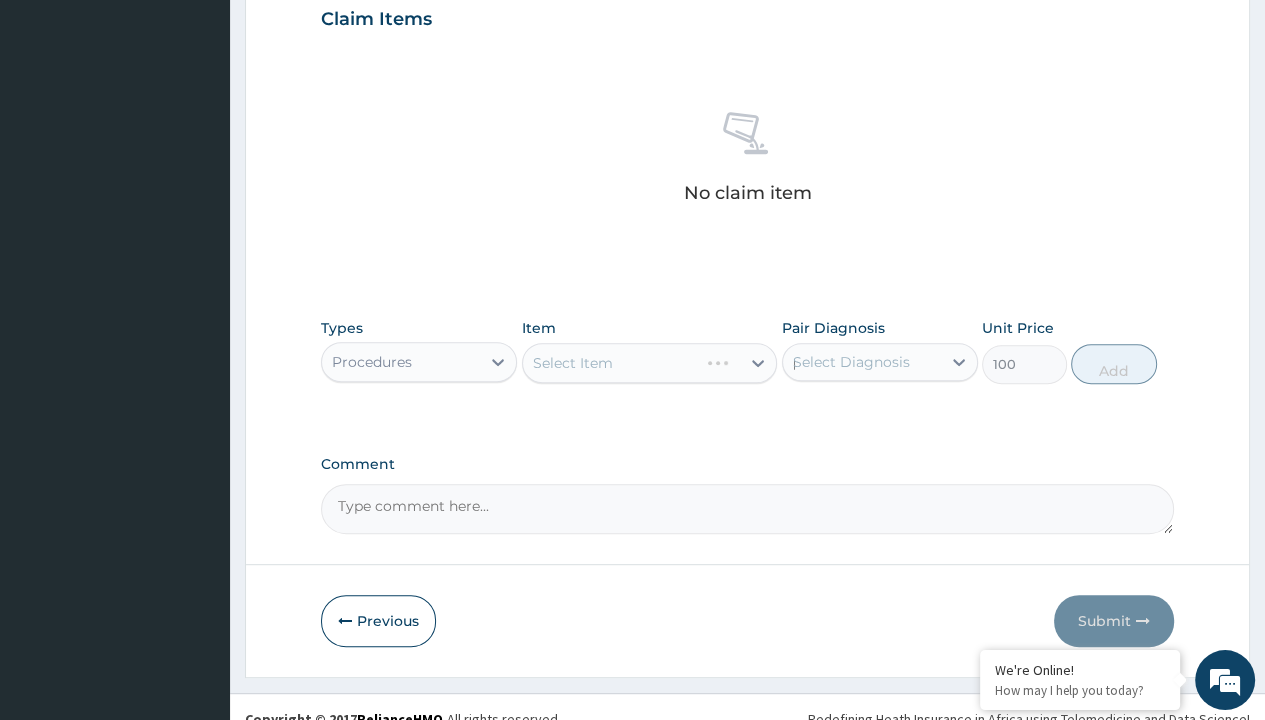 type 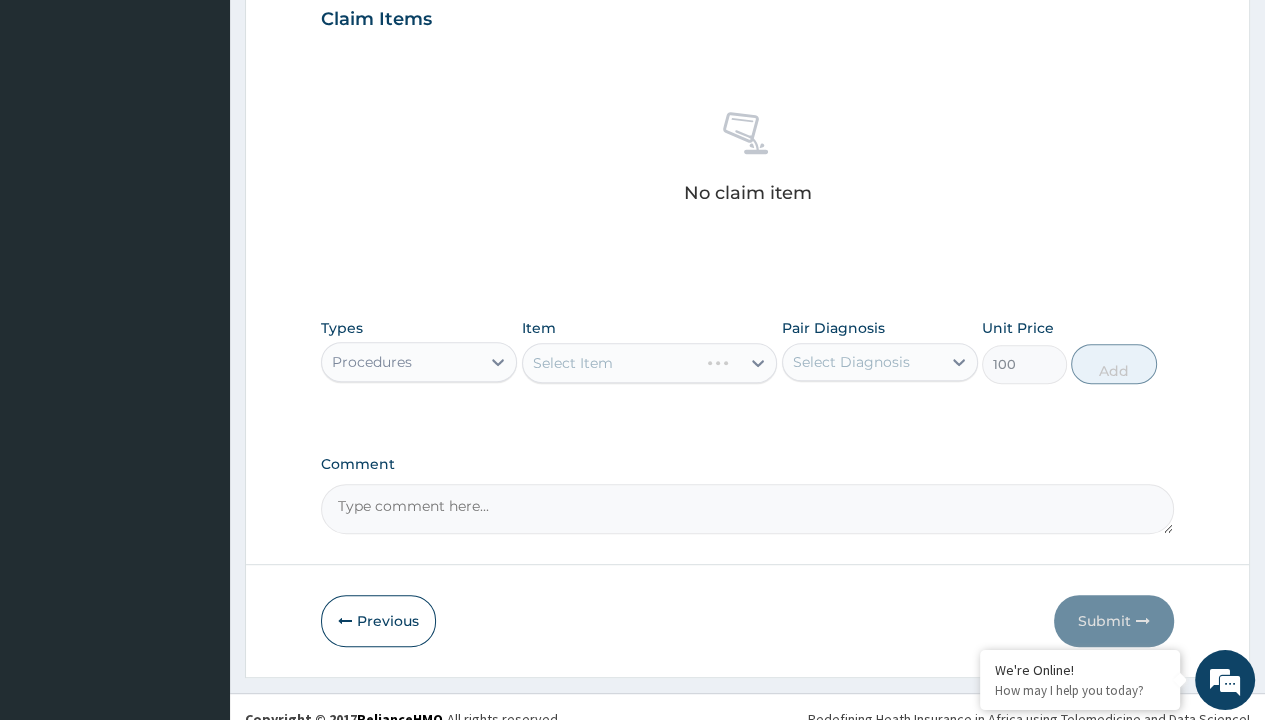 scroll, scrollTop: 720, scrollLeft: 0, axis: vertical 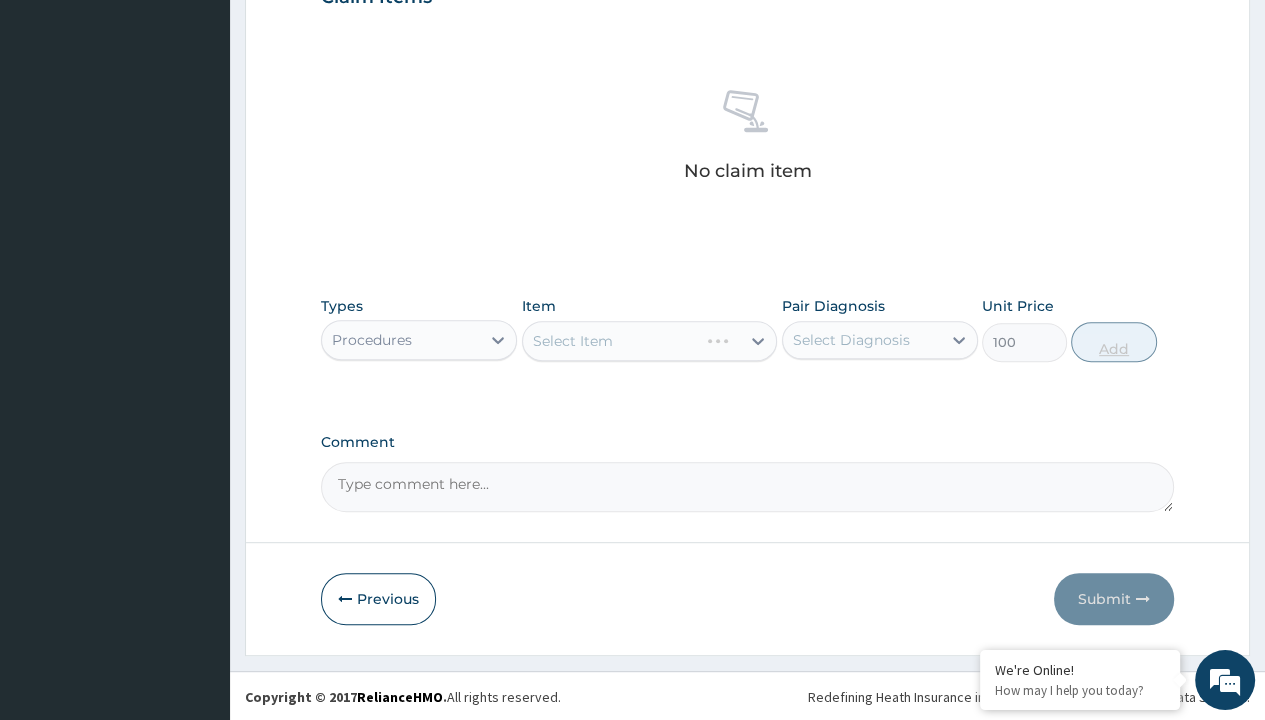click on "Add" at bounding box center [1113, 342] 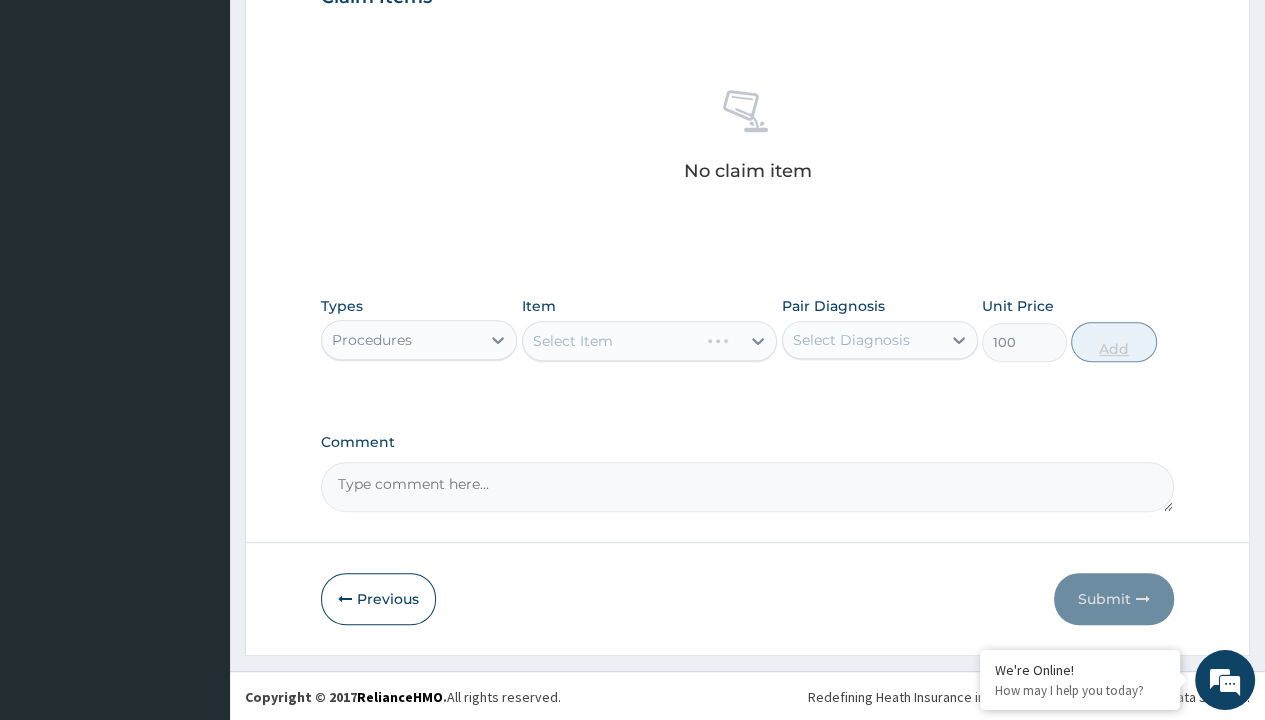 type on "0" 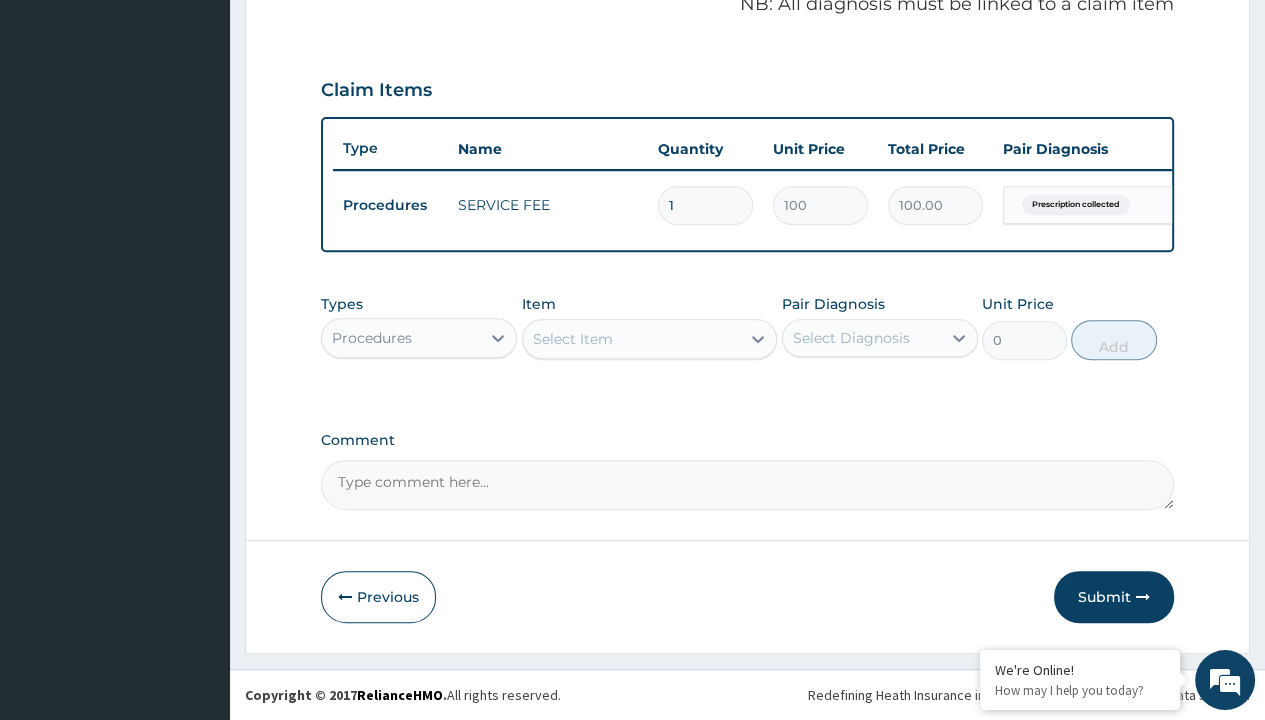 click on "Step  2  of 2 PA Code / Prescription Code PR/2C765D50 Encounter Date 26-07-2025 Important Notice Please enter PA codes before entering items that are not attached to a PA code   All diagnoses entered must be linked to a claim item. Diagnosis & Claim Items that are visible but inactive cannot be edited because they were imported from an already approved PA code. Diagnosis Prescription collected Confirmed NB: All diagnosis must be linked to a claim item Claim Items Type Name Quantity Unit Price Total Price Pair Diagnosis Actions Procedures SERVICE FEE 1 100 100.00 Prescription collected Delete Types Procedures Item Select Item Pair Diagnosis Select Diagnosis Unit Price 0 Add Comment     Previous   Submit" at bounding box center [747, 66] 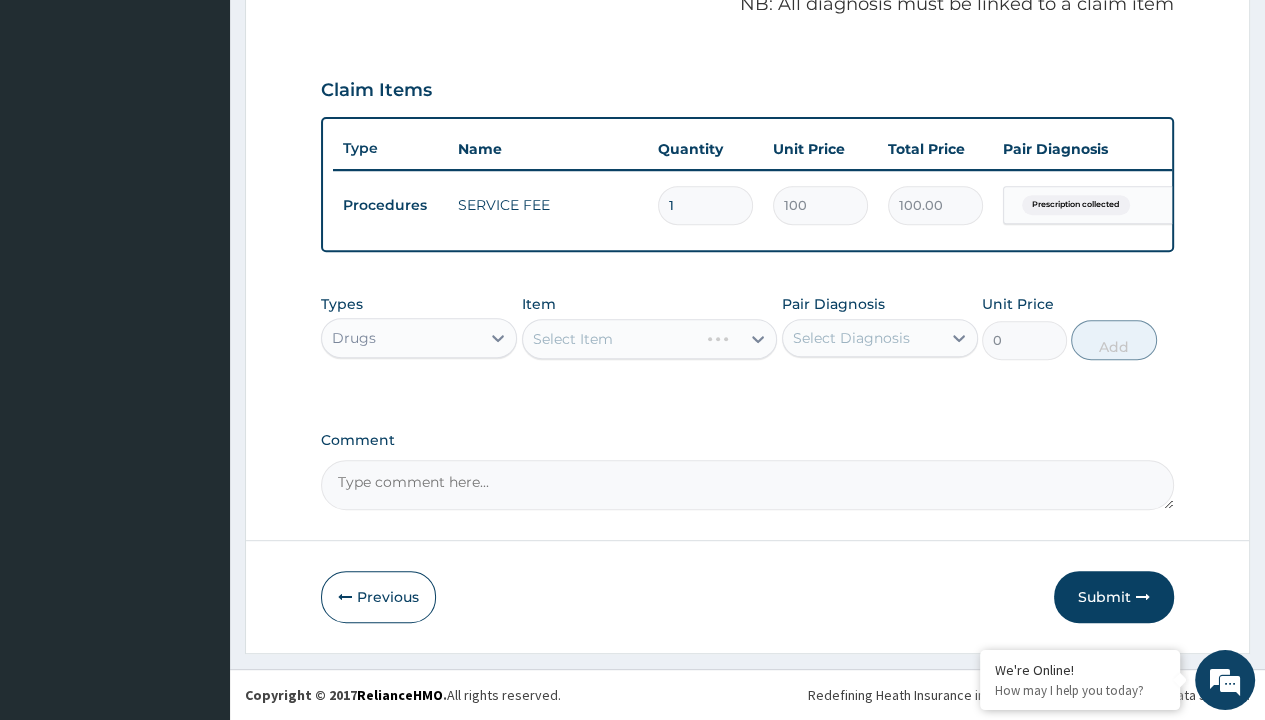 click on "Select Item" at bounding box center [573, 339] 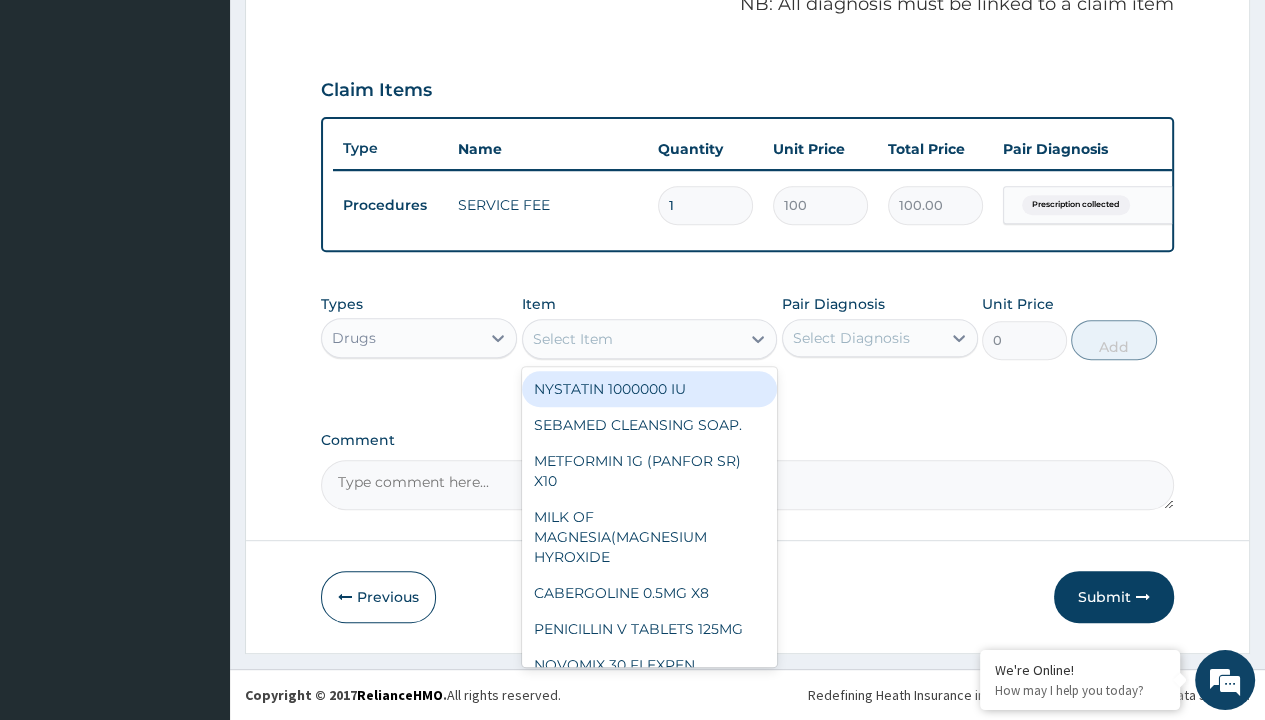 type on "brustan-n (ibuprofen) 400mg tablet" 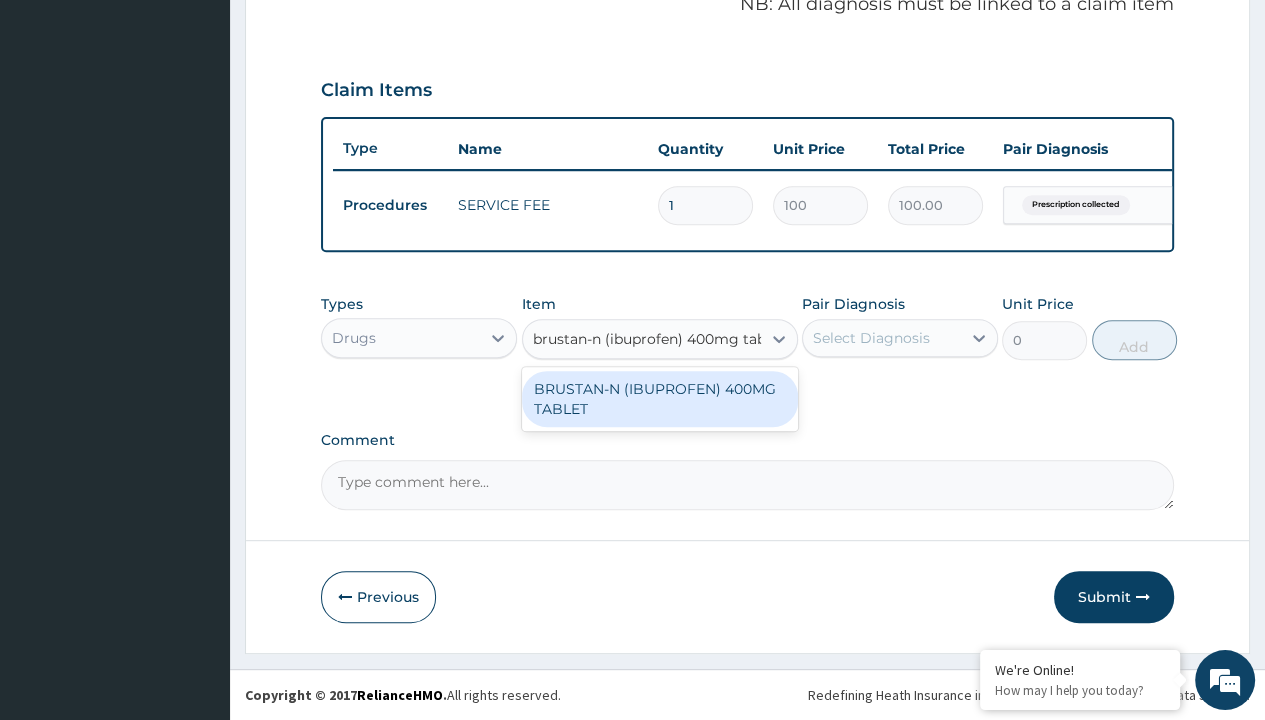 scroll, scrollTop: 0, scrollLeft: 0, axis: both 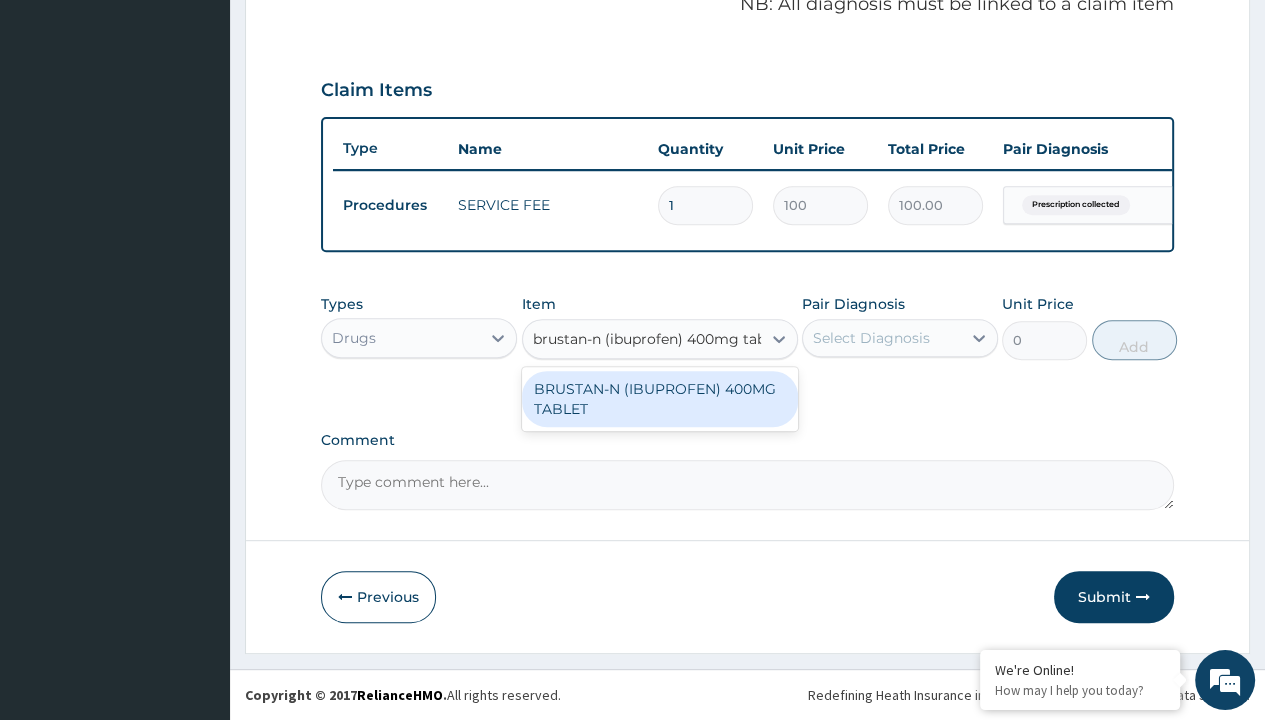 click on "BRUSTAN-N (IBUPROFEN) 400MG TABLET" at bounding box center (660, 399) 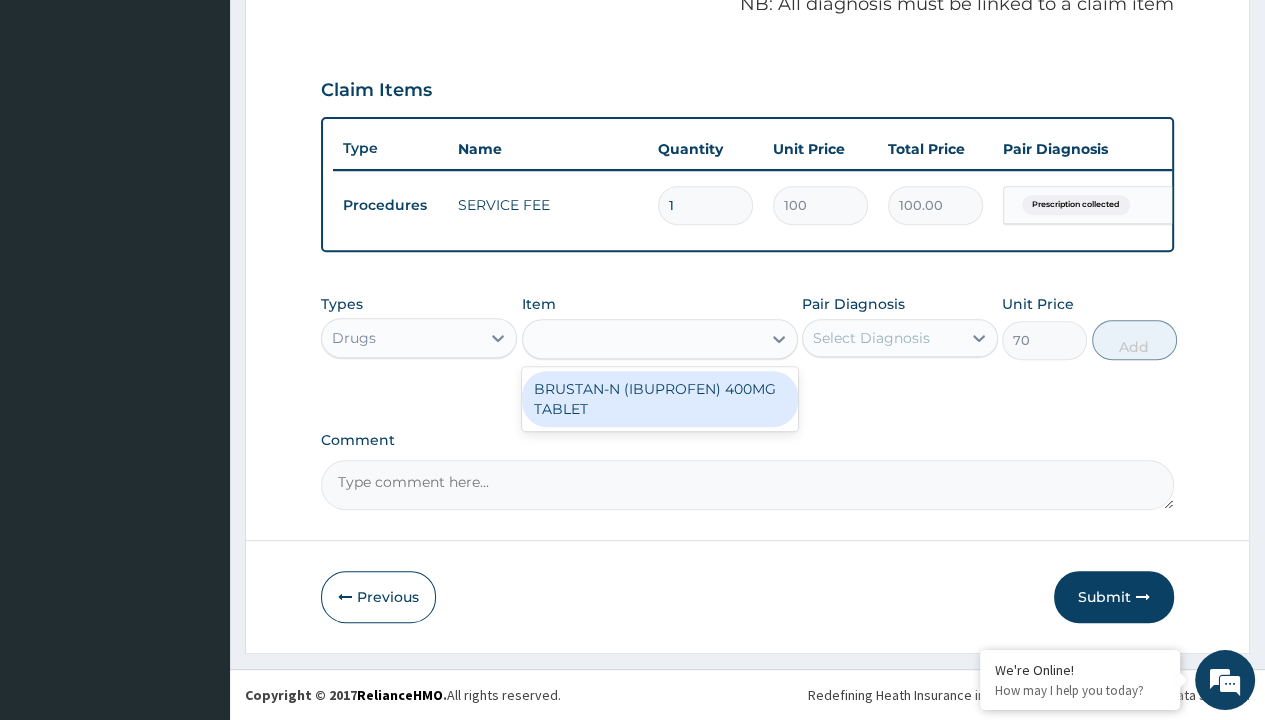click on "Prescription collected" at bounding box center [409, -74] 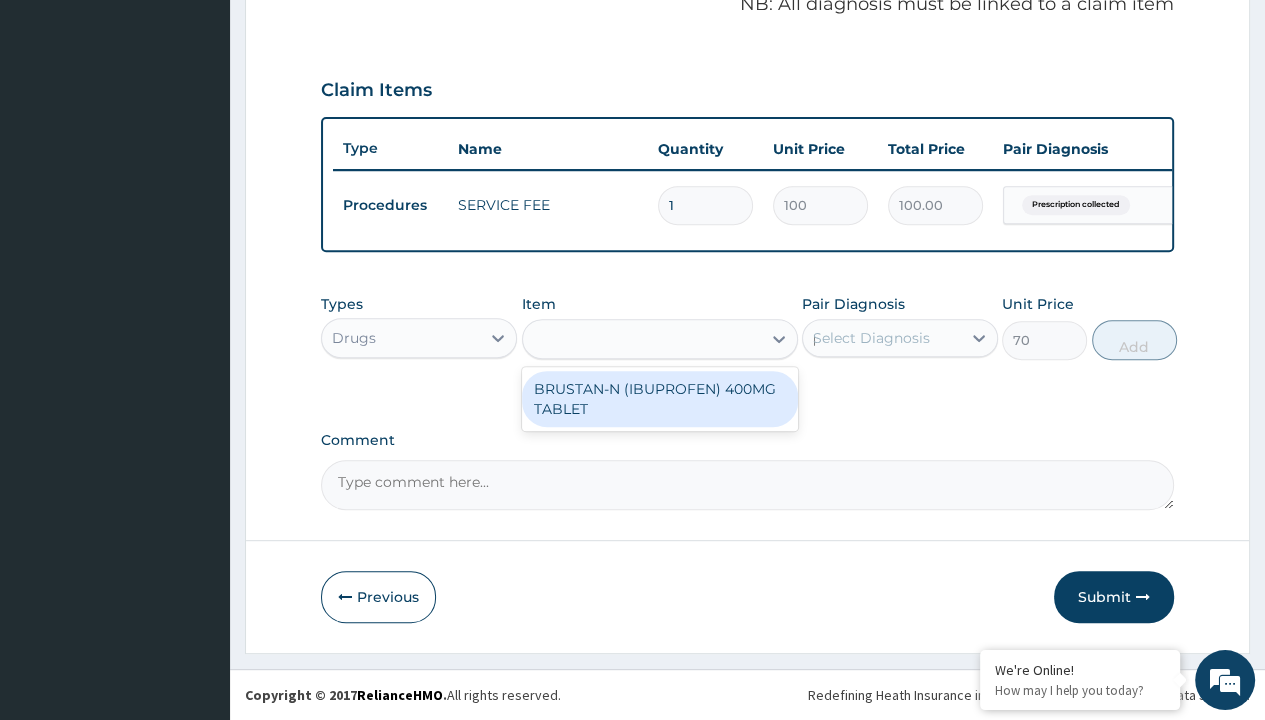 type 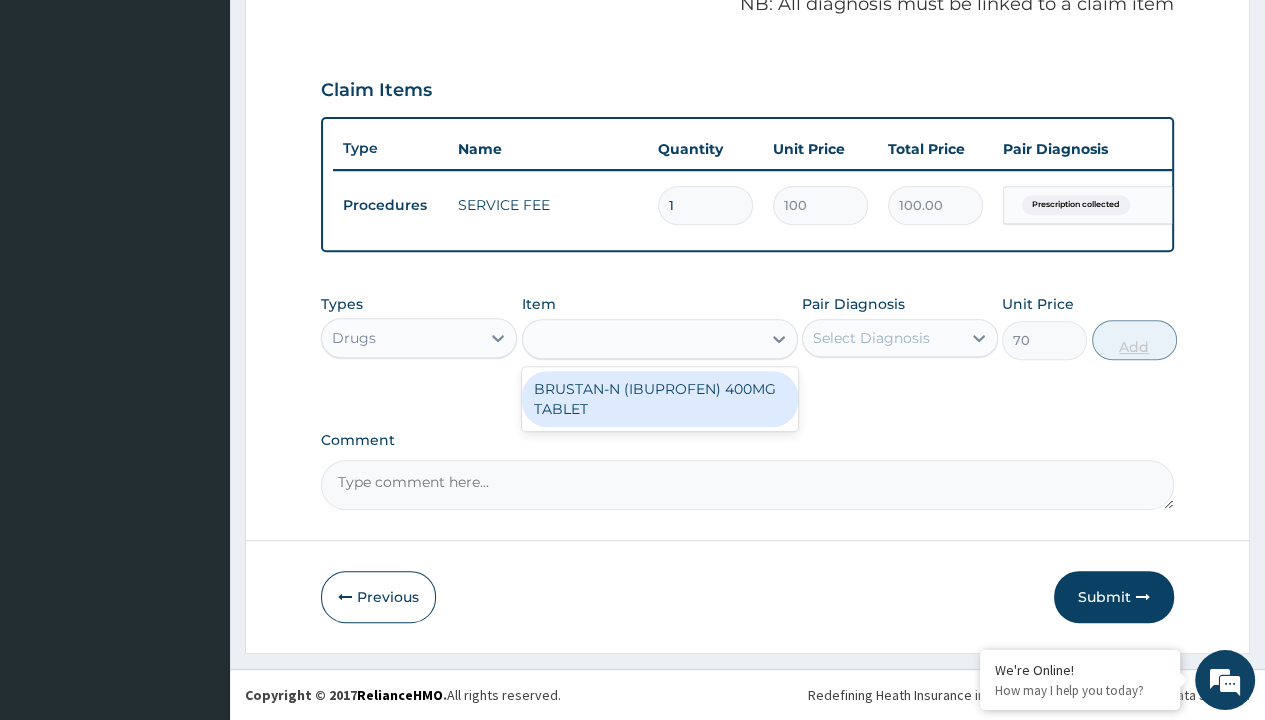 click on "Add" at bounding box center [1134, 340] 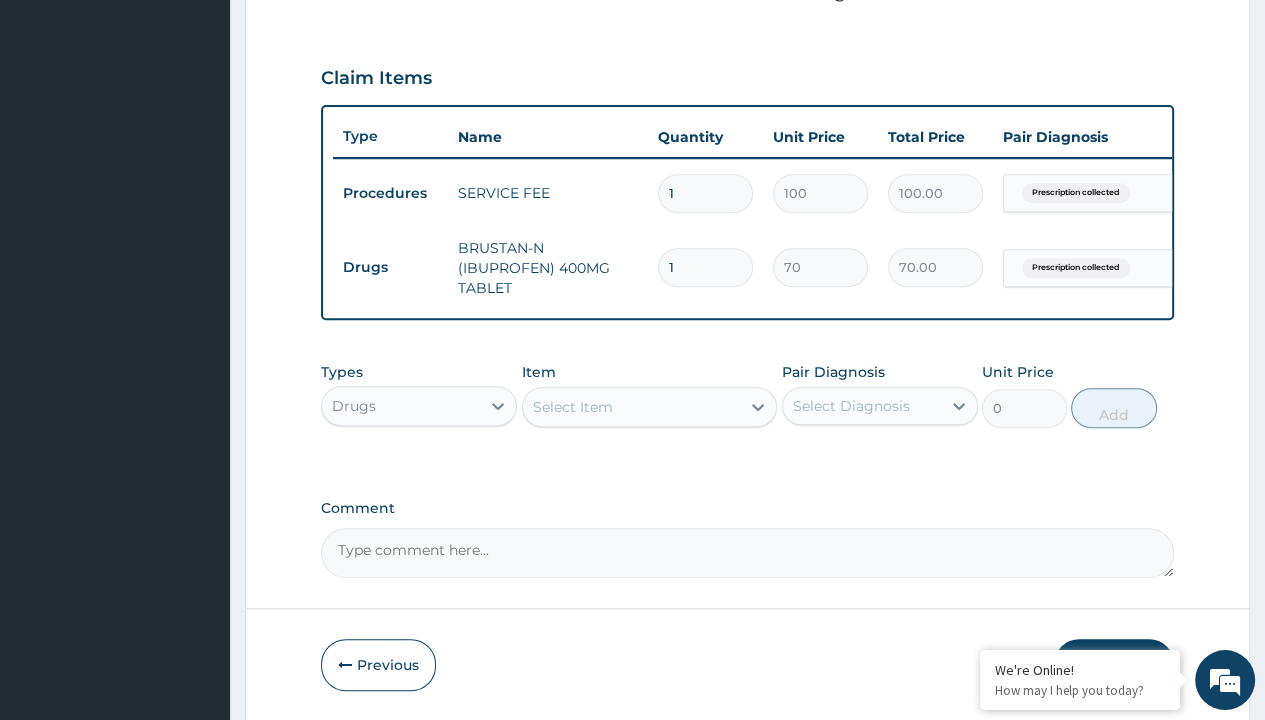 type on "10" 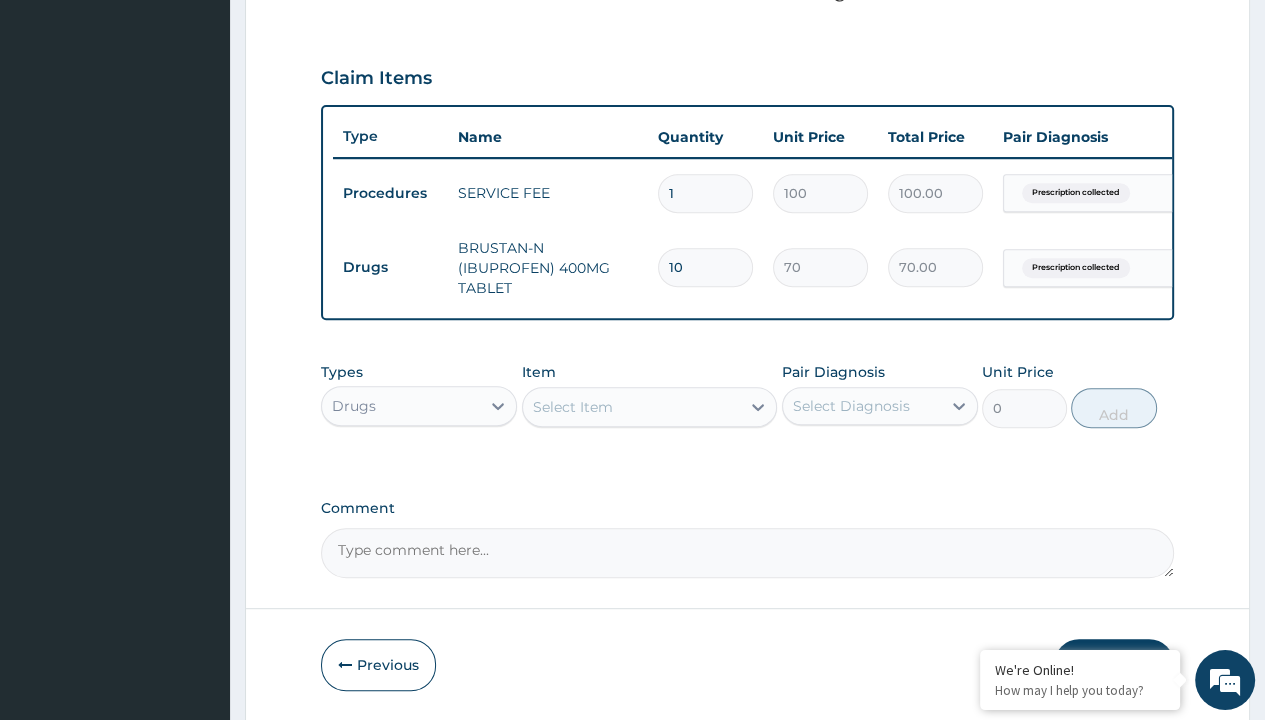 click on "Step  2  of 2 PA Code / Prescription Code PR/2C765D50 Encounter Date 26-07-2025 Important Notice Please enter PA codes before entering items that are not attached to a PA code   All diagnoses entered must be linked to a claim item. Diagnosis & Claim Items that are visible but inactive cannot be edited because they were imported from an already approved PA code. Diagnosis Prescription collected Confirmed NB: All diagnosis must be linked to a claim item Claim Items Type Name Quantity Unit Price Total Price Pair Diagnosis Actions Procedures SERVICE FEE 1 100 100.00 Prescription collected Delete Drugs BRUSTAN-N (IBUPROFEN) 400MG TABLET 10 70 70.00 Prescription collected Delete Types Drugs Item Select Item Pair Diagnosis Select Diagnosis Unit Price 0 Add Comment     Previous   Submit" at bounding box center (747, 94) 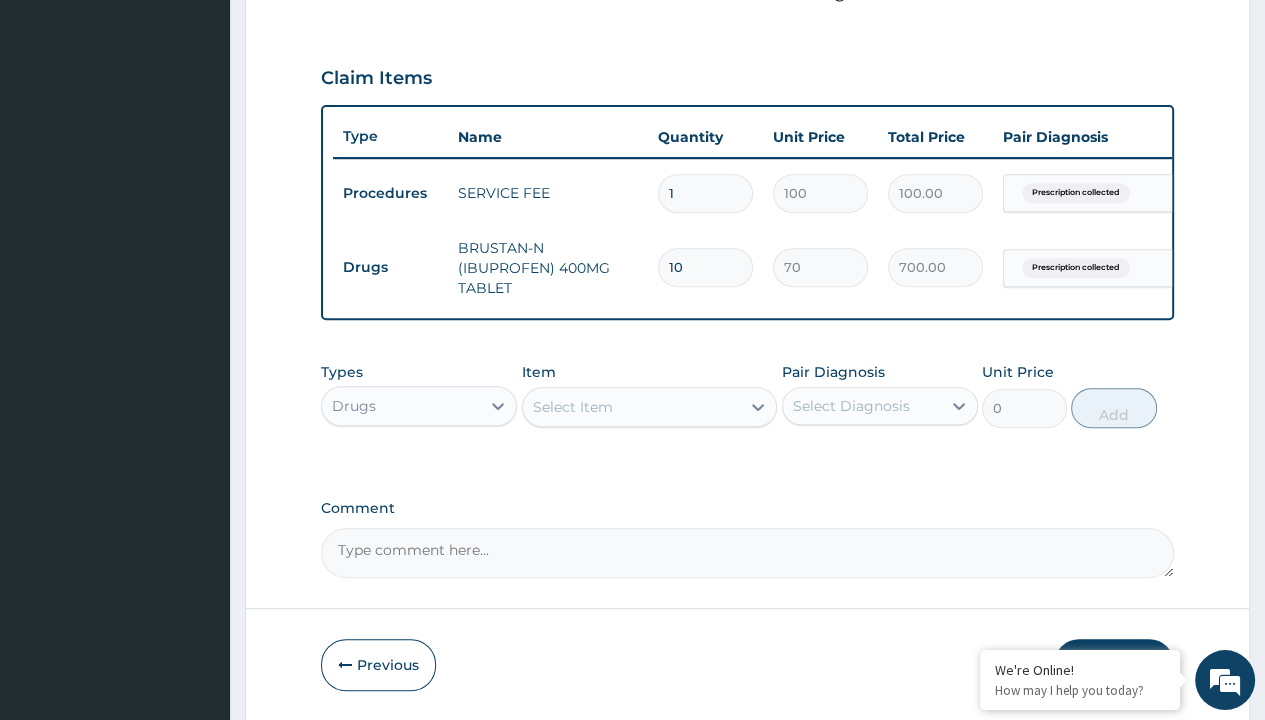 scroll, scrollTop: 0, scrollLeft: 0, axis: both 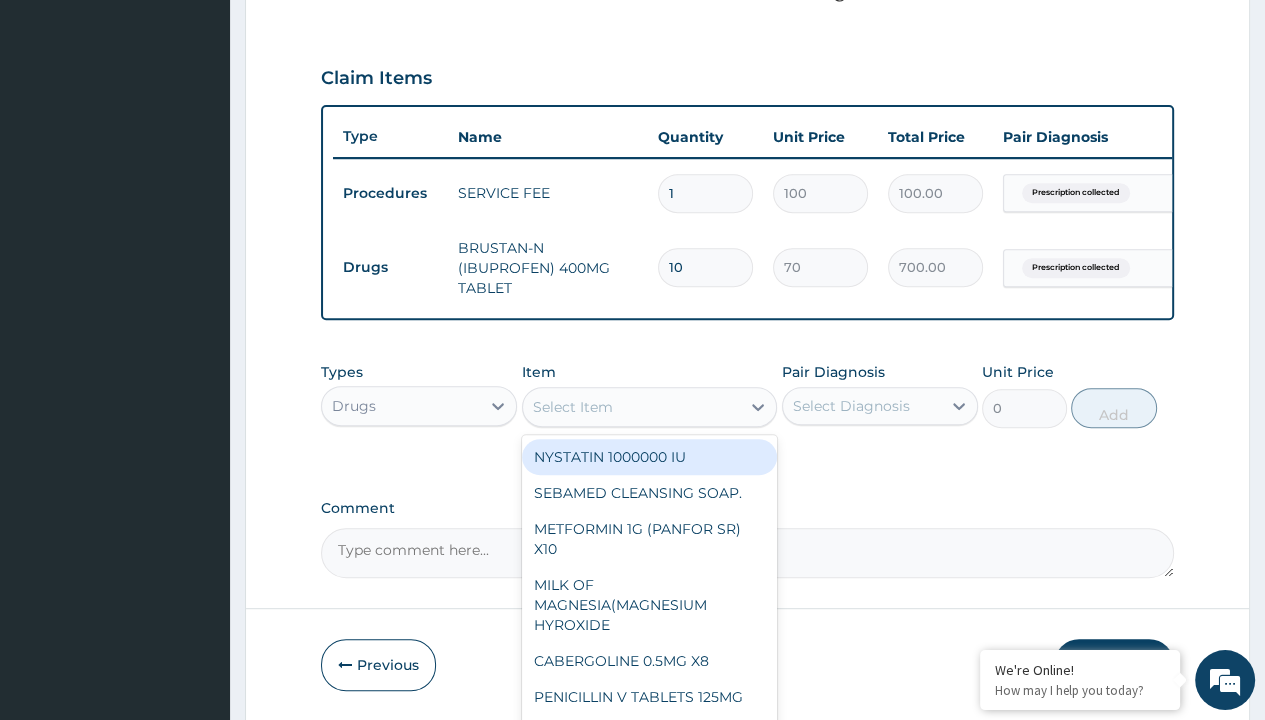 type on "deep heat rub" 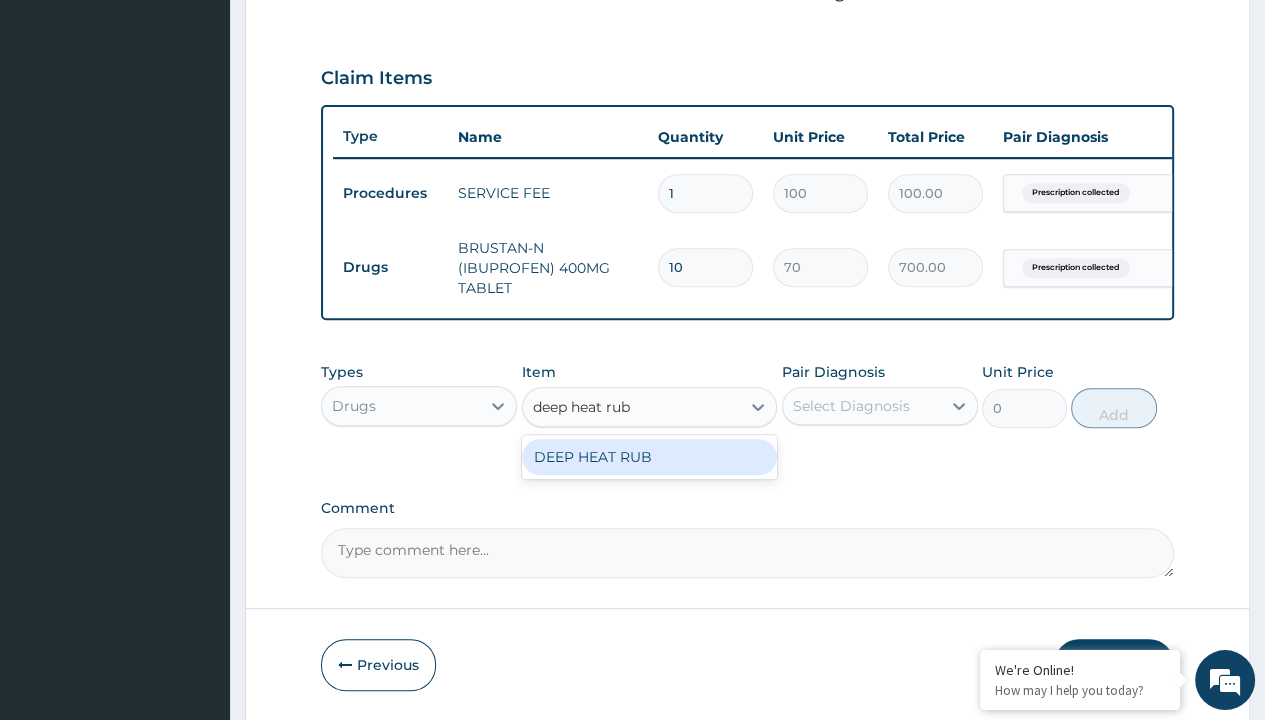 scroll, scrollTop: 0, scrollLeft: 0, axis: both 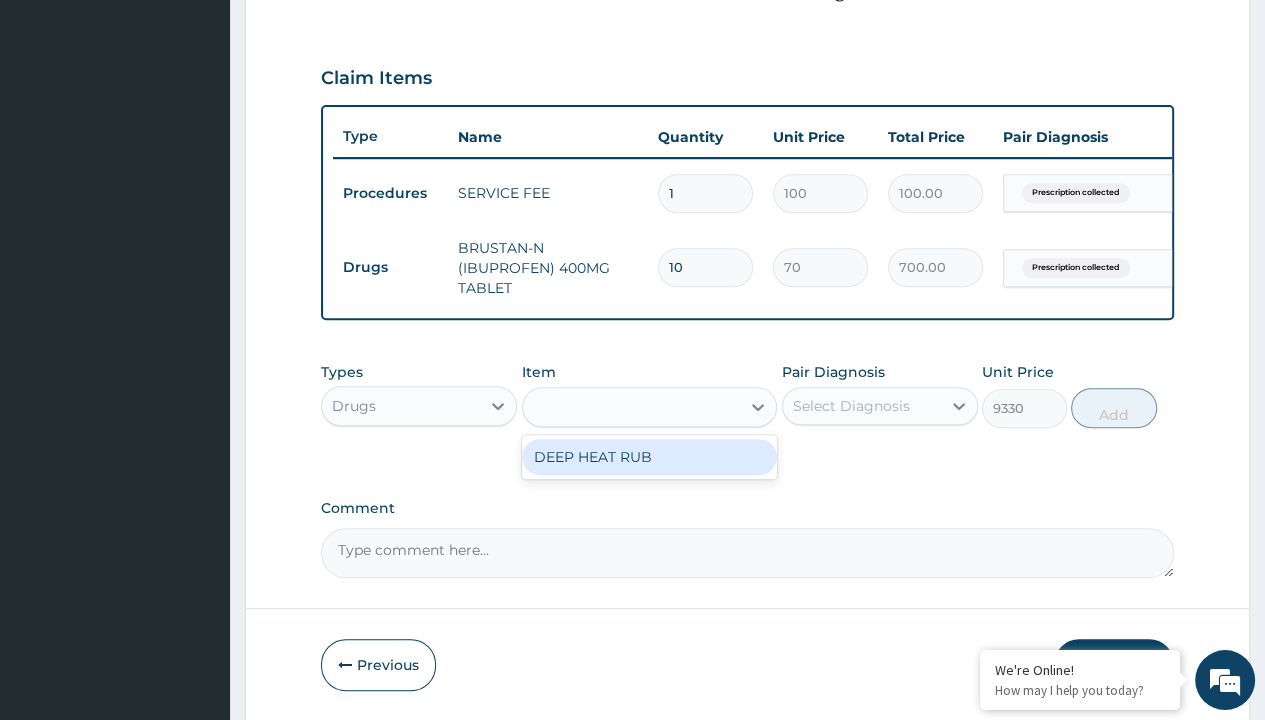 click on "Prescription collected" at bounding box center [409, -86] 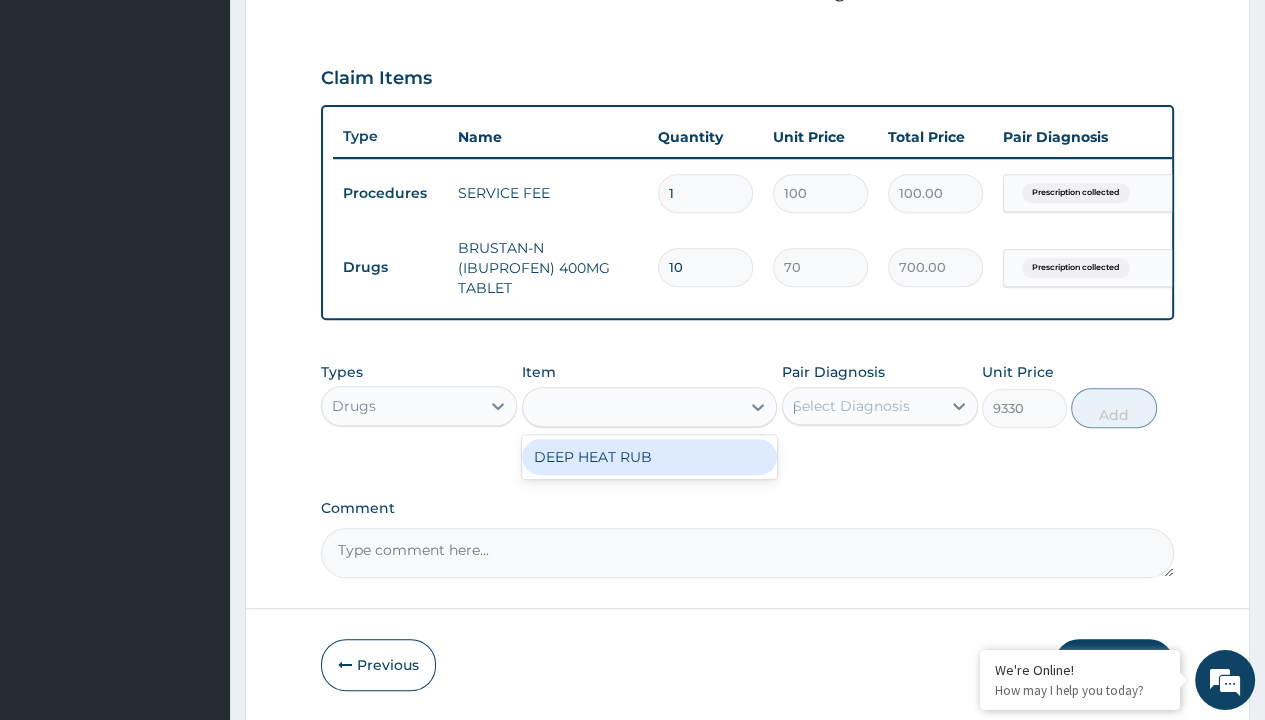type 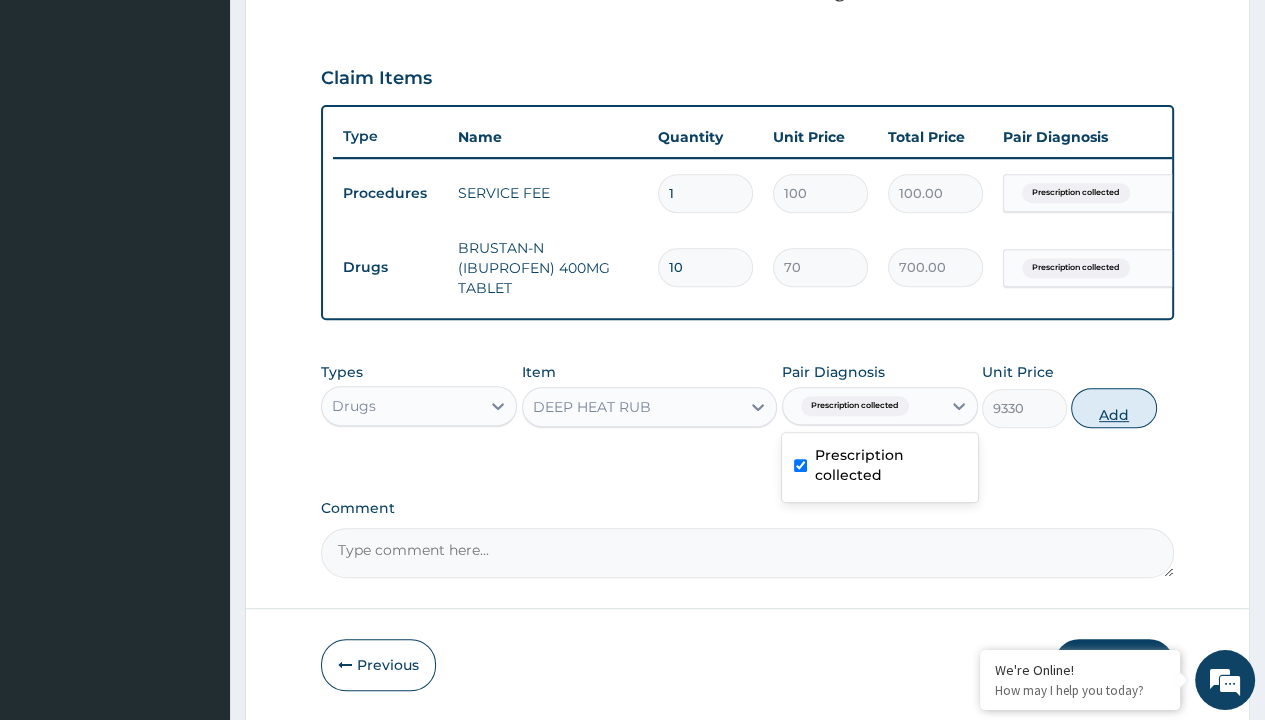 click on "Add" at bounding box center [1113, 408] 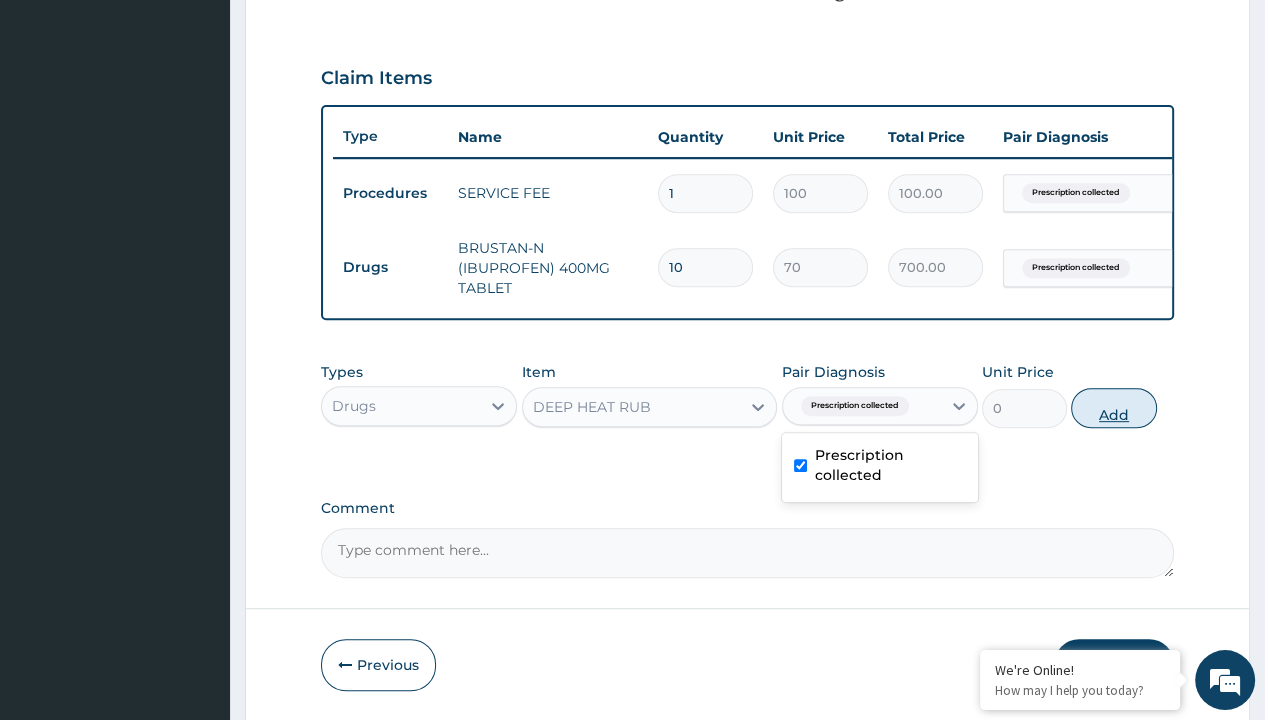 scroll, scrollTop: 719, scrollLeft: 0, axis: vertical 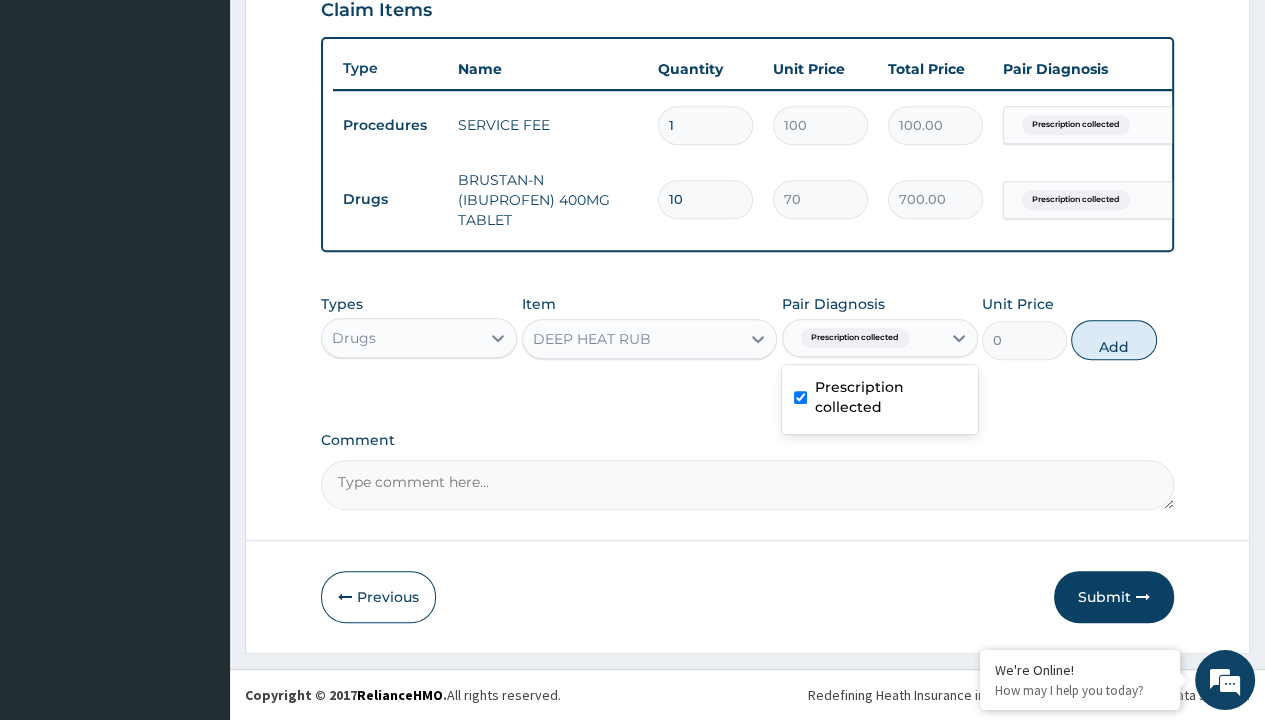 click on "Step  2  of 2 PA Code / Prescription Code PR/2C765D50 Encounter Date 26-07-2025 Important Notice Please enter PA codes before entering items that are not attached to a PA code   All diagnoses entered must be linked to a claim item. Diagnosis & Claim Items that are visible but inactive cannot be edited because they were imported from an already approved PA code. Diagnosis Prescription collected Confirmed NB: All diagnosis must be linked to a claim item Claim Items Type Name Quantity Unit Price Total Price Pair Diagnosis Actions Procedures SERVICE FEE 1 100 100.00 Prescription collected Delete Drugs BRUSTAN-N (IBUPROFEN) 400MG TABLET 10 70 700.00 Prescription collected Delete Types Drugs Item DEEP HEAT RUB Pair Diagnosis option Prescription collected, selected. option Prescription collected selected, 1 of 1. 1 result available. Use Up and Down to choose options, press Enter to select the currently focused option, press Escape to exit the menu, press Tab to select the option and exit the menu. Unit Price 0 Add" at bounding box center [747, 26] 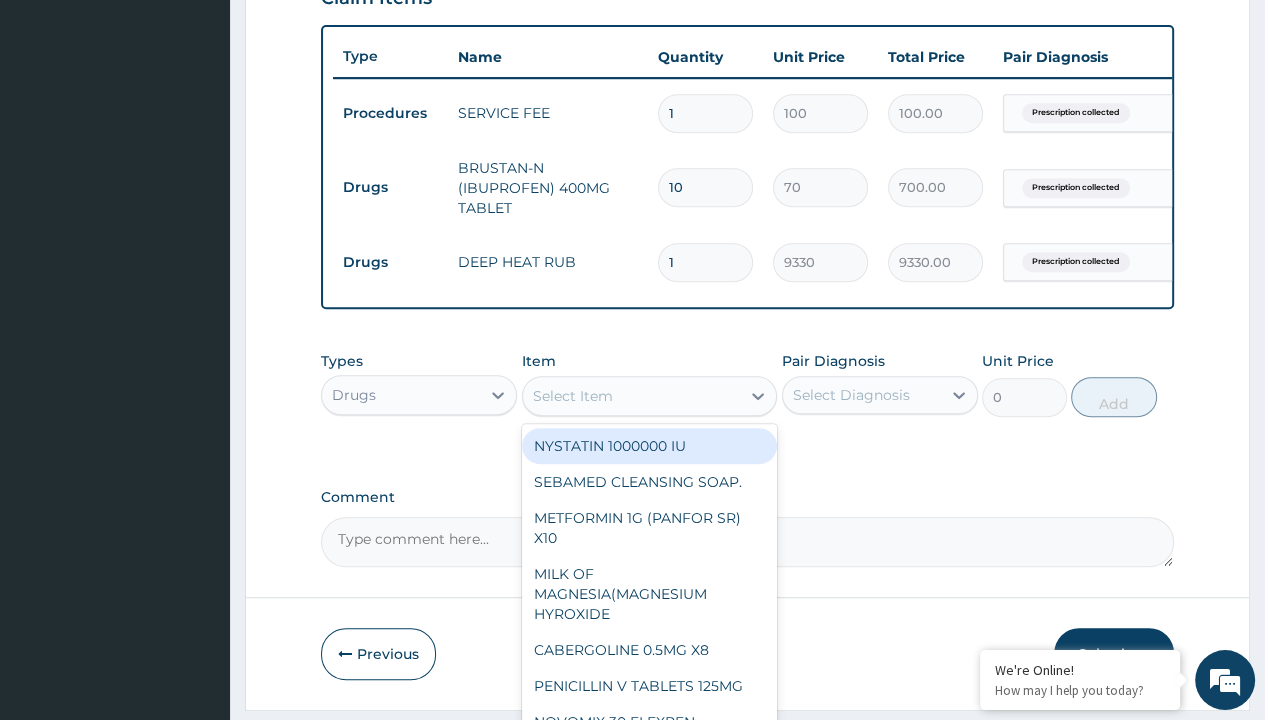 type on "strepsil lozenges x24" 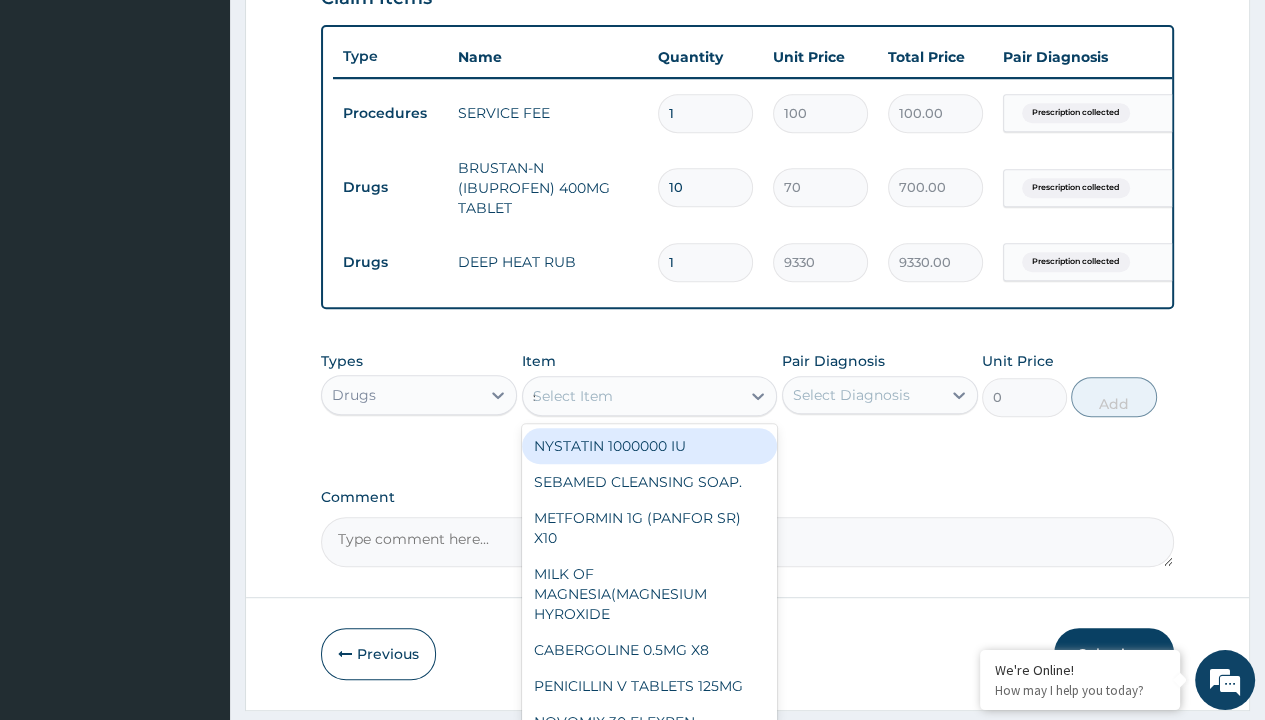 scroll, scrollTop: 0, scrollLeft: 0, axis: both 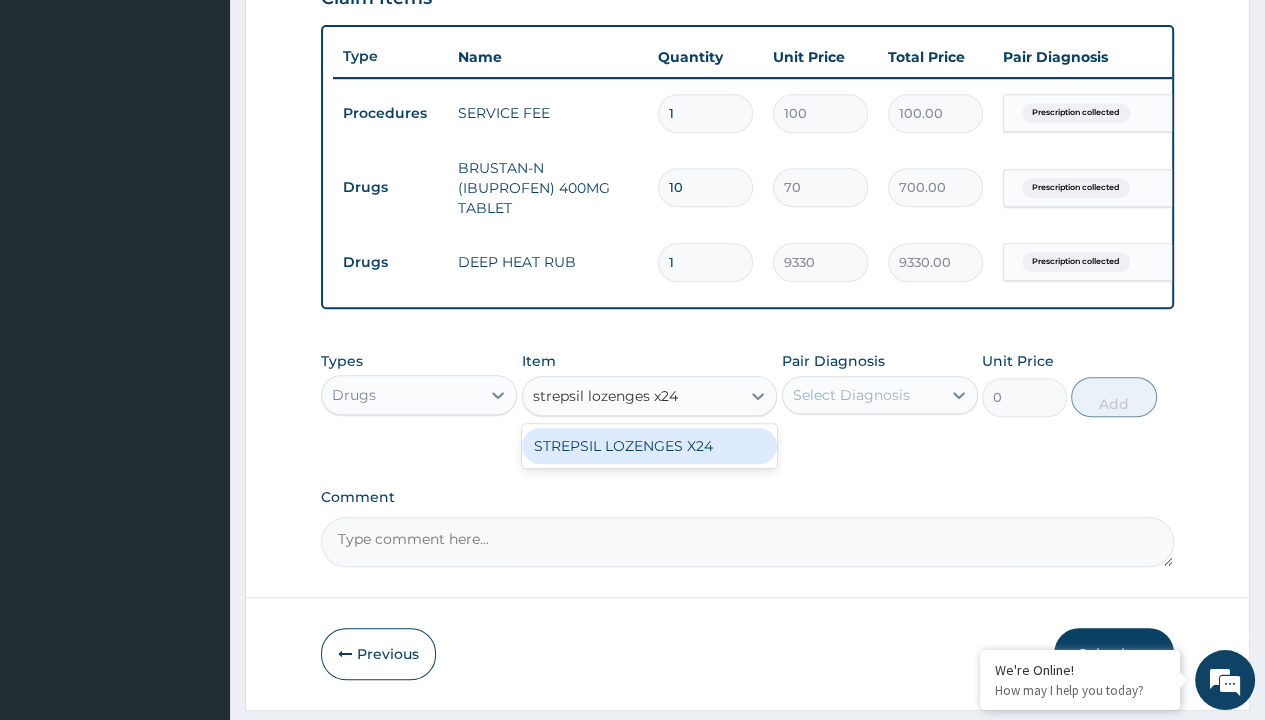 click on "STREPSIL LOZENGES X24" at bounding box center [650, 446] 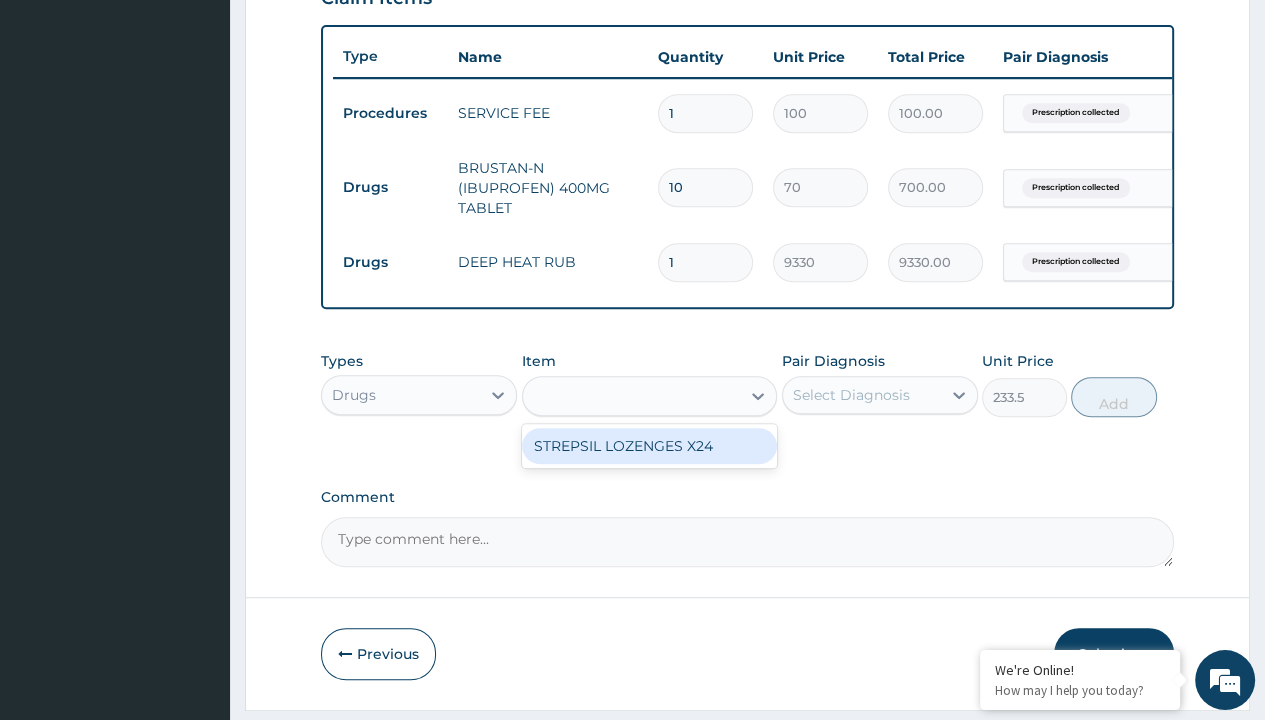 scroll, scrollTop: 0, scrollLeft: 0, axis: both 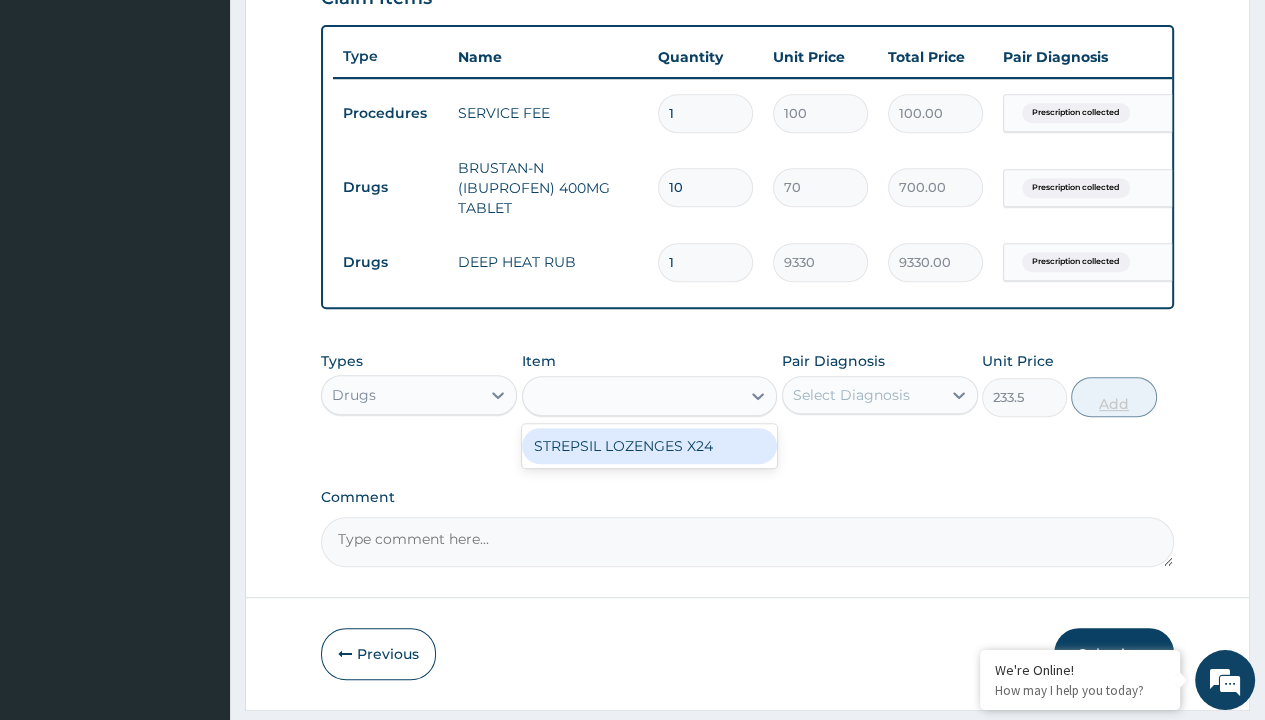 click on "Prescription collected" at bounding box center (409, -166) 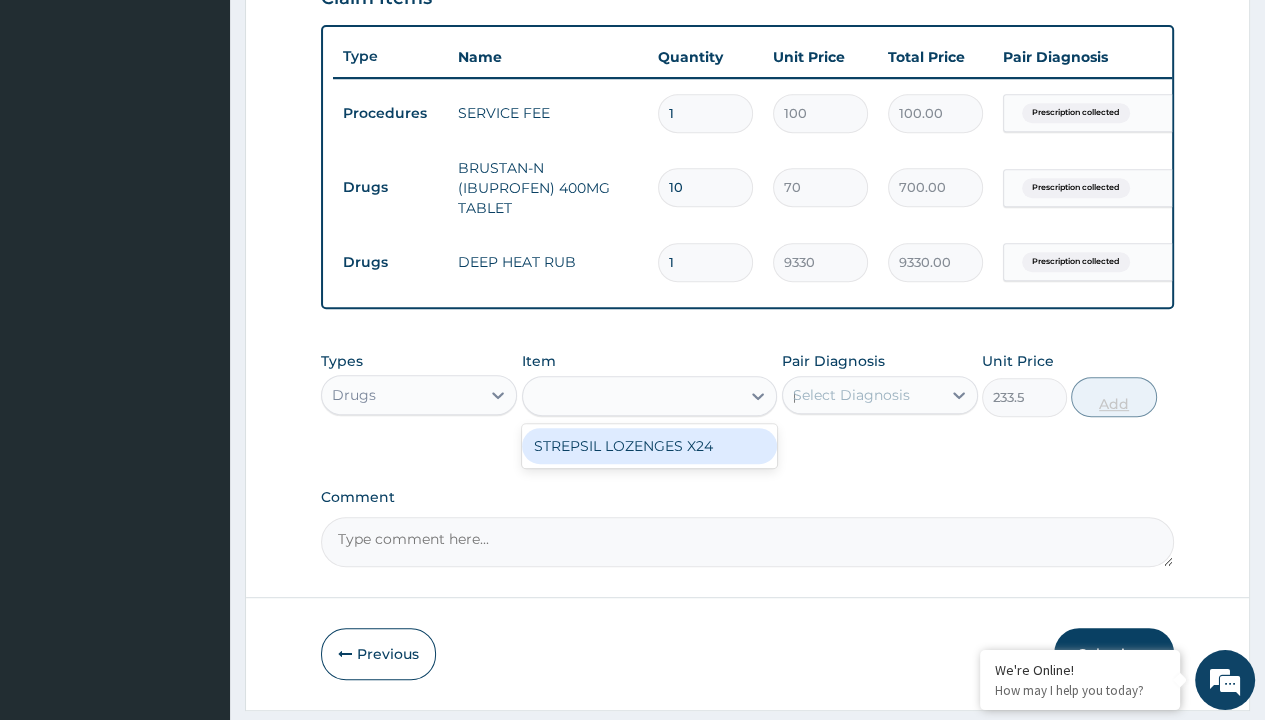type 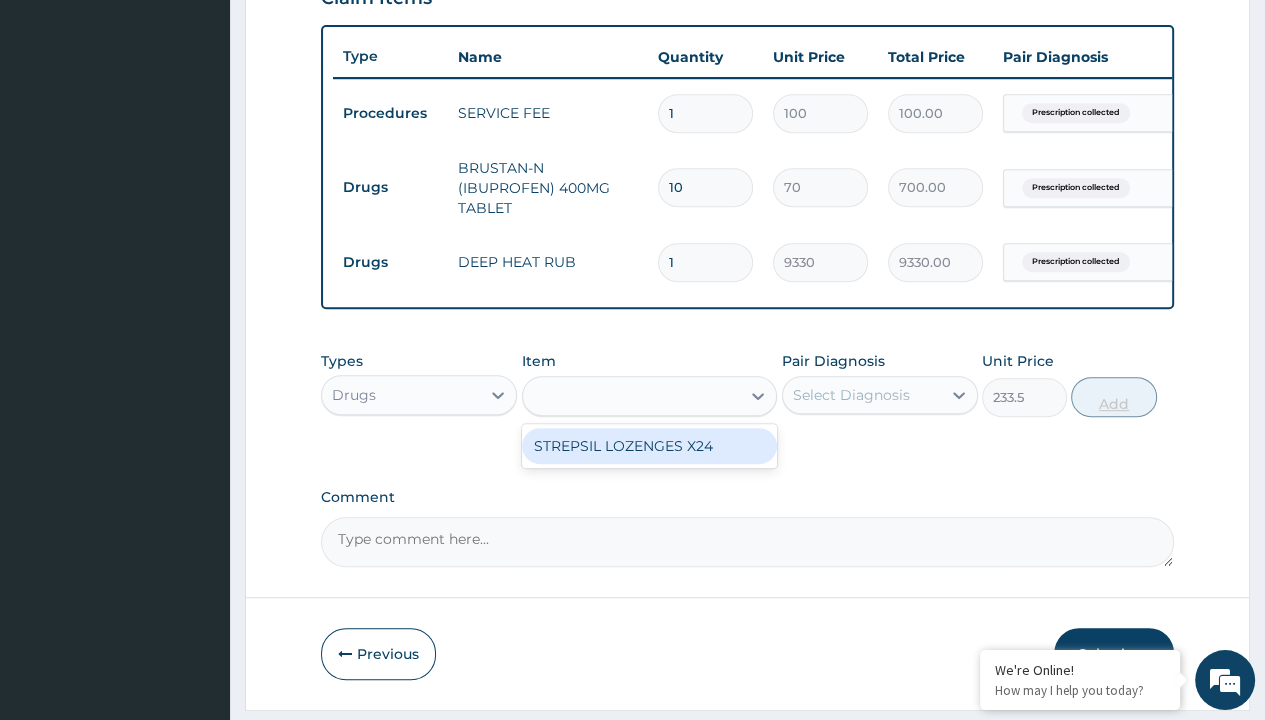 click on "Add" at bounding box center (1113, 397) 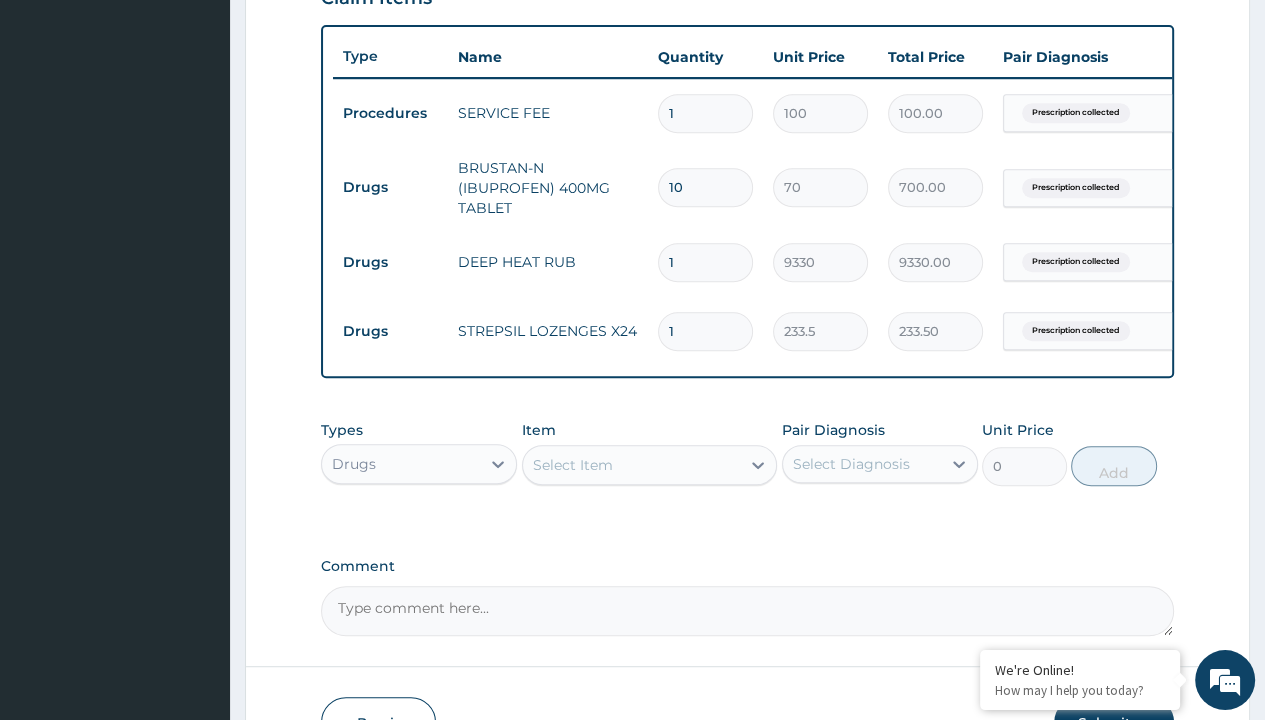 type on "10" 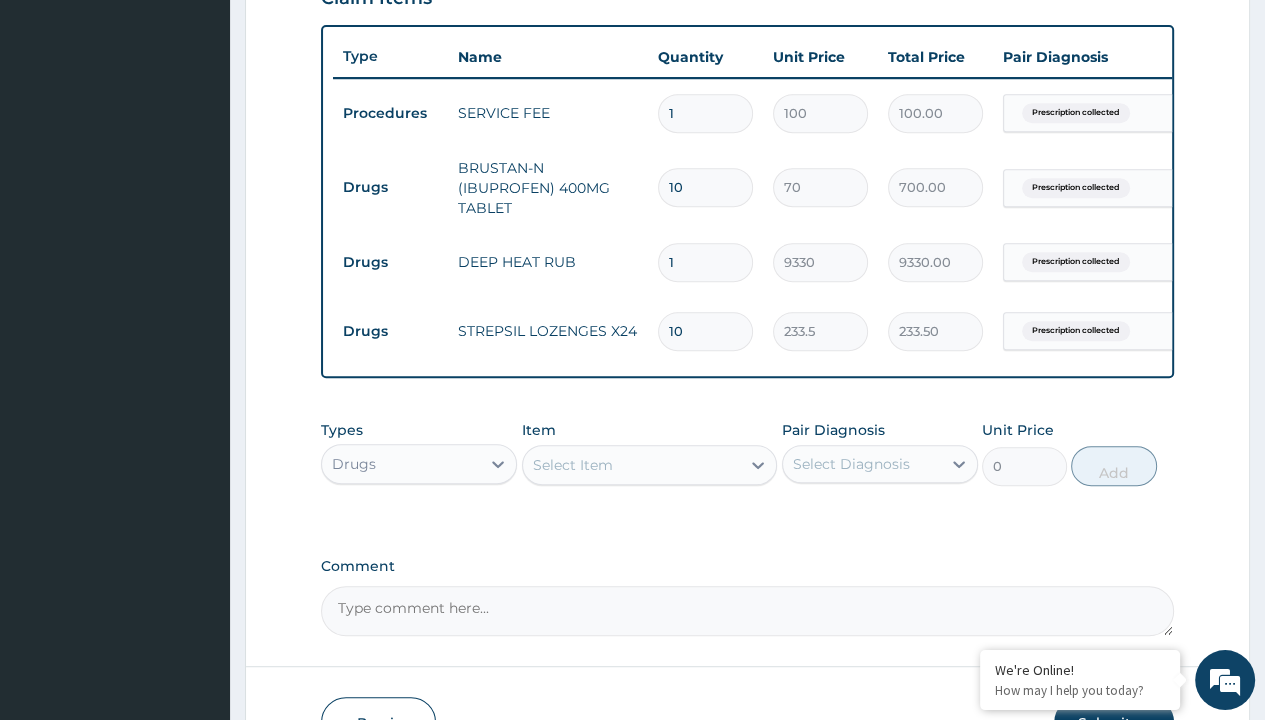 click on "Step  2  of 2 PA Code / Prescription Code PR/2C765D50 Encounter Date 26-07-2025 Important Notice Please enter PA codes before entering items that are not attached to a PA code   All diagnoses entered must be linked to a claim item. Diagnosis & Claim Items that are visible but inactive cannot be edited because they were imported from an already approved PA code. Diagnosis Prescription collected Confirmed NB: All diagnosis must be linked to a claim item Claim Items Type Name Quantity Unit Price Total Price Pair Diagnosis Actions Procedures SERVICE FEE 1 100 100.00 Prescription collected Delete Drugs BRUSTAN-N (IBUPROFEN) 400MG TABLET 10 70 700.00 Prescription collected Delete Drugs DEEP HEAT RUB 1 9330 9330.00 Prescription collected Delete Drugs STREPSIL LOZENGES X24 10 233.5 233.50 Prescription collected Delete Types Drugs Item Select Item Pair Diagnosis Select Diagnosis Unit Price 0 Add Comment     Previous   Submit" at bounding box center (747, 83) 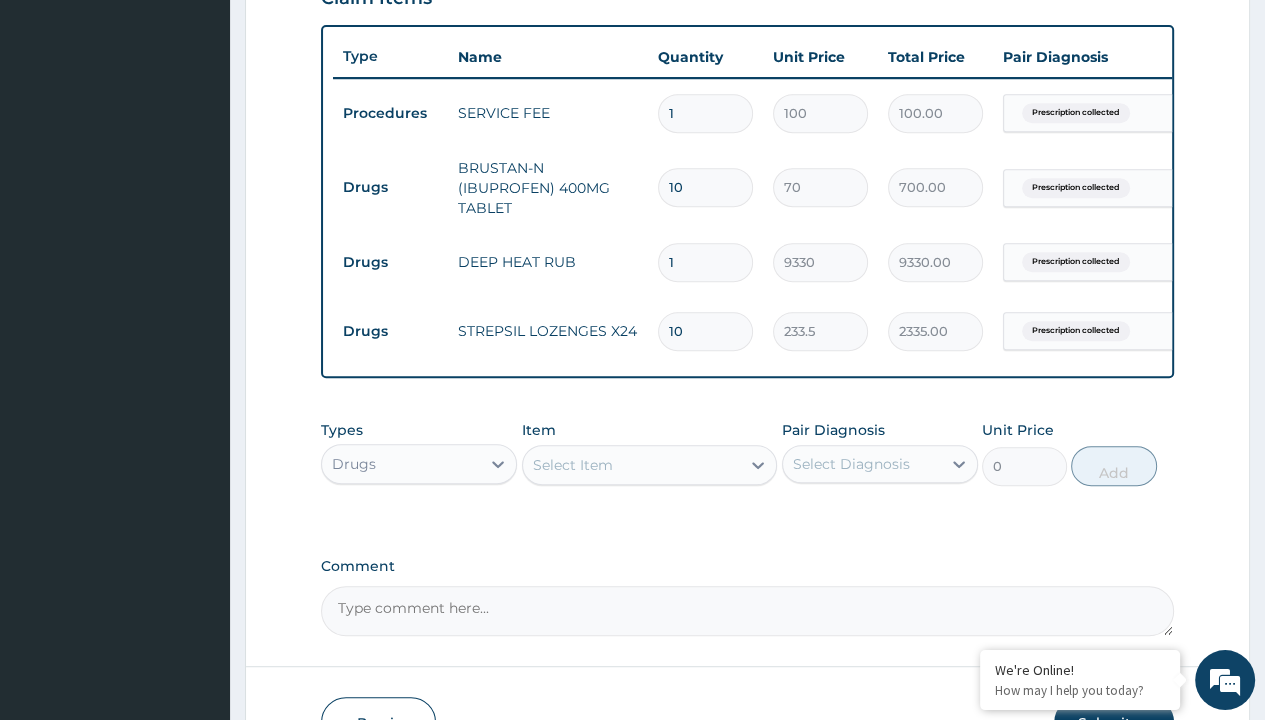 scroll, scrollTop: 788, scrollLeft: 0, axis: vertical 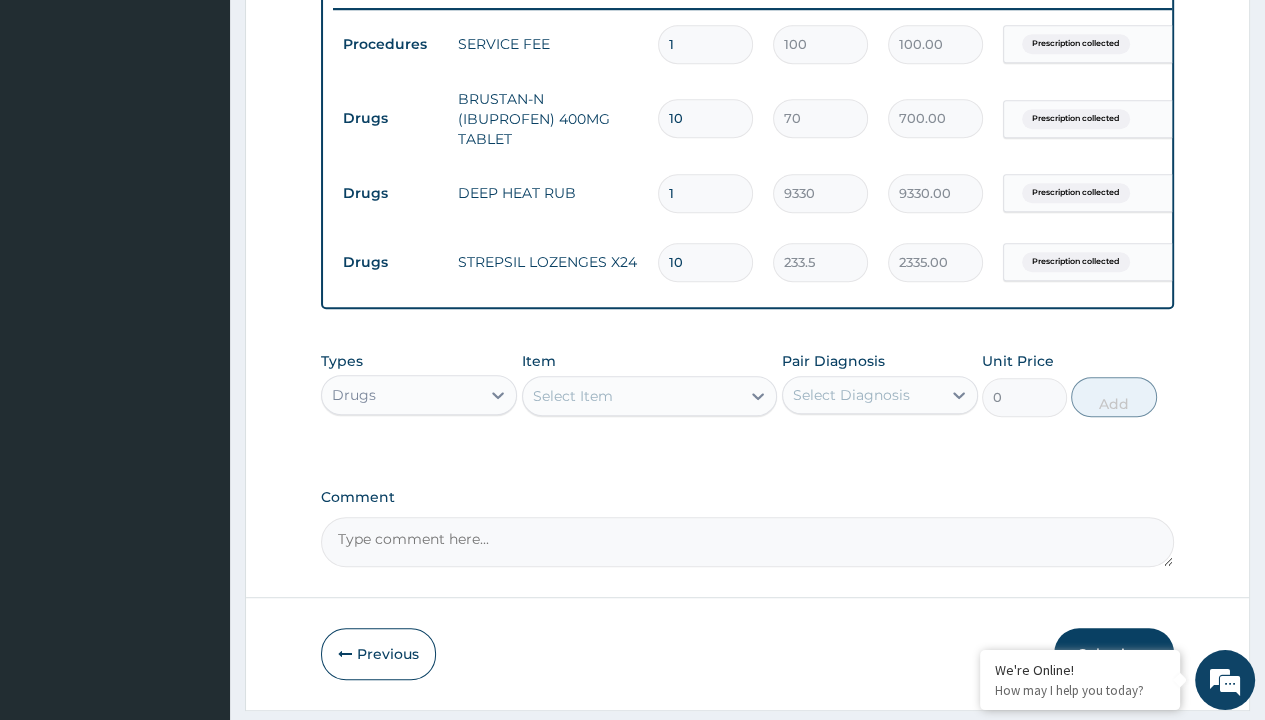 click on "Drugs" at bounding box center [390, 118] 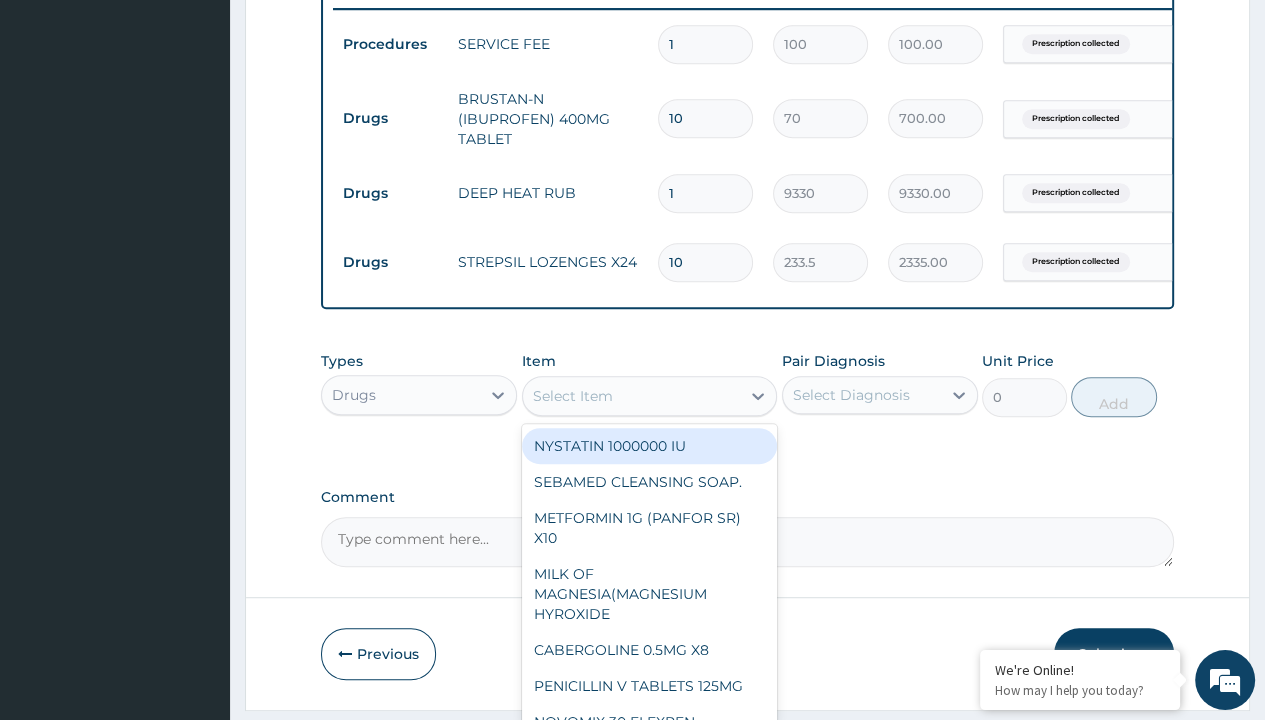 scroll, scrollTop: 0, scrollLeft: 0, axis: both 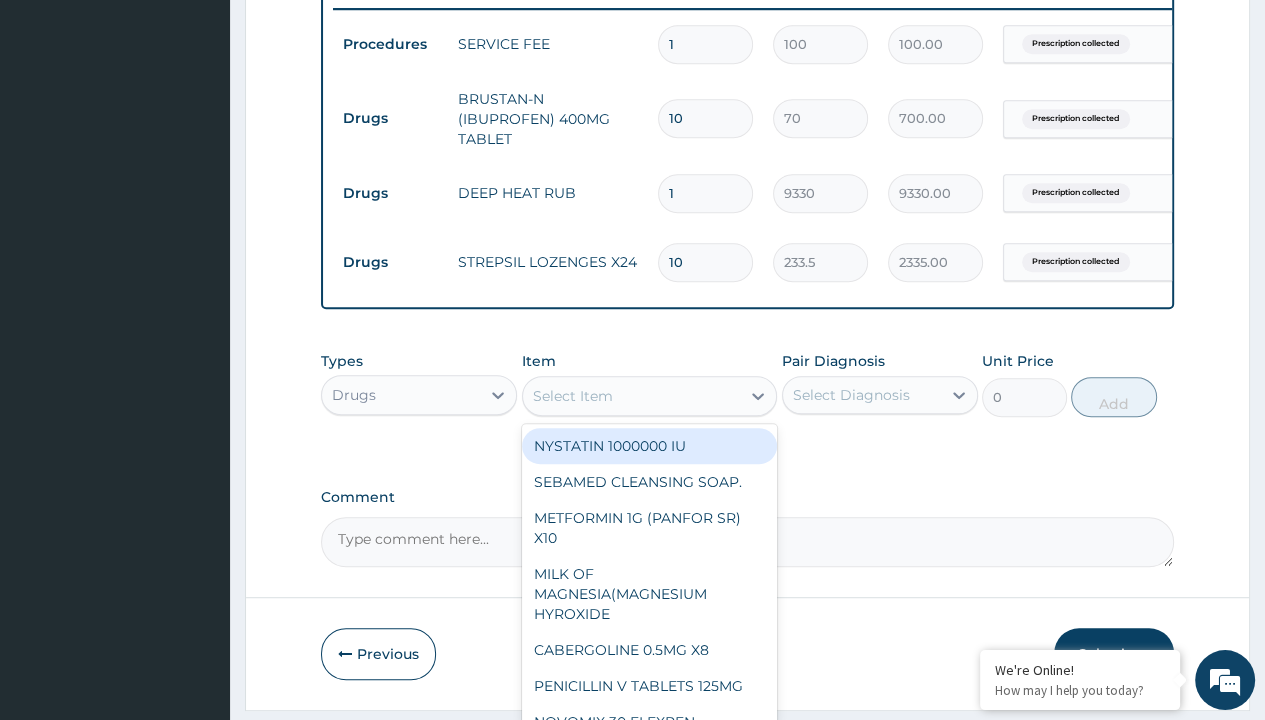 type on "orphenadrine citrate 100mg x 20" 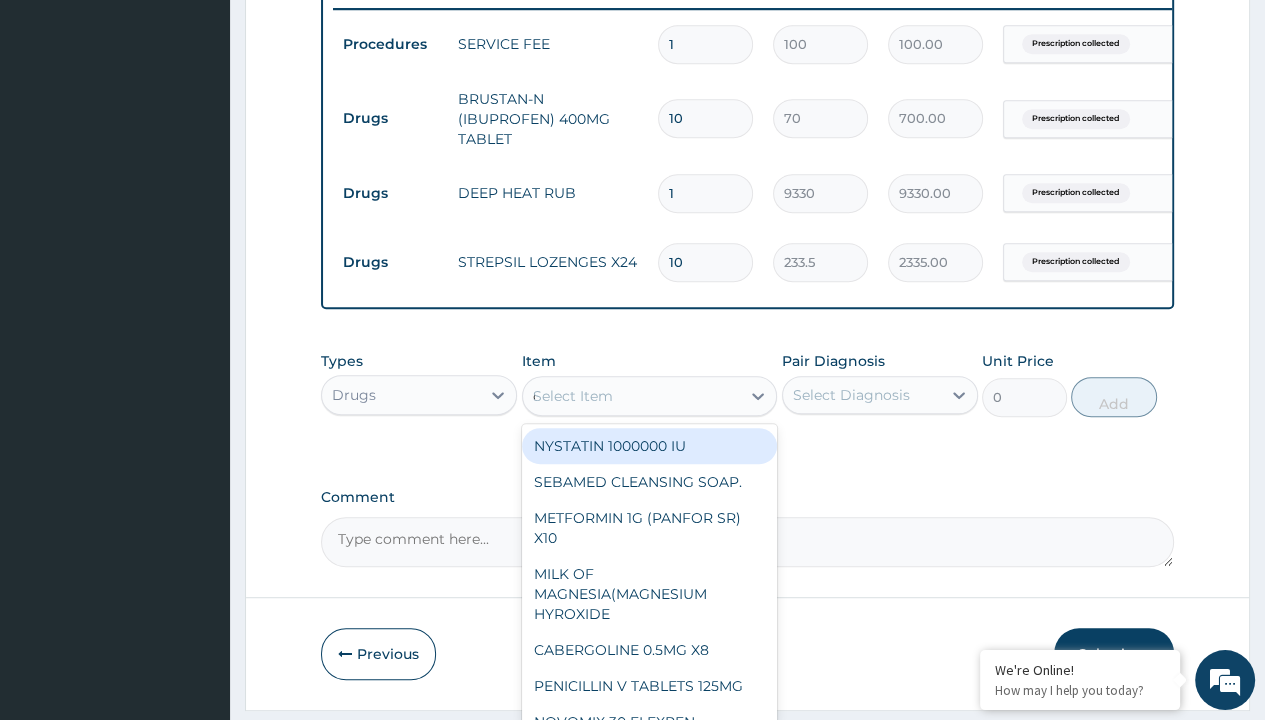 click on "ORPHENADRINE CITRATE 100MG X 20" at bounding box center (650, 27848) 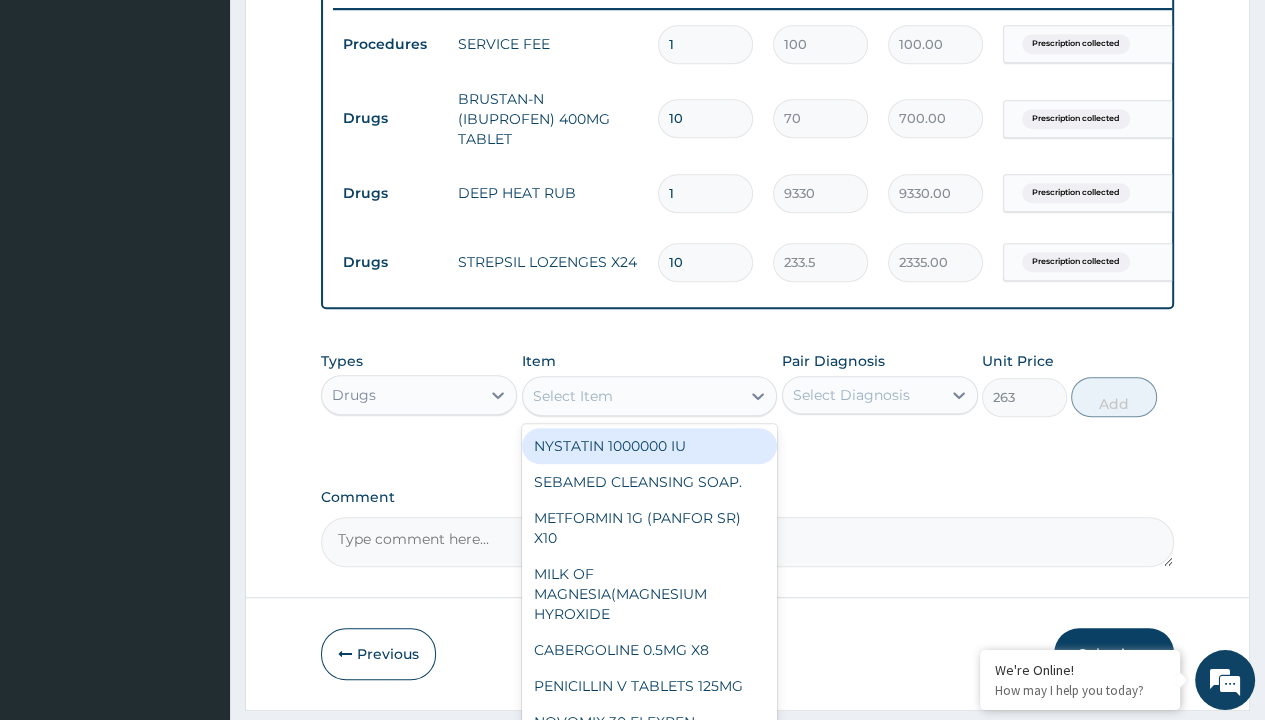 scroll, scrollTop: 0, scrollLeft: 0, axis: both 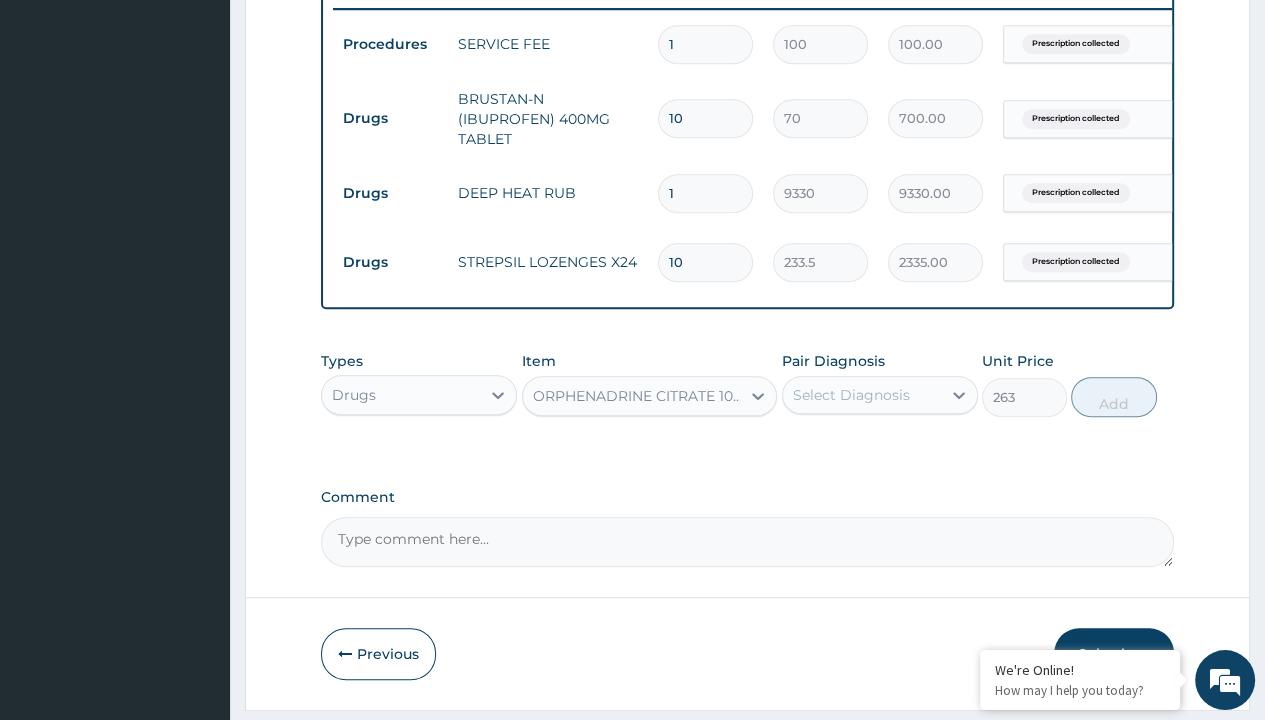 click on "Prescription collected" at bounding box center (409, -235) 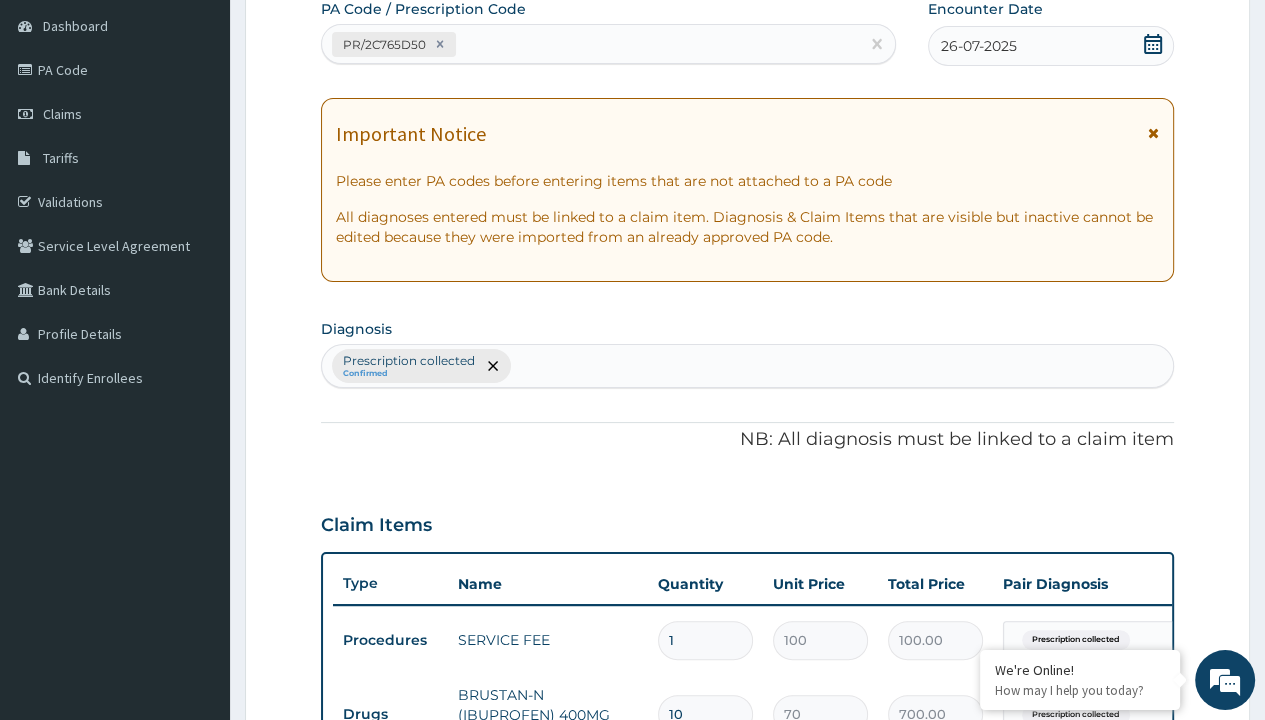 type on "prescription collected" 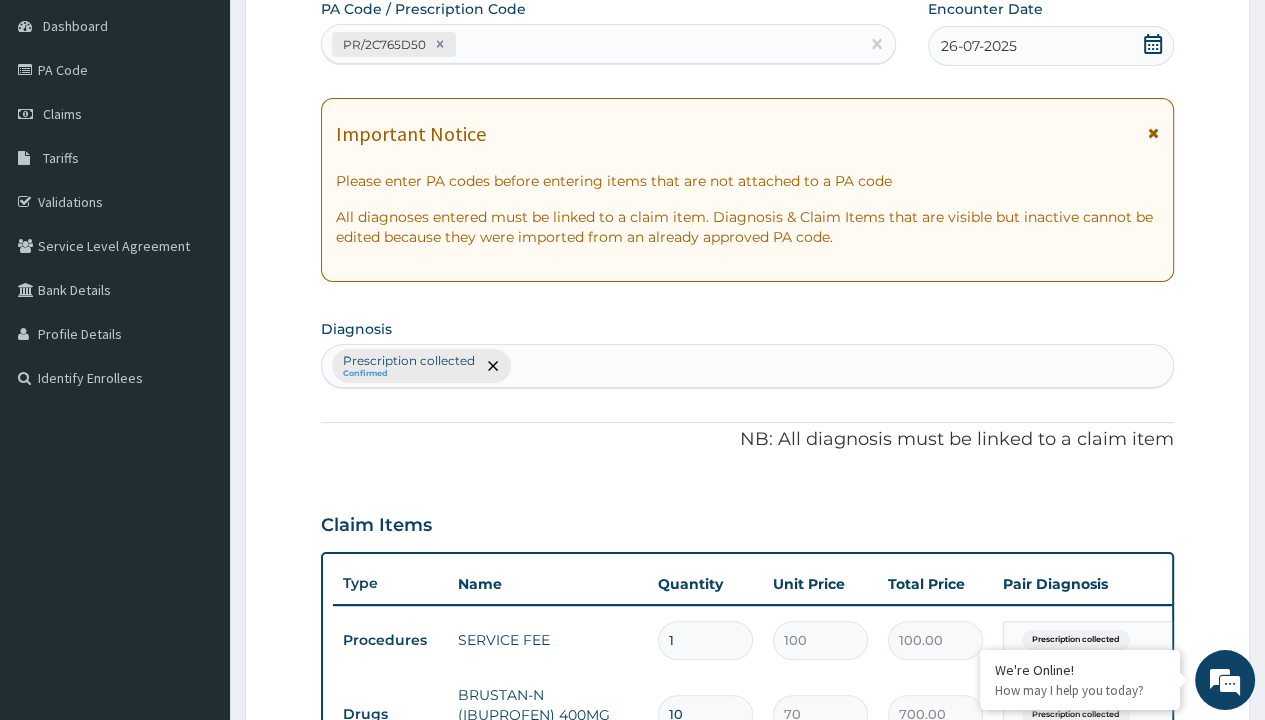 scroll, scrollTop: 0, scrollLeft: 0, axis: both 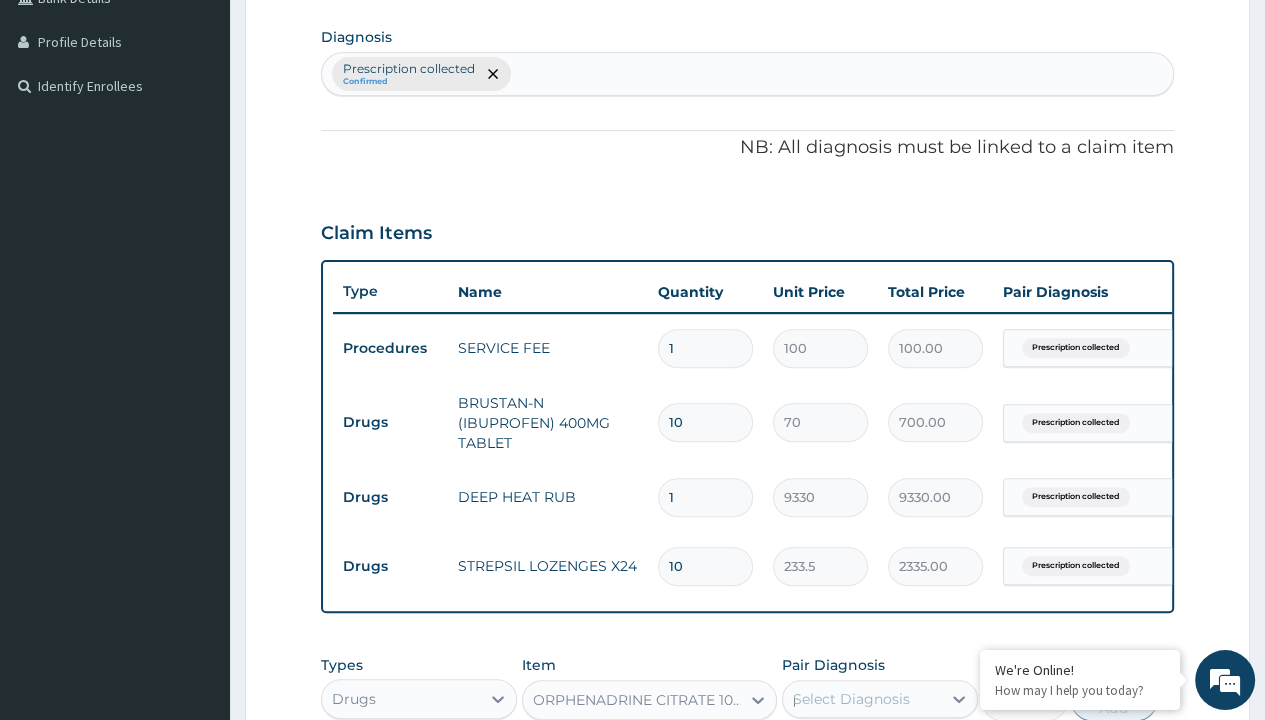 type 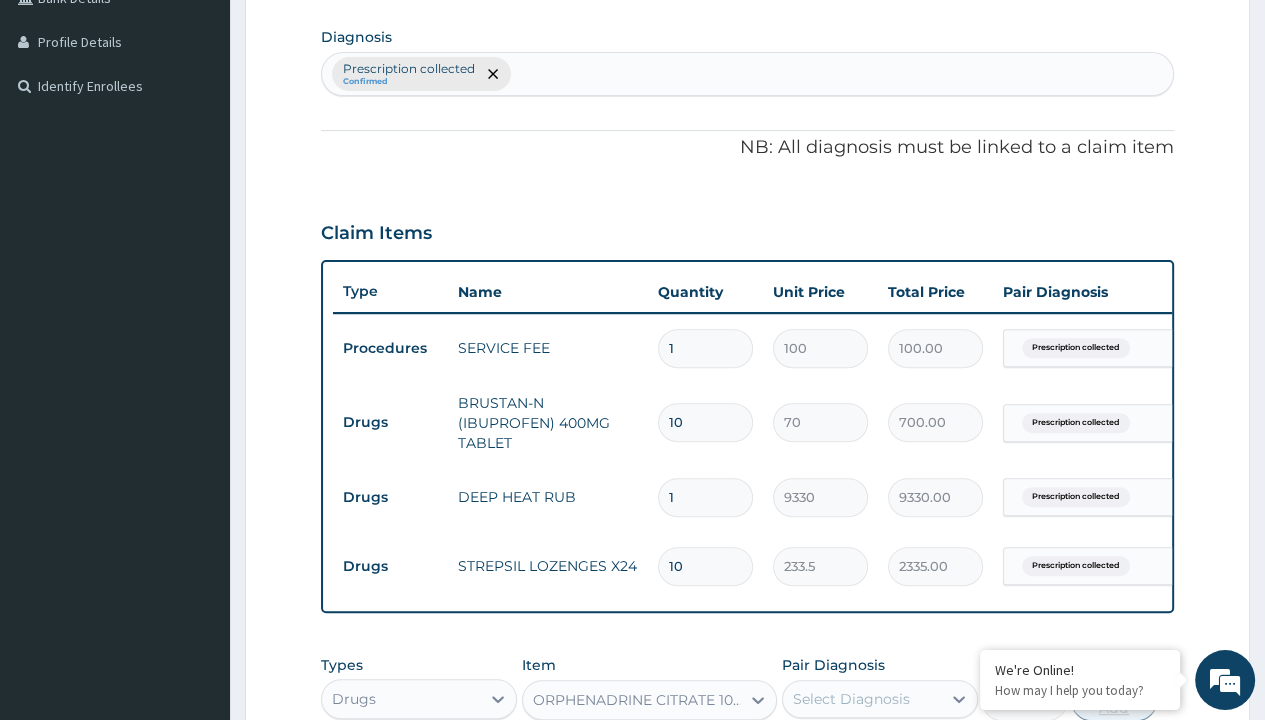 click on "Add" at bounding box center [1113, 701] 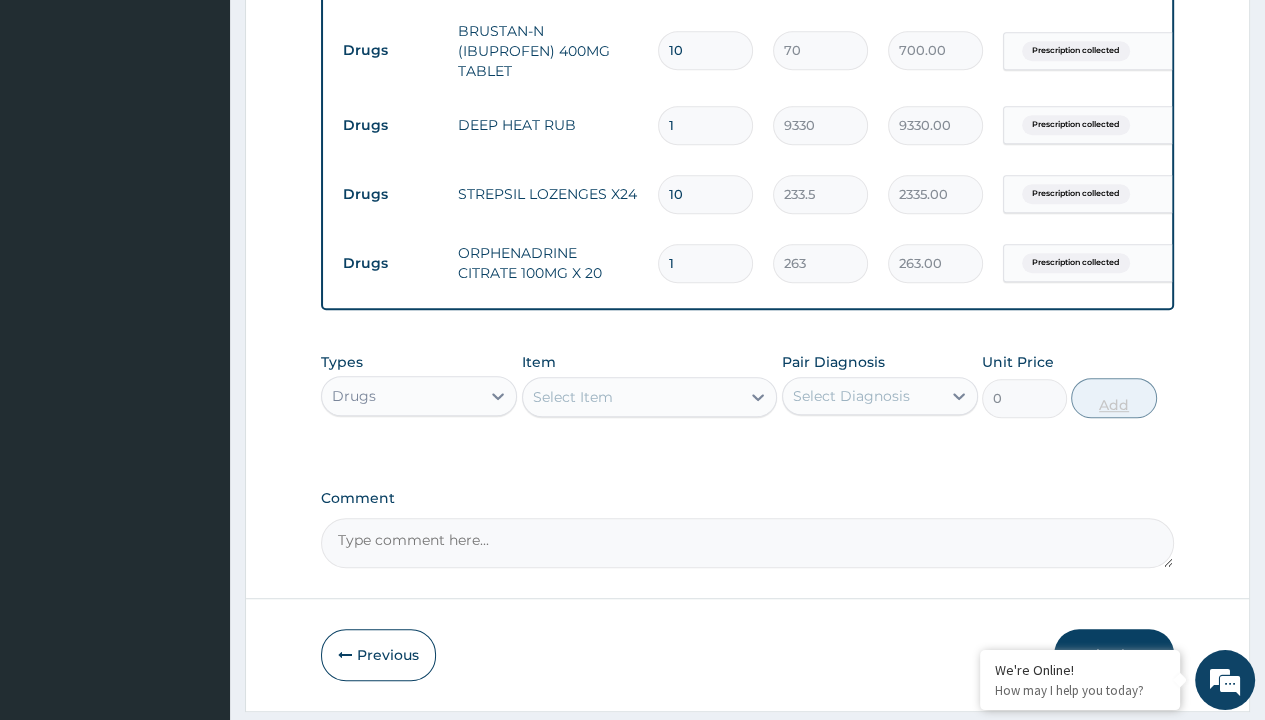 type on "10" 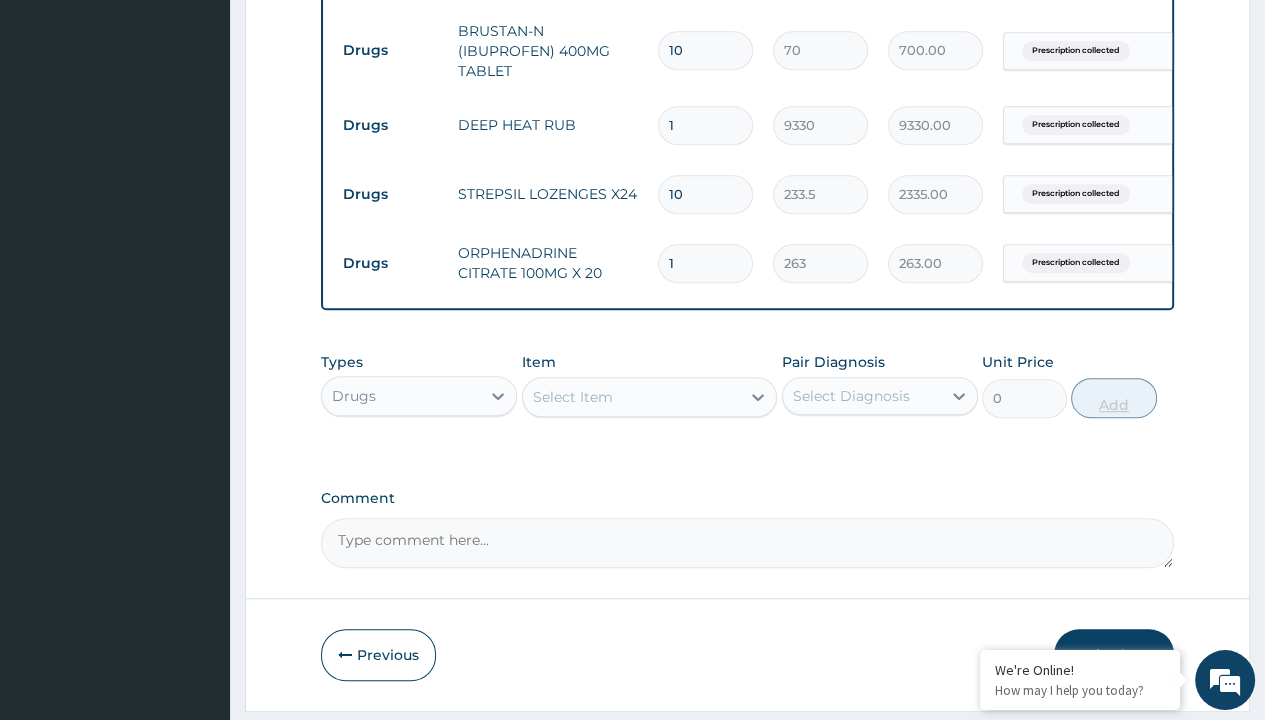 type on "2630.00" 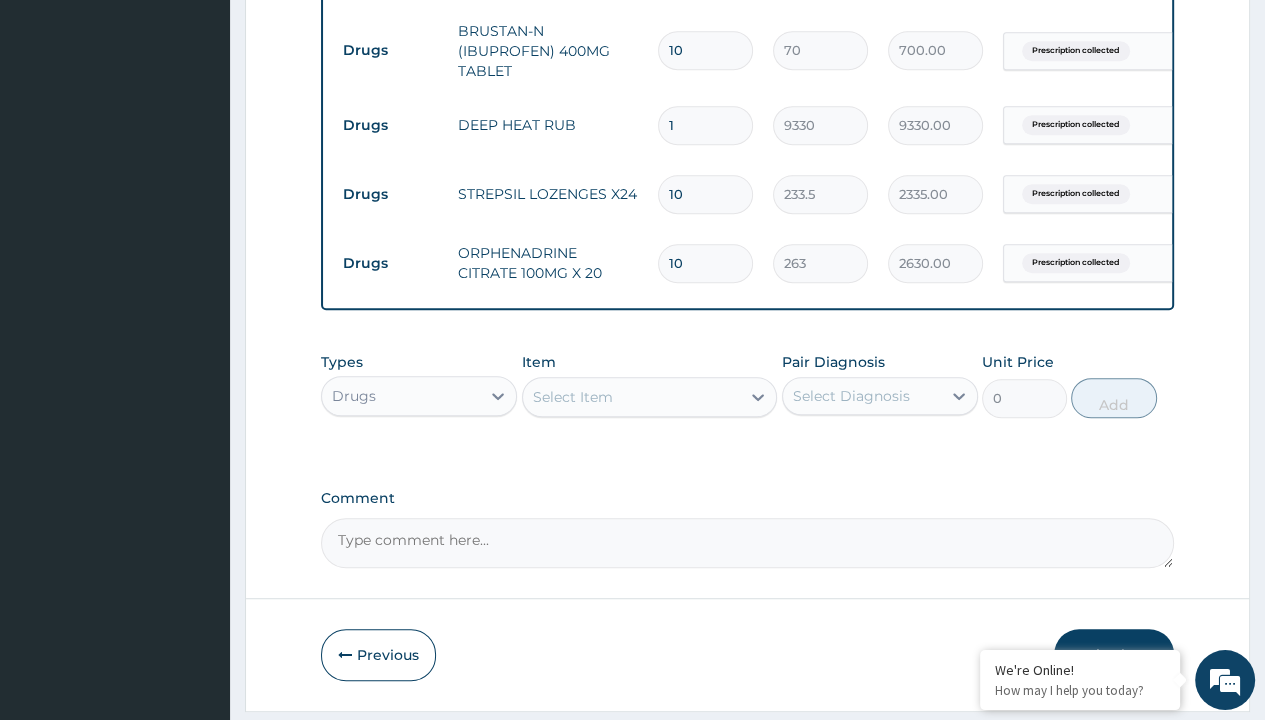 click on "Submit" at bounding box center [1114, 655] 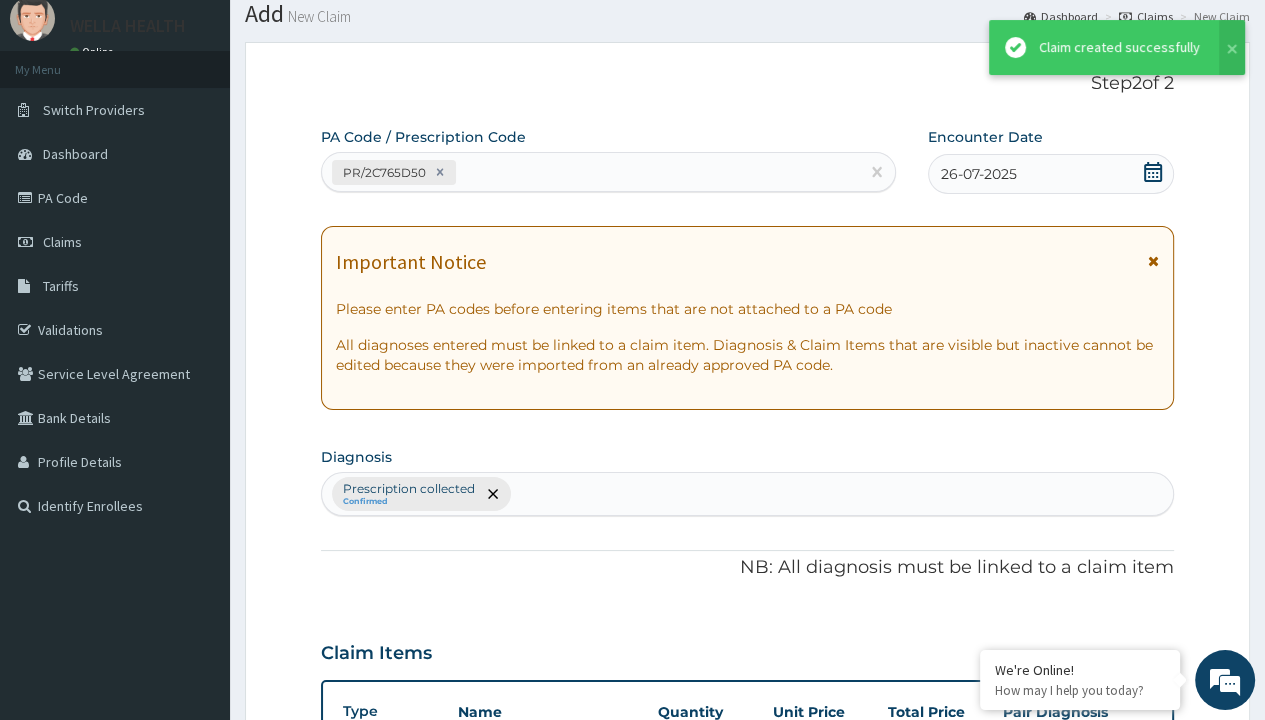 scroll, scrollTop: 925, scrollLeft: 0, axis: vertical 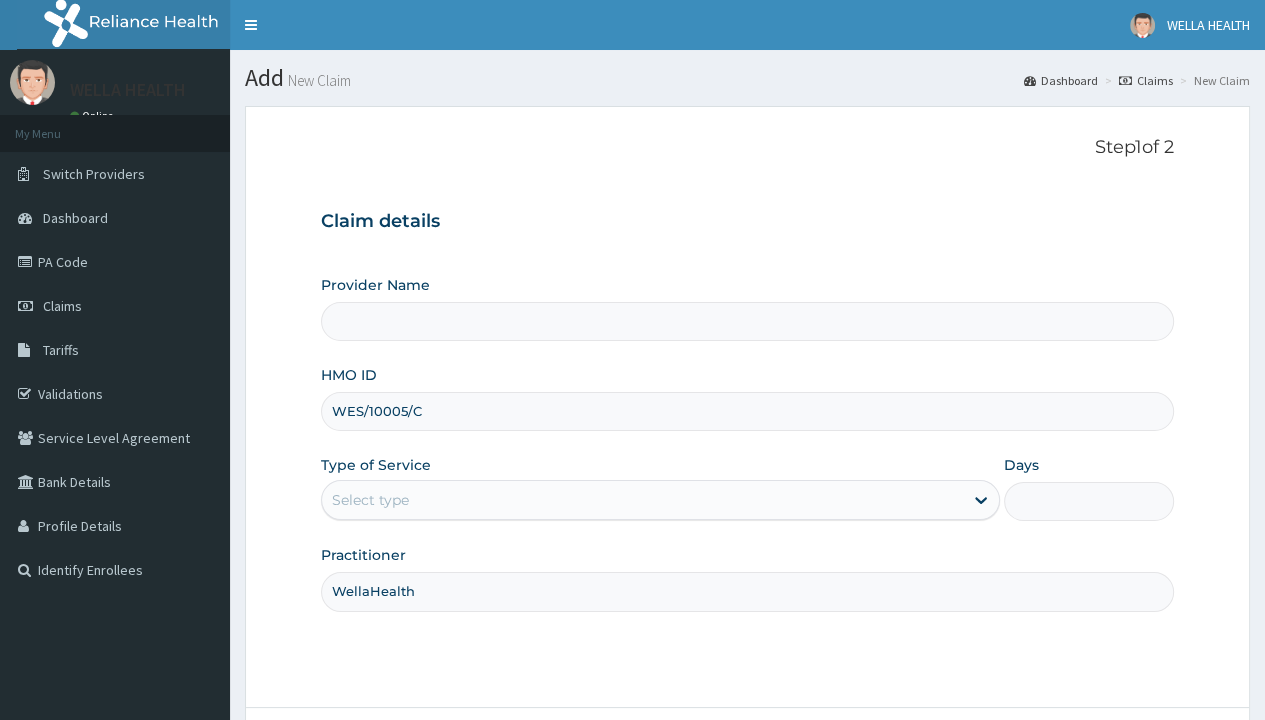 type on "WellaHealth" 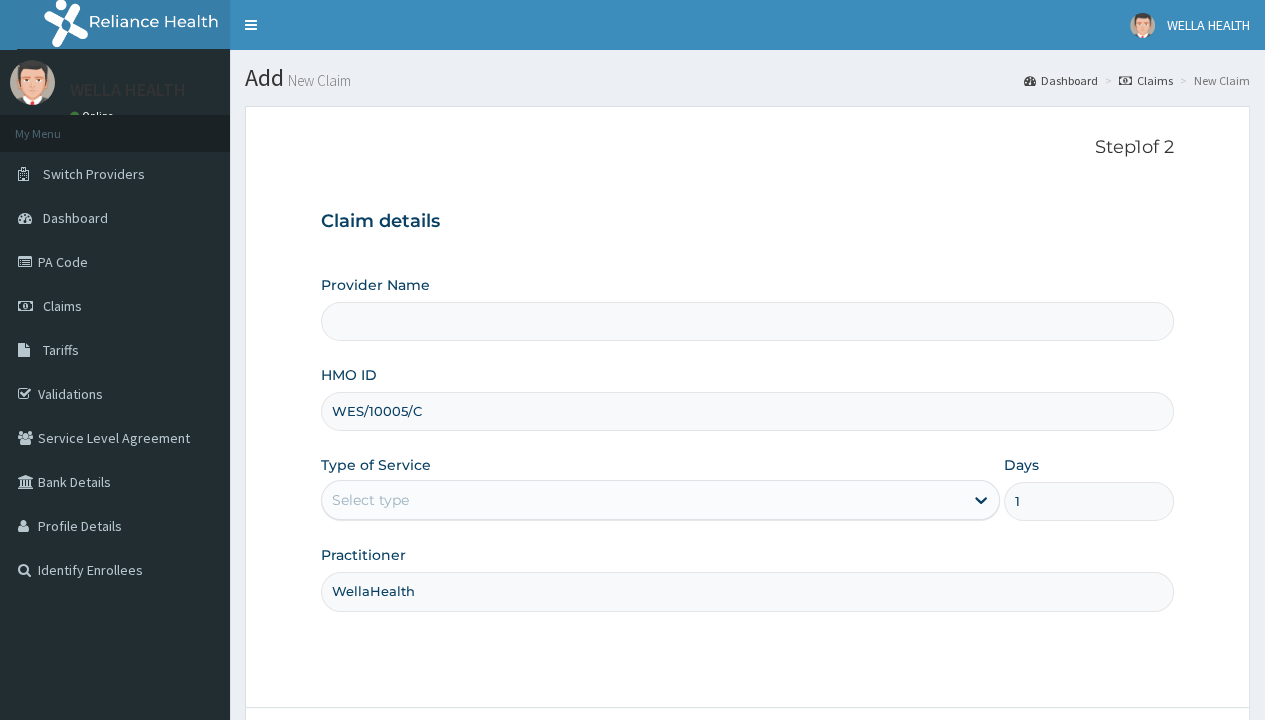 click on "Next" at bounding box center (1123, 764) 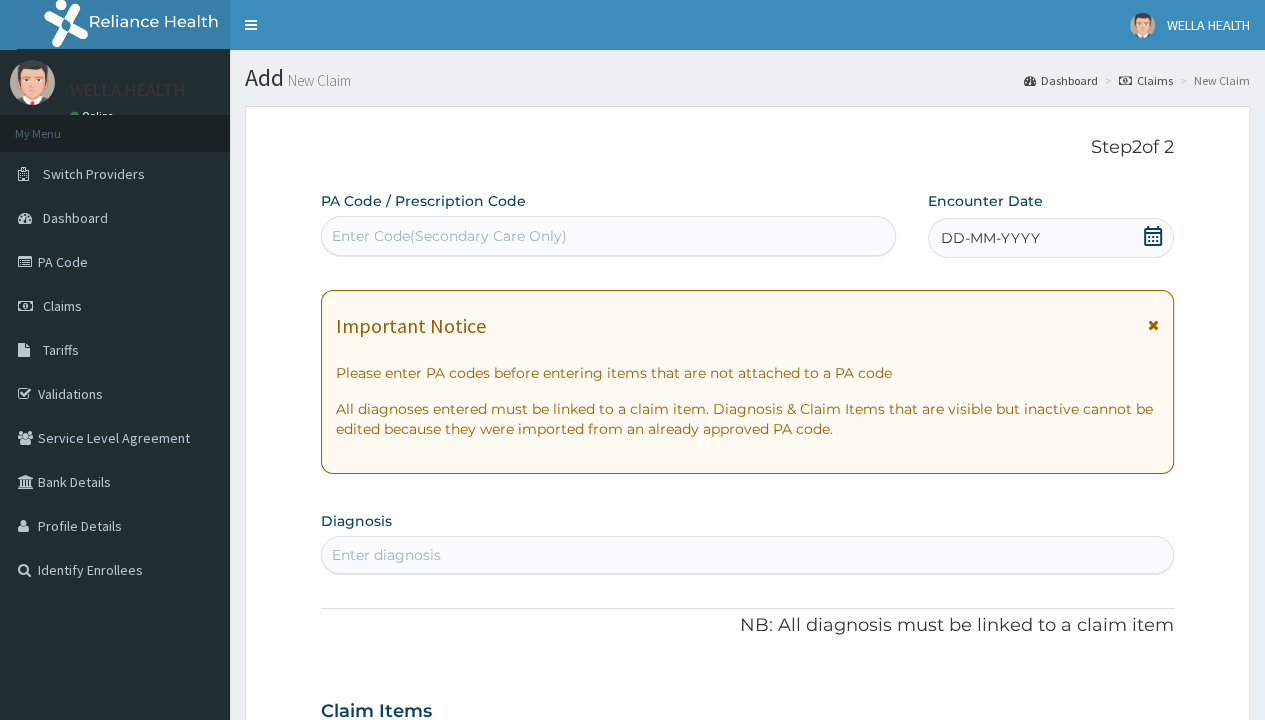 scroll, scrollTop: 167, scrollLeft: 0, axis: vertical 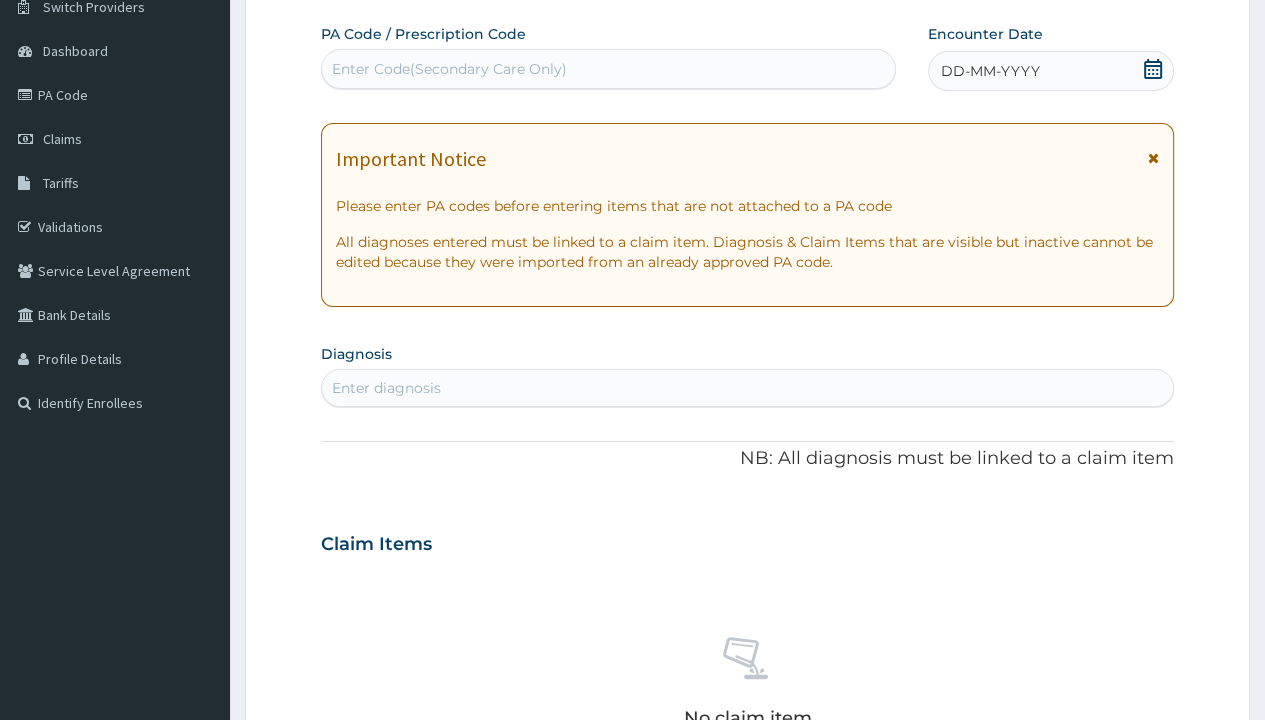 click on "DD-MM-YYYY" at bounding box center (990, 71) 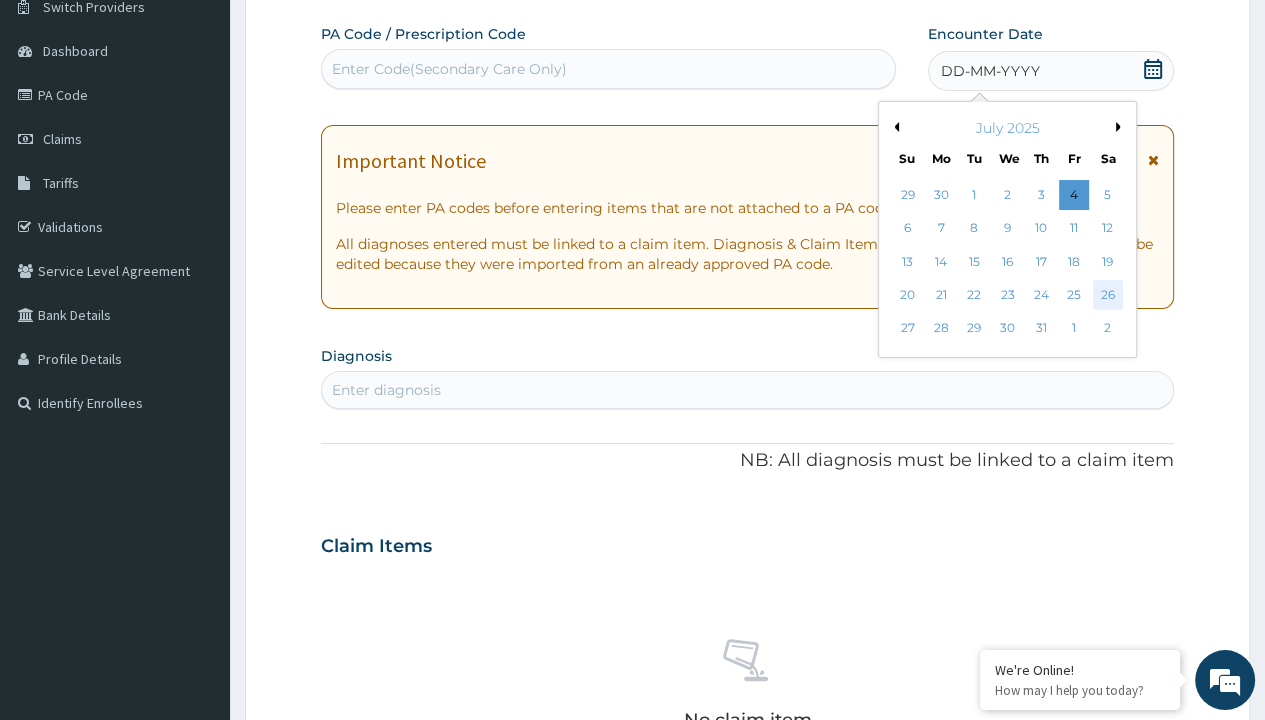 click on "26" at bounding box center (1107, 295) 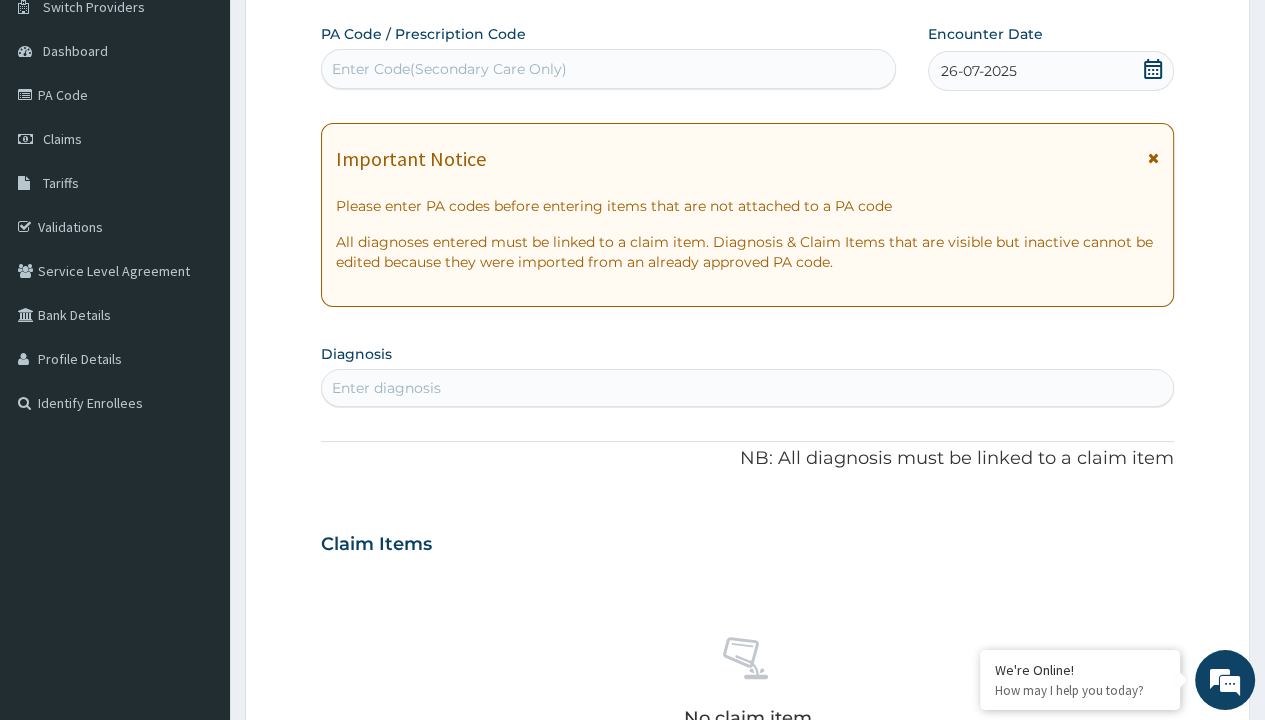click on "Enter Code(Secondary Care Only)" at bounding box center [449, 69] 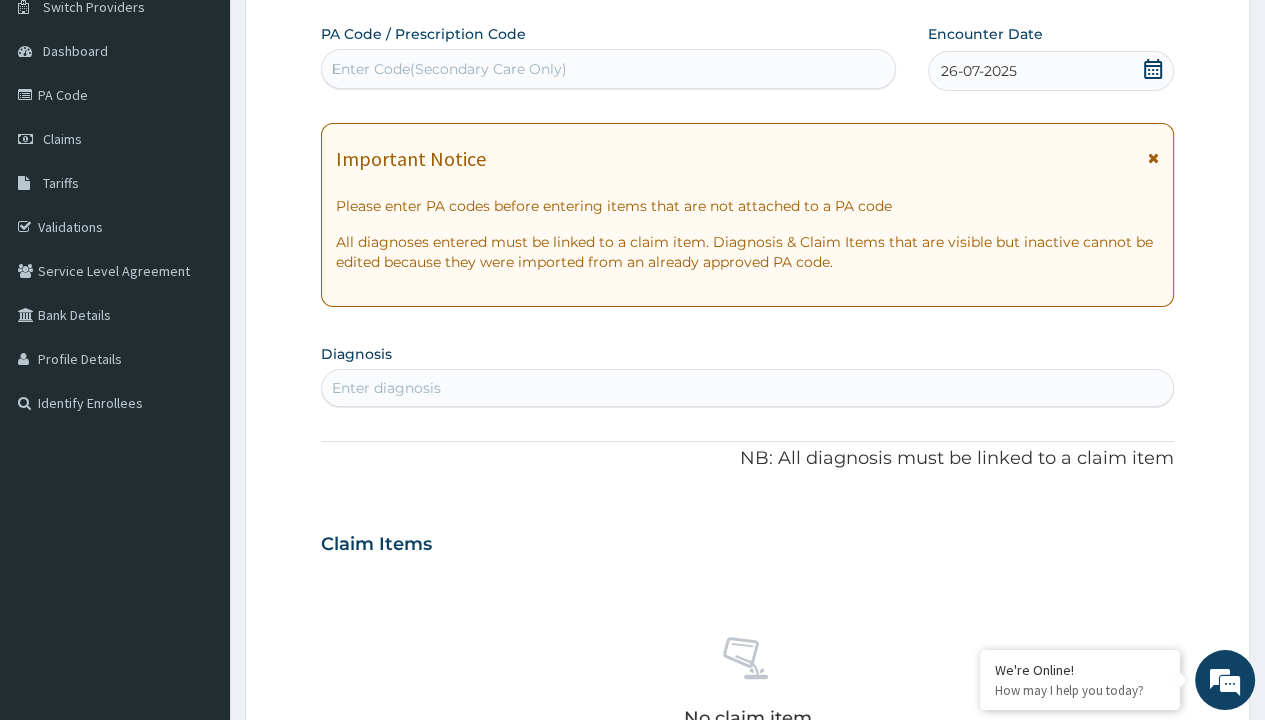 type 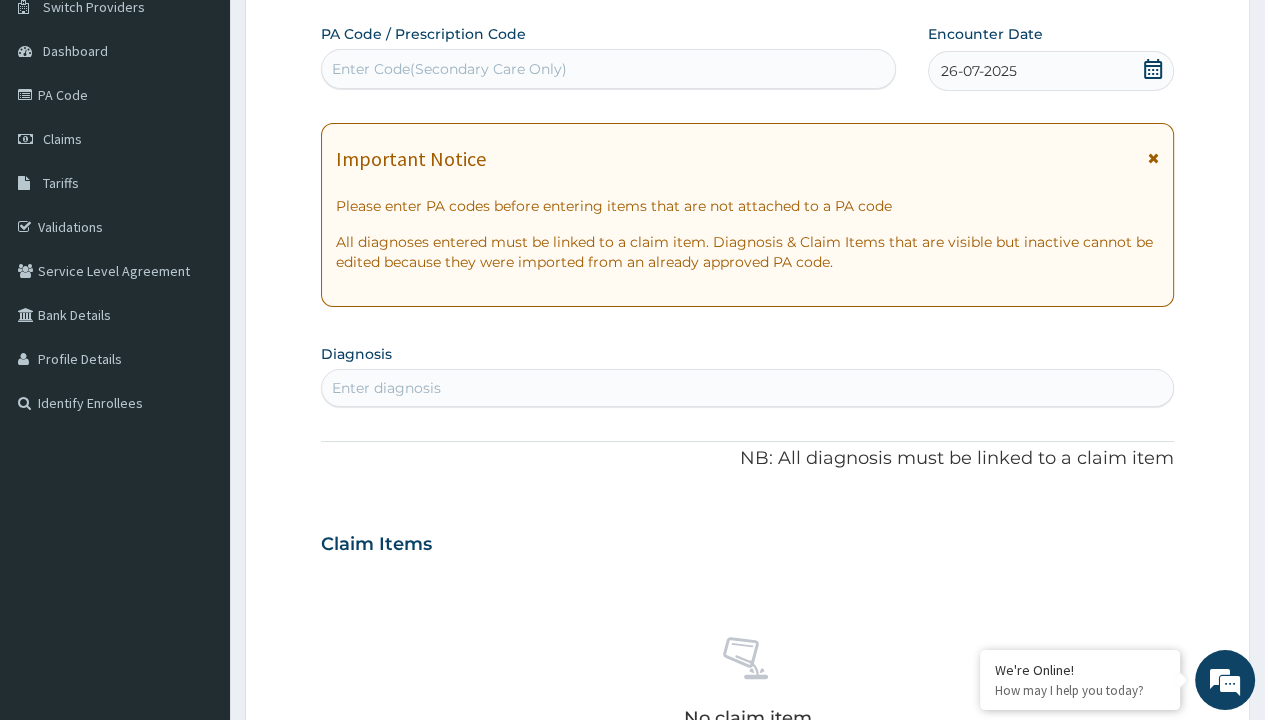 scroll, scrollTop: 0, scrollLeft: 0, axis: both 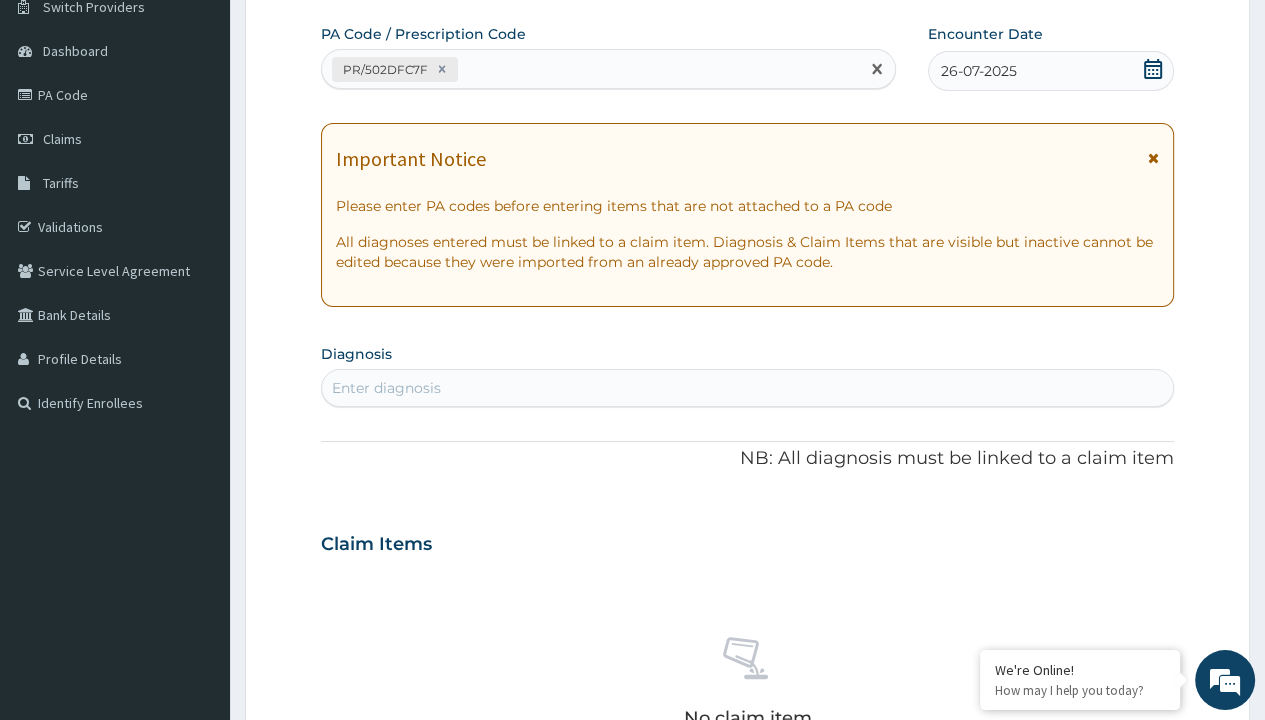 click on "Enter diagnosis" at bounding box center [386, 388] 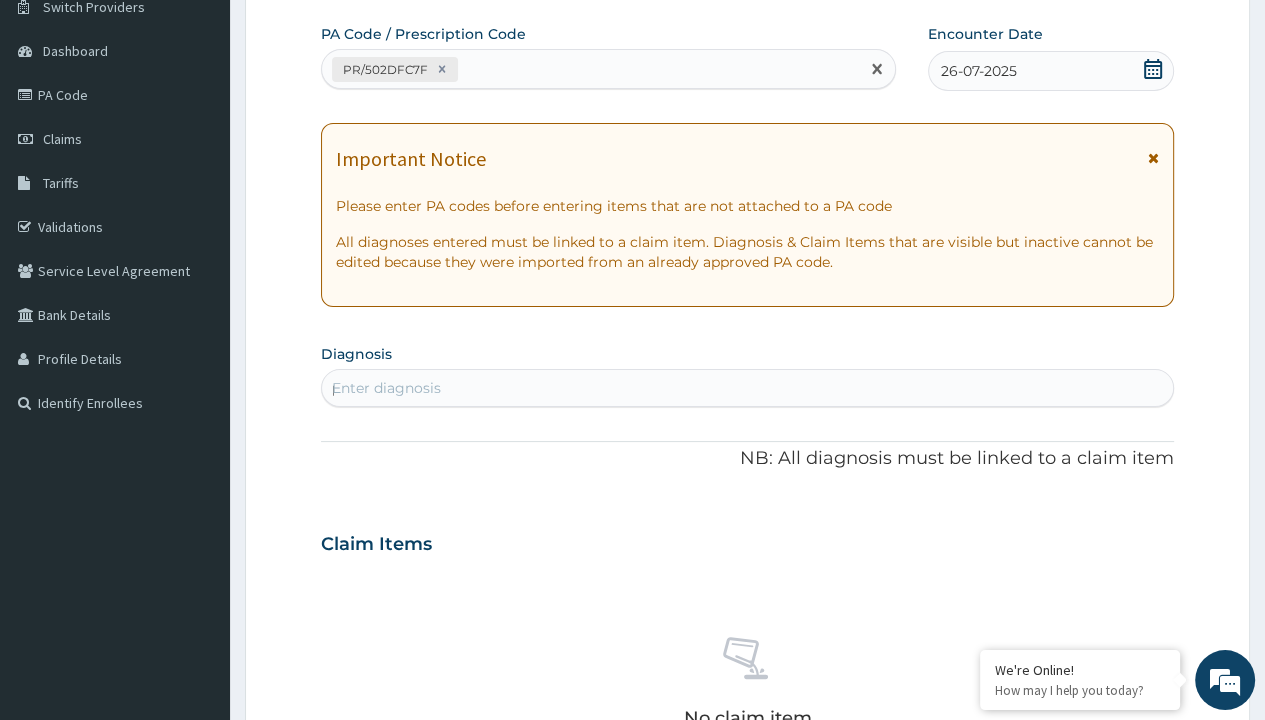 scroll, scrollTop: 0, scrollLeft: 0, axis: both 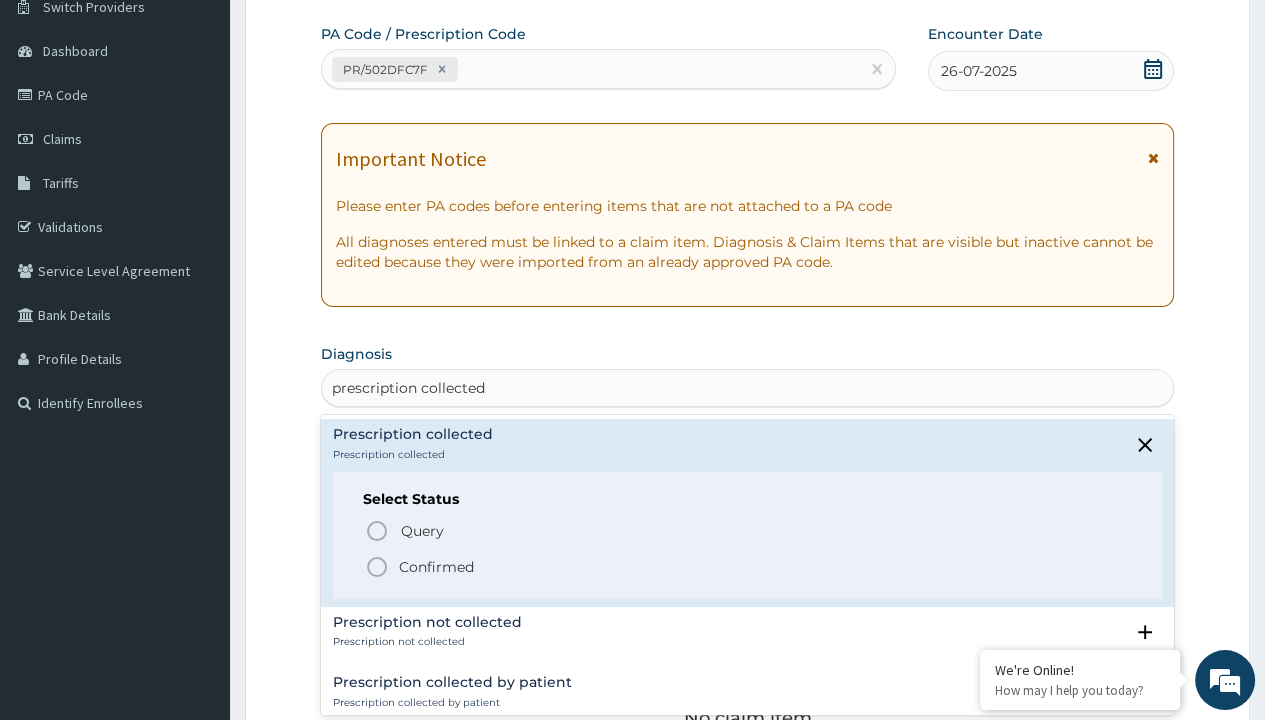 click on "Confirmed" at bounding box center (436, 567) 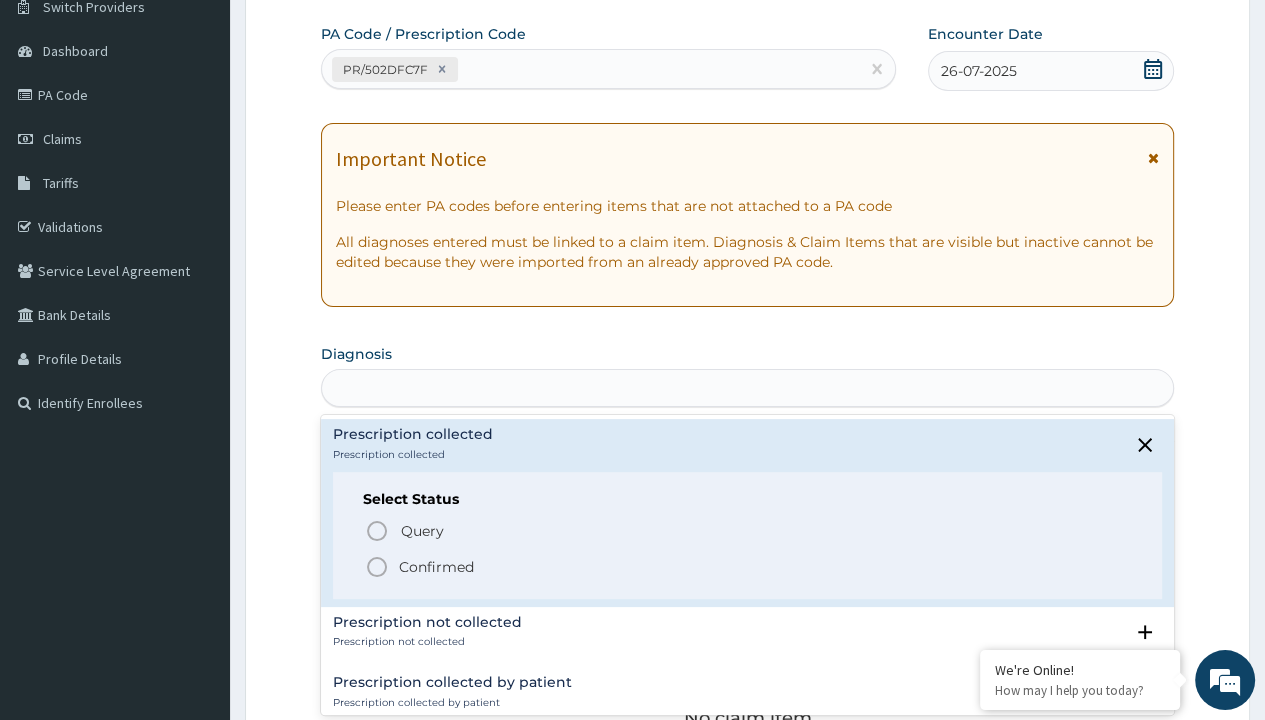 click on "Step  2  of 2 PA Code / Prescription Code PR/502DFC7F Encounter Date [DATE] Important Notice Please enter PA codes before entering items that are not attached to a PA code   All diagnoses entered must be linked to a claim item. Diagnosis & Claim Items that are visible but inactive cannot be edited because they were imported from an already approved PA code. Diagnosis option Prescription collected, focused, 1 of 7. 7 results available for search term prescription collected. Use Up and Down to choose options, press Enter to select the currently focused option, press Escape to exit the menu, press Tab to select the option and exit the menu. prescription collected Prescription collected Prescription collected Select Status Query Query covers suspected (?), Keep in view (kiv), Ruled out (r/o) Confirmed Prescription not collected Prescription not collected Select Status Query Query covers suspected (?), Keep in view (kiv), Ruled out (r/o) Confirmed Prescription collected by patient Select Status Query Confirmed" at bounding box center (747, 571) 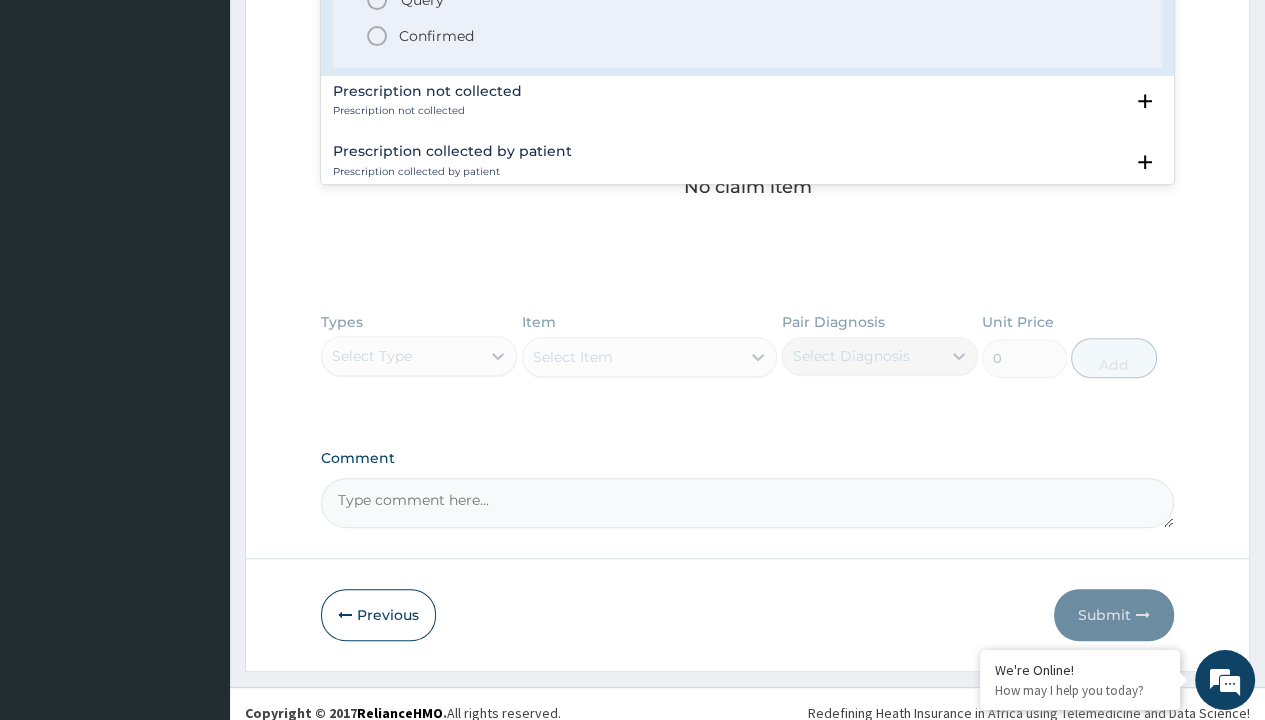 type 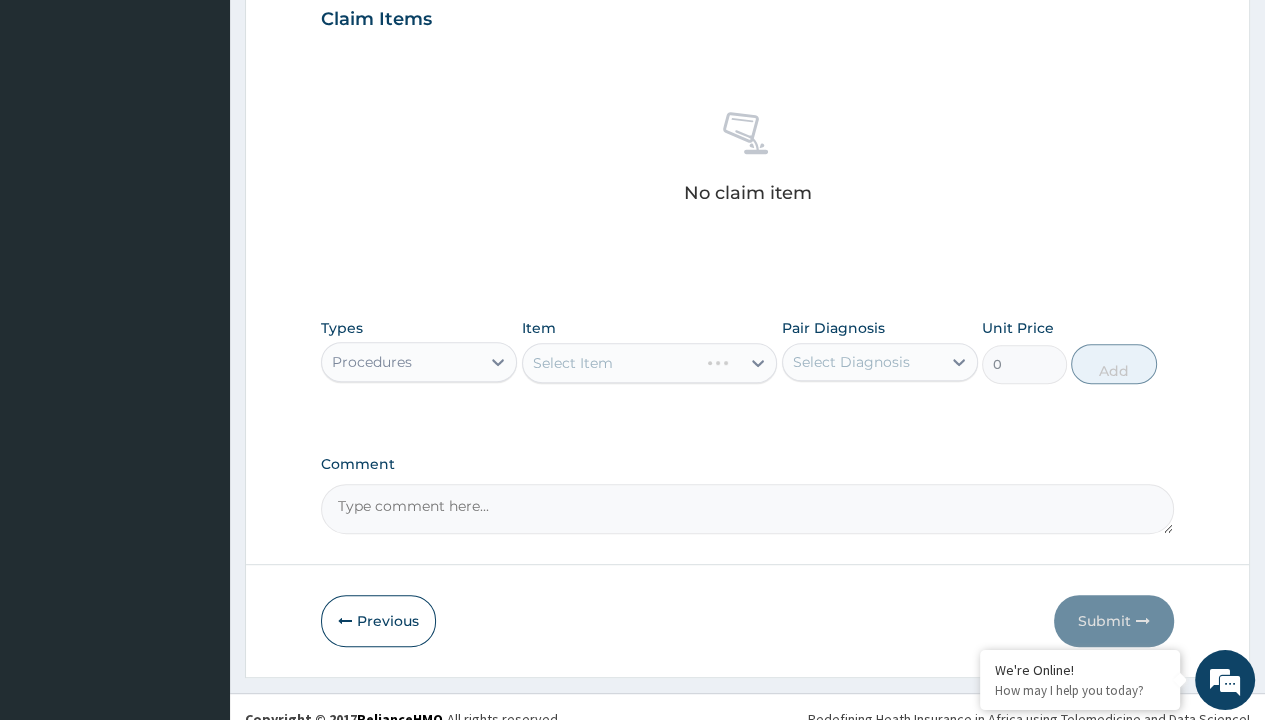 scroll, scrollTop: 0, scrollLeft: 0, axis: both 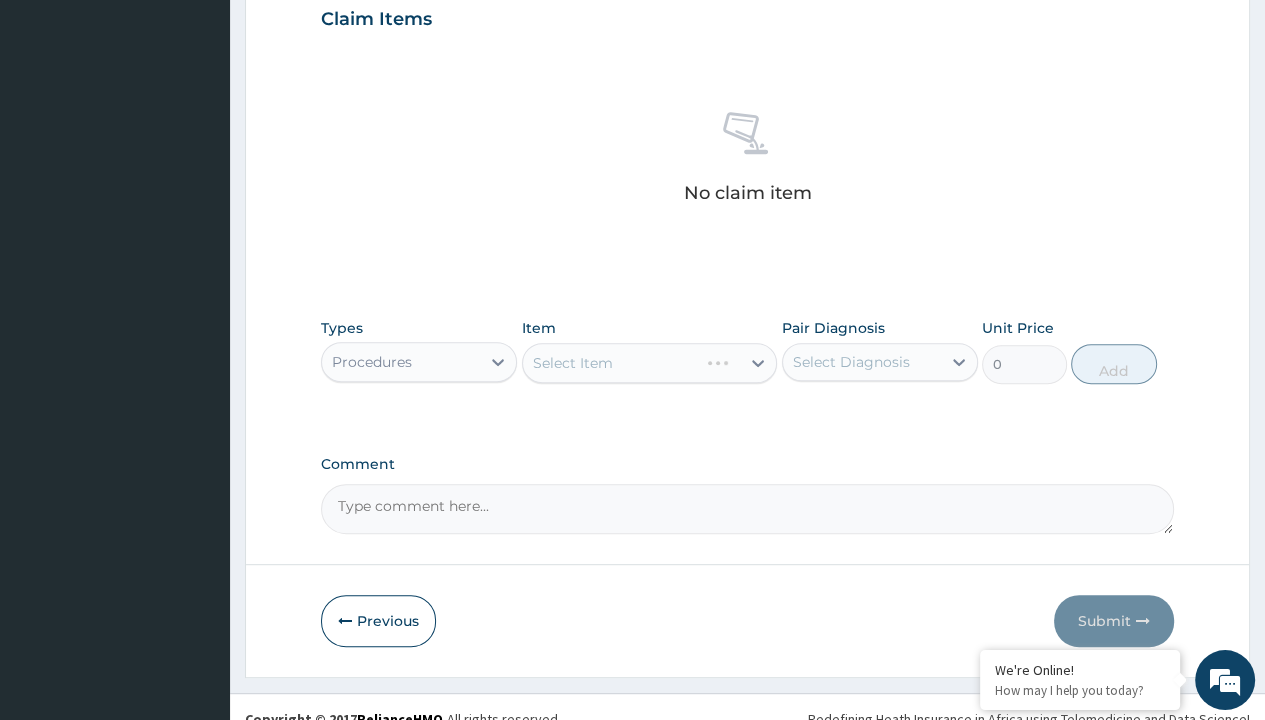 click on "Select Item" at bounding box center (573, 363) 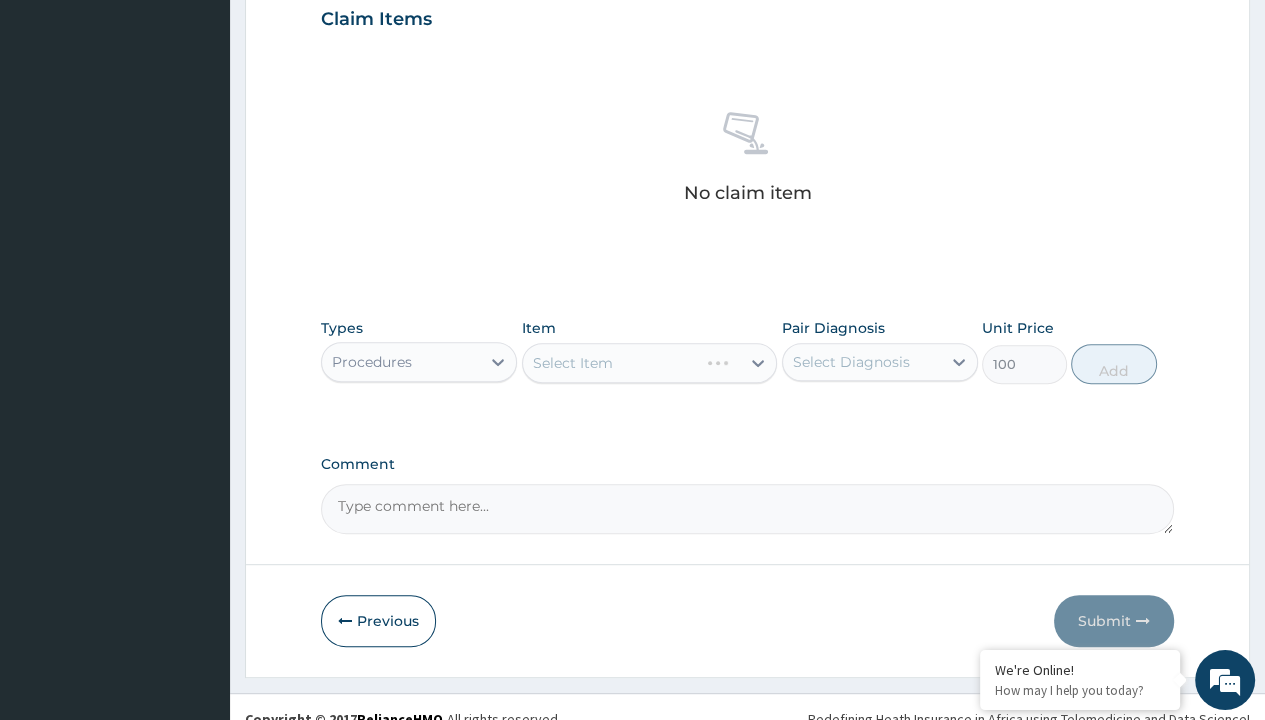 scroll, scrollTop: 0, scrollLeft: 0, axis: both 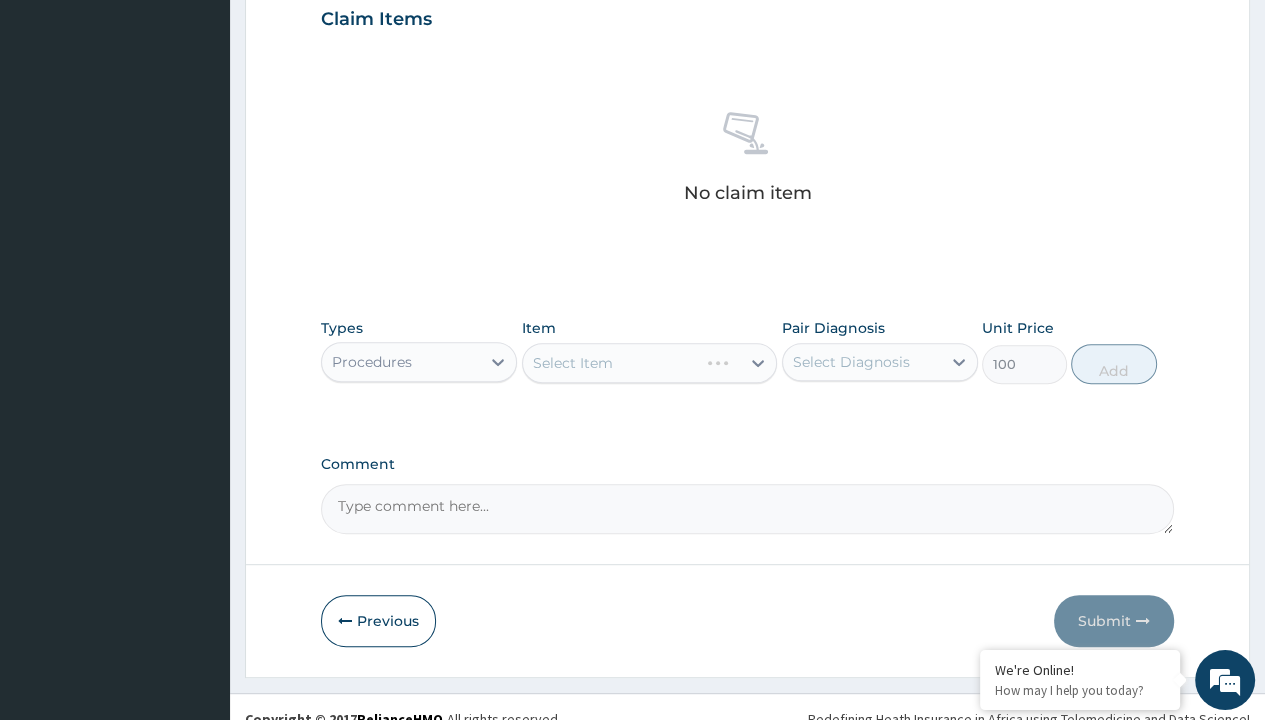 click on "Prescription collected" at bounding box center (409, -145) 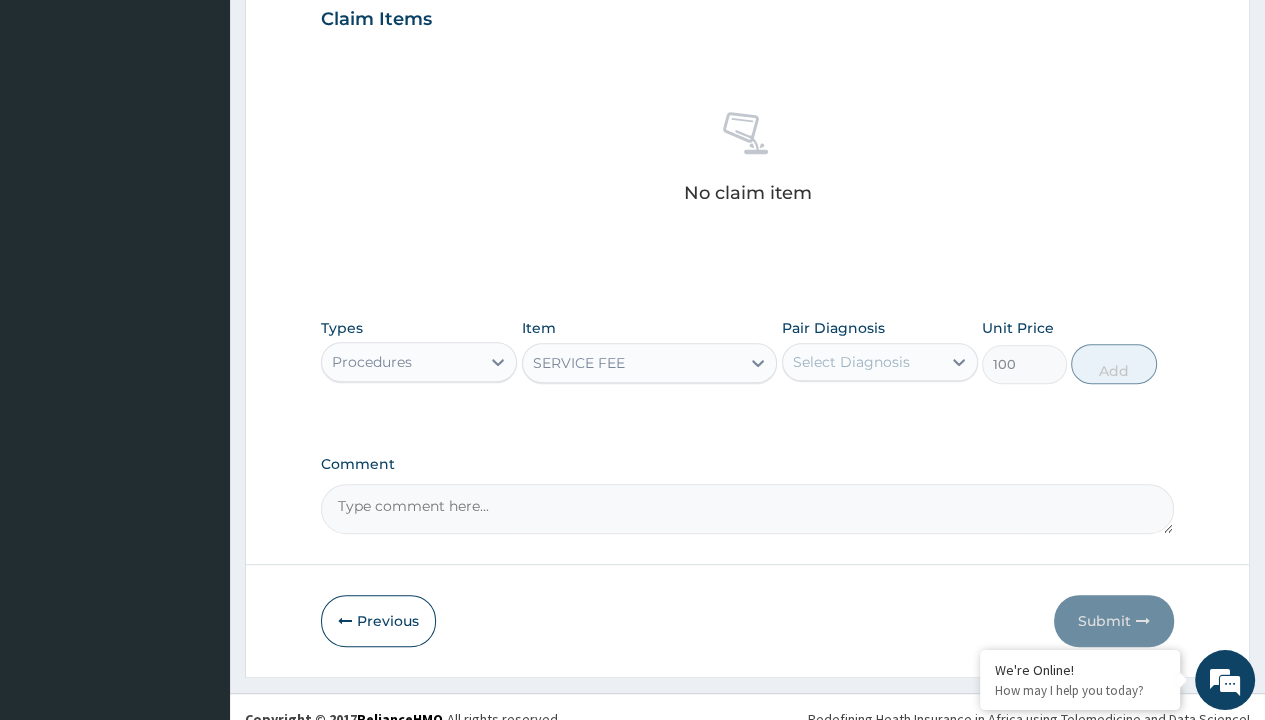 scroll, scrollTop: 720, scrollLeft: 0, axis: vertical 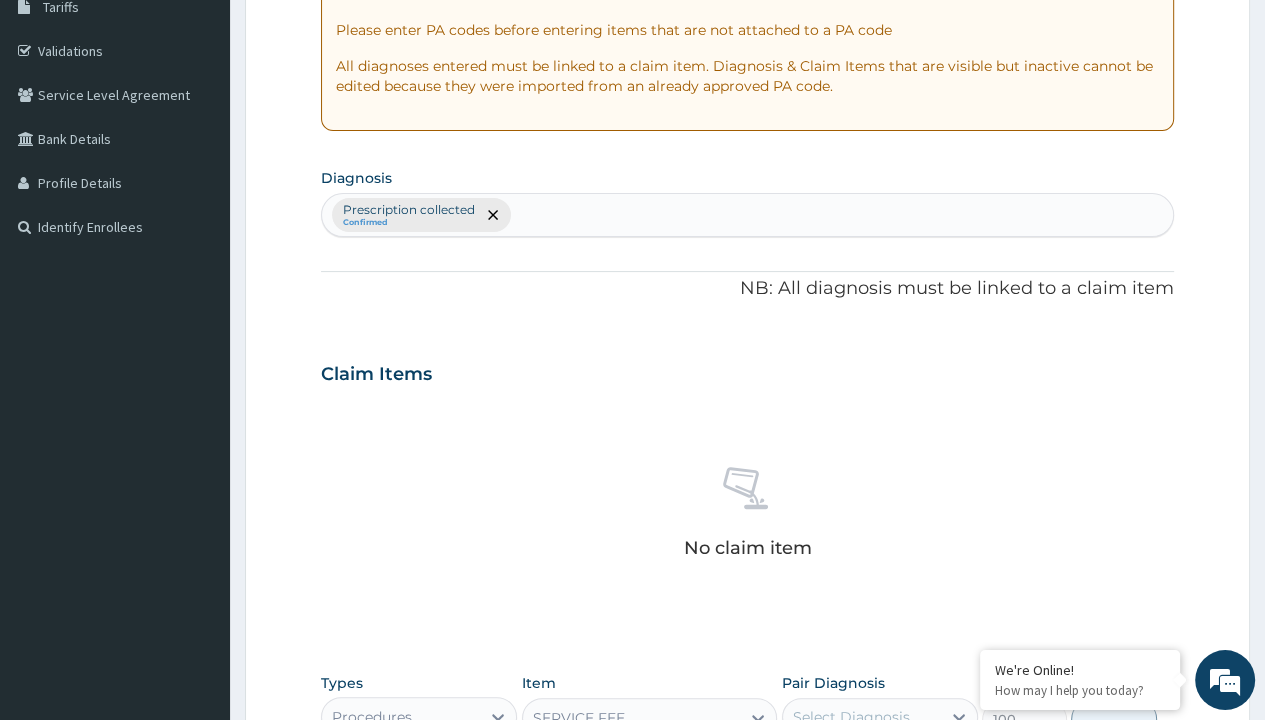 type on "prescription collected" 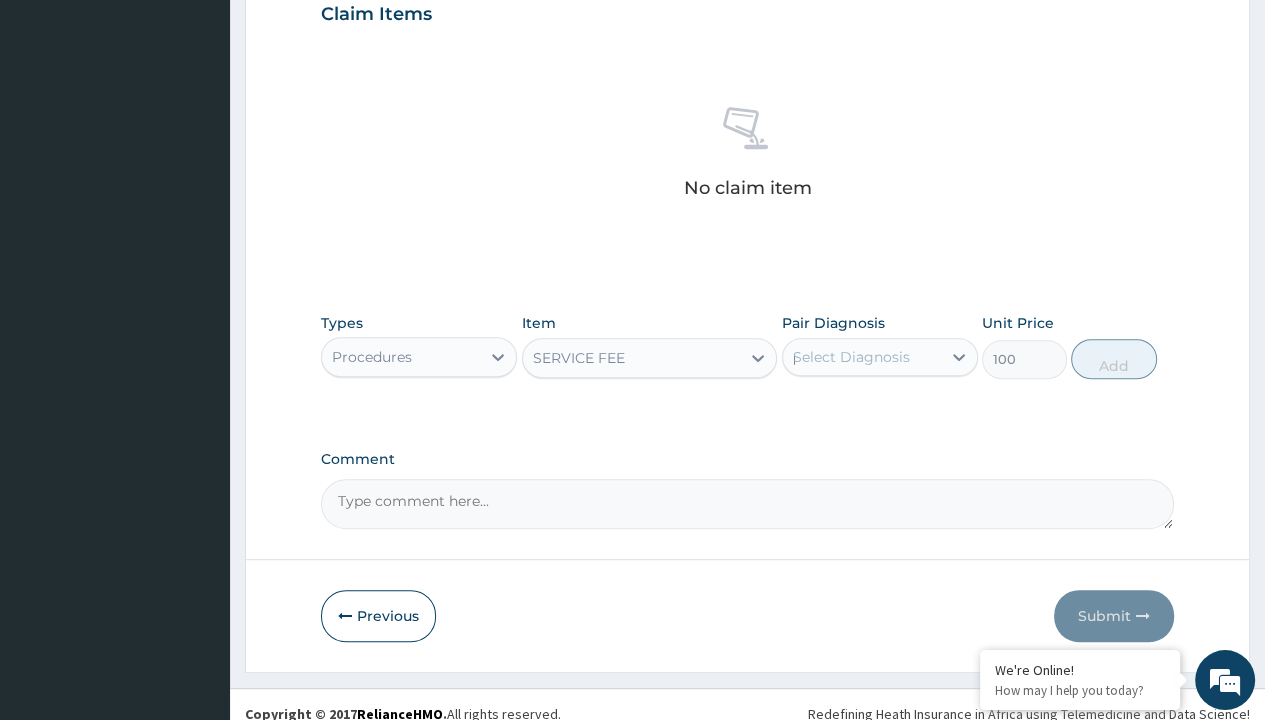 type 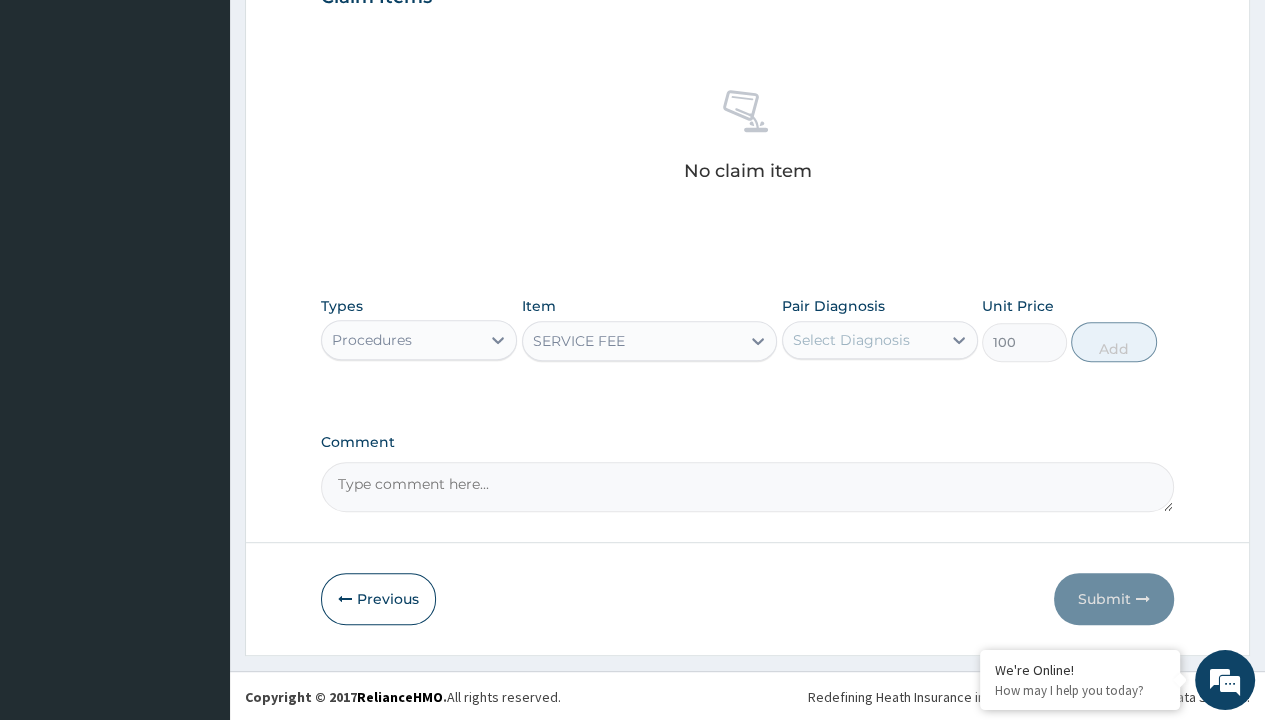 click on "Add" at bounding box center (1113, 342) 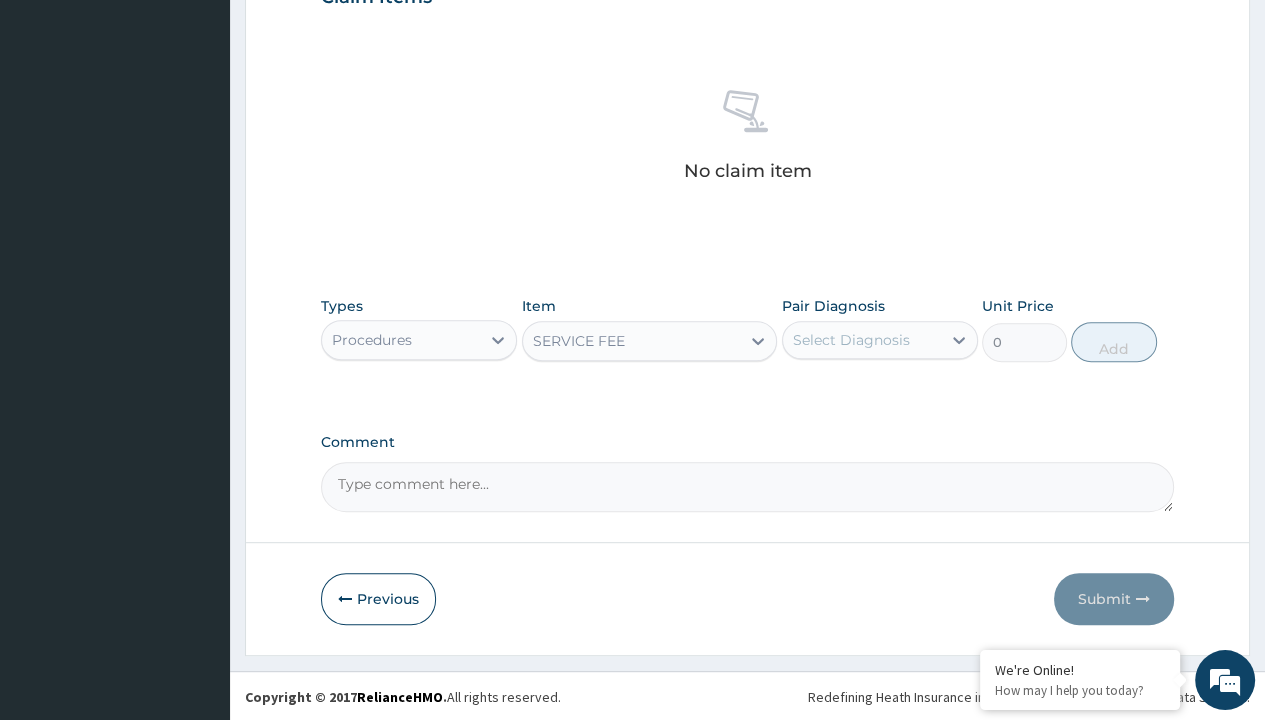 click on "Step  2  of 2 PA Code / Prescription Code PR/502DFC7F Encounter Date [DATE] Important Notice Please enter PA codes before entering items that are not attached to a PA code   All diagnoses entered must be linked to a claim item. Diagnosis & Claim Items that are visible but inactive cannot be edited because they were imported from an already approved PA code. Diagnosis option Prescription collected, selected.   Select is focused ,type to refine list, press Down to open the menu,  press left to focus selected values Prescription collected Confirmed NB: All diagnosis must be linked to a claim item Claim Items No claim item Types Procedures Item SERVICE FEE Pair Diagnosis Select Diagnosis Unit Price 0 Add Comment     Previous   Submit" at bounding box center (747, 20) 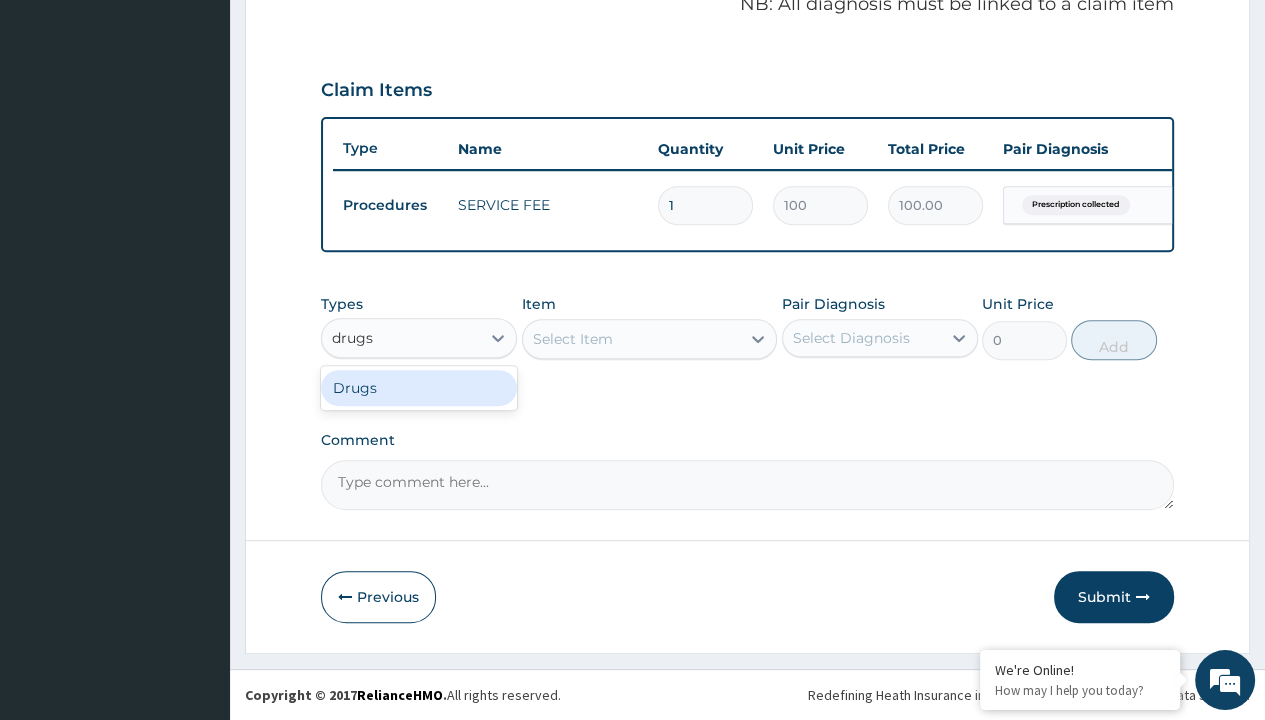 click on "Drugs" at bounding box center (419, 388) 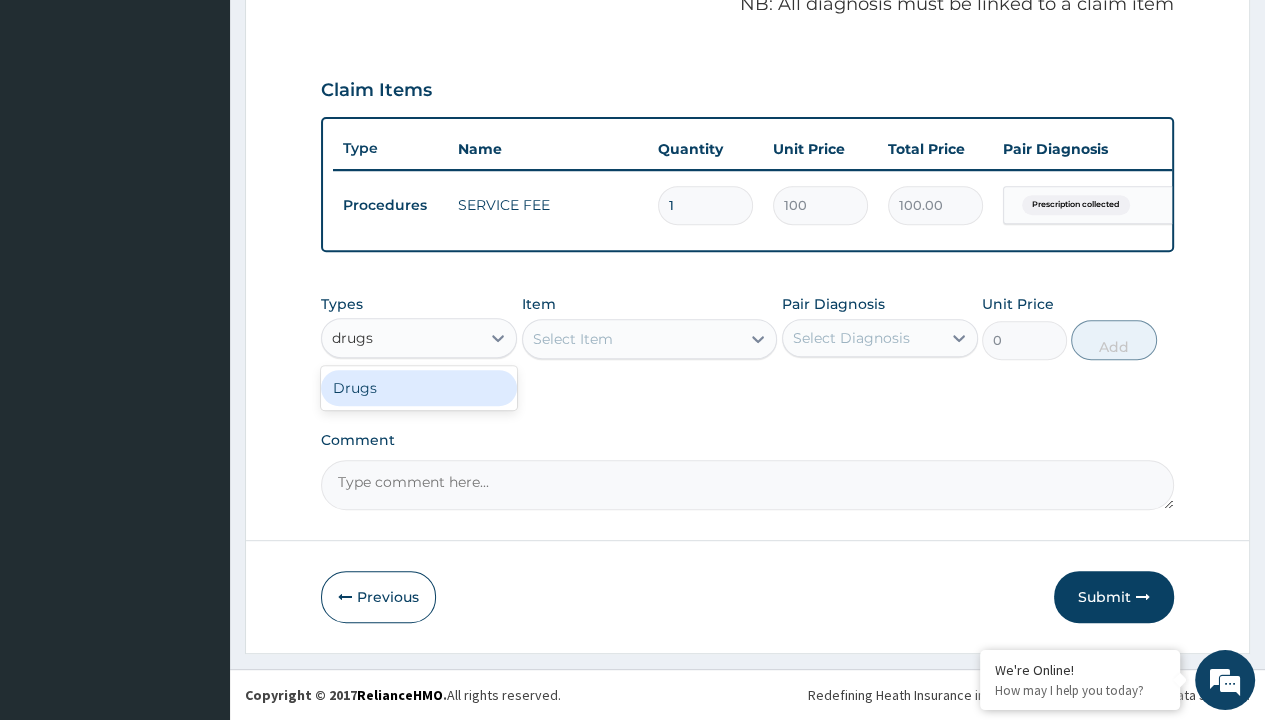 type 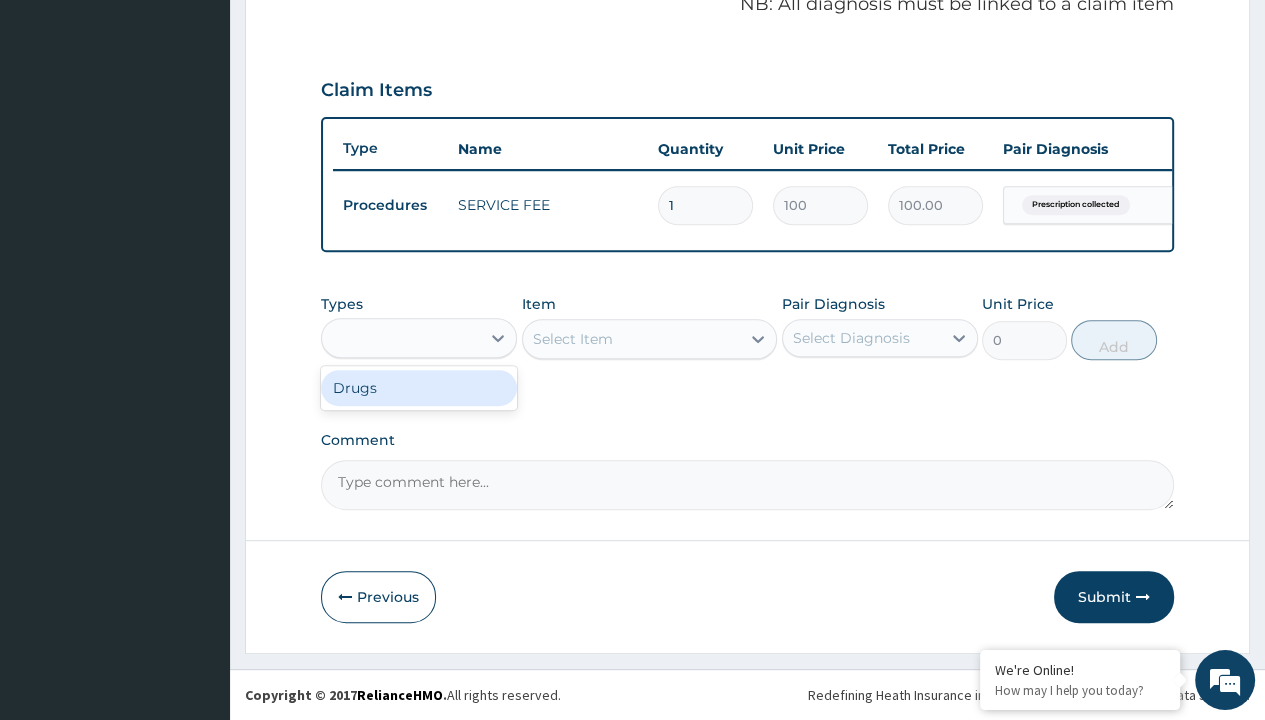 scroll, scrollTop: 0, scrollLeft: 0, axis: both 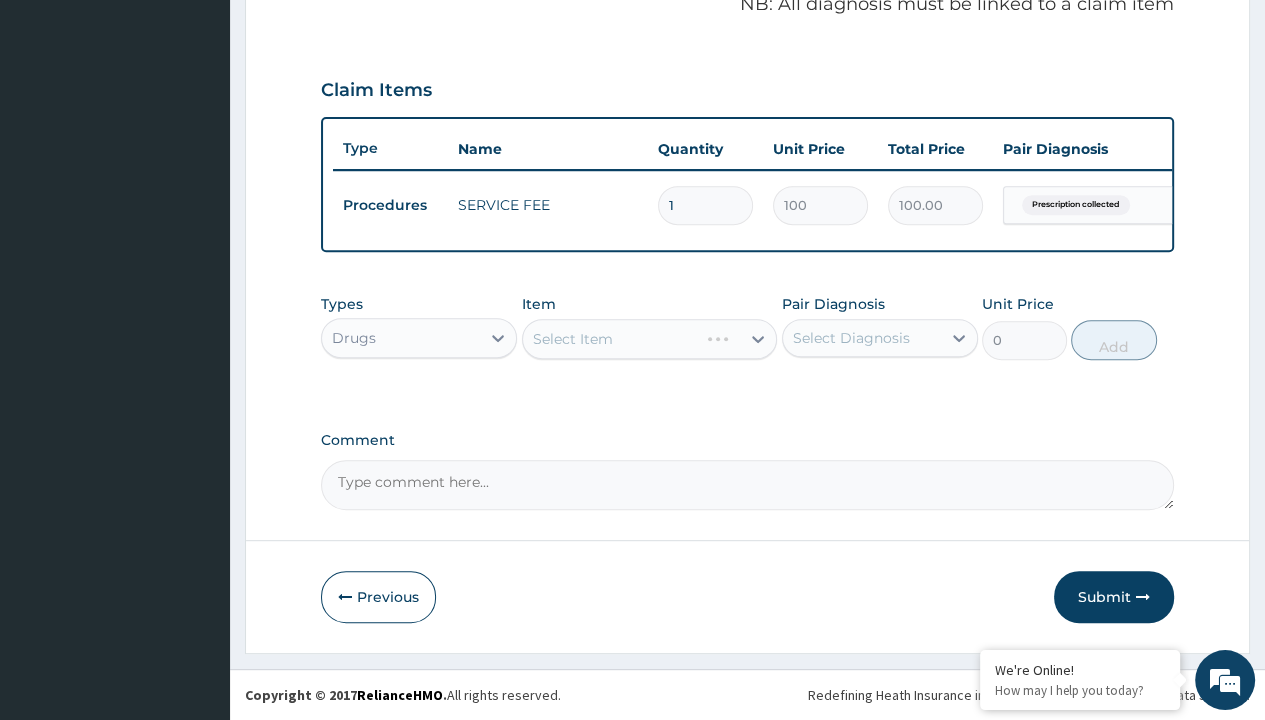 click on "Select Item" at bounding box center (573, 339) 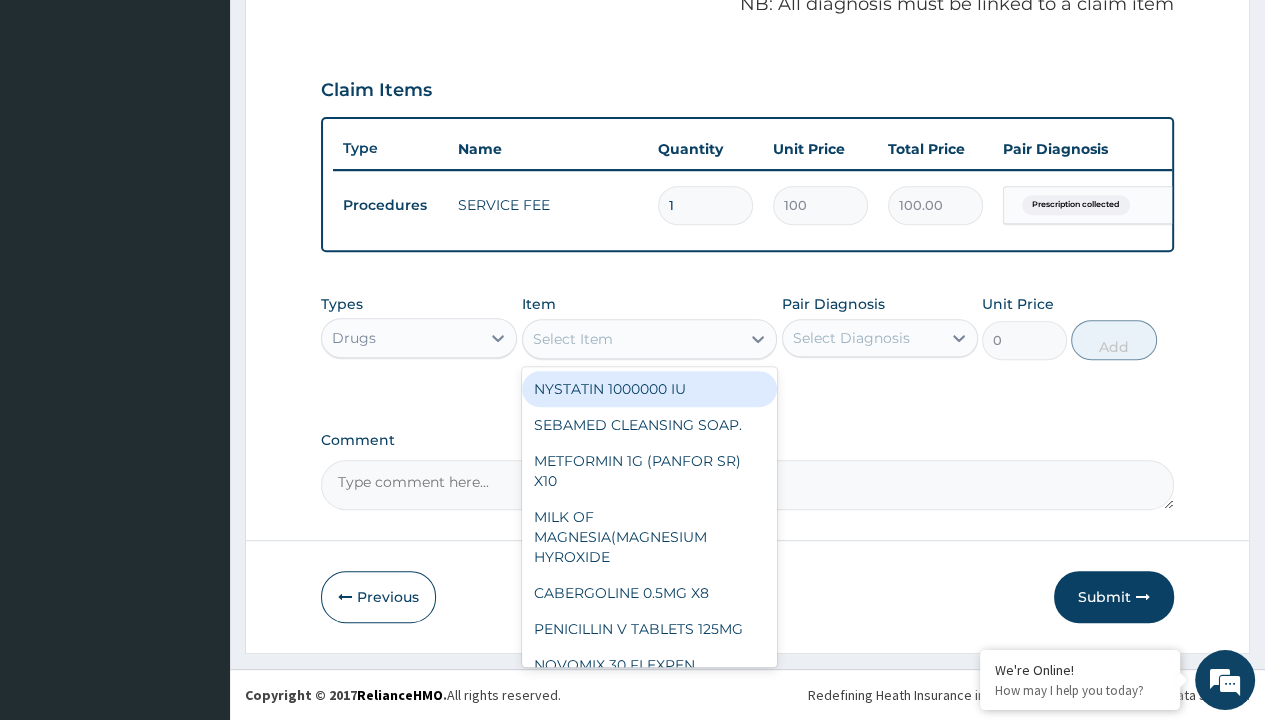 type on "amoxicillin suspension emmox/bott" 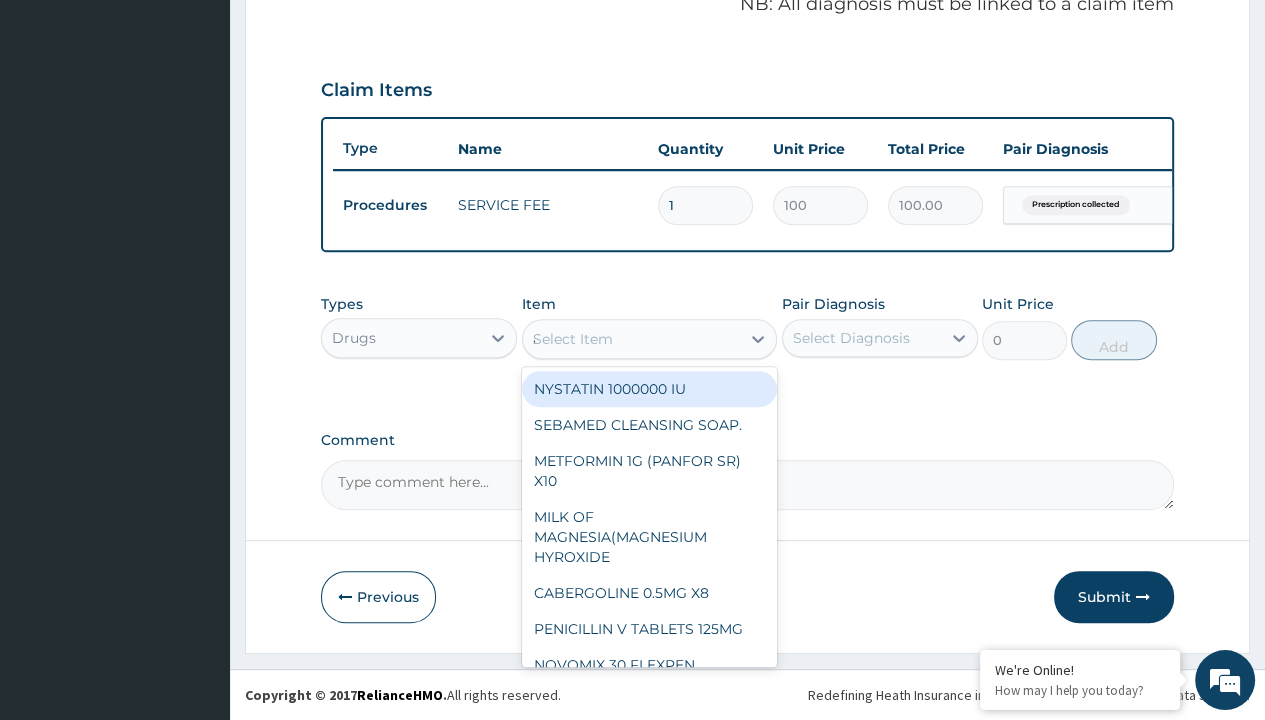 click on "AMOXICILLIN SUSPENSION EMMOX/BOTT" at bounding box center [650, 24831] 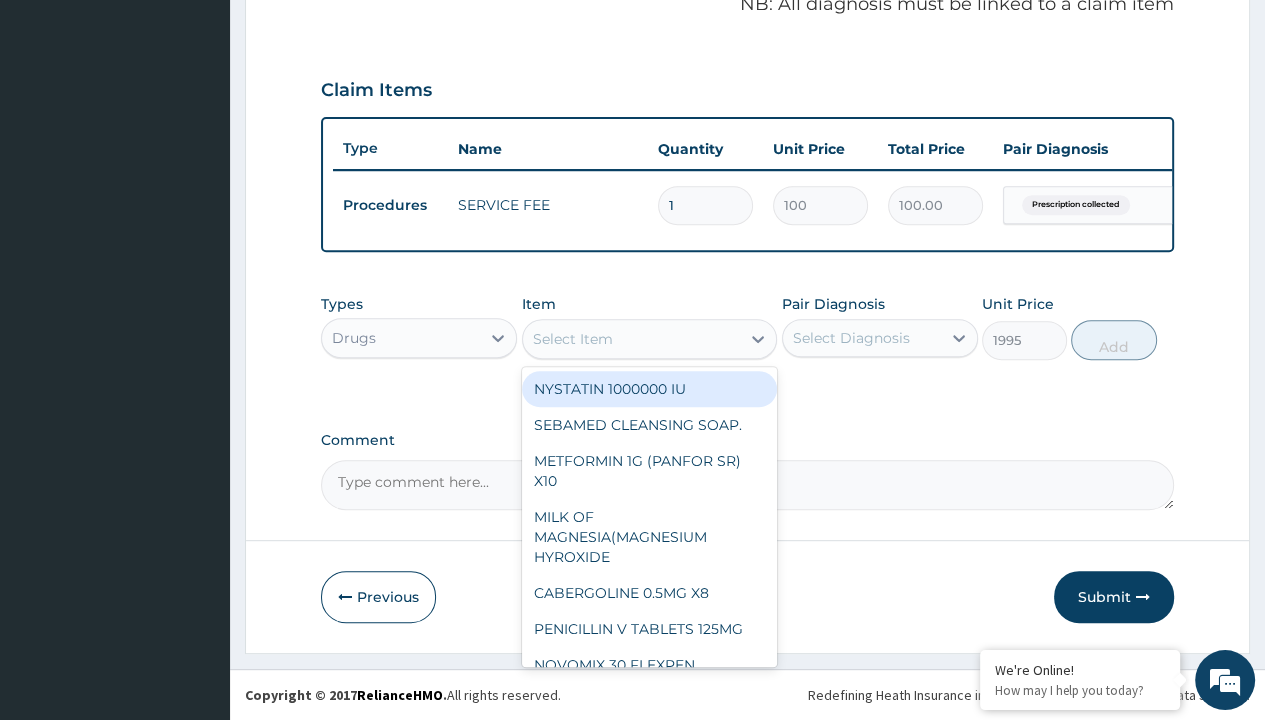 scroll, scrollTop: 0, scrollLeft: 0, axis: both 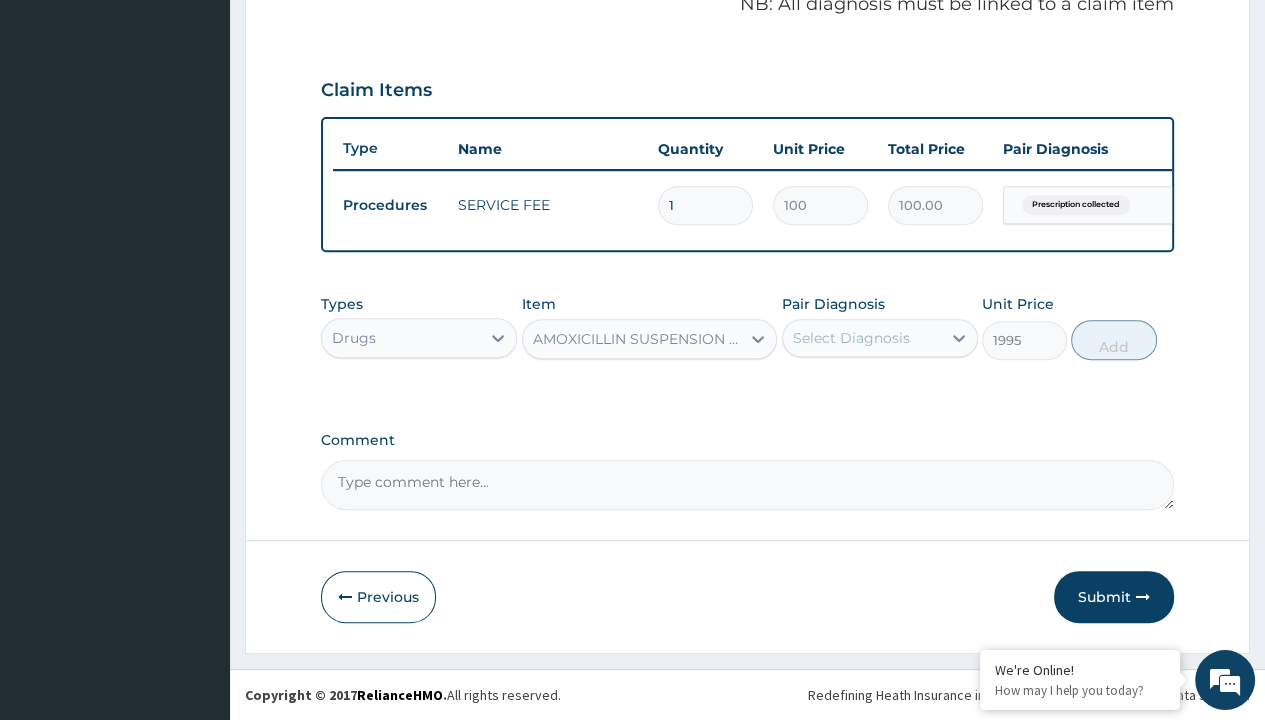 click on "Prescription collected" at bounding box center (409, -74) 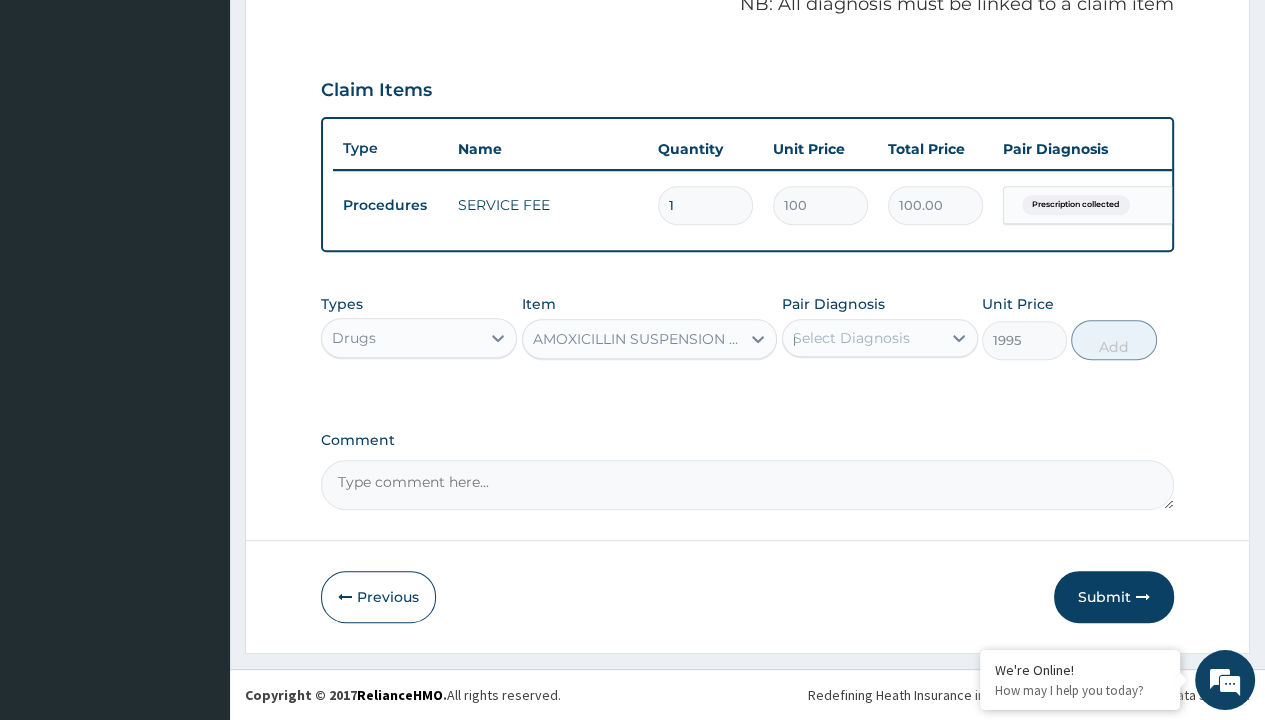 type 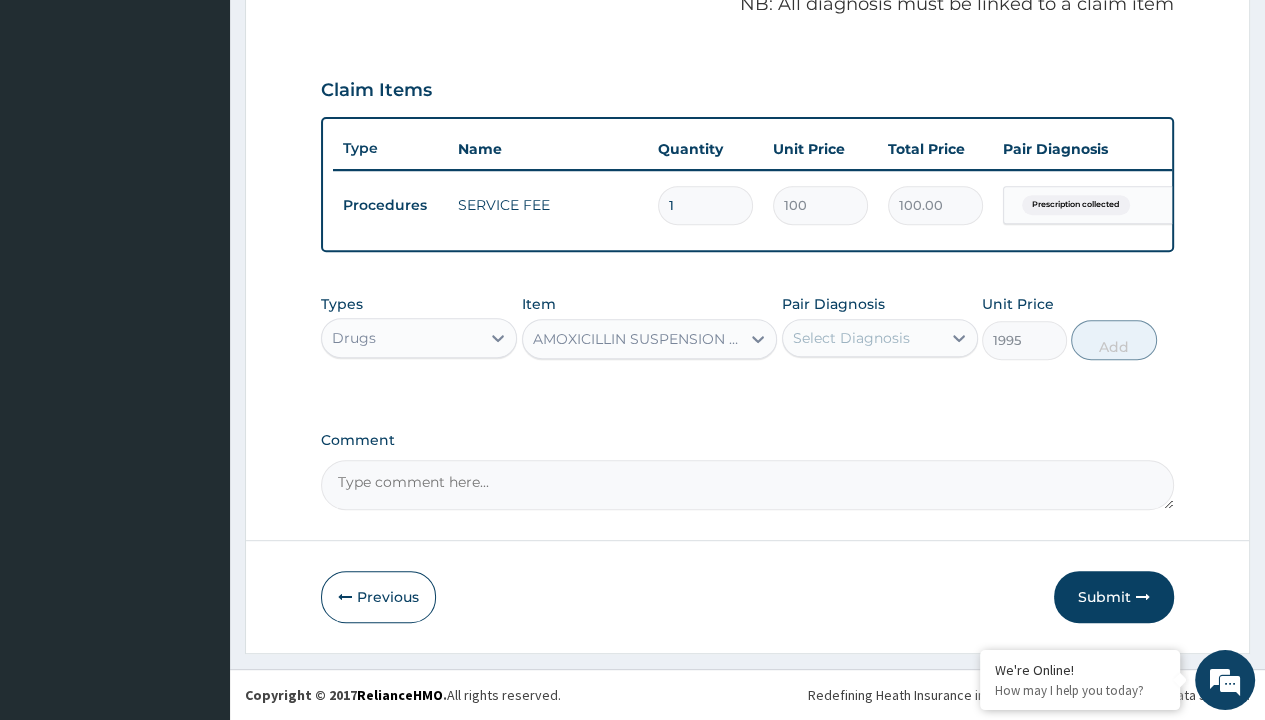 click on "Add" at bounding box center (1113, 340) 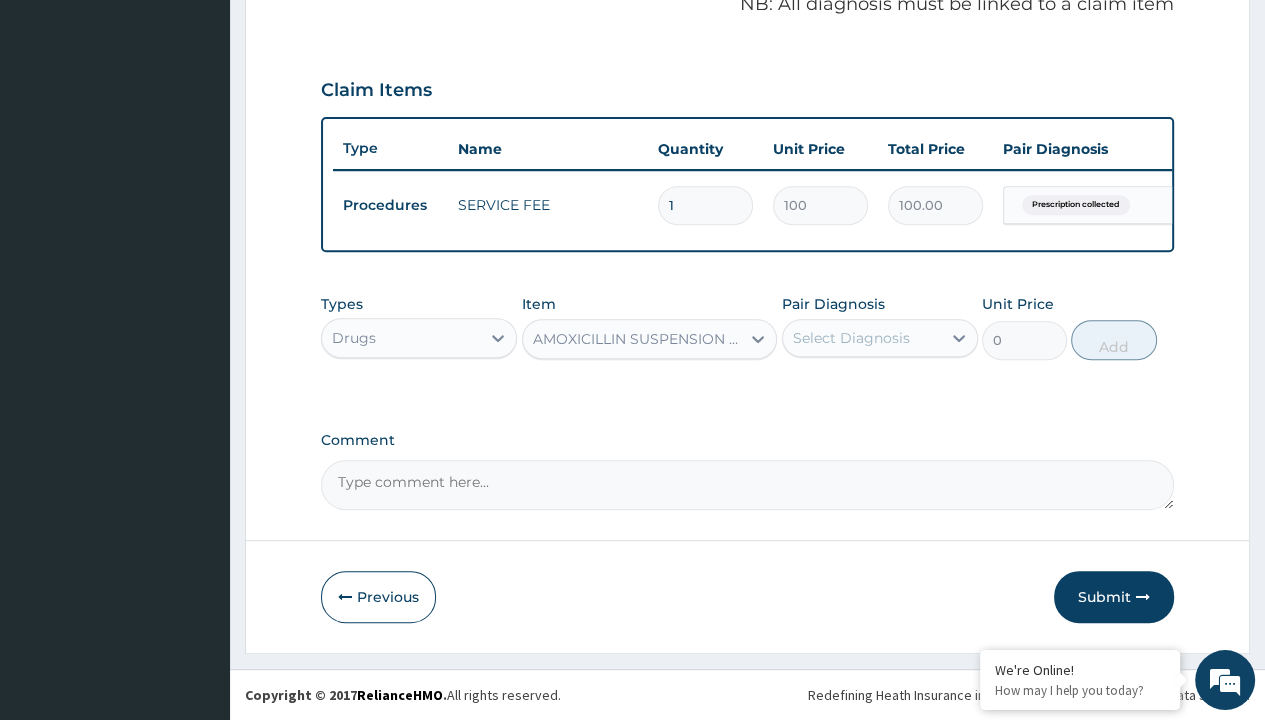scroll, scrollTop: 0, scrollLeft: 0, axis: both 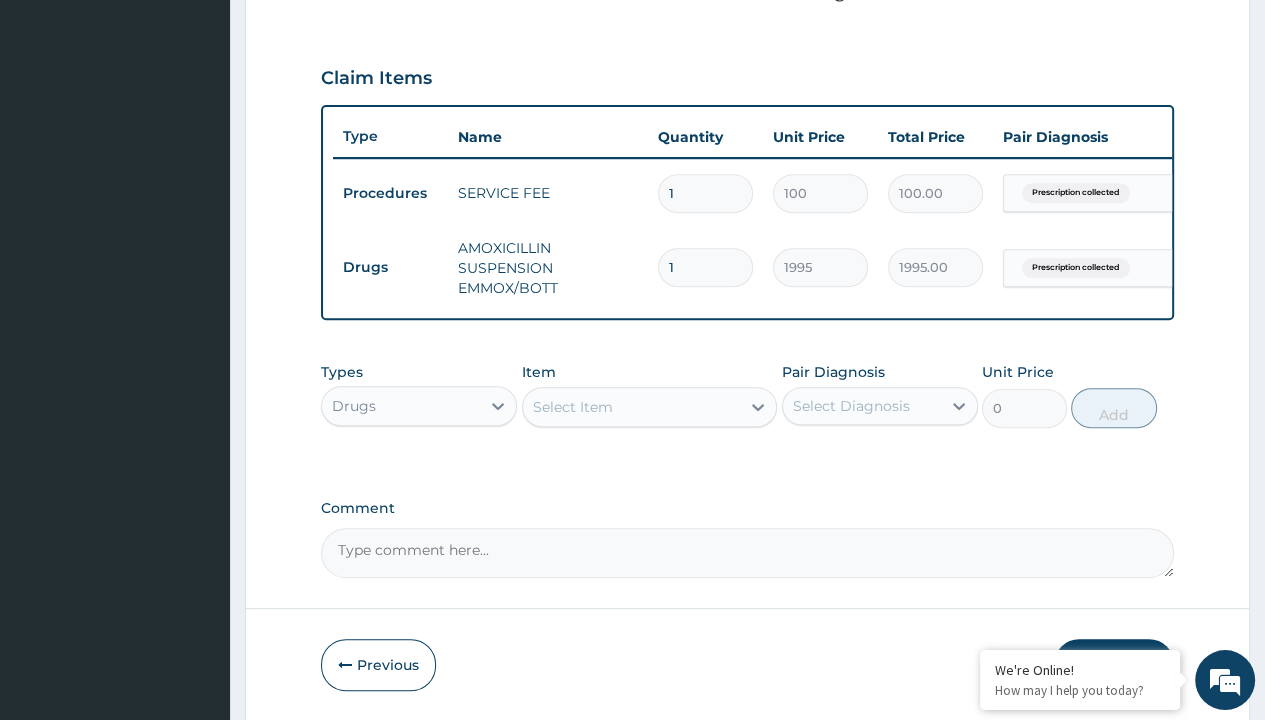 click on "Select Item" at bounding box center [573, 407] 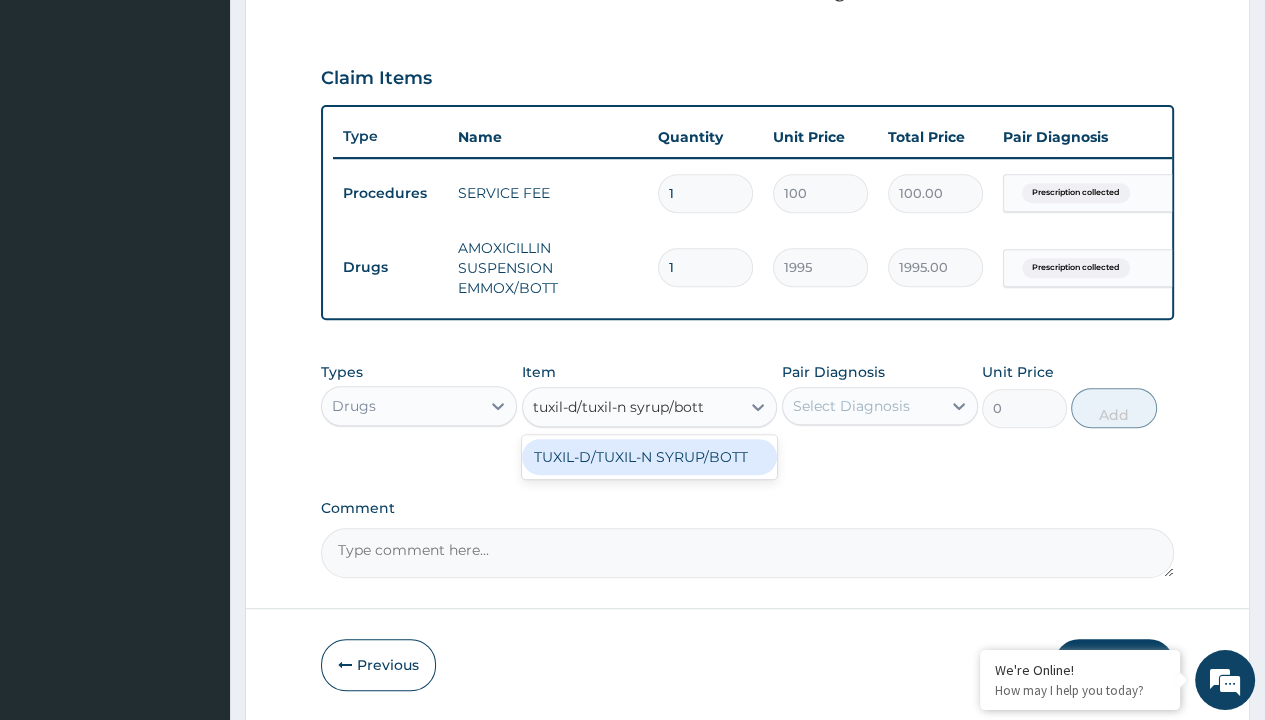 scroll, scrollTop: 0, scrollLeft: 0, axis: both 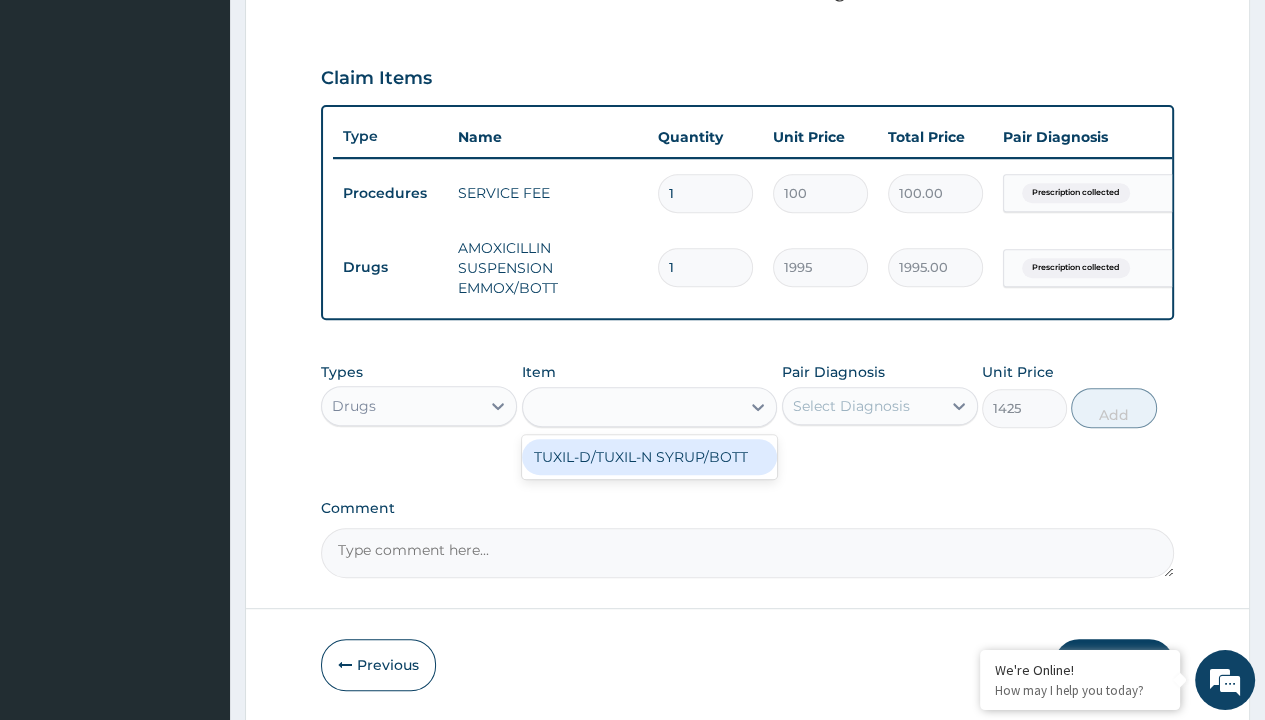 click on "Prescription collected" at bounding box center (409, -86) 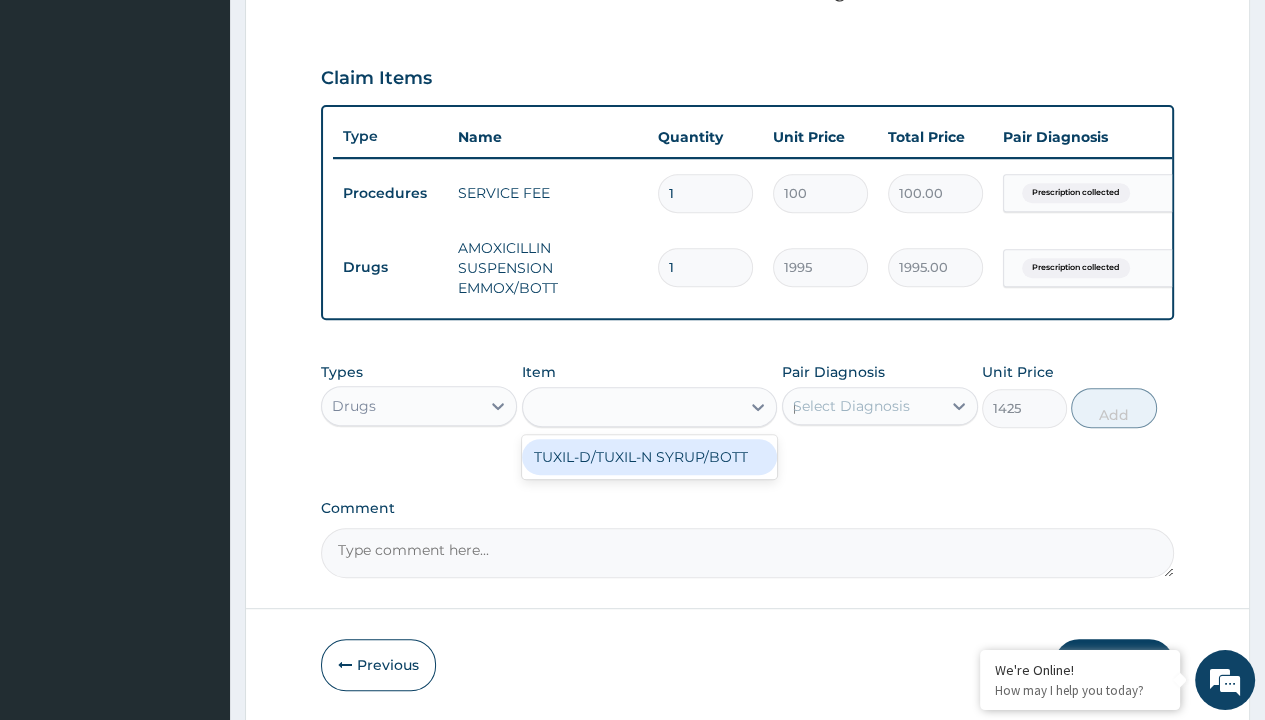 scroll, scrollTop: 346, scrollLeft: 0, axis: vertical 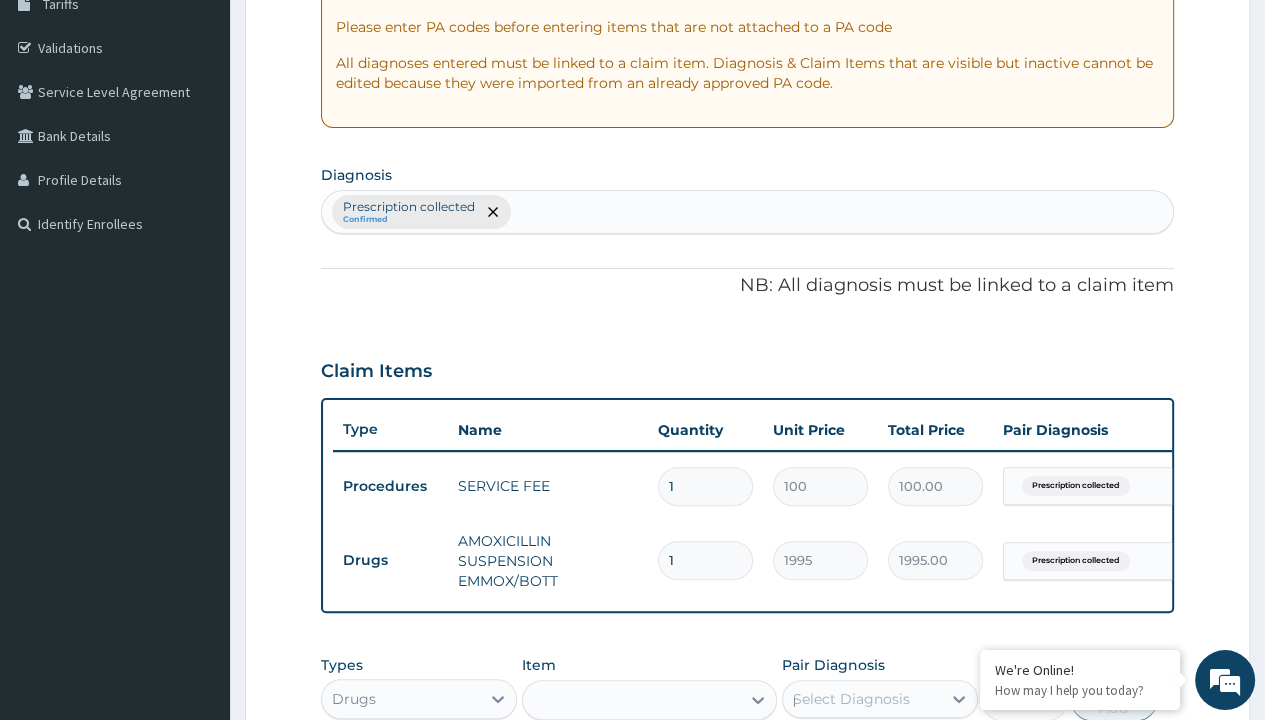 type 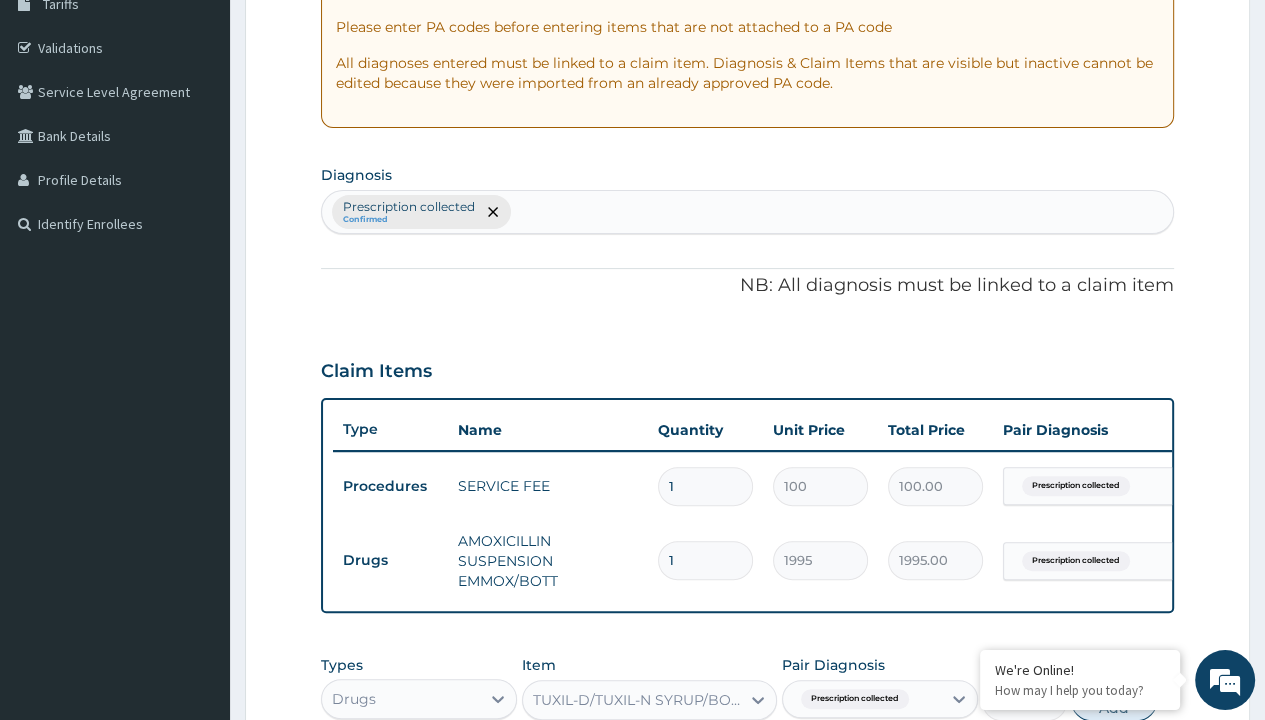 scroll, scrollTop: 0, scrollLeft: 0, axis: both 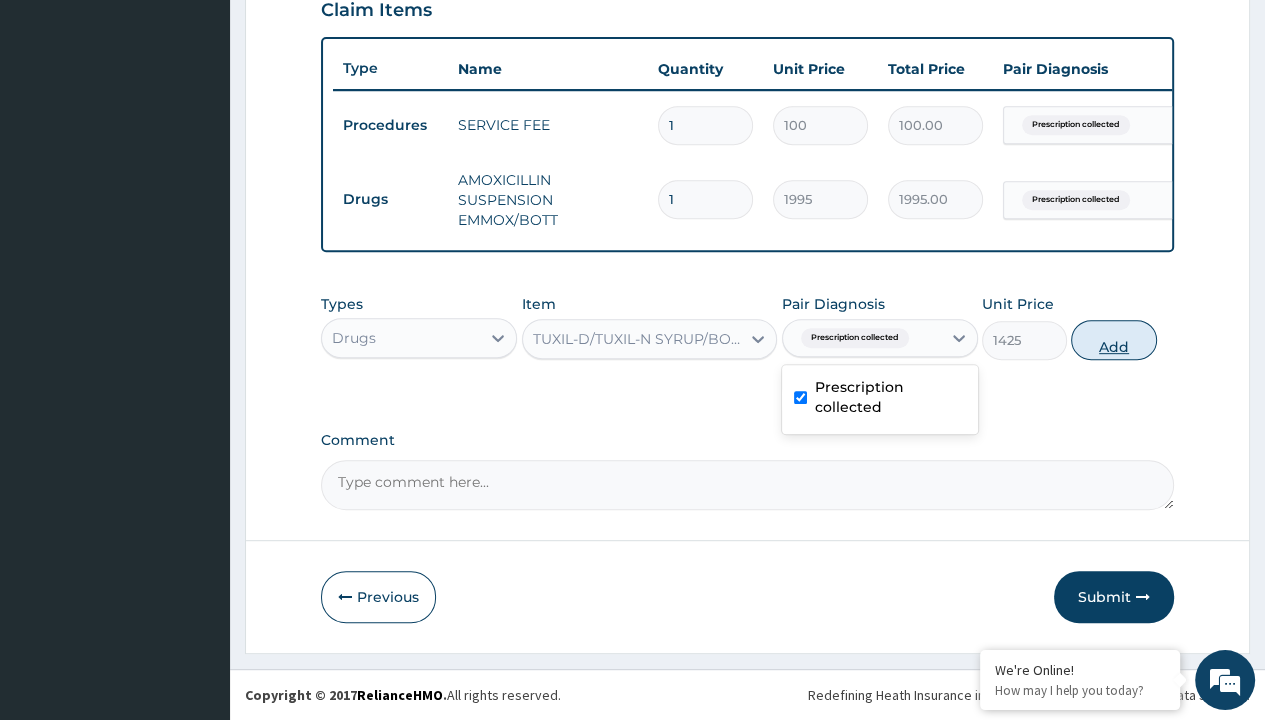 click on "Add" at bounding box center (1113, 340) 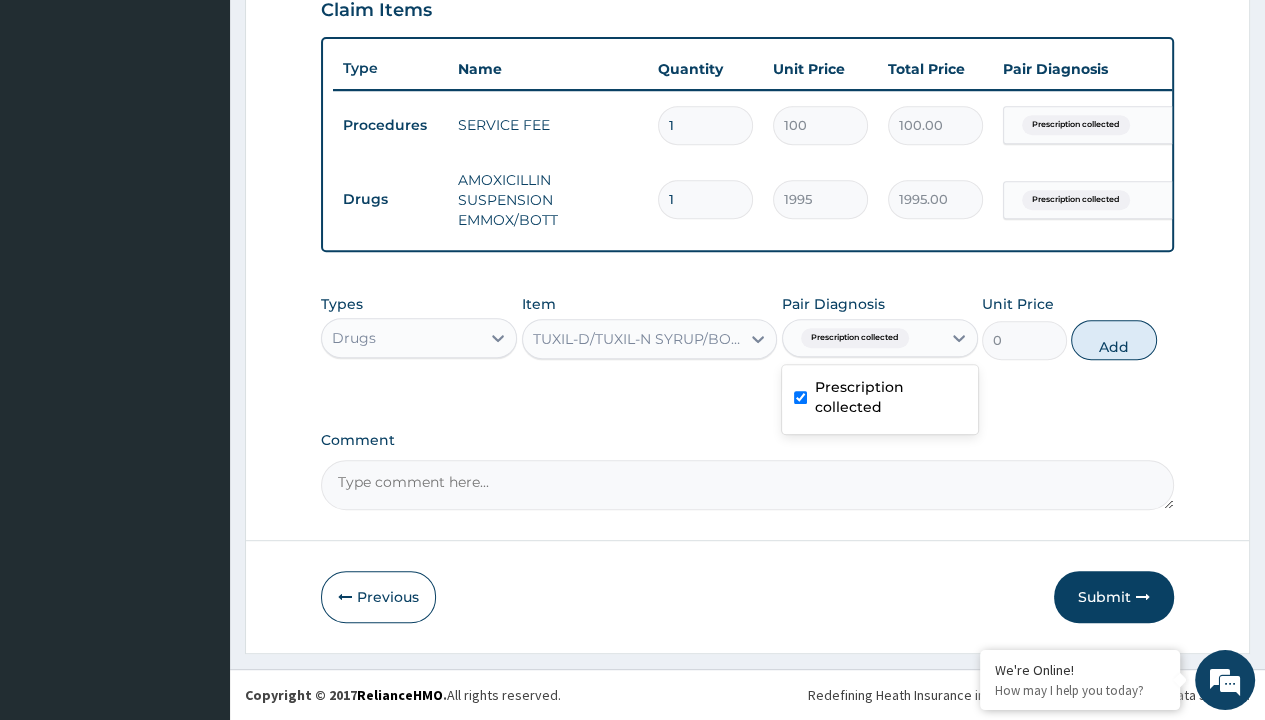 click on "Step  2  of 2 PA Code / Prescription Code PR/502DFC7F Encounter Date [DATE] Important Notice Please enter PA codes before entering items that are not attached to a PA code   All diagnoses entered must be linked to a claim item. Diagnosis & Claim Items that are visible but inactive cannot be edited because they were imported from an already approved PA code. Diagnosis Prescription collected Confirmed NB: All diagnosis must be linked to a claim item Claim Items Type Name Quantity Unit Price Total Price Pair Diagnosis Actions Procedures SERVICE FEE 1 100 100.00 Prescription collected Delete Drugs AMOXICILLIN SUSPENSION EMMOX/BOTT 1 1995 1995.00 Prescription collected Delete Types Drugs Item TUXIL-D/TUXIL-N SYRUP/BOTT Pair Diagnosis option Prescription collected, selected. option Prescription collected selected, 1 of 1. 1 result available. Use Up and Down to choose options, press Enter to select the currently focused option, press Escape to exit the menu, press Tab to select the option and exit the menu. 0" at bounding box center (747, 26) 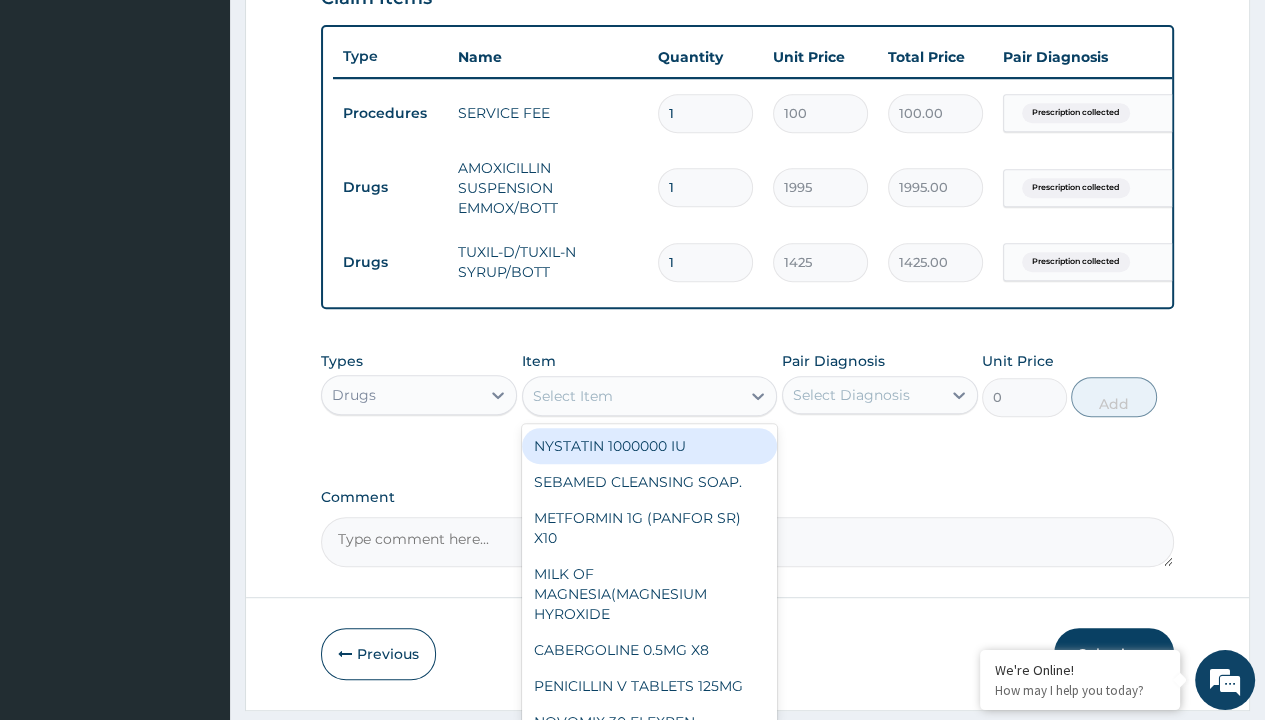 scroll, scrollTop: 0, scrollLeft: 0, axis: both 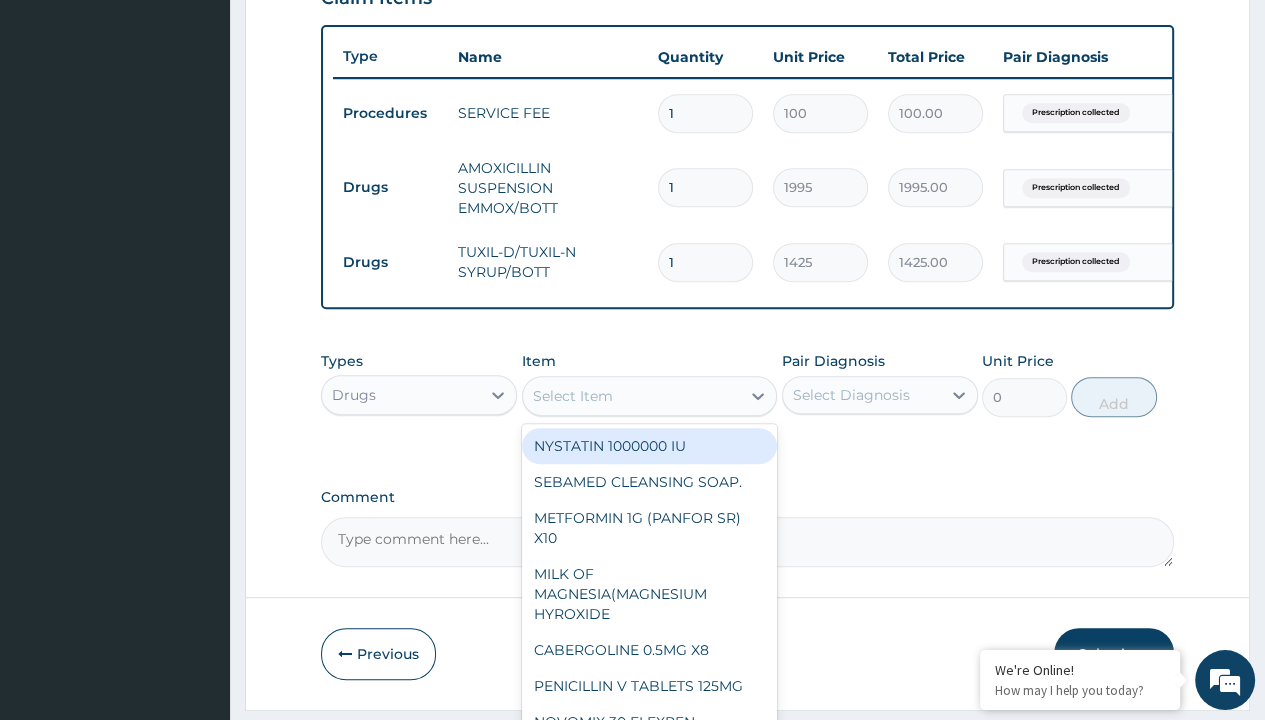 type on "ibuprofen syrup/bott" 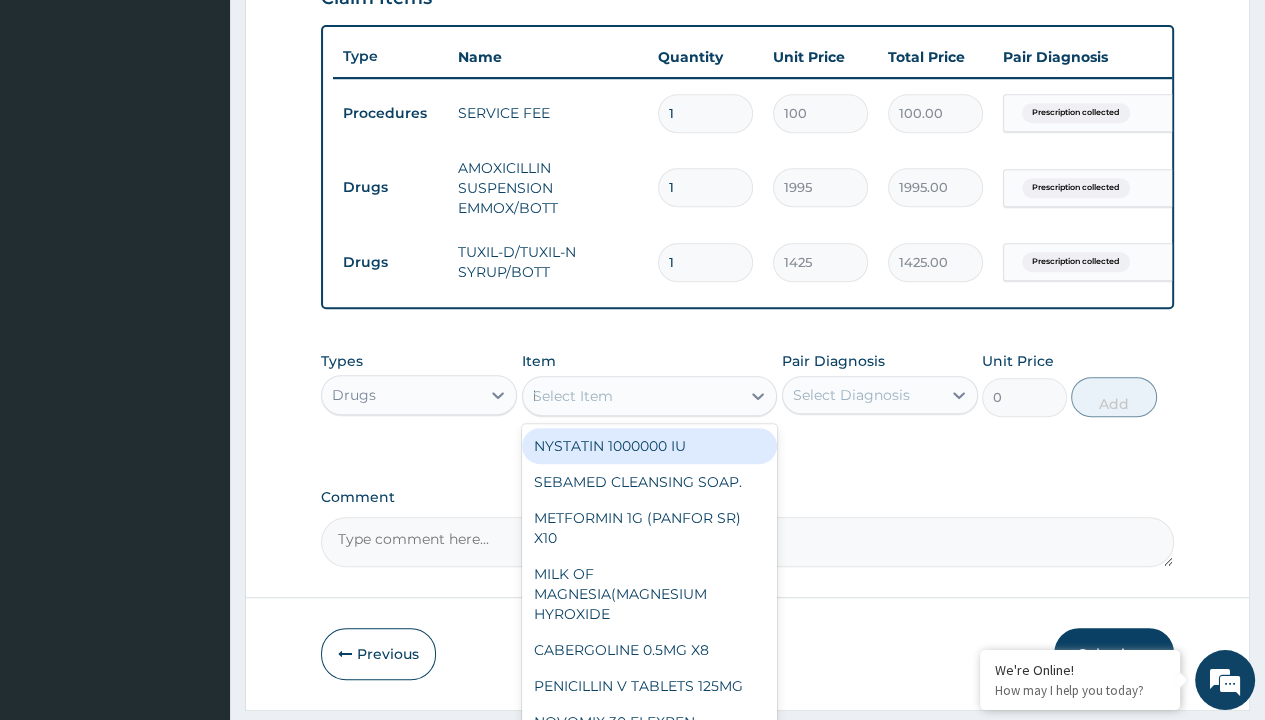 click on "IBUPROFEN SYRUP/BOTT" at bounding box center [650, 26106] 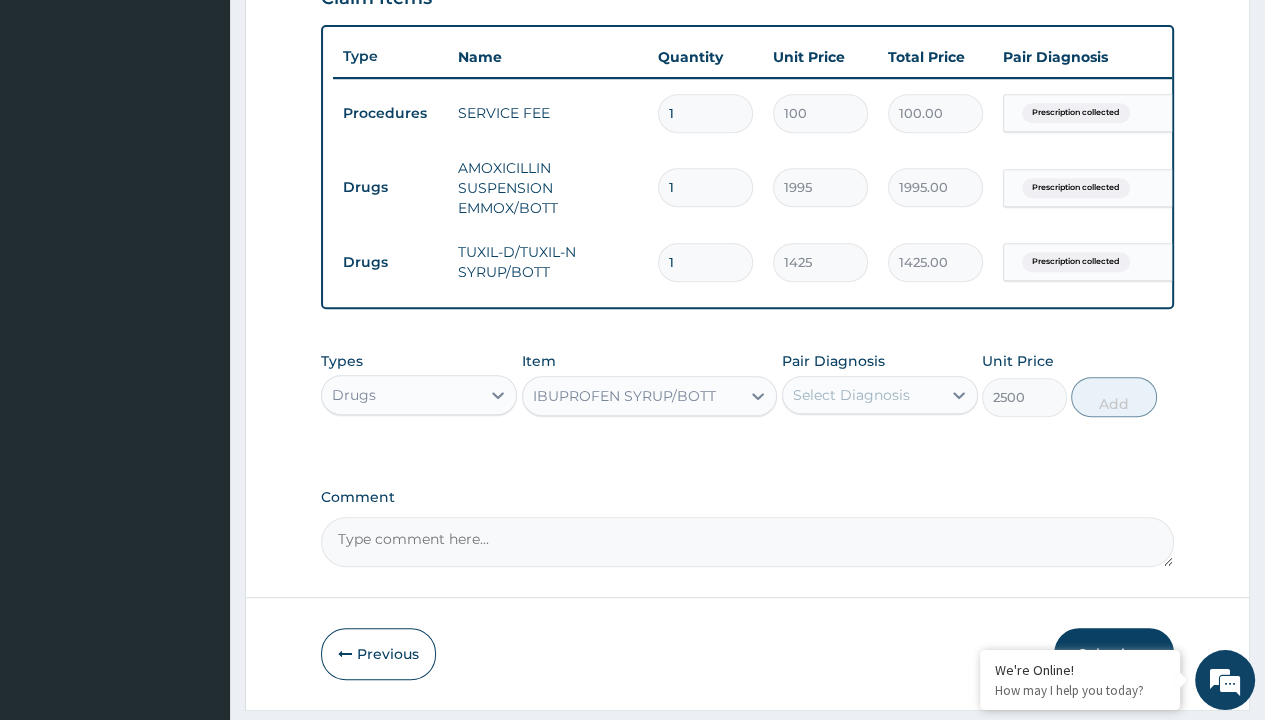 scroll, scrollTop: 0, scrollLeft: 0, axis: both 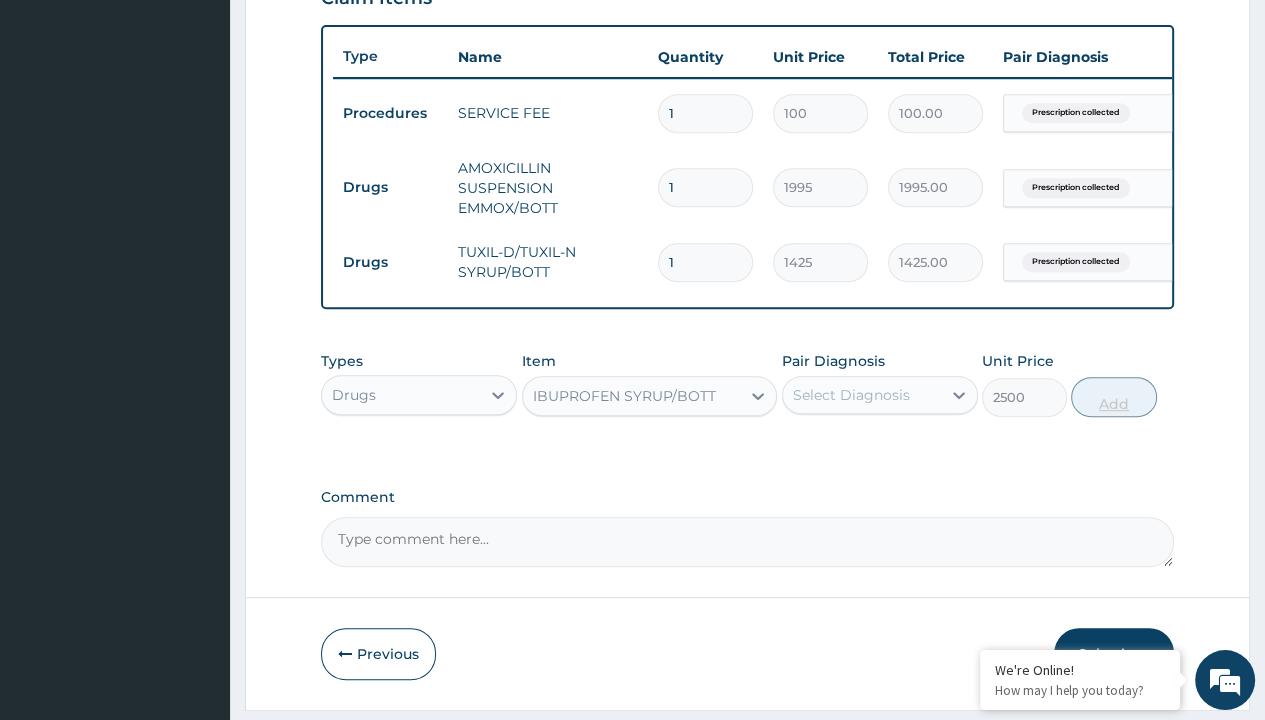 click on "Prescription collected" at bounding box center [409, -166] 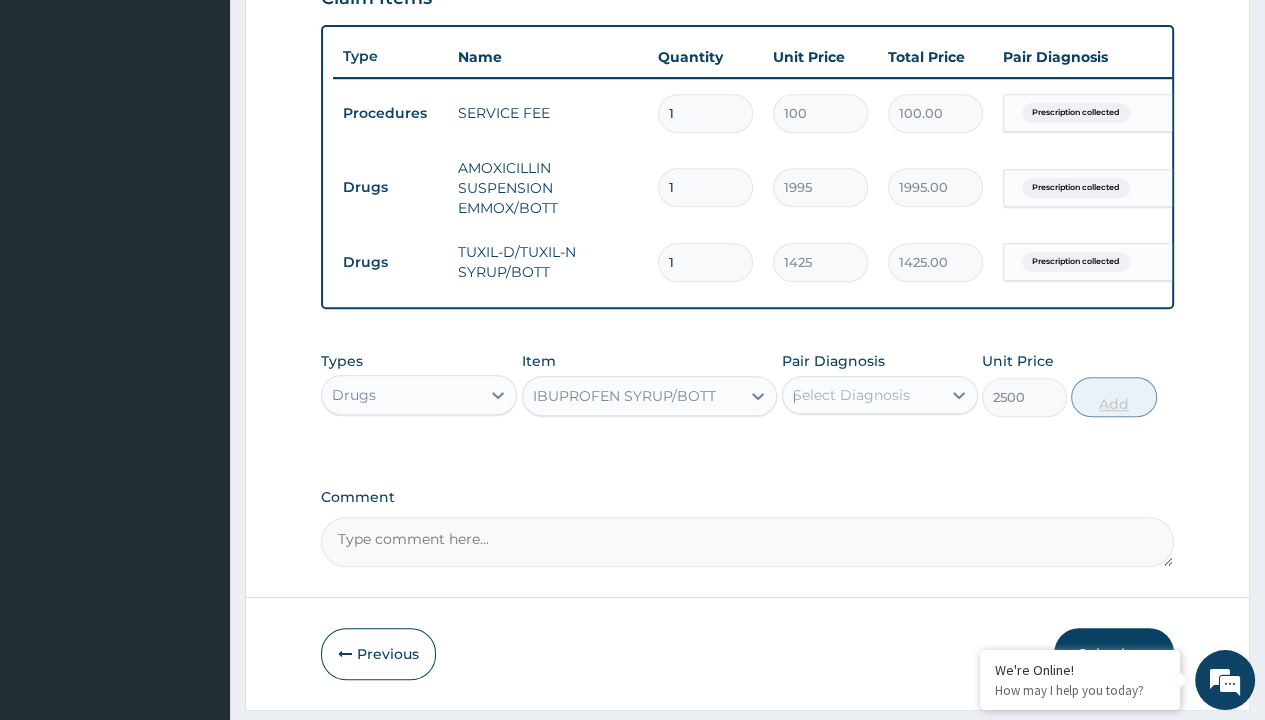 type 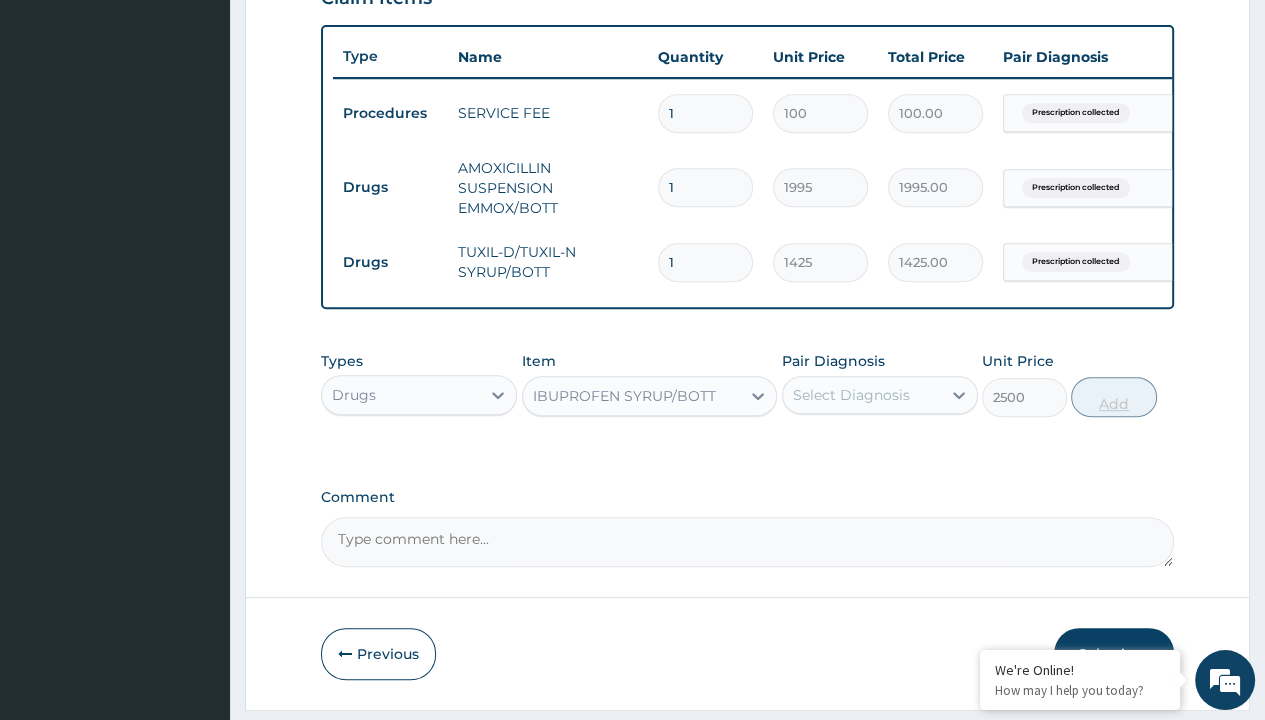 click on "Add" at bounding box center (1113, 397) 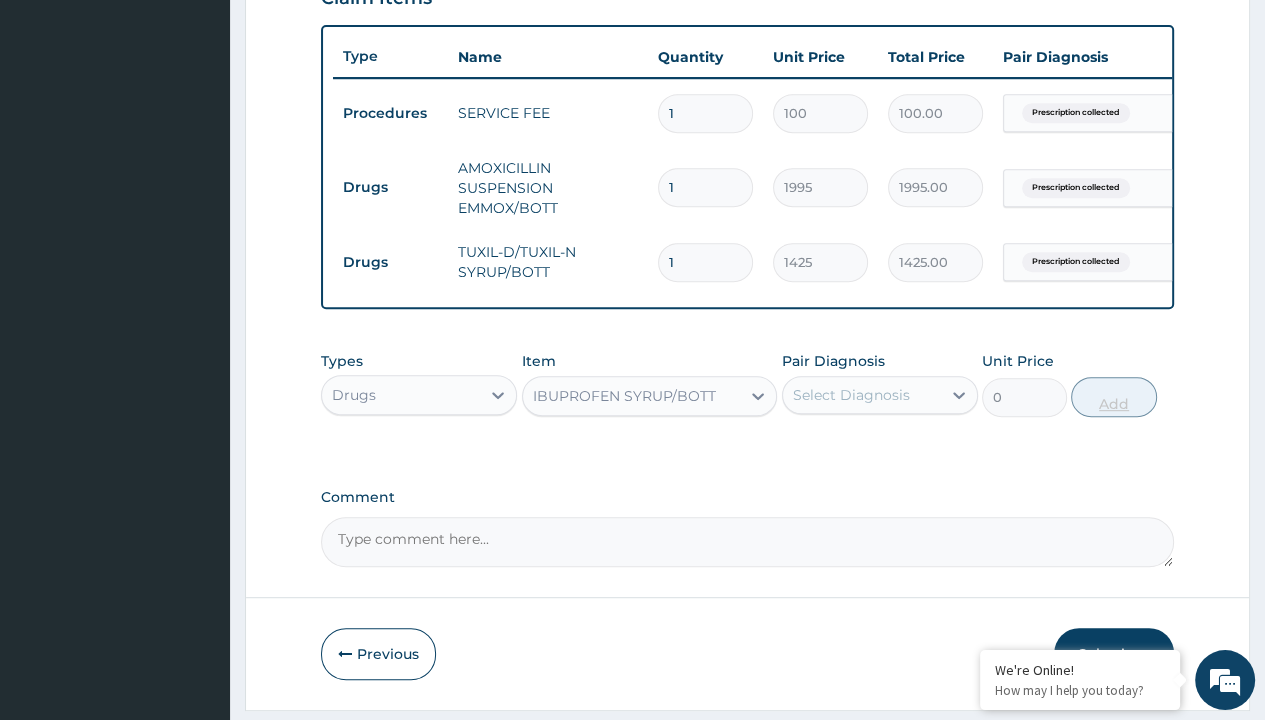 scroll, scrollTop: 788, scrollLeft: 0, axis: vertical 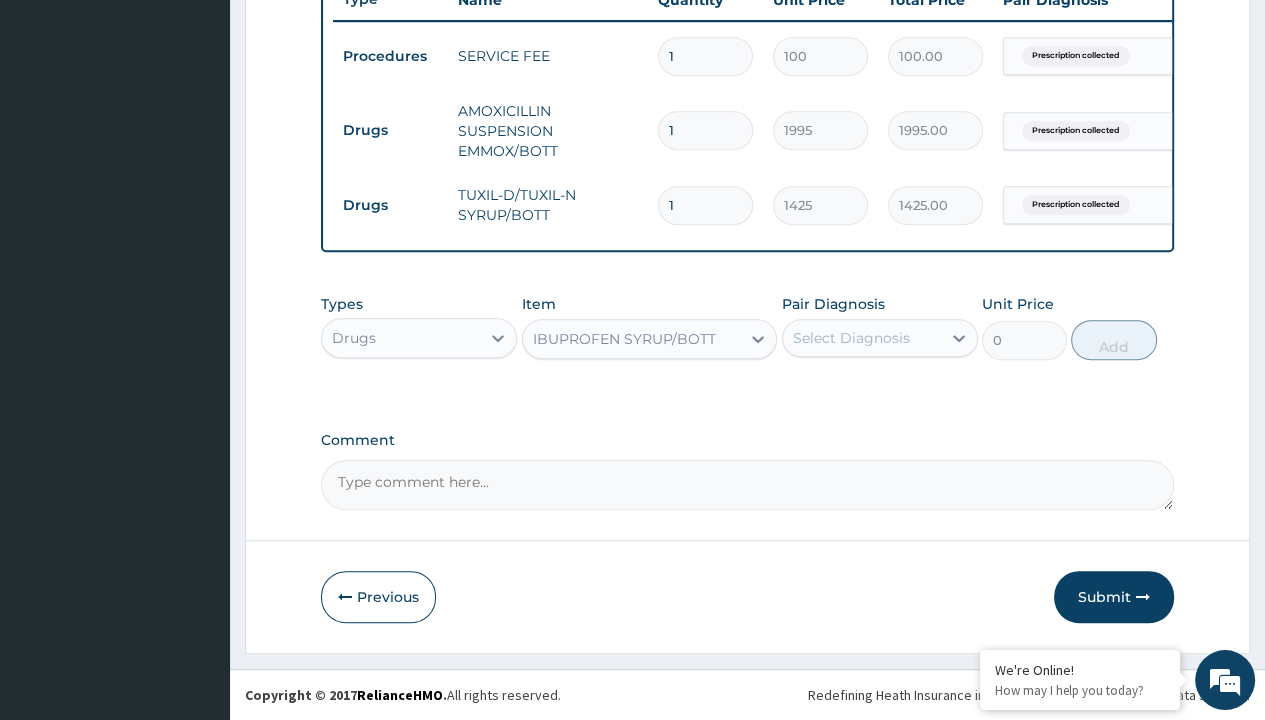 click on "Step  2  of 2 PA Code / Prescription Code PR/502DFC7F Encounter Date [DATE] Important Notice Please enter PA codes before entering items that are not attached to a PA code   All diagnoses entered must be linked to a claim item. Diagnosis & Claim Items that are visible but inactive cannot be edited because they were imported from an already approved PA code. Diagnosis Prescription collected Confirmed NB: All diagnosis must be linked to a claim item Claim Items Type Name Quantity Unit Price Total Price Pair Diagnosis Actions Procedures SERVICE FEE 1 100 100.00 Prescription collected Delete Drugs AMOXICILLIN SUSPENSION EMMOX/BOTT 1 1995 1995.00 Prescription collected Delete Drugs TUXIL-D/TUXIL-N SYRUP/BOTT 1 1425 1425.00 Prescription collected Delete Types Drugs Item option IBUPROFEN SYRUP/BOTT, selected.   Select is focused ,type to refine list, press Down to open the menu,  IBUPROFEN SYRUP/BOTT Pair Diagnosis Select Diagnosis Unit Price 0 Add Comment     Previous   Submit" at bounding box center [747, -9] 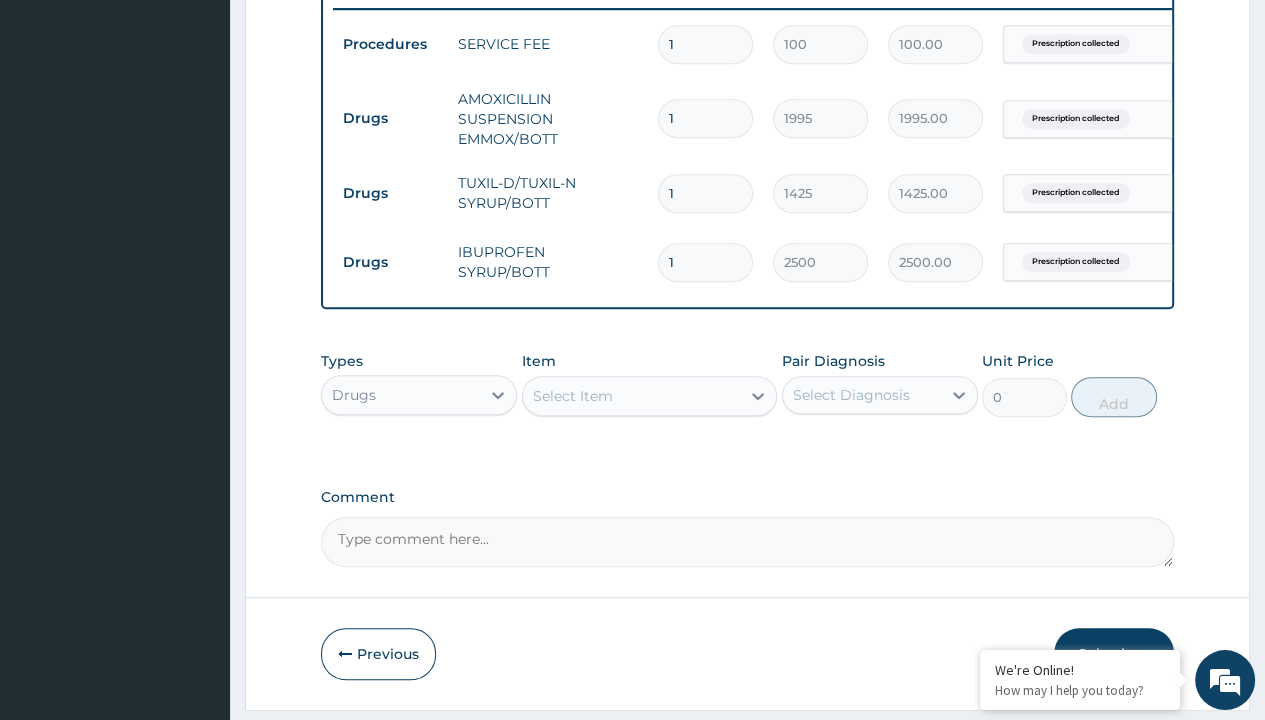 type on "drugs" 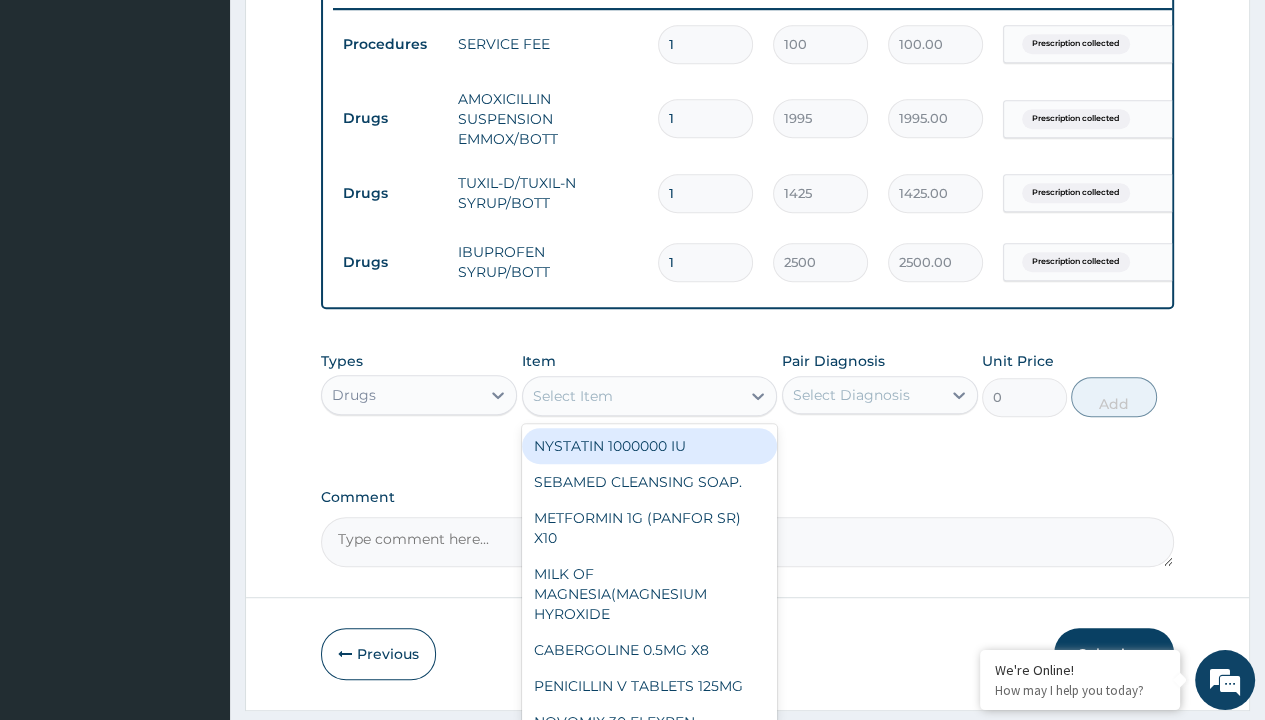 scroll, scrollTop: 0, scrollLeft: 0, axis: both 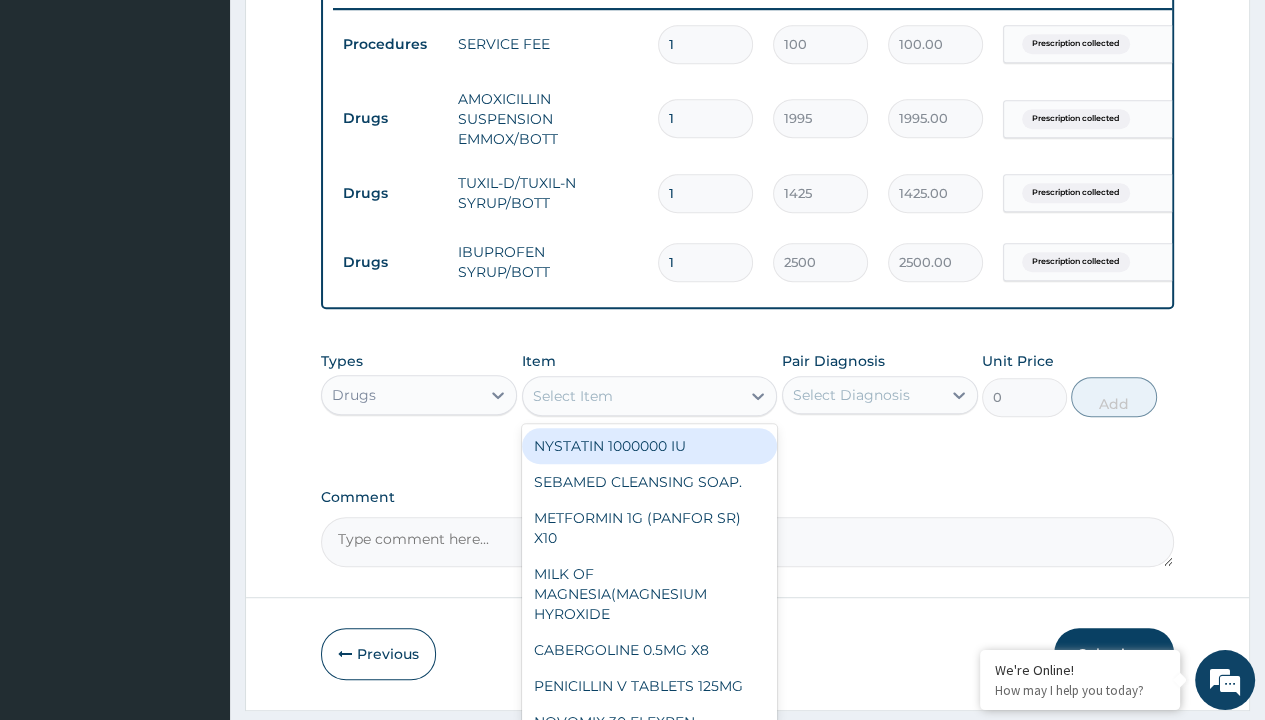 type on "throat lozenges" 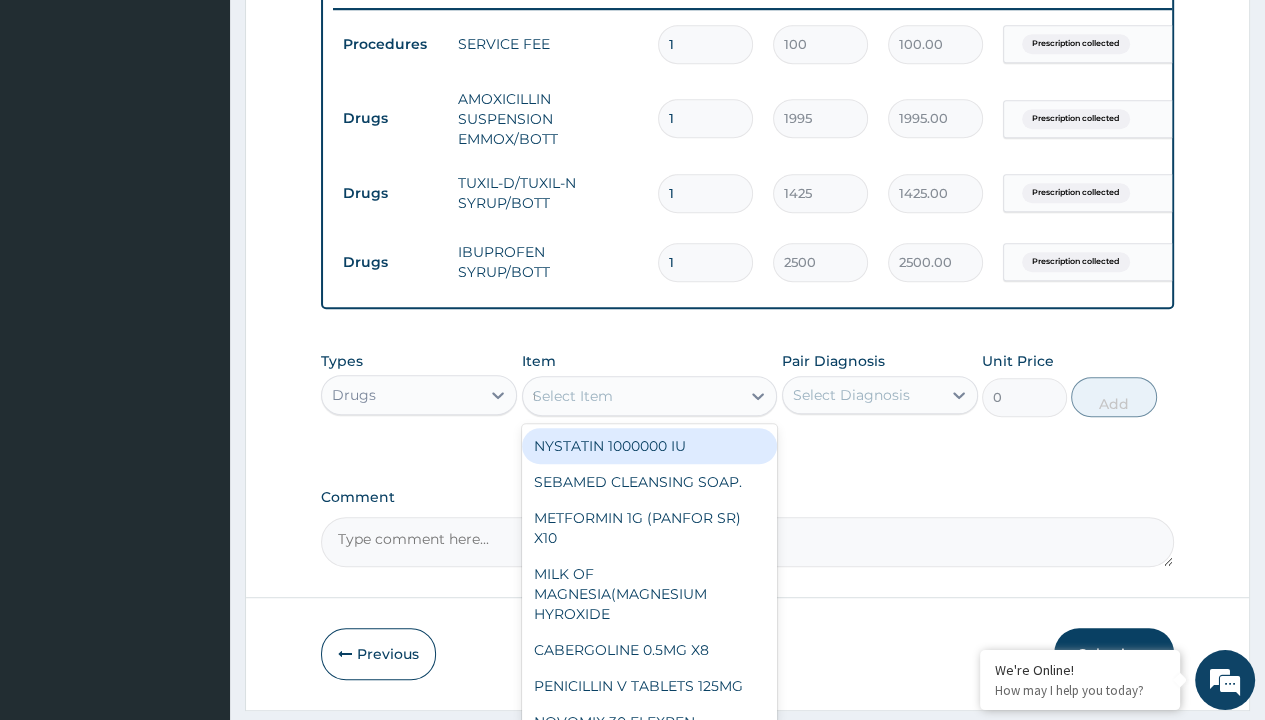 click on "THROAT LOZENGES" at bounding box center [650, 50450] 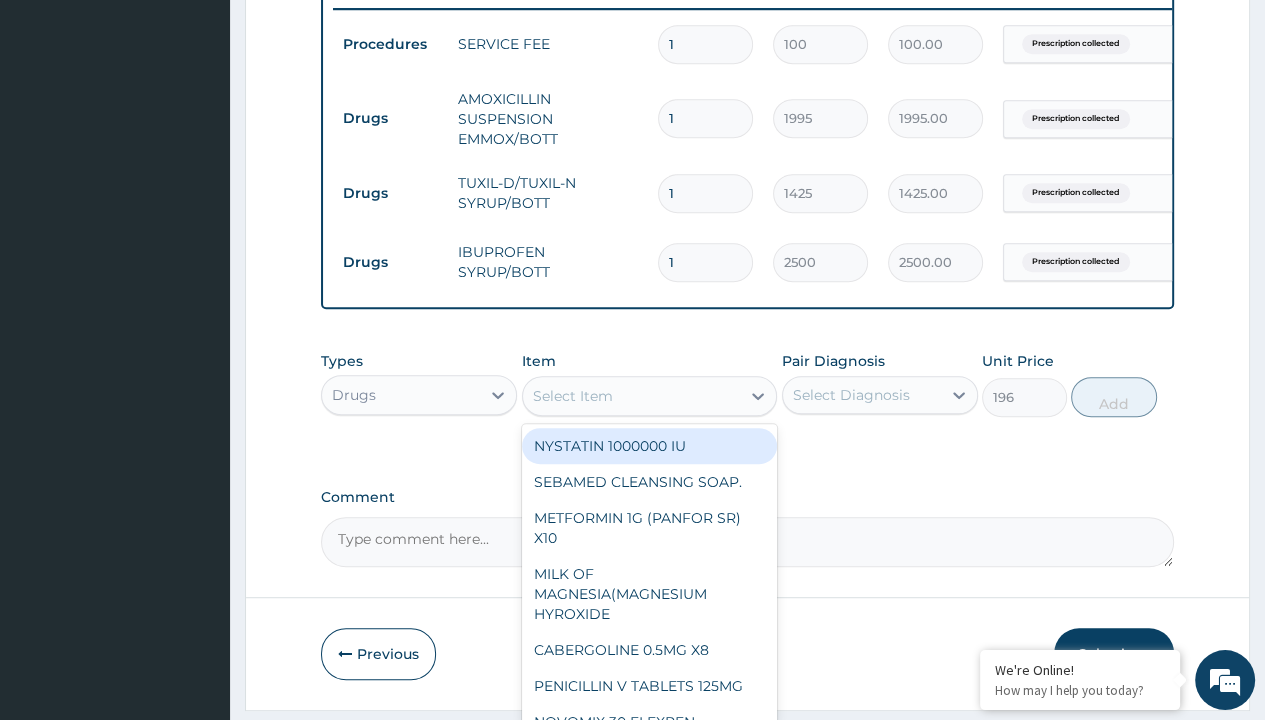 scroll, scrollTop: 0, scrollLeft: 0, axis: both 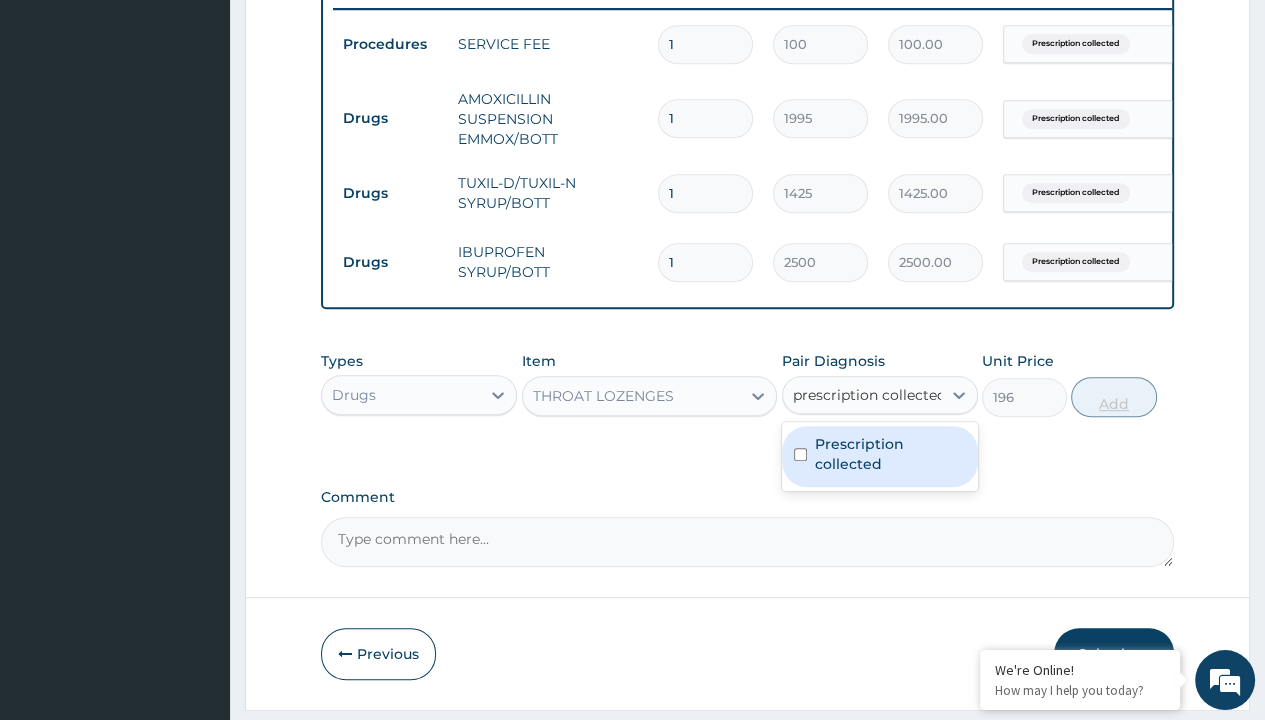 click on "Prescription collected" at bounding box center [890, 454] 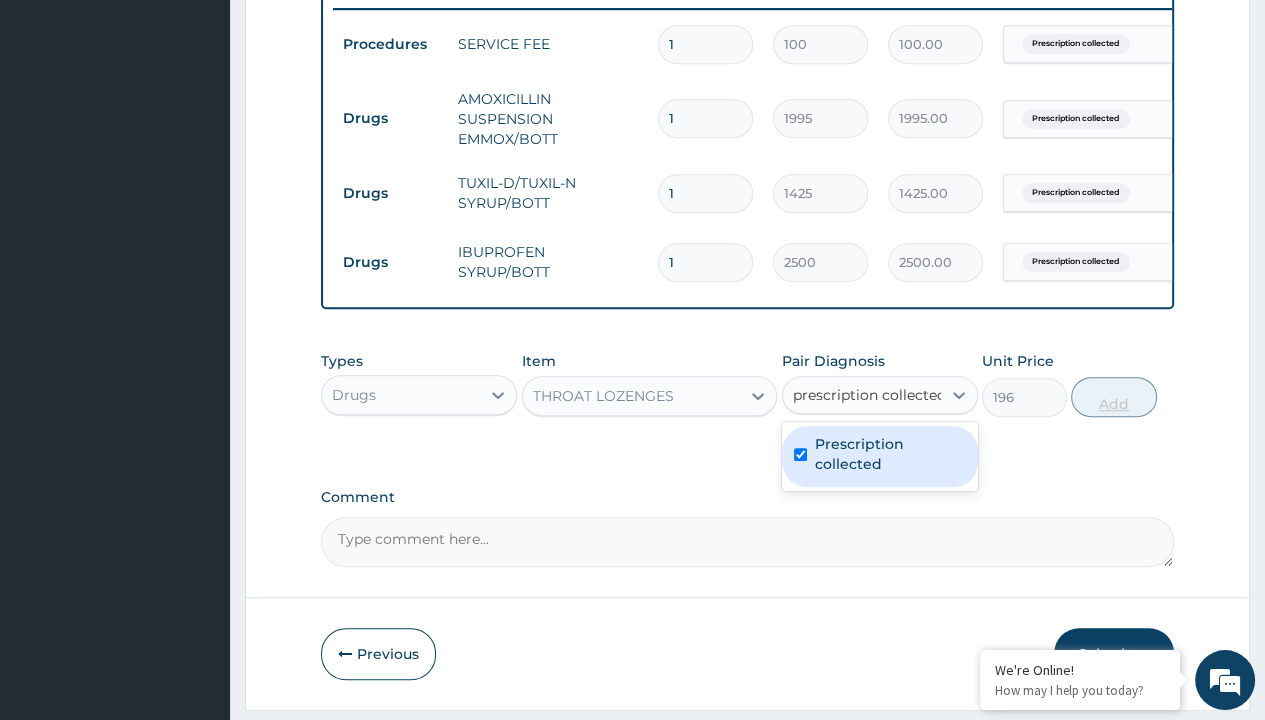 type 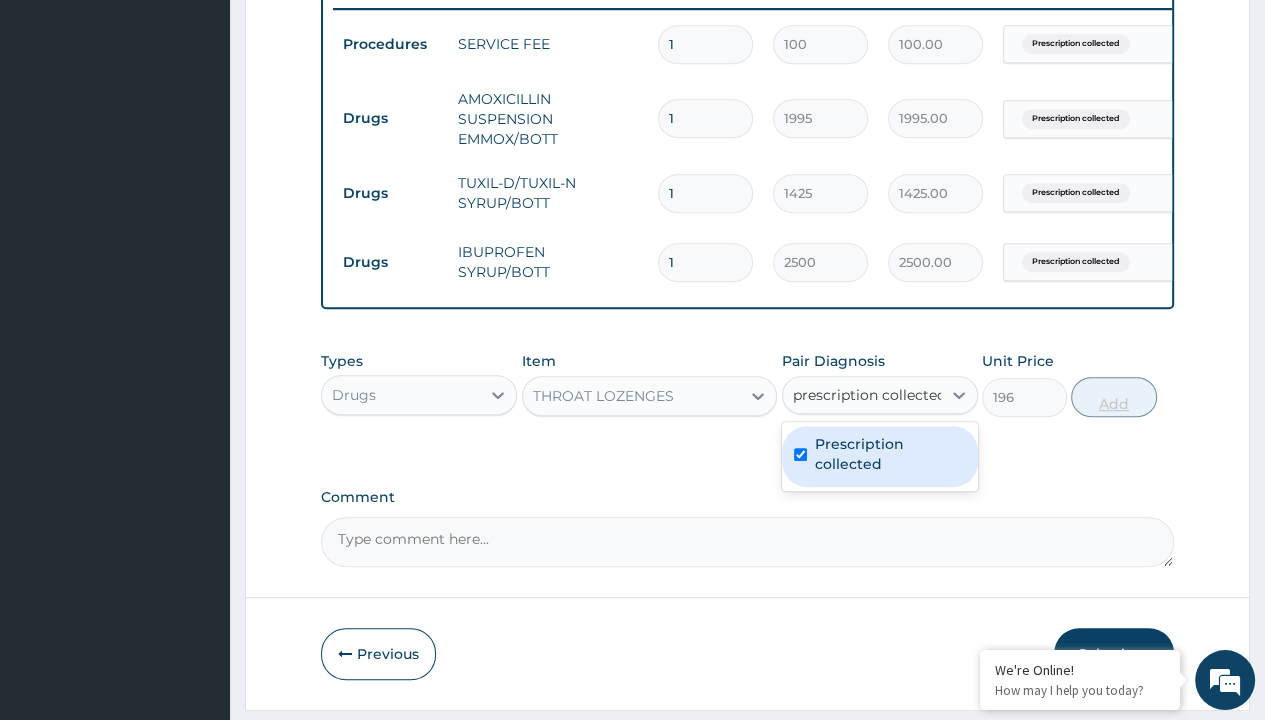 checkbox on "true" 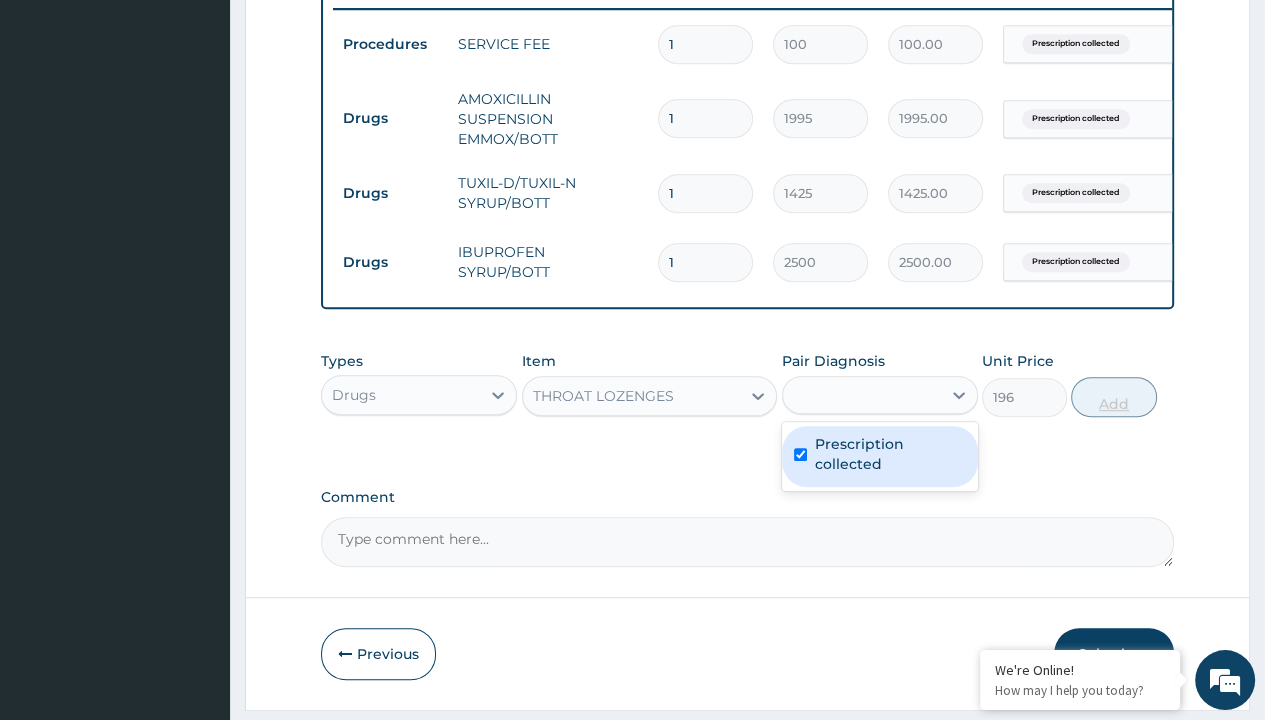 scroll, scrollTop: 856, scrollLeft: 0, axis: vertical 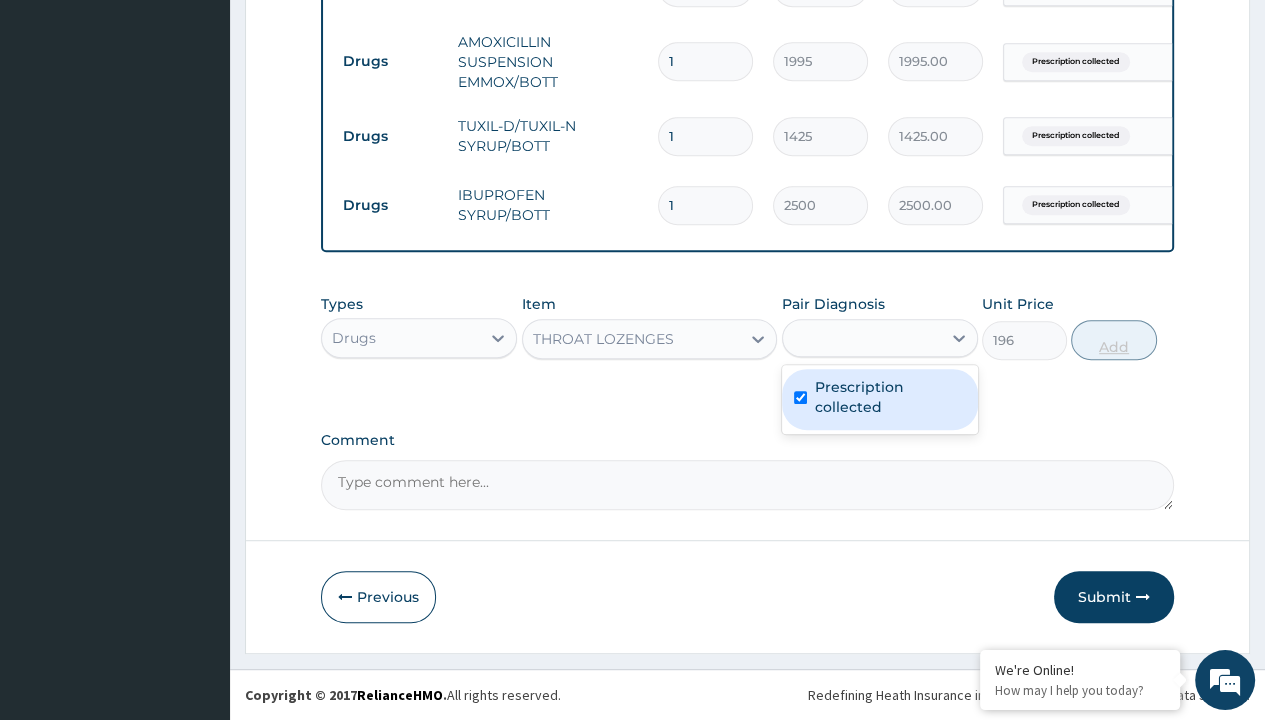 click on "Add" at bounding box center (1113, 340) 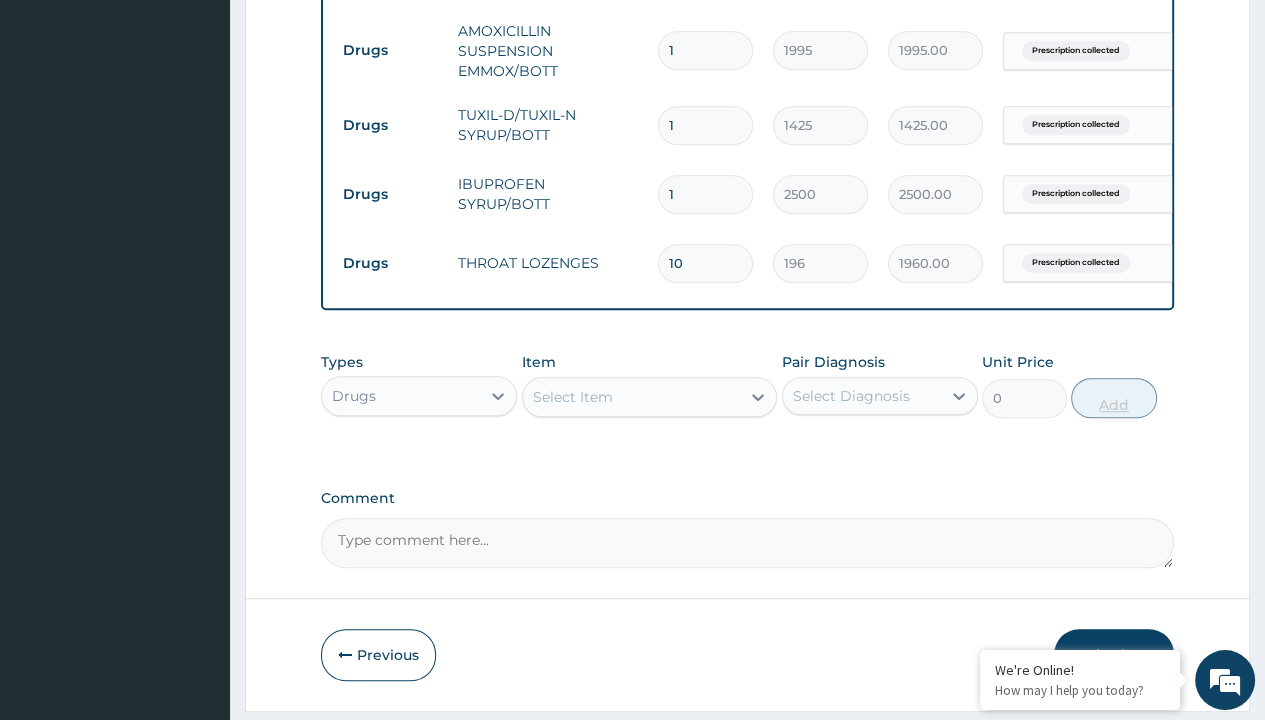 scroll, scrollTop: 0, scrollLeft: 0, axis: both 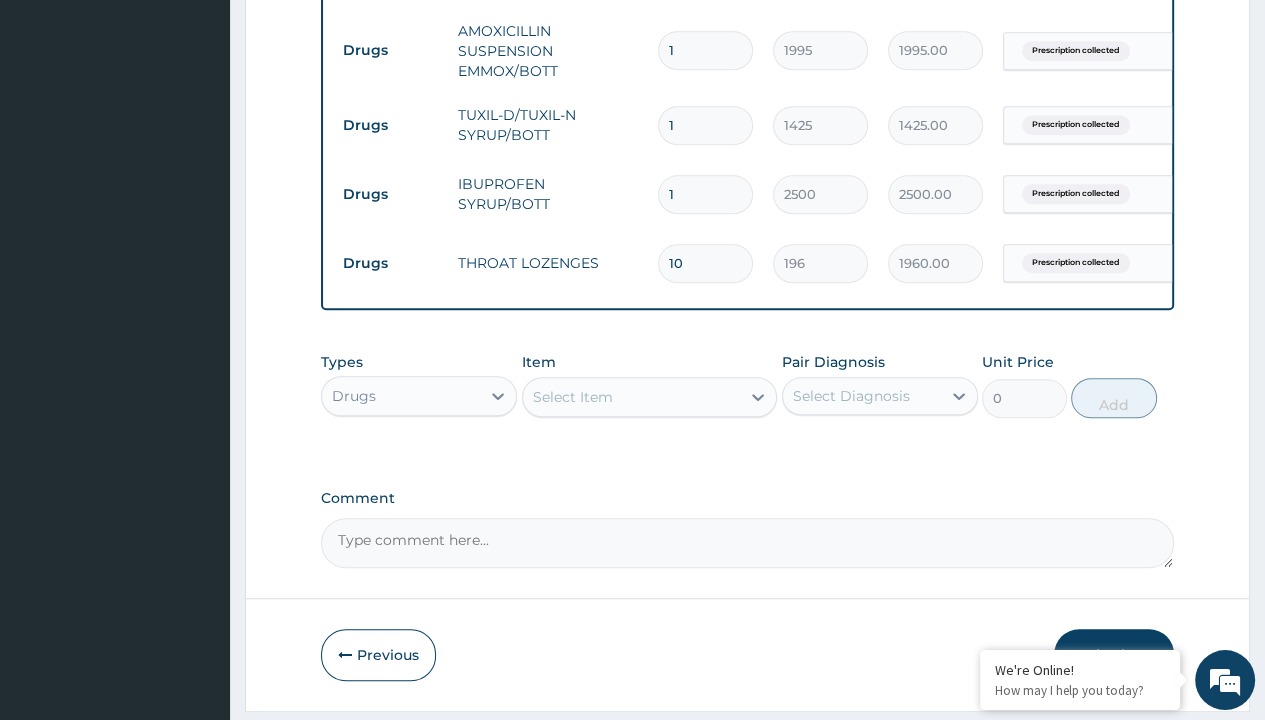 click on "Submit" at bounding box center [1114, 655] 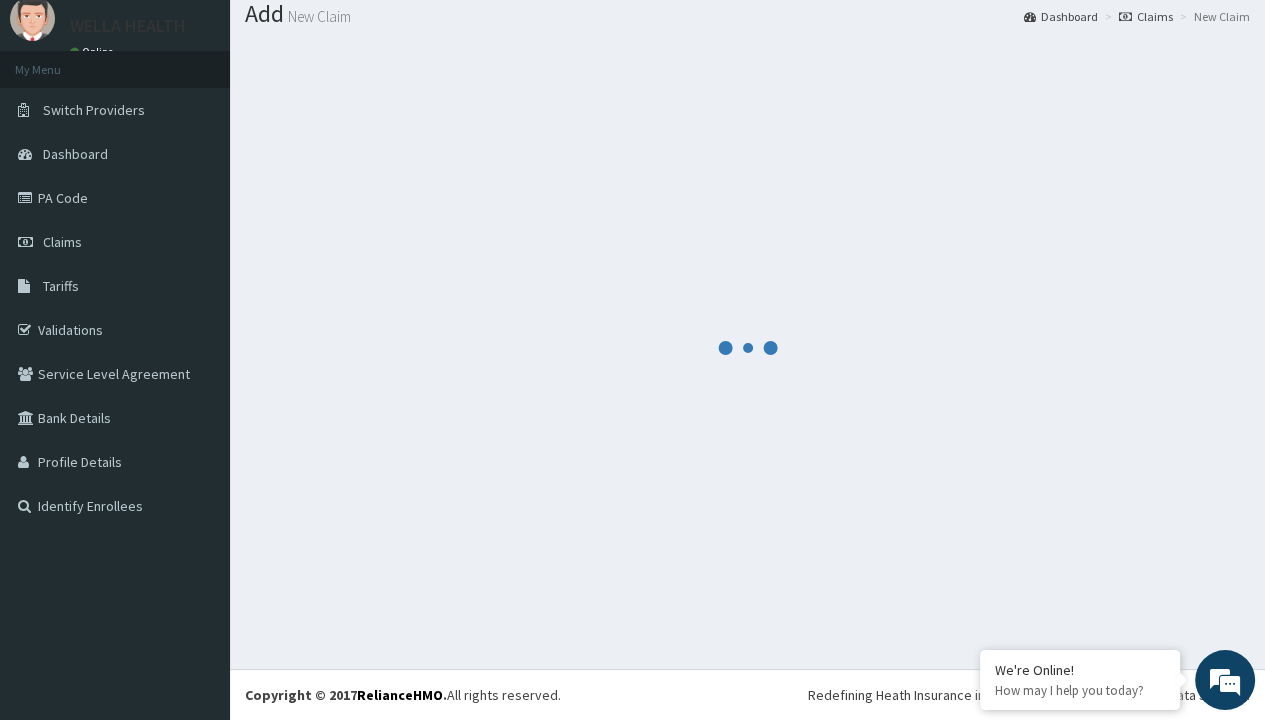 scroll, scrollTop: 925, scrollLeft: 0, axis: vertical 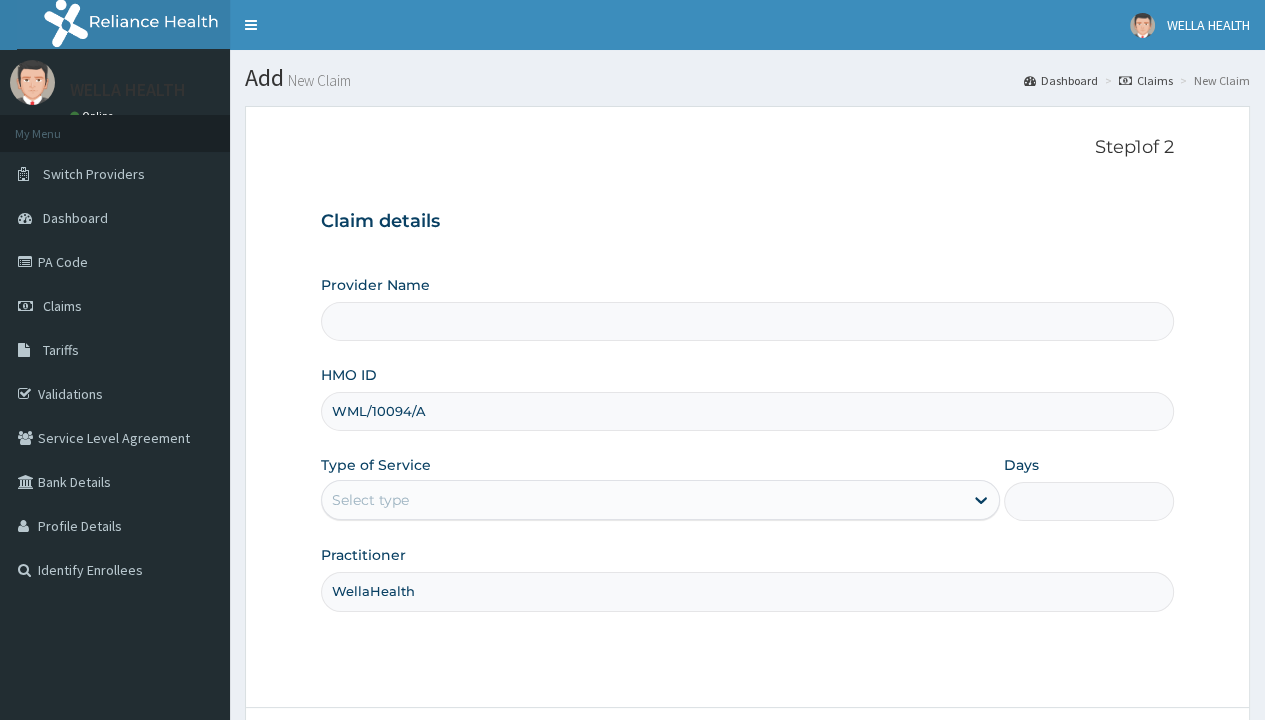 type on "WellaHealth" 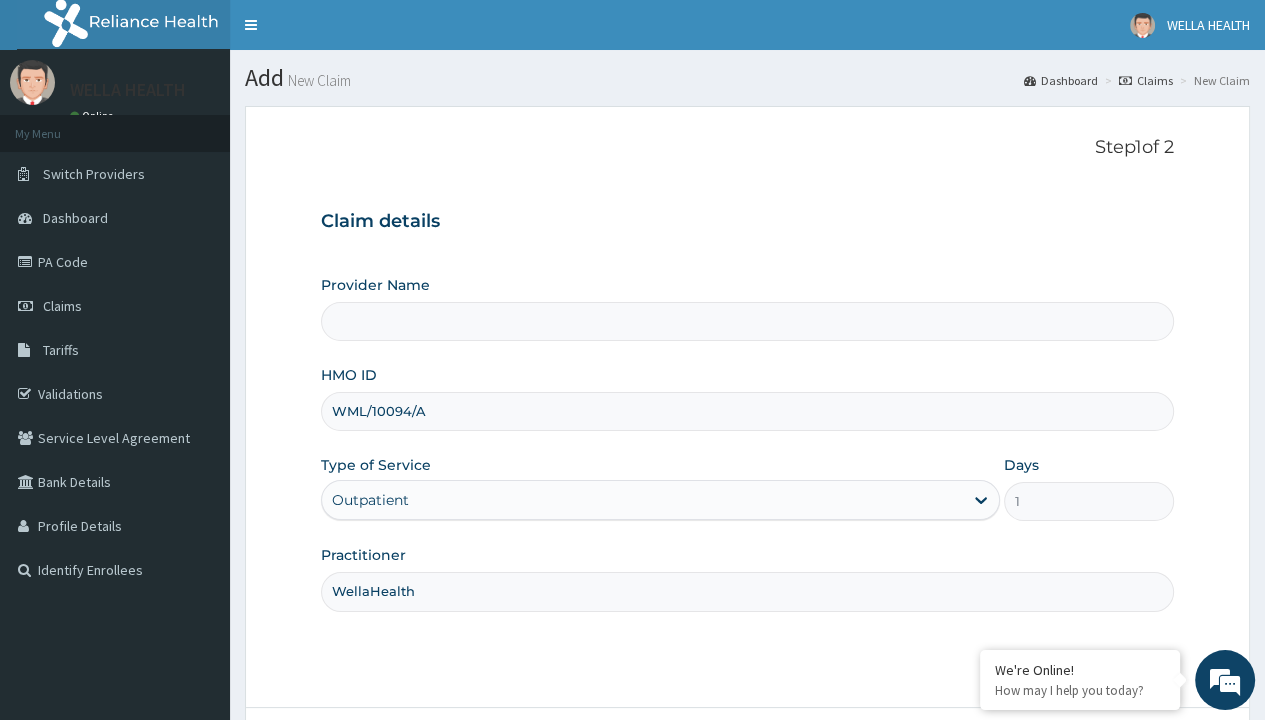 click on "Next" at bounding box center [1123, 764] 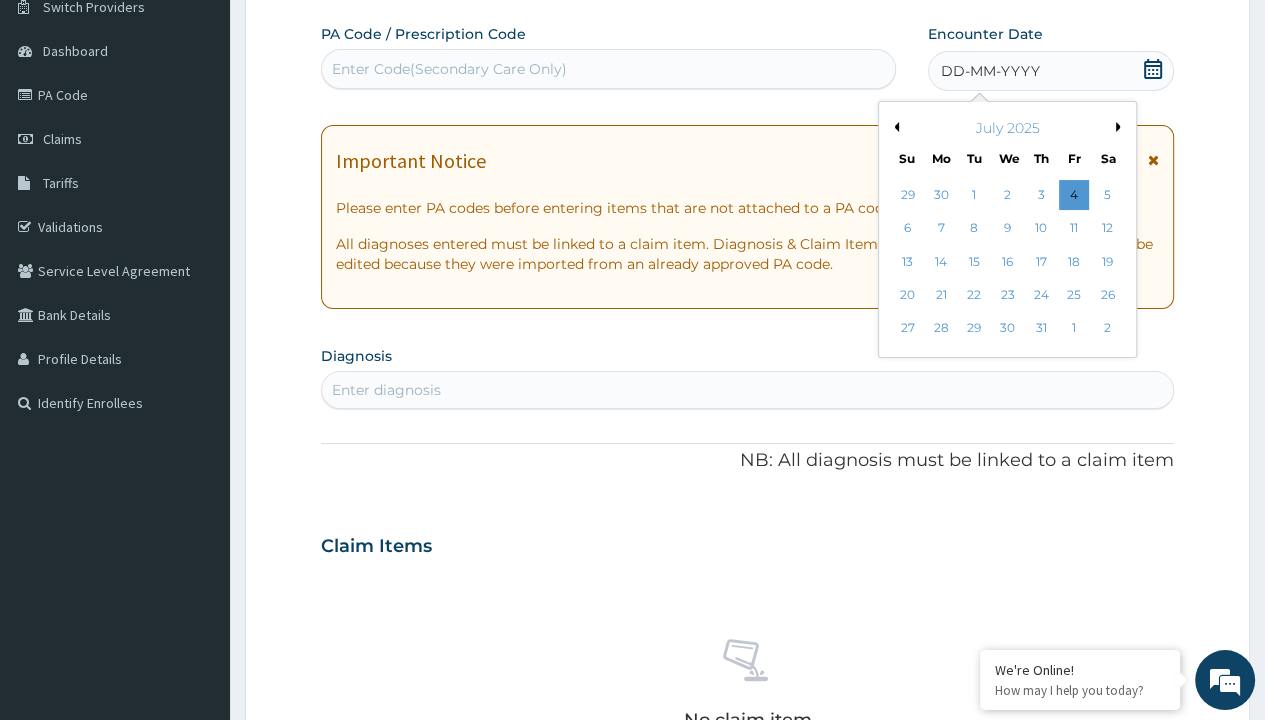 click on "26" at bounding box center (1107, 295) 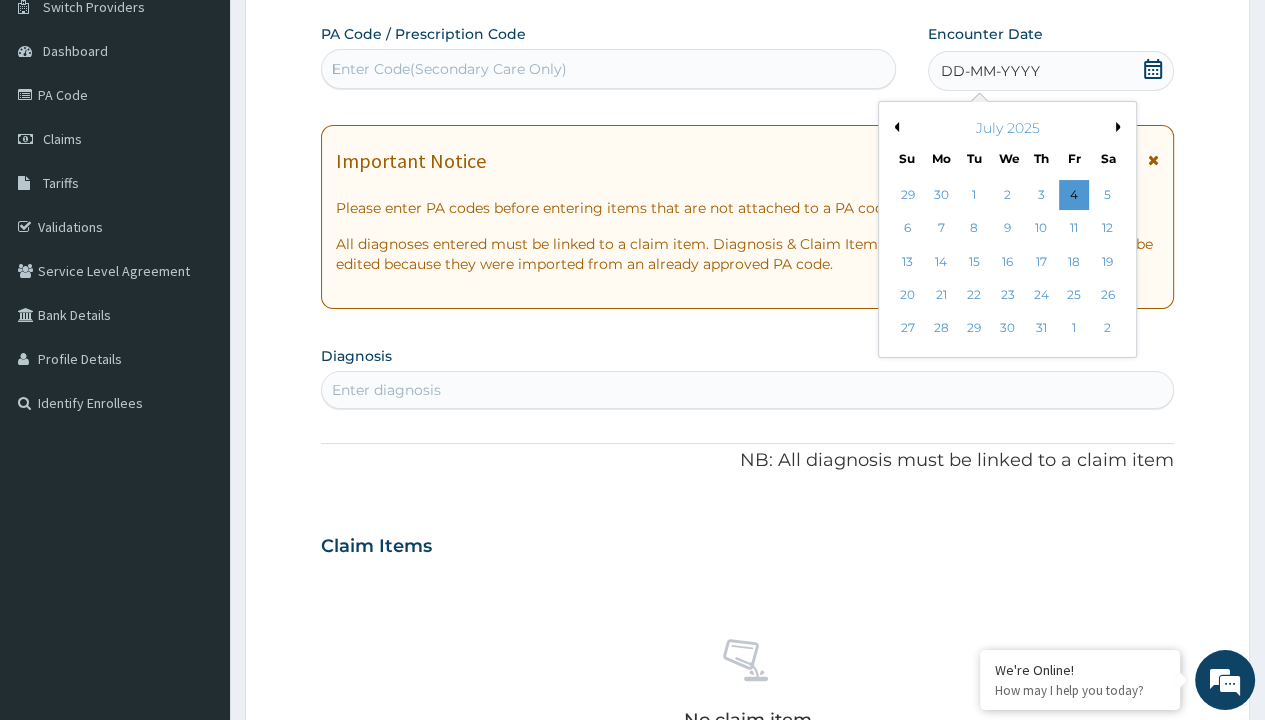 type 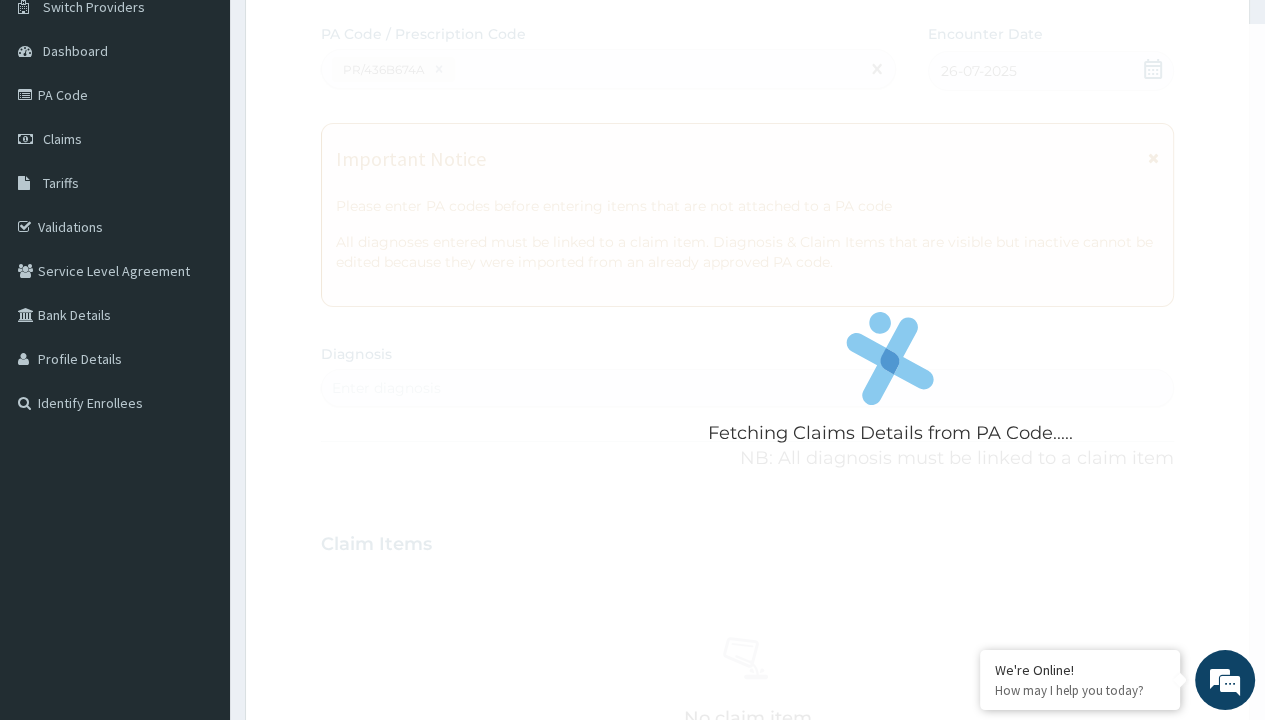 scroll, scrollTop: 0, scrollLeft: 0, axis: both 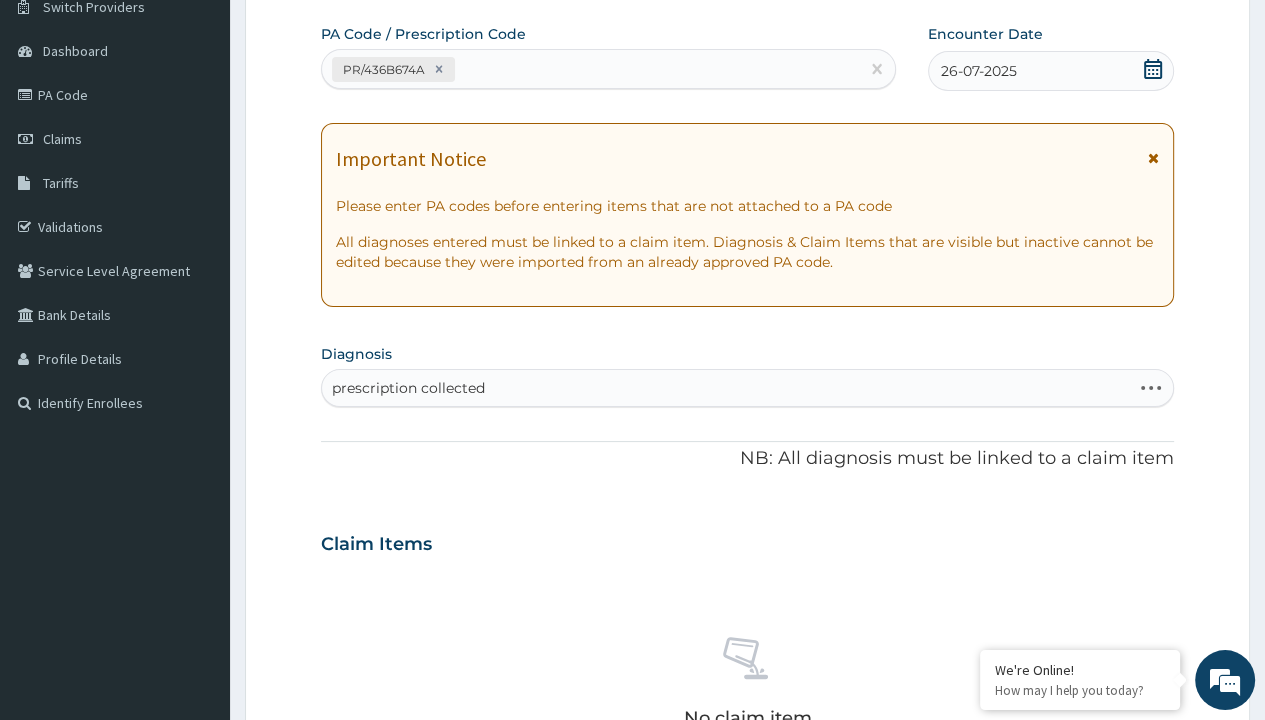 type 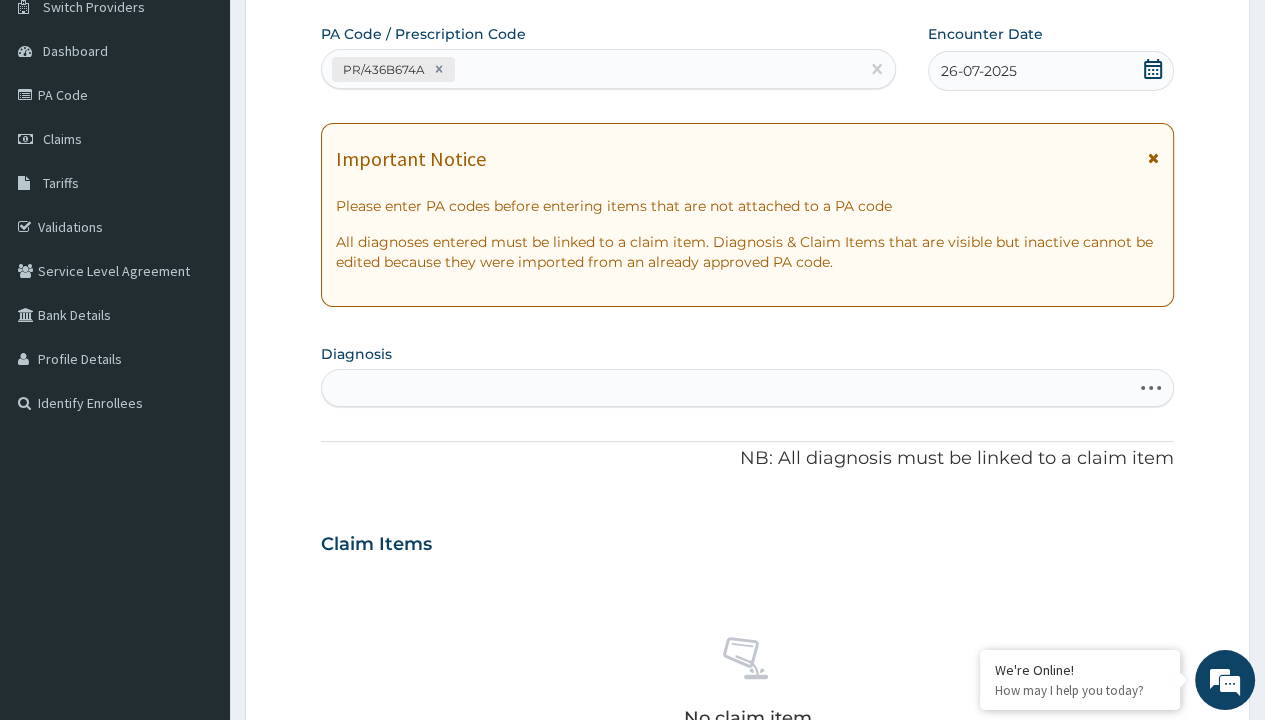click on "Step  2  of 2 PA Code / Prescription Code PR/436B674A Encounter Date 26-07-2025 Important Notice Please enter PA codes before entering items that are not attached to a PA code   All diagnoses entered must be linked to a claim item. Diagnosis & Claim Items that are visible but inactive cannot be edited because they were imported from an already approved PA code. Diagnosis   Select is focused ,type to refine list, press Down to open the menu,  press left to focus selected values prescription collected NB: All diagnosis must be linked to a claim item Claim Items No claim item Types Select Type Item Select Item Pair Diagnosis Select Diagnosis Unit Price 0 Add Comment     Previous   Submit" at bounding box center (747, 571) 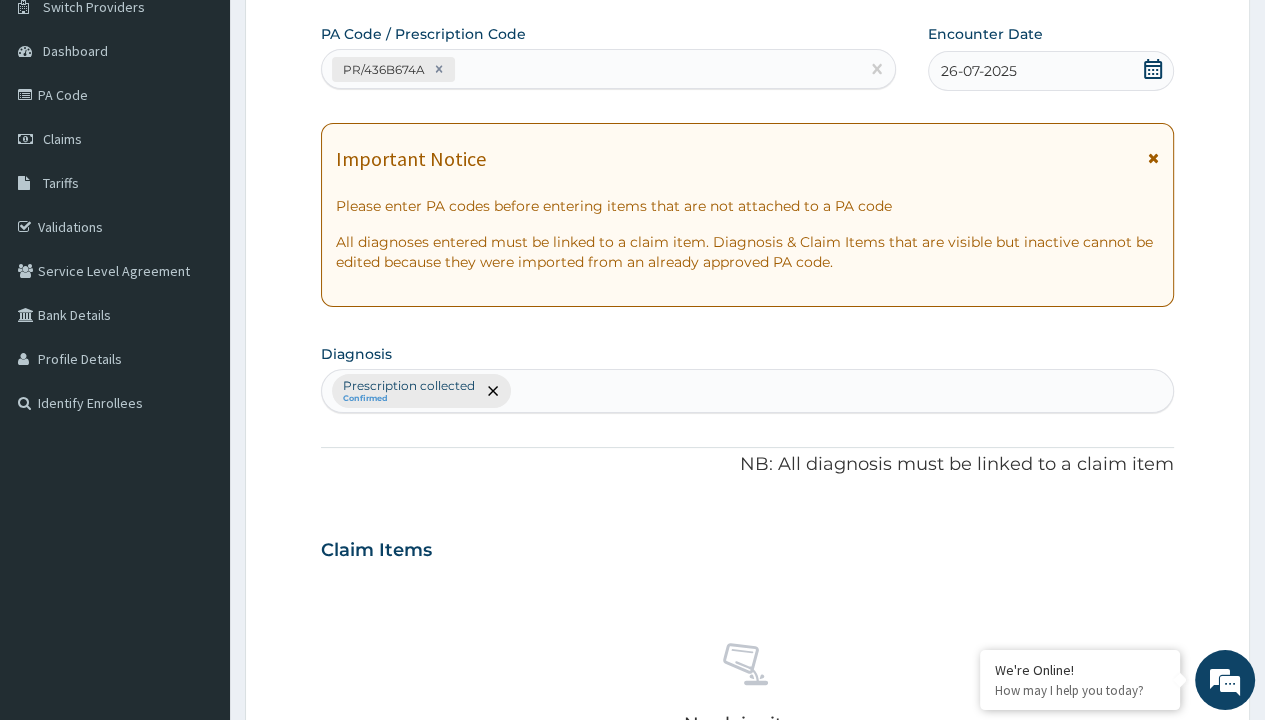 scroll, scrollTop: 698, scrollLeft: 0, axis: vertical 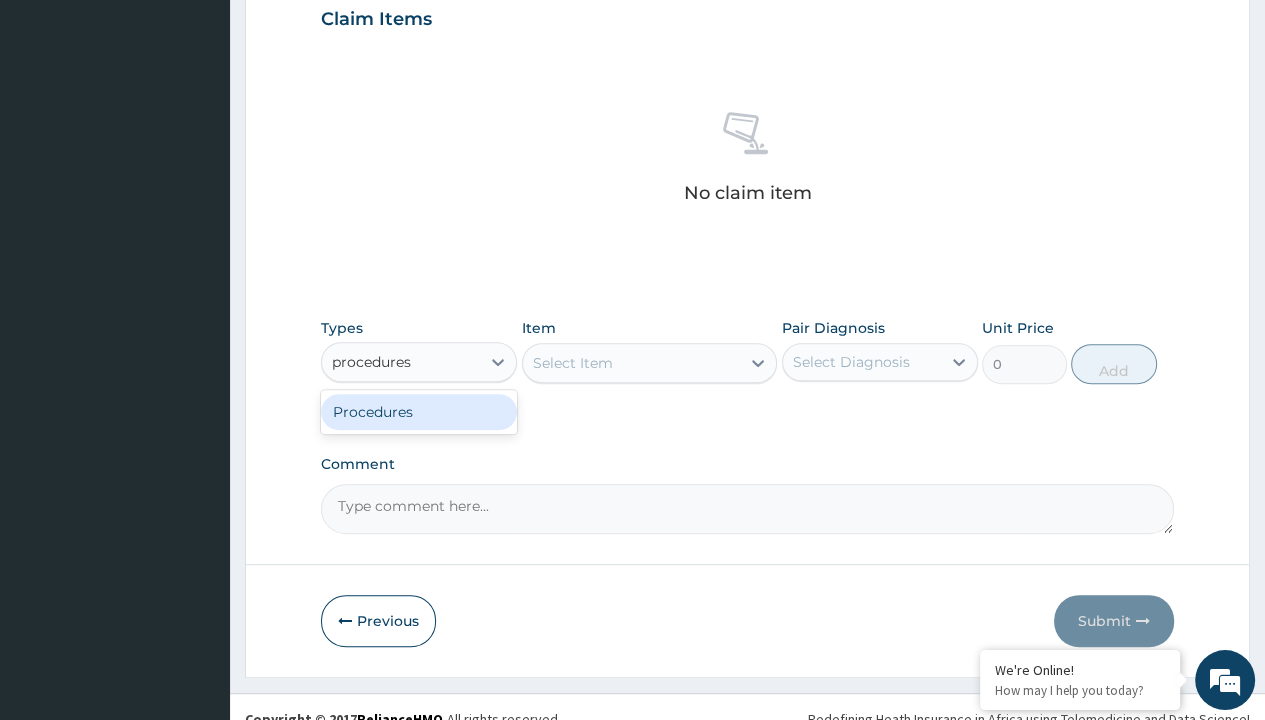 click on "Procedures" at bounding box center [419, 412] 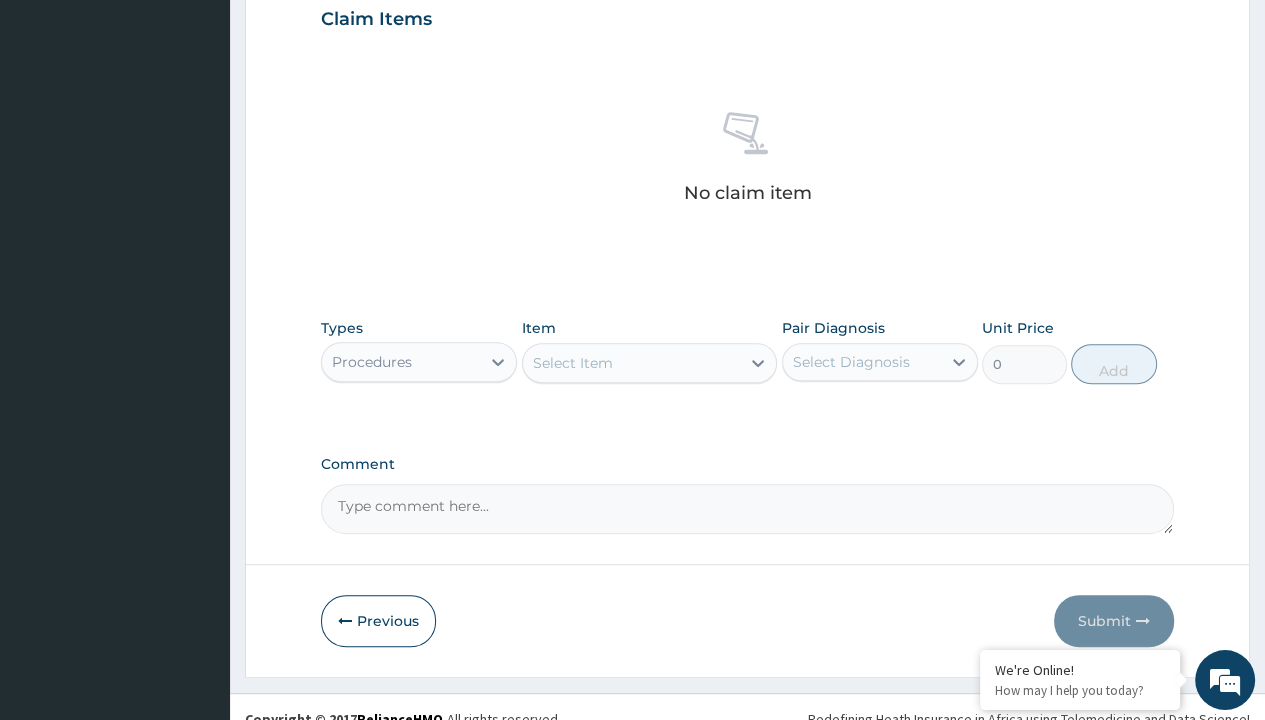 click on "Select Item" at bounding box center [573, 363] 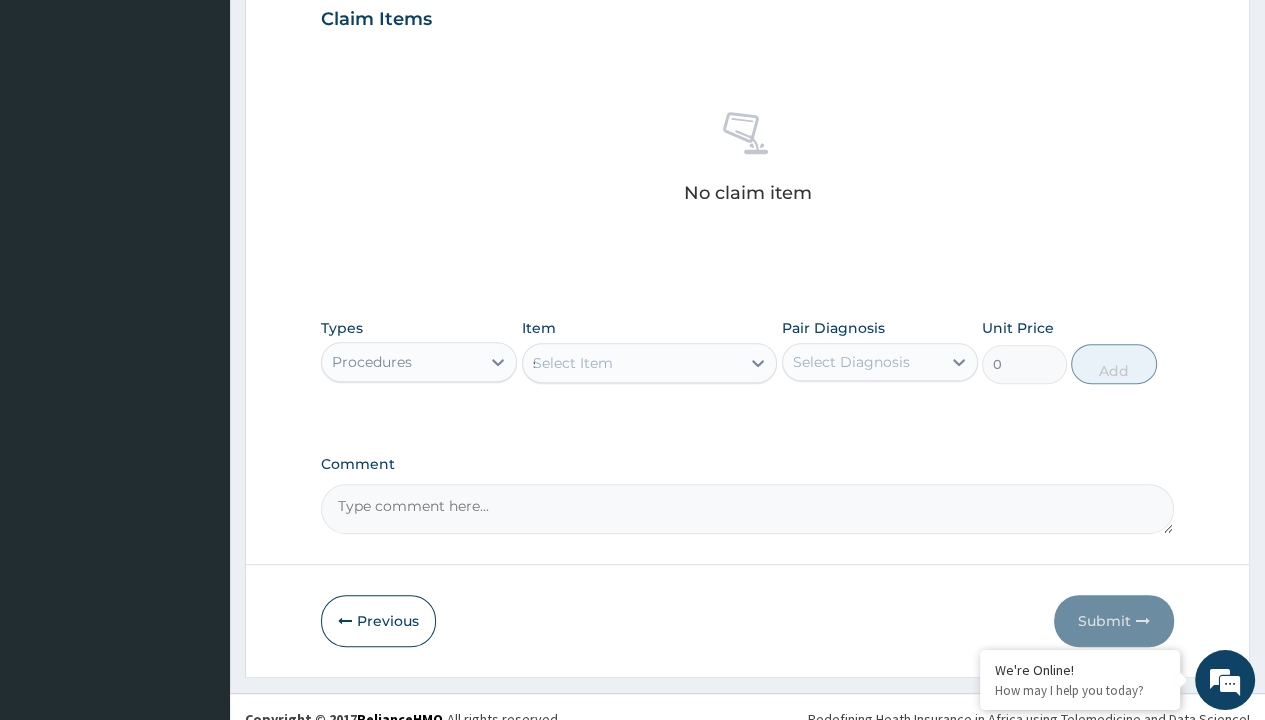 type 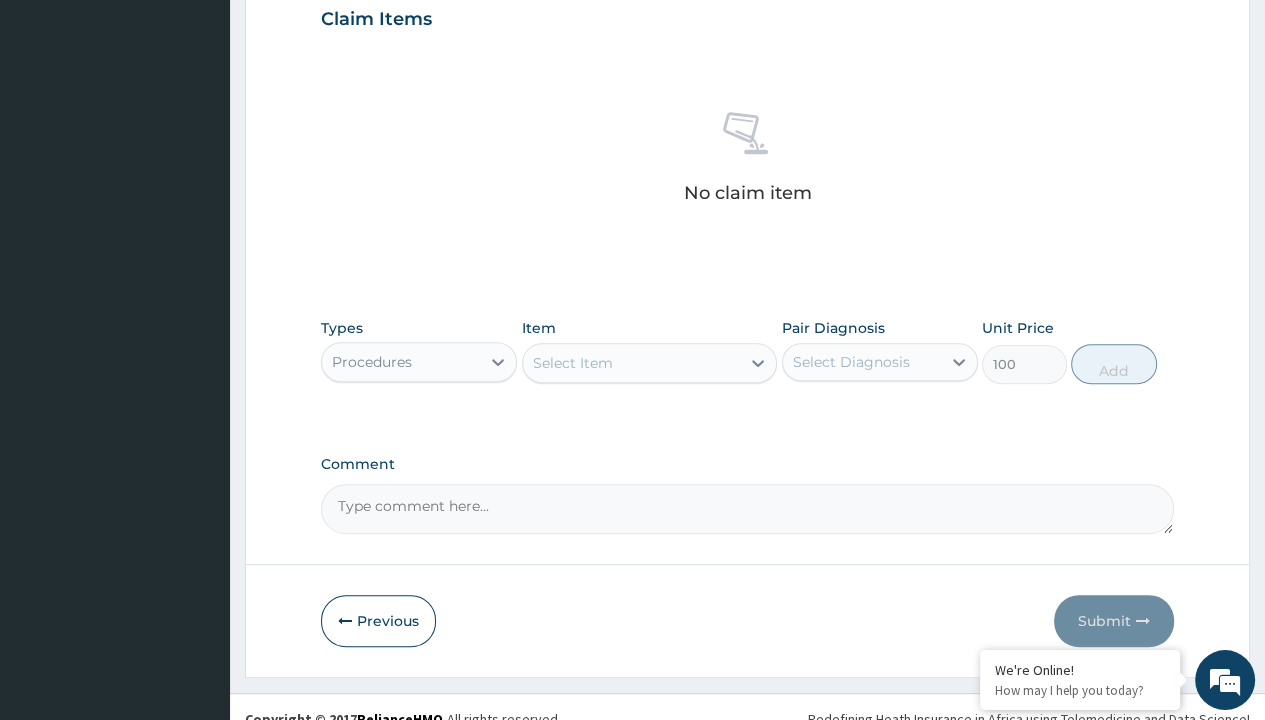 click on "Prescription collected" at bounding box center (409, -145) 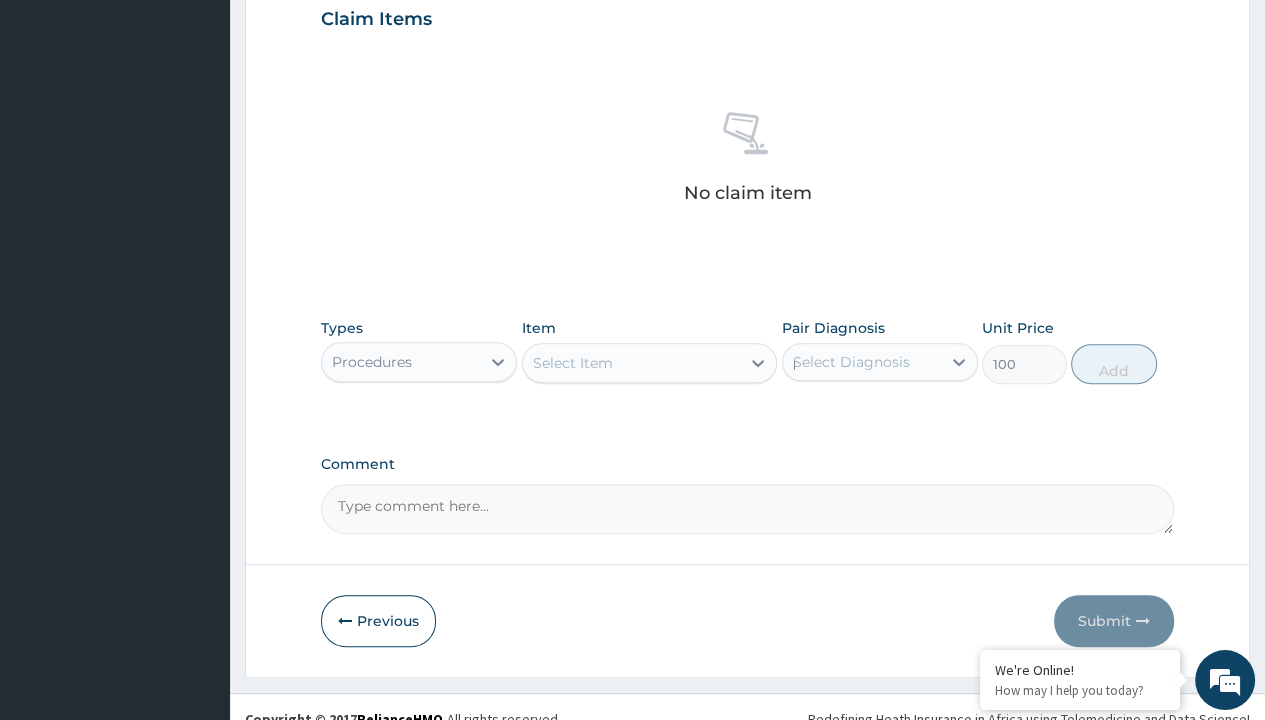 type 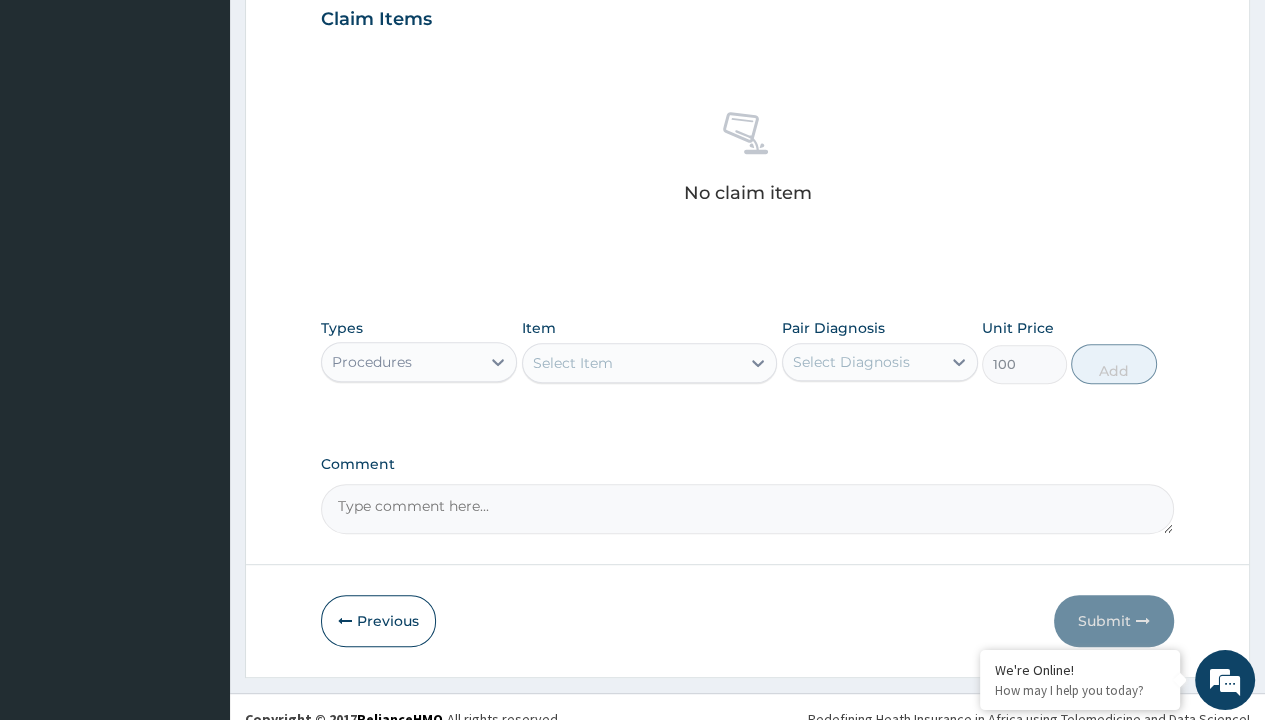 scroll, scrollTop: 720, scrollLeft: 0, axis: vertical 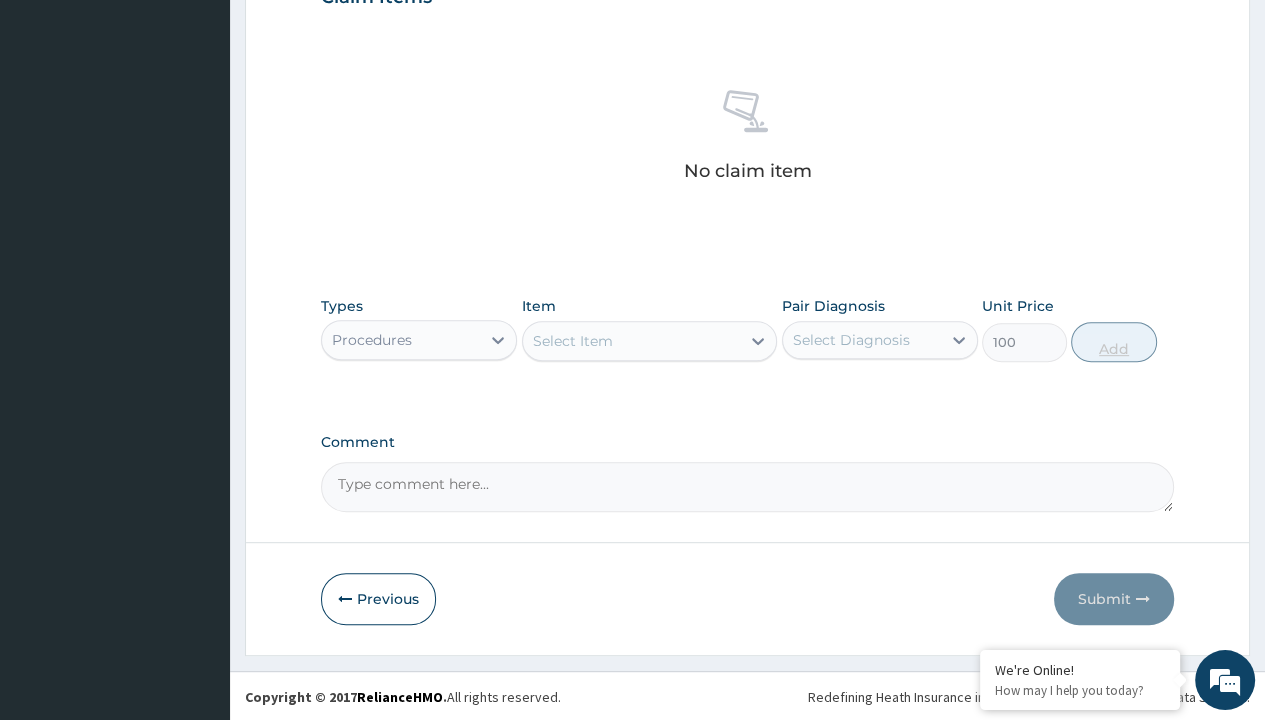 click on "Add" at bounding box center (1113, 342) 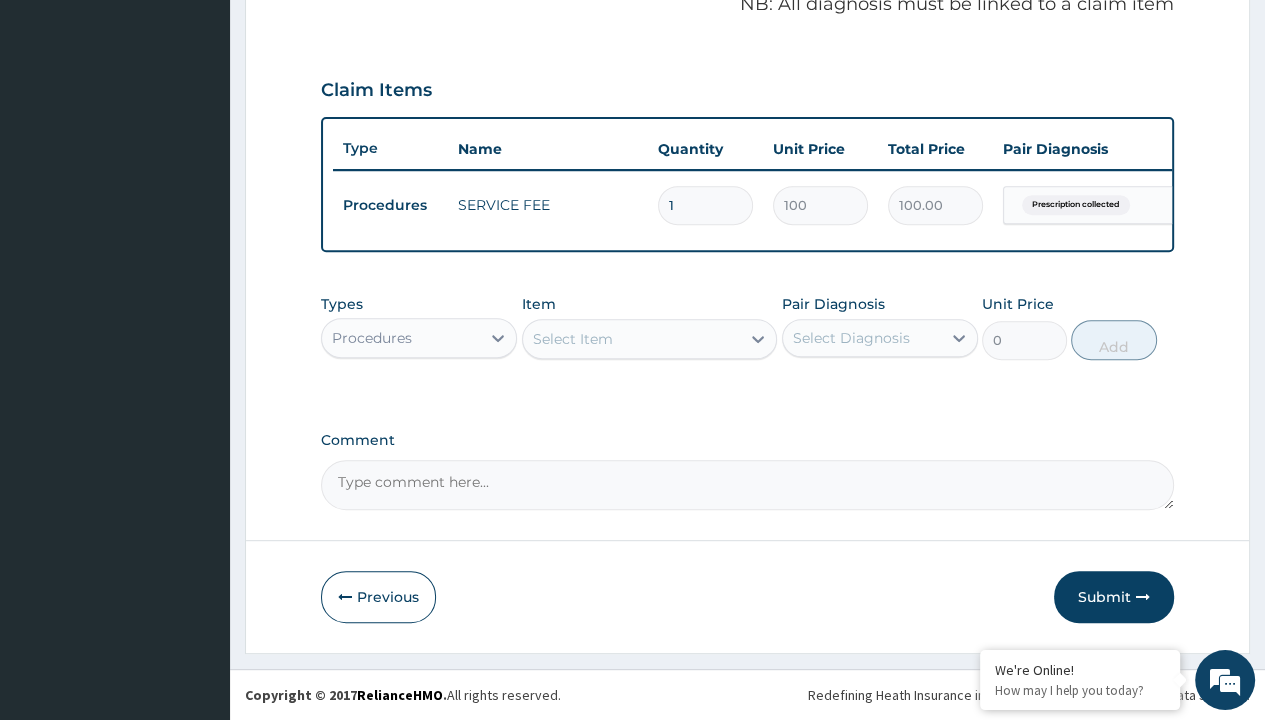 click on "Step  2  of 2 PA Code / Prescription Code PR/436B674A Encounter Date 26-07-2025 Important Notice Please enter PA codes before entering items that are not attached to a PA code   All diagnoses entered must be linked to a claim item. Diagnosis & Claim Items that are visible but inactive cannot be edited because they were imported from an already approved PA code. Diagnosis Prescription collected Confirmed NB: All diagnosis must be linked to a claim item Claim Items Type Name Quantity Unit Price Total Price Pair Diagnosis Actions Procedures SERVICE FEE 1 100 100.00 Prescription collected Delete Types Procedures Item Select Item Pair Diagnosis Select Diagnosis Unit Price 0 Add Comment     Previous   Submit" at bounding box center [747, 66] 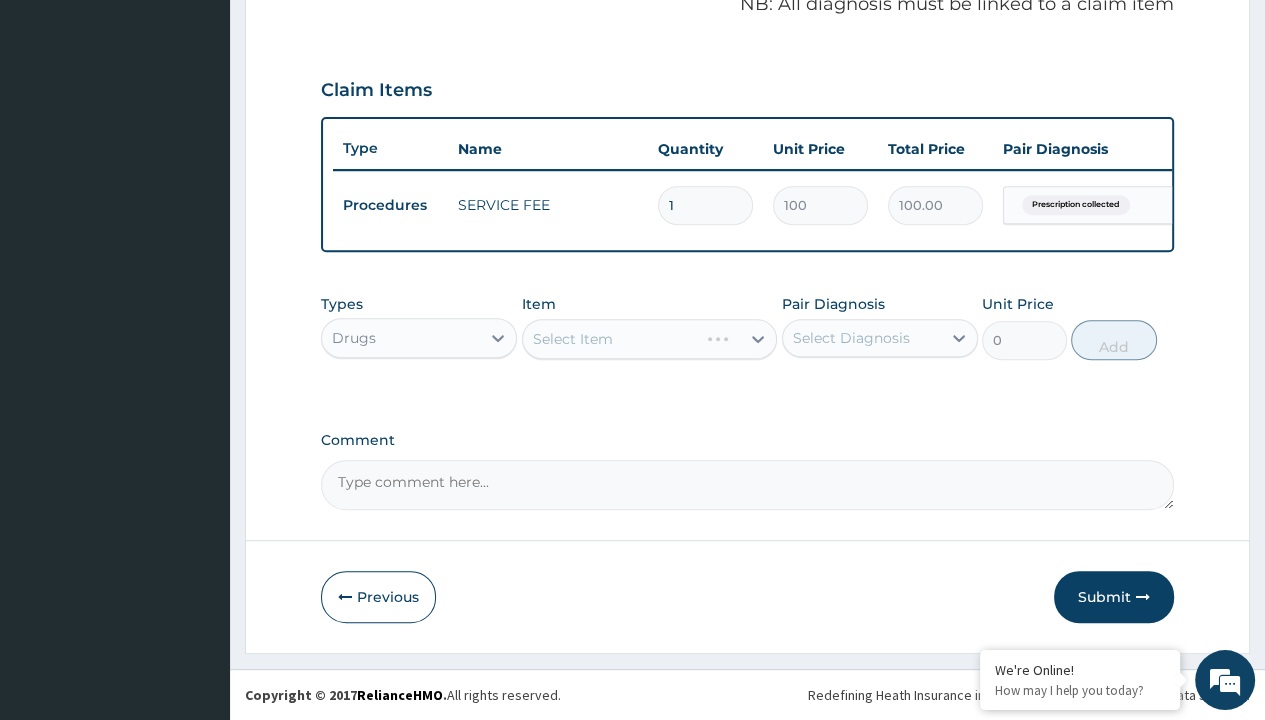 click on "Select Item" at bounding box center [573, 339] 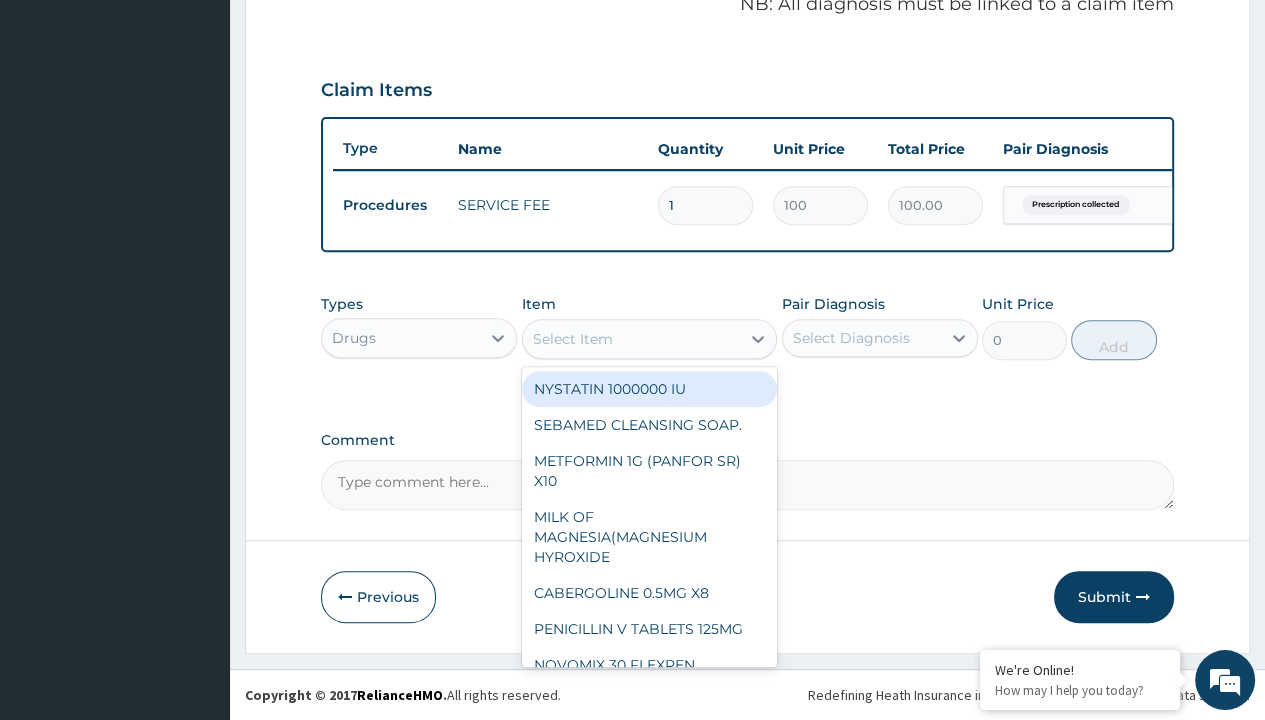 type on "azithromycin 500mg x3" 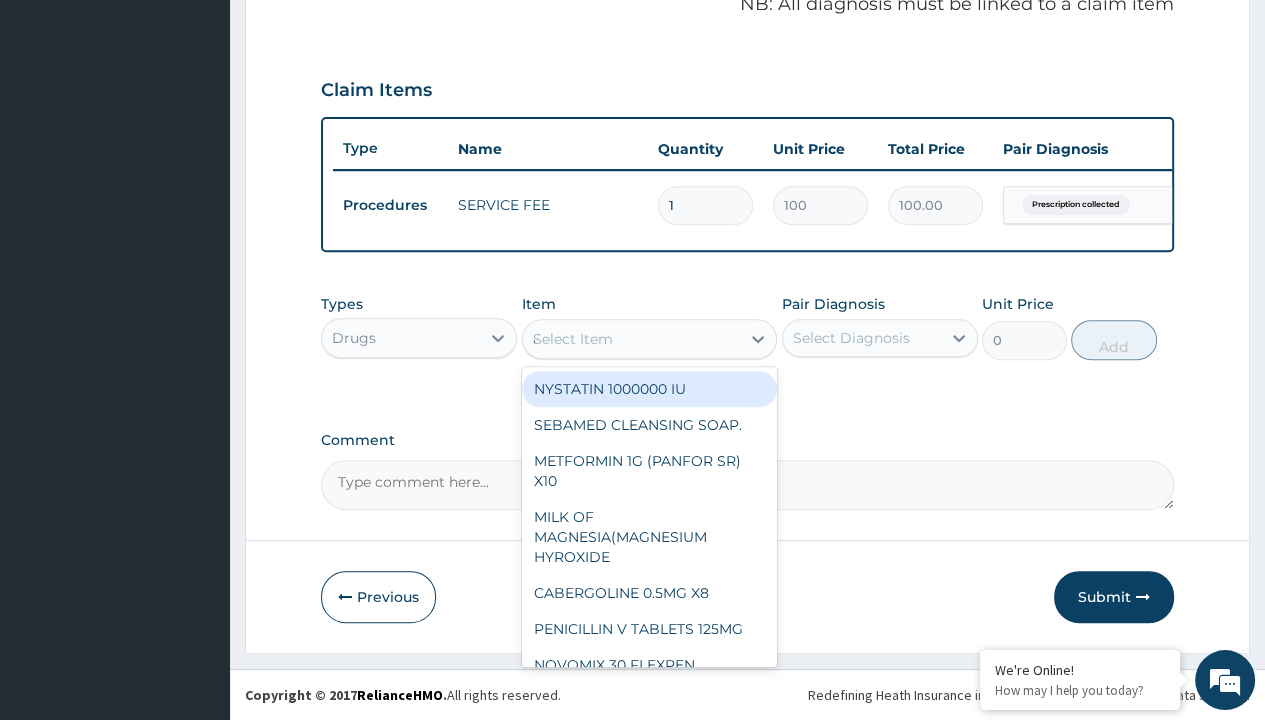 click on "AZITHROMYCIN 500MG X3" at bounding box center (650, 13221) 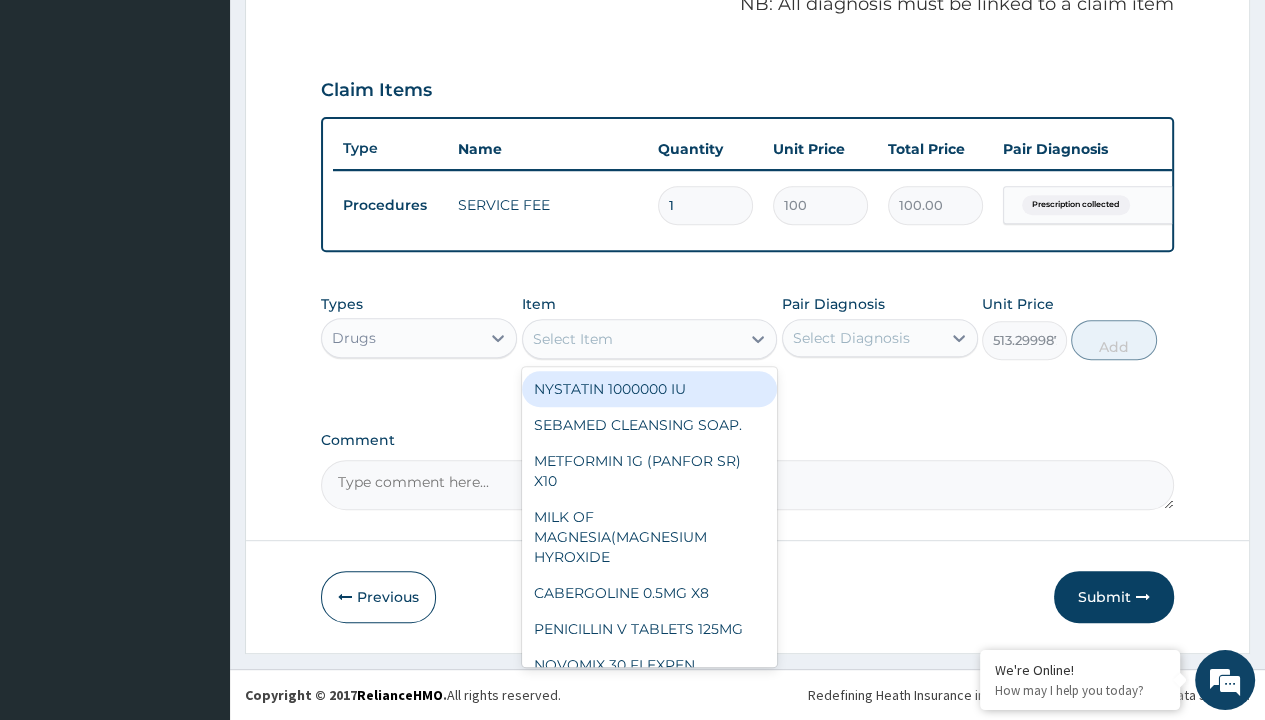 click on "Prescription collected" at bounding box center (409, -74) 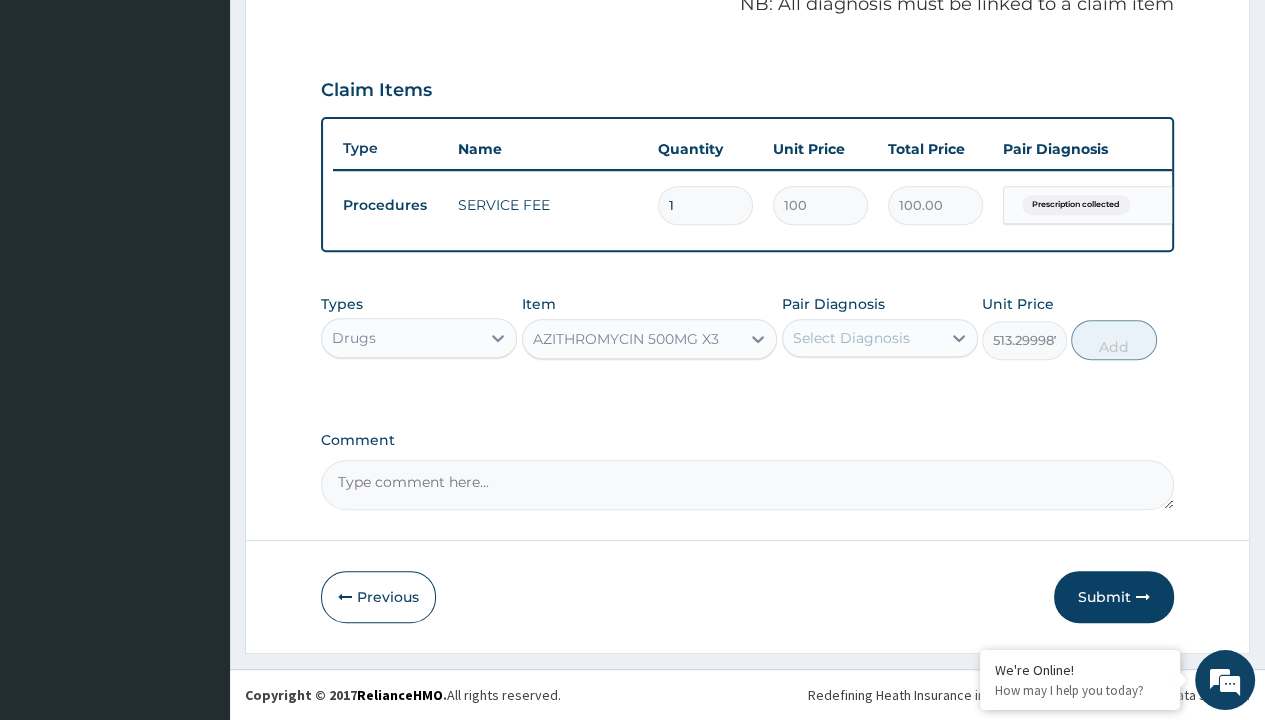 type on "prescription collected" 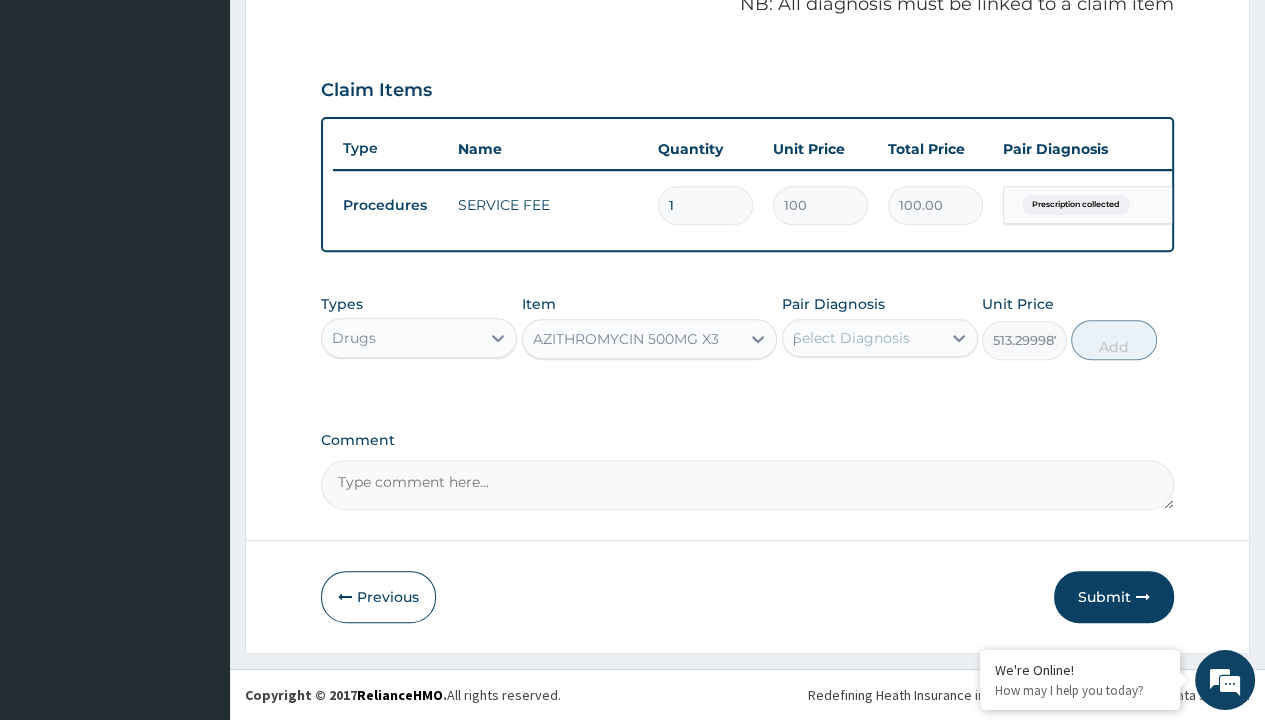 scroll, scrollTop: 639, scrollLeft: 0, axis: vertical 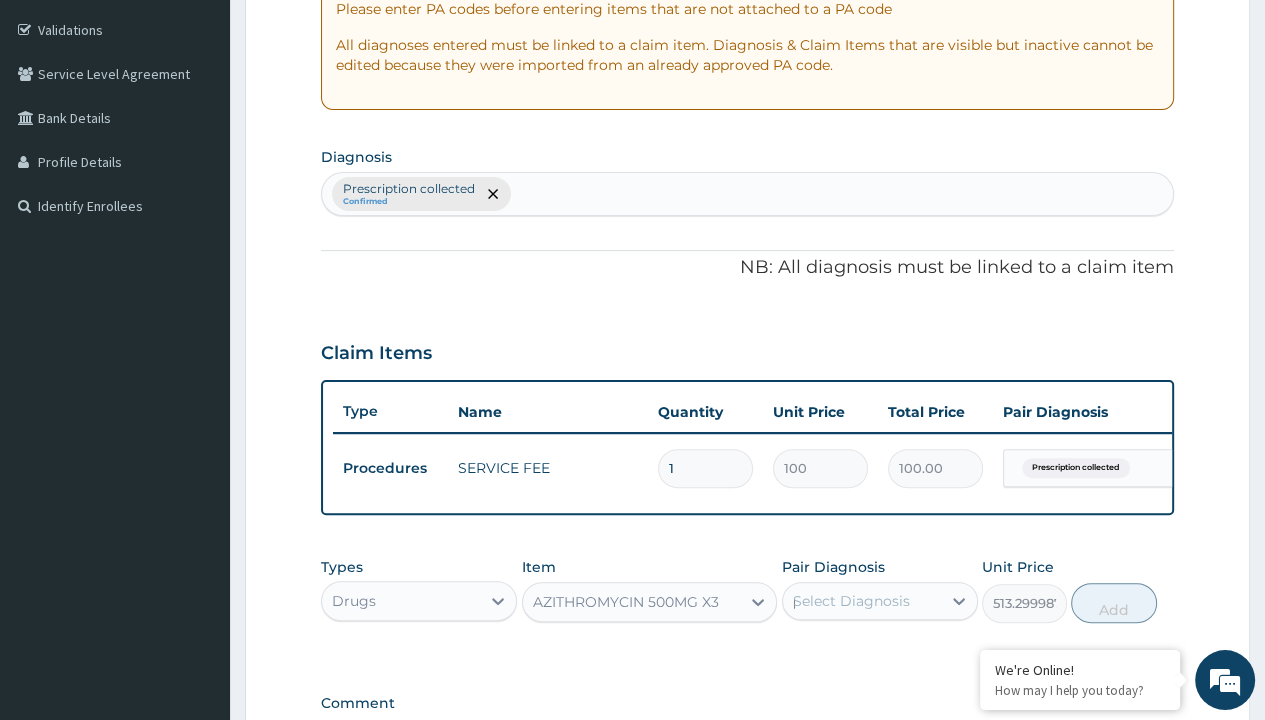 type 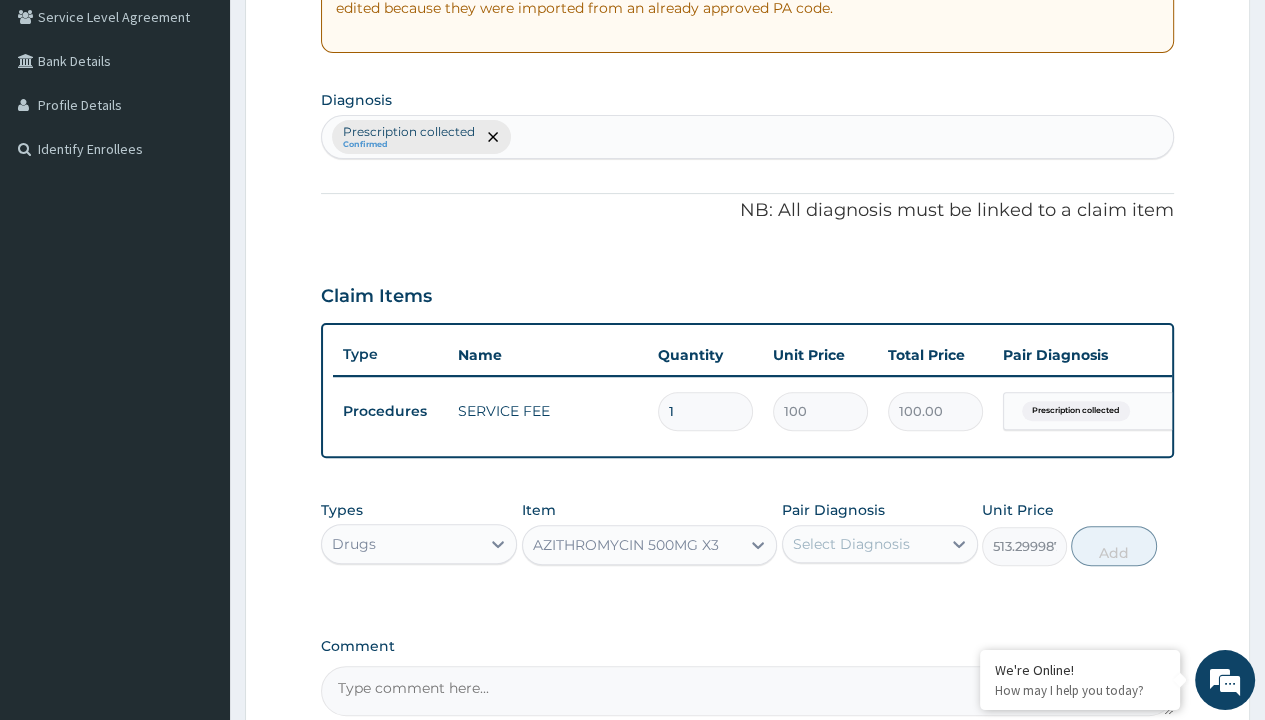 click on "Add" at bounding box center [1113, 546] 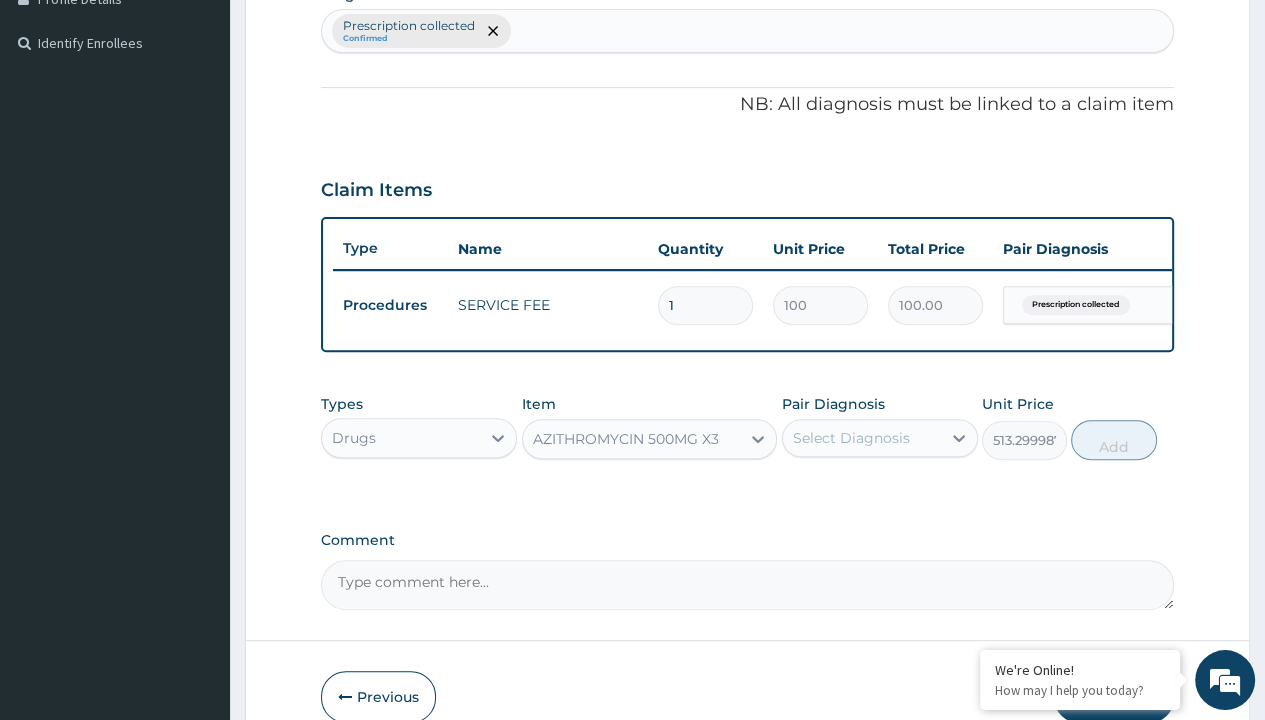 type on "0" 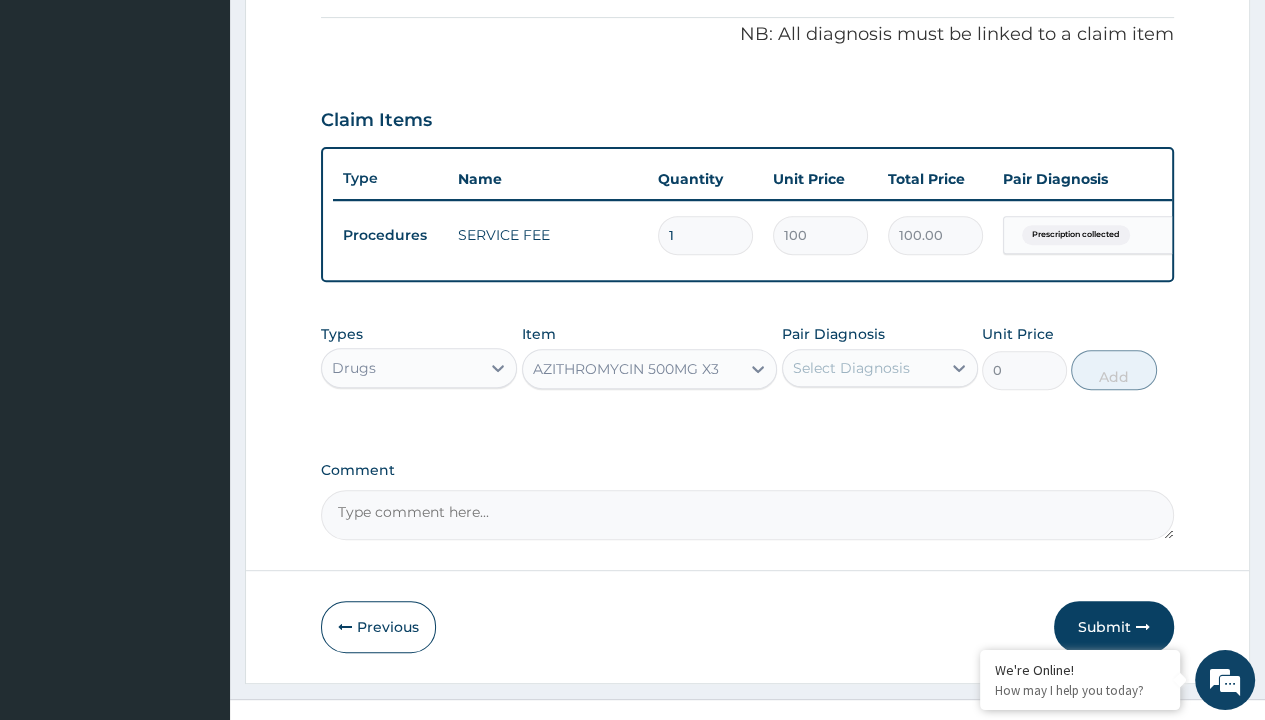 click on "Step  2  of 2 PA Code / Prescription Code PR/436B674A Encounter Date 26-07-2025 Important Notice Please enter PA codes before entering items that are not attached to a PA code   All diagnoses entered must be linked to a claim item. Diagnosis & Claim Items that are visible but inactive cannot be edited because they were imported from an already approved PA code. Diagnosis option Prescription collected, selected.   Select is focused ,type to refine list, press Down to open the menu,  press left to focus selected values Prescription collected Confirmed NB: All diagnosis must be linked to a claim item Claim Items Type Name Quantity Unit Price Total Price Pair Diagnosis Actions Procedures SERVICE FEE 1 100 100.00 Prescription collected Delete Types Drugs Item AZITHROMYCIN 500MG X3 Pair Diagnosis Select Diagnosis Unit Price 0 Add Comment     Previous   Submit" at bounding box center [747, 96] 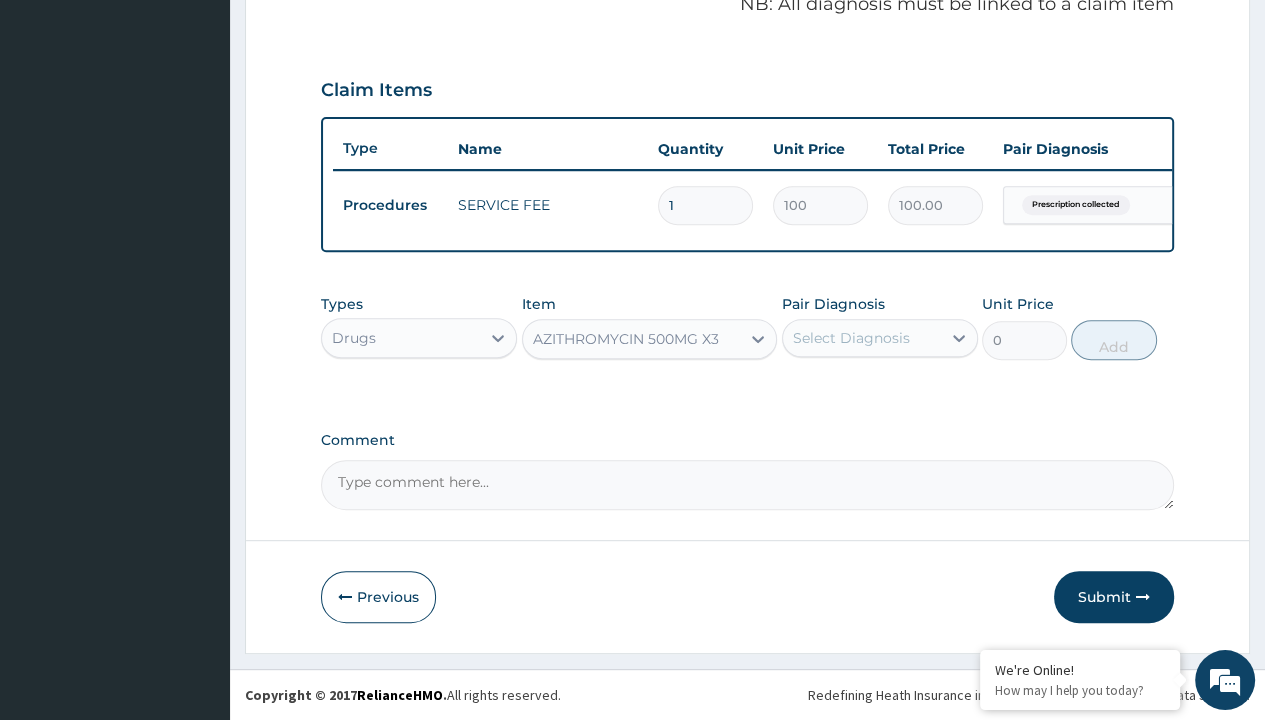 scroll, scrollTop: 0, scrollLeft: 0, axis: both 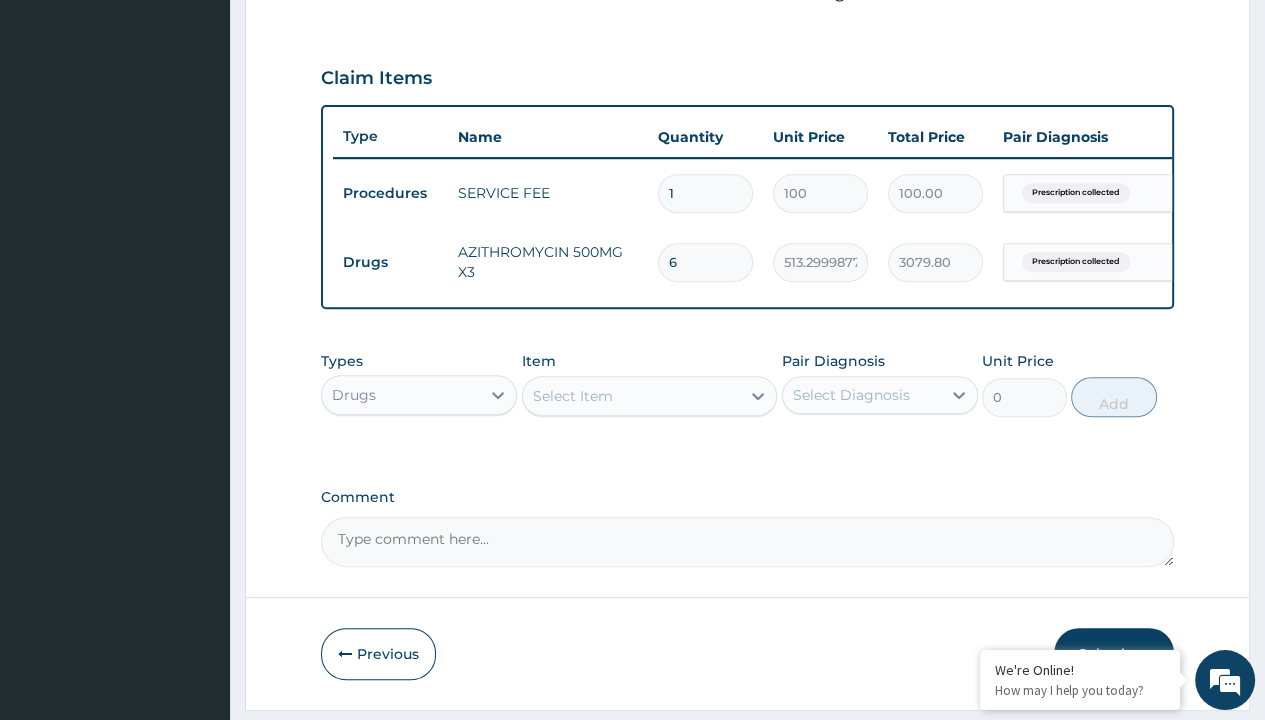 click on "Select Item" at bounding box center (573, 396) 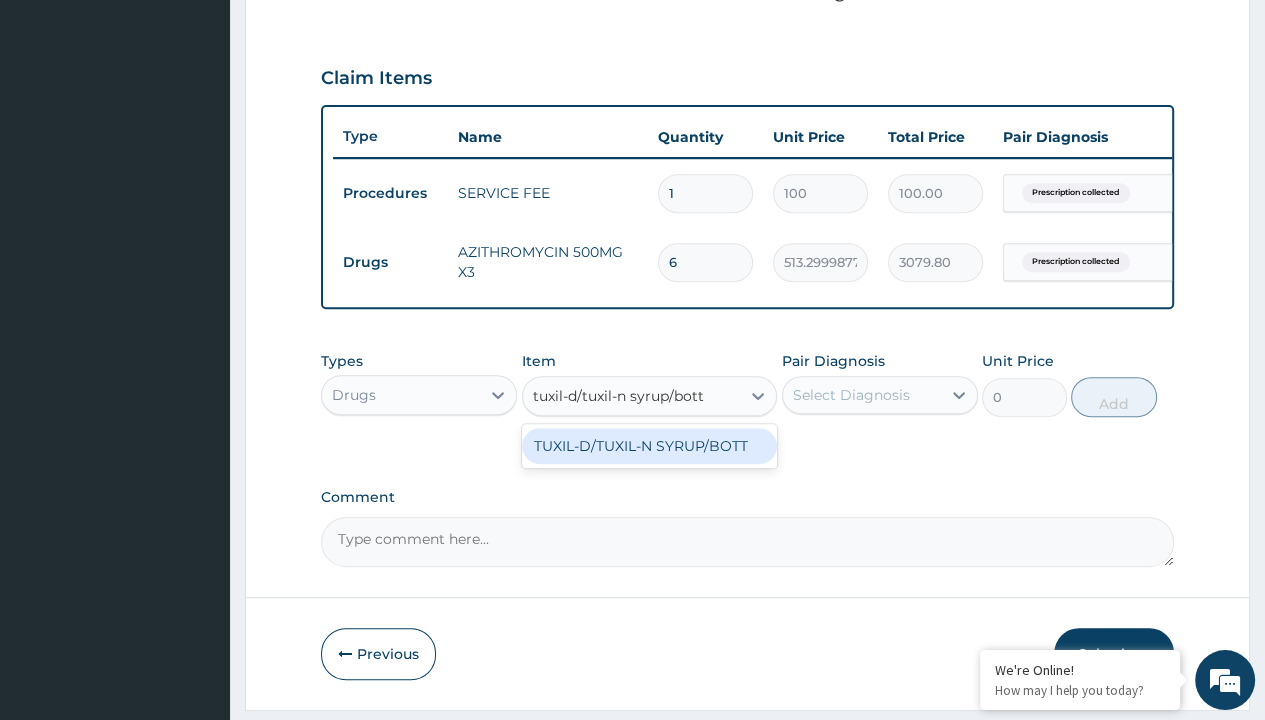 click on "TUXIL-D/TUXIL-N SYRUP/BOTT" at bounding box center (650, 446) 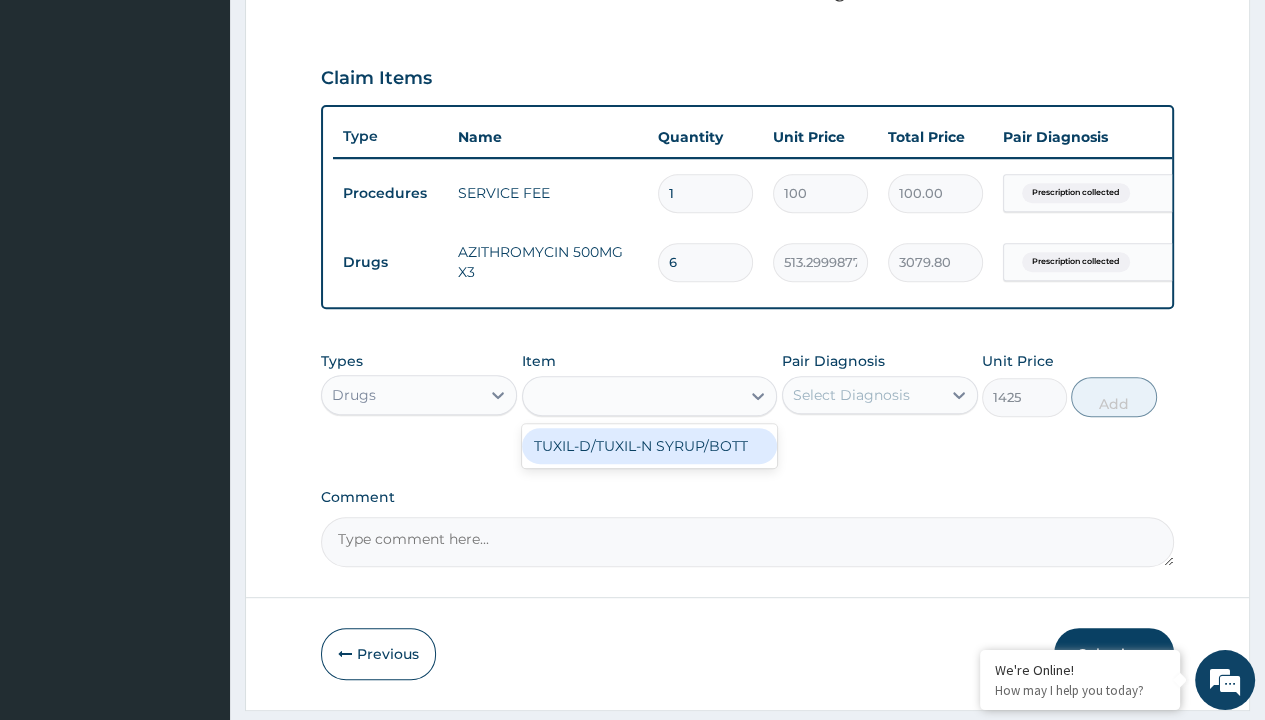 scroll, scrollTop: 0, scrollLeft: 0, axis: both 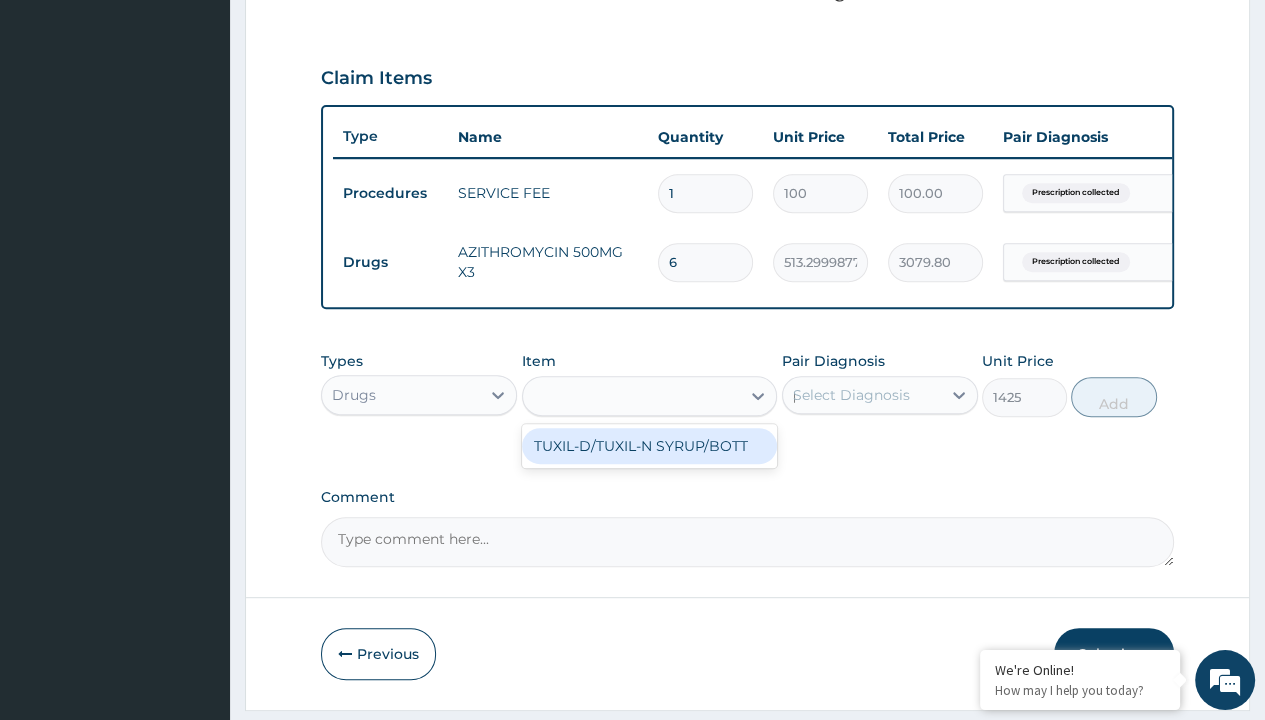 type 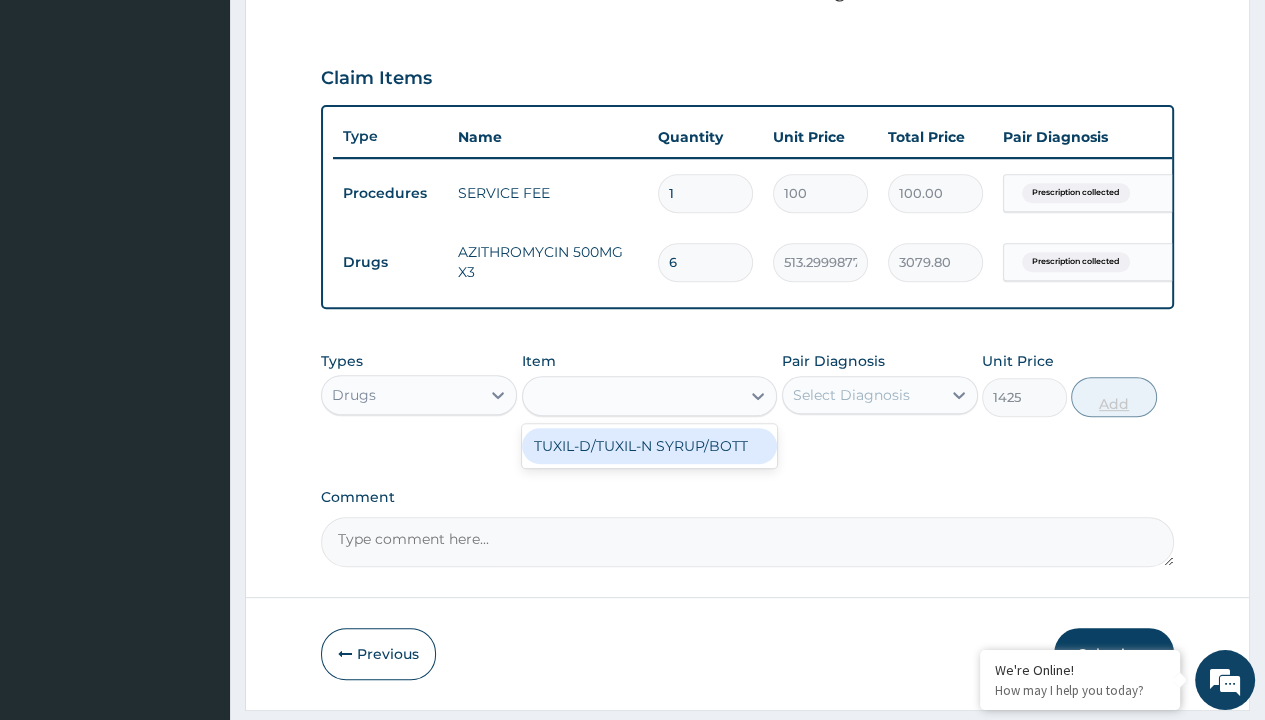 click on "Add" at bounding box center [1113, 397] 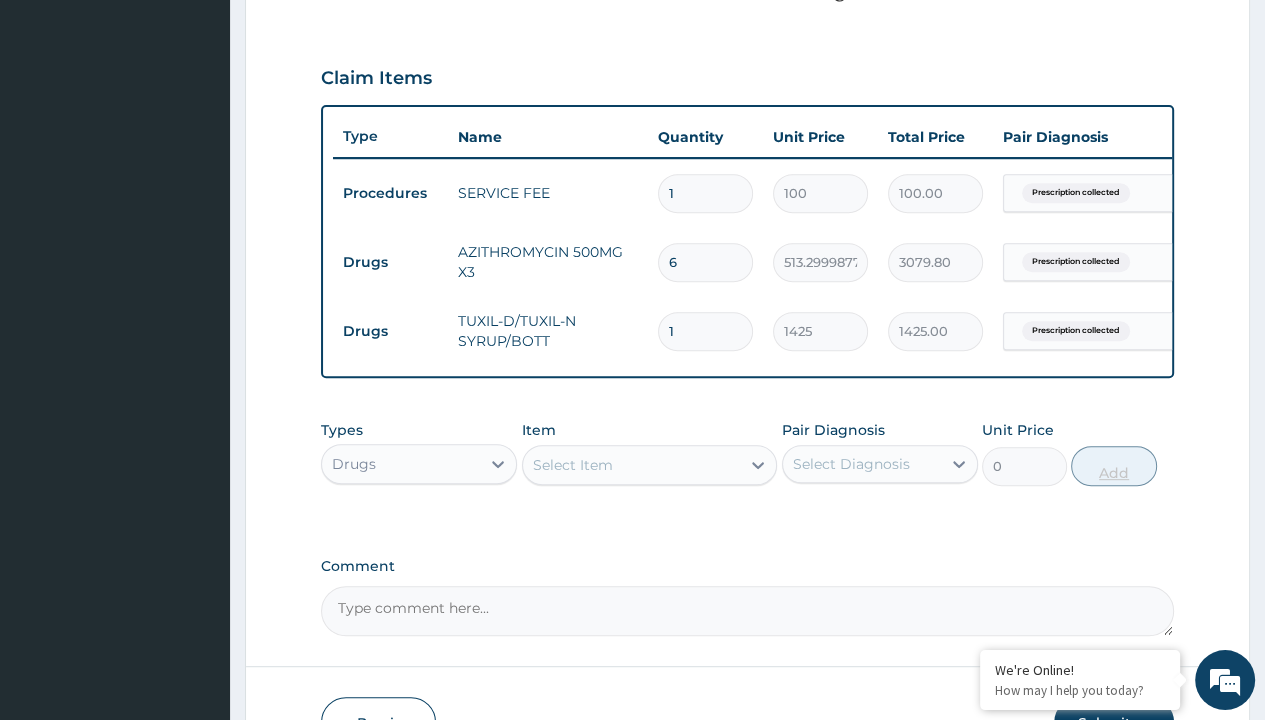 scroll, scrollTop: 708, scrollLeft: 0, axis: vertical 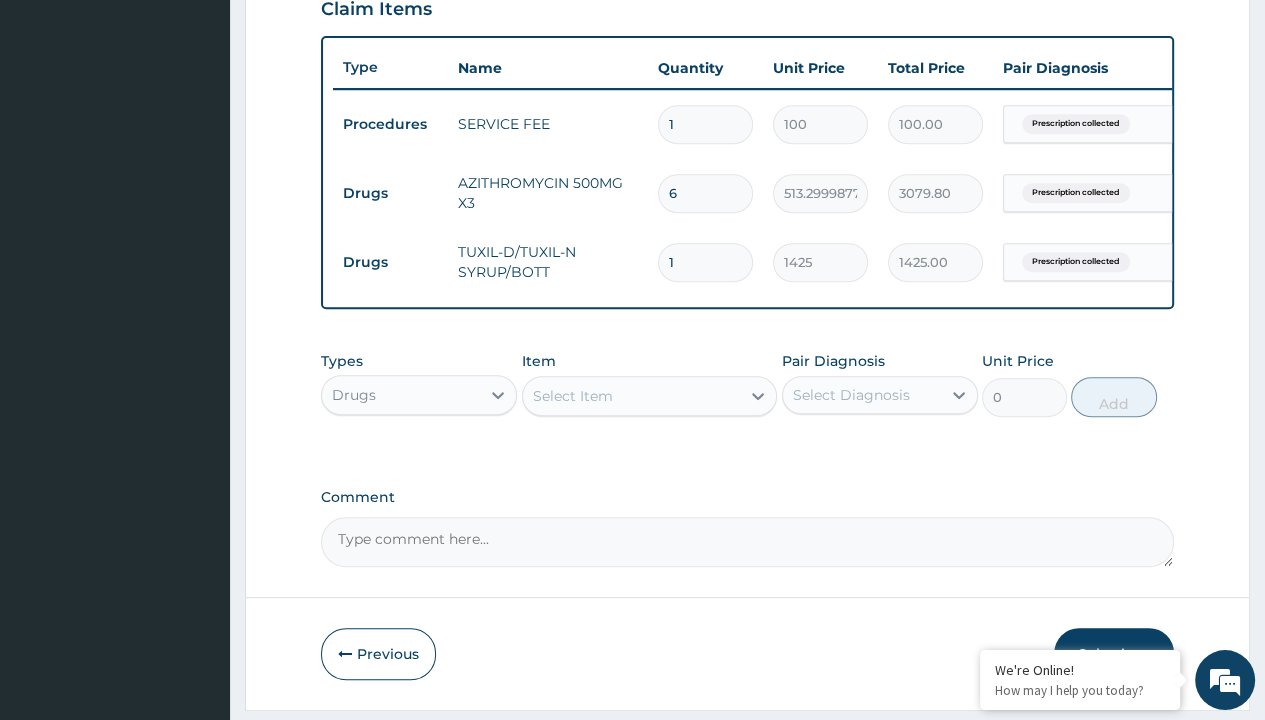 click on "Submit" at bounding box center (1114, 654) 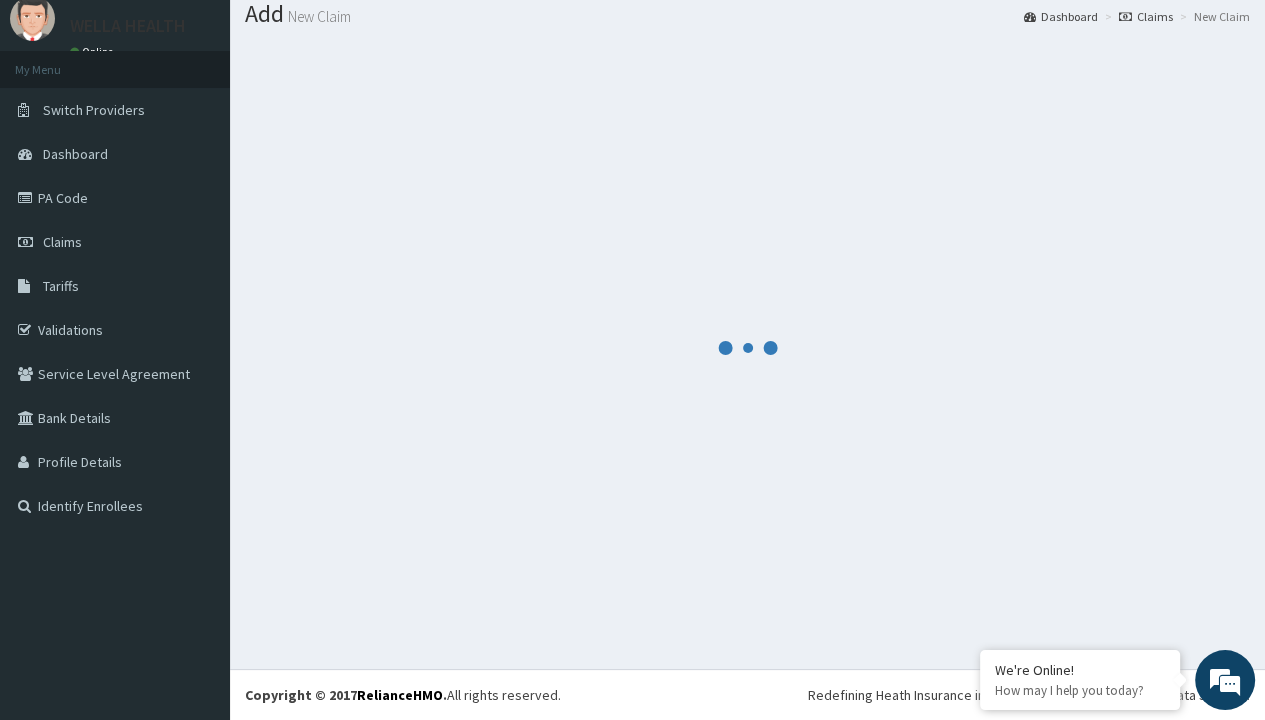 scroll, scrollTop: 64, scrollLeft: 0, axis: vertical 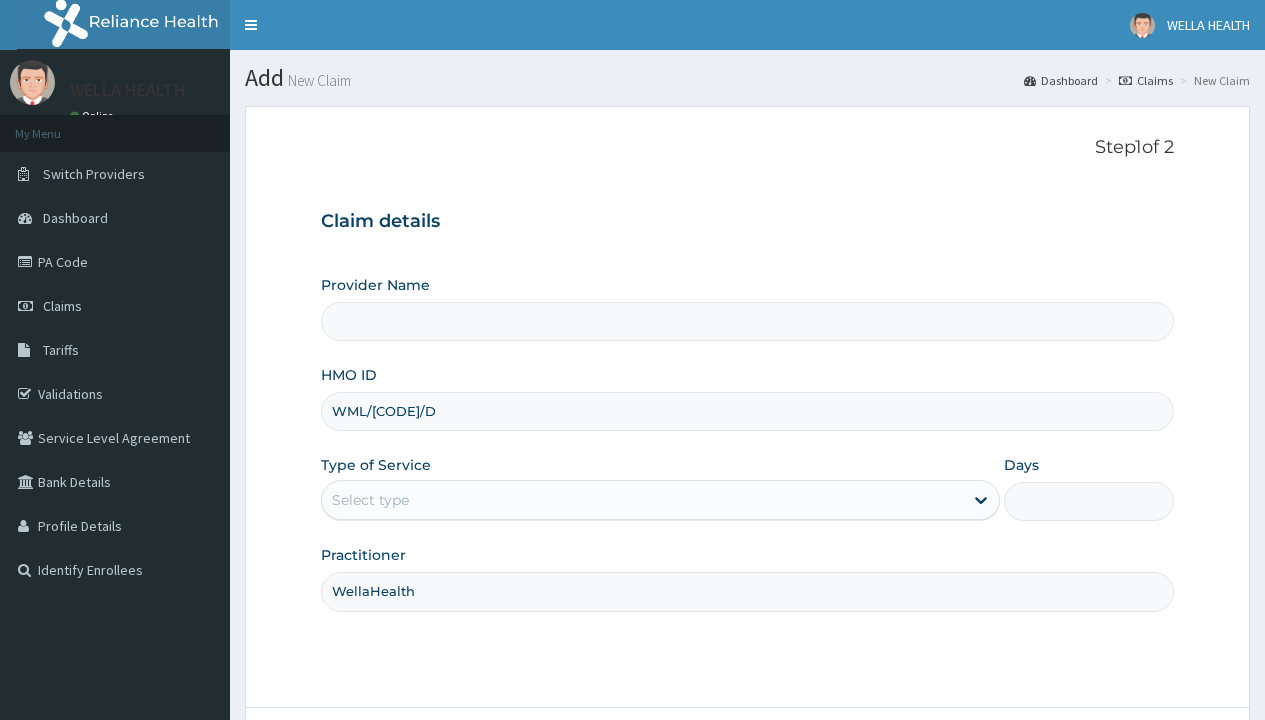 type on "WellaHealth" 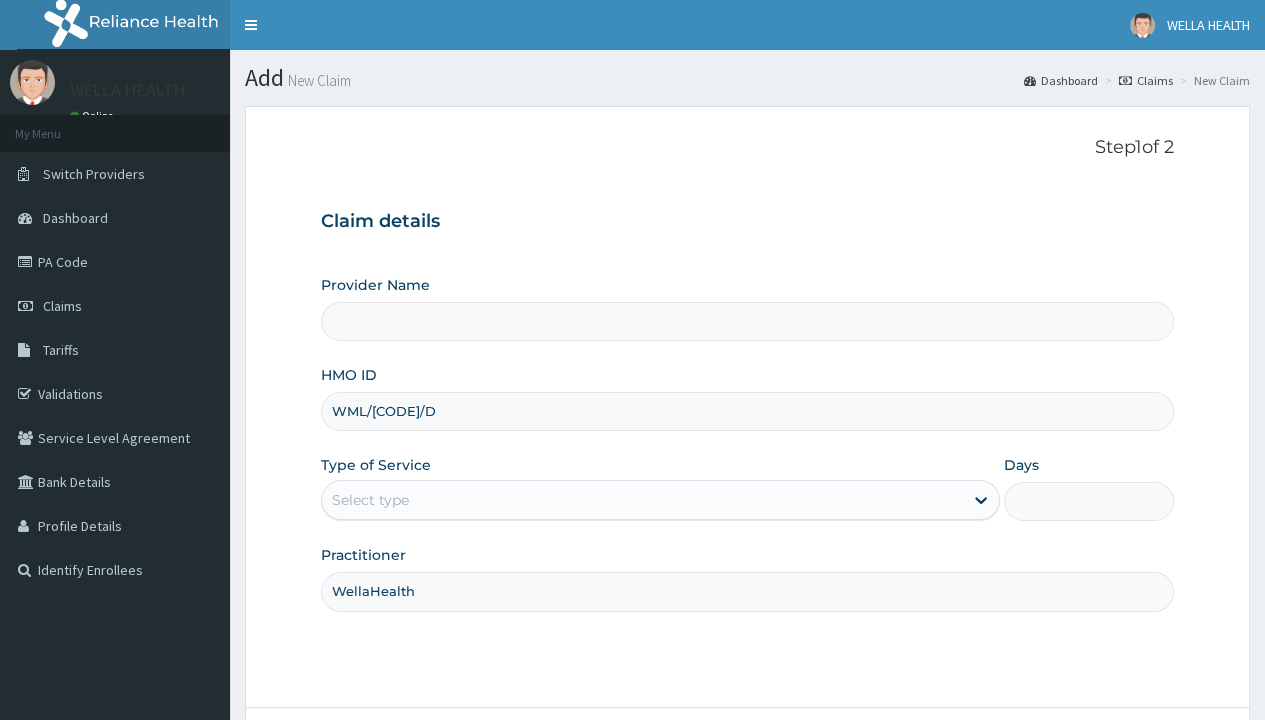 scroll, scrollTop: 0, scrollLeft: 0, axis: both 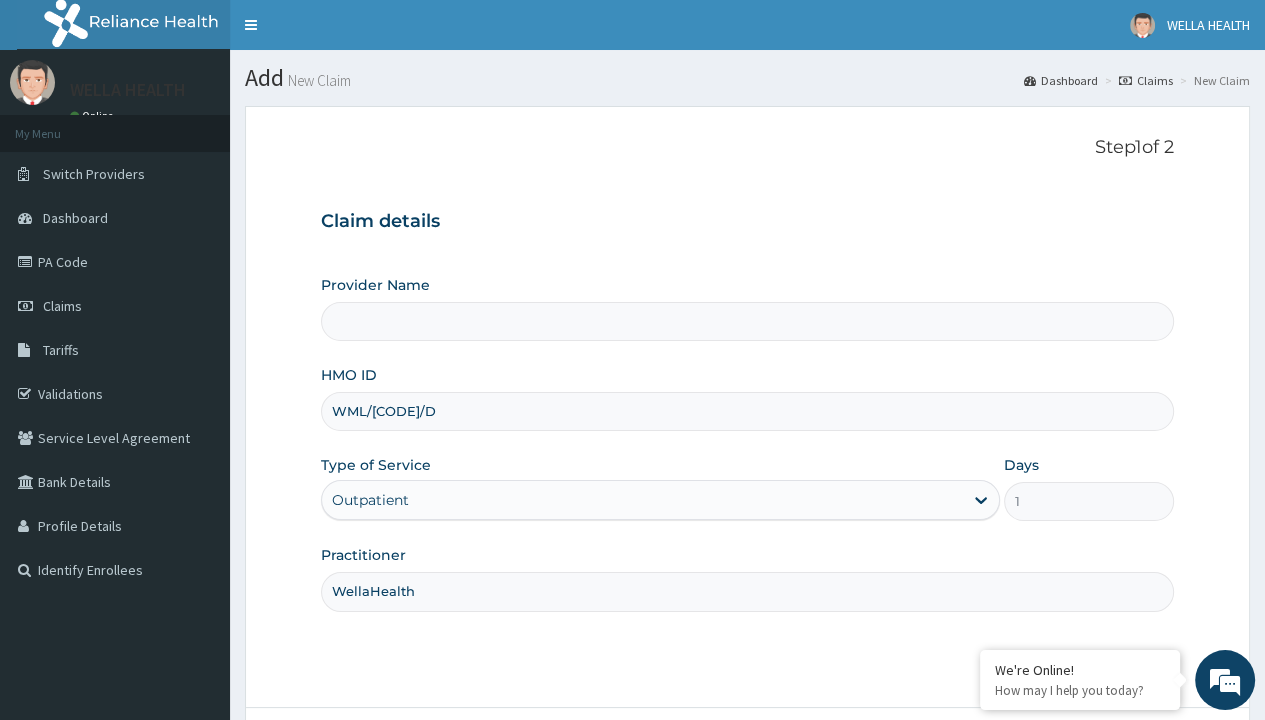 click on "Next" at bounding box center [1123, 764] 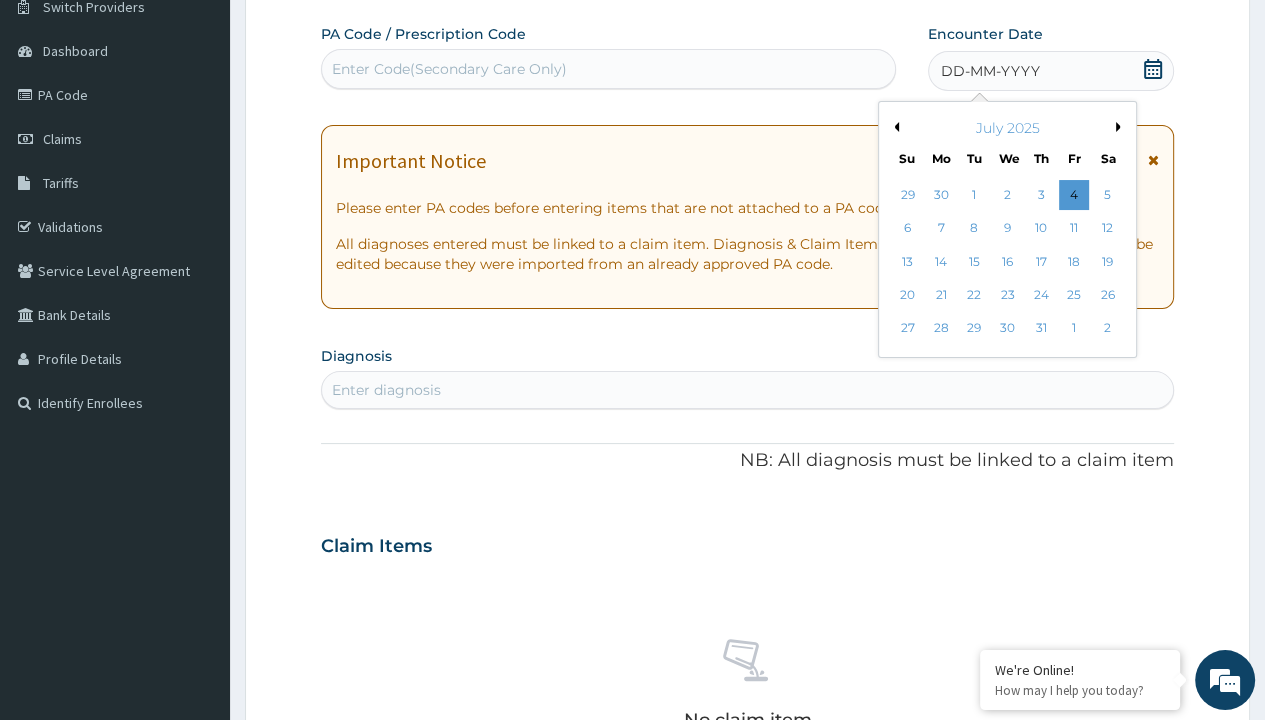 click on "26" at bounding box center (1107, 295) 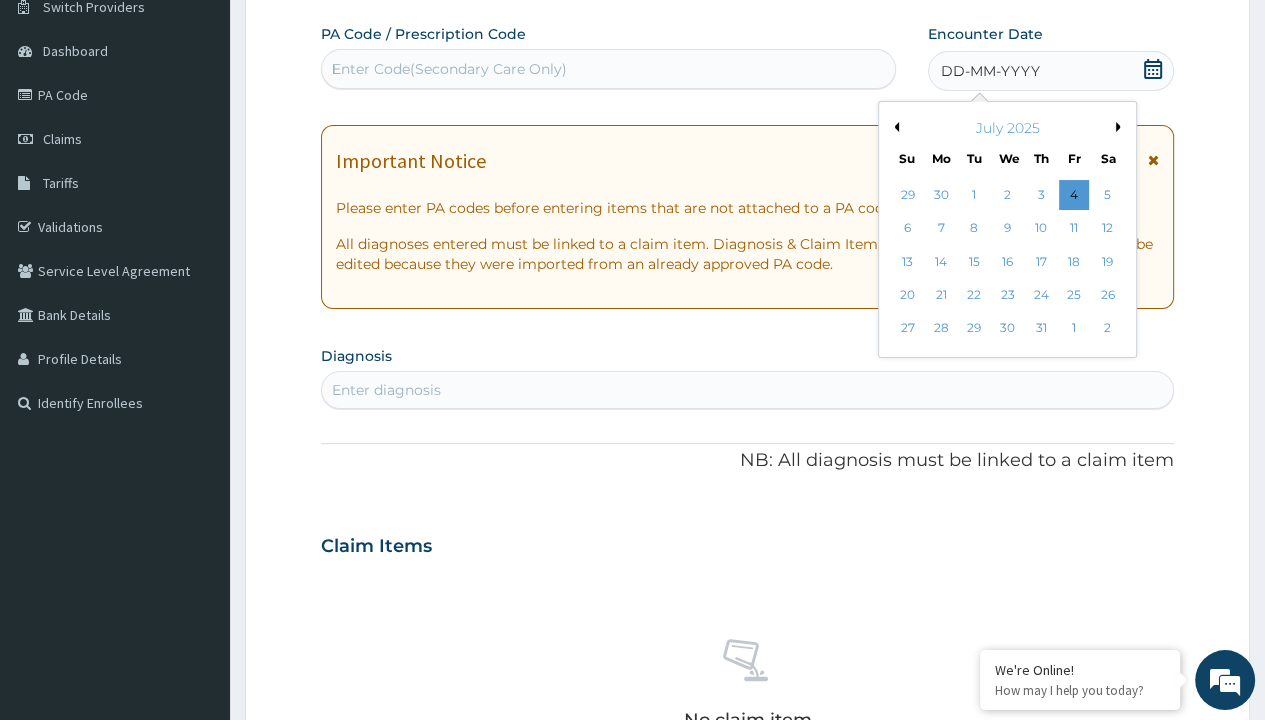type 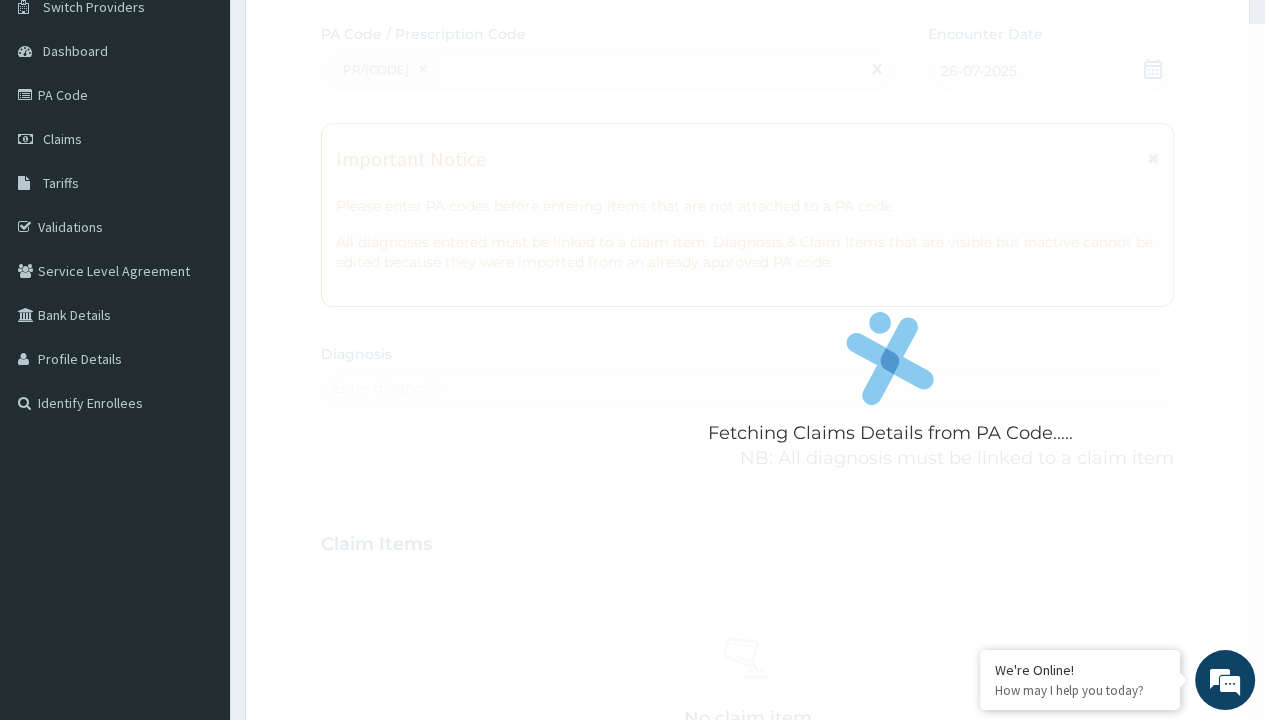 scroll, scrollTop: 0, scrollLeft: 0, axis: both 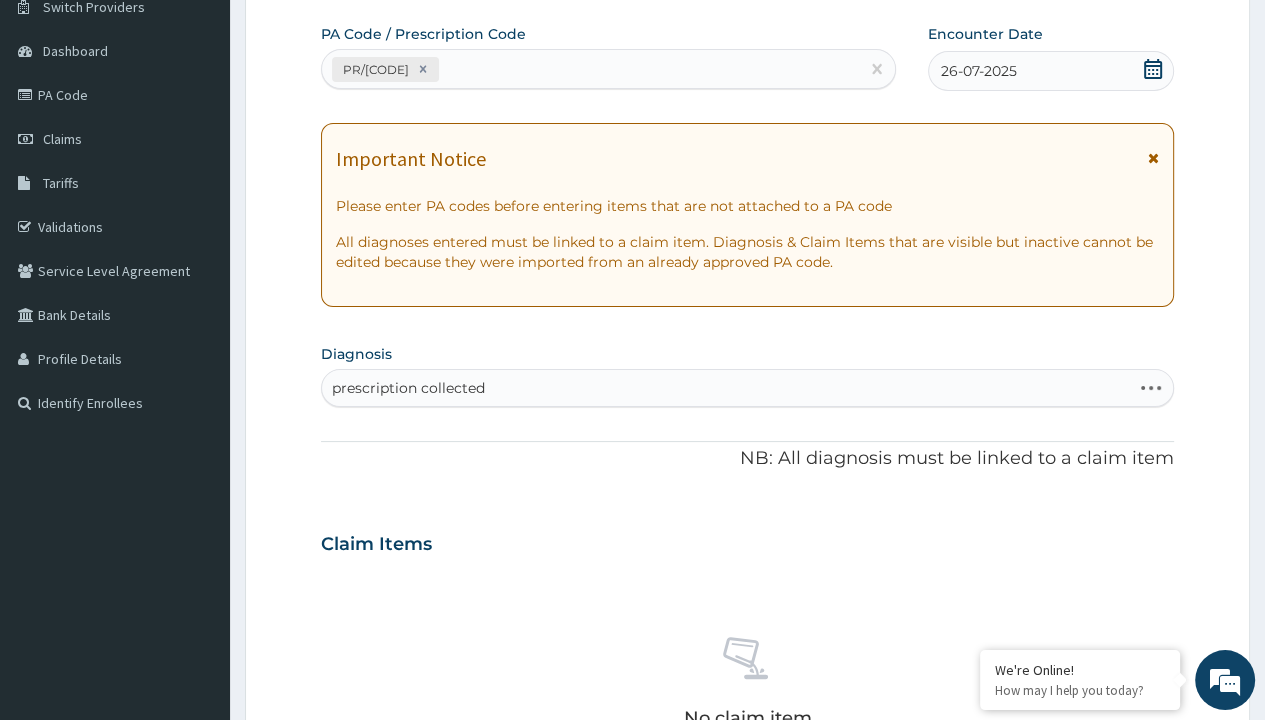 type 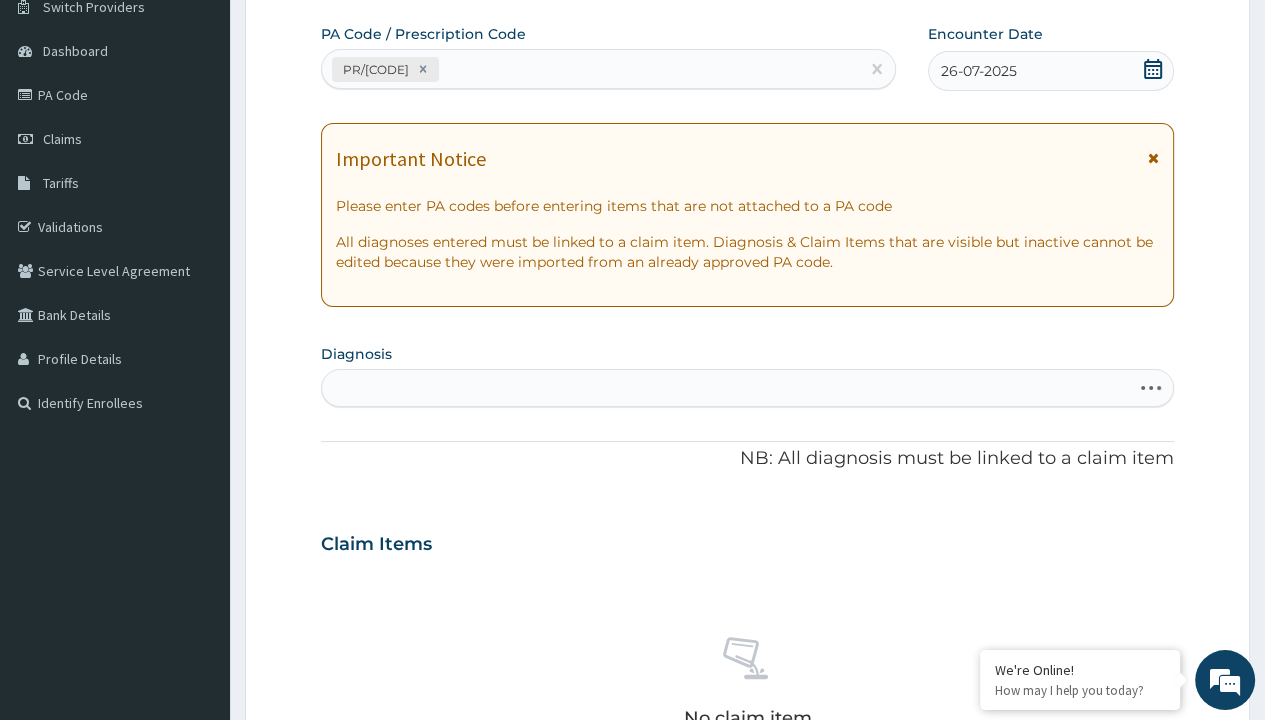 click on "Step  2  of 2 PA Code / Prescription Code PR/[CODE] Encounter Date [DATE] Important Notice Please enter PA codes before entering items that are not attached to a PA code   All diagnoses entered must be linked to a claim item. Diagnosis & Claim Items that are visible but inactive cannot be edited because they were imported from an already approved PA code. Diagnosis   Select is focused ,type to refine list, press Down to open the menu,  press left to focus selected values prescription collected NB: All diagnosis must be linked to a claim item Claim Items No claim item Types Select Type Item Select Item Pair Diagnosis Select Diagnosis Unit Price 0 Add Comment     Previous   Submit" at bounding box center [747, 571] 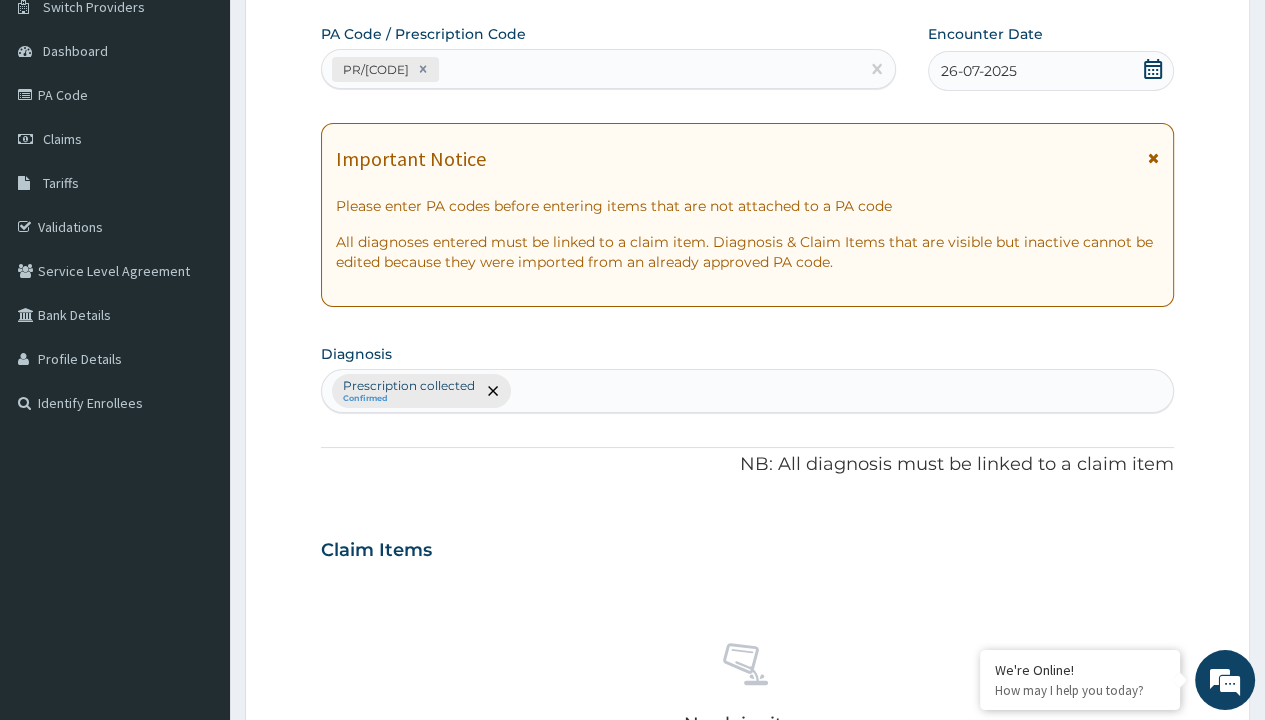 scroll, scrollTop: 698, scrollLeft: 0, axis: vertical 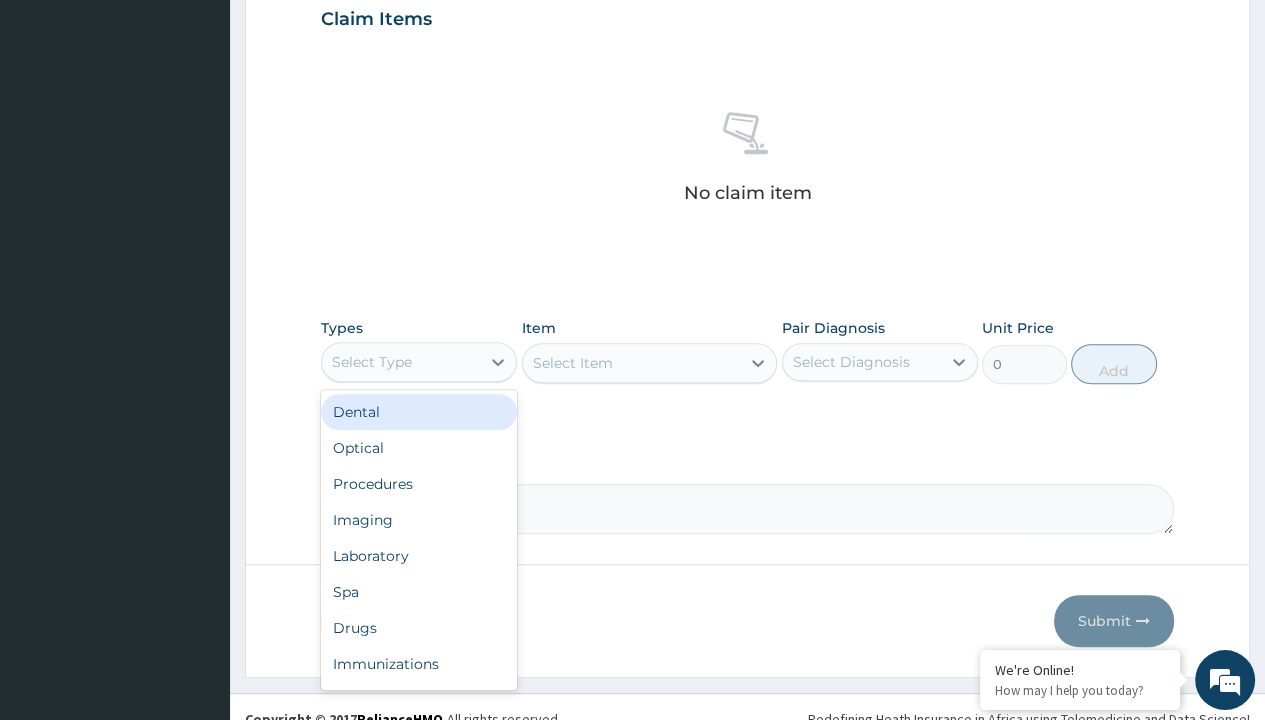 type on "procedures" 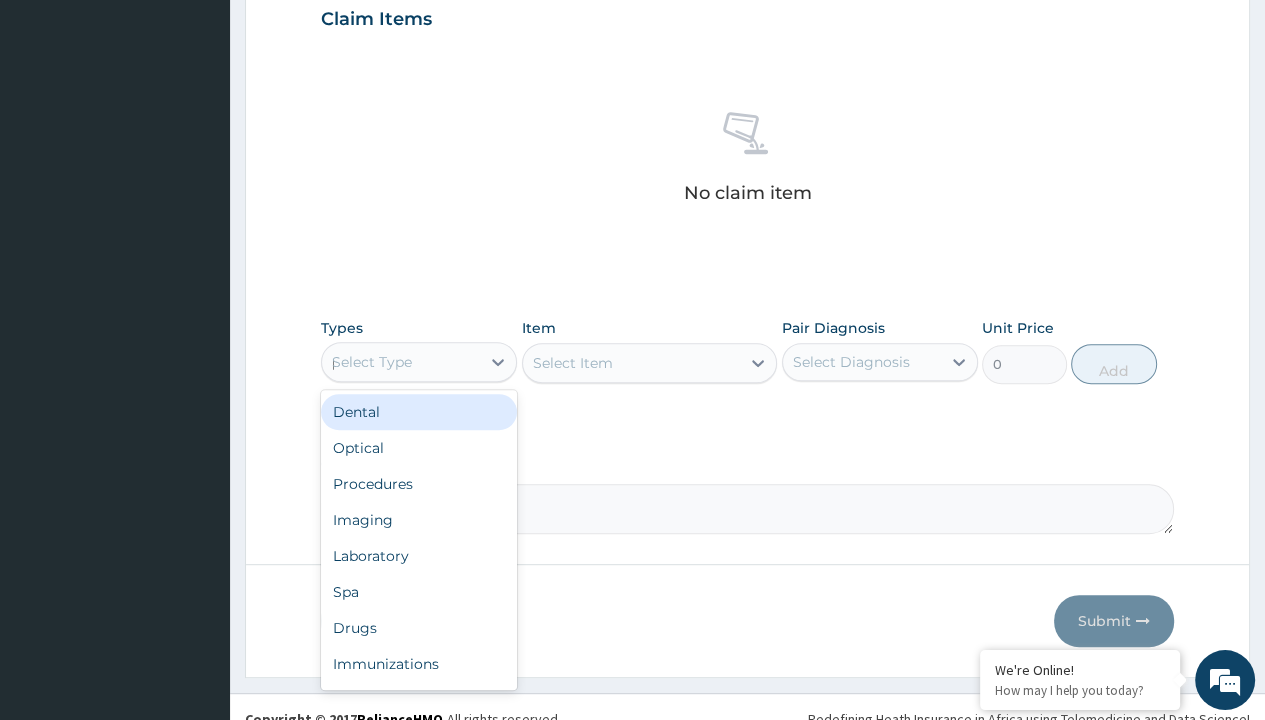 click on "Procedures" at bounding box center [419, 484] 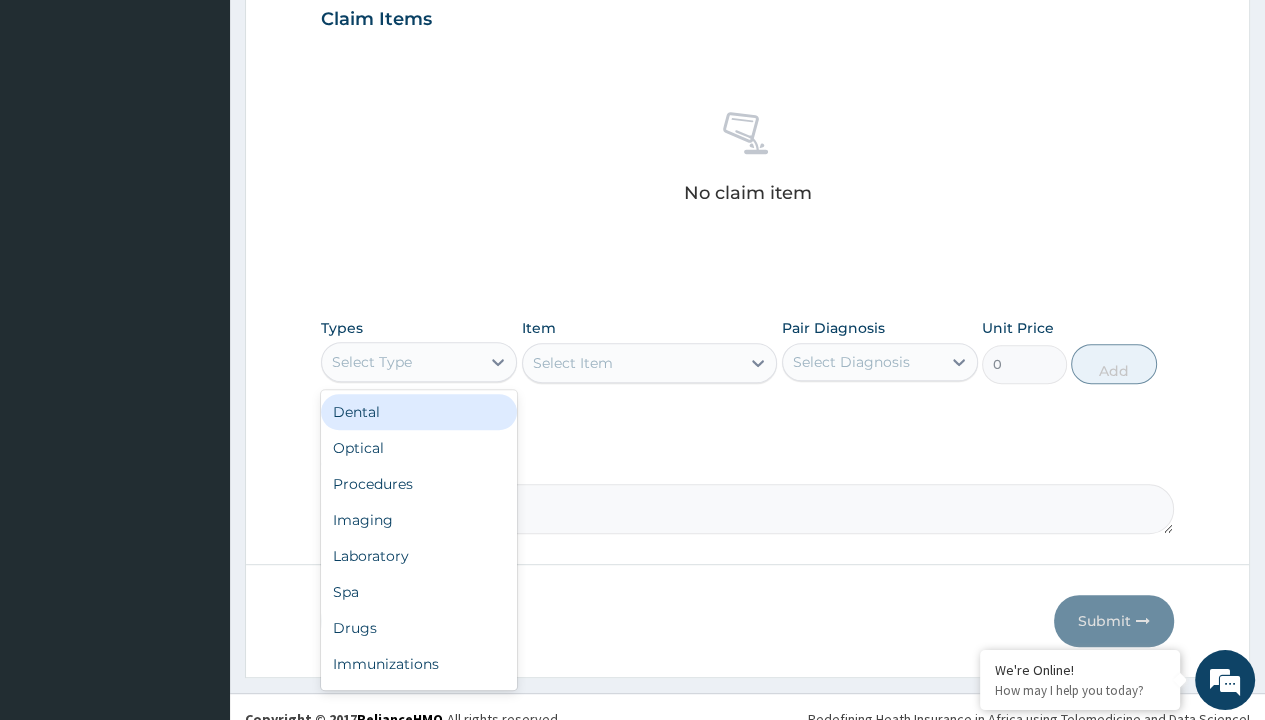 scroll, scrollTop: 0, scrollLeft: 0, axis: both 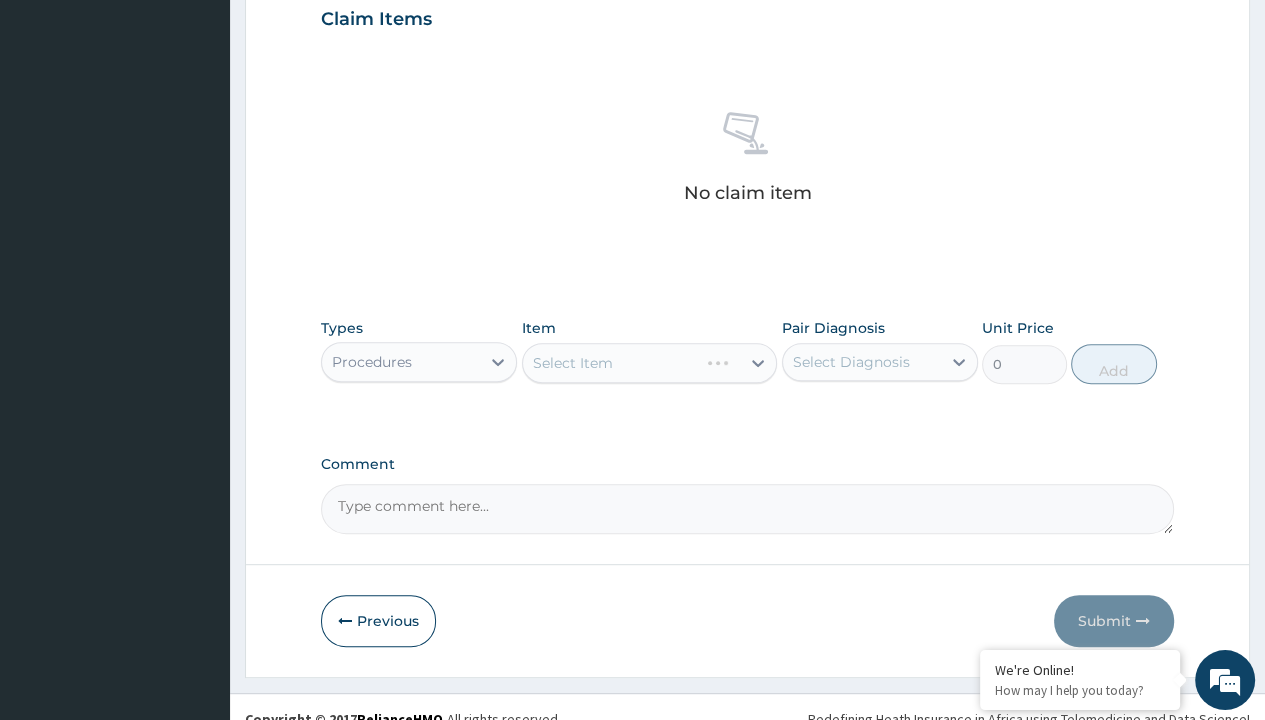 click on "Select Item" at bounding box center [573, 363] 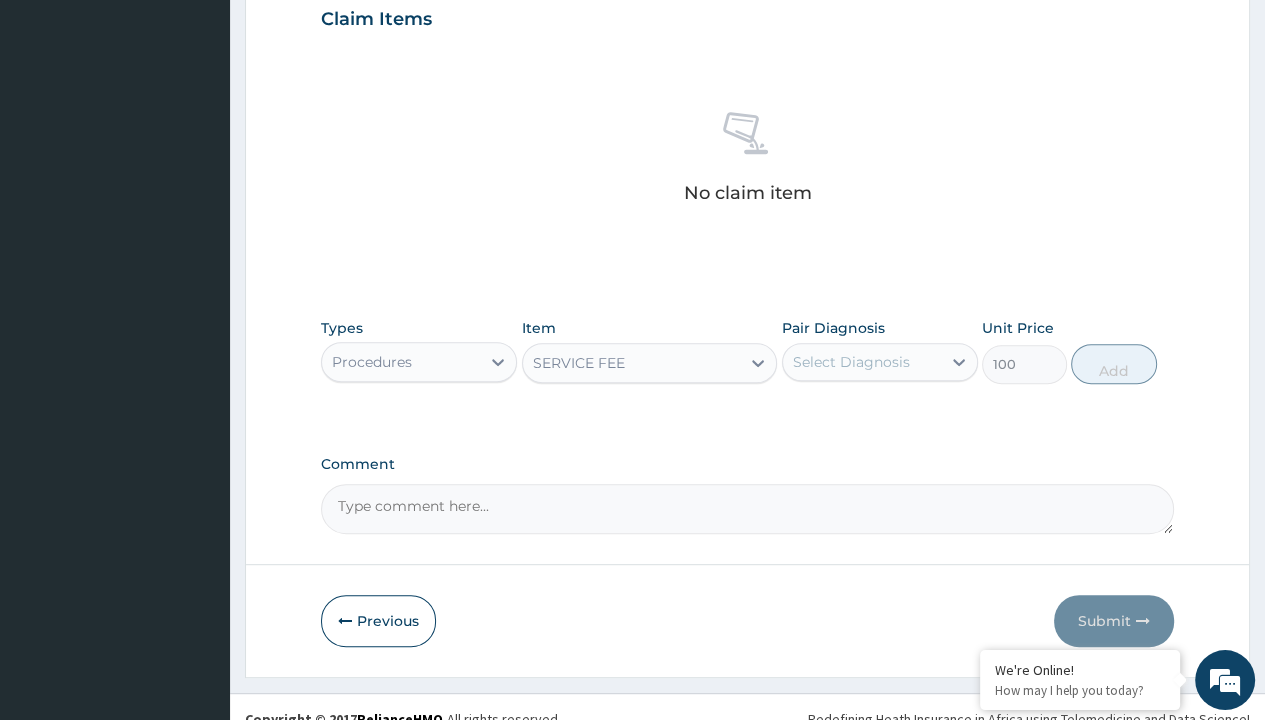 scroll, scrollTop: 0, scrollLeft: 0, axis: both 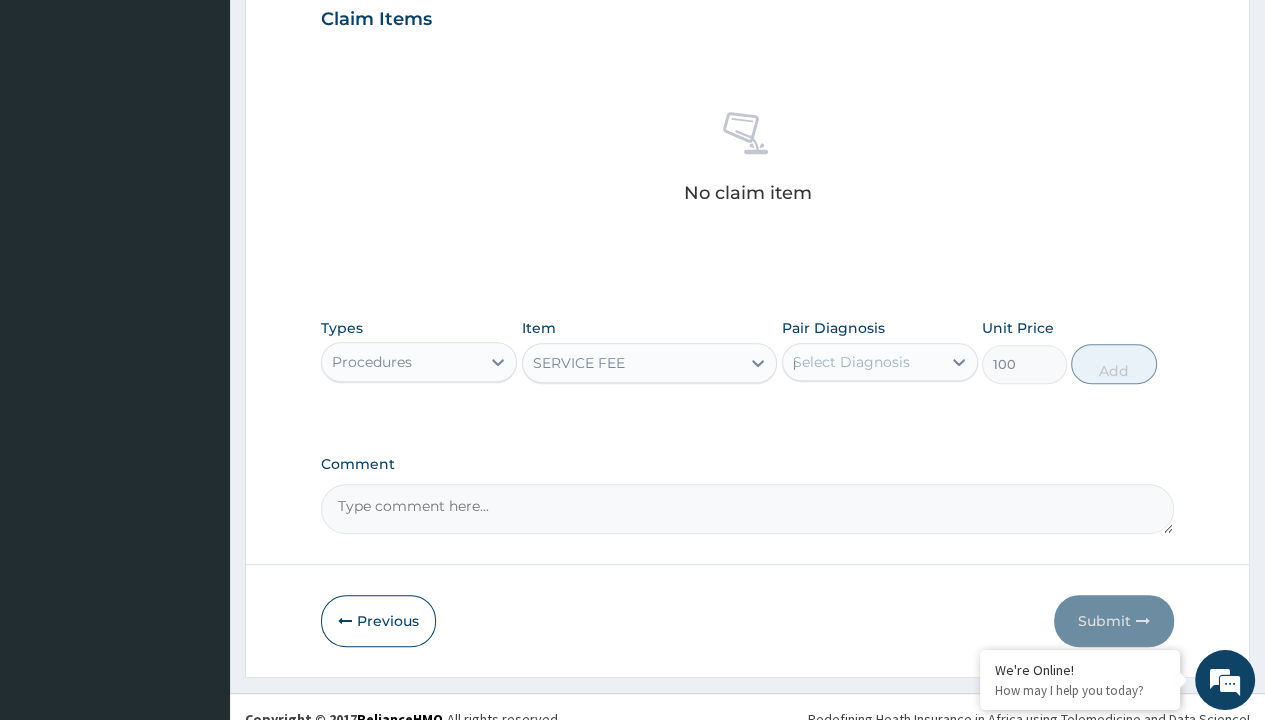 type 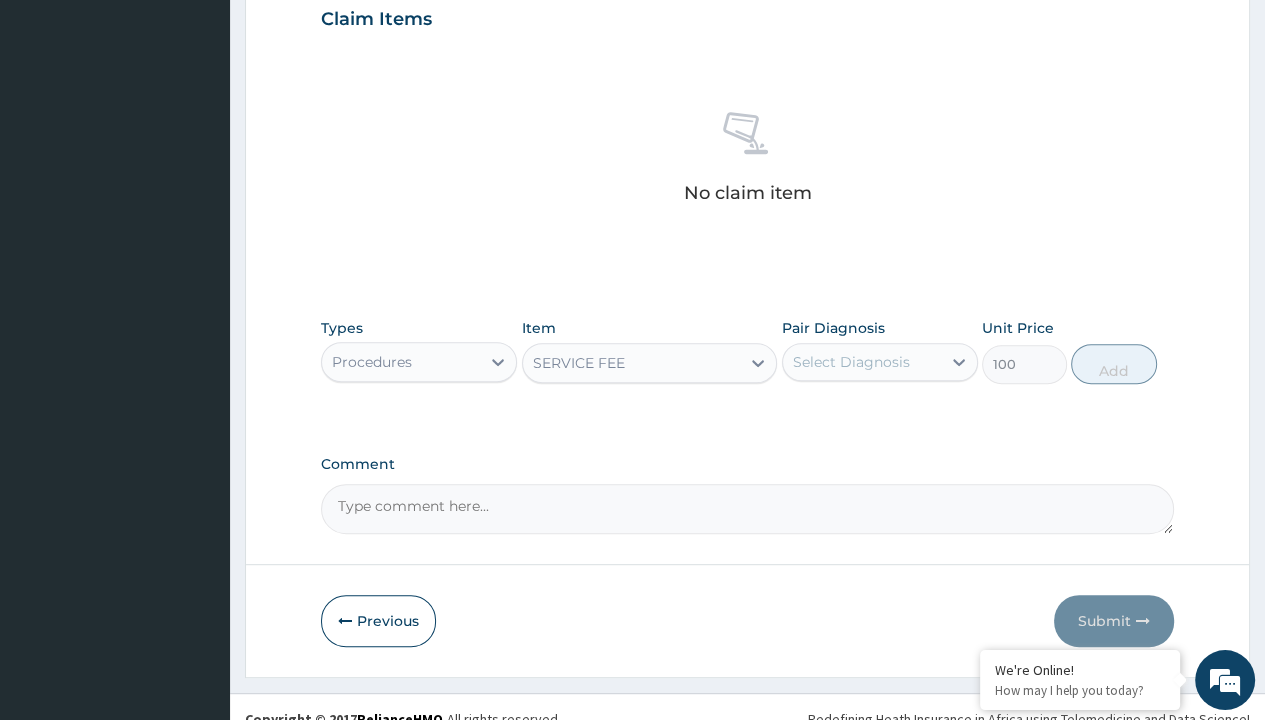 click on "Add" at bounding box center (1113, 364) 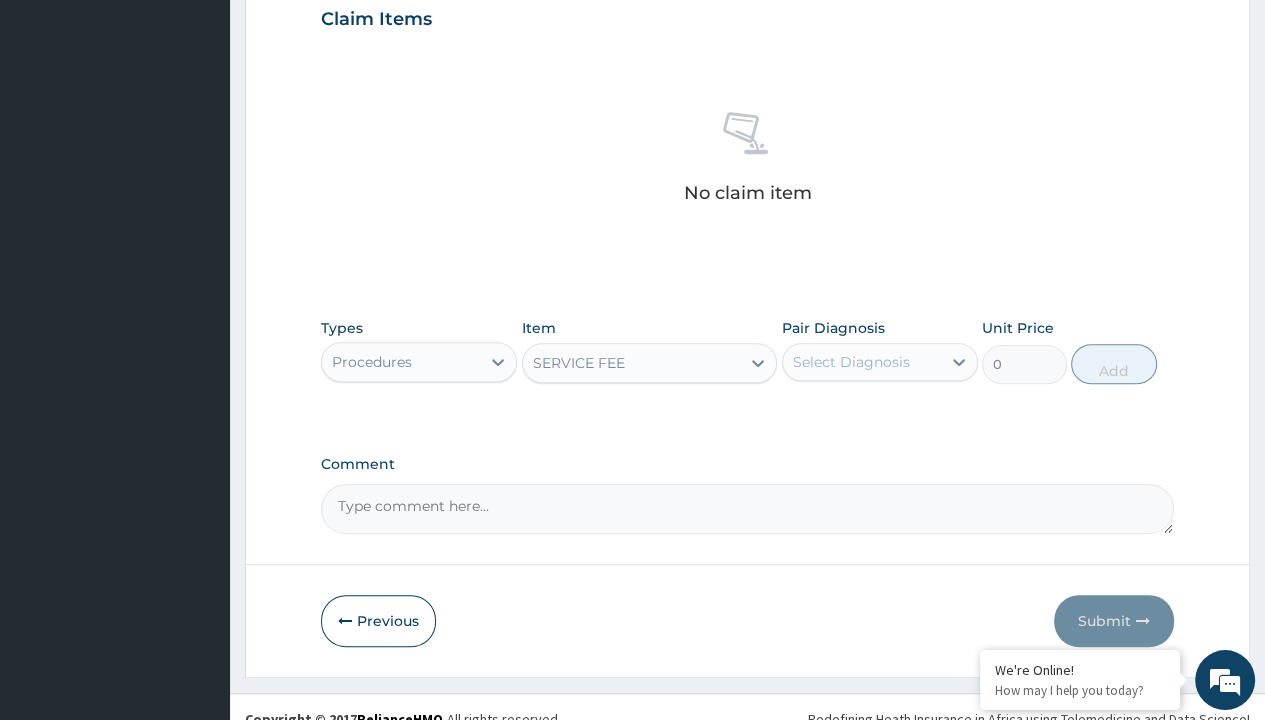 click on "Step  2  of 2 PA Code / Prescription Code PR/[CODE] Encounter Date [DATE] Important Notice Please enter PA codes before entering items that are not attached to a PA code   All diagnoses entered must be linked to a claim item. Diagnosis & Claim Items that are visible but inactive cannot be edited because they were imported from an already approved PA code. Diagnosis Prescription collected Confirmed NB: All diagnosis must be linked to a claim item Claim Items No claim item Types Procedures Item option SERVICE FEE, selected.   Select is focused ,type to refine list, press Down to open the menu,  SERVICE FEE Pair Diagnosis Select Diagnosis Unit Price 0 Add Comment     Previous   Submit" at bounding box center [747, 42] 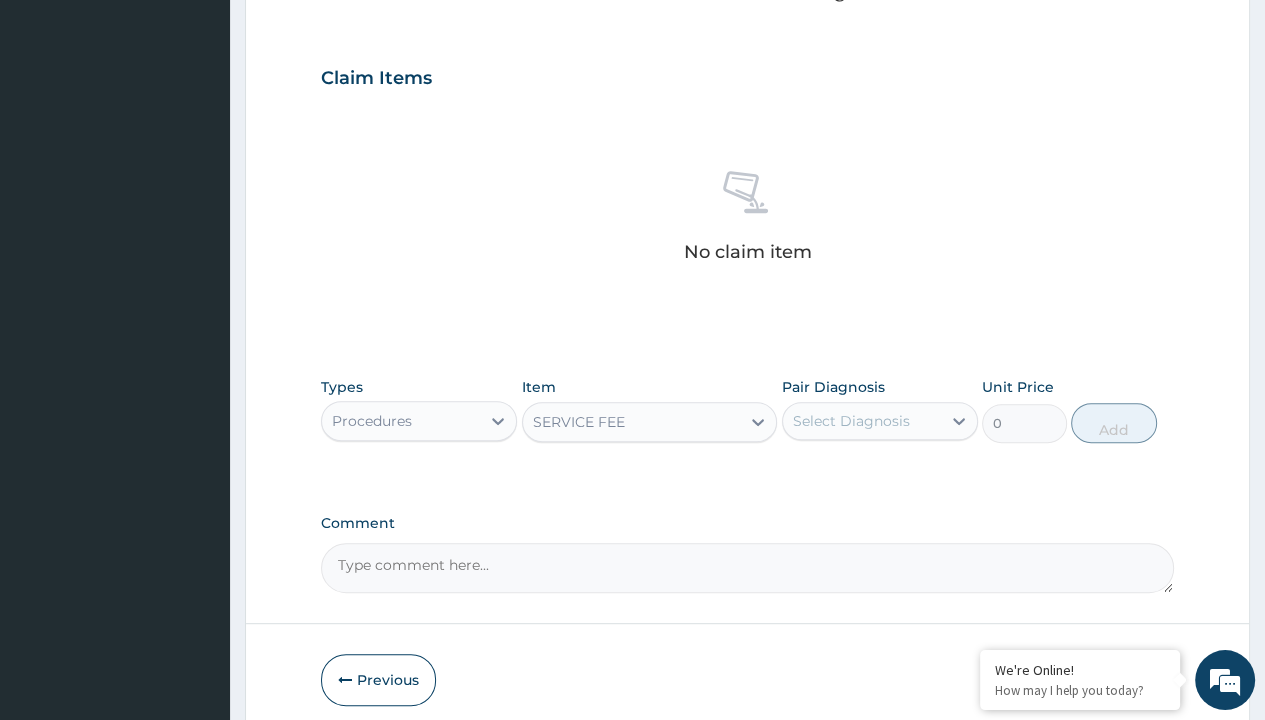 click on "Procedures" at bounding box center (372, 421) 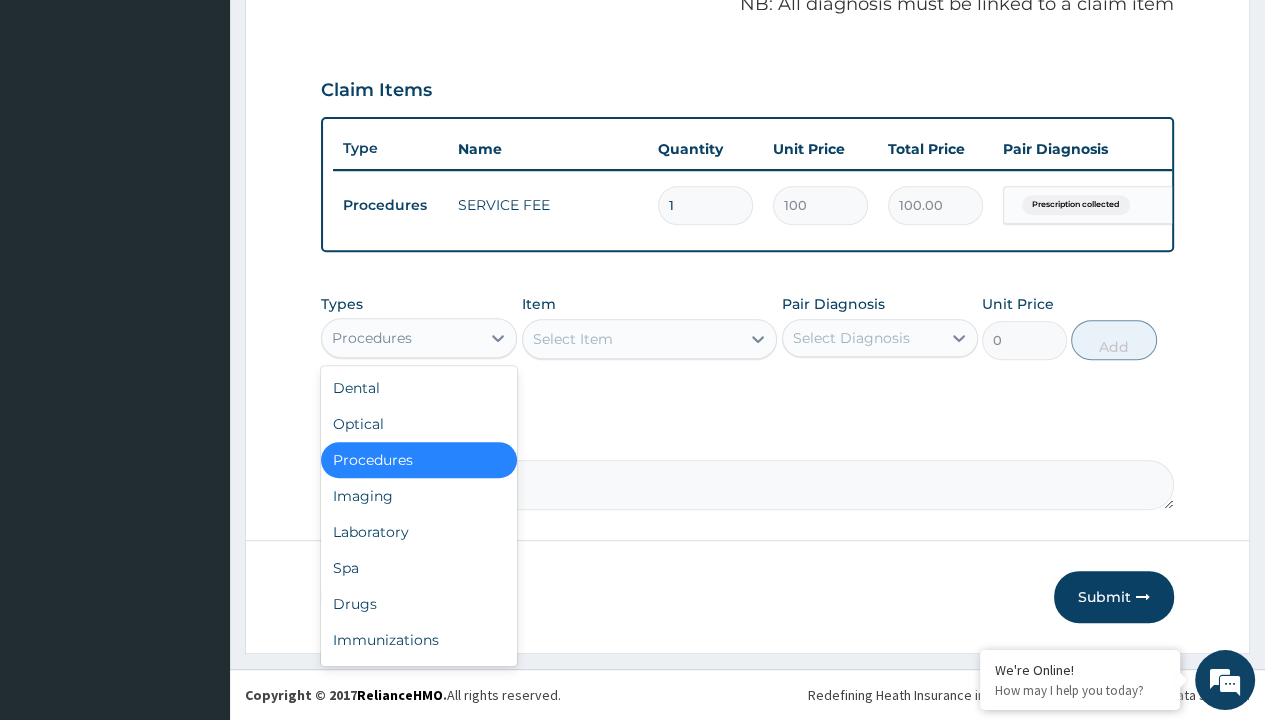 type on "drugs" 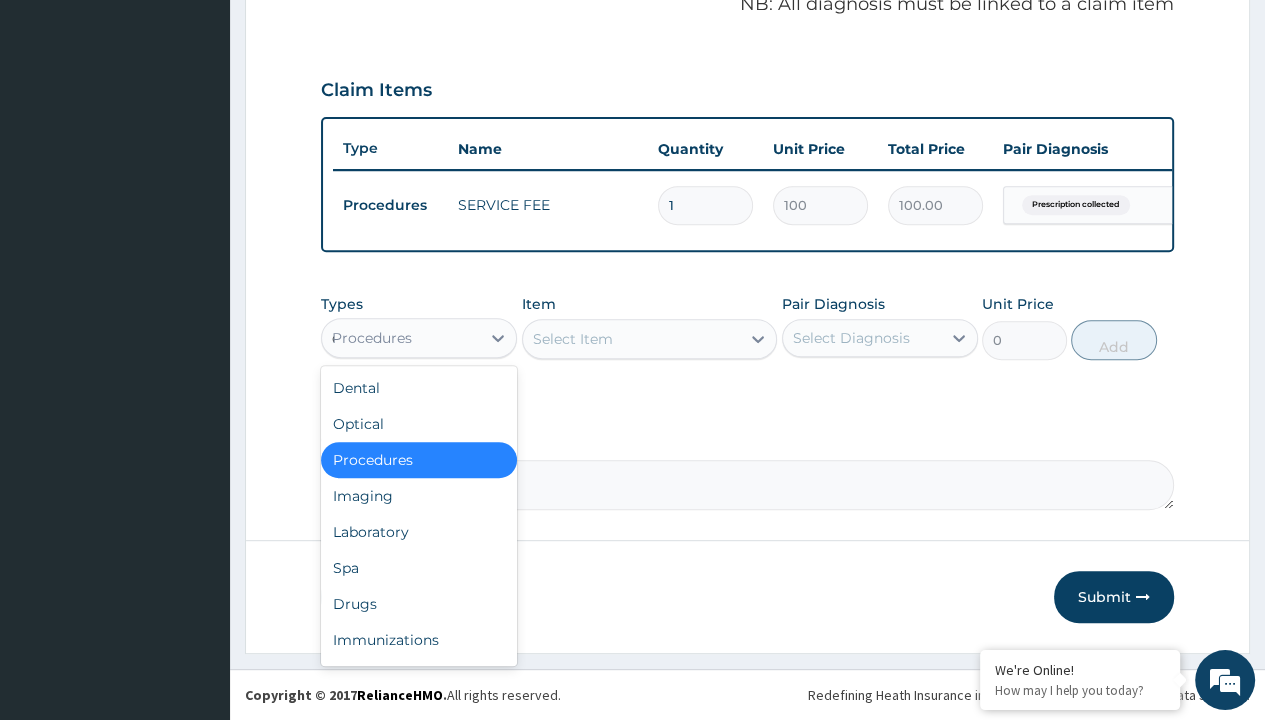 click on "Drugs" at bounding box center [419, 604] 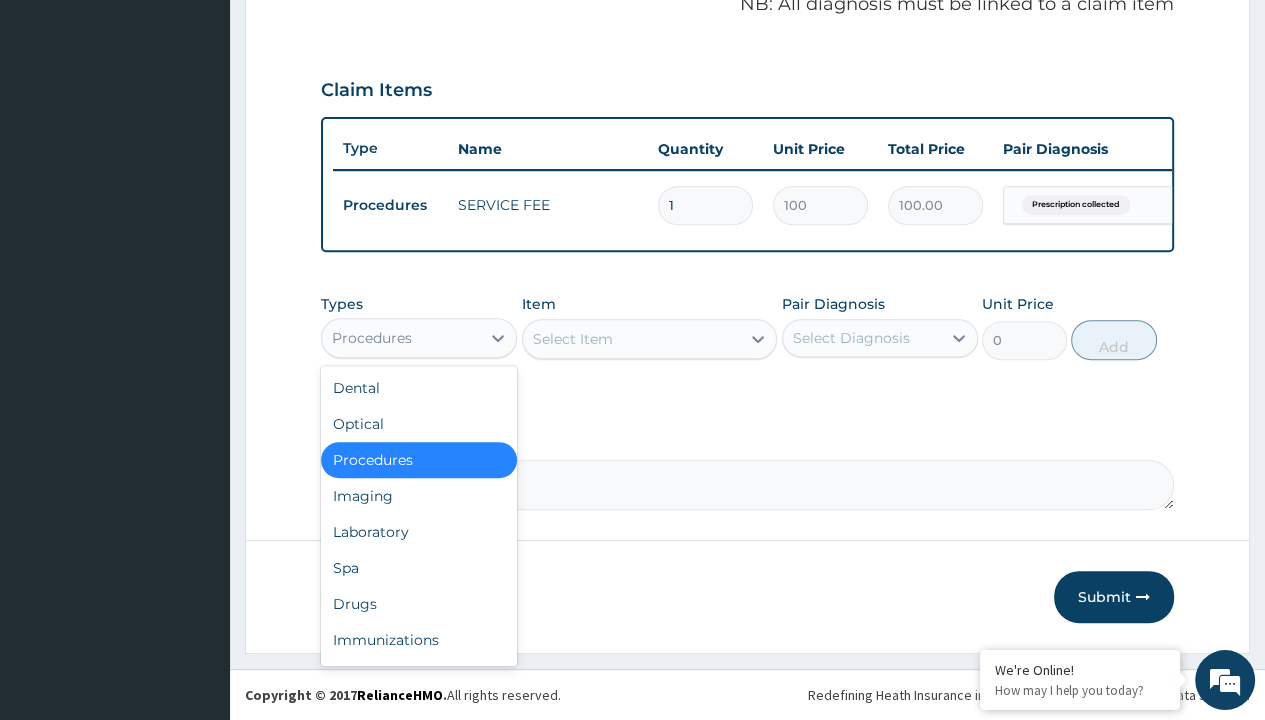 scroll, scrollTop: 0, scrollLeft: 0, axis: both 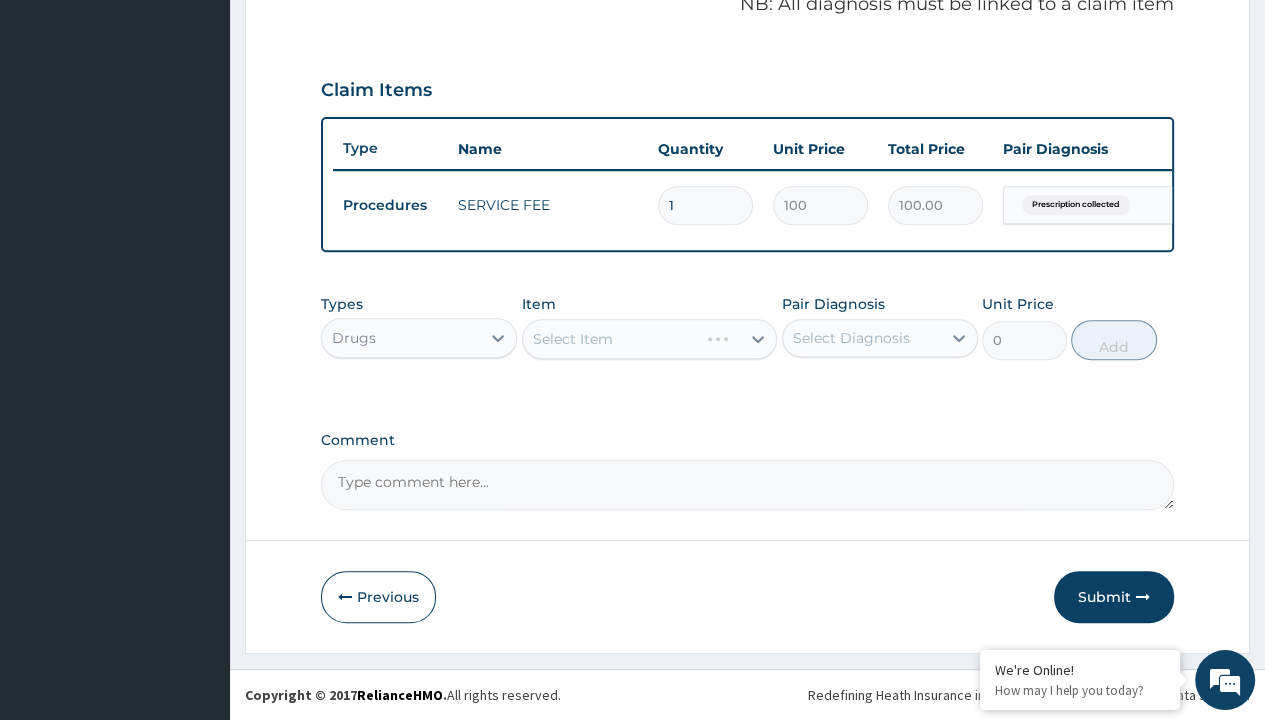 click on "Select Item" at bounding box center (573, 339) 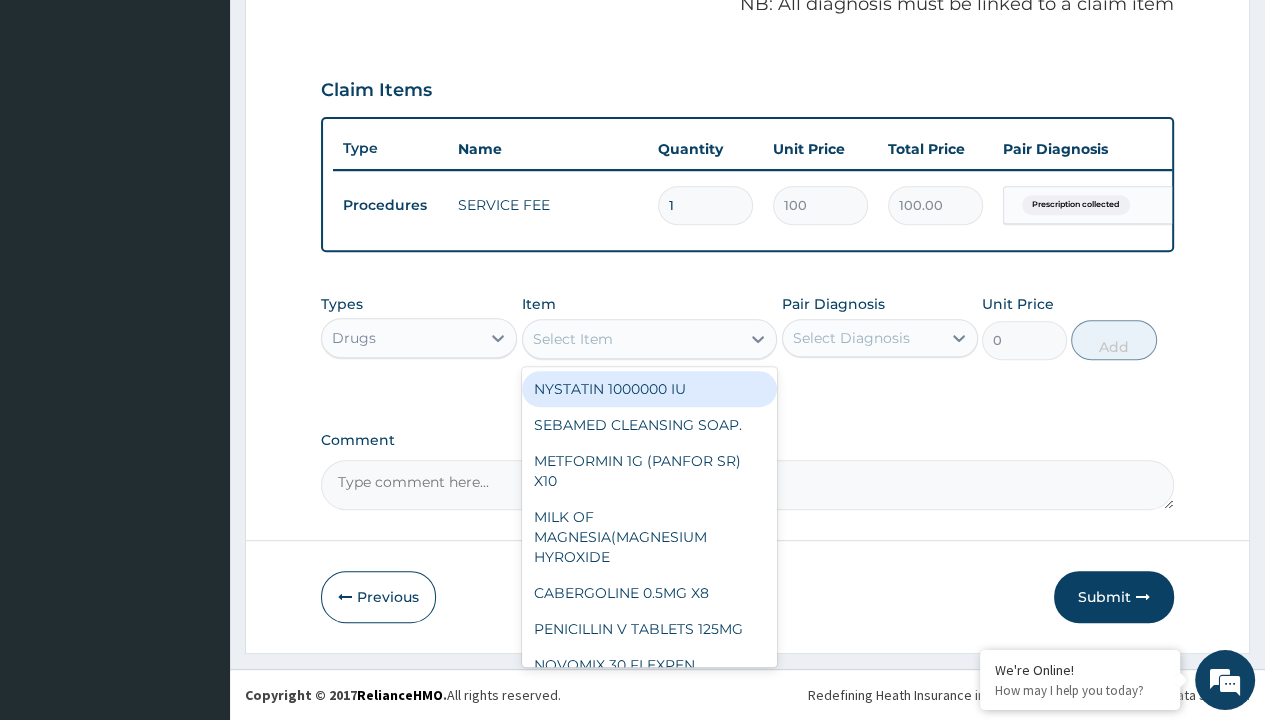 type on "artemether + lumefantrine 20/120 lumartem x24" 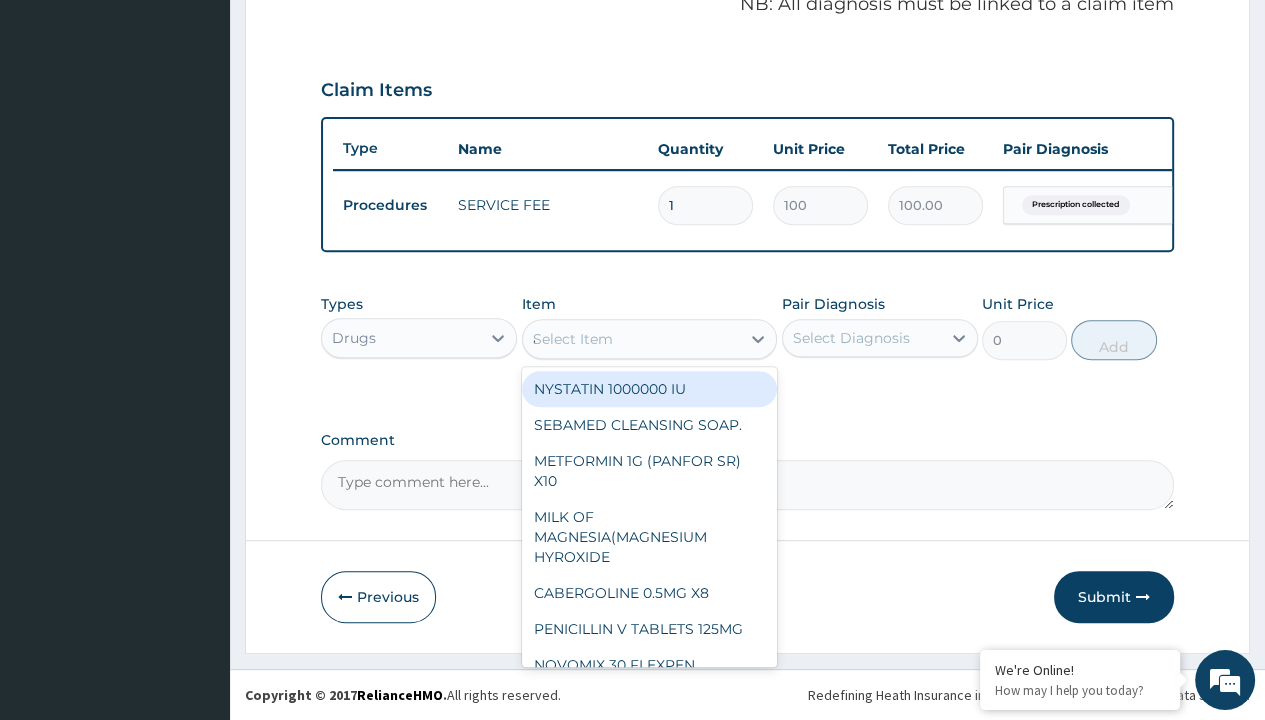 click on "ARTEMETHER + LUMEFANTRINE 20/120 LUMARTEM X24" at bounding box center [650, 28615] 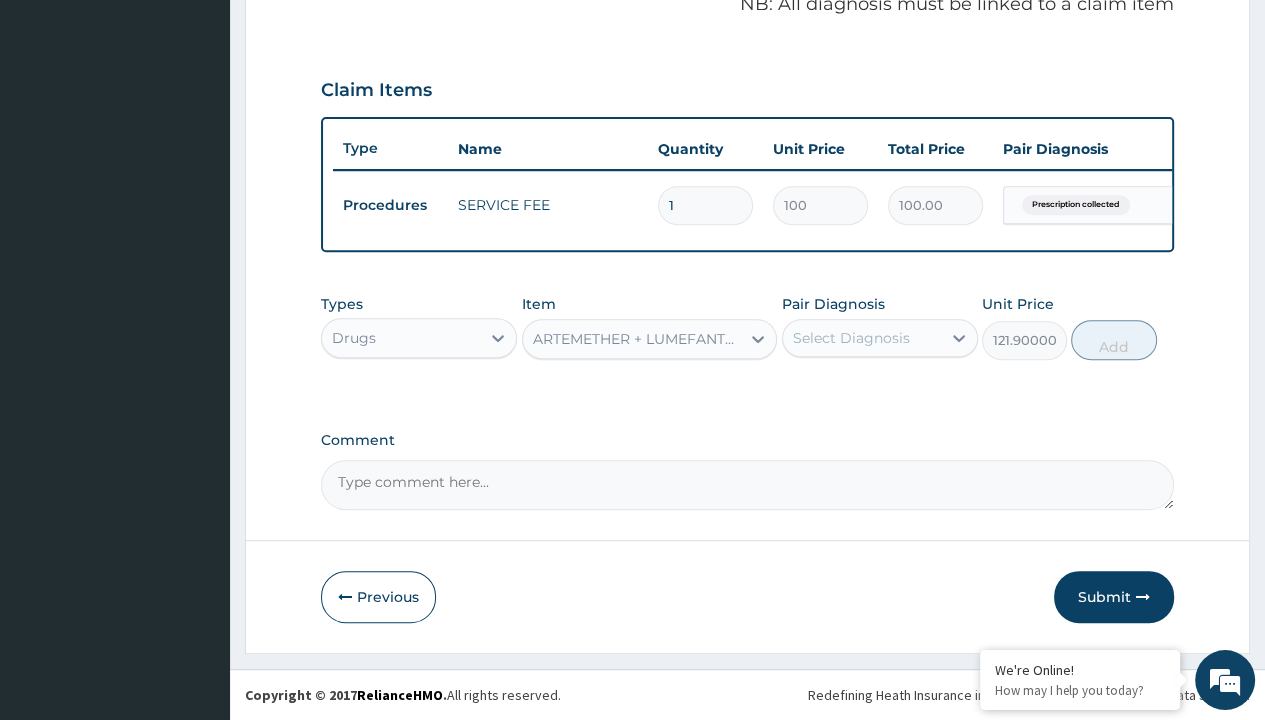 scroll, scrollTop: 0, scrollLeft: 0, axis: both 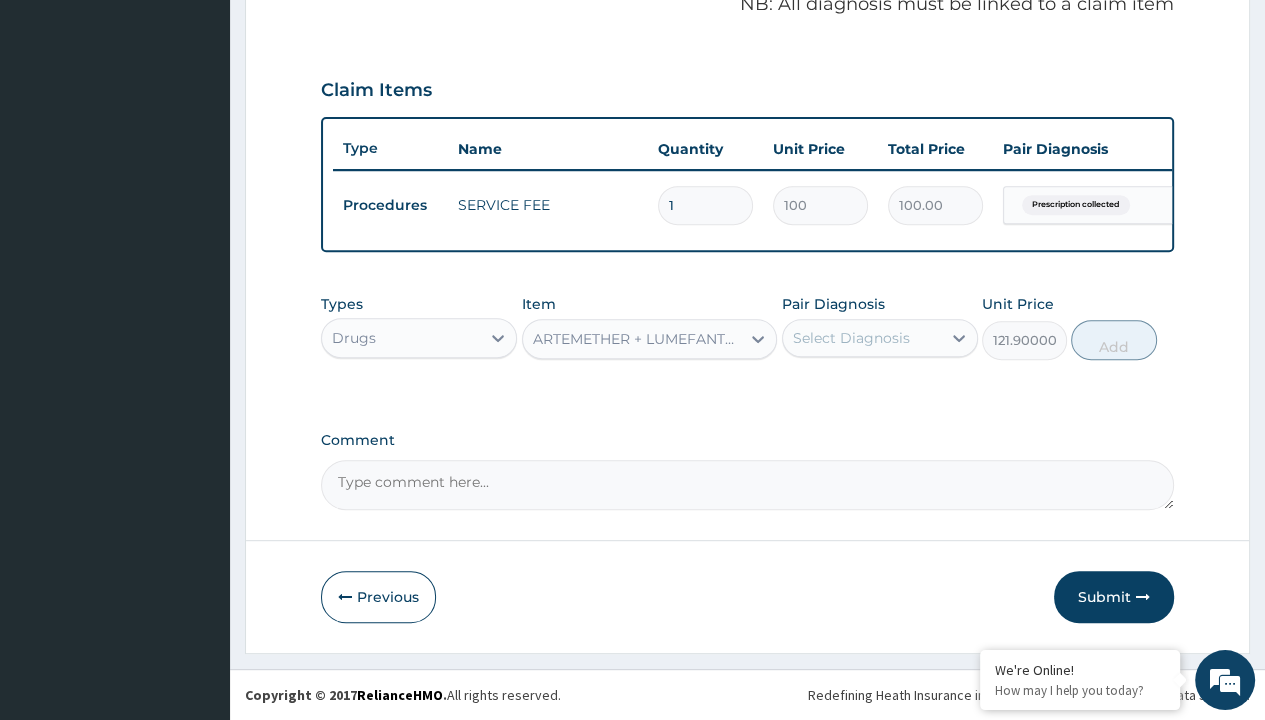 click on "Prescription collected" at bounding box center (409, -74) 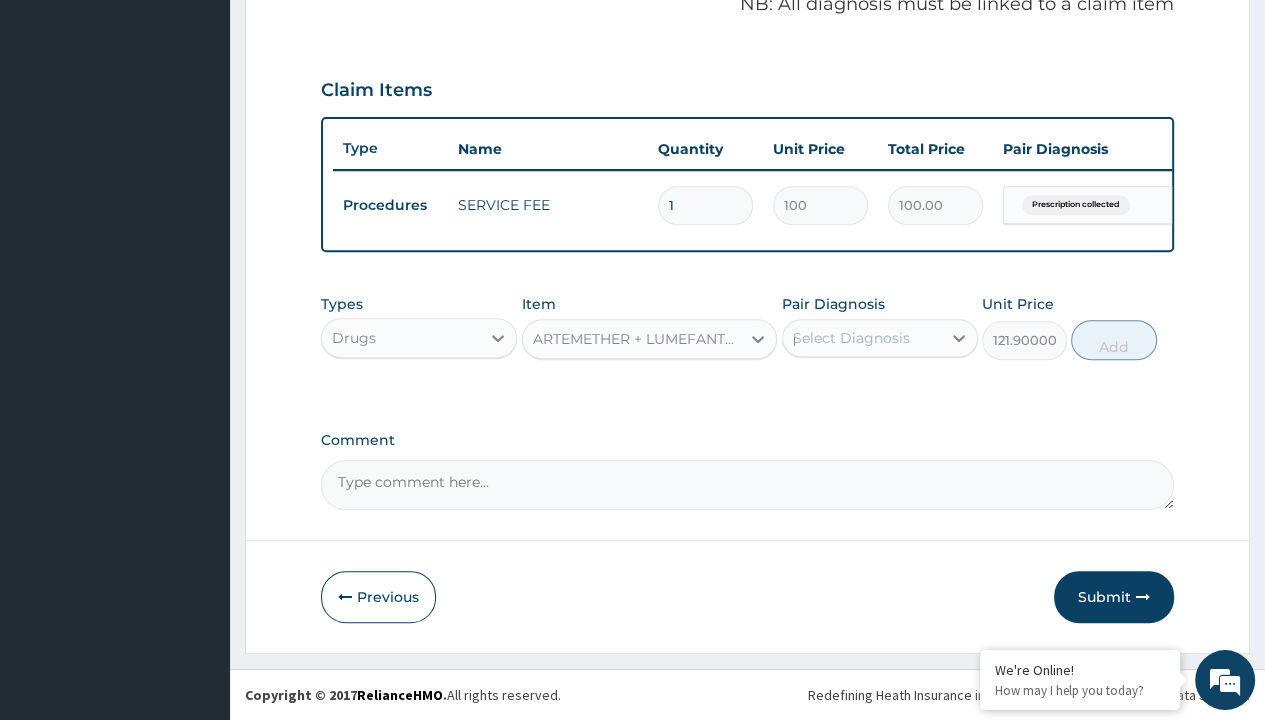 type 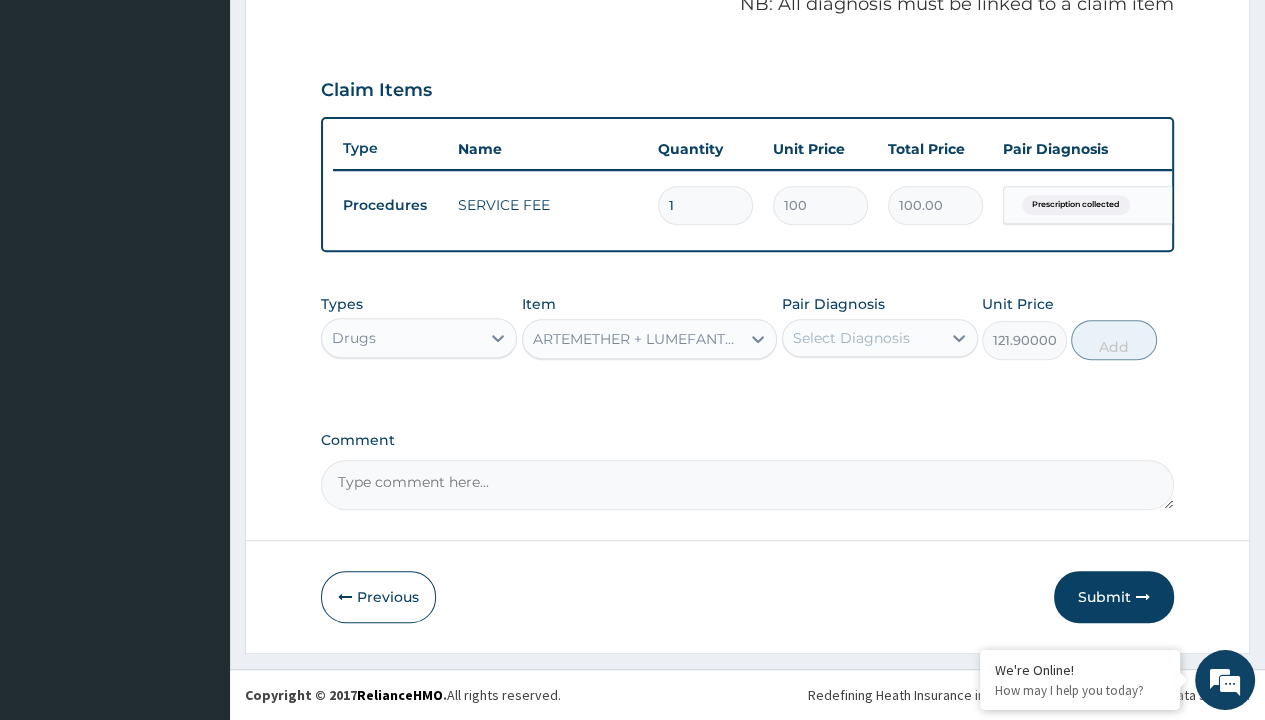 click on "Add" at bounding box center [1113, 340] 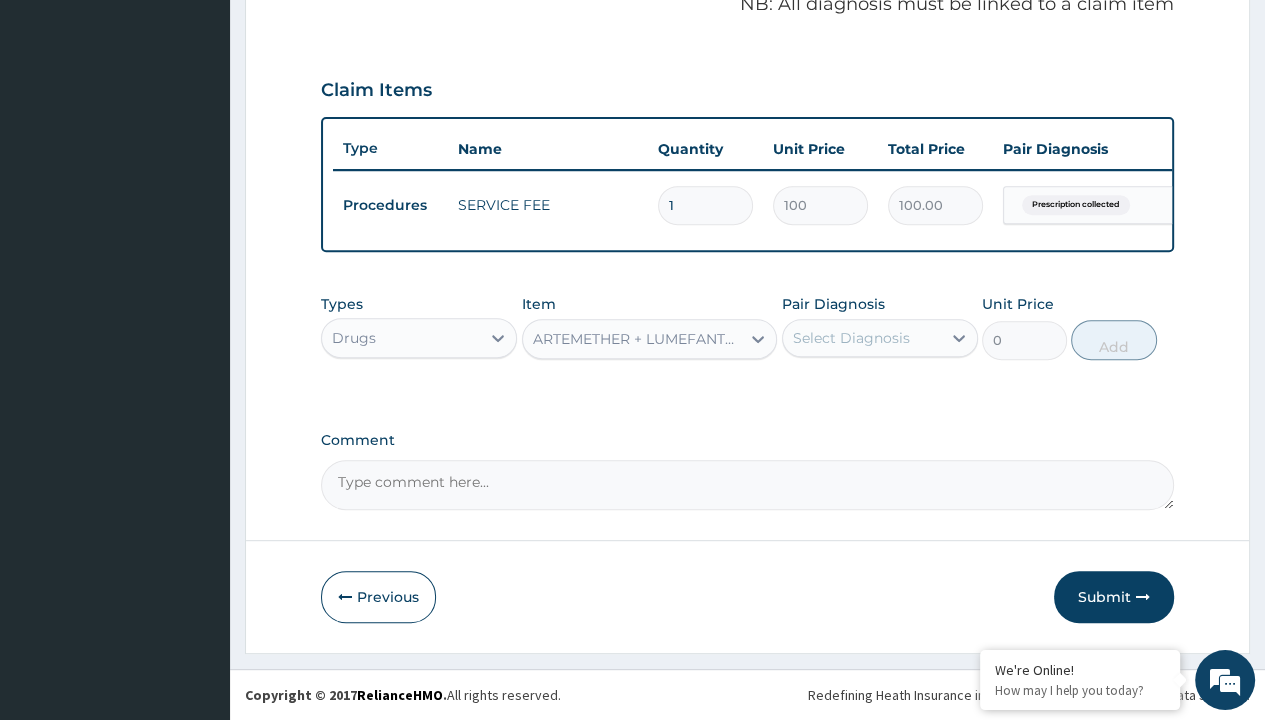 click on "Step  2  of 2 PA Code / Prescription Code PR/[CODE] Encounter Date [DATE] Important Notice Please enter PA codes before entering items that are not attached to a PA code   All diagnoses entered must be linked to a claim item. Diagnosis & Claim Items that are visible but inactive cannot be edited because they were imported from an already approved PA code. Diagnosis Prescription collected Confirmed NB: All diagnosis must be linked to a claim item Claim Items Type Name Quantity Unit Price Total Price Pair Diagnosis Actions Procedures SERVICE FEE 1 100 100.00 Prescription collected Delete Types Drugs Item option ARTEMETHER + LUMEFANTRINE 20/120 LUMARTEM X24, selected.   Select is focused ,type to refine list, press Down to open the menu,  ARTEMETHER + LUMEFANTRINE 20/120 LUMARTEM X24 Pair Diagnosis Select Diagnosis Unit Price 0 Add Comment     Previous   Submit" at bounding box center (747, 66) 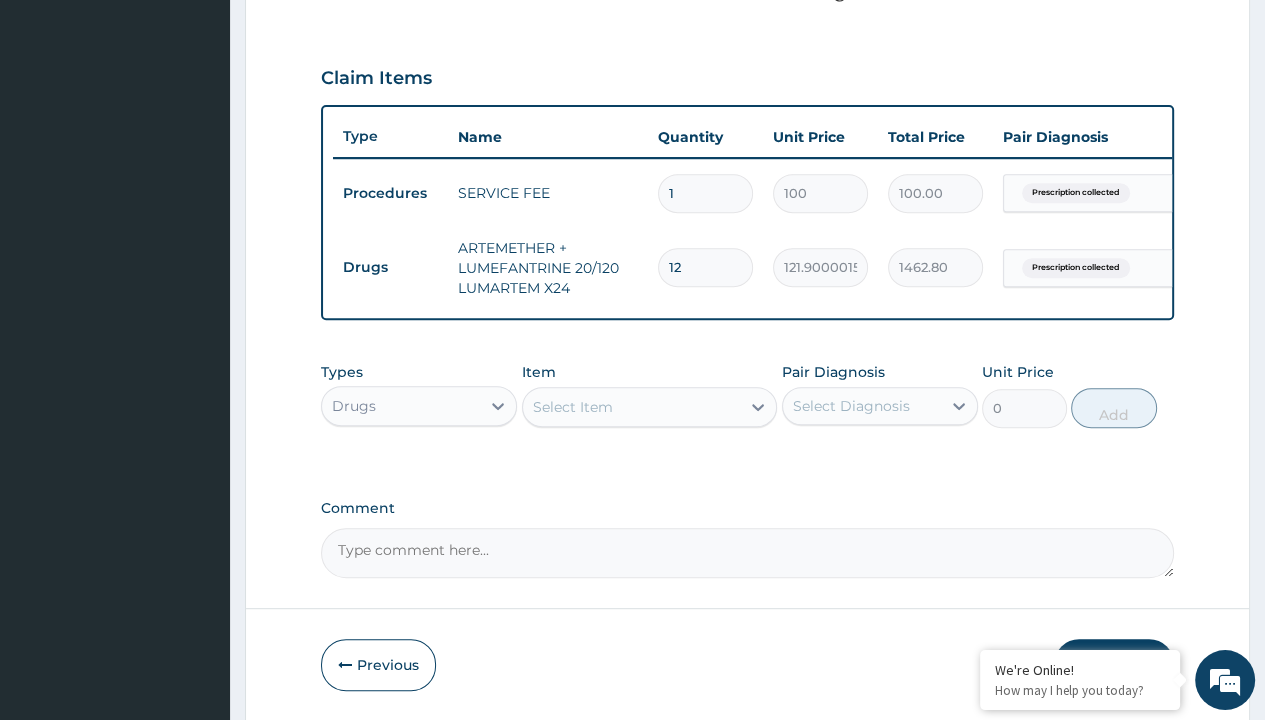 click on "Select Item" at bounding box center [573, 407] 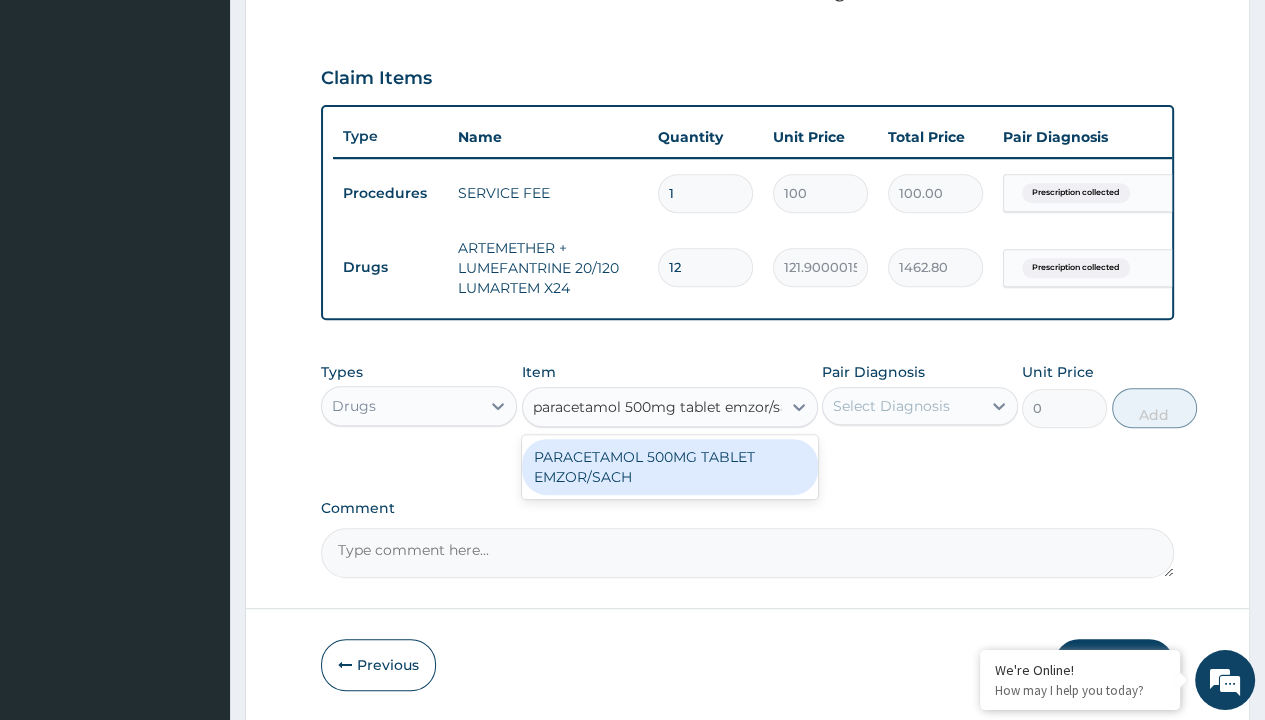 click on "PARACETAMOL 500MG TABLET EMZOR/SACH" at bounding box center [670, 467] 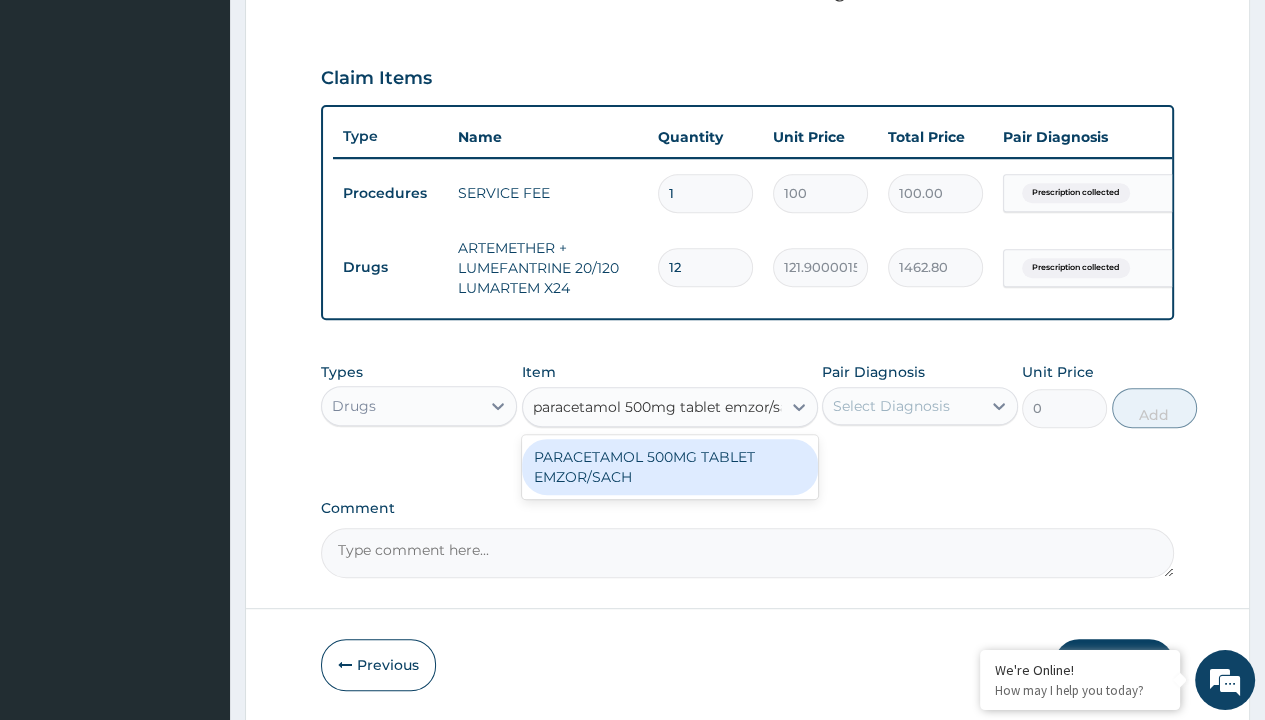 type 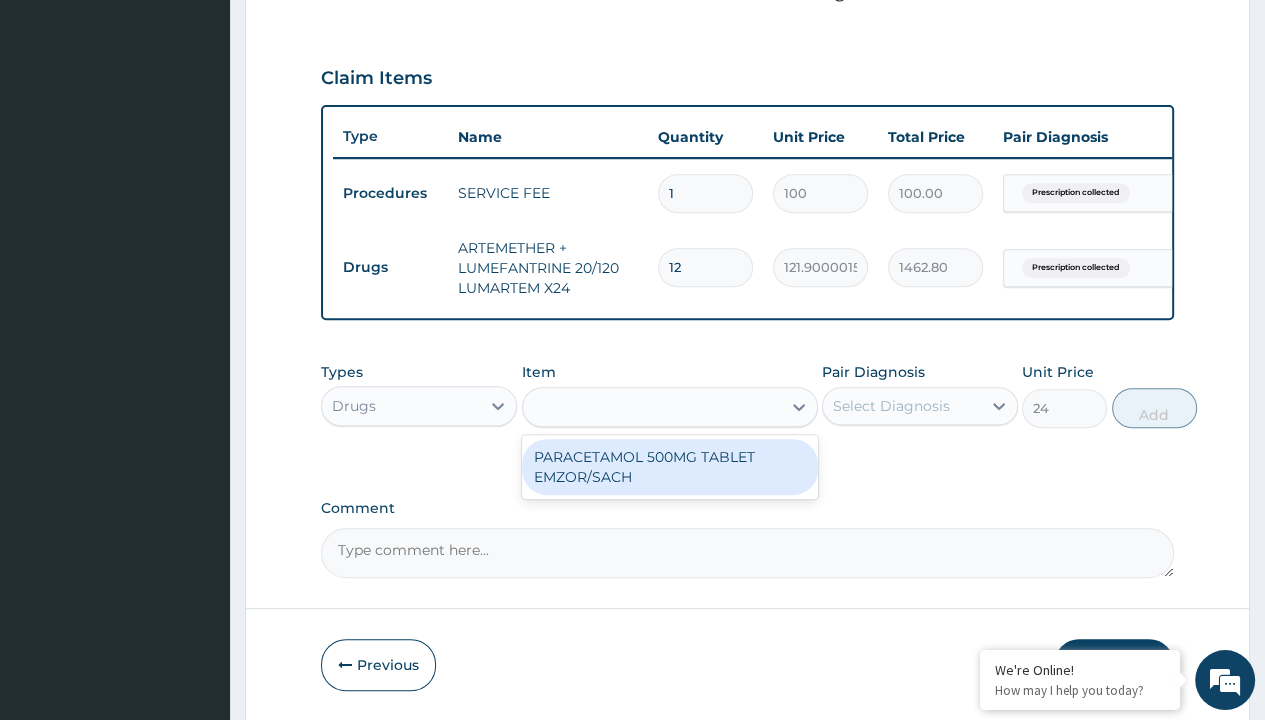 scroll, scrollTop: 0, scrollLeft: 0, axis: both 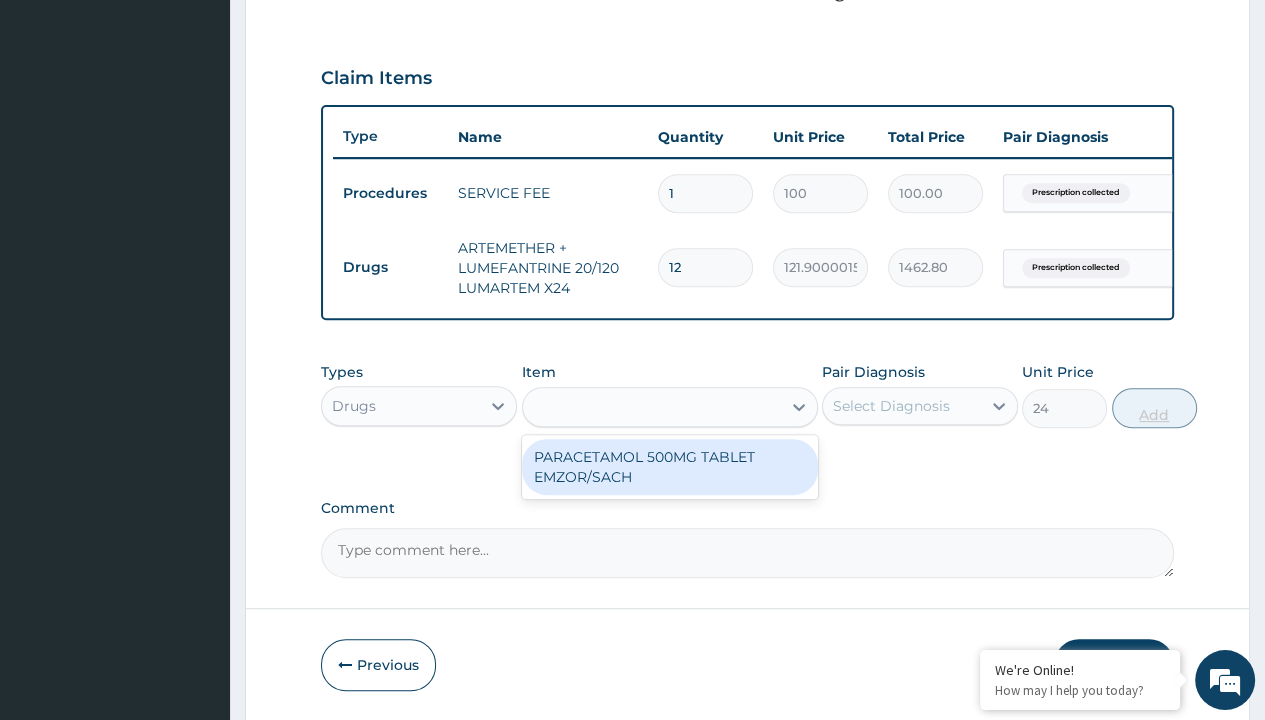 click on "Prescription collected" at bounding box center [409, -86] 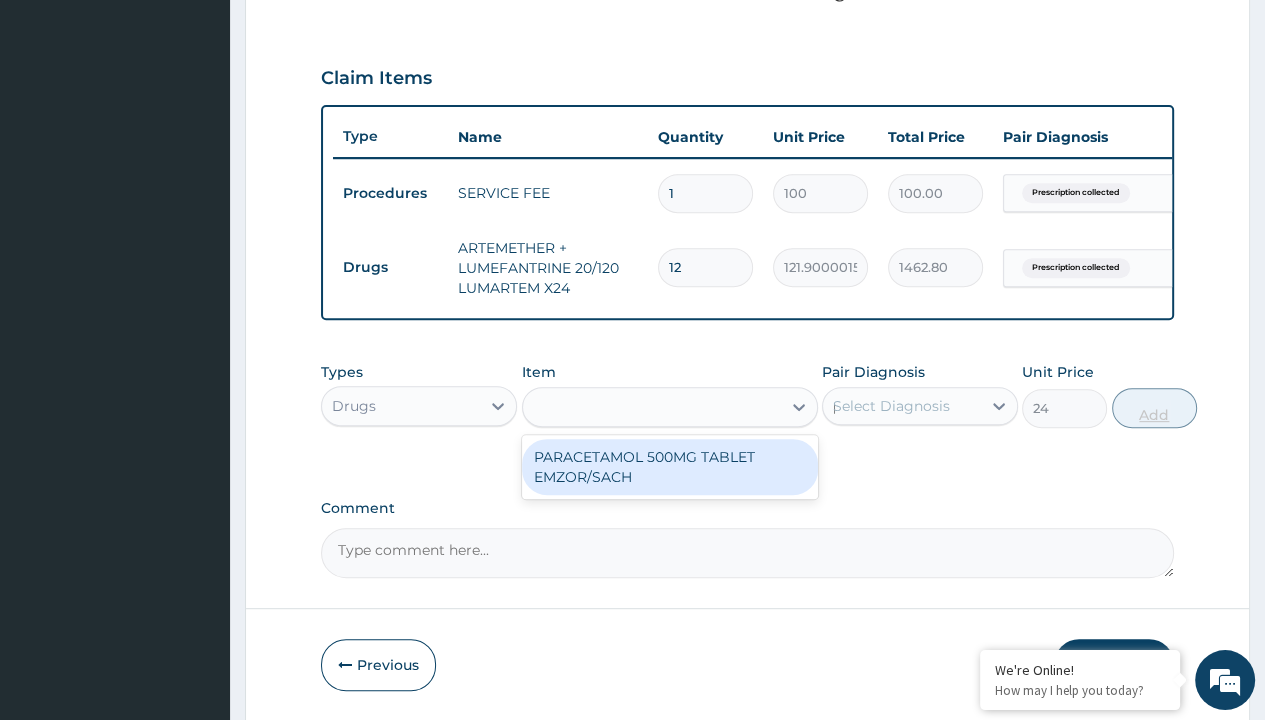 type 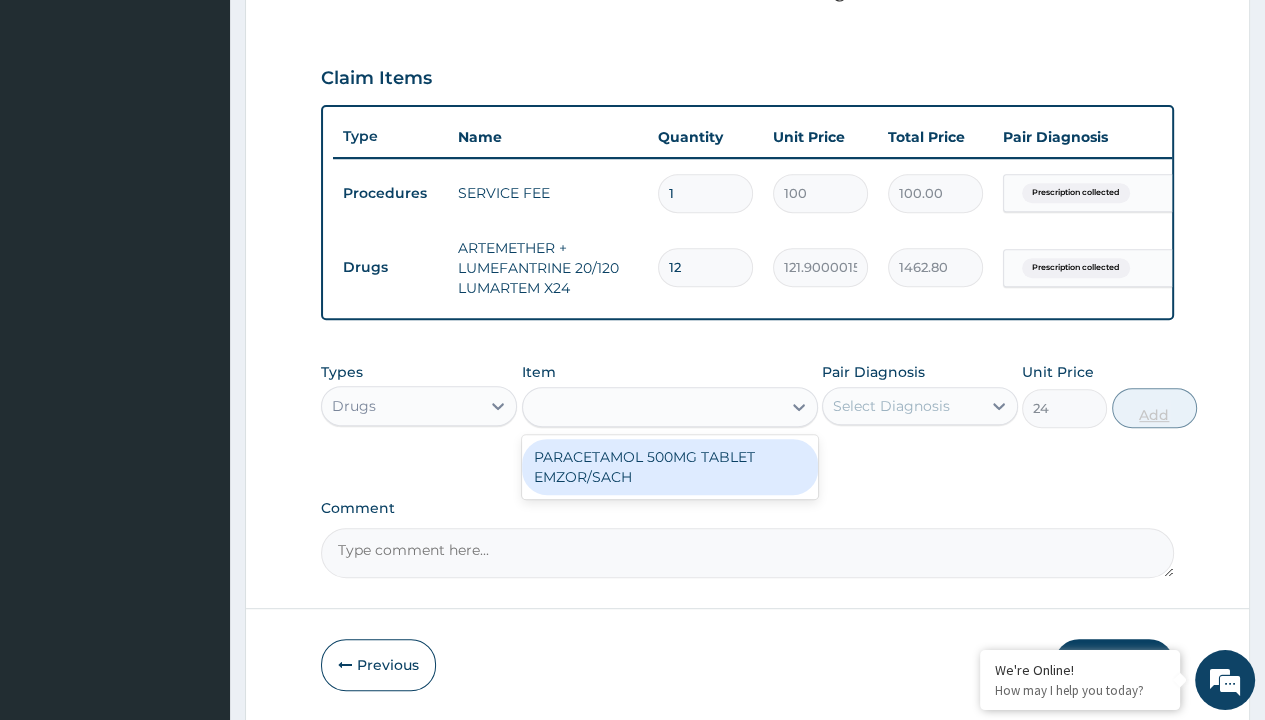 click on "Add" at bounding box center [1154, 408] 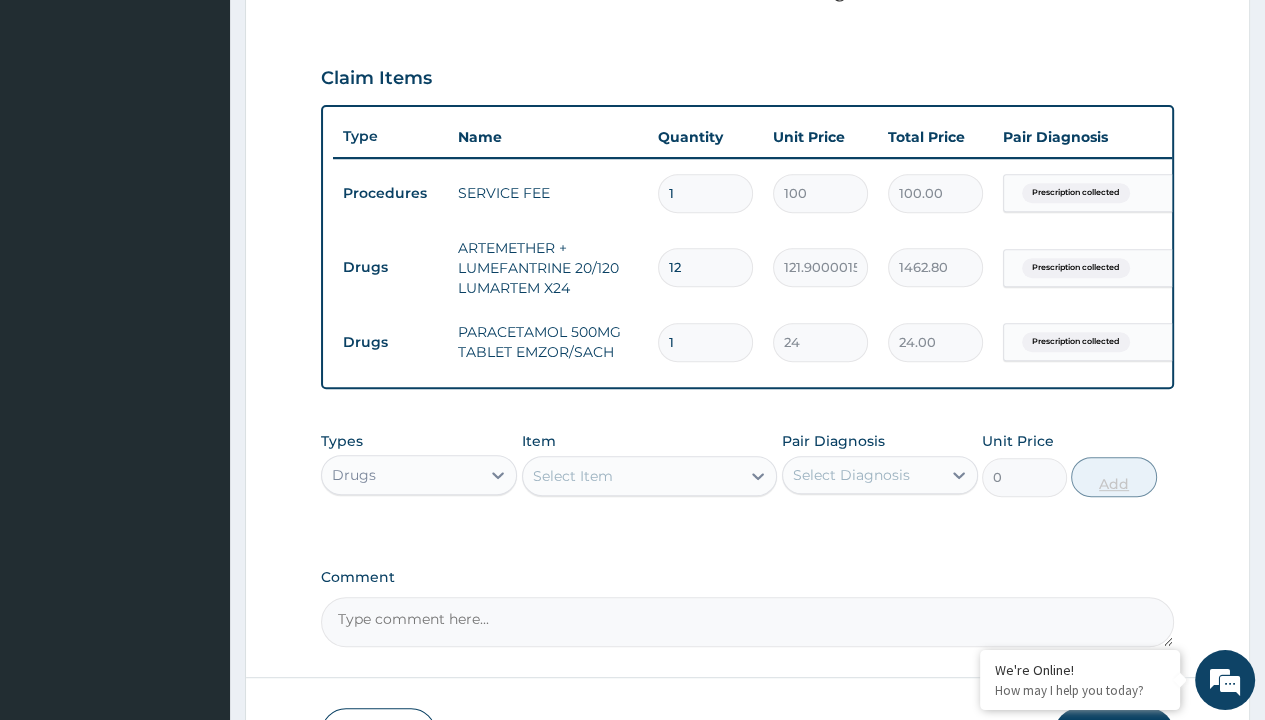 scroll, scrollTop: 719, scrollLeft: 0, axis: vertical 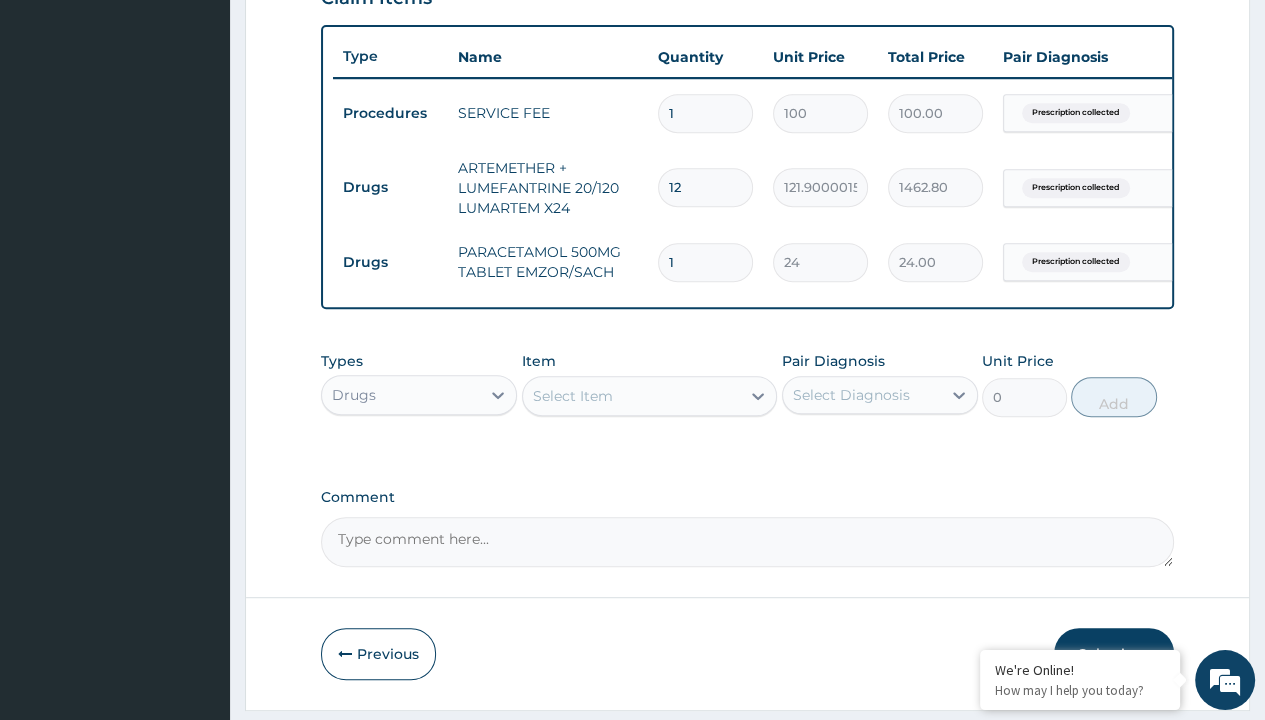 type on "24" 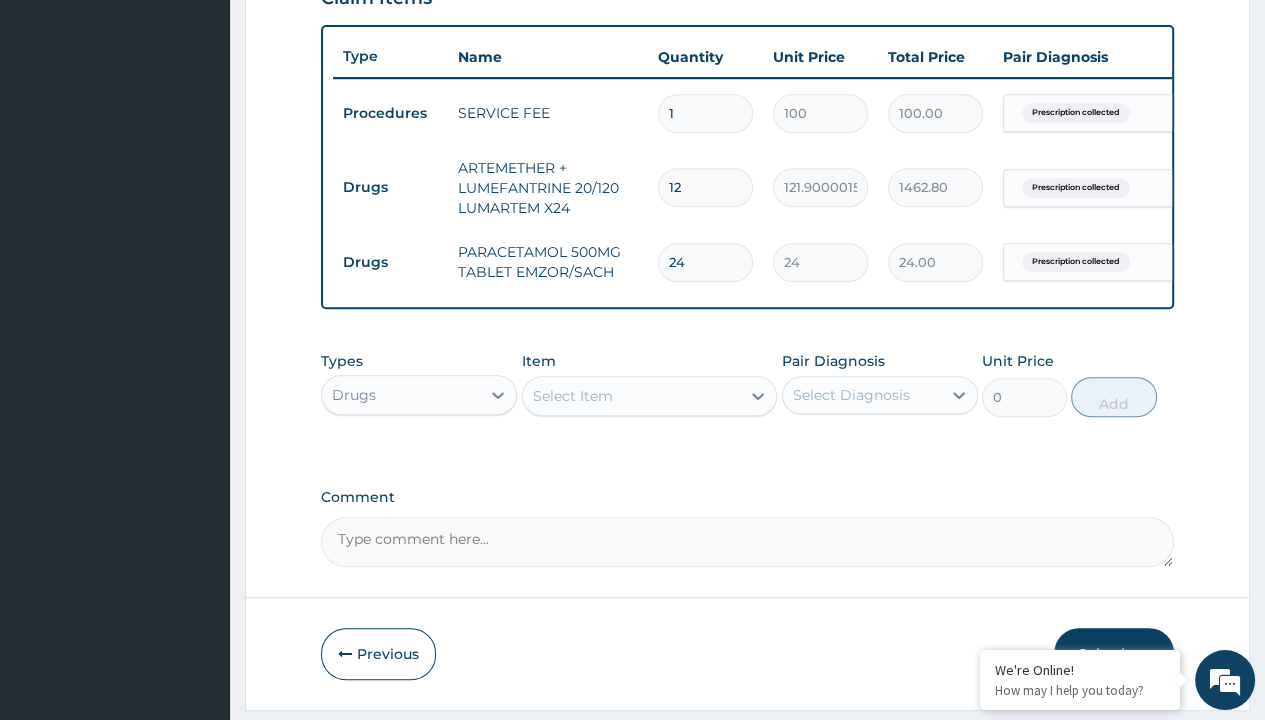click on "Step  2  of 2 PA Code / Prescription Code PR/[CODE] Encounter Date [DATE] Important Notice Please enter PA codes before entering items that are not attached to a PA code   All diagnoses entered must be linked to a claim item. Diagnosis & Claim Items that are visible but inactive cannot be edited because they were imported from an already approved PA code. Diagnosis Prescription collected Confirmed NB: All diagnosis must be linked to a claim item Claim Items Type Name Quantity Unit Price Total Price Pair Diagnosis Actions Procedures SERVICE FEE 1 100 100.00 Prescription collected Delete Drugs ARTEMETHER + LUMEFANTRINE 20/120 LUMARTEM X24 12 121.9000015258789 1462.80 Prescription collected Delete Drugs PARACETAMOL 500MG TABLET EMZOR/SACH 24 24 24.00 Prescription collected Delete Types Drugs Item Select Item Pair Diagnosis Select Diagnosis Unit Price 0 Add Comment     Previous   Submit" at bounding box center [747, 48] 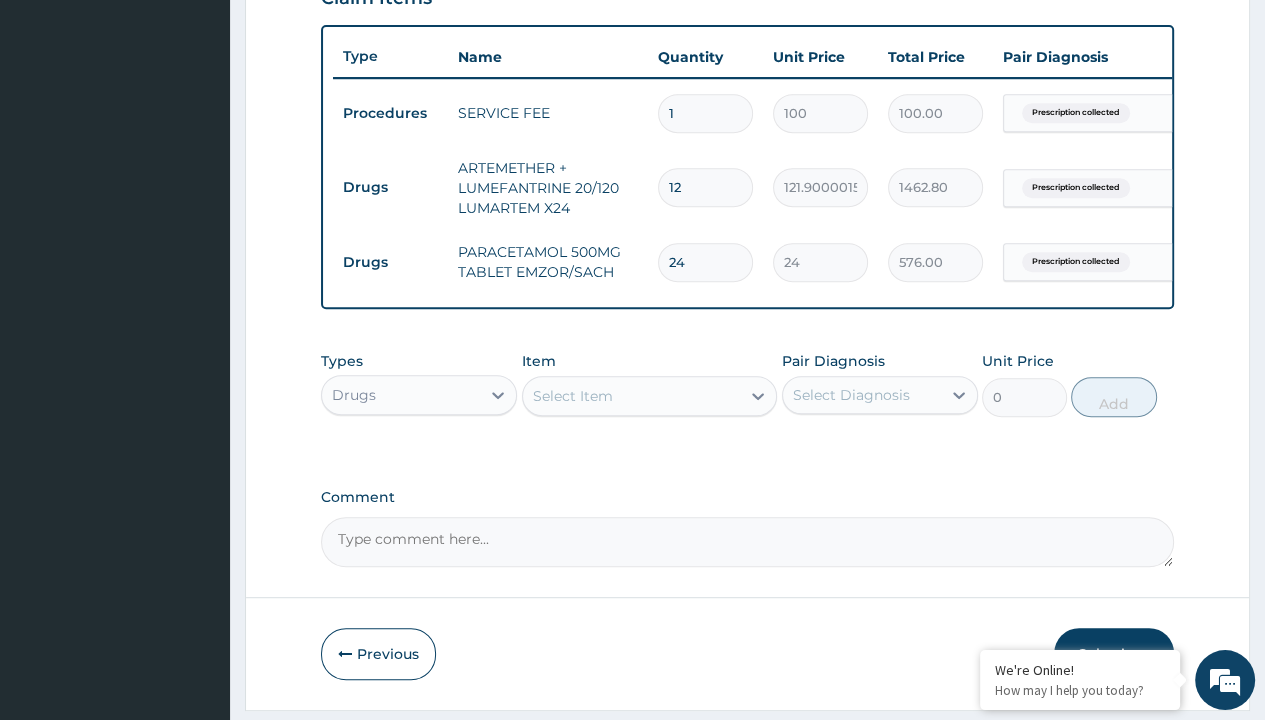 click on "Drugs" at bounding box center [390, 187] 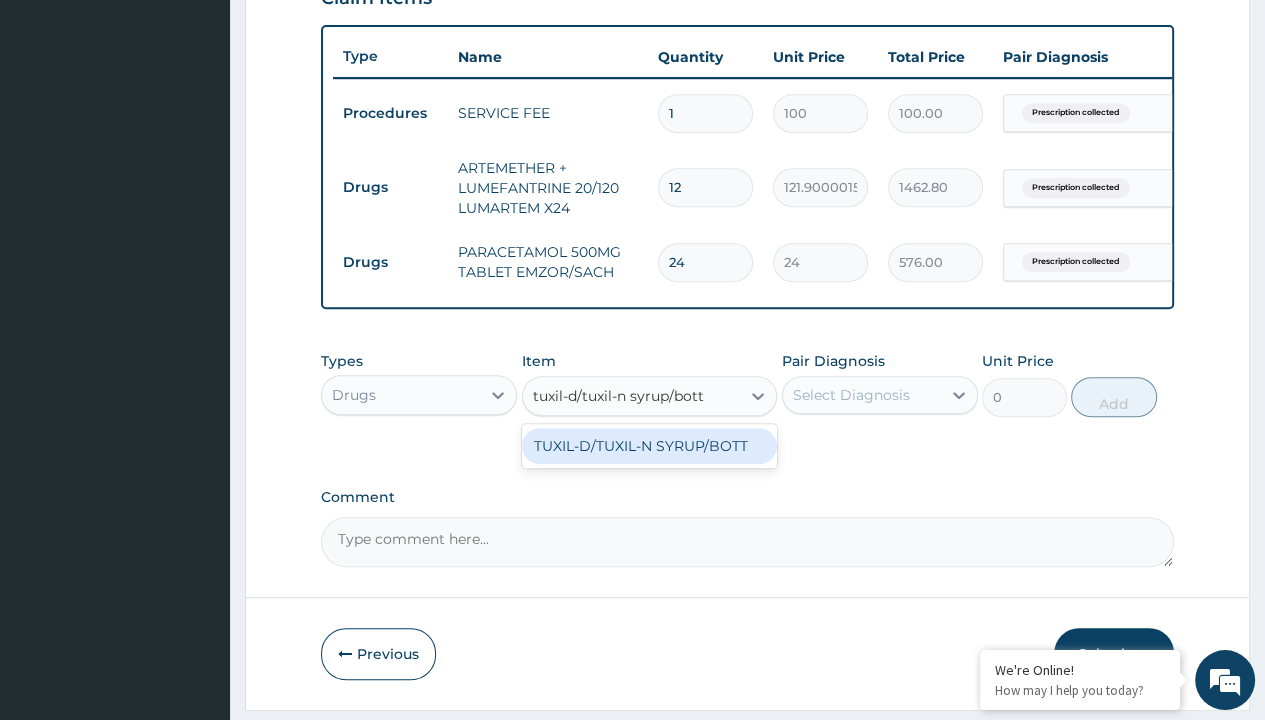click on "TUXIL-D/TUXIL-N SYRUP/BOTT" at bounding box center (650, 446) 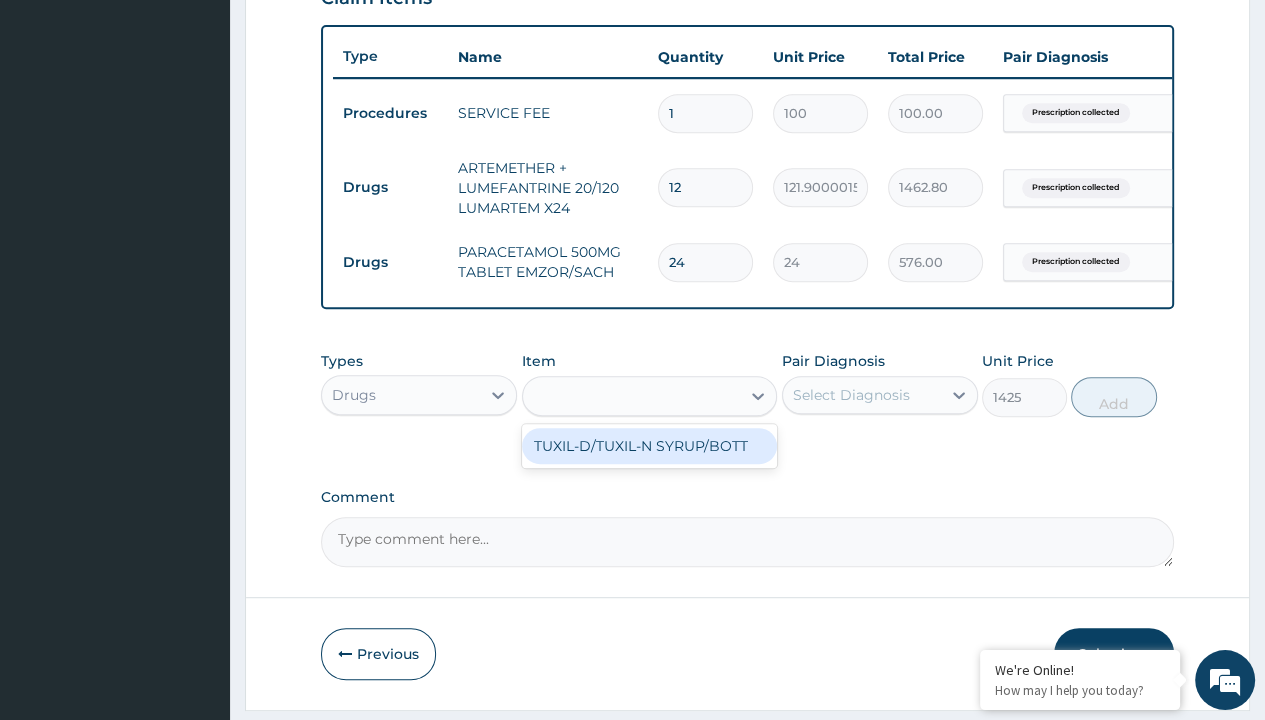 scroll, scrollTop: 0, scrollLeft: 0, axis: both 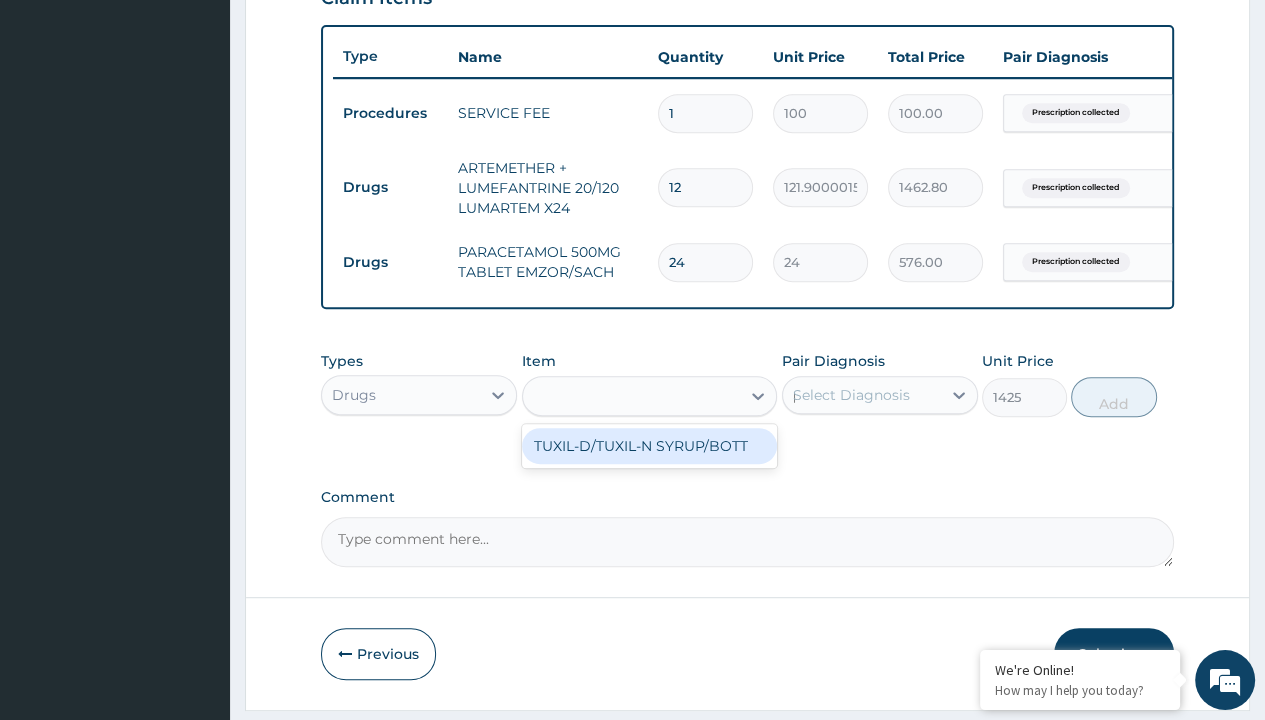 type 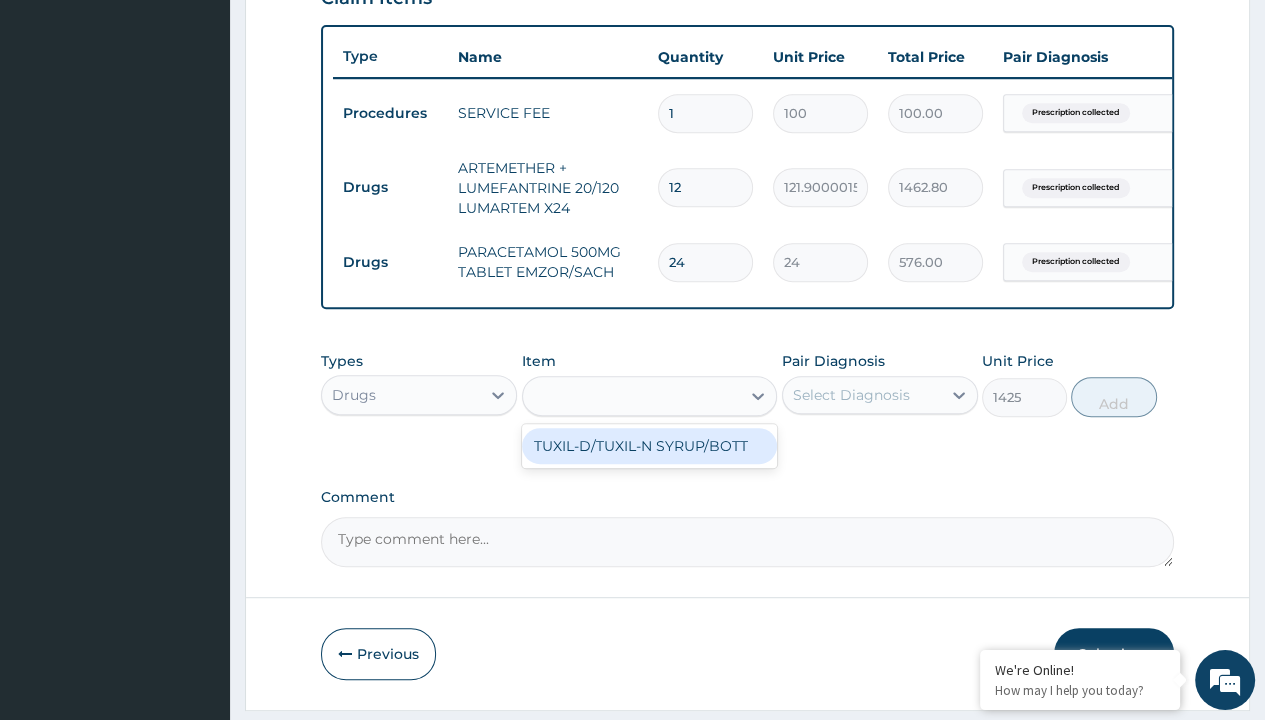 scroll, scrollTop: 788, scrollLeft: 0, axis: vertical 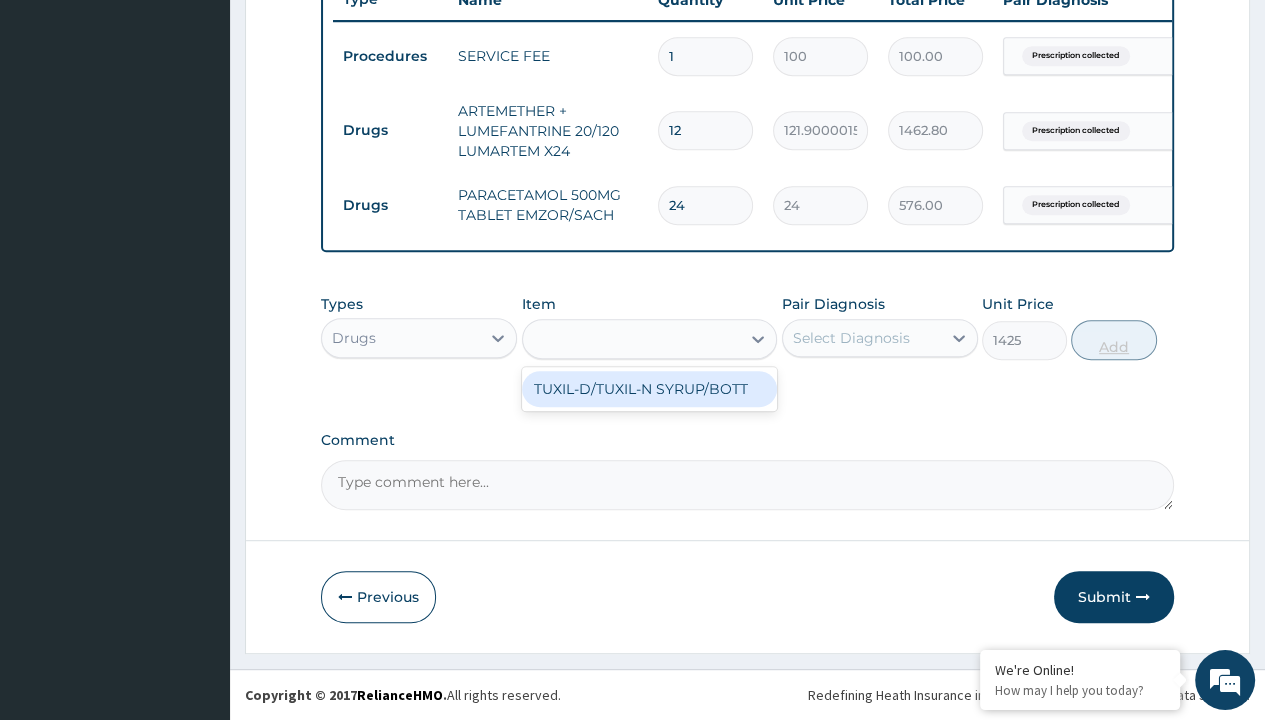 click on "Add" at bounding box center [1113, 340] 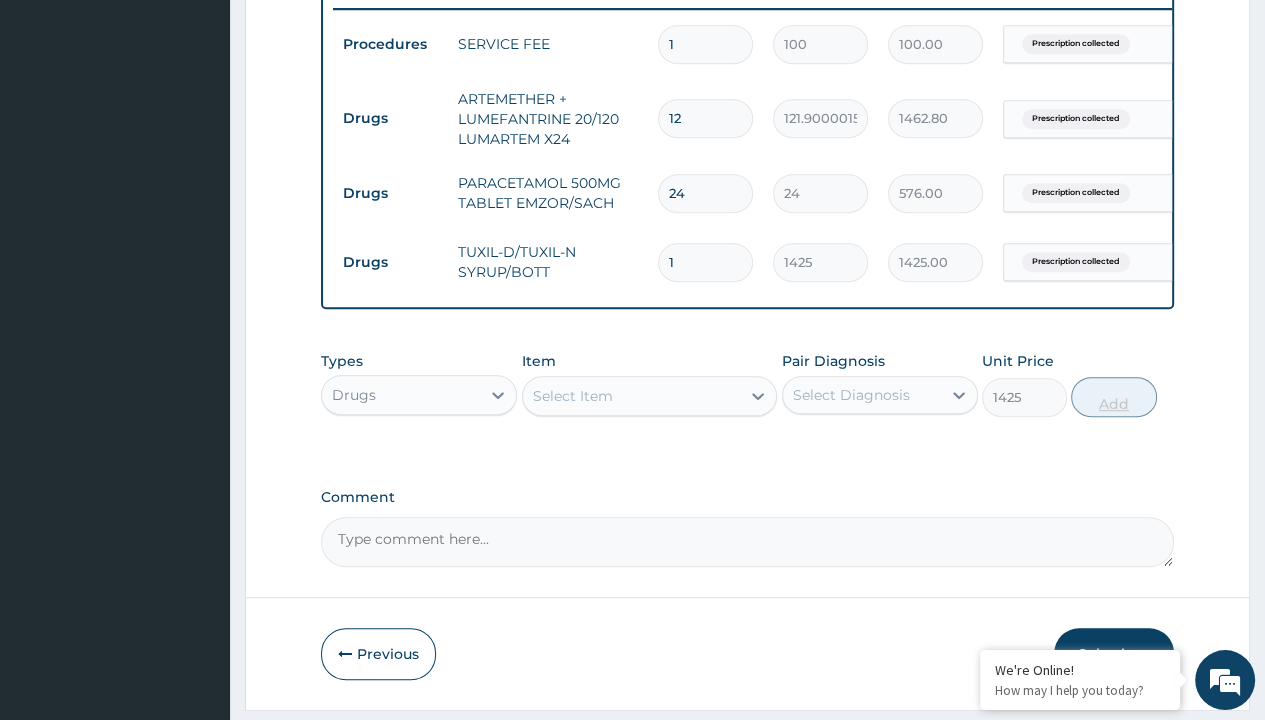 type on "0" 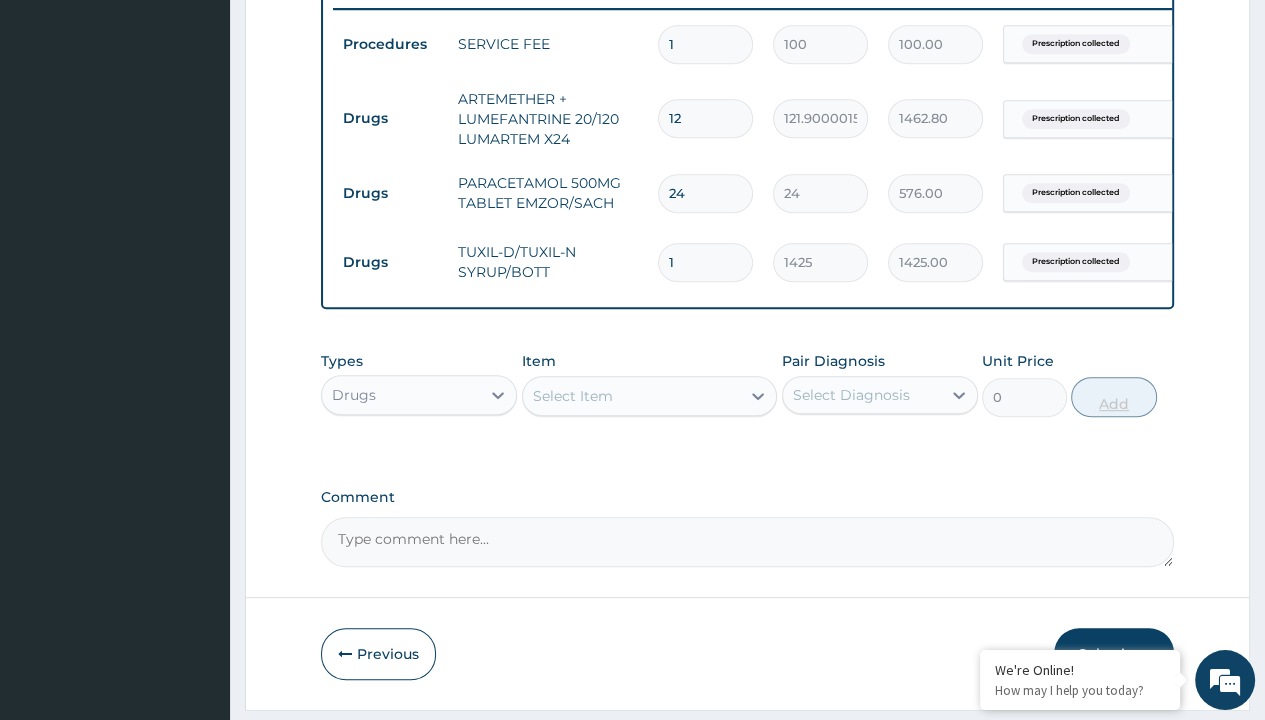 scroll, scrollTop: 0, scrollLeft: 0, axis: both 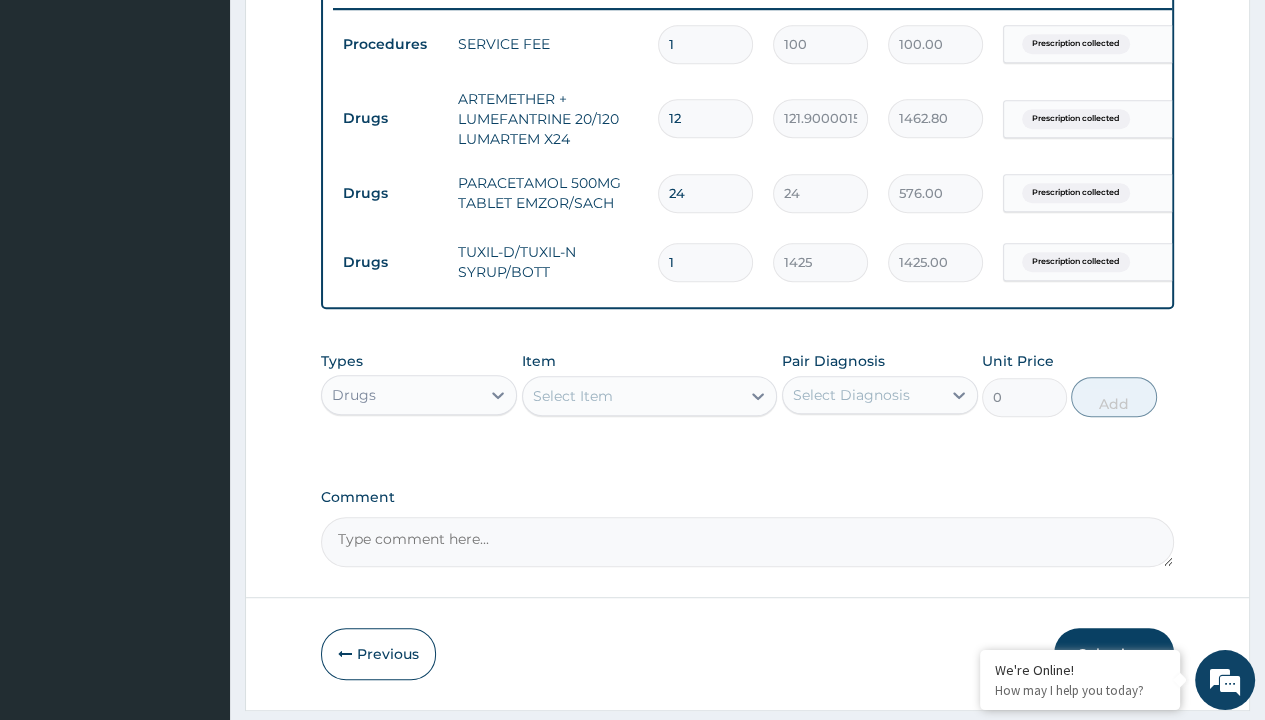 click on "Submit" at bounding box center (1114, 654) 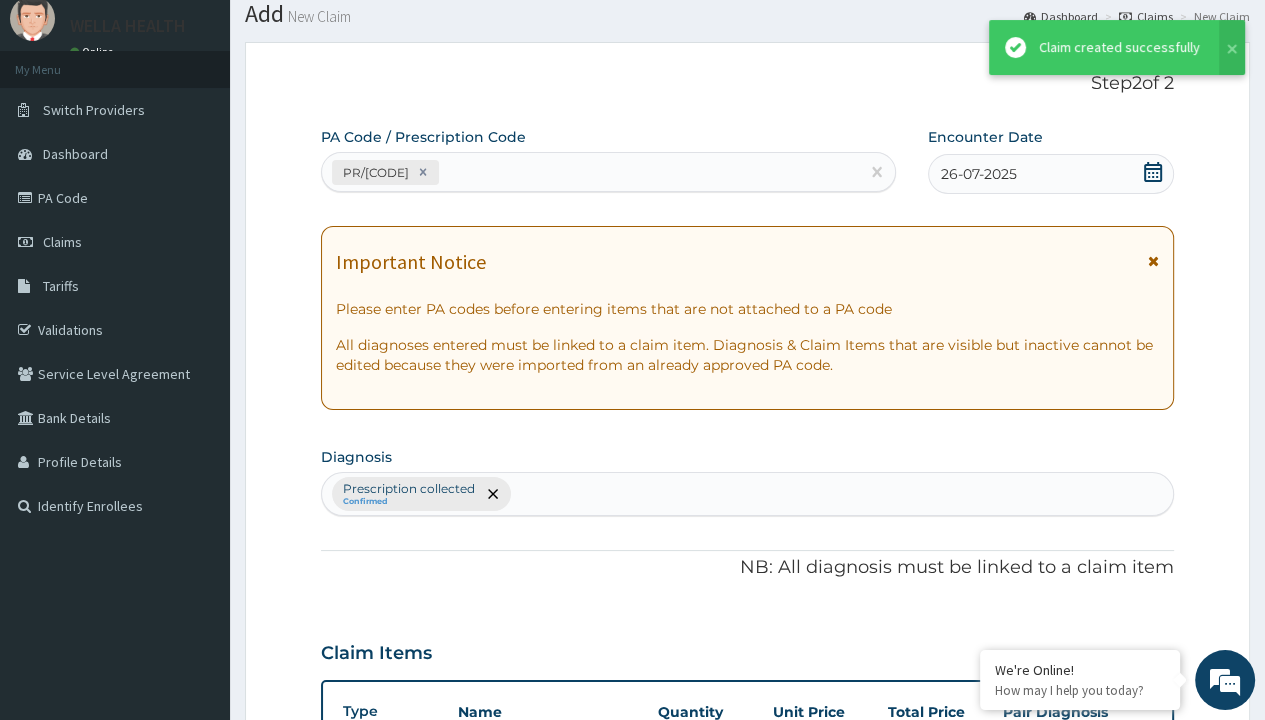 scroll, scrollTop: 856, scrollLeft: 0, axis: vertical 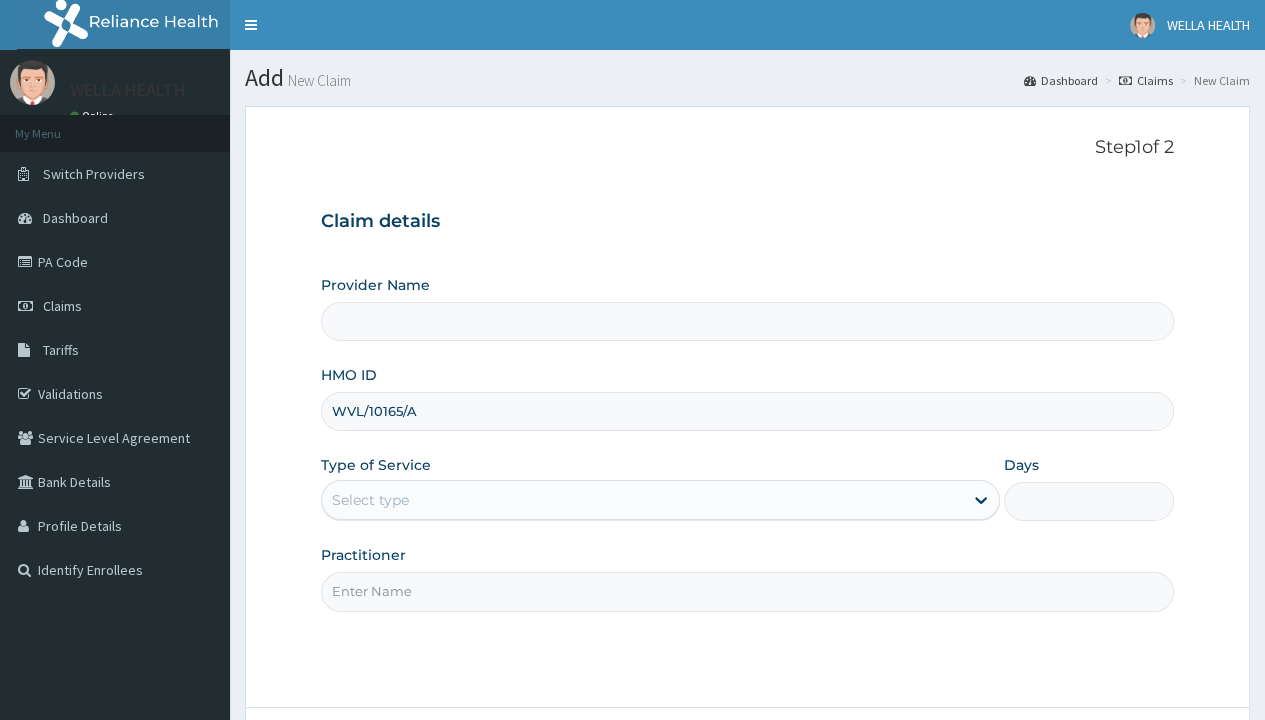 type on "WVL/10165/A" 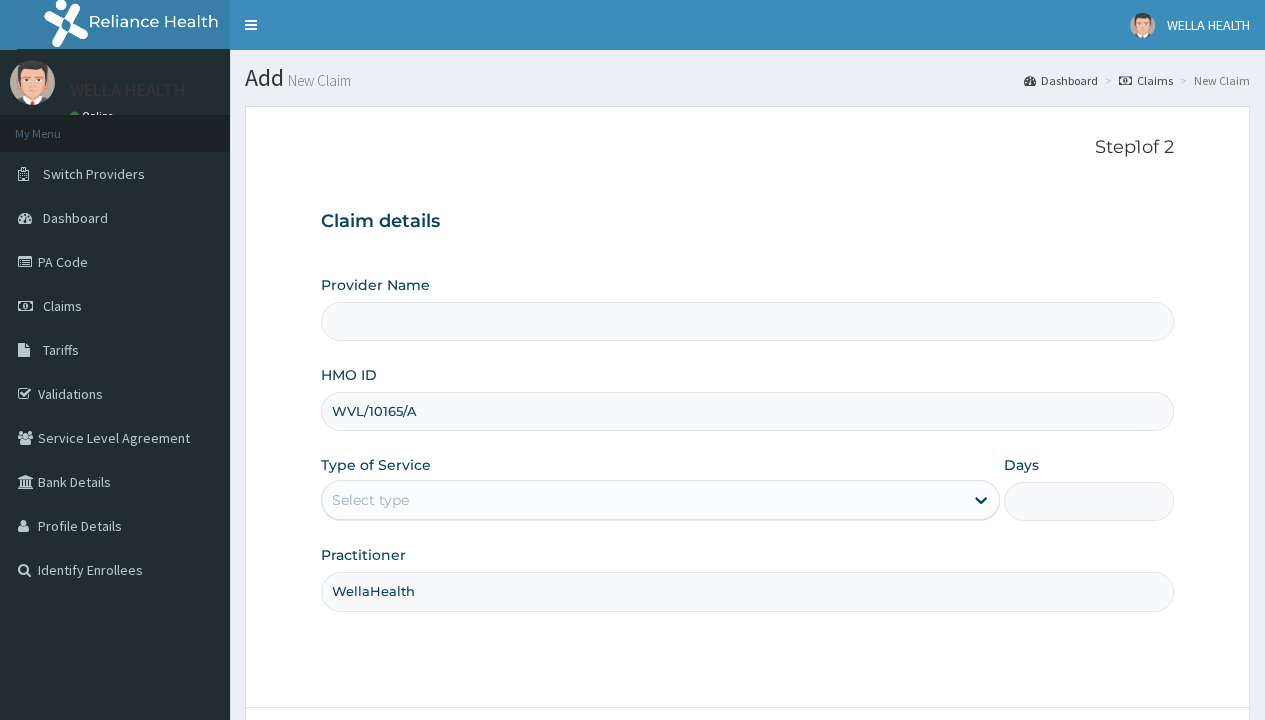 type on "WellaHealth" 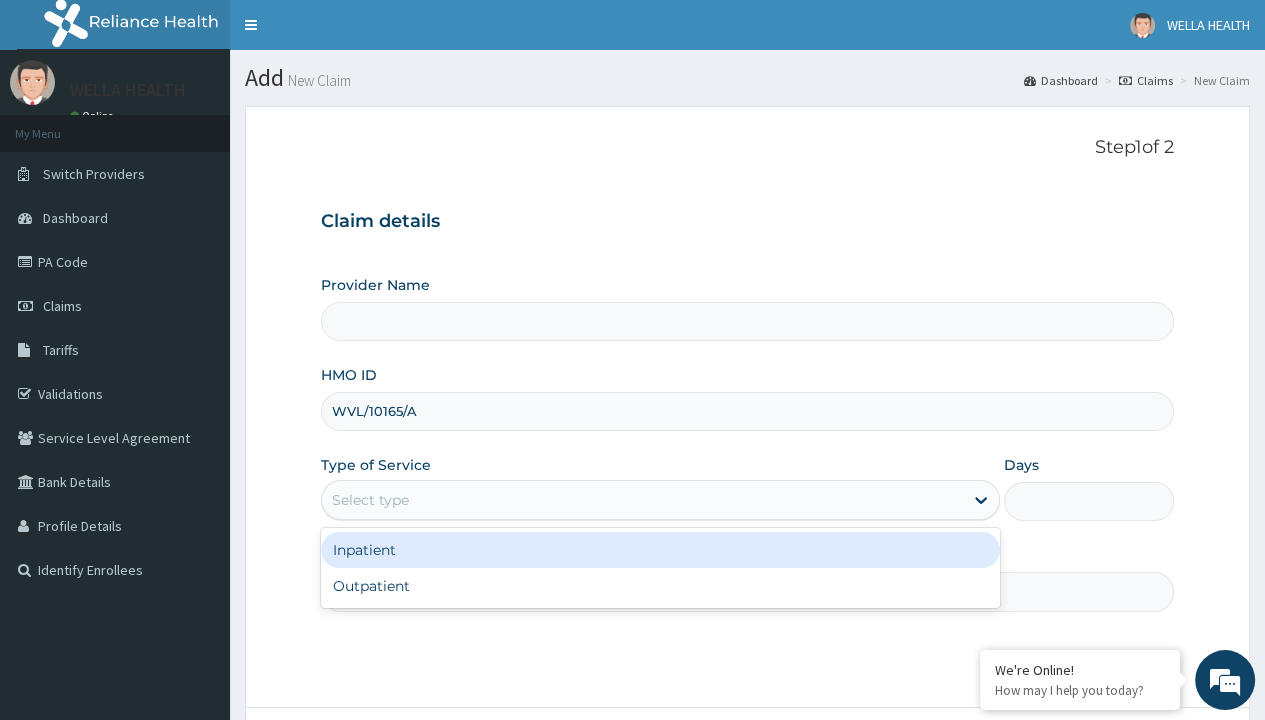 click on "Outpatient" at bounding box center (660, 586) 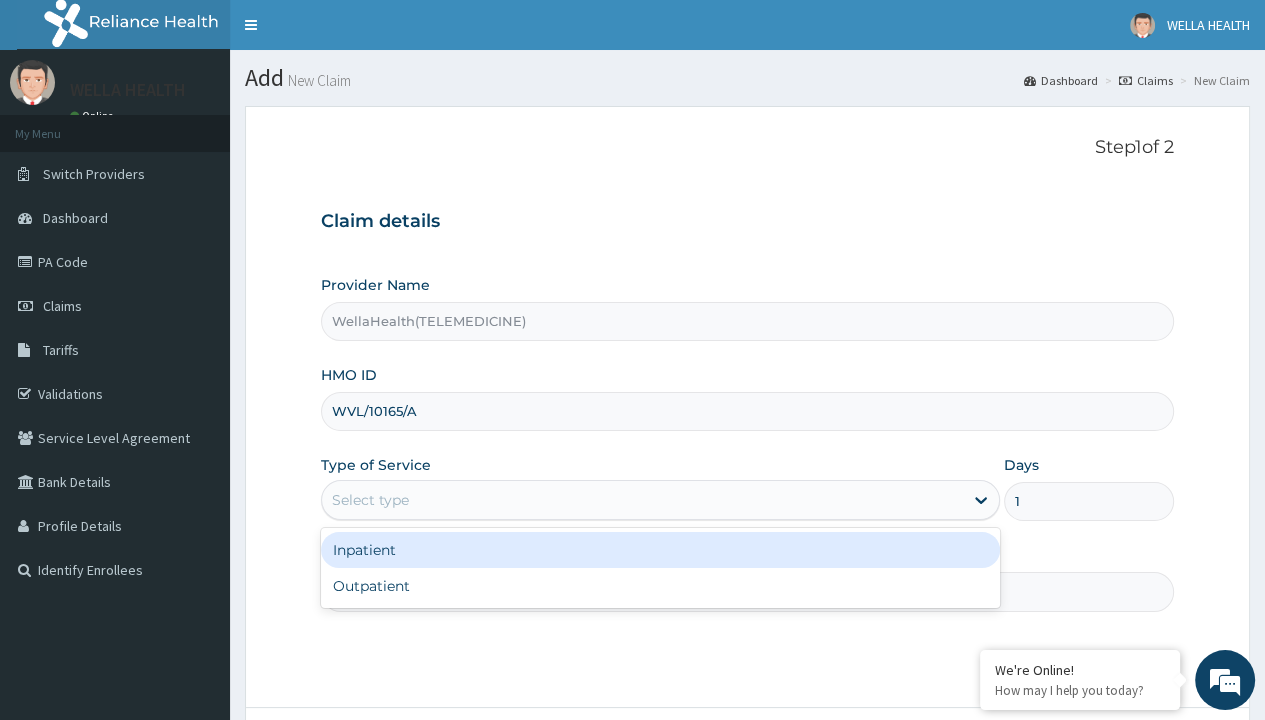 click on "Next" at bounding box center (1123, 764) 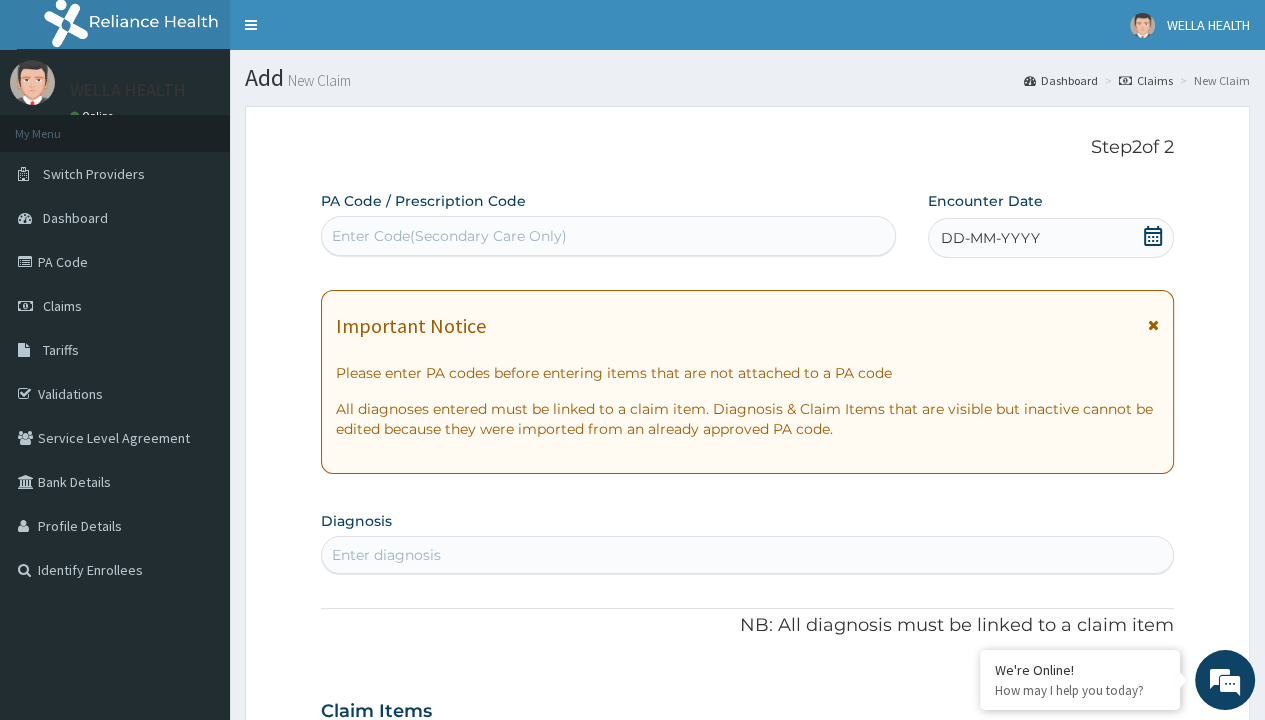 click on "DD-MM-YYYY" at bounding box center (990, 238) 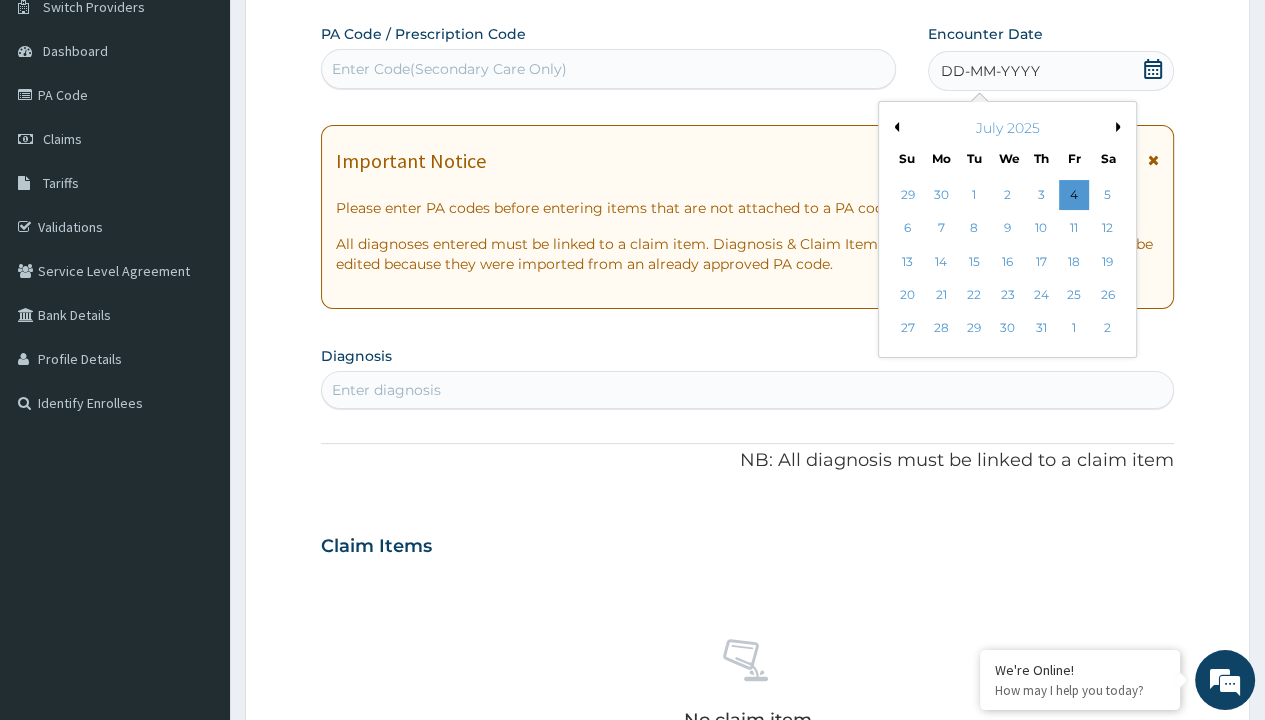click on "26" at bounding box center (1107, 295) 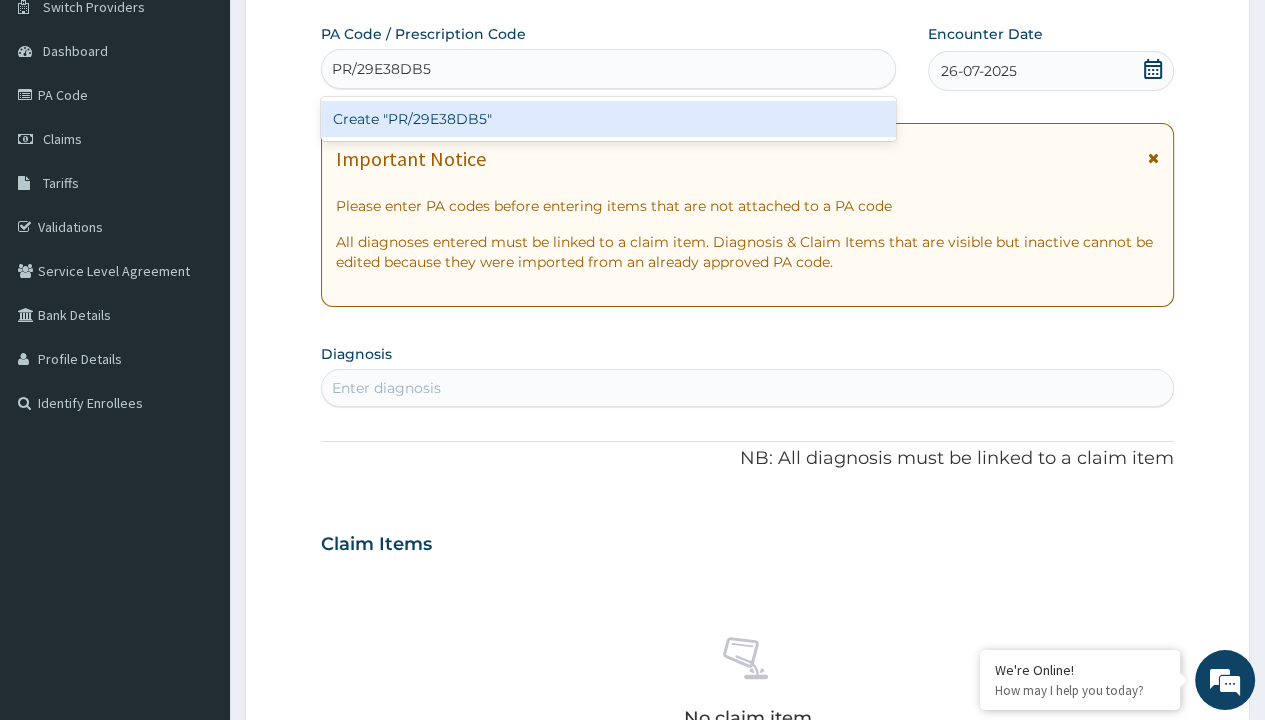 click on "Create "PR/29E38DB5"" at bounding box center (608, 119) 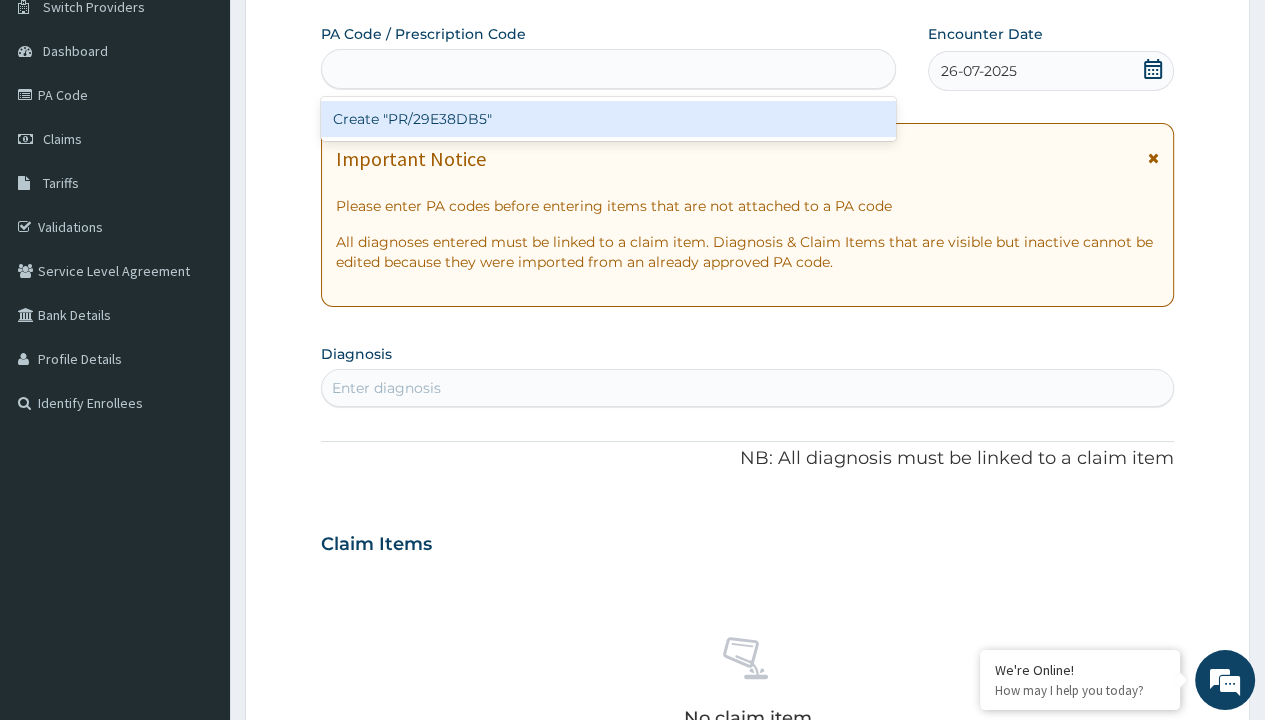 scroll, scrollTop: 0, scrollLeft: 0, axis: both 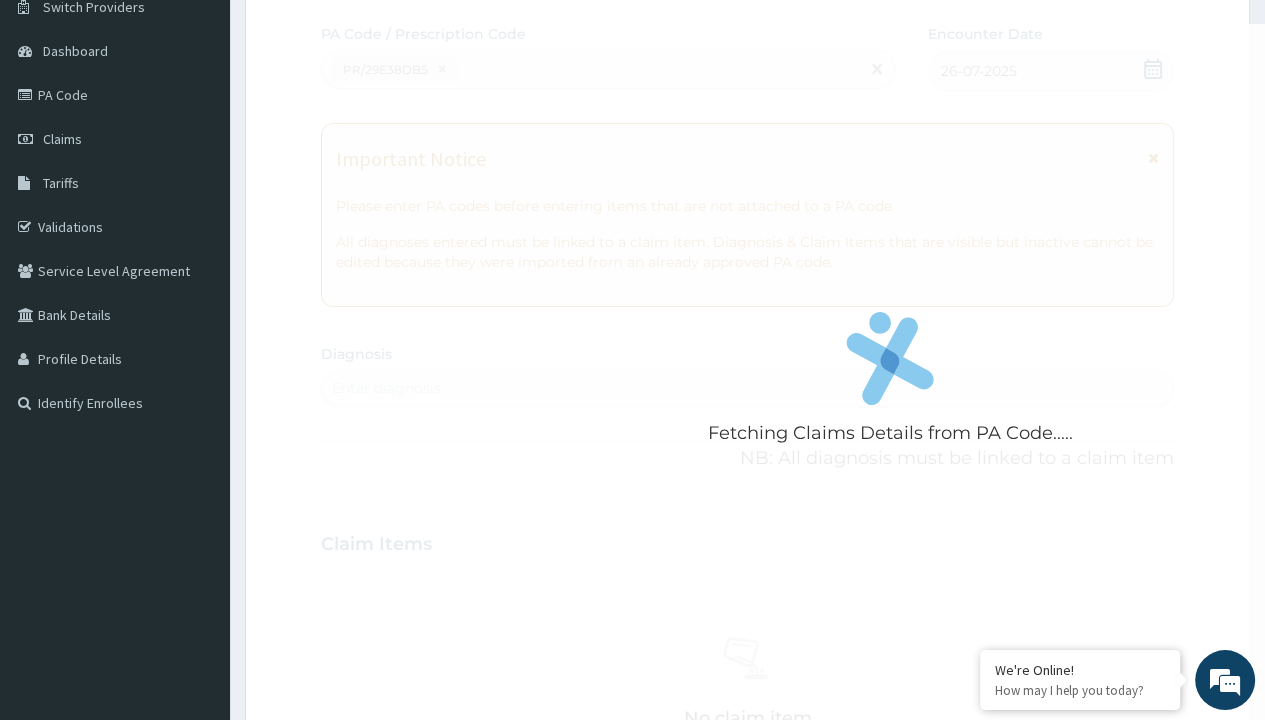 click on "Enter diagnosis" at bounding box center (386, 388) 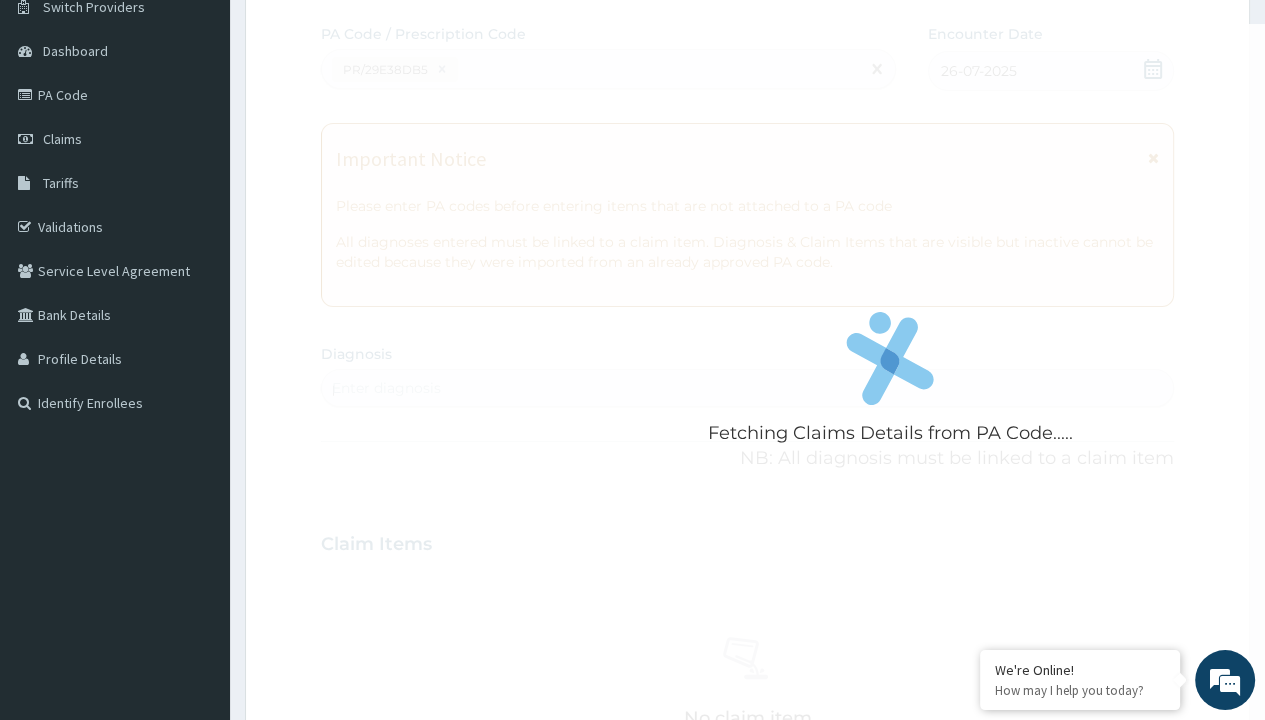 scroll, scrollTop: 0, scrollLeft: 0, axis: both 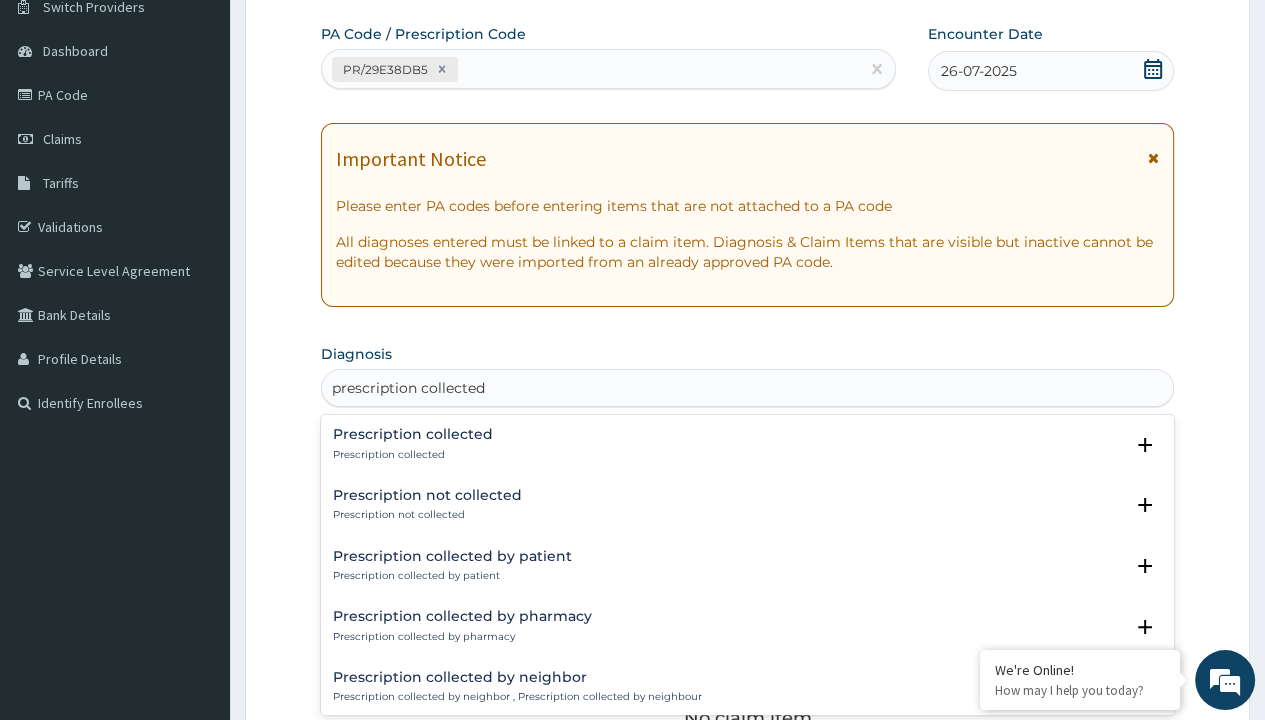 click on "Prescription collected" at bounding box center (413, 455) 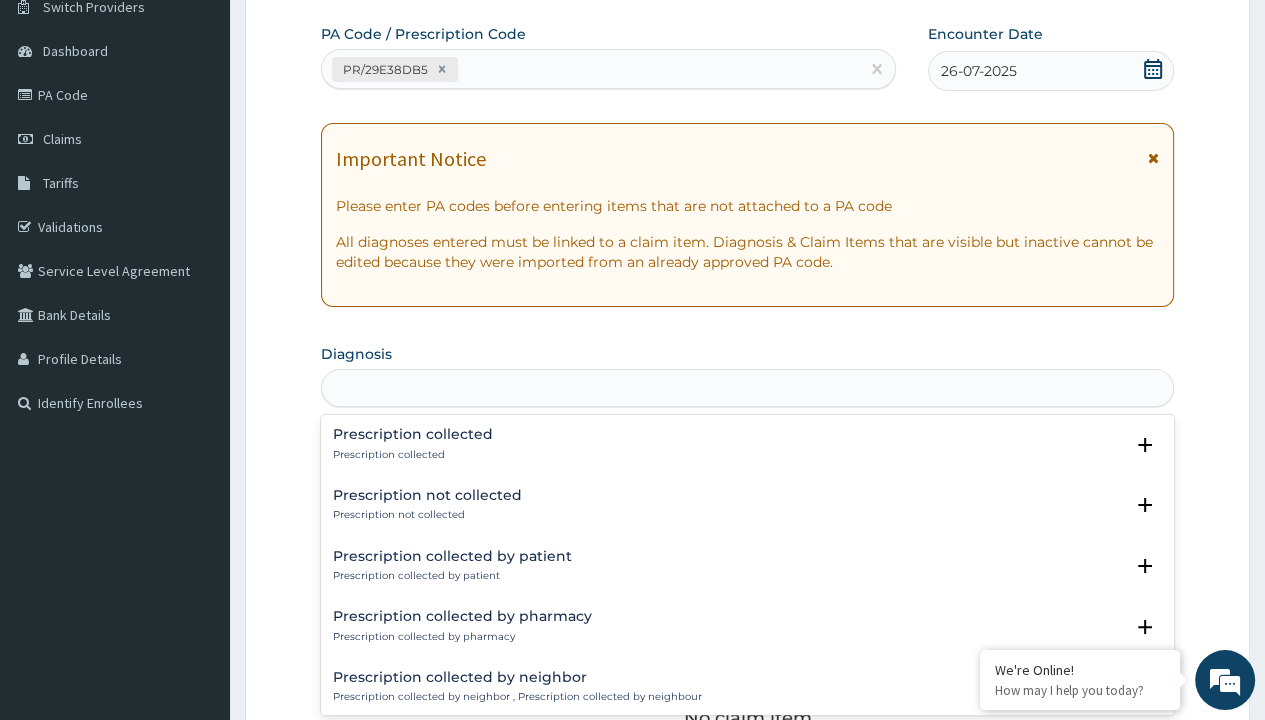 click on "Step  2  of 2 PA Code / Prescription Code PR/29E38DB5 Encounter Date 26-07-2025 Important Notice Please enter PA codes before entering items that are not attached to a PA code   All diagnoses entered must be linked to a claim item. Diagnosis & Claim Items that are visible but inactive cannot be edited because they were imported from an already approved PA code. Diagnosis option Prescription collected focused, 1 of 7. 7 results available for search term prescription collected. Use Up and Down to choose options, press Enter to select the currently focused option, press Escape to exit the menu, press Tab to select the option and exit the menu. prescription collected Prescription collected Prescription collected Select Status Query Query covers suspected (?), Keep in view (kiv), Ruled out (r/o) Confirmed Prescription not collected Prescription not collected Select Status Query Query covers suspected (?), Keep in view (kiv), Ruled out (r/o) Confirmed Prescription collected by patient Select Status Query Confirmed" at bounding box center (747, 571) 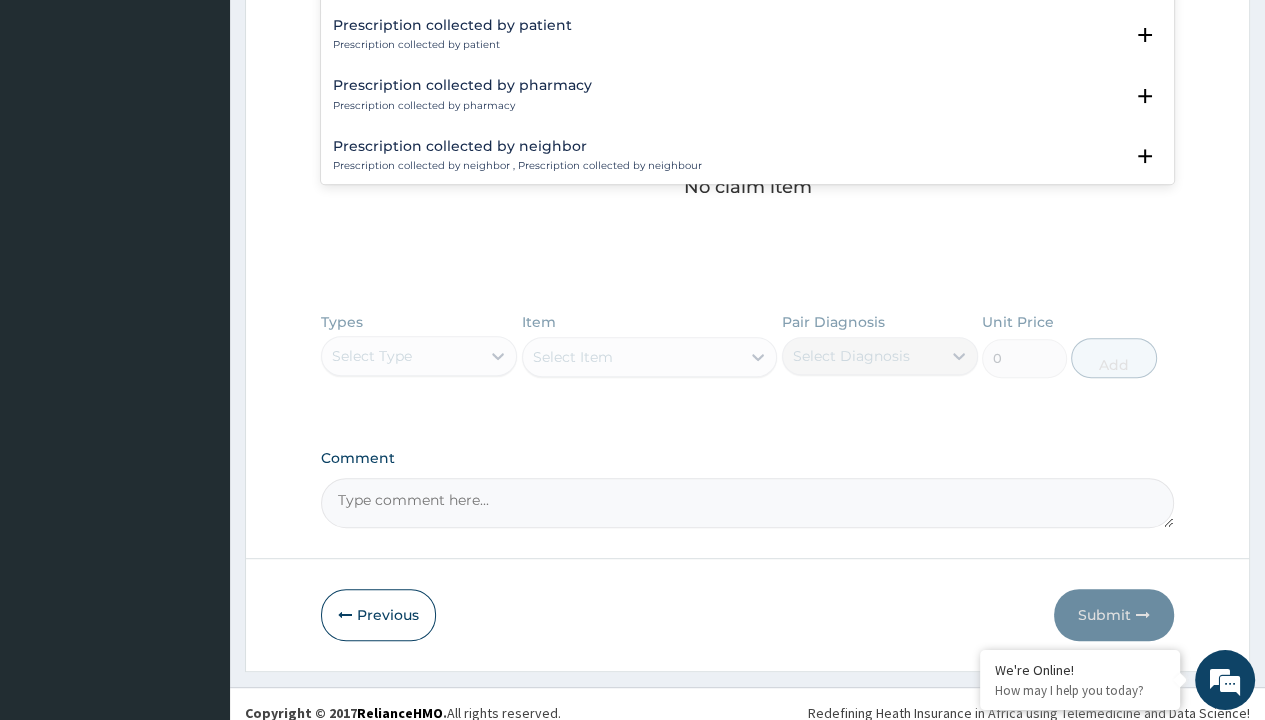 type 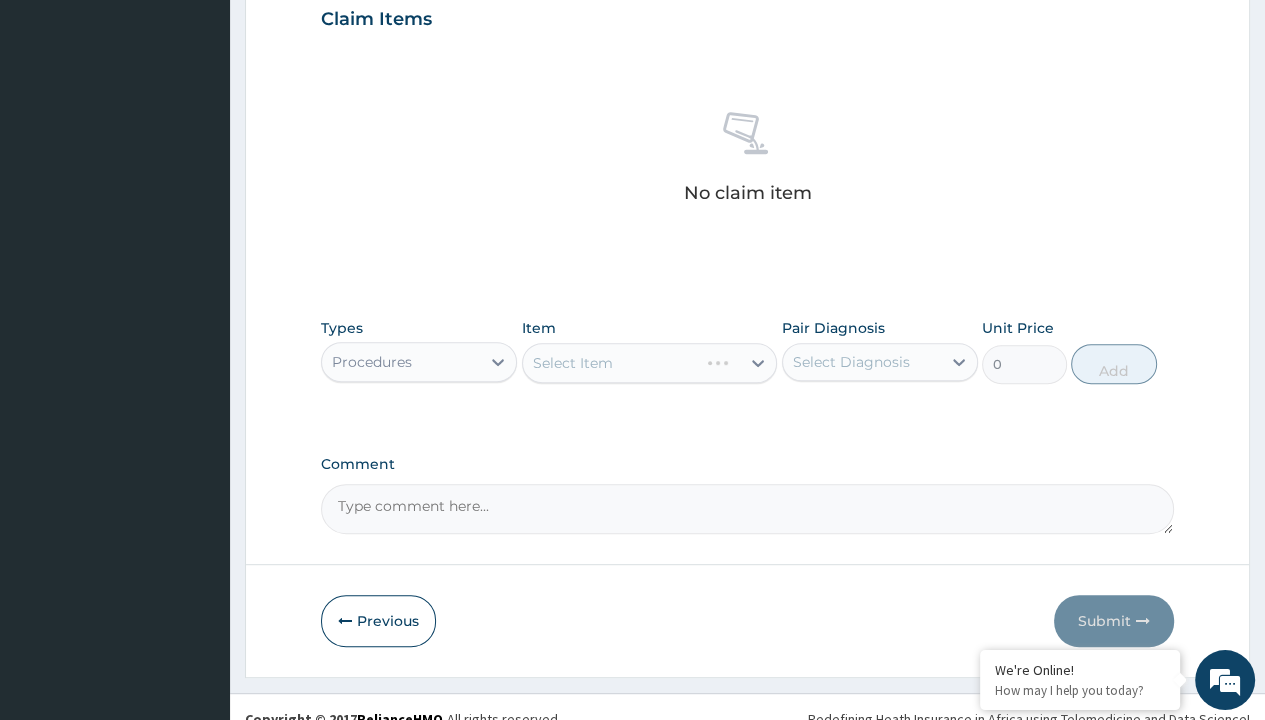 scroll, scrollTop: 0, scrollLeft: 0, axis: both 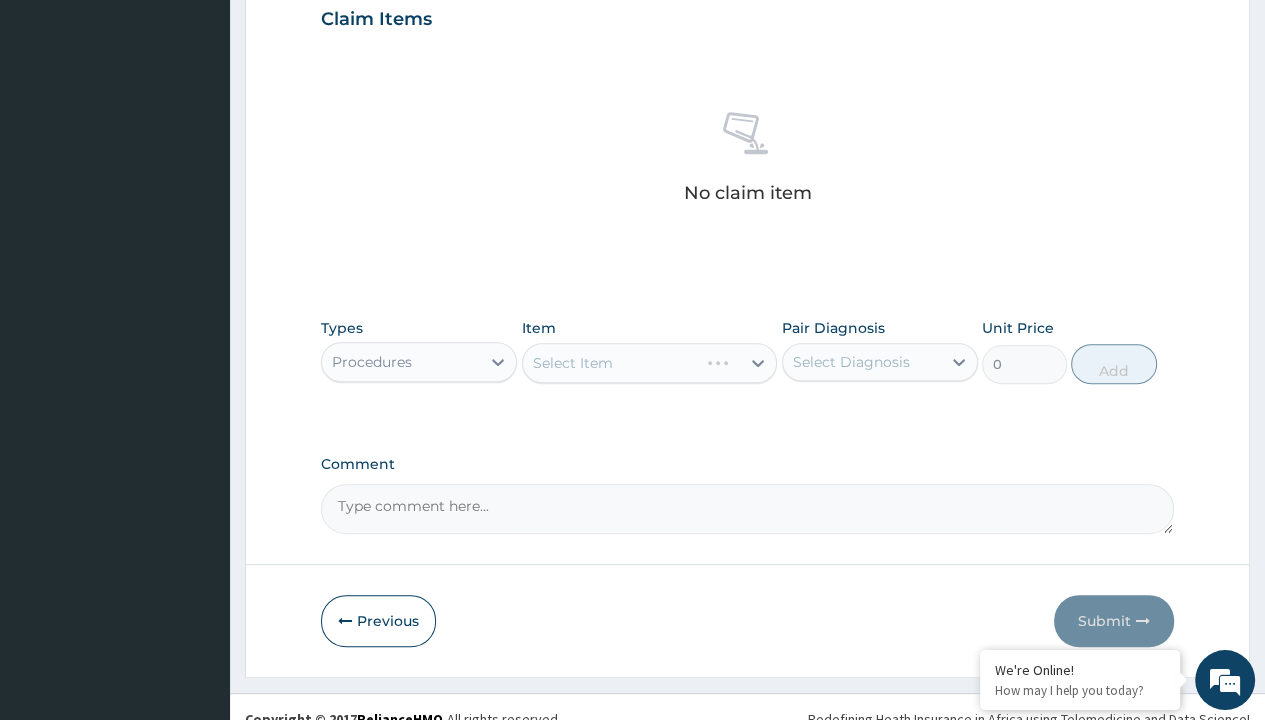 click on "Select Item" at bounding box center (573, 363) 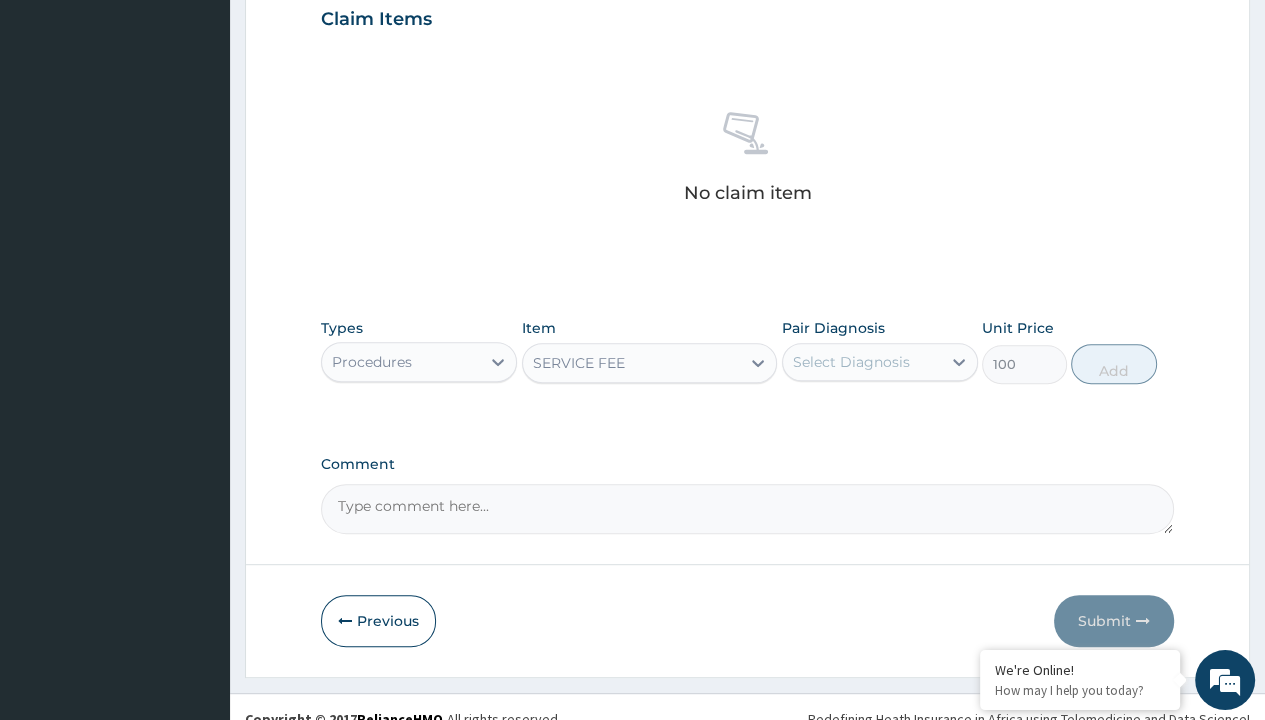 scroll, scrollTop: 0, scrollLeft: 0, axis: both 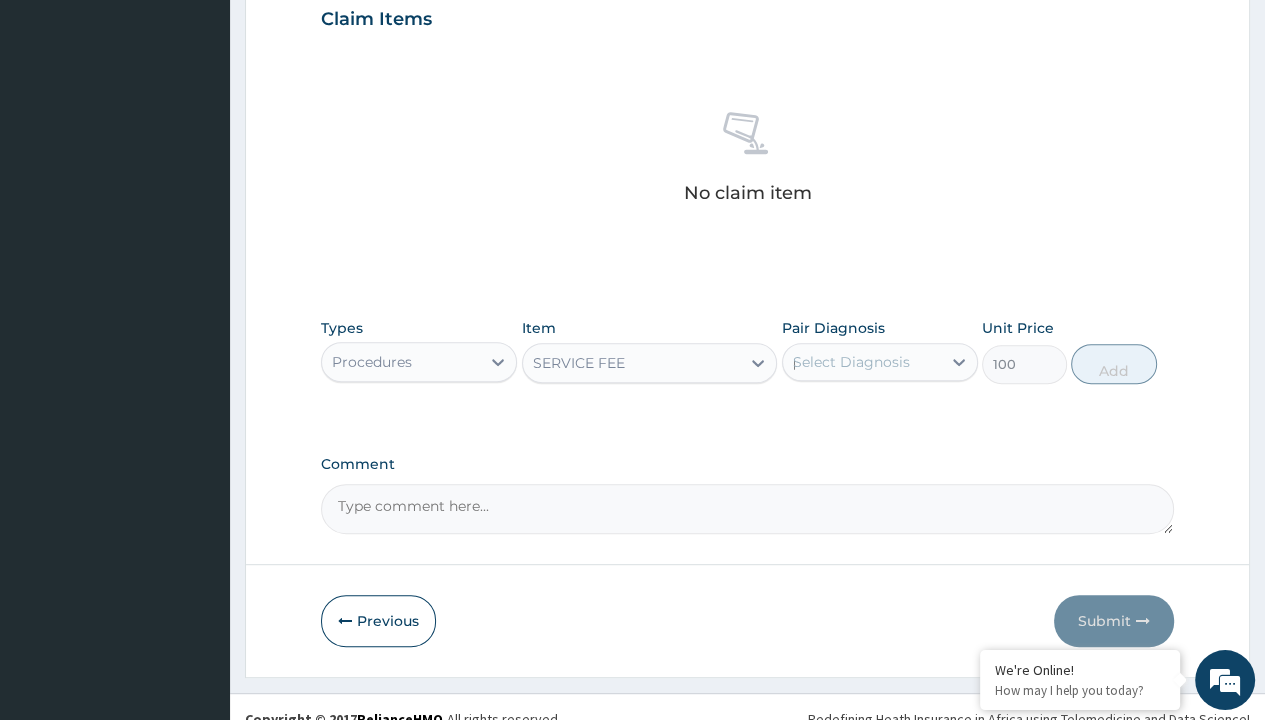 type 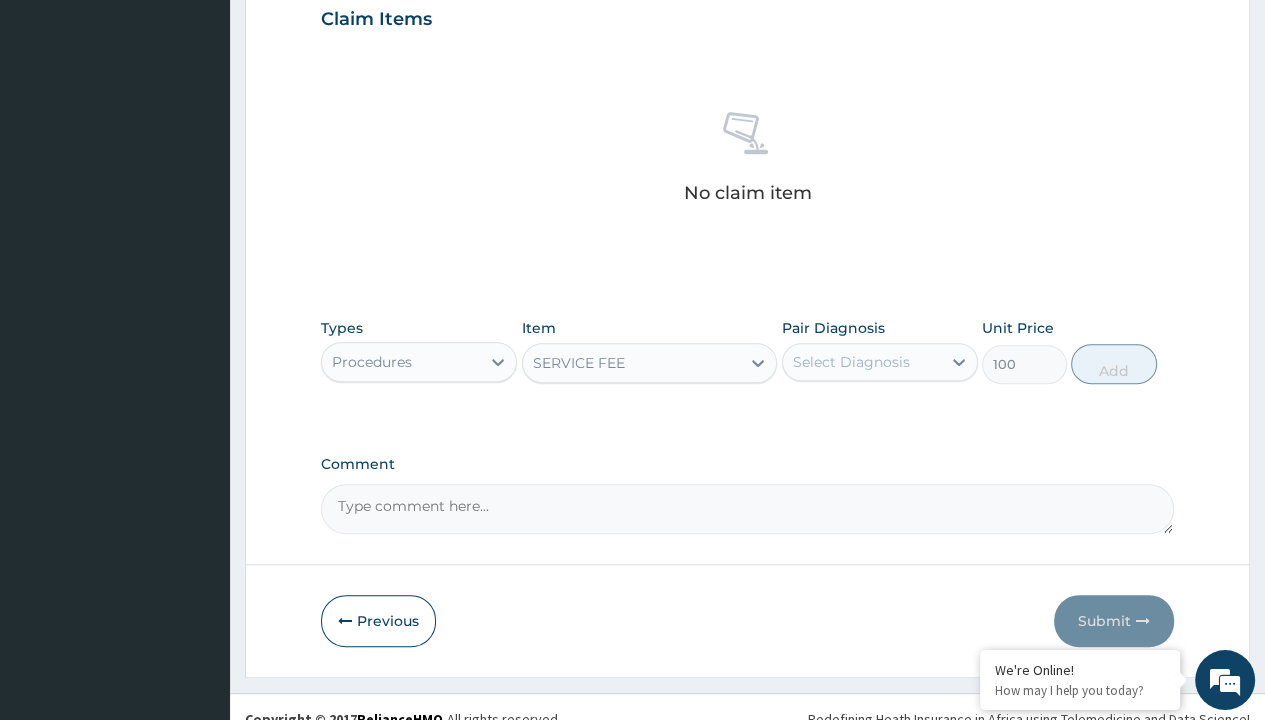 click on "Add" at bounding box center (1113, 364) 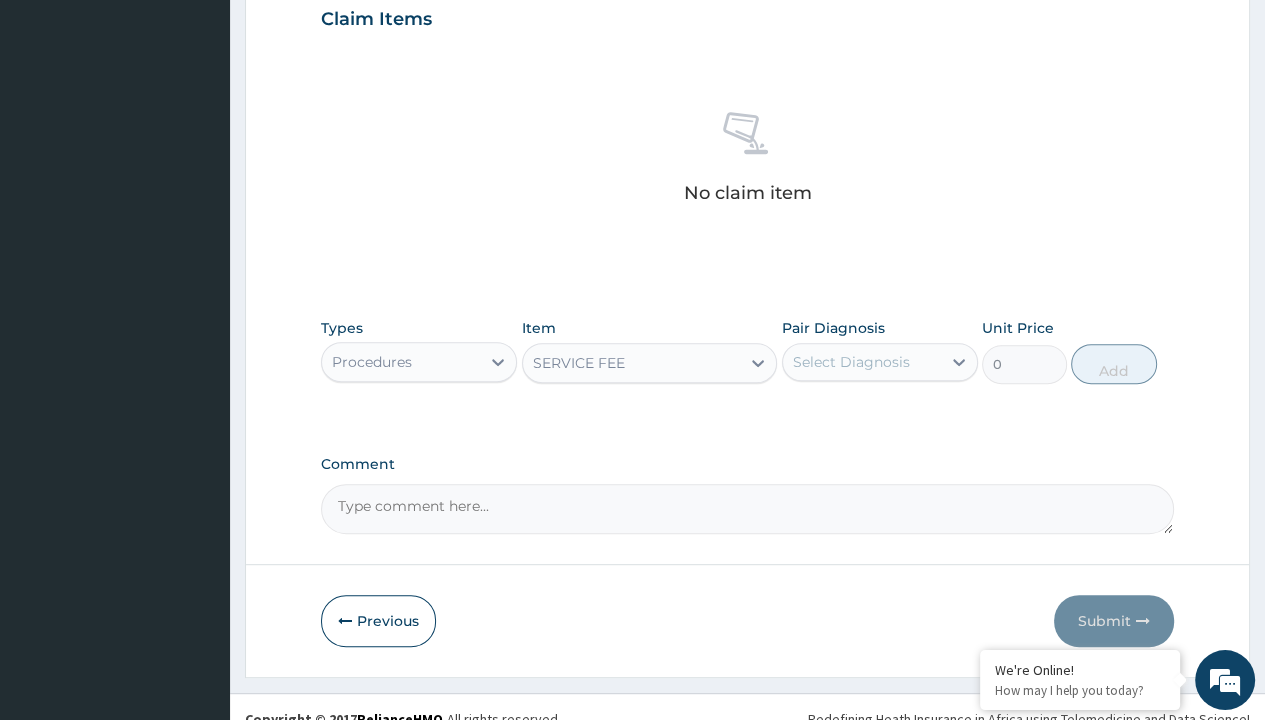 scroll, scrollTop: 639, scrollLeft: 0, axis: vertical 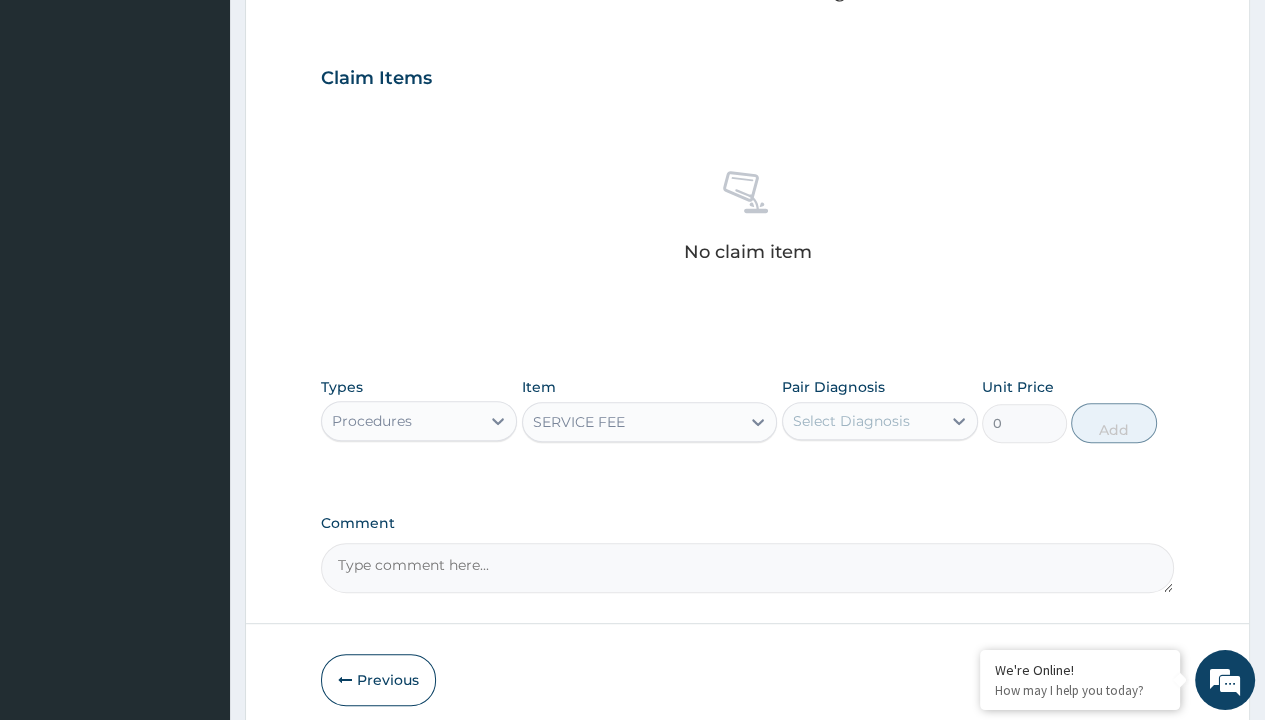 click on "Step  2  of 2 PA Code / Prescription Code PR/29E38DB5 Encounter Date 26-07-2025 Important Notice Please enter PA codes before entering items that are not attached to a PA code   All diagnoses entered must be linked to a claim item. Diagnosis & Claim Items that are visible but inactive cannot be edited because they were imported from an already approved PA code. Diagnosis Prescription collected Confirmed NB: All diagnosis must be linked to a claim item Claim Items No claim item Types Procedures Item option SERVICE FEE, selected.   Select is focused ,type to refine list, press Down to open the menu,  SERVICE FEE Pair Diagnosis Select Diagnosis Unit Price 0 Add Comment     Previous   Submit" at bounding box center (747, 101) 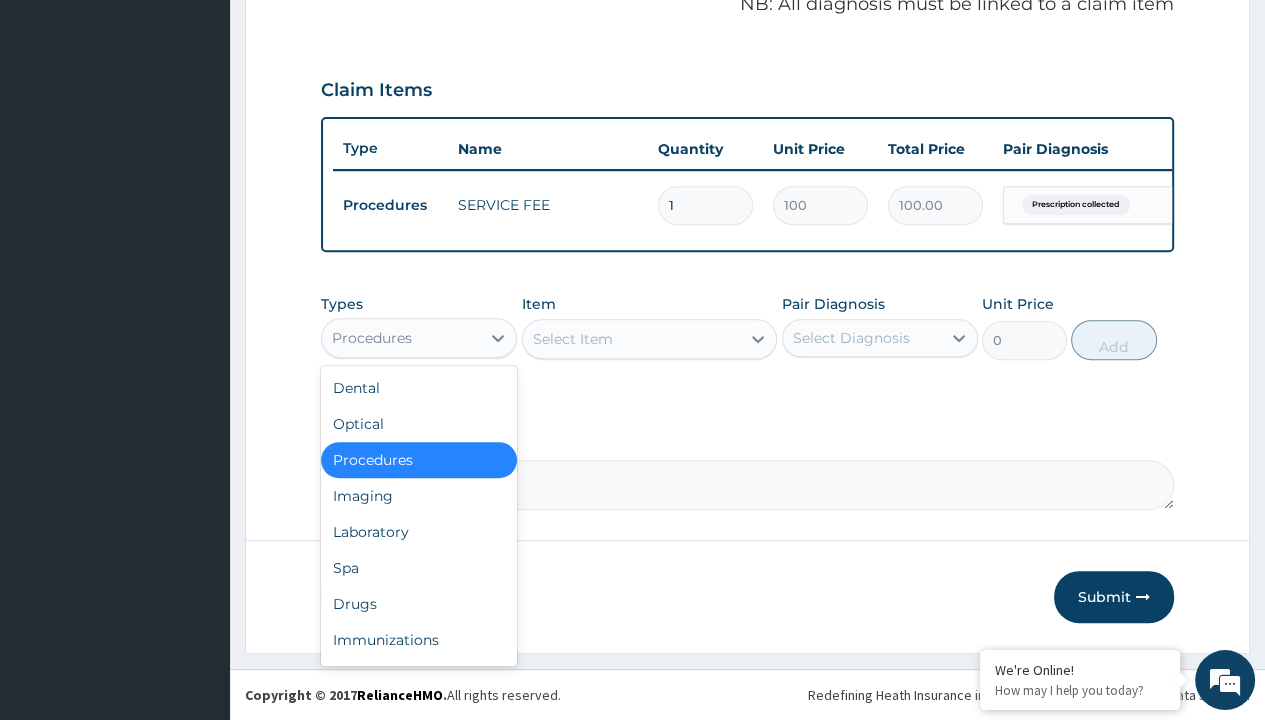type on "drugs" 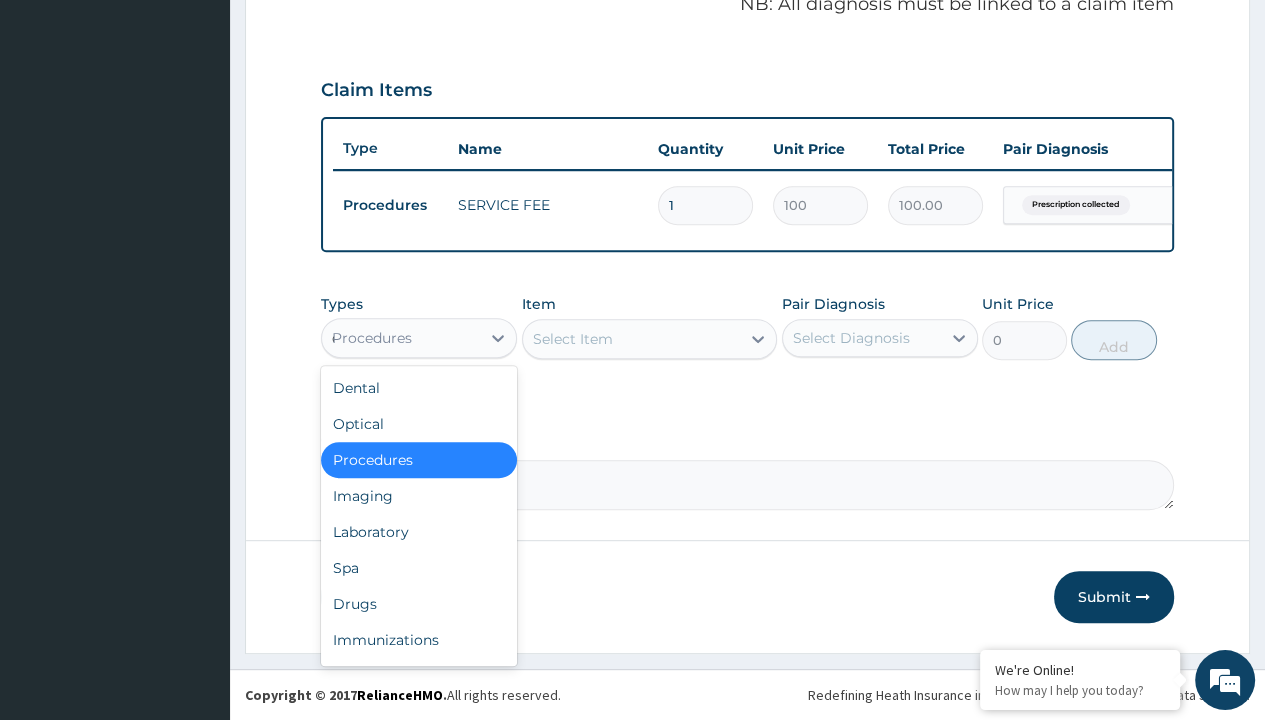 click on "Drugs" at bounding box center (419, 604) 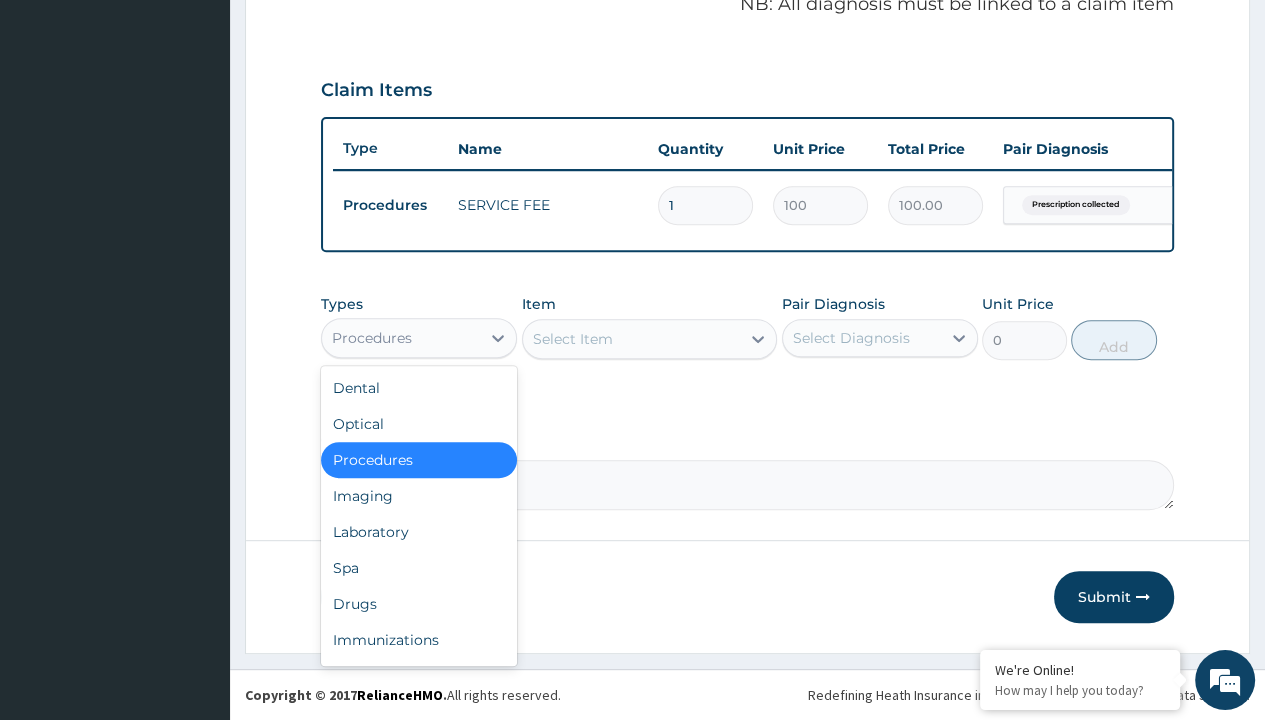 scroll, scrollTop: 0, scrollLeft: 0, axis: both 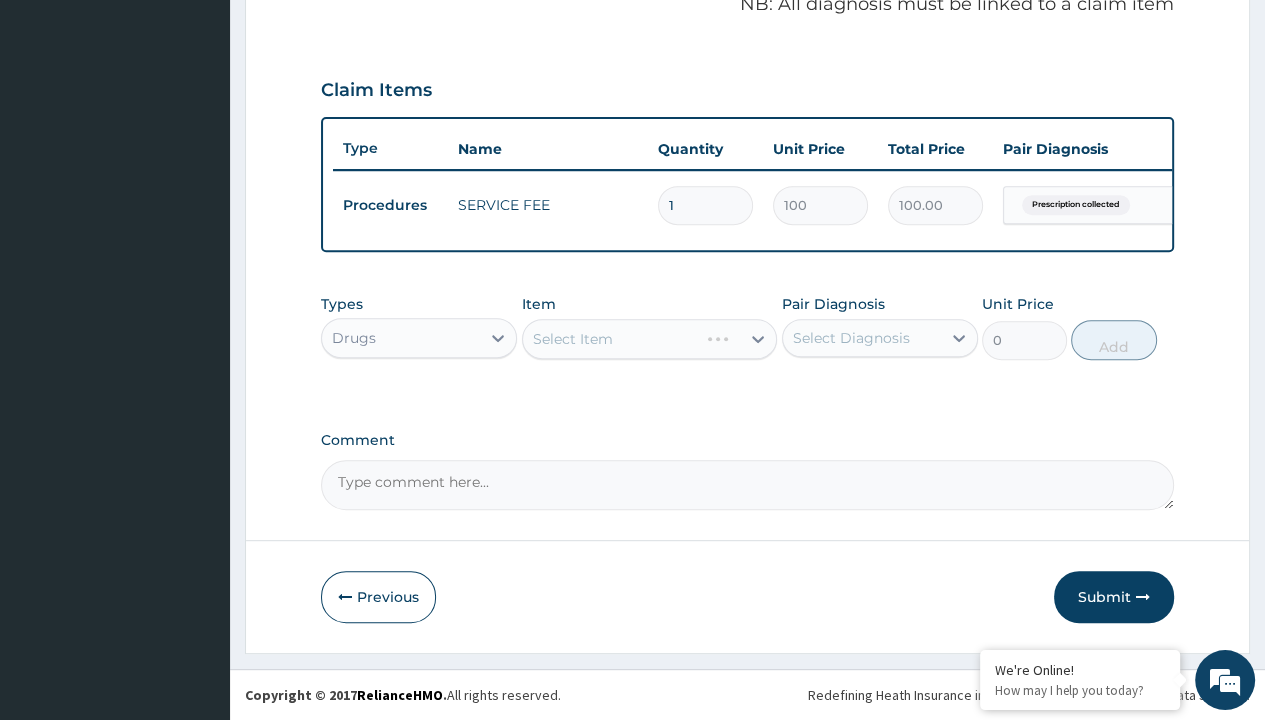 click on "Select Item" at bounding box center (573, 339) 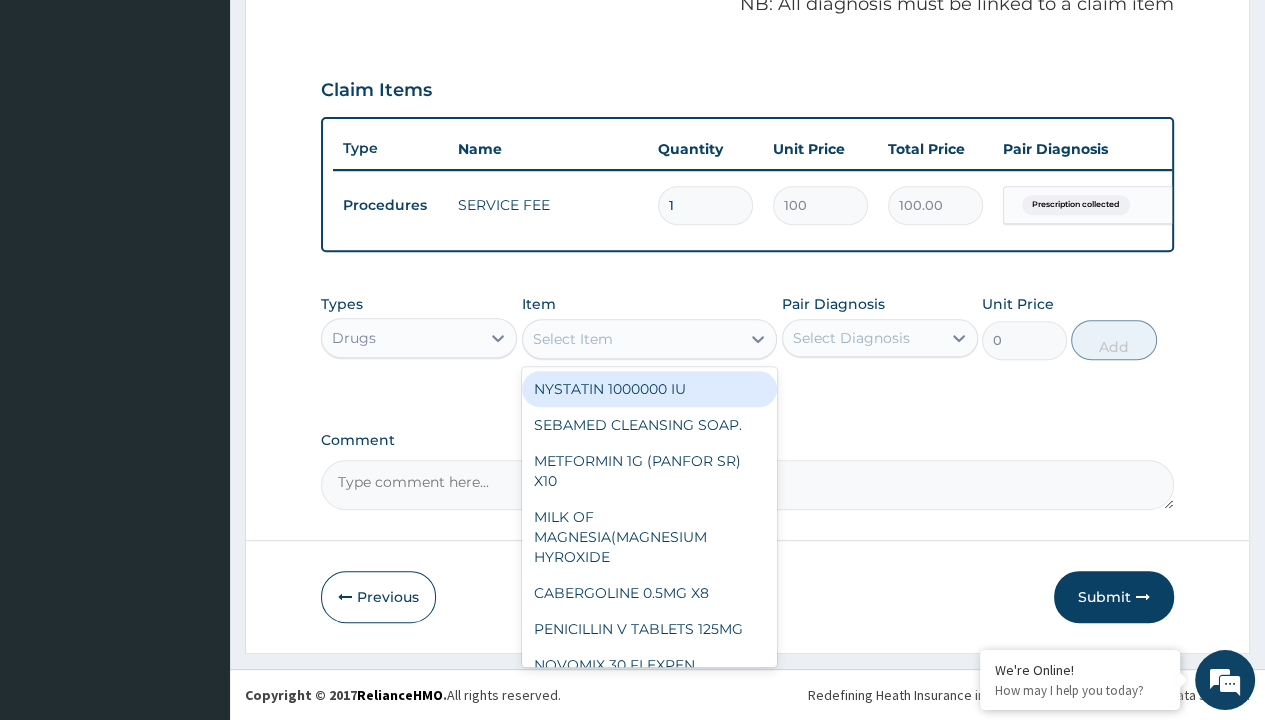 type on "metronidazole 400mg loxagyl/sach" 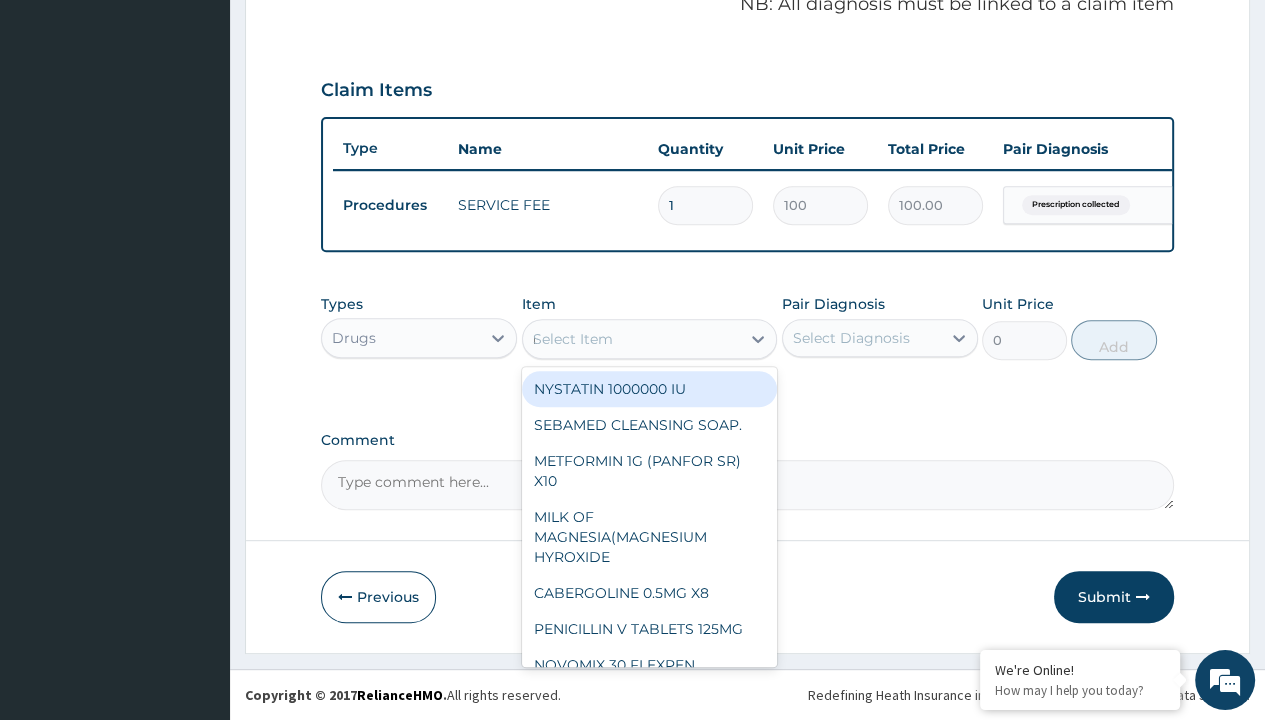 click on "METRONIDAZOLE 400MG LOXAGYL/SACH" at bounding box center [650, 35939] 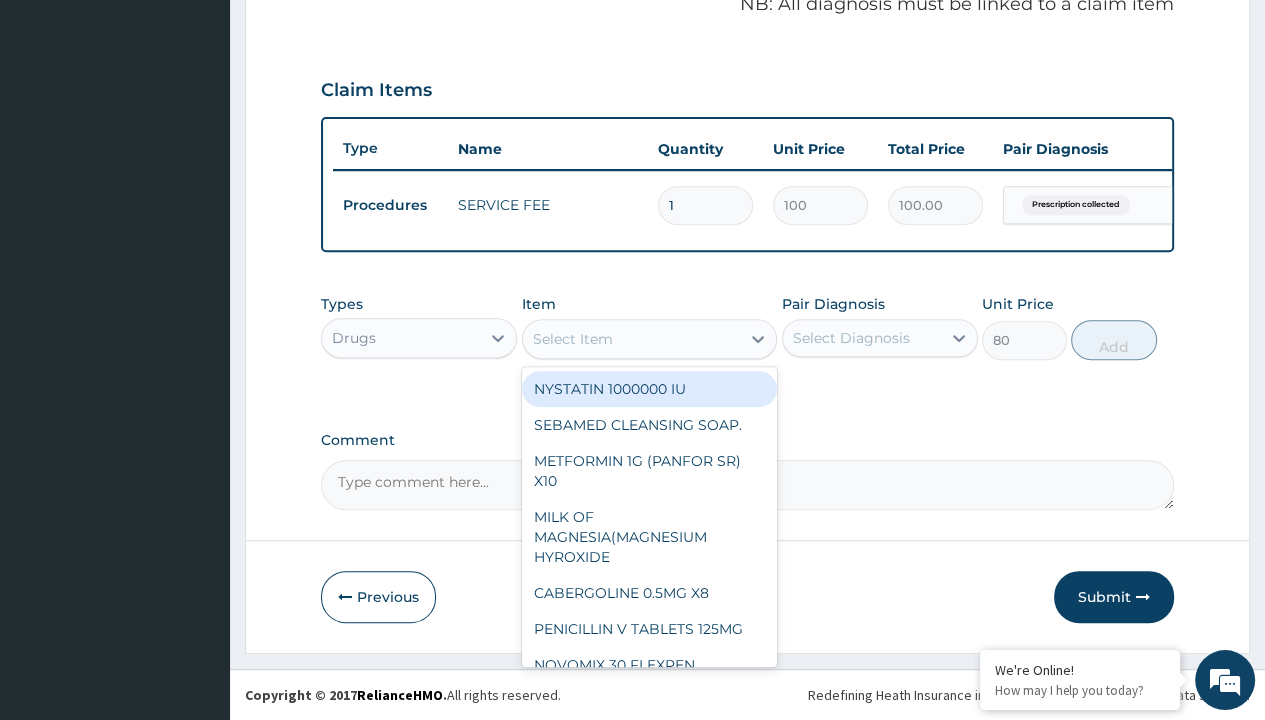 scroll, scrollTop: 0, scrollLeft: 0, axis: both 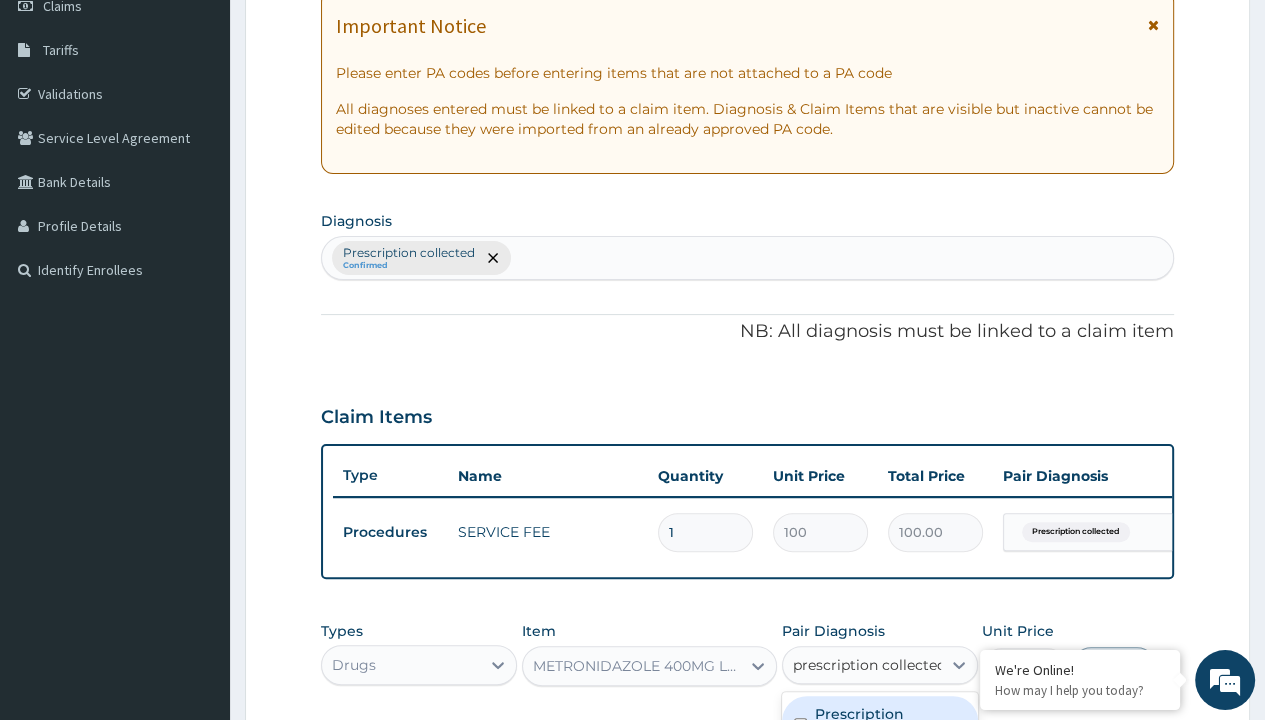 click on "Prescription collected" at bounding box center [890, 724] 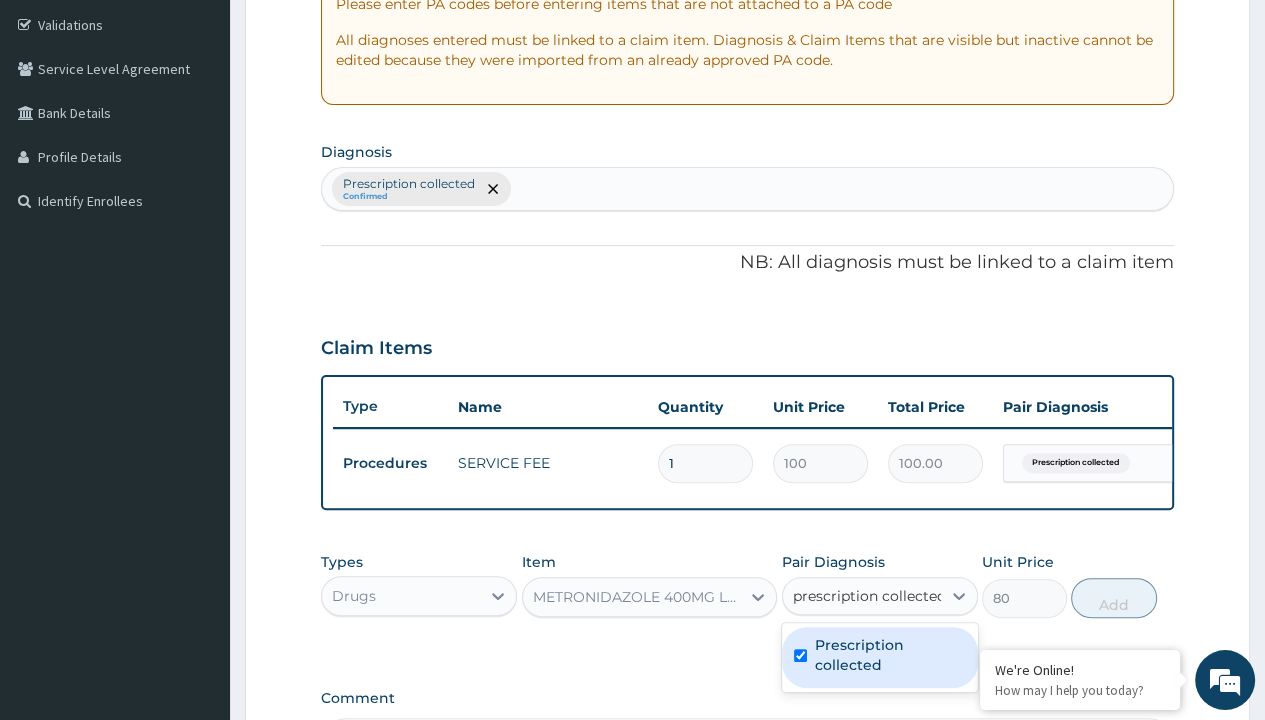 type 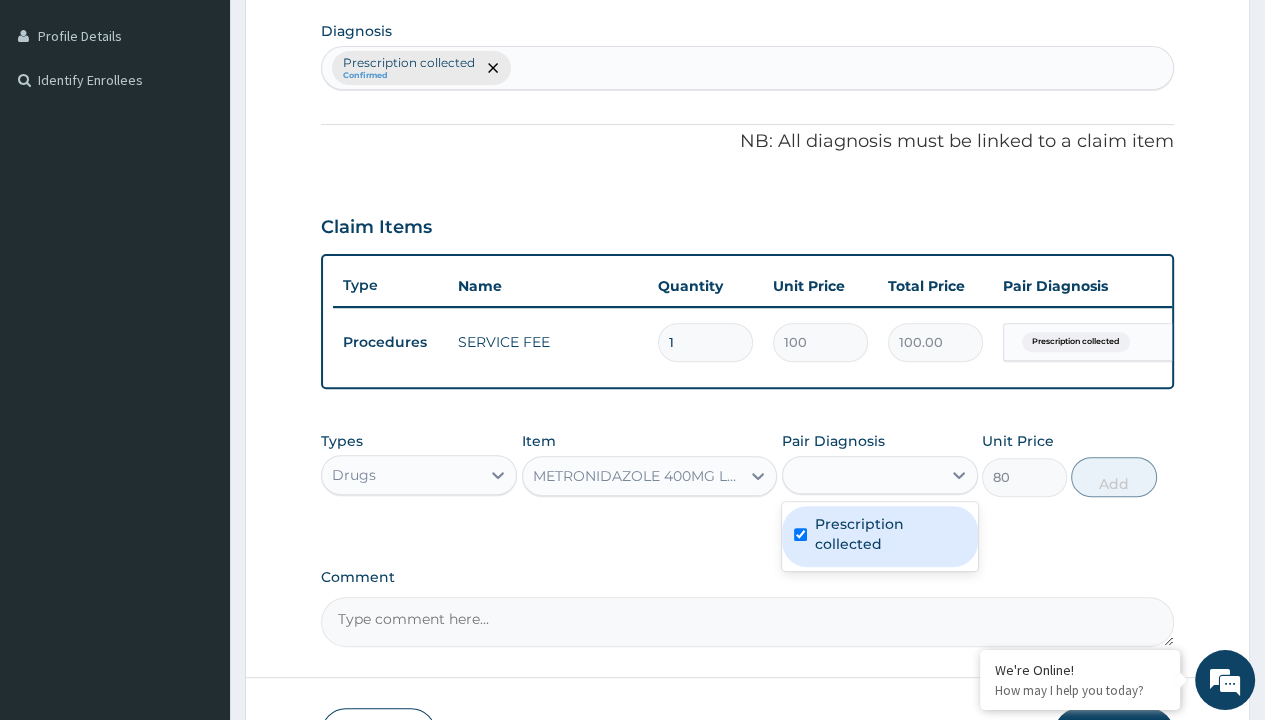 click on "Add" at bounding box center (1113, 477) 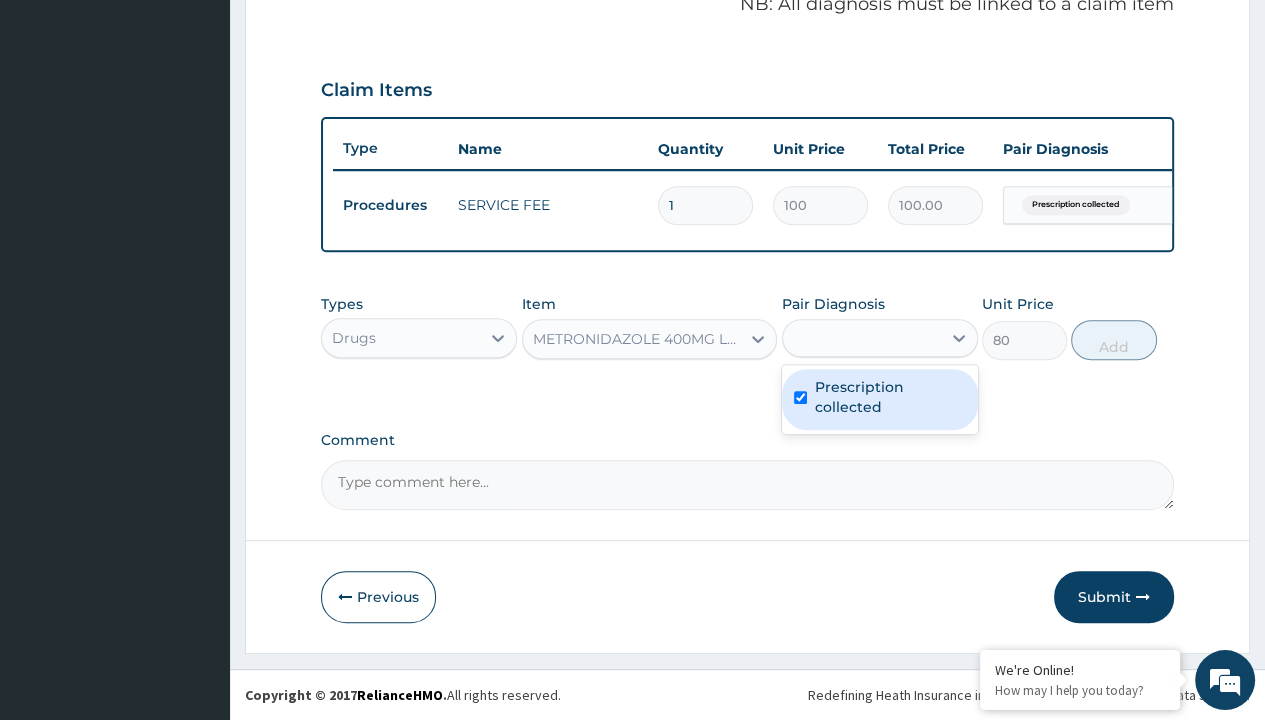 type on "0" 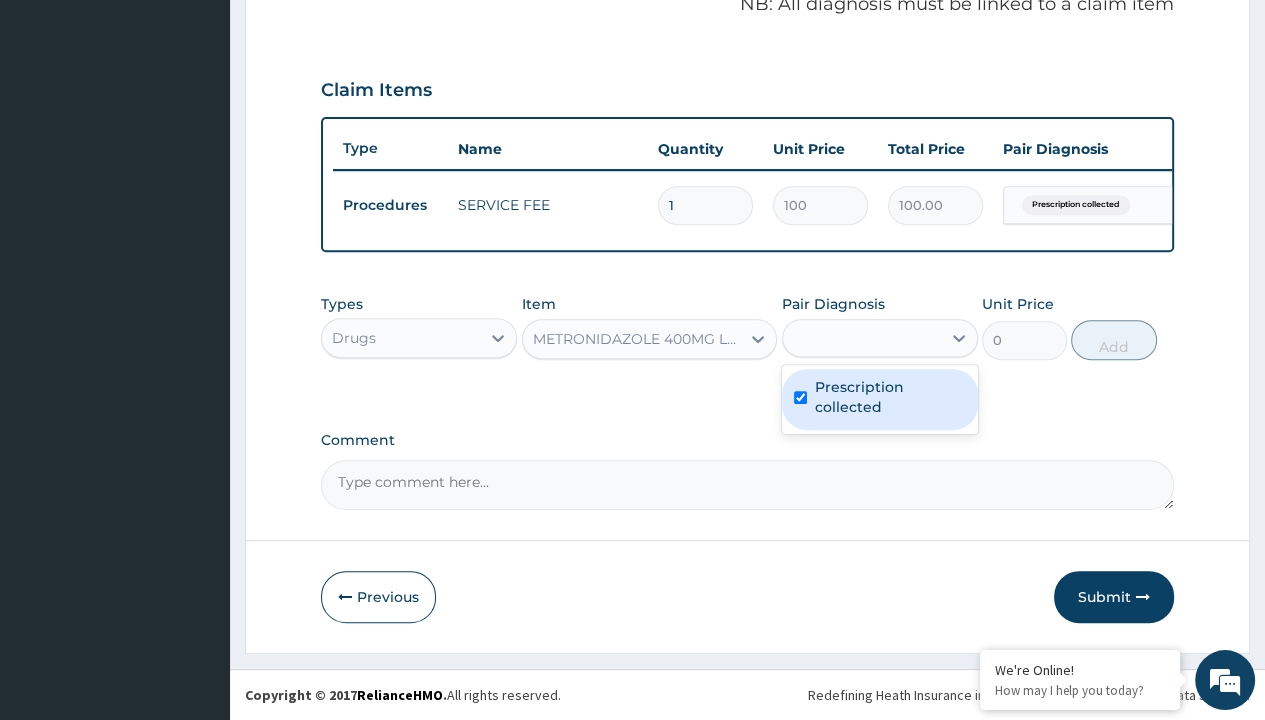 scroll, scrollTop: 0, scrollLeft: 0, axis: both 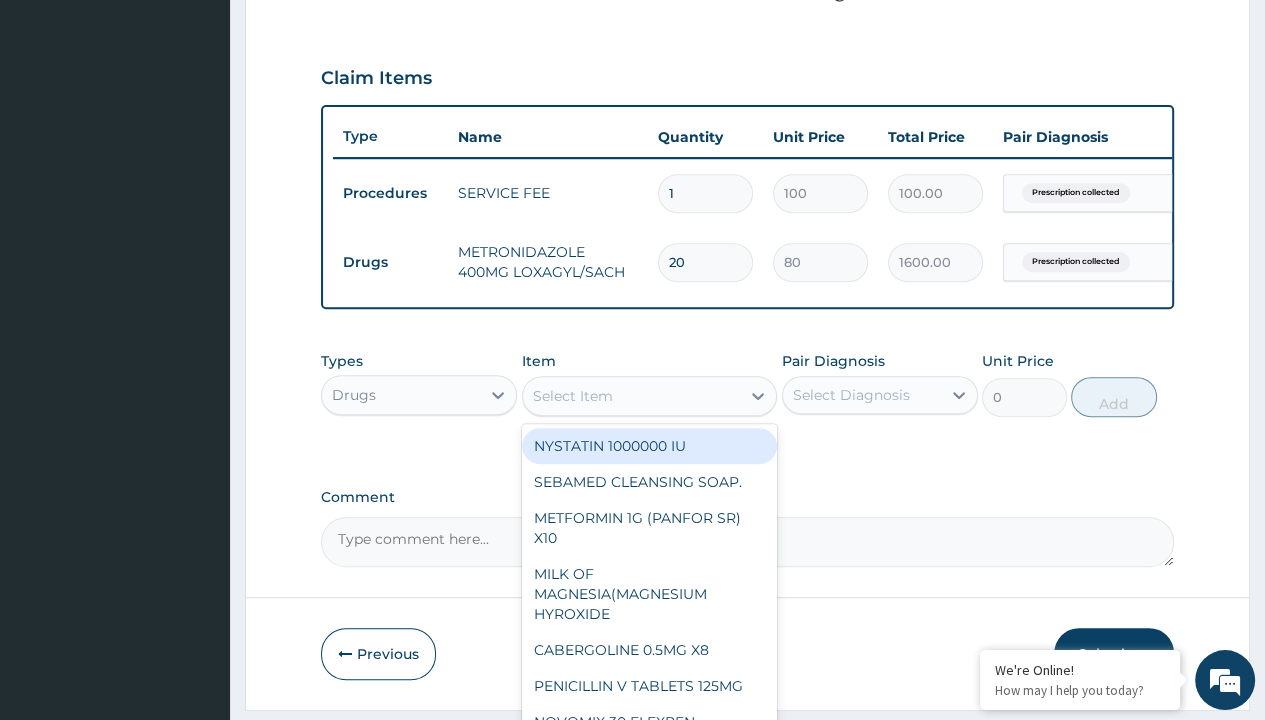 type on "amoxicillin emmox capsules x10" 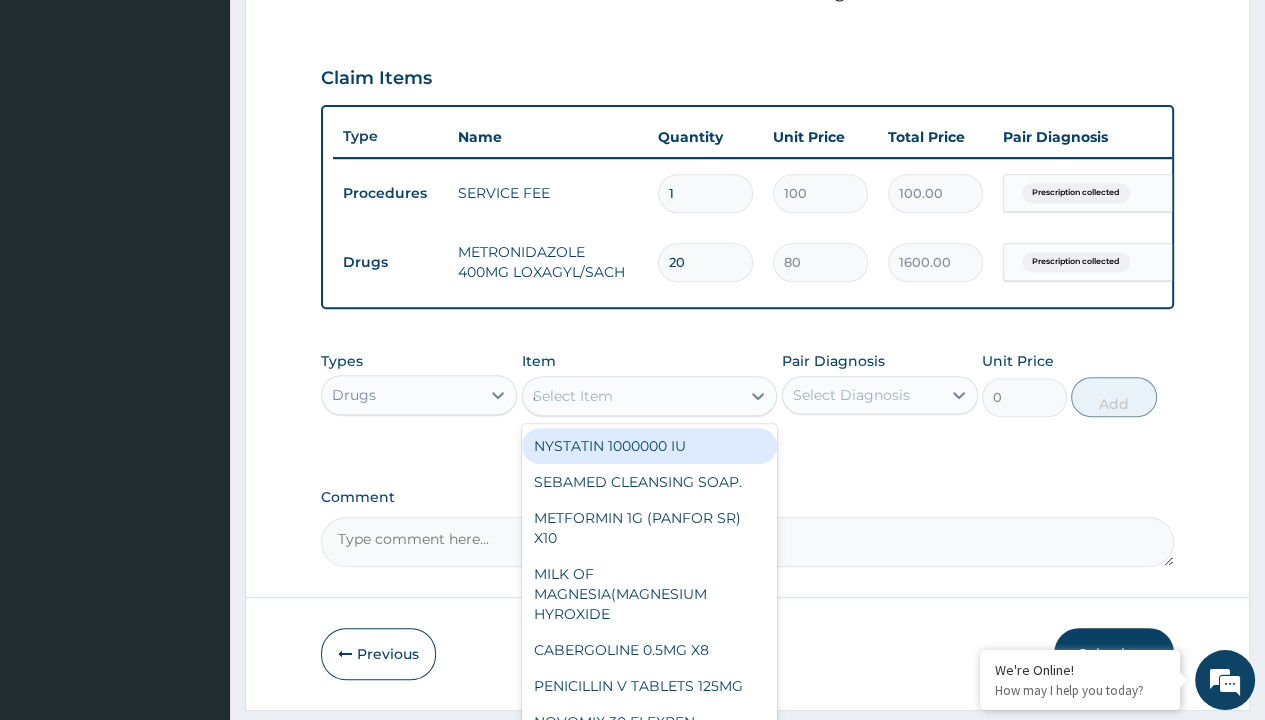 scroll, scrollTop: 0, scrollLeft: 0, axis: both 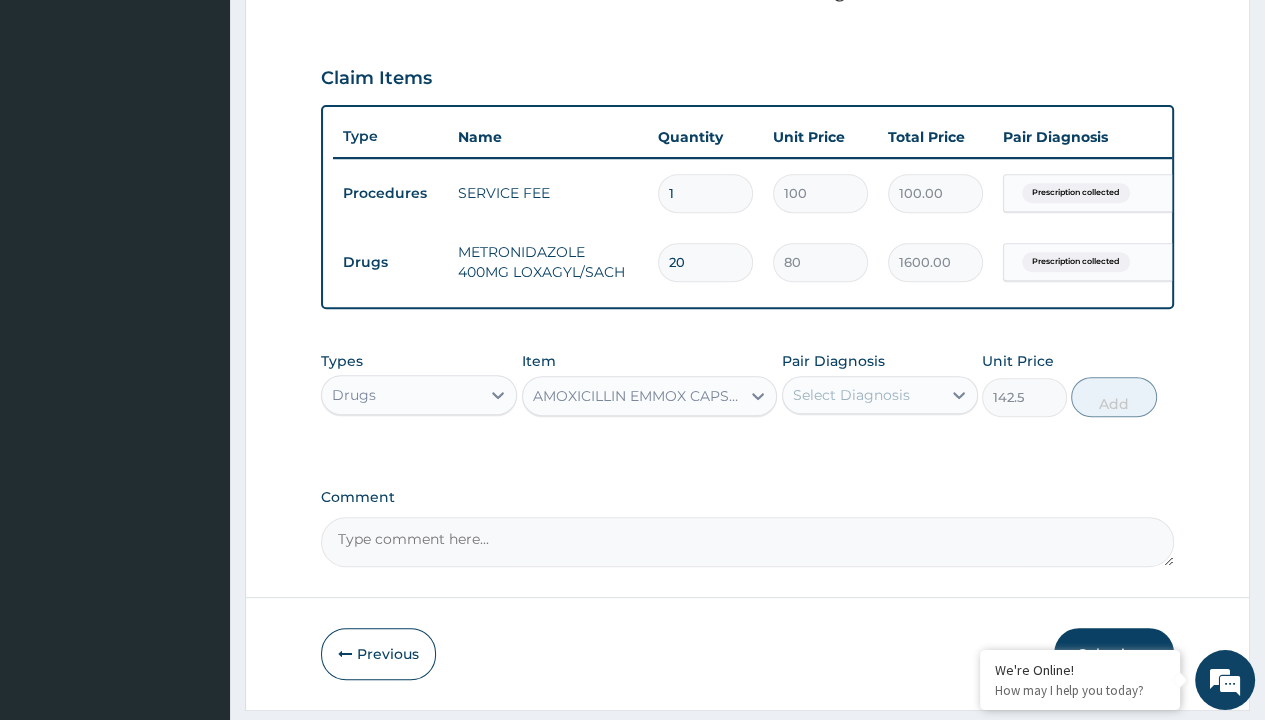 click on "Prescription collected" at bounding box center (409, -86) 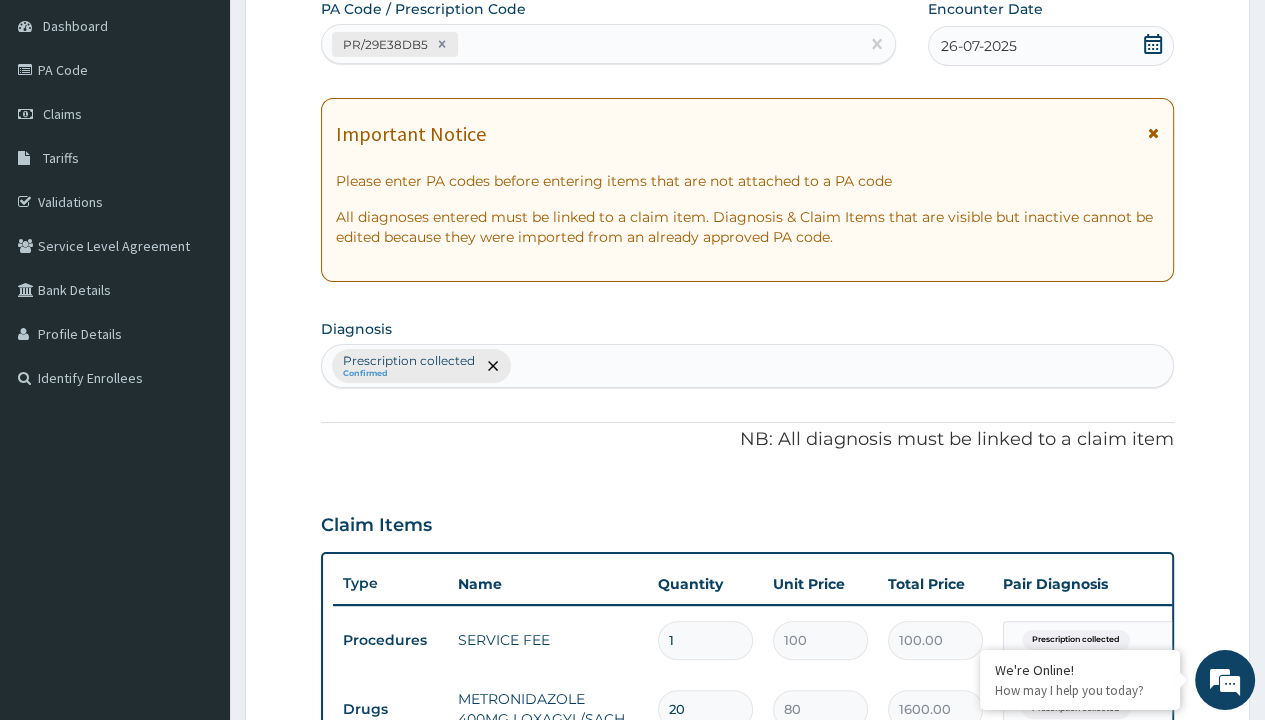type on "prescription collected" 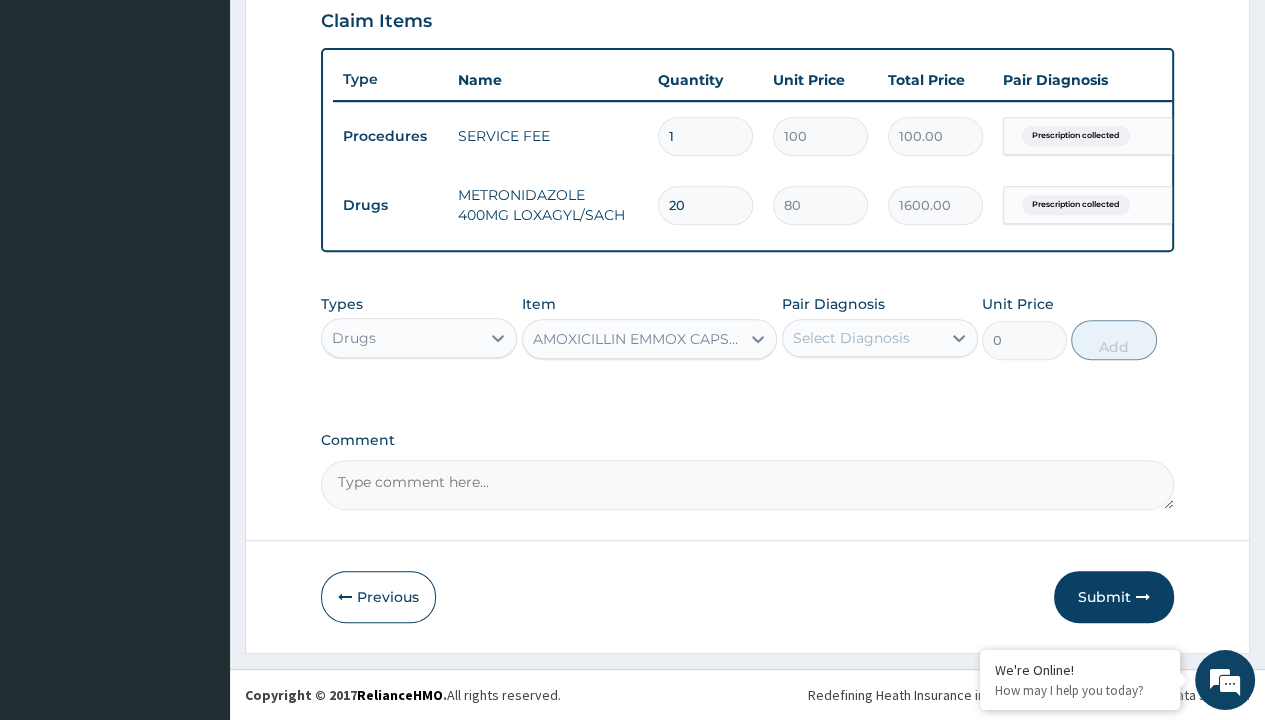 click on "Step  2  of 2 PA Code / Prescription Code PR/29E38DB5 Encounter Date 26-07-2025 Important Notice Please enter PA codes before entering items that are not attached to a PA code   All diagnoses entered must be linked to a claim item. Diagnosis & Claim Items that are visible but inactive cannot be edited because they were imported from an already approved PA code. Diagnosis Prescription collected Confirmed NB: All diagnosis must be linked to a claim item Claim Items Type Name Quantity Unit Price Total Price Pair Diagnosis Actions Procedures SERVICE FEE 1 100 100.00 Prescription collected Delete Drugs METRONIDAZOLE 400MG LOXAGYL/SACH 20 80 1600.00 Prescription collected Delete Types Drugs Item option AMOXICILLIN EMMOX CAPSULES X10, selected.   Select is focused ,type to refine list, press Down to open the menu,  AMOXICILLIN EMMOX CAPSULES X10 Pair Diagnosis Select Diagnosis Unit Price 0 Add Comment     Previous   Submit" at bounding box center [747, 31] 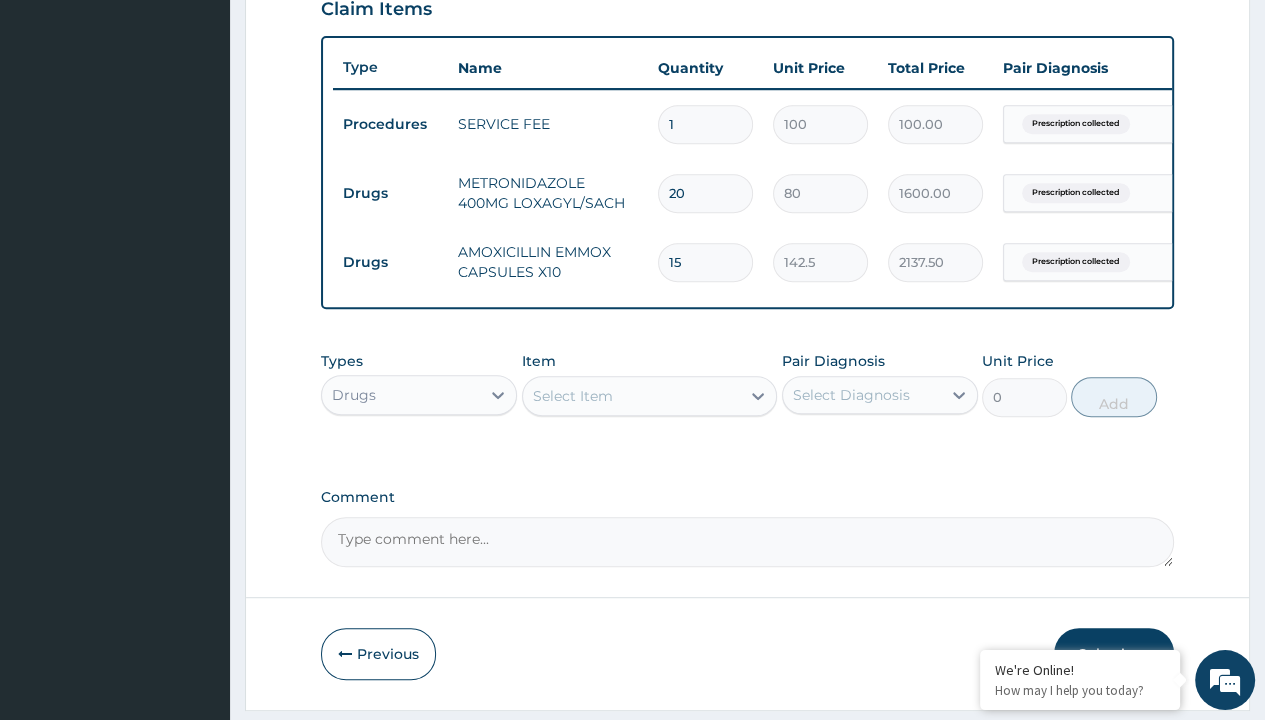 click on "Drugs" at bounding box center [390, 193] 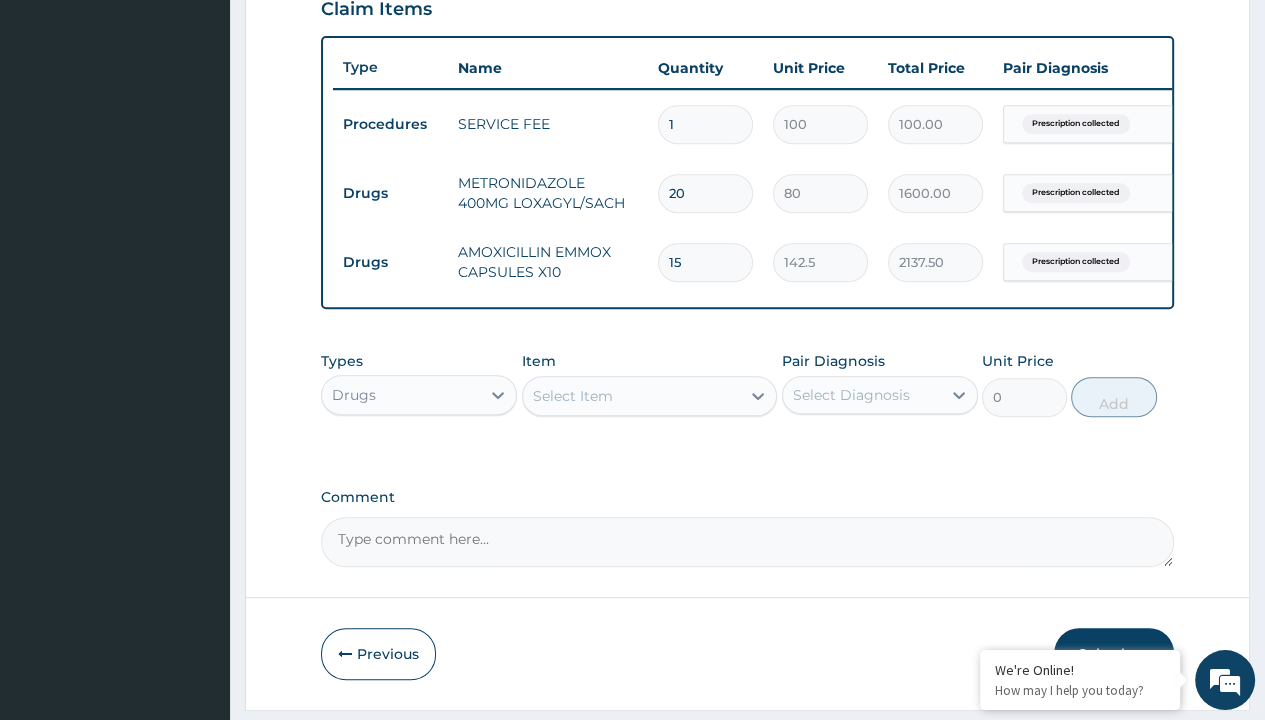type on "drugs" 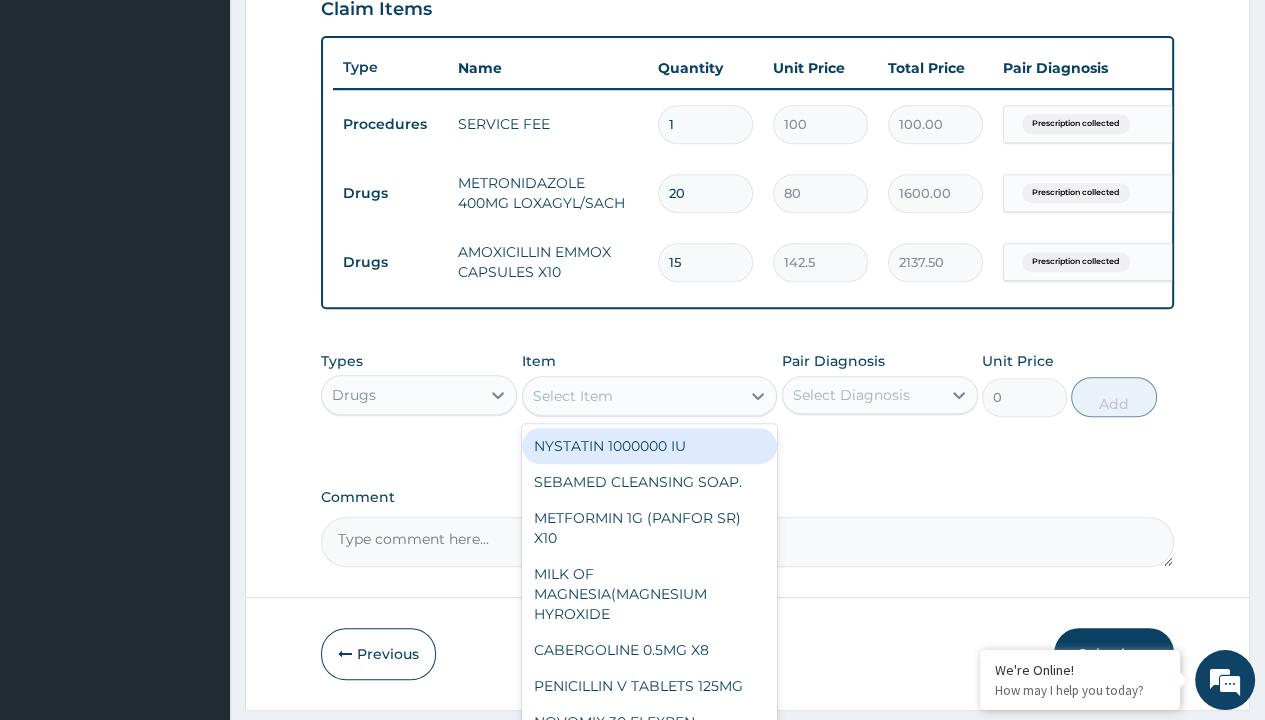 scroll, scrollTop: 0, scrollLeft: 0, axis: both 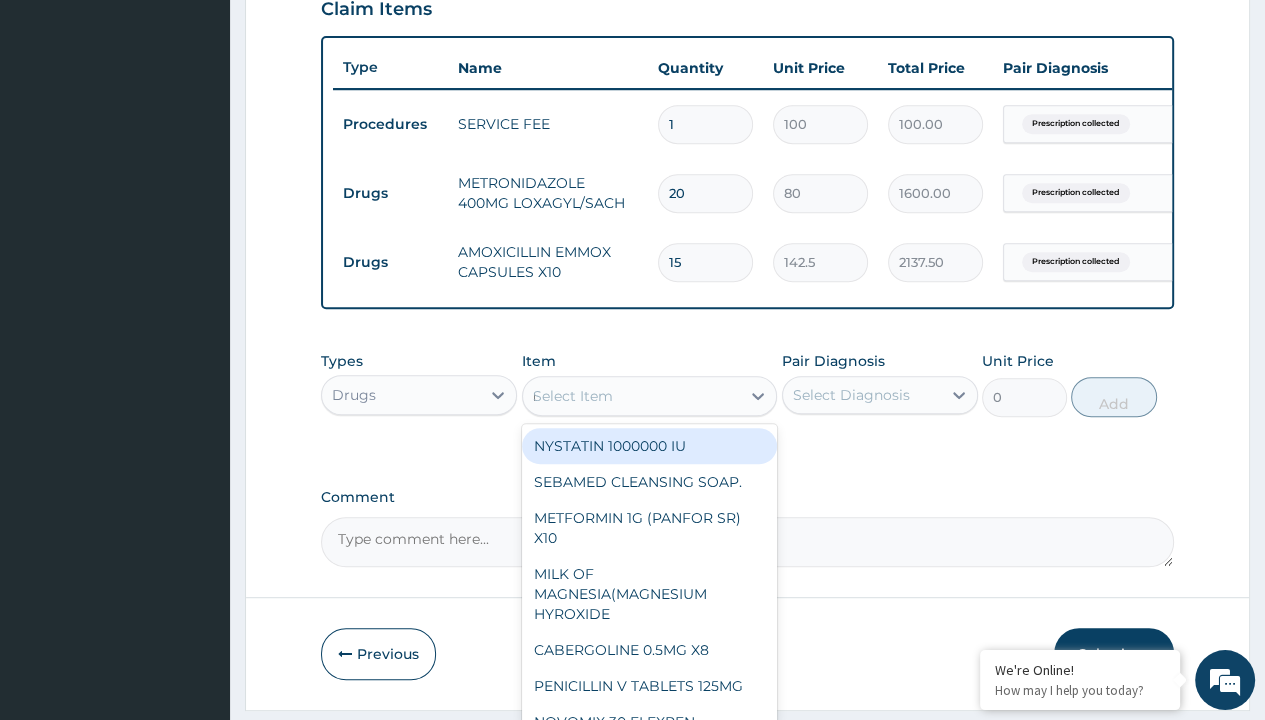 click on "NAPROXEN(EPROXEN) 500MG X28" at bounding box center [650, 51028] 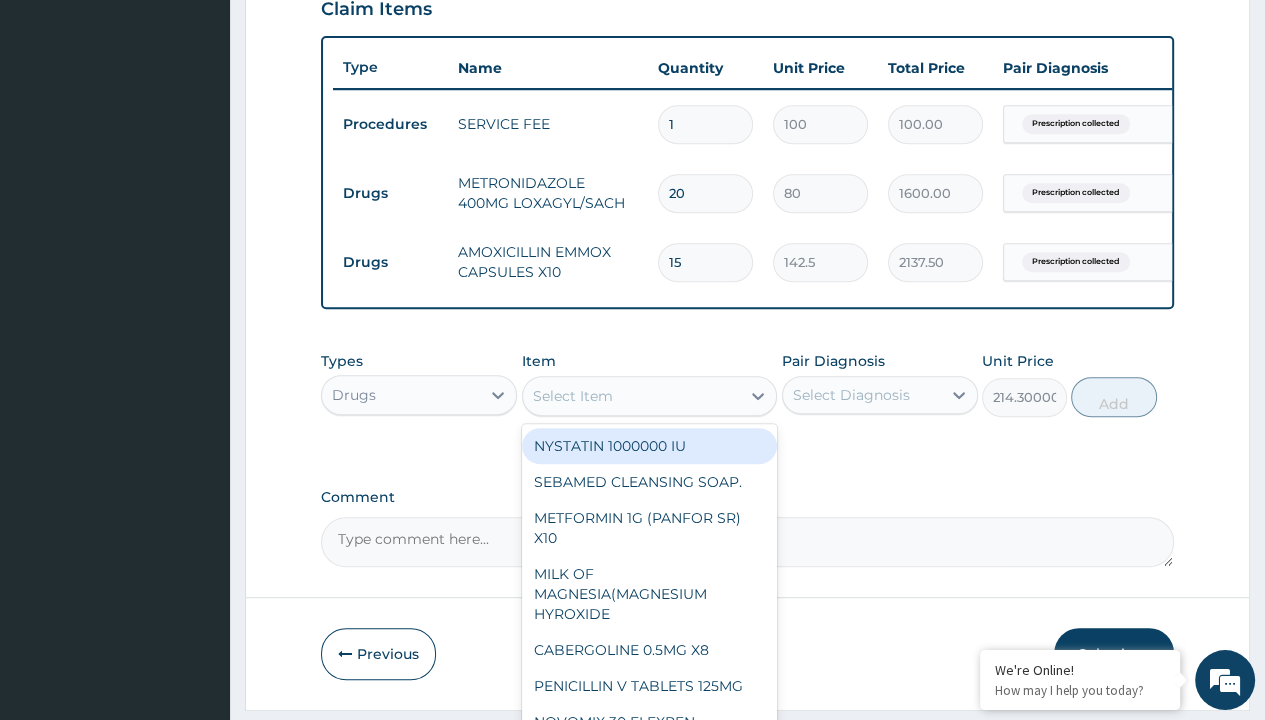 scroll, scrollTop: 0, scrollLeft: 0, axis: both 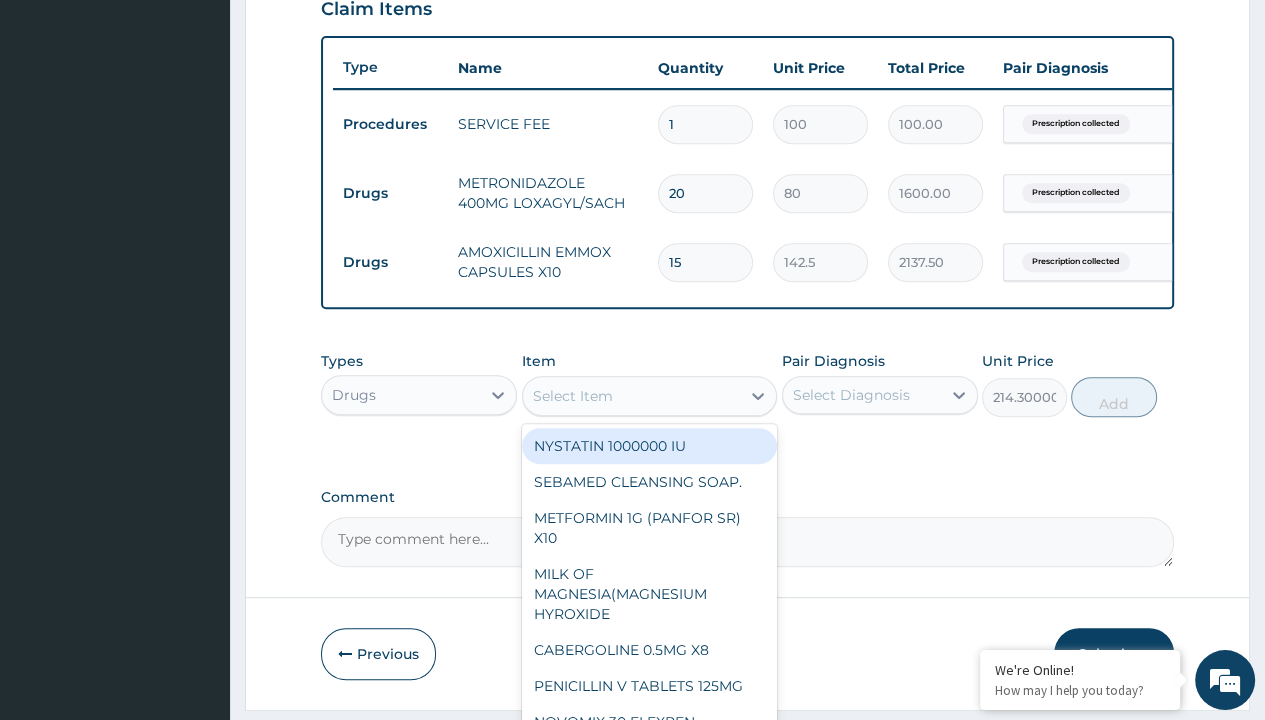 click on "Prescription collected" at bounding box center (409, -155) 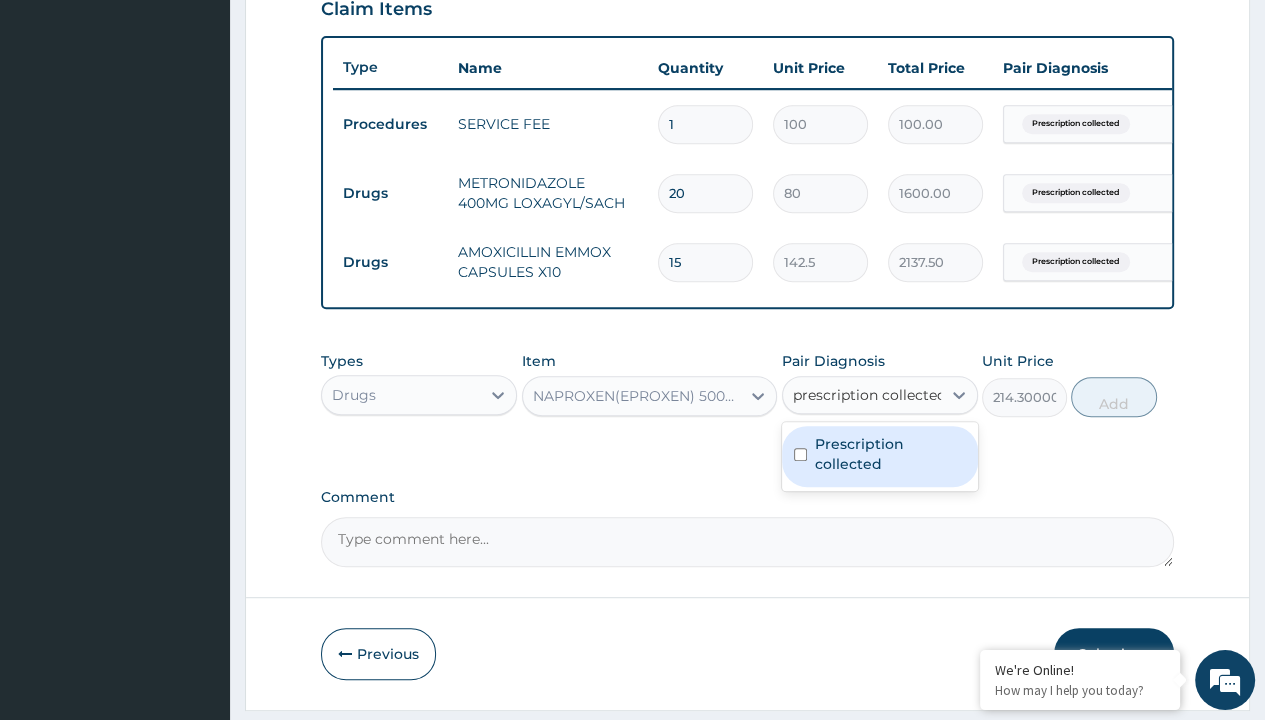 scroll, scrollTop: 776, scrollLeft: 0, axis: vertical 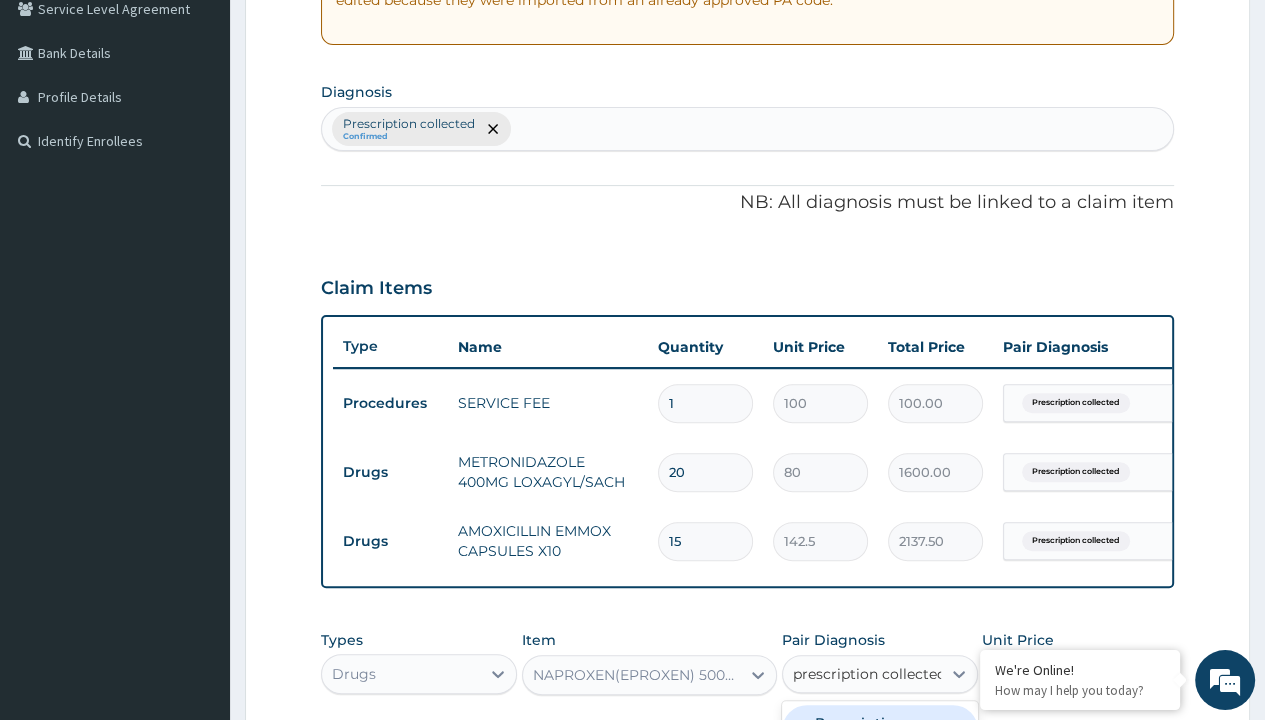 click on "Prescription collected" at bounding box center [890, 733] 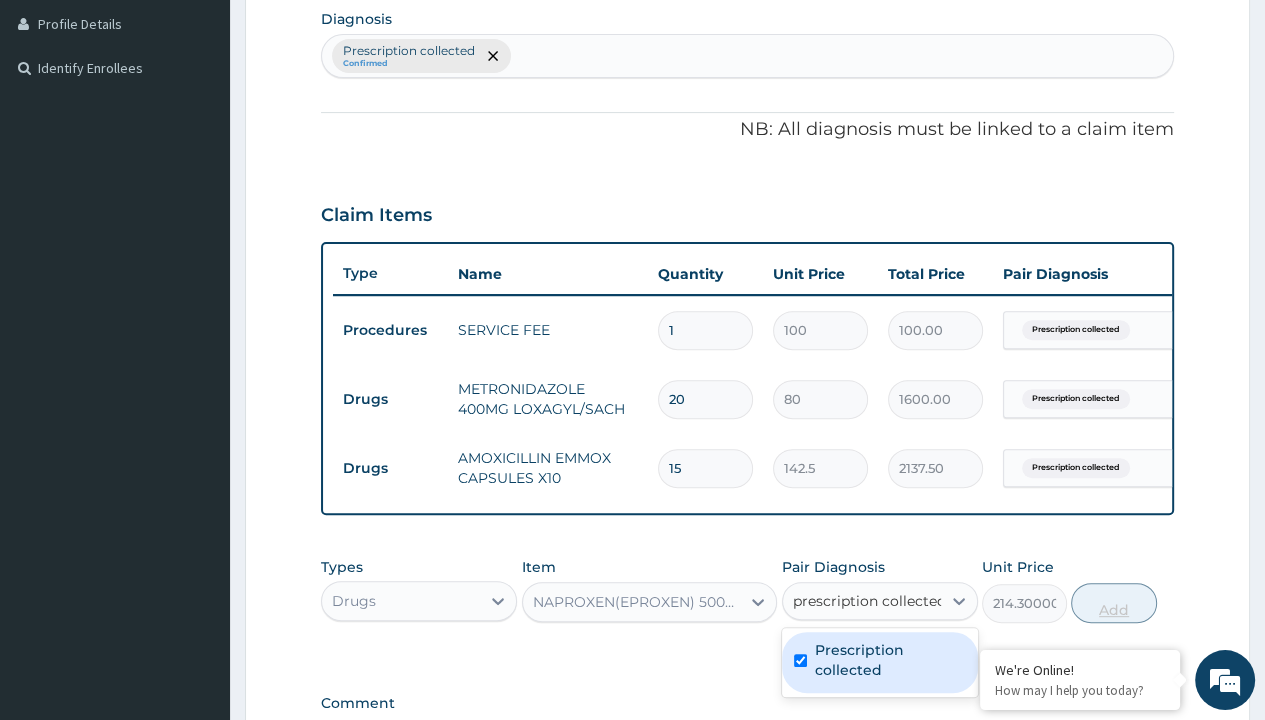 type 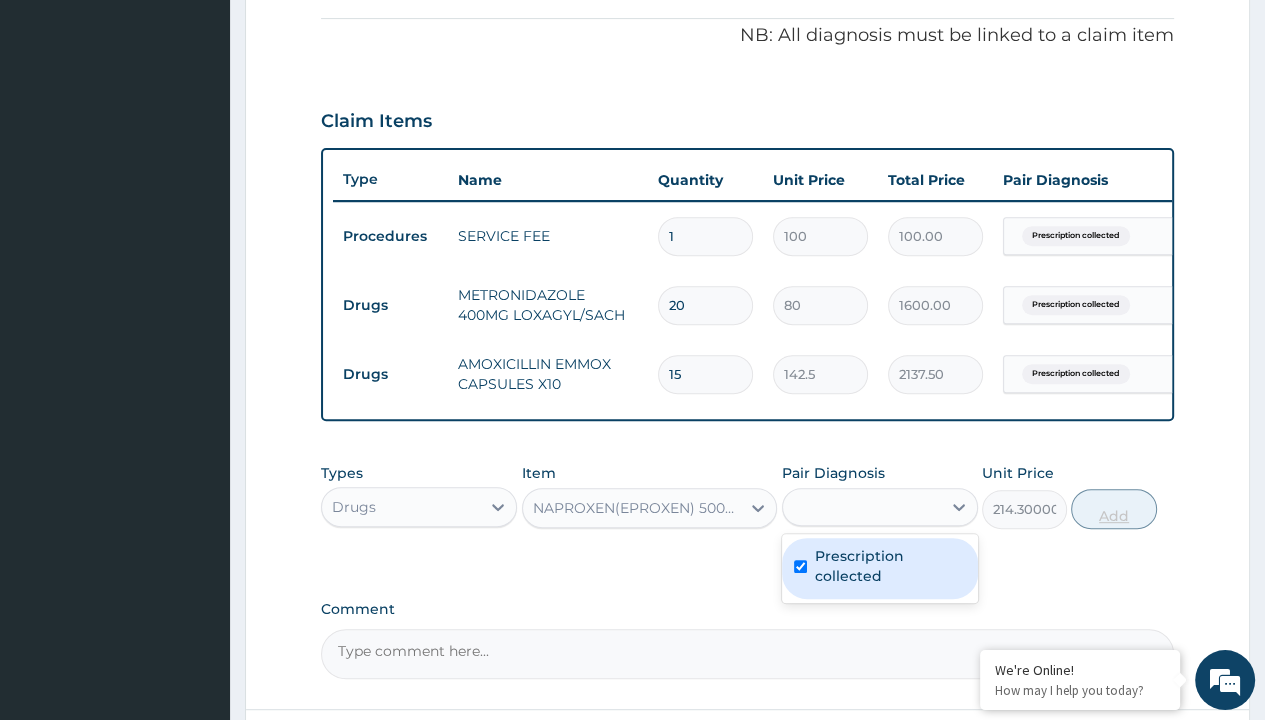 click on "Add" at bounding box center (1113, 509) 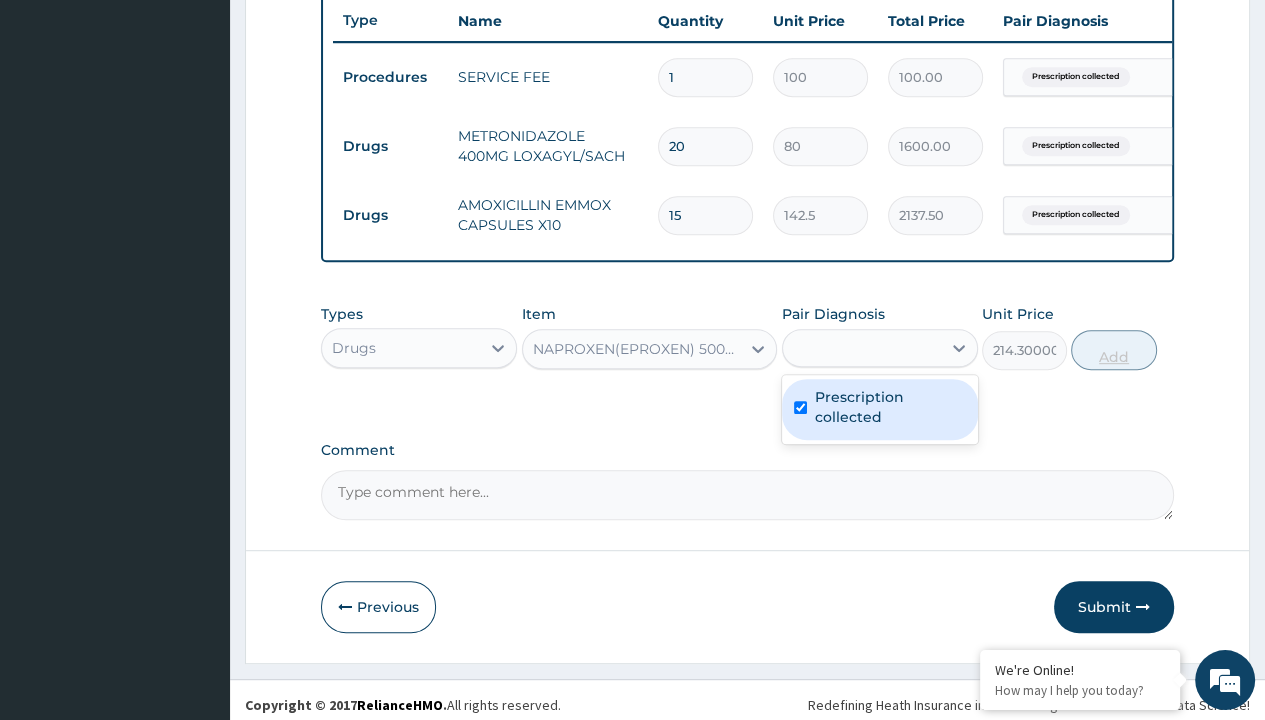 type on "0" 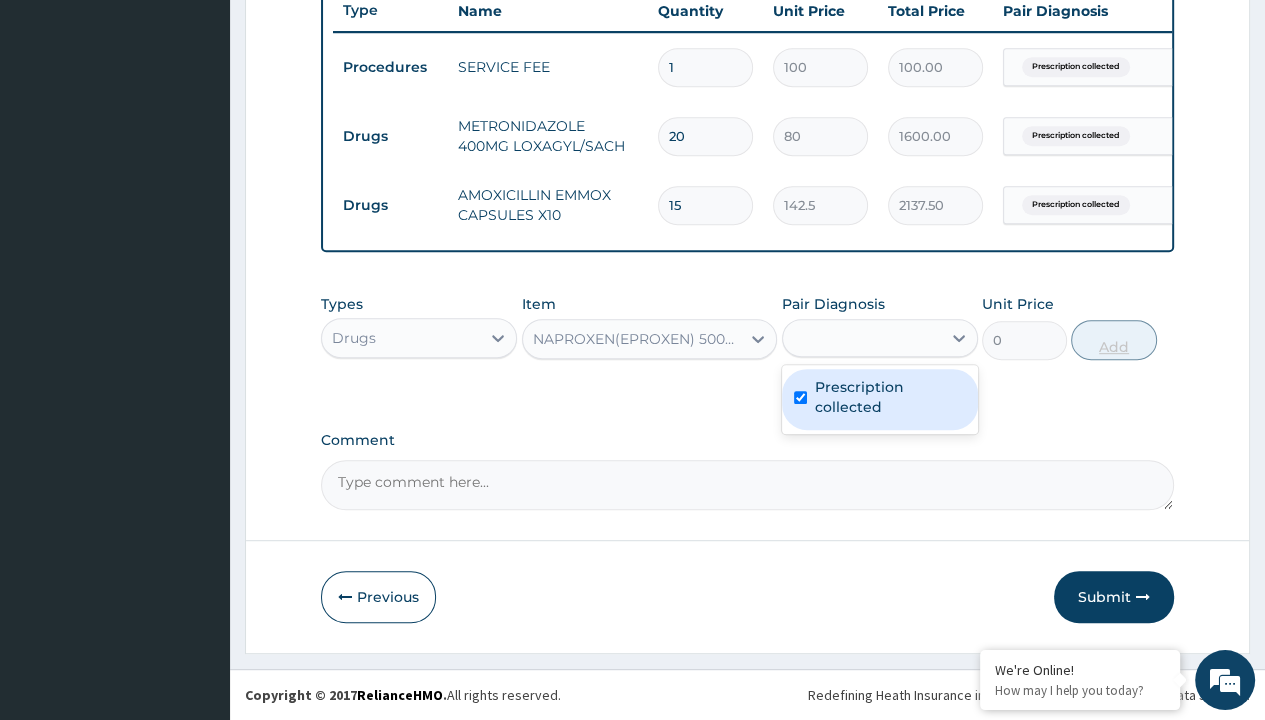 scroll, scrollTop: 0, scrollLeft: 0, axis: both 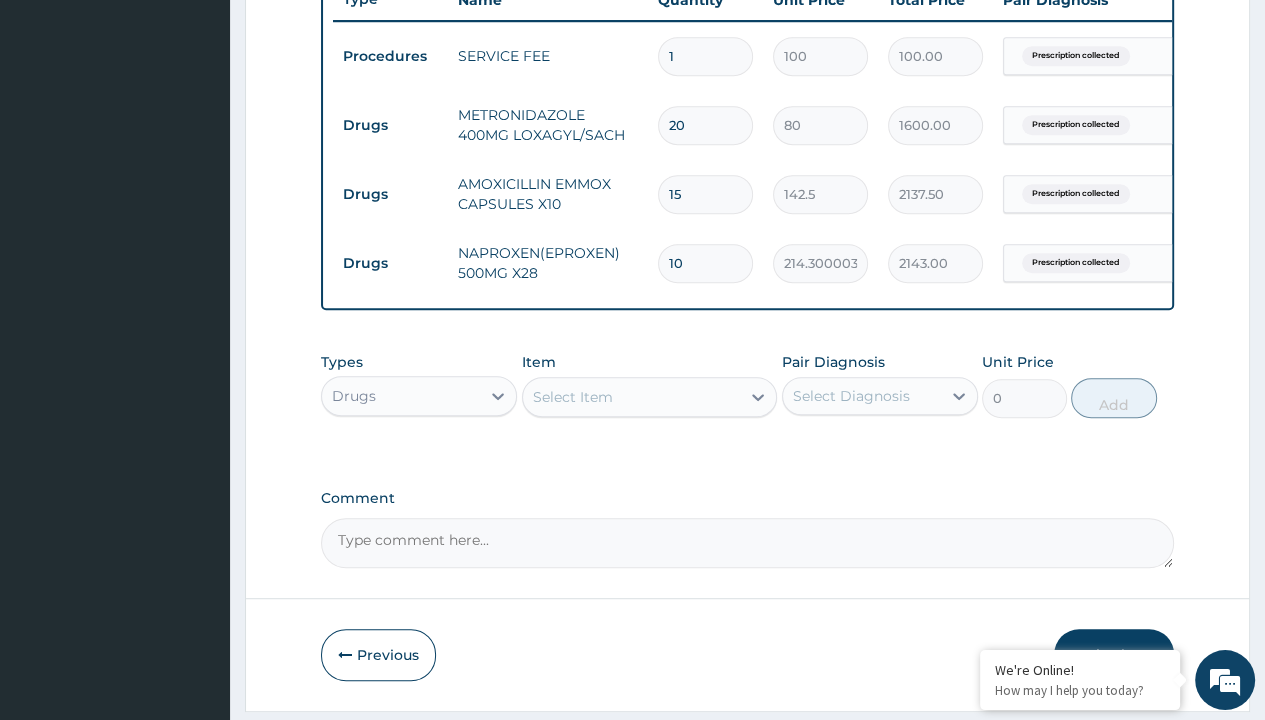click on "Submit" at bounding box center [1114, 655] 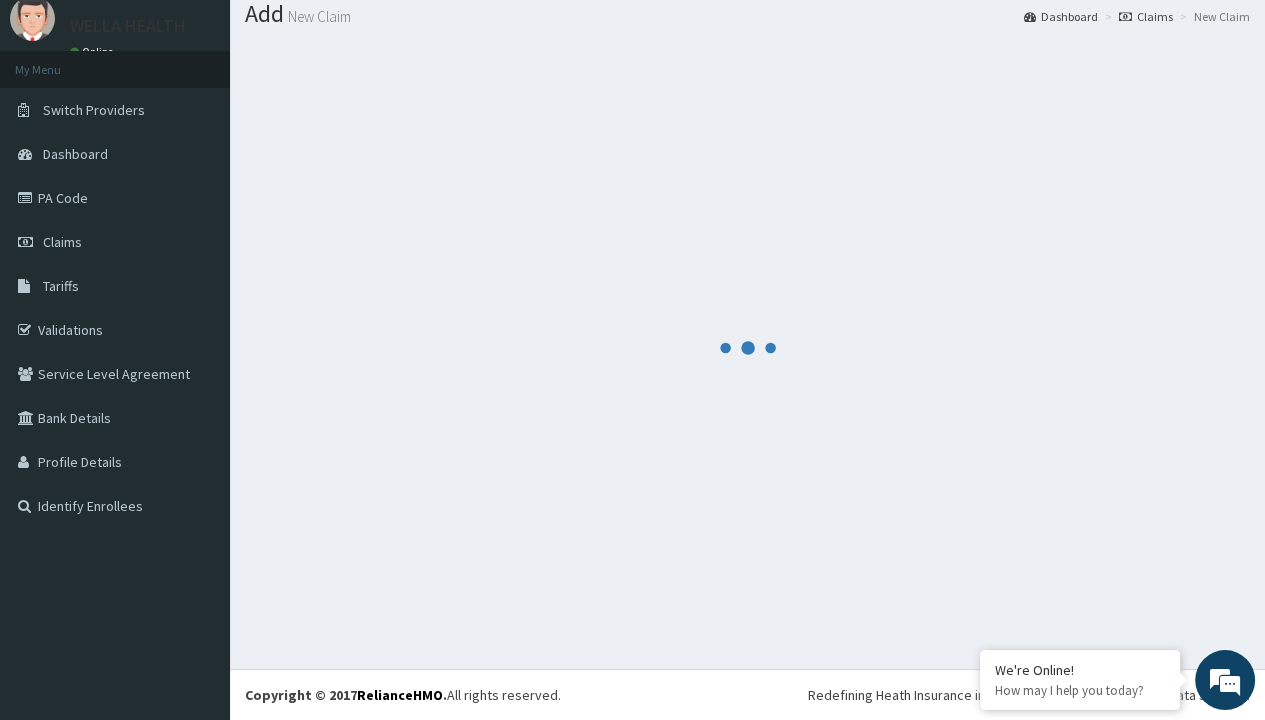 scroll, scrollTop: 0, scrollLeft: 0, axis: both 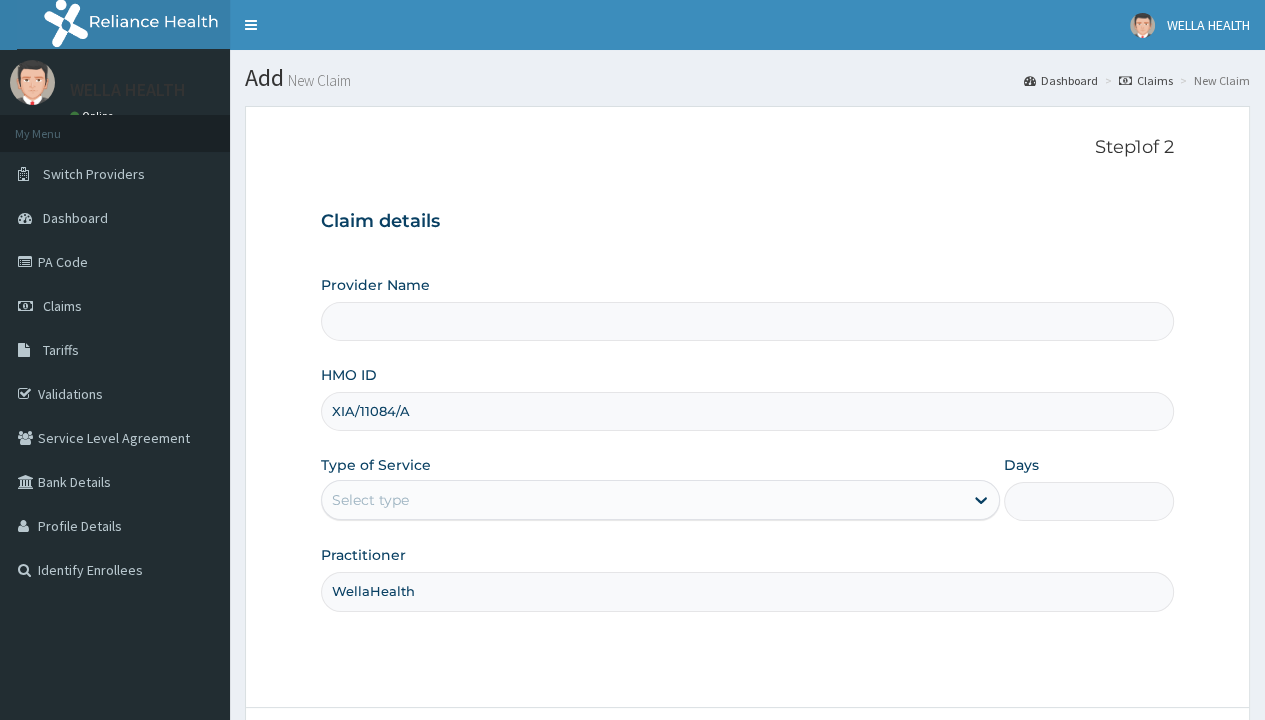 type on "WellaHealth" 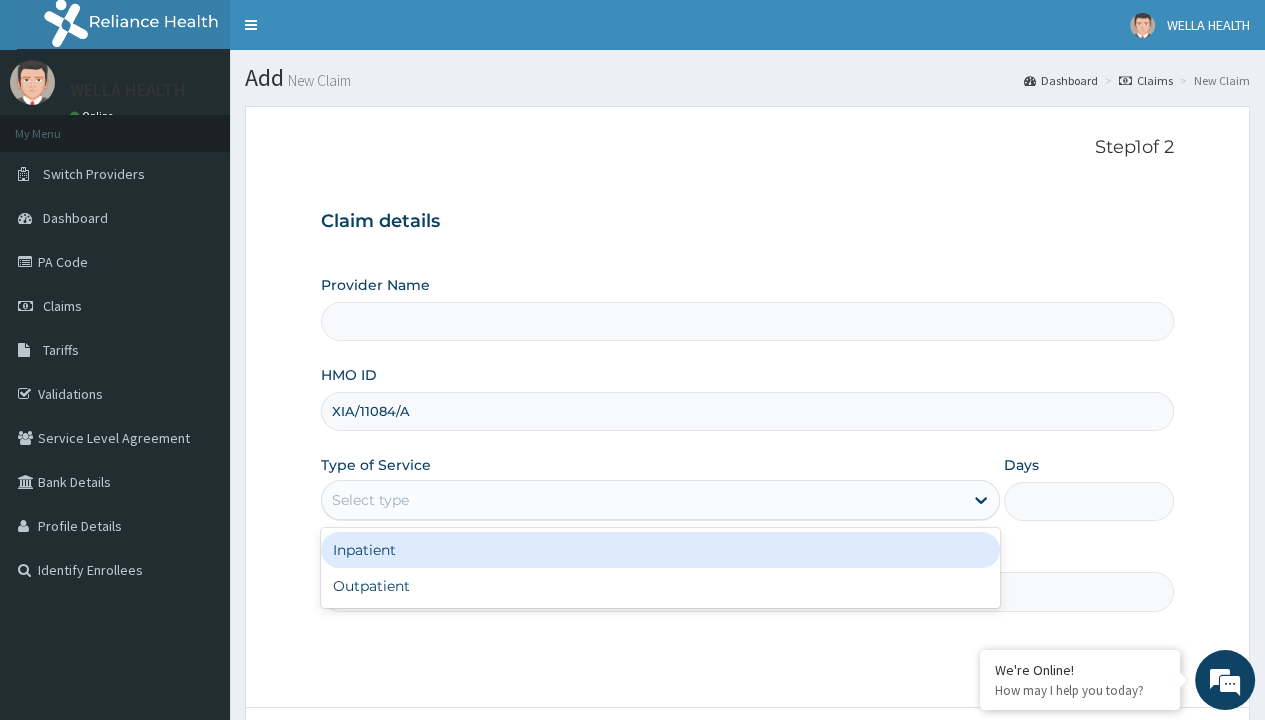 click on "Outpatient" at bounding box center (660, 586) 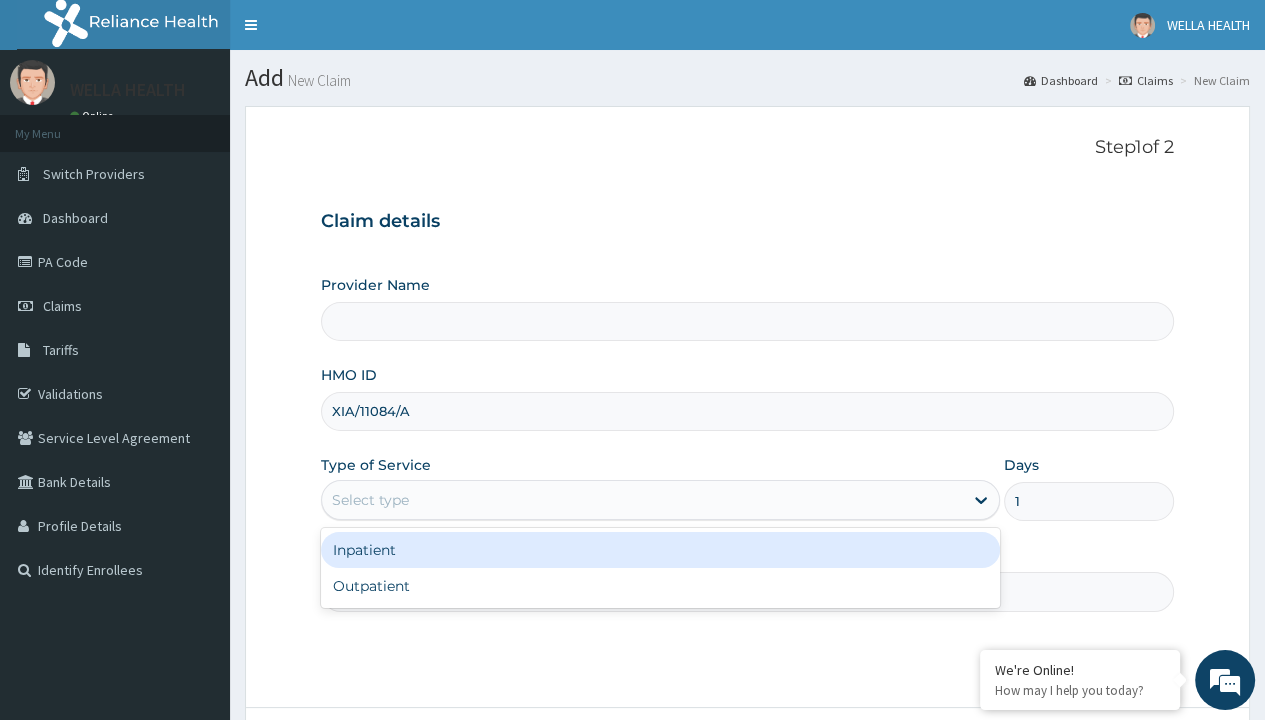 click on "Next" at bounding box center [1123, 764] 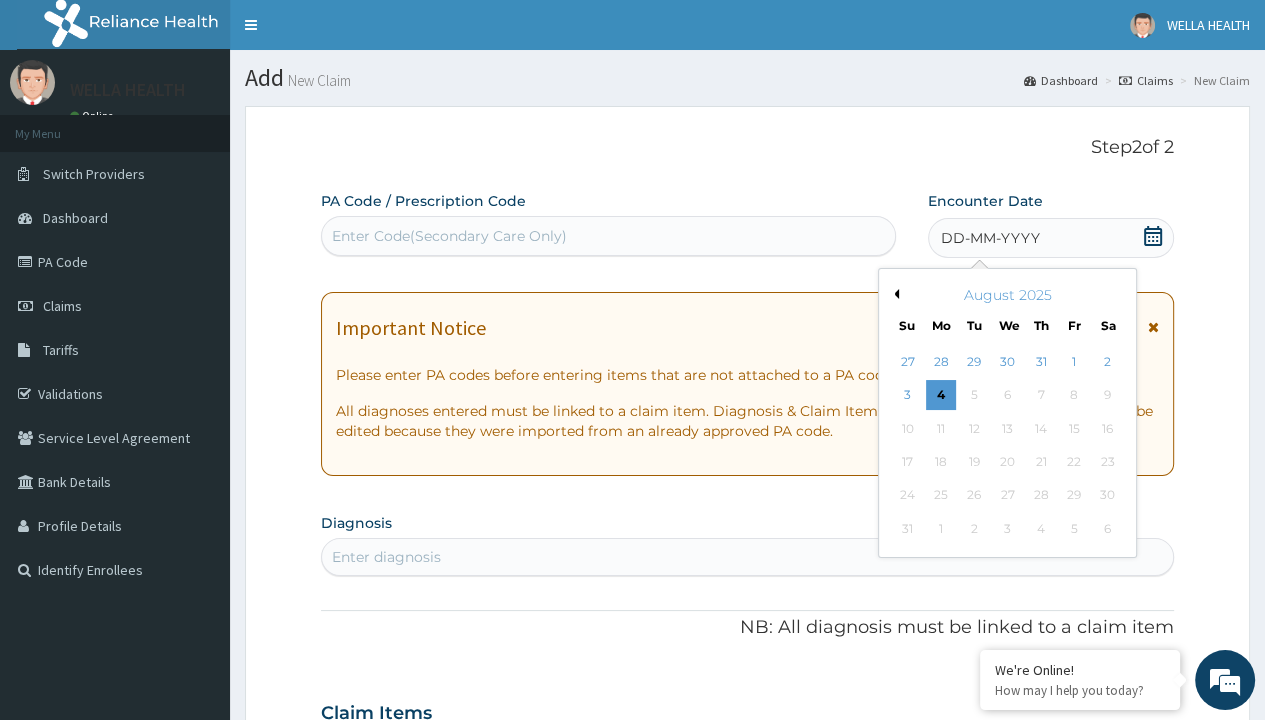 scroll, scrollTop: 167, scrollLeft: 0, axis: vertical 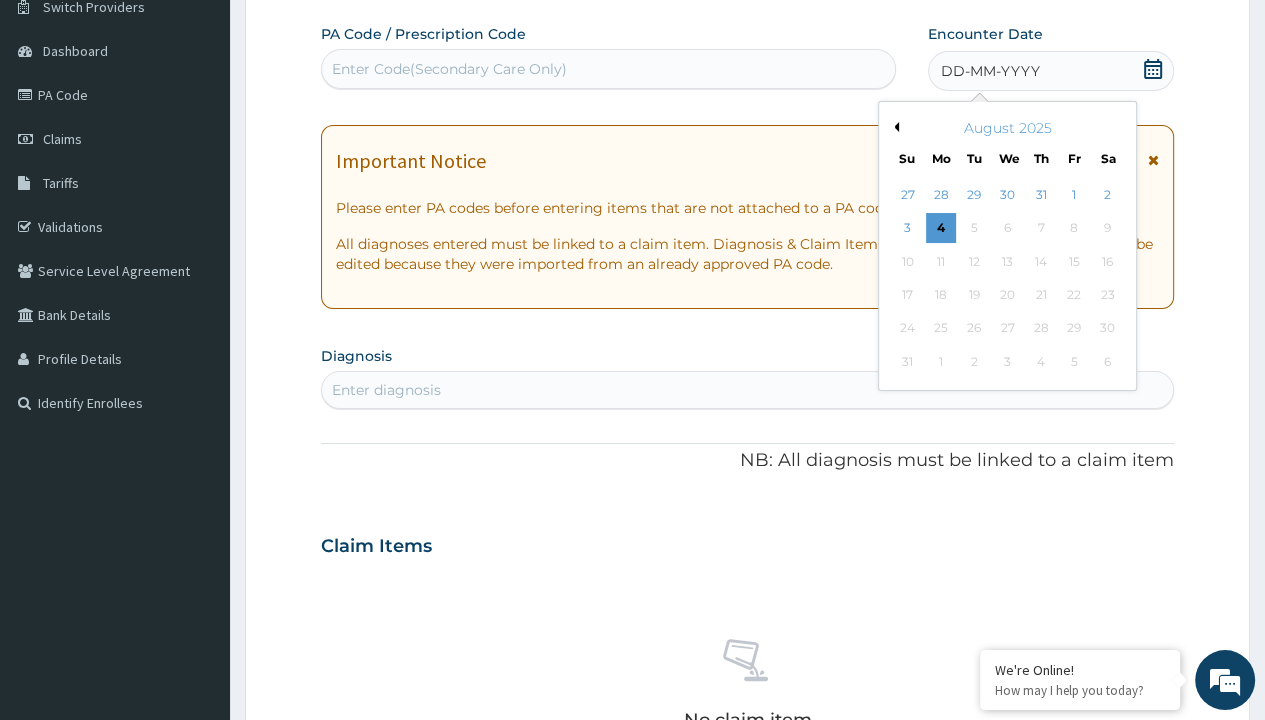 click on "Previous Month" at bounding box center (894, 127) 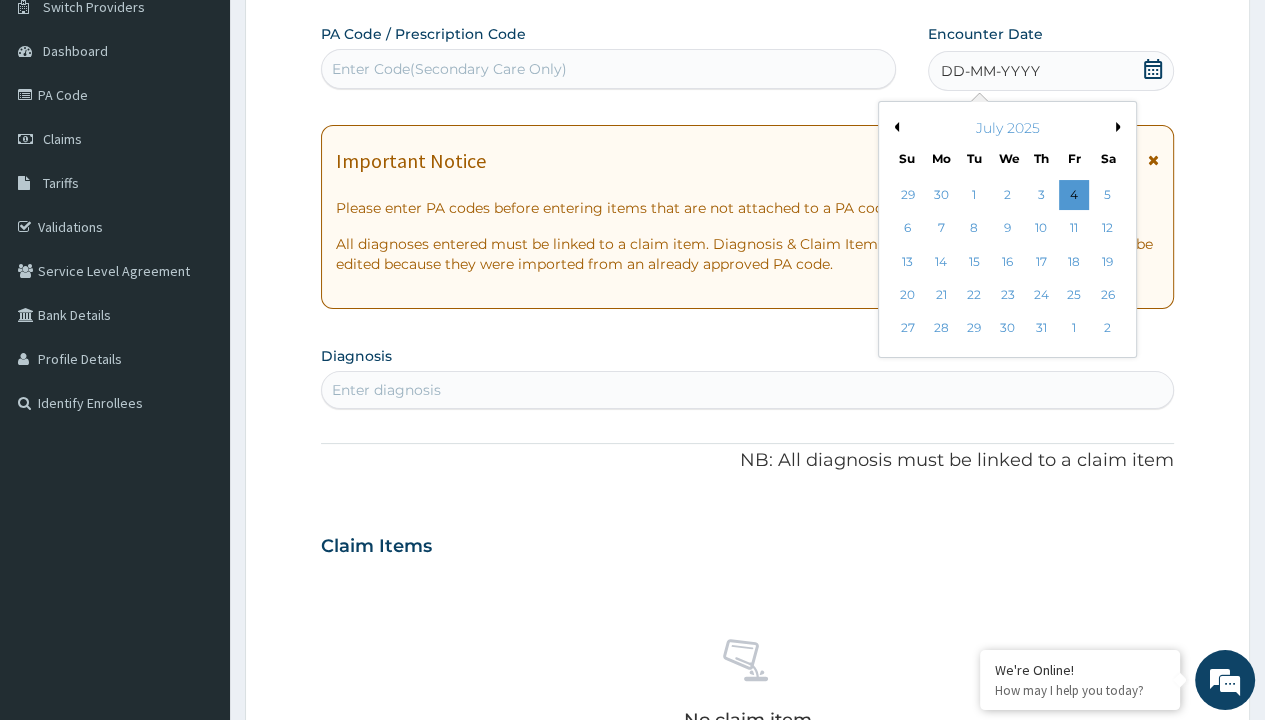 click on "26" at bounding box center (1107, 295) 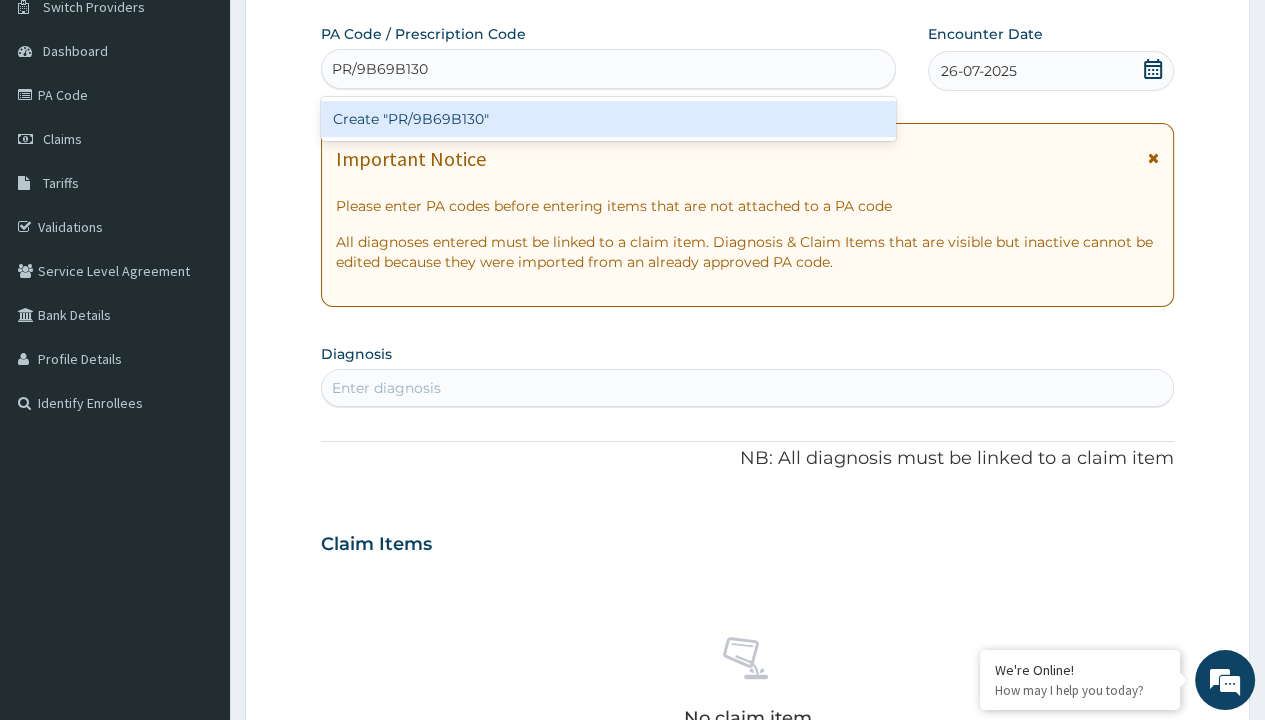 click on "Create "PR/9B69B130"" at bounding box center [608, 119] 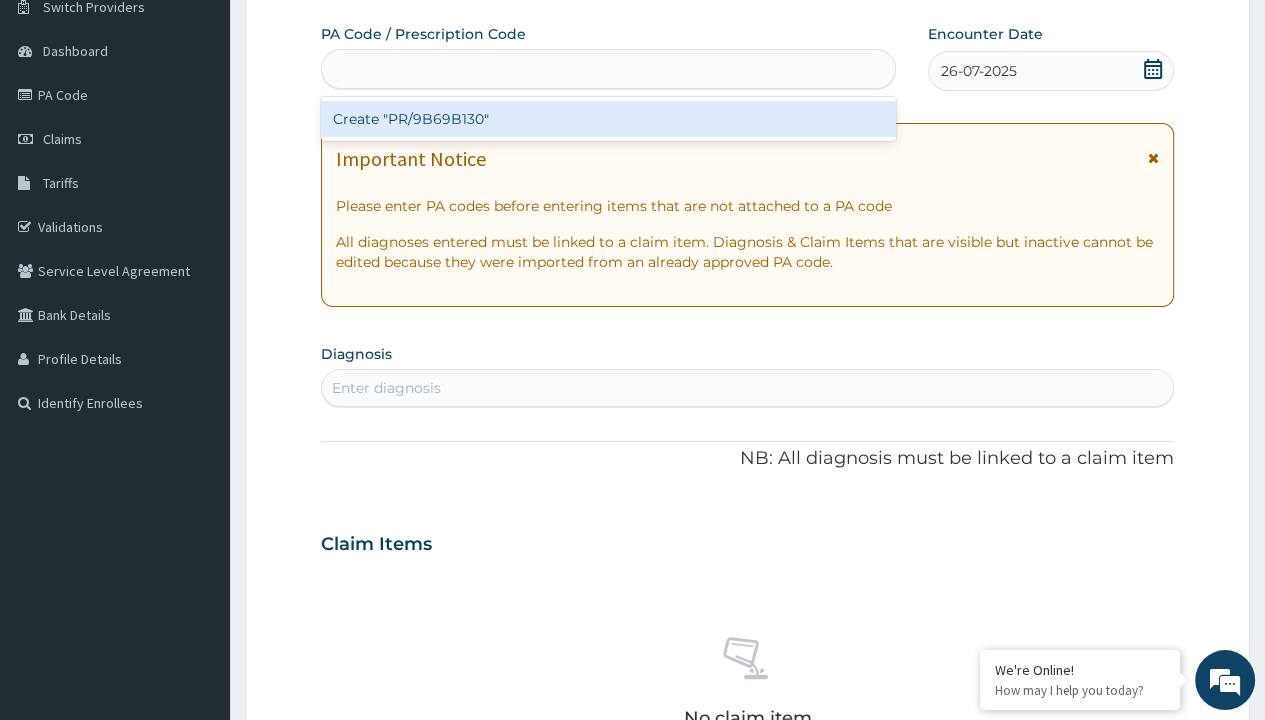 scroll, scrollTop: 0, scrollLeft: 0, axis: both 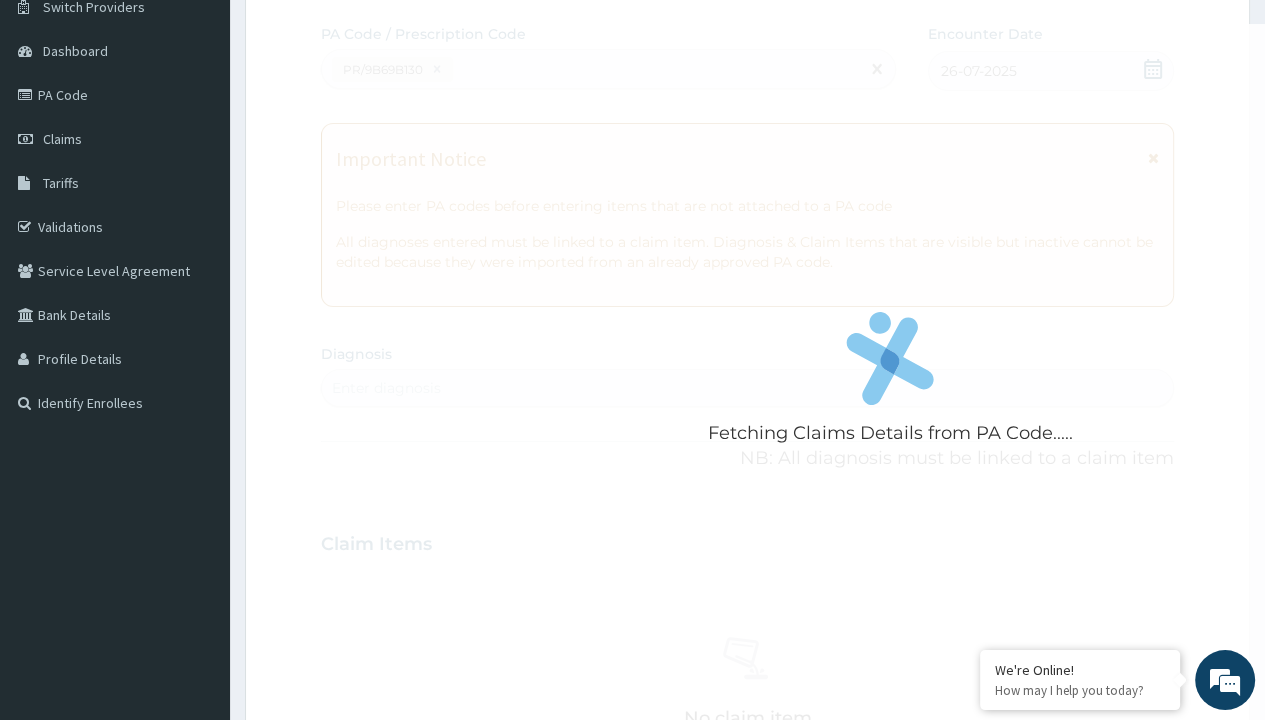 click on "Enter diagnosis" at bounding box center (386, 388) 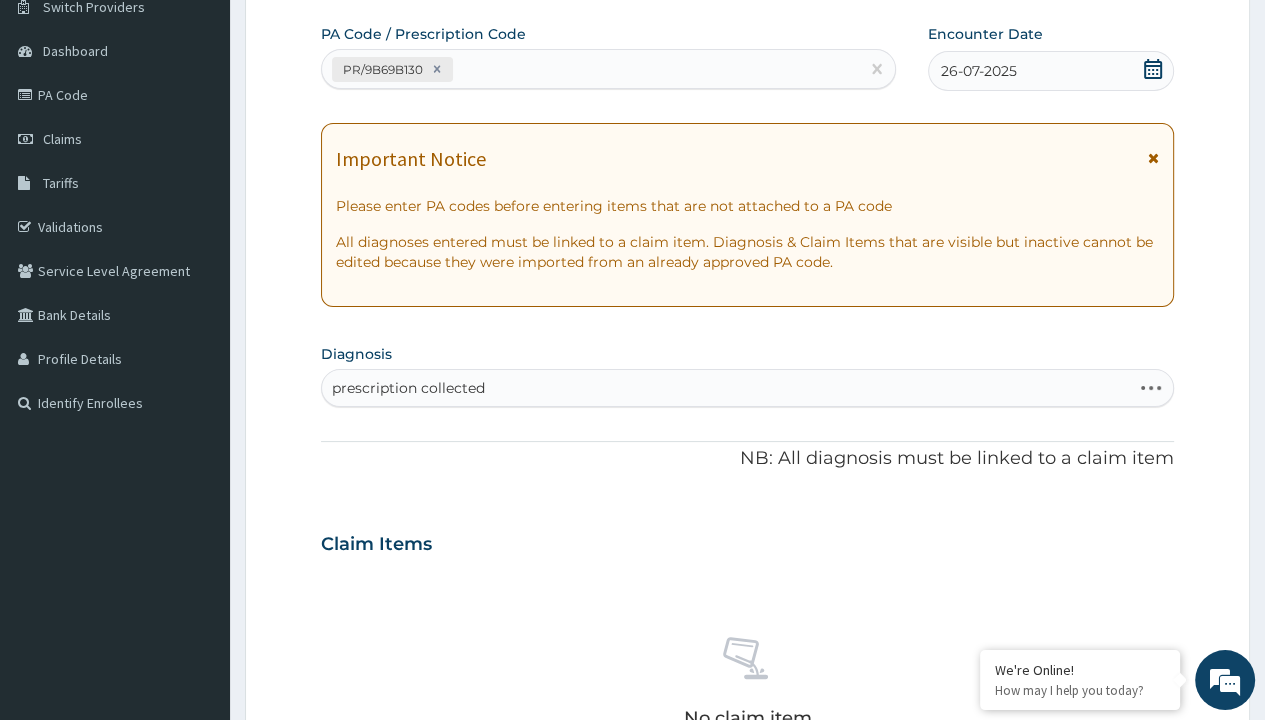 scroll, scrollTop: 0, scrollLeft: 0, axis: both 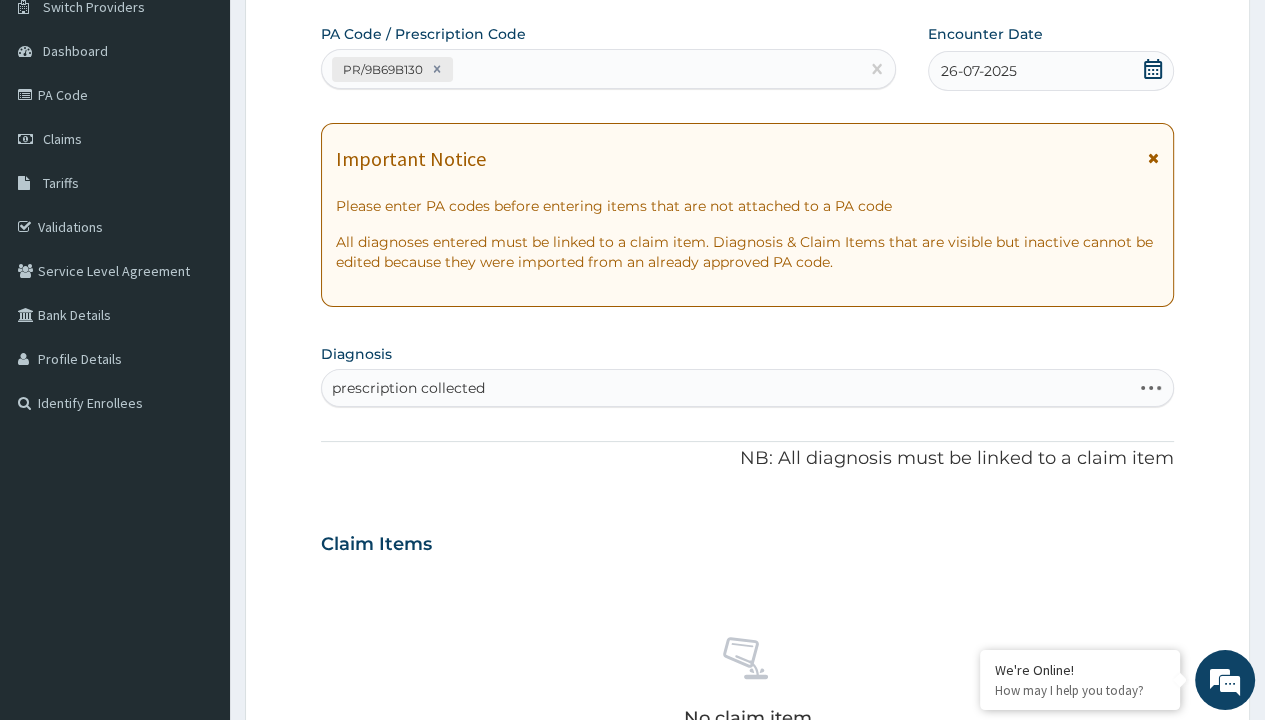 type 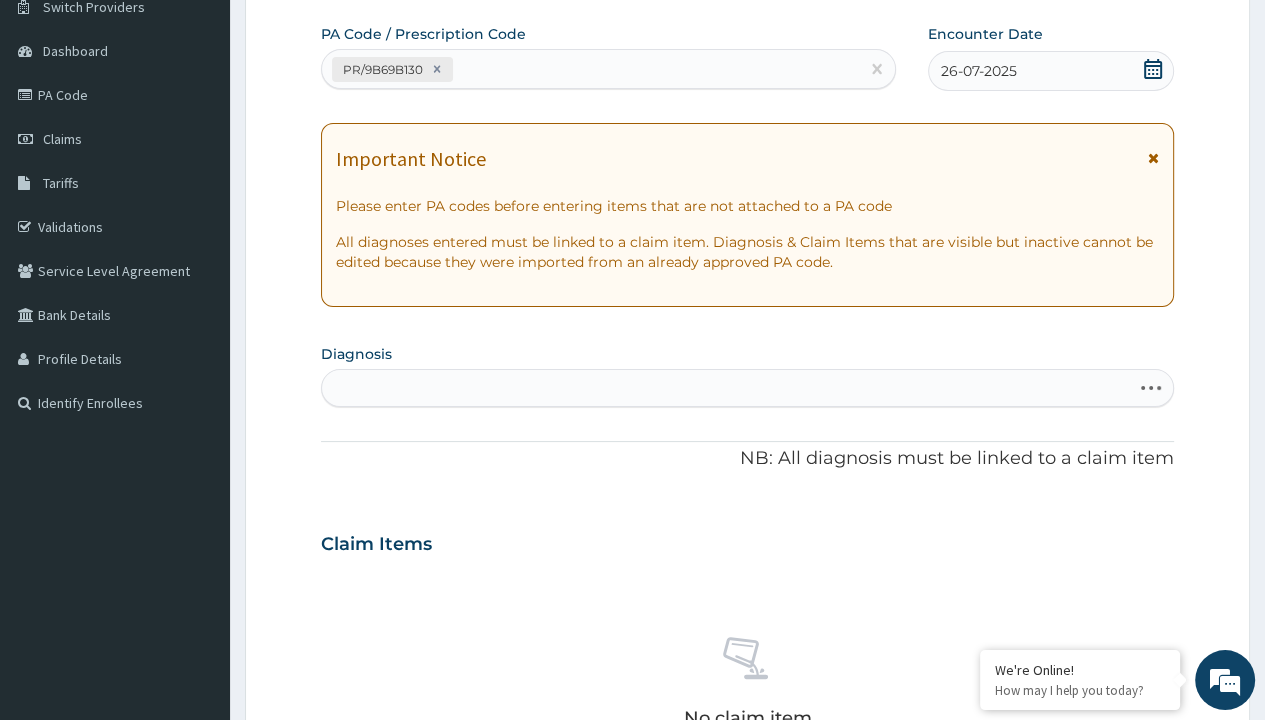 click on "Step  2  of 2 PA Code / Prescription Code PR/9B69B130 Encounter Date 26-07-2025 Important Notice Please enter PA codes before entering items that are not attached to a PA code   All diagnoses entered must be linked to a claim item. Diagnosis & Claim Items that are visible but inactive cannot be edited because they were imported from an already approved PA code. Diagnosis   Select is focused ,type to refine list, press Down to open the menu,  press left to focus selected values prescription collected NB: All diagnosis must be linked to a claim item Claim Items No claim item Types Select Type Item Select Item Pair Diagnosis Select Diagnosis Unit Price 0 Add Comment     Previous   Submit" at bounding box center (747, 571) 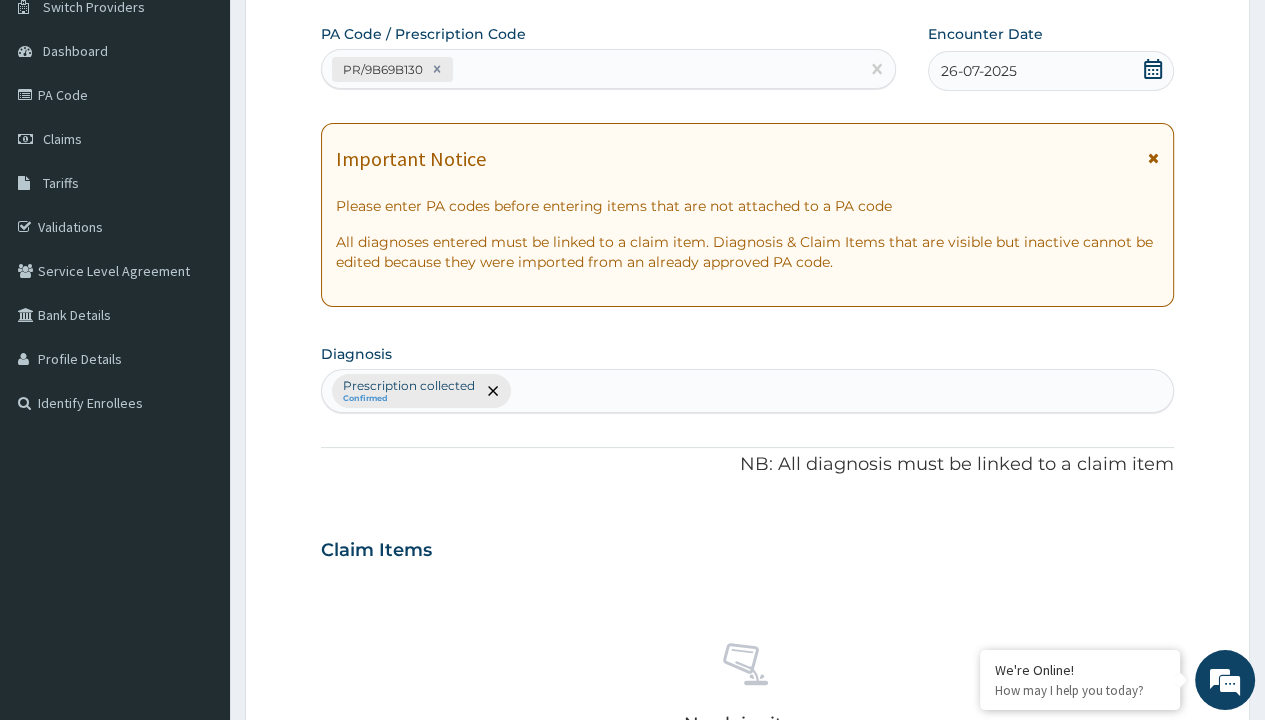 scroll, scrollTop: 698, scrollLeft: 0, axis: vertical 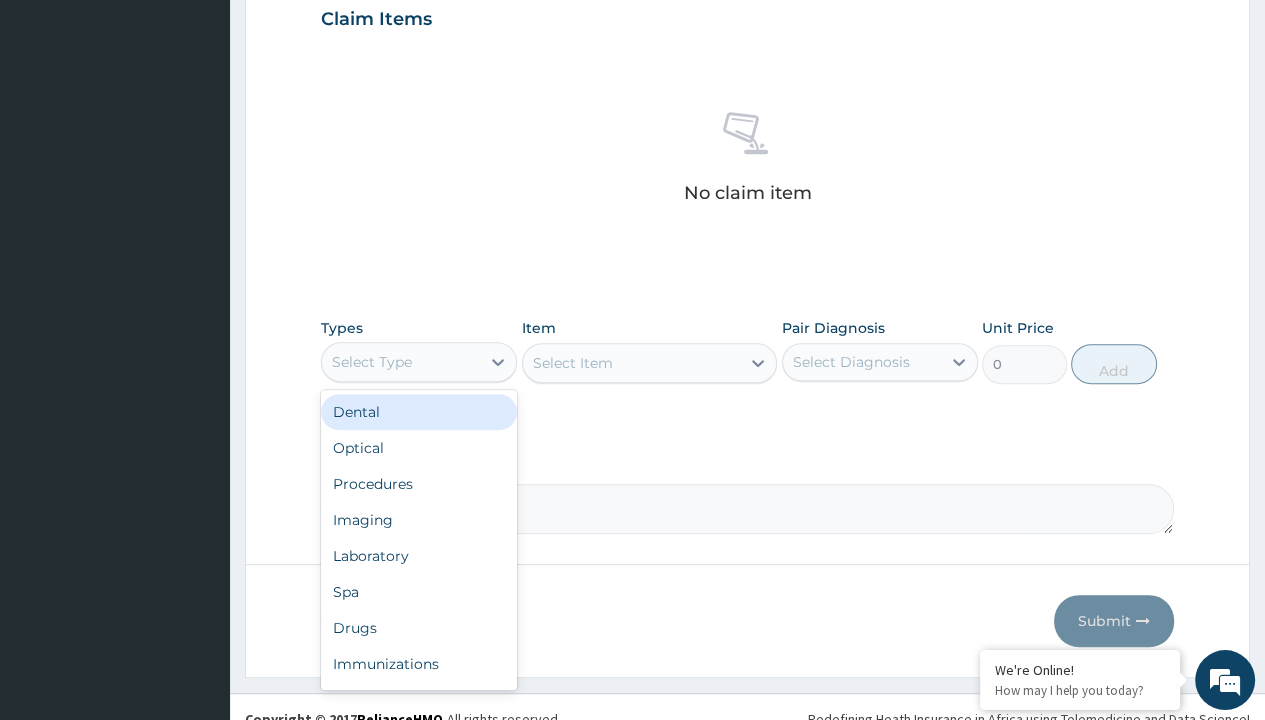 type on "procedures" 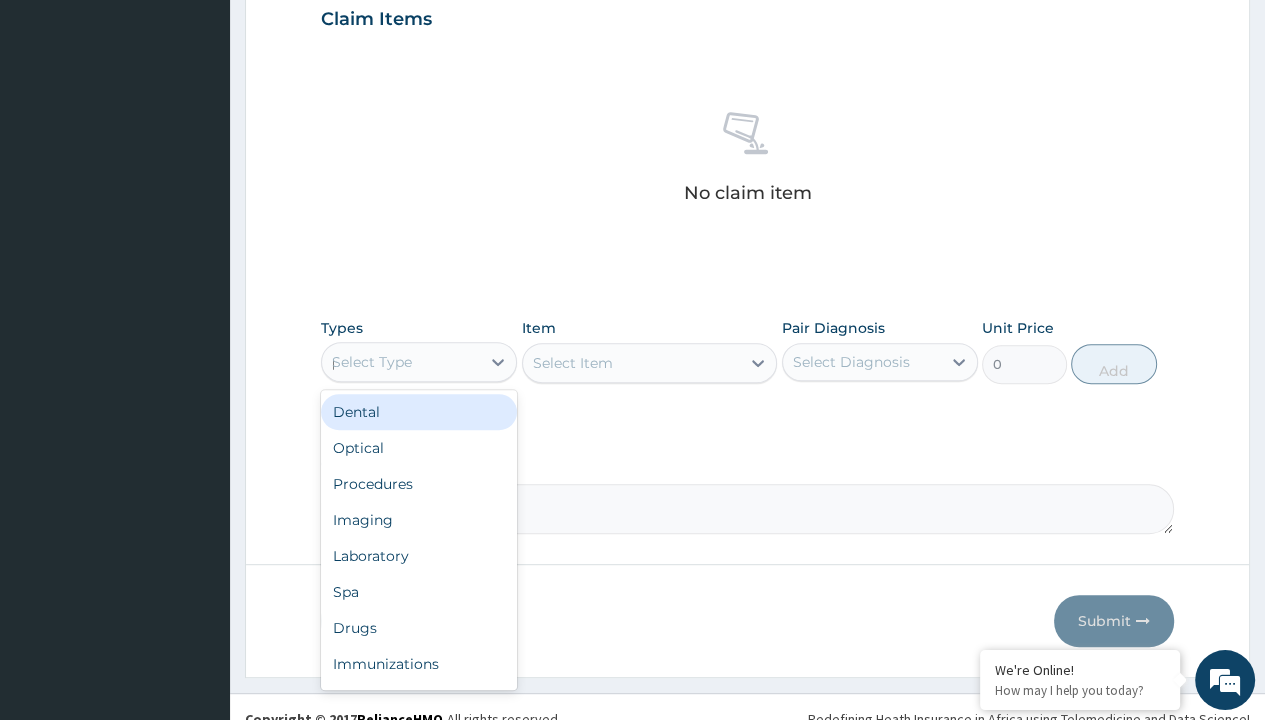 click on "Procedures" at bounding box center [419, 484] 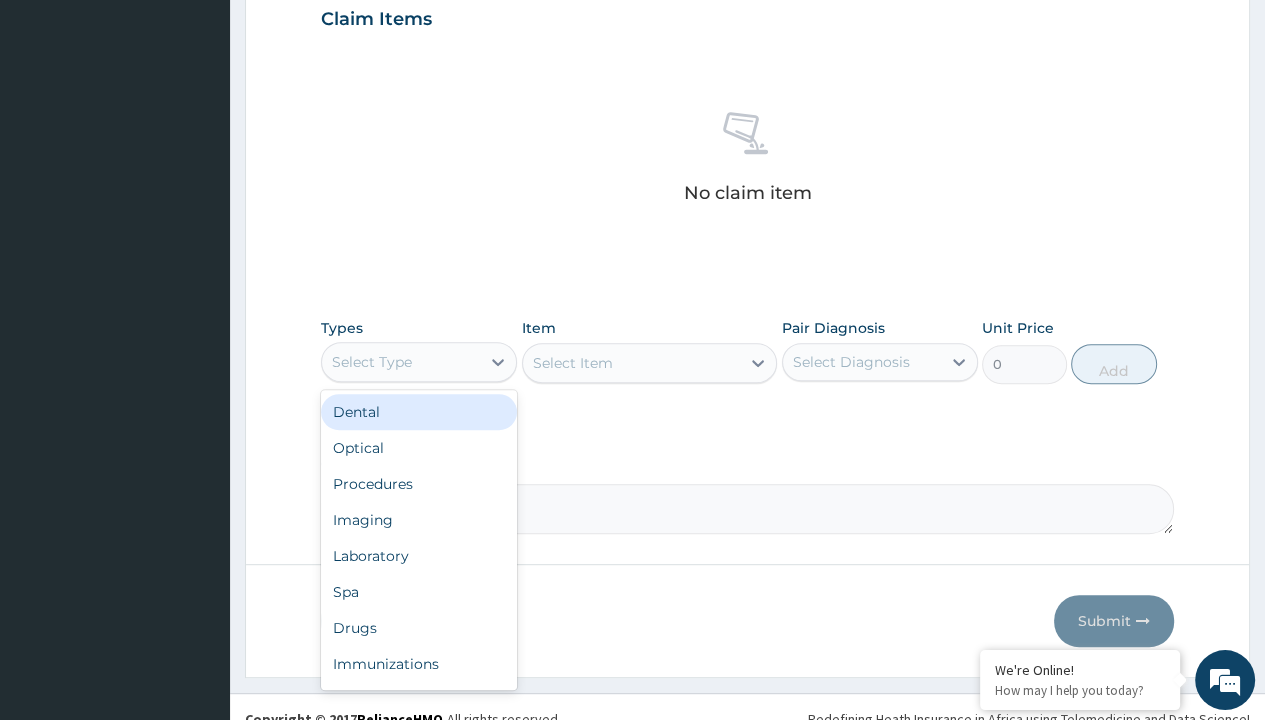scroll, scrollTop: 0, scrollLeft: 0, axis: both 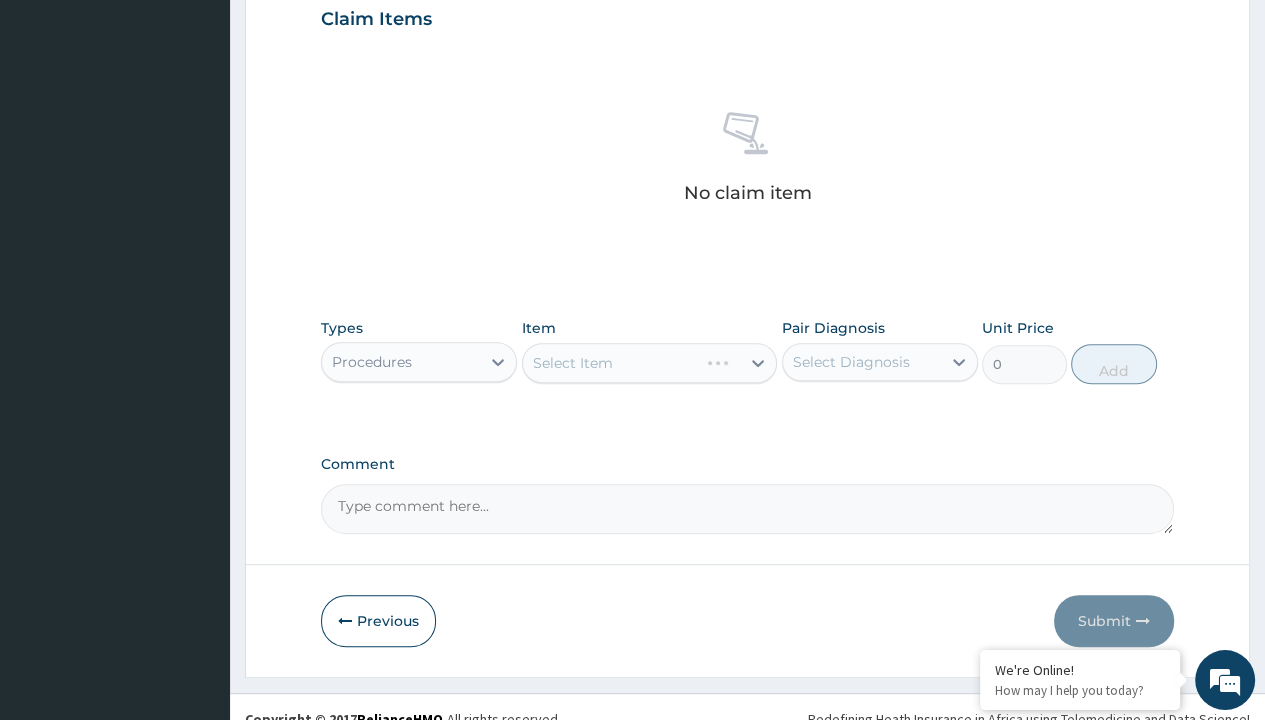 click on "Select Item" at bounding box center [573, 363] 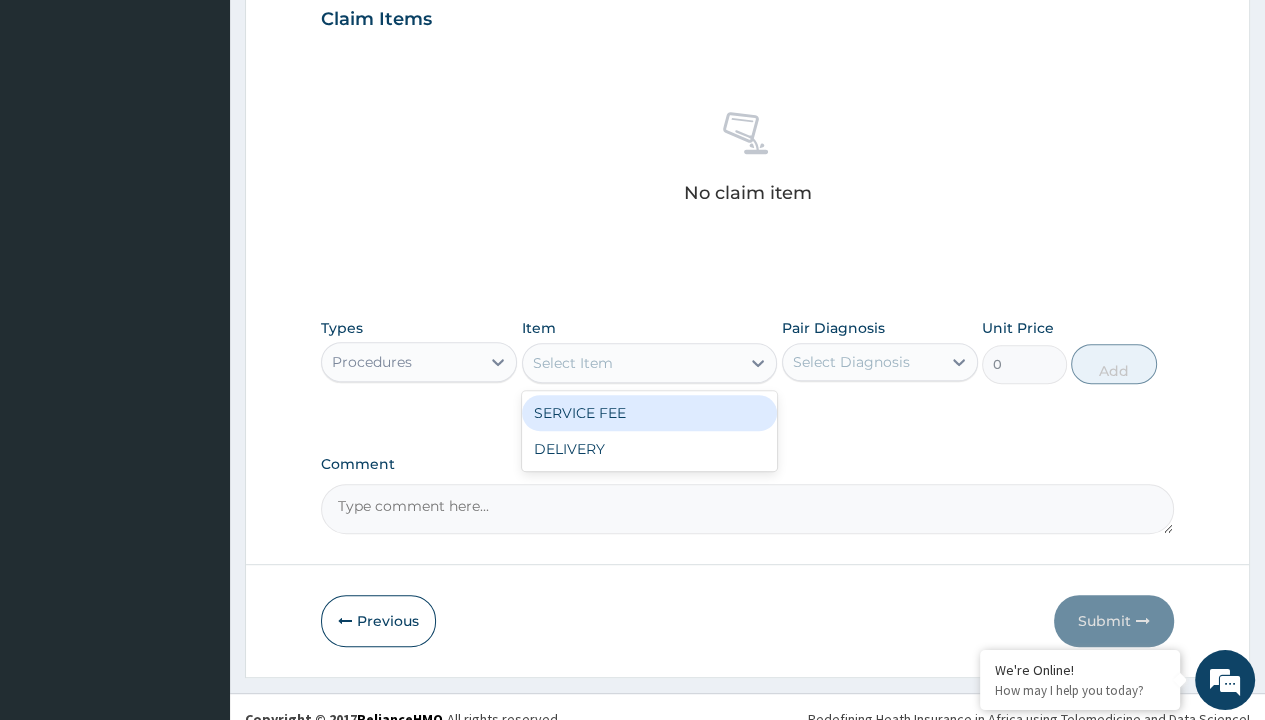 type on "service fee" 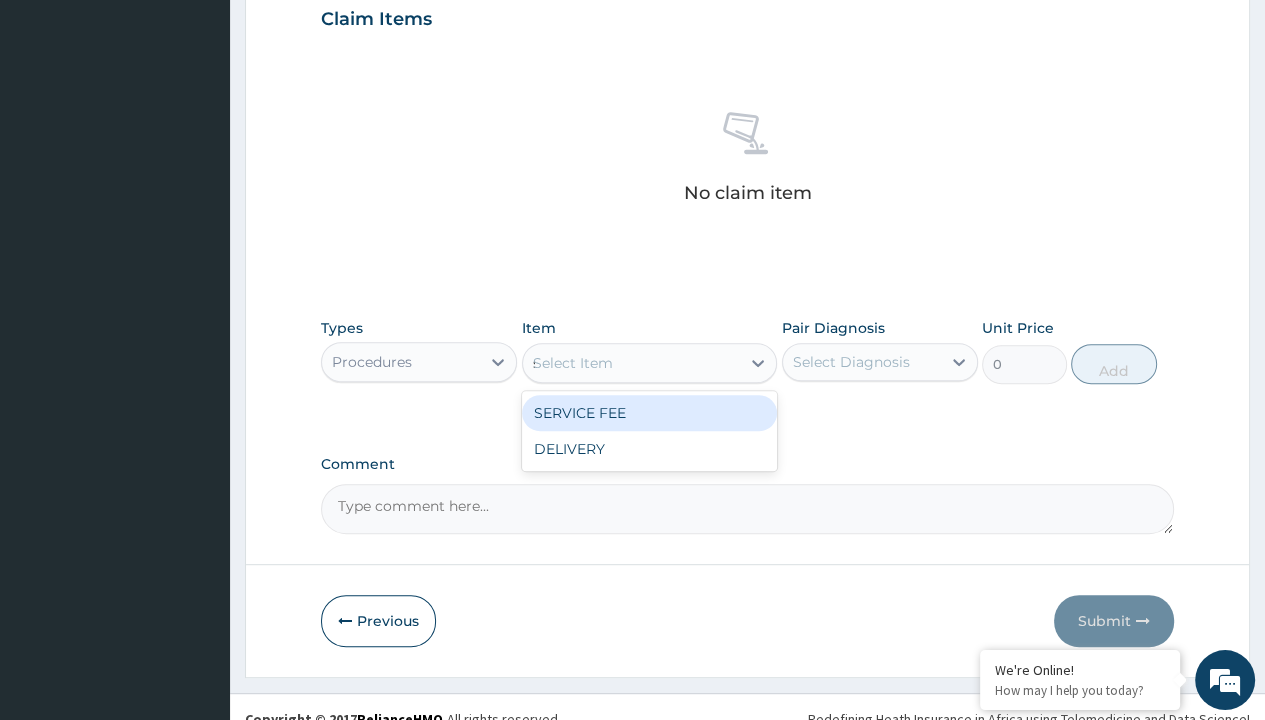 click on "SERVICE FEE" at bounding box center (650, 413) 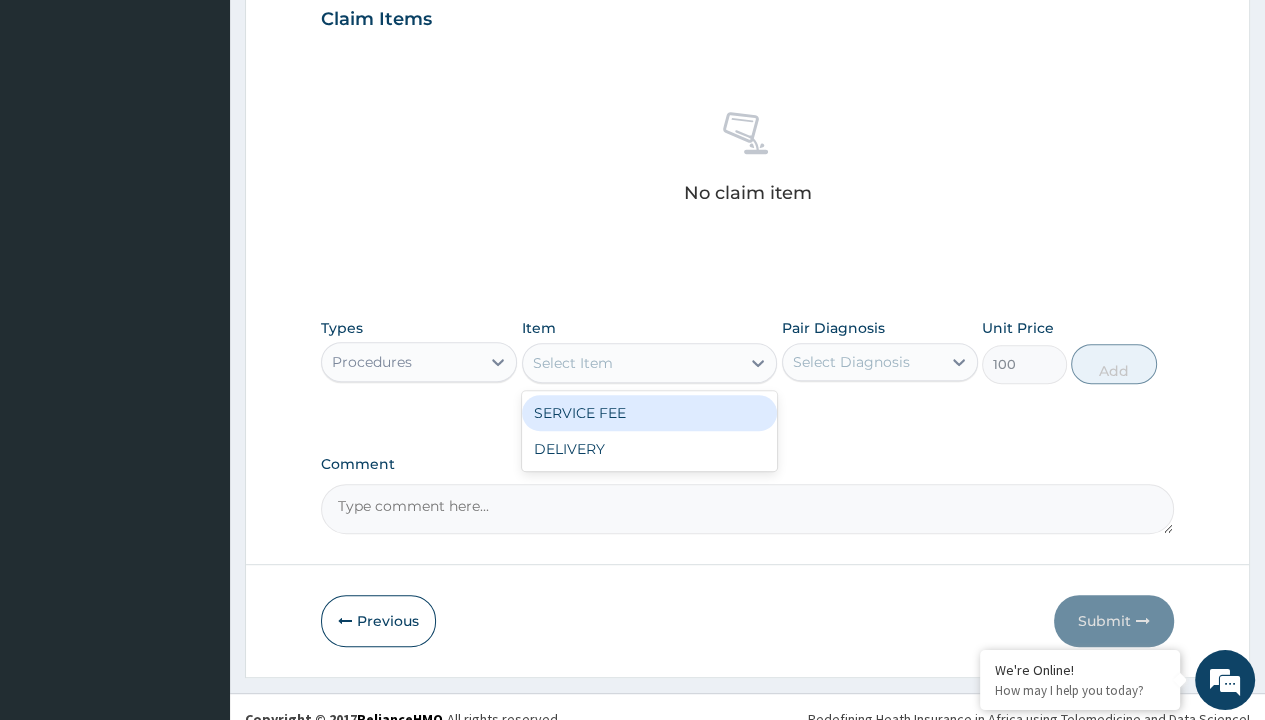 click on "Prescription collected" at bounding box center (409, -145) 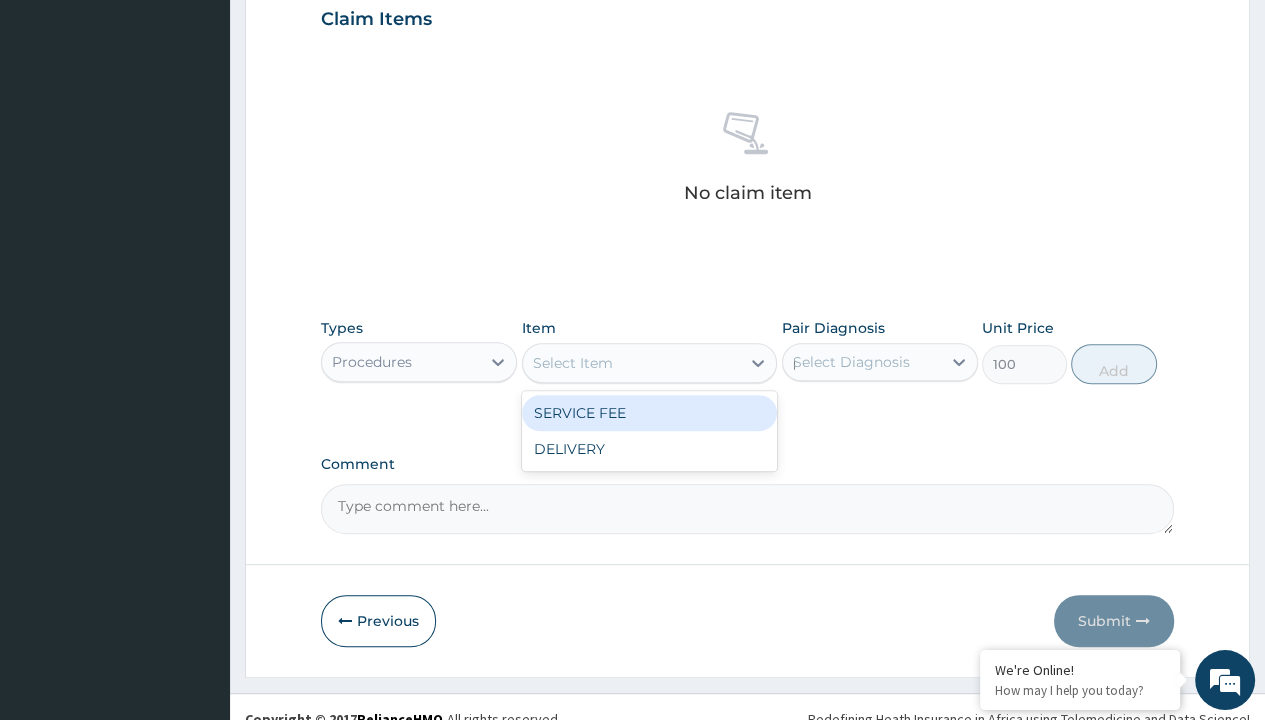 type 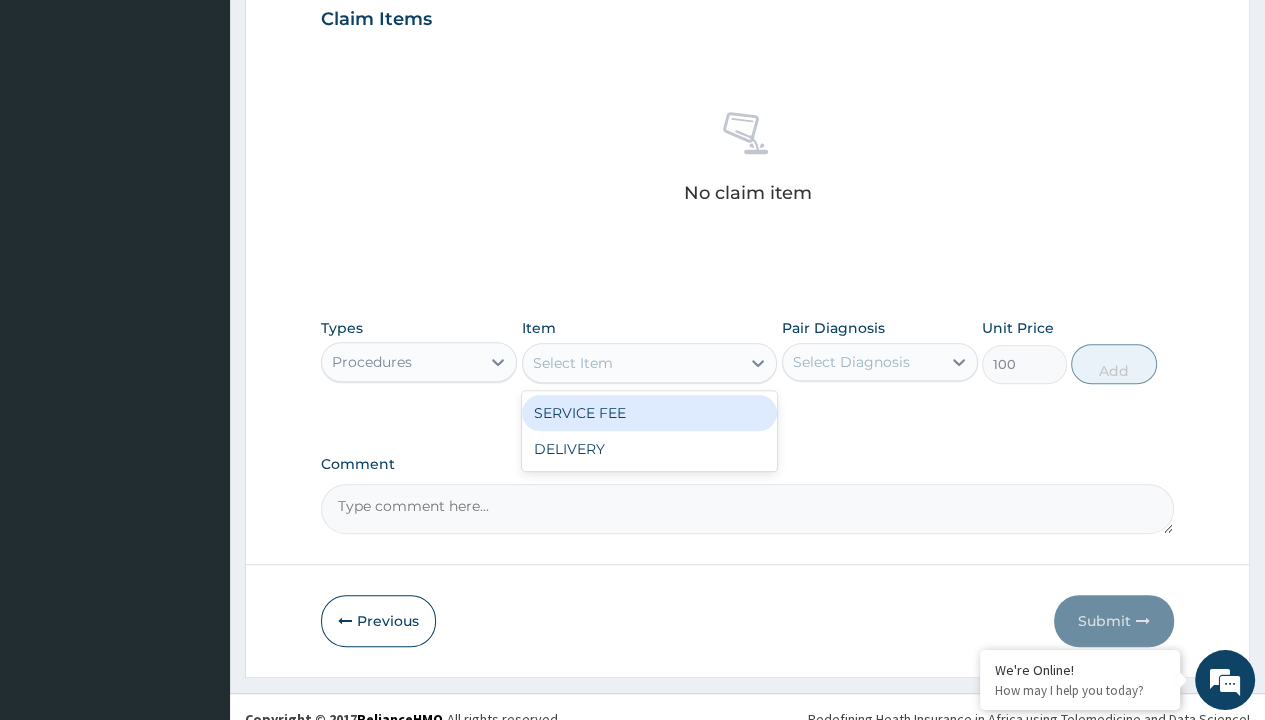 scroll, scrollTop: 720, scrollLeft: 0, axis: vertical 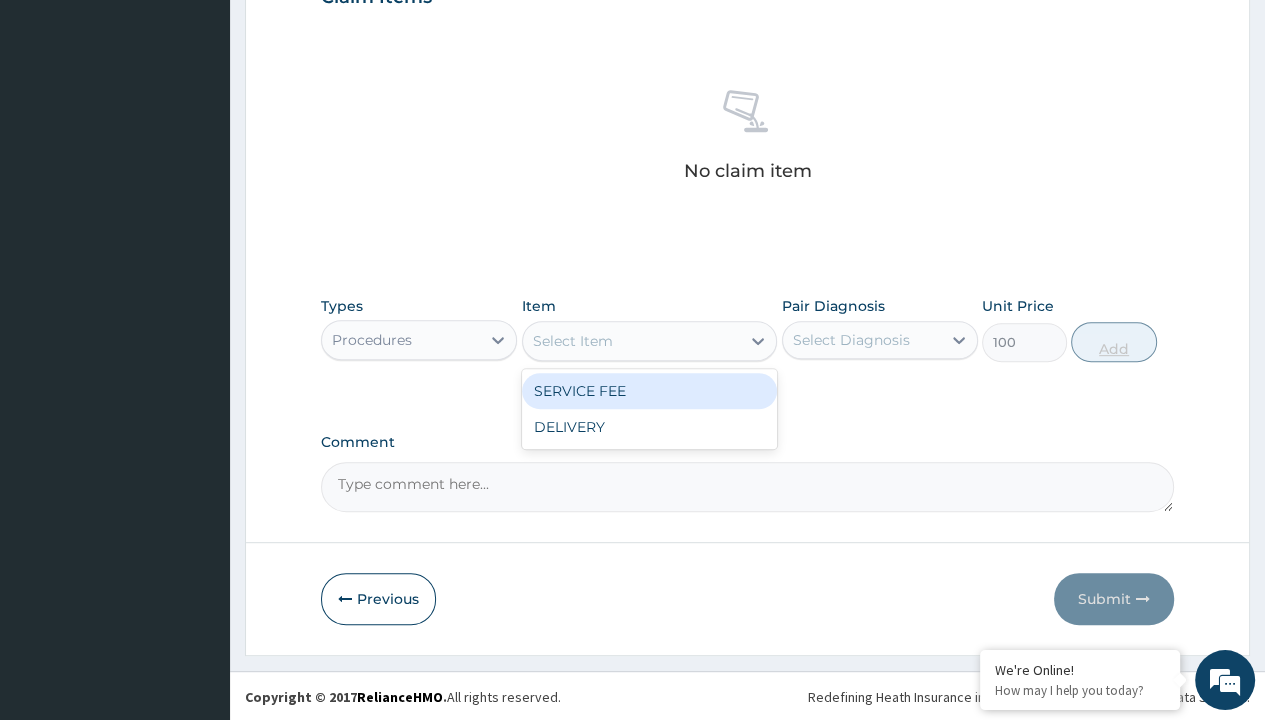 click on "Add" at bounding box center [1113, 342] 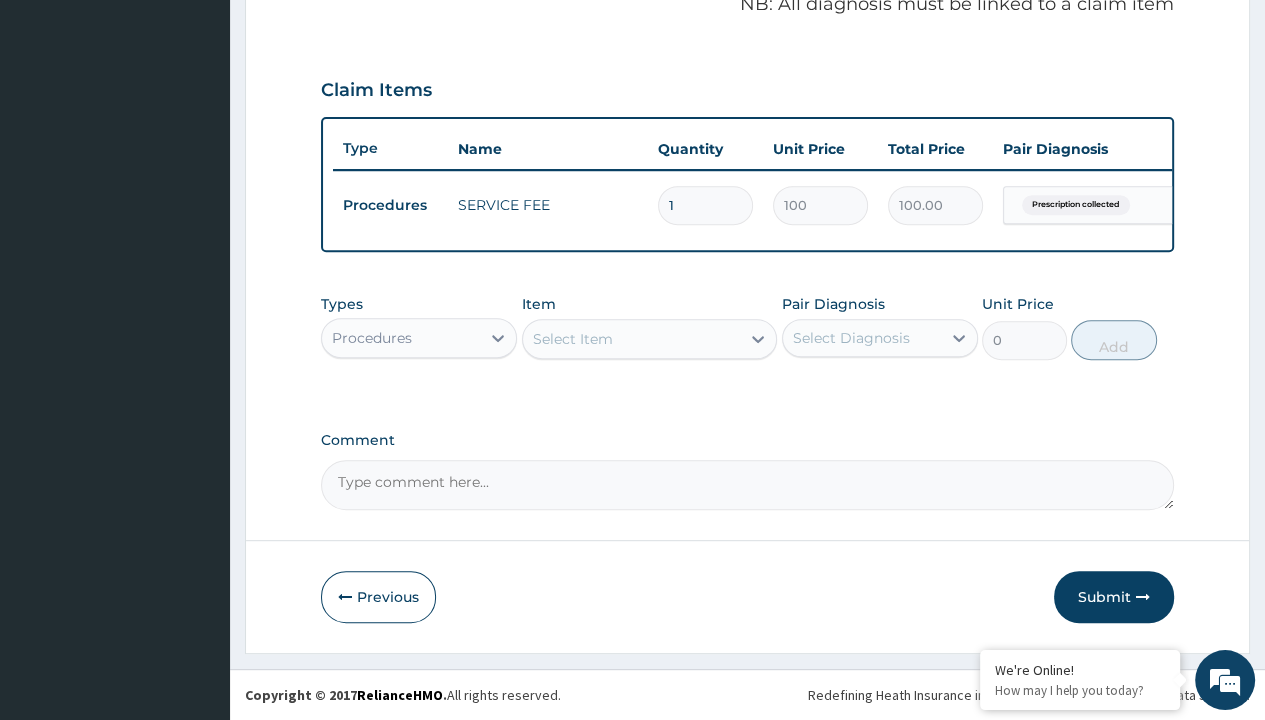 click on "Step  2  of 2 PA Code / Prescription Code PR/9B69B130 Encounter Date 26-07-2025 Important Notice Please enter PA codes before entering items that are not attached to a PA code   All diagnoses entered must be linked to a claim item. Diagnosis & Claim Items that are visible but inactive cannot be edited because they were imported from an already approved PA code. Diagnosis Prescription collected Confirmed NB: All diagnosis must be linked to a claim item Claim Items Type Name Quantity Unit Price Total Price Pair Diagnosis Actions Procedures SERVICE FEE 1 100 100.00 Prescription collected Delete Types Procedures Item Select Item Pair Diagnosis Select Diagnosis Unit Price 0 Add Comment     Previous   Submit" at bounding box center [747, 66] 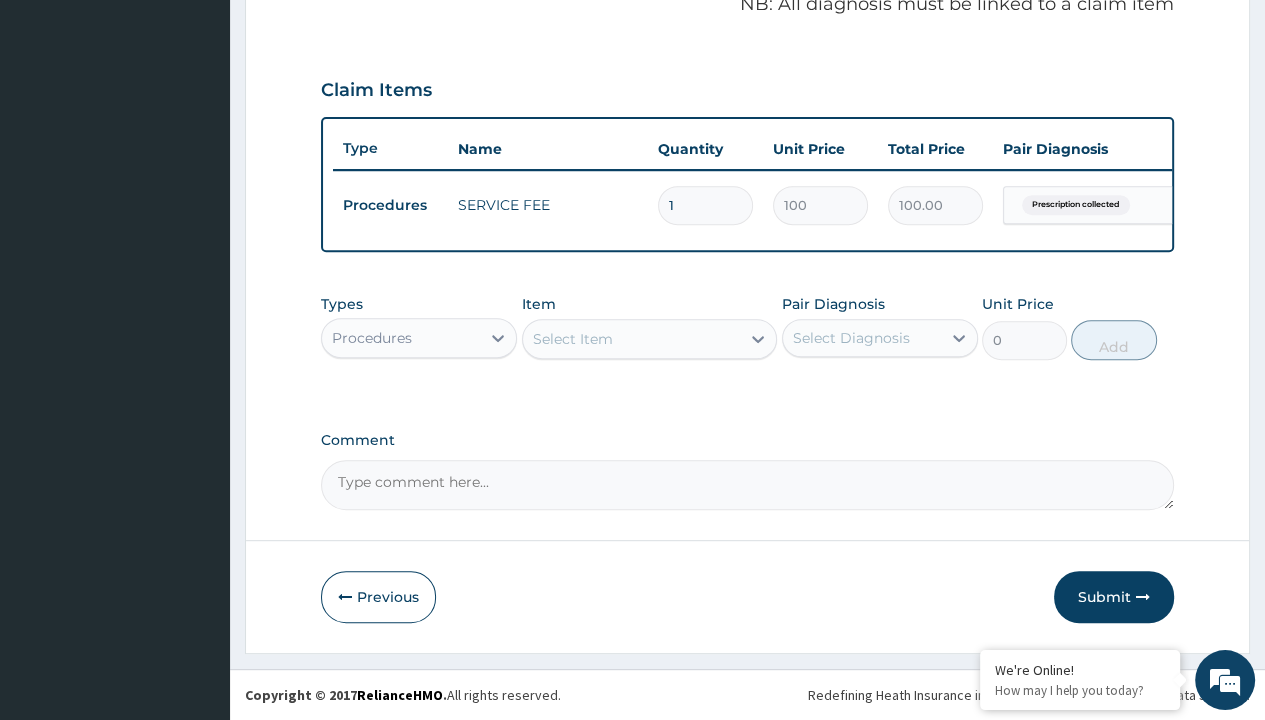 scroll, scrollTop: 0, scrollLeft: 0, axis: both 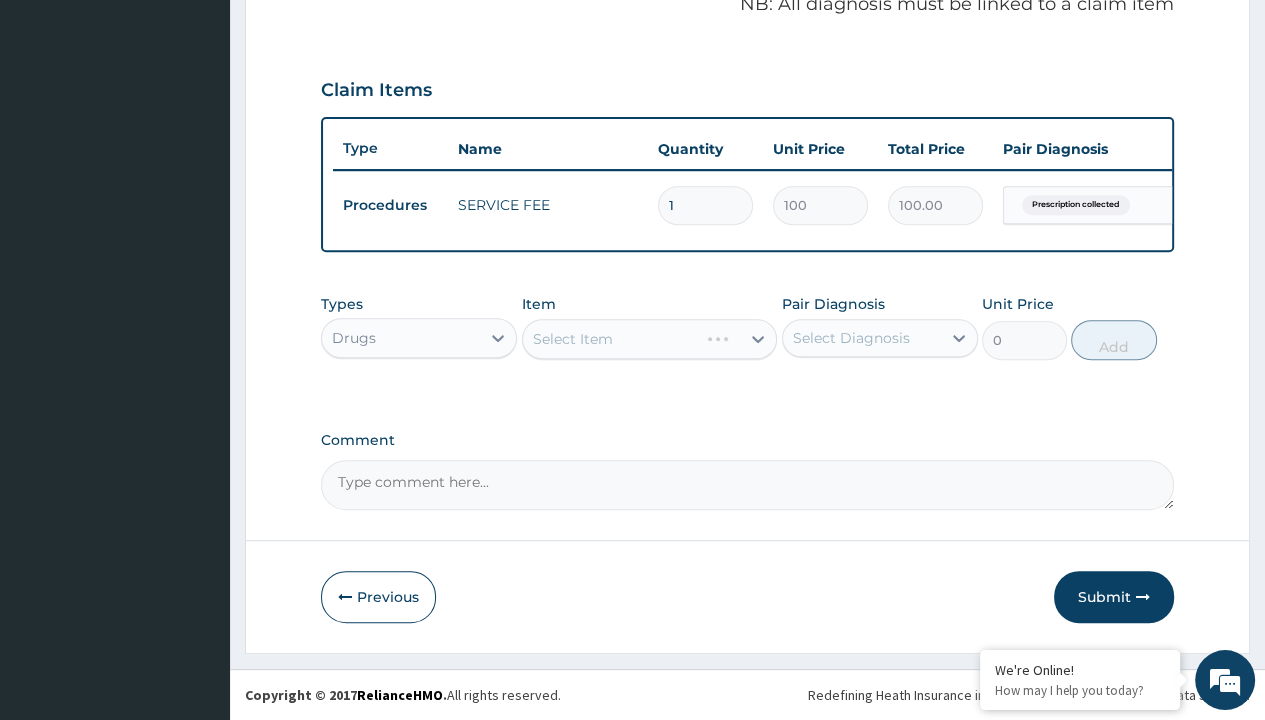 click on "Select Item" at bounding box center [573, 339] 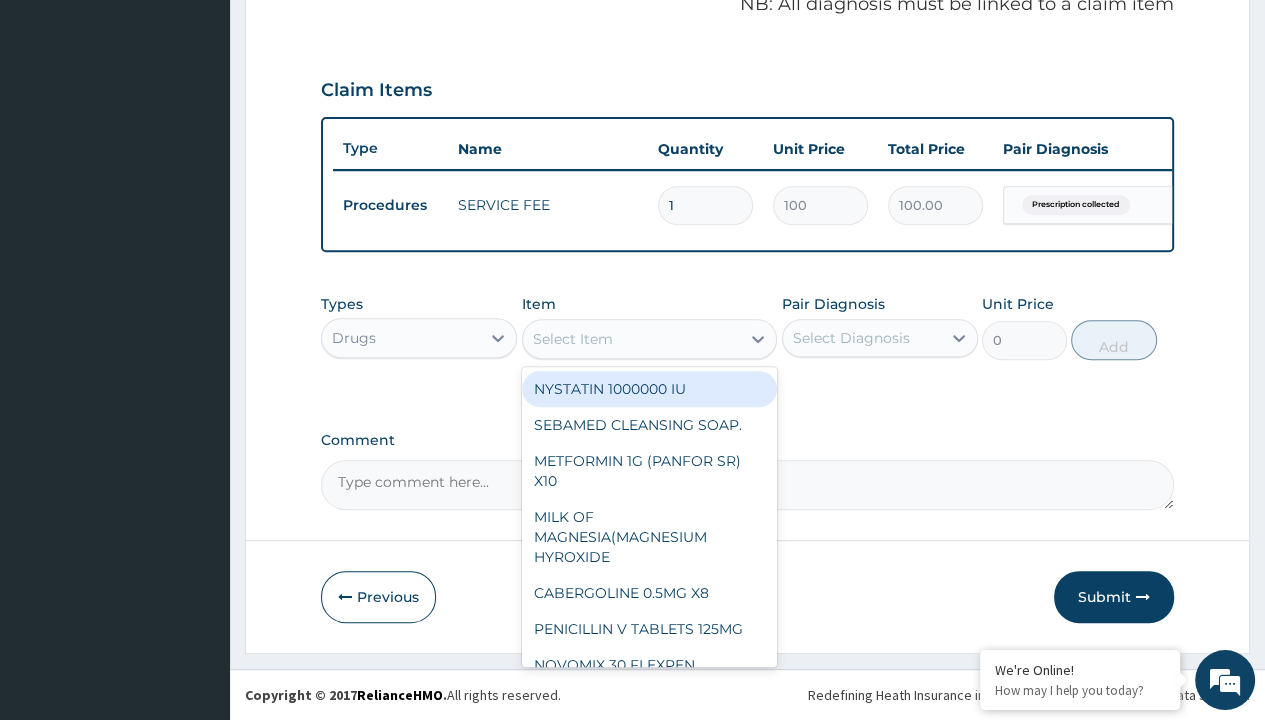 type on "dihydroartemisin/piperaquine by 9" 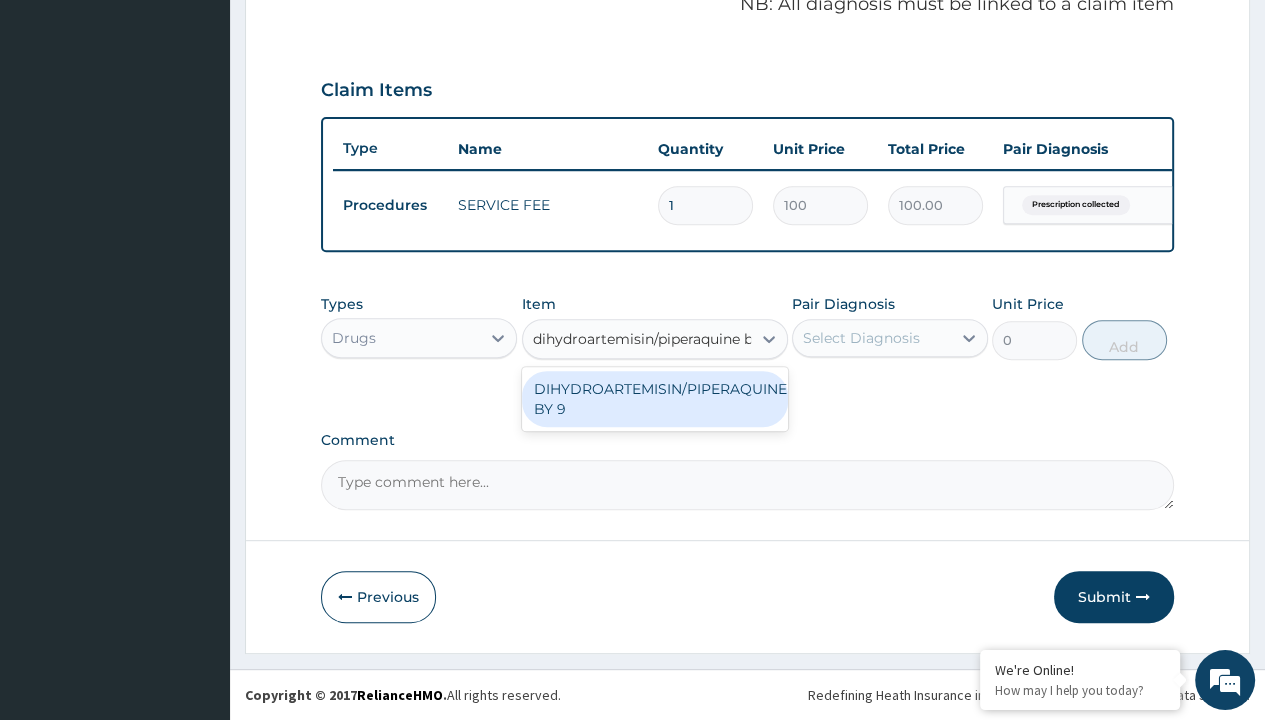 click on "DIHYDROARTEMISIN/PIPERAQUINE BY 9" at bounding box center (655, 399) 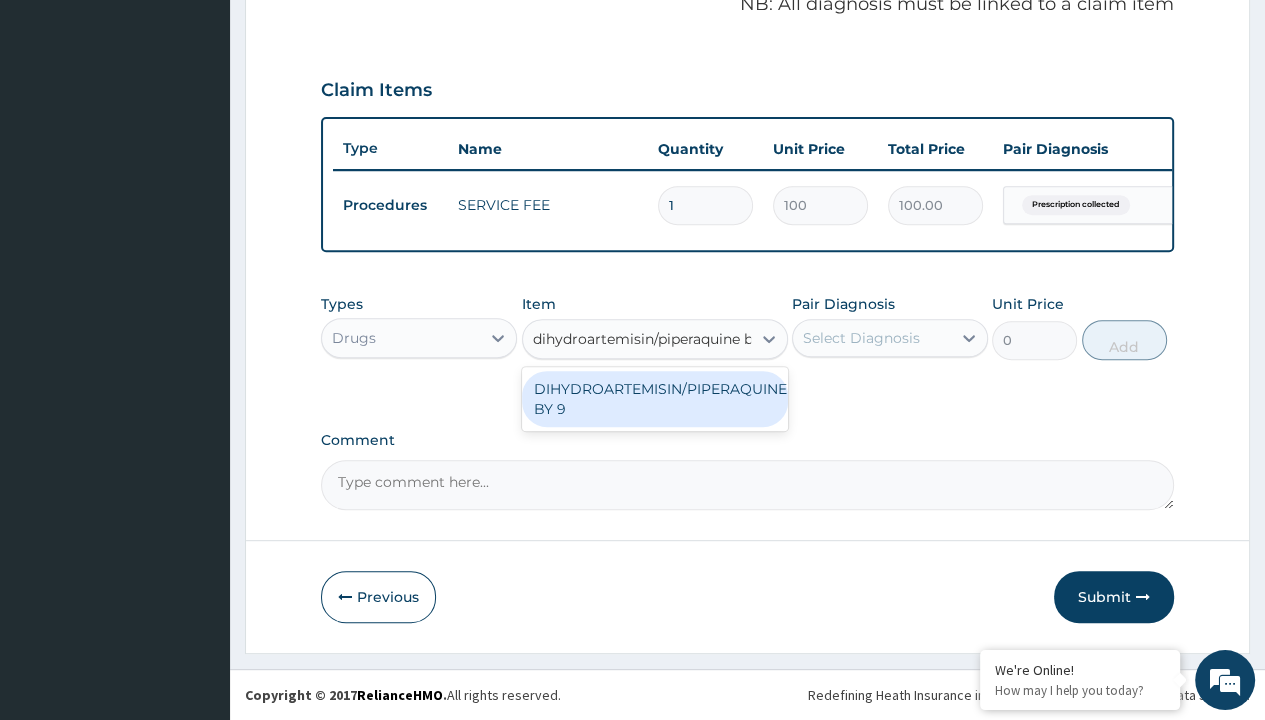 type 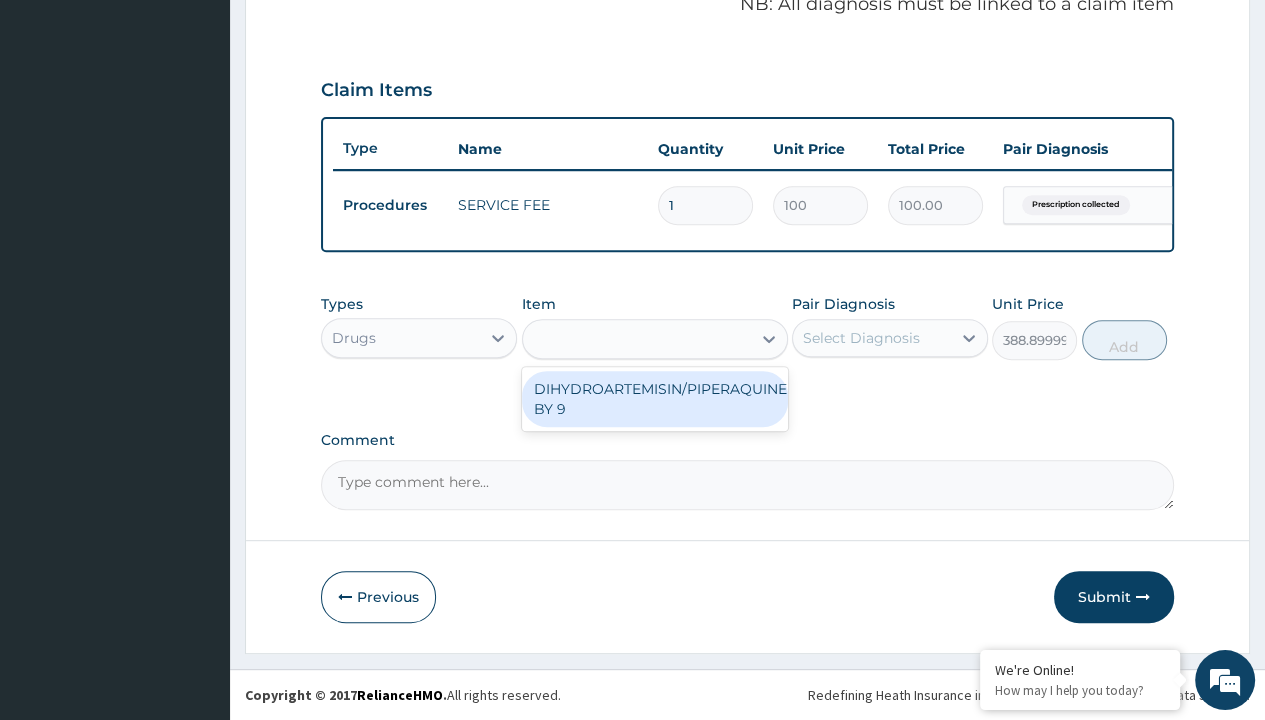 scroll, scrollTop: 0, scrollLeft: 0, axis: both 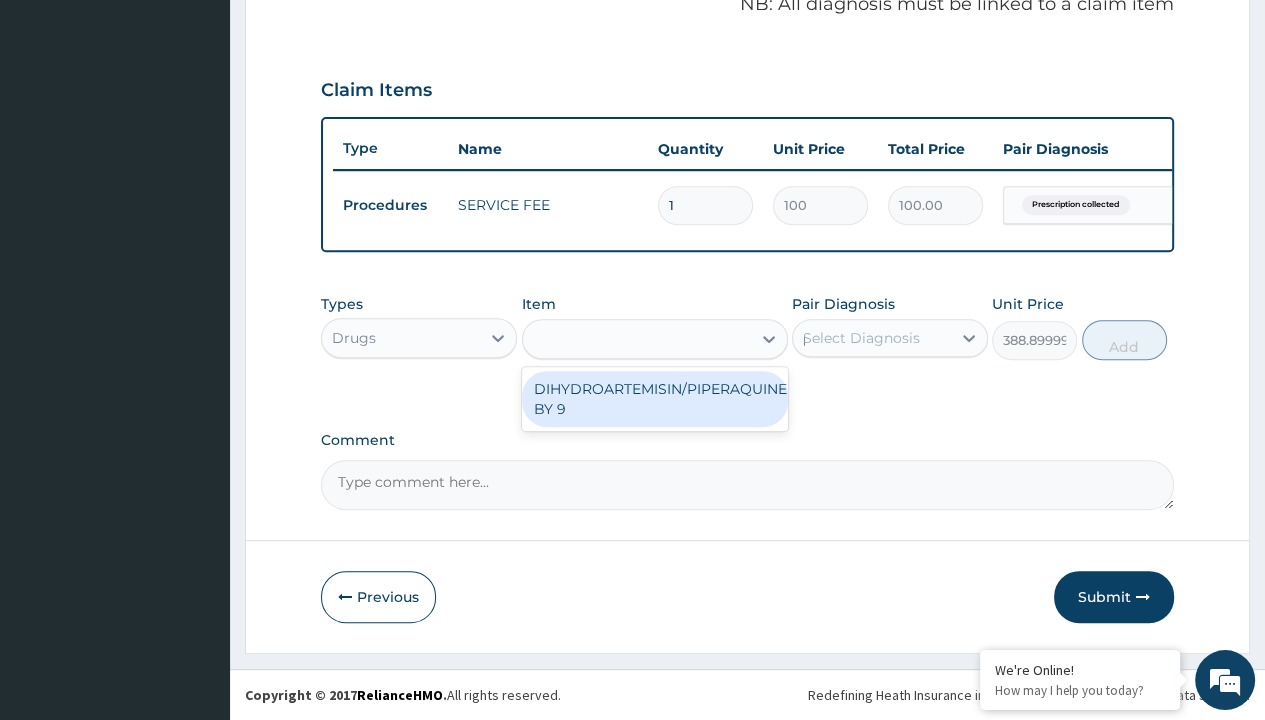 type 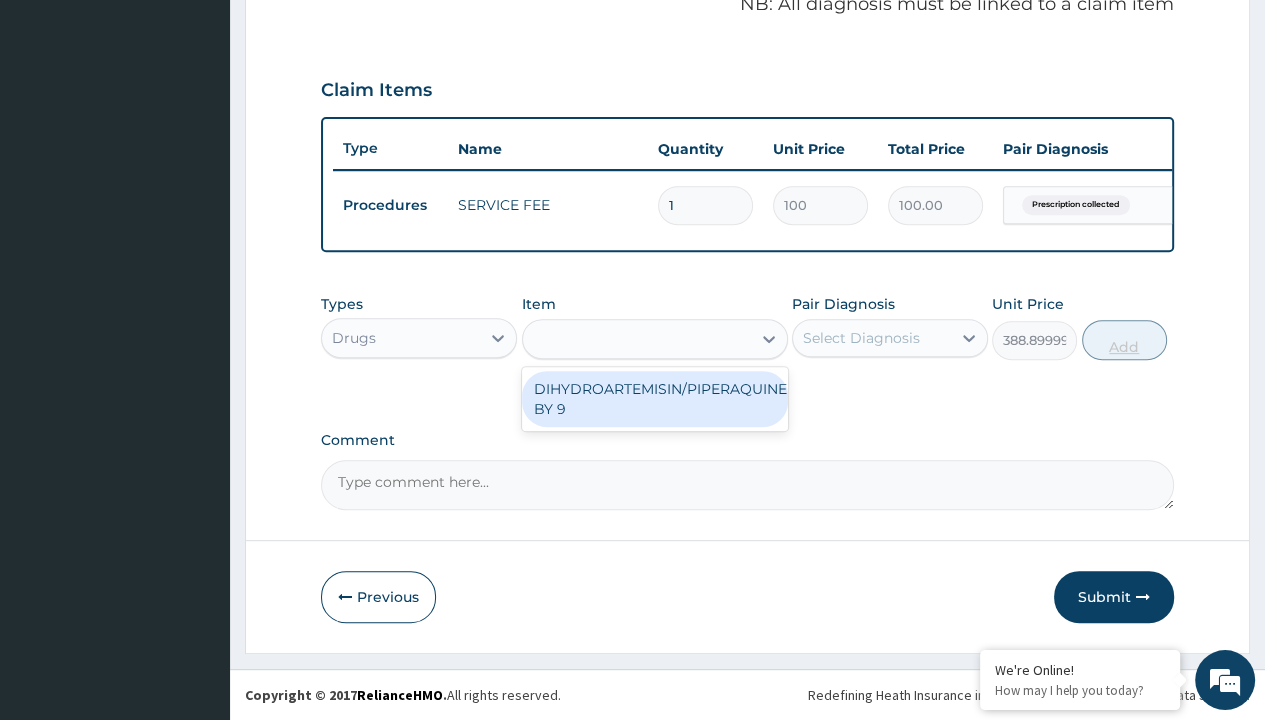 click on "Add" at bounding box center (1124, 340) 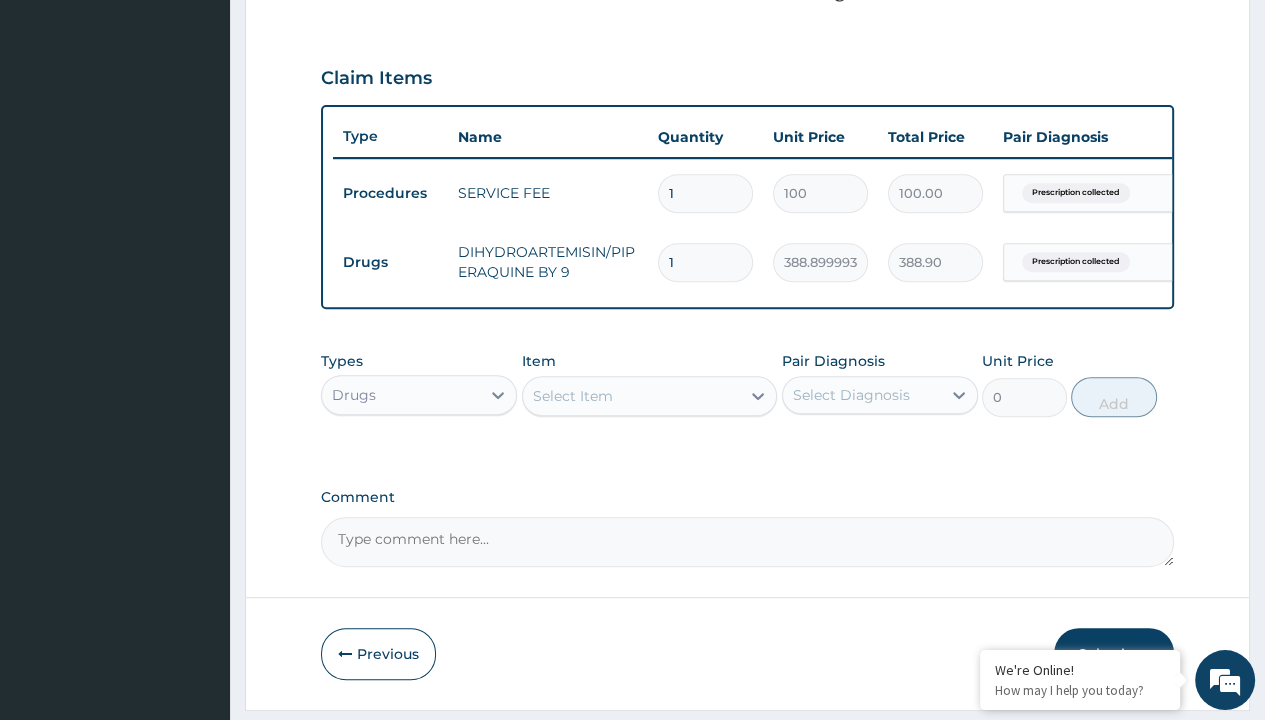 type on "9" 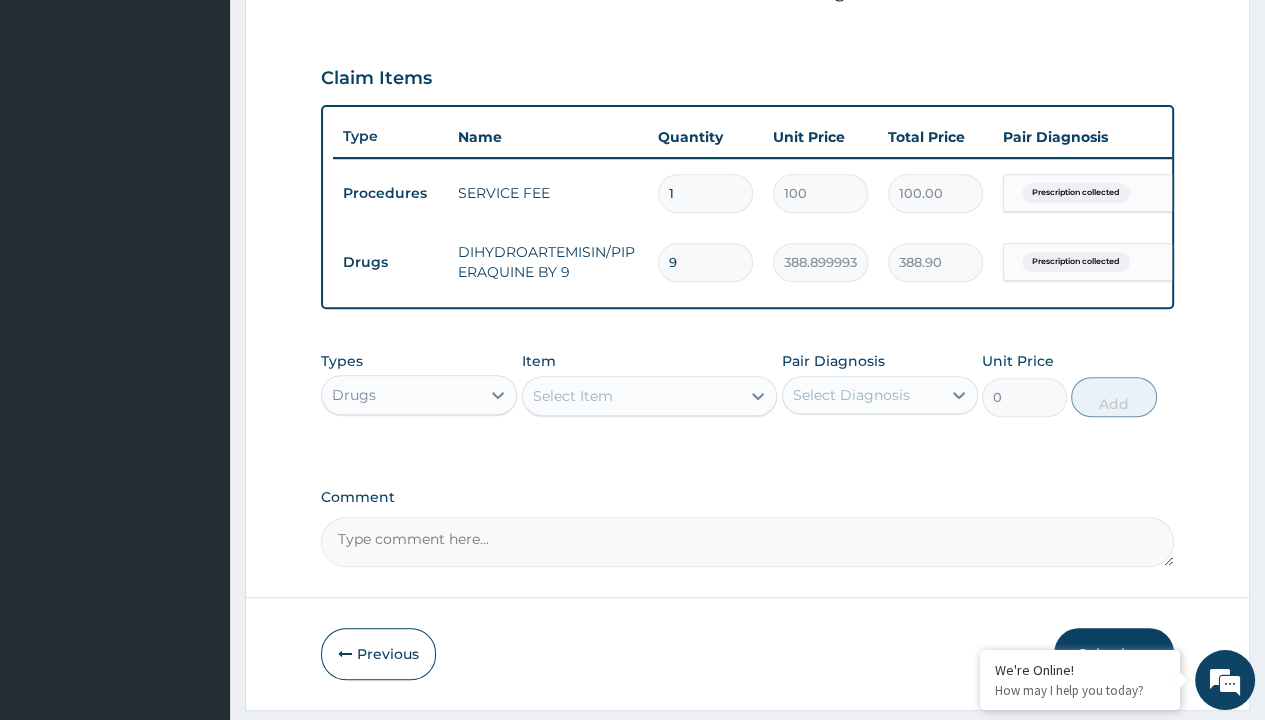 click on "Step  2  of 2 PA Code / Prescription Code PR/9B69B130 Encounter Date 26-07-2025 Important Notice Please enter PA codes before entering items that are not attached to a PA code   All diagnoses entered must be linked to a claim item. Diagnosis & Claim Items that are visible but inactive cannot be edited because they were imported from an already approved PA code. Diagnosis Prescription collected Confirmed NB: All diagnosis must be linked to a claim item Claim Items Type Name Quantity Unit Price Total Price Pair Diagnosis Actions Procedures SERVICE FEE 1 100 100.00 Prescription collected Delete Drugs DIHYDROARTEMISIN/PIPERAQUINE BY 9 9 388.8999938964844 388.90 Prescription collected Delete Types Drugs Item Select Item Pair Diagnosis Select Diagnosis Unit Price 0 Add Comment     Previous   Submit" at bounding box center [747, 88] 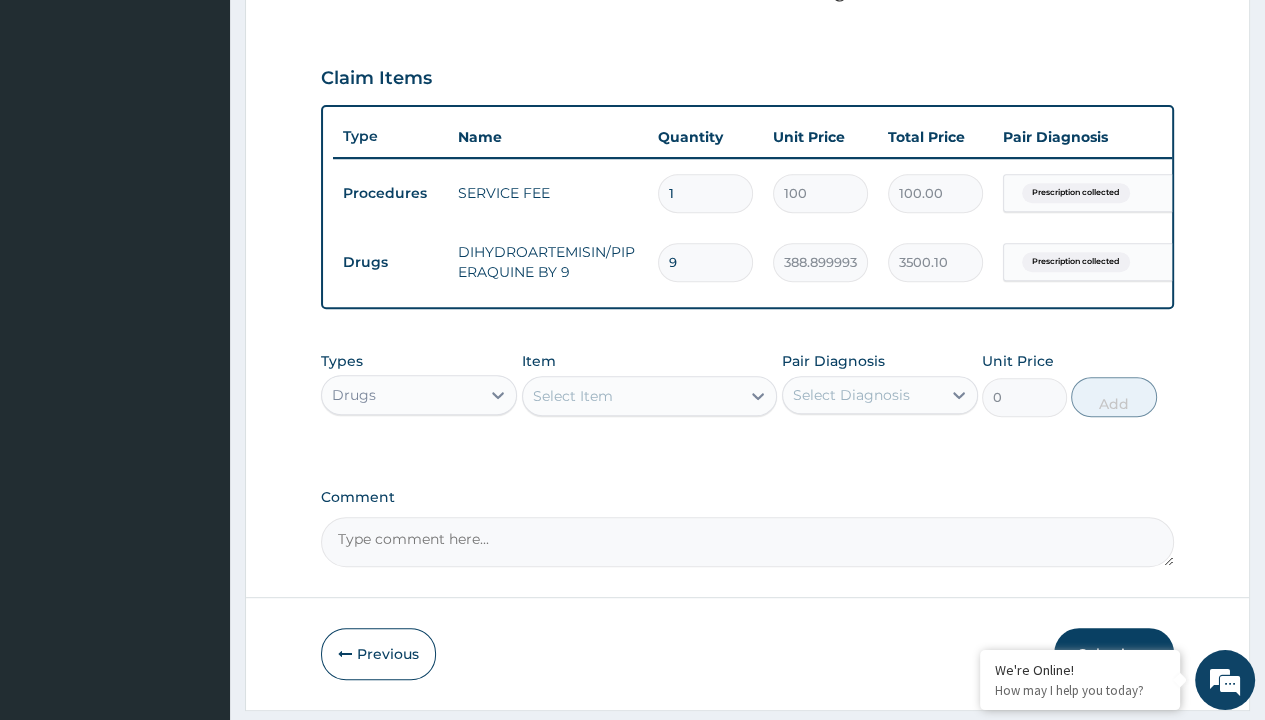 scroll, scrollTop: 0, scrollLeft: 0, axis: both 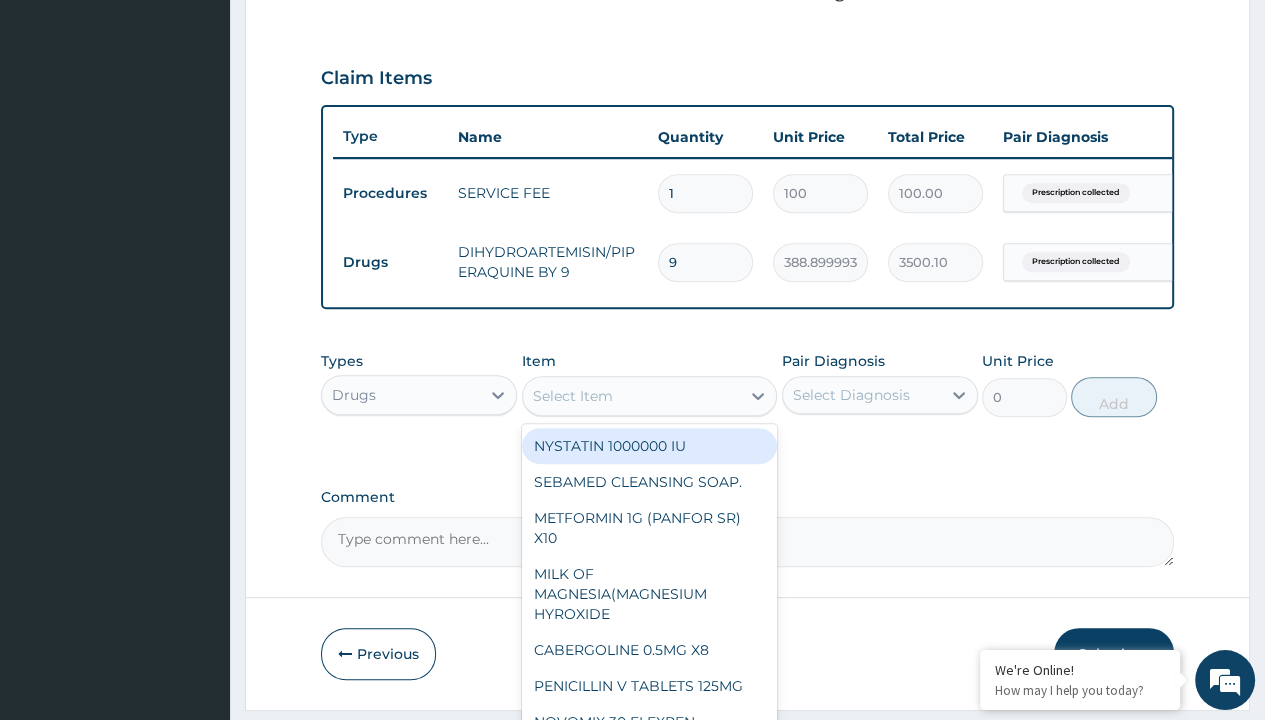 type on "paracetamol 500mg tablet emzor/sach" 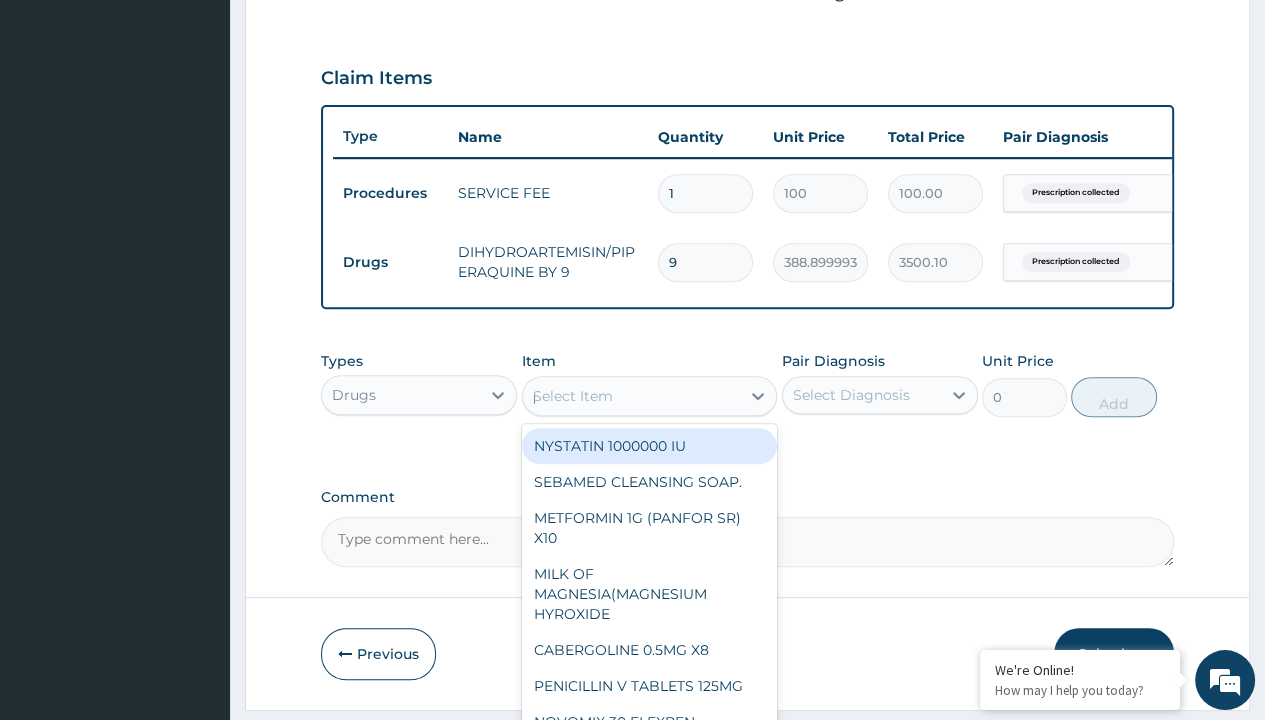click on "PARACETAMOL 500MG TABLET EMZOR/SACH" at bounding box center (650, 34212) 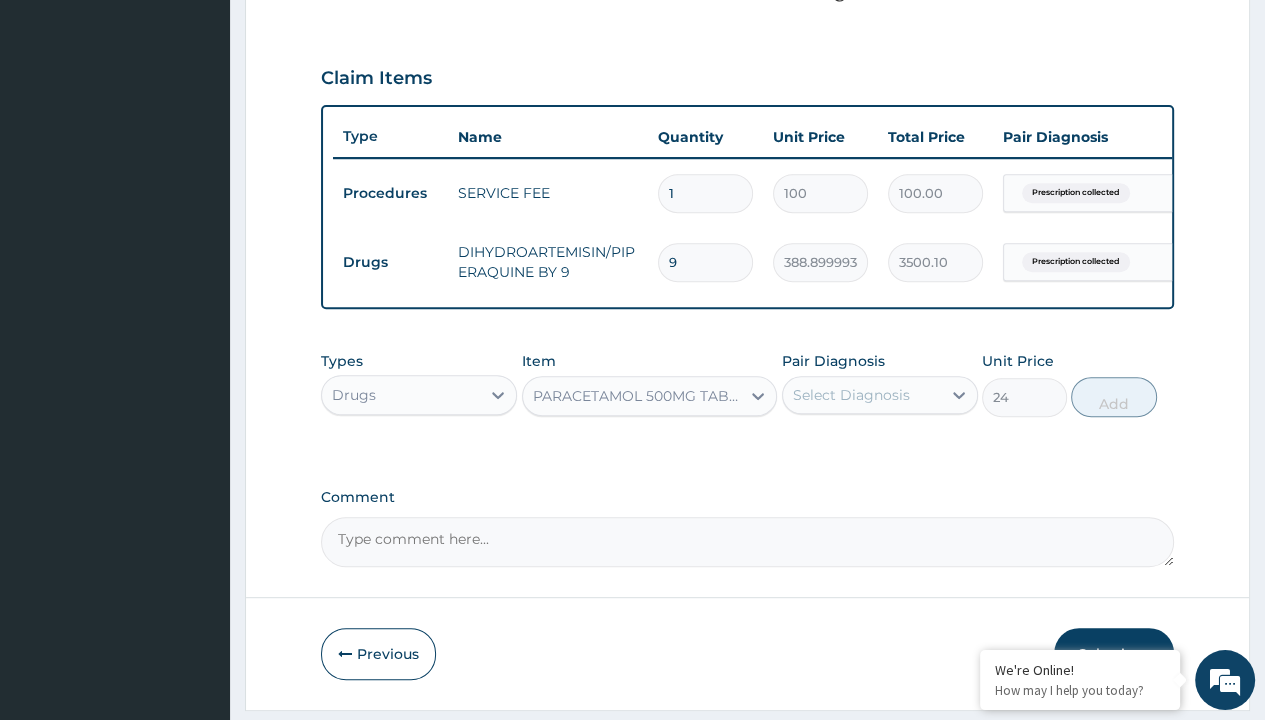 scroll, scrollTop: 0, scrollLeft: 0, axis: both 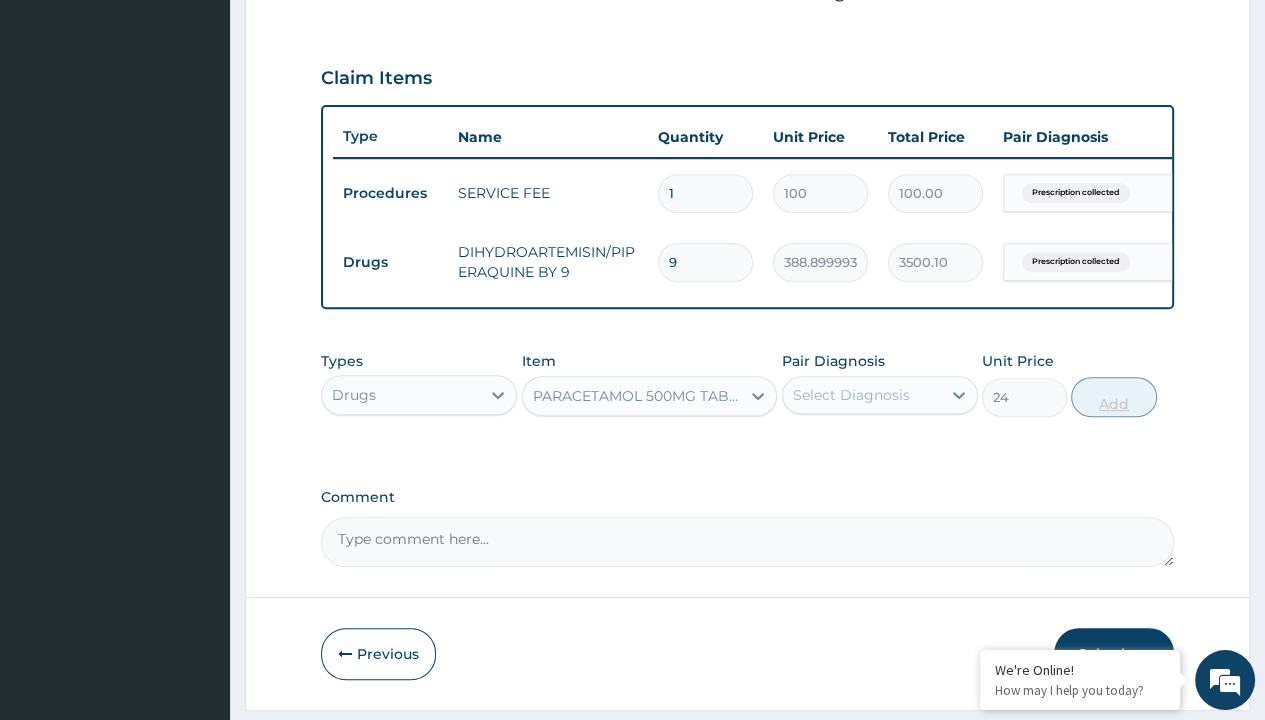 click on "Prescription collected" at bounding box center [409, -86] 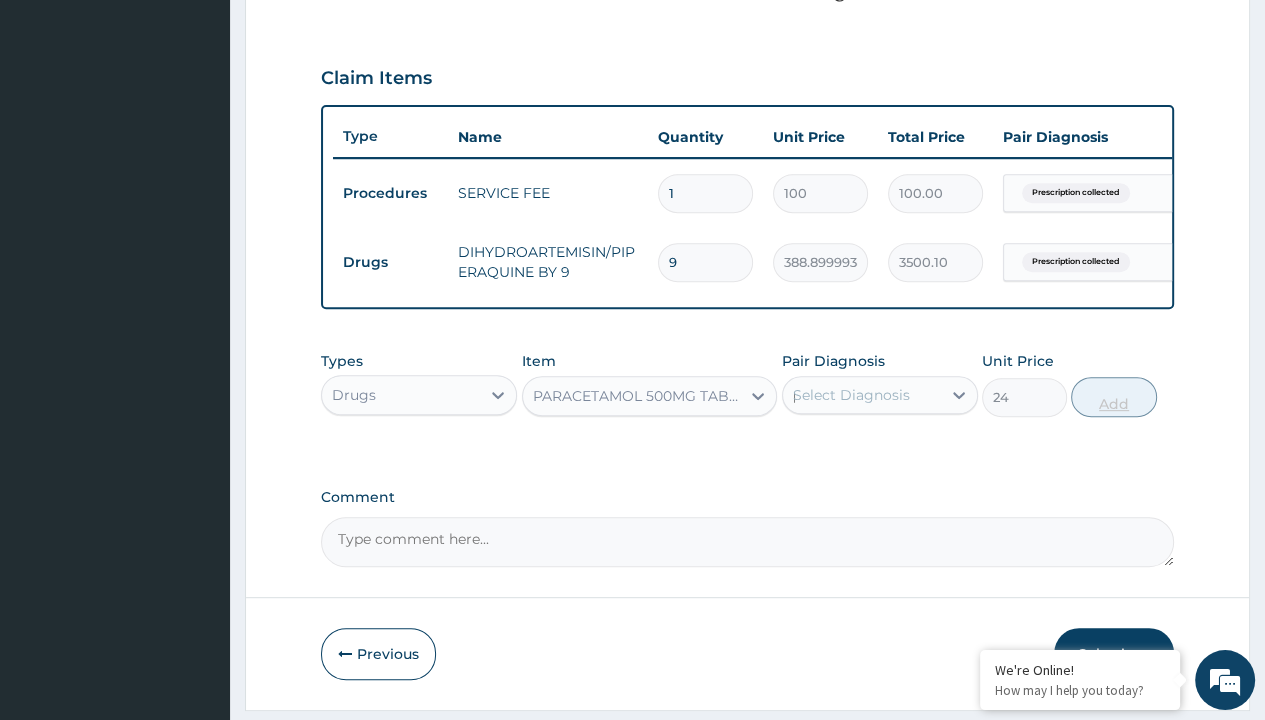type 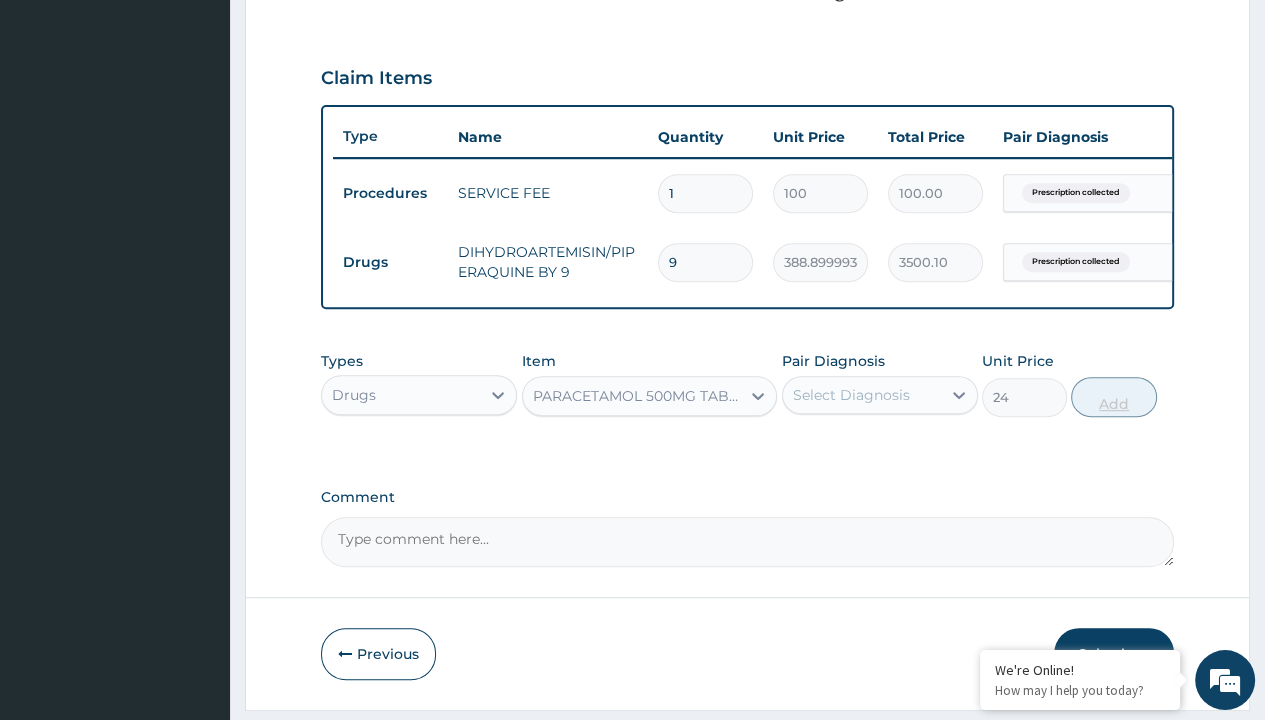 click on "Add" at bounding box center (1113, 397) 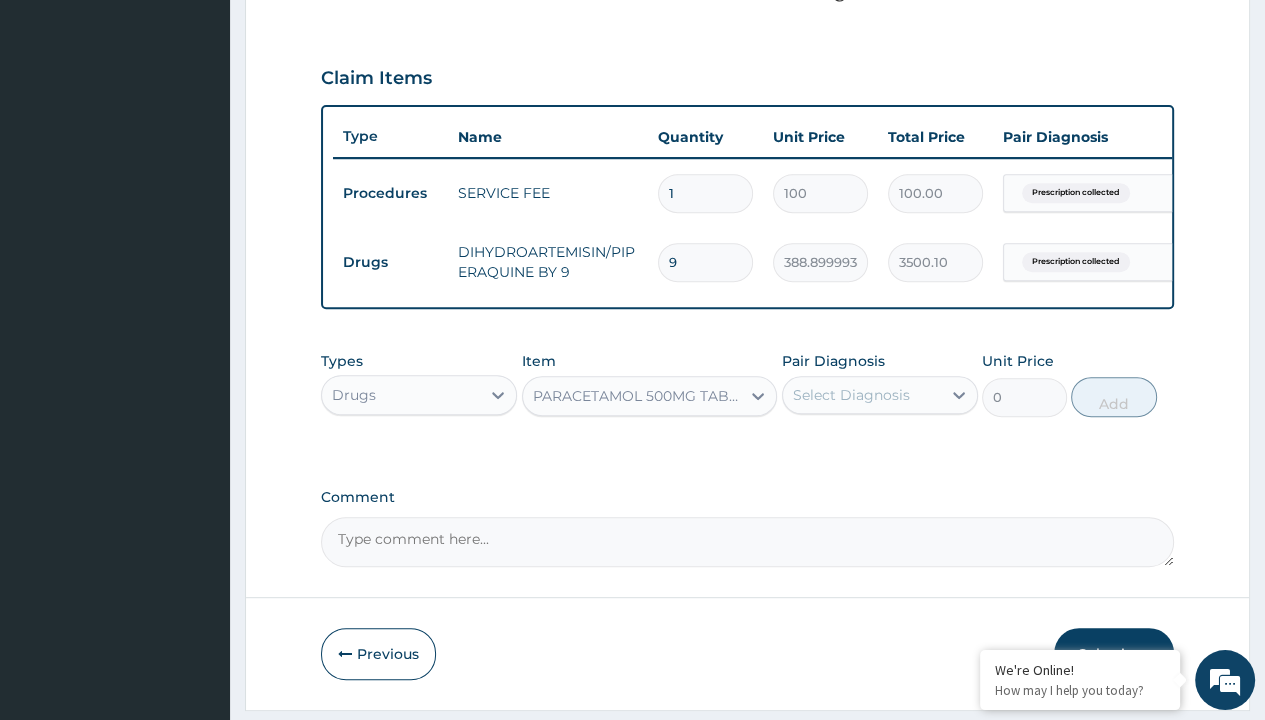 click on "Step  2  of 2 PA Code / Prescription Code PR/9B69B130 Encounter Date 26-07-2025 Important Notice Please enter PA codes before entering items that are not attached to a PA code   All diagnoses entered must be linked to a claim item. Diagnosis & Claim Items that are visible but inactive cannot be edited because they were imported from an already approved PA code. Diagnosis Prescription collected Confirmed NB: All diagnosis must be linked to a claim item Claim Items Type Name Quantity Unit Price Total Price Pair Diagnosis Actions Procedures SERVICE FEE 1 100 100.00 Prescription collected Delete Drugs DIHYDROARTEMISIN/PIPERAQUINE BY 9 9 388.8999938964844 3500.10 Prescription collected Delete Types Drugs Item option PARACETAMOL 500MG TABLET EMZOR/SACH, selected.   Select is focused ,type to refine list, press Down to open the menu,  PARACETAMOL 500MG TABLET EMZOR/SACH Pair Diagnosis Select Diagnosis Unit Price 0 Add Comment     Previous   Submit" at bounding box center (747, 88) 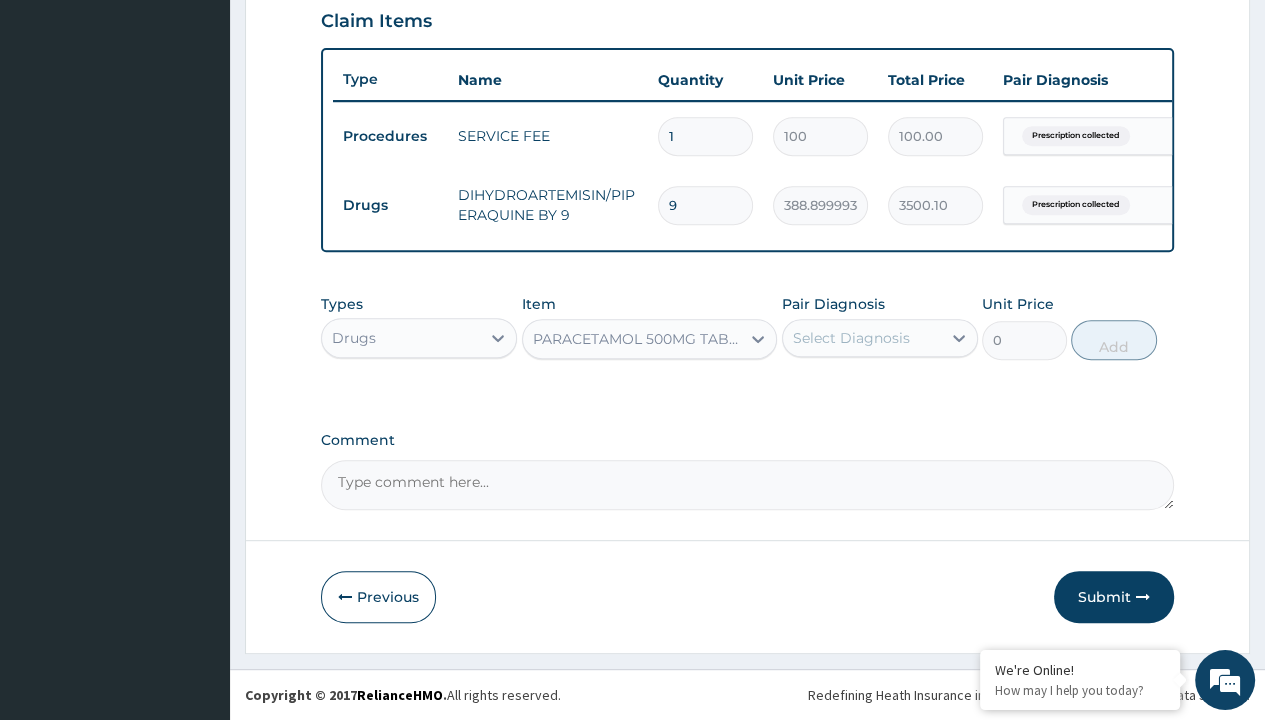 click on "Drugs" at bounding box center [390, 205] 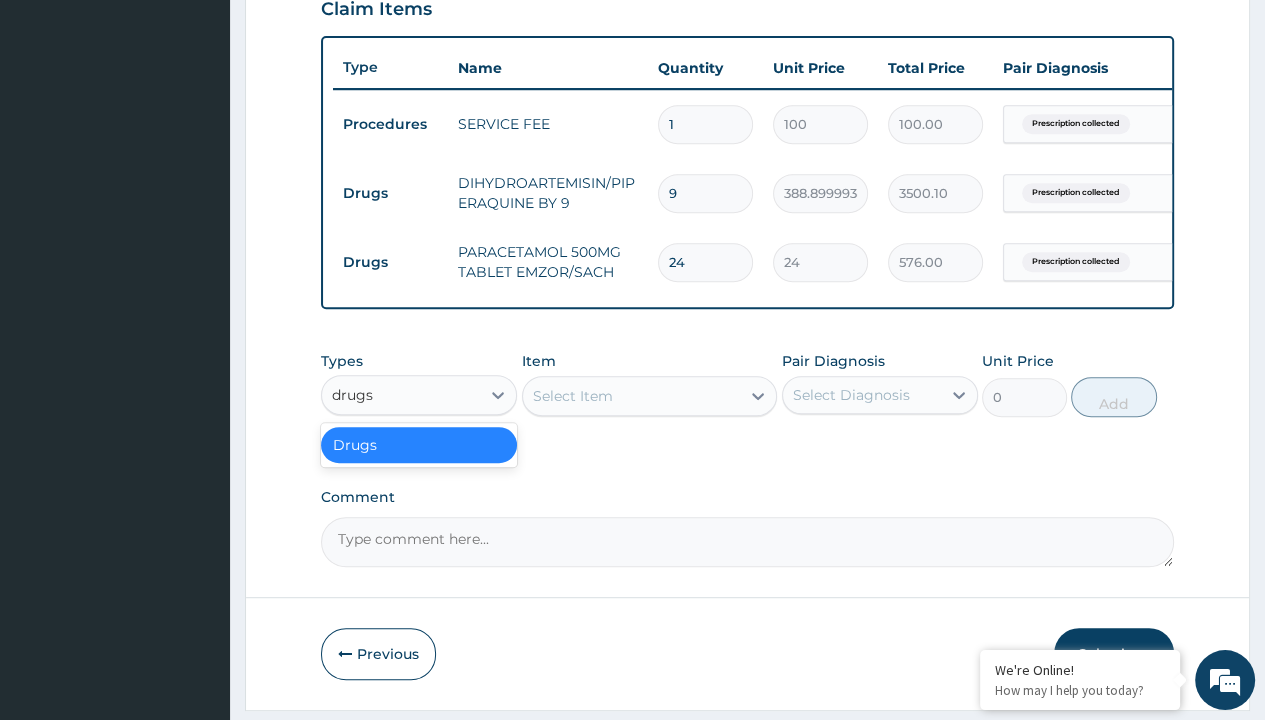 click on "Drugs" at bounding box center (419, 445) 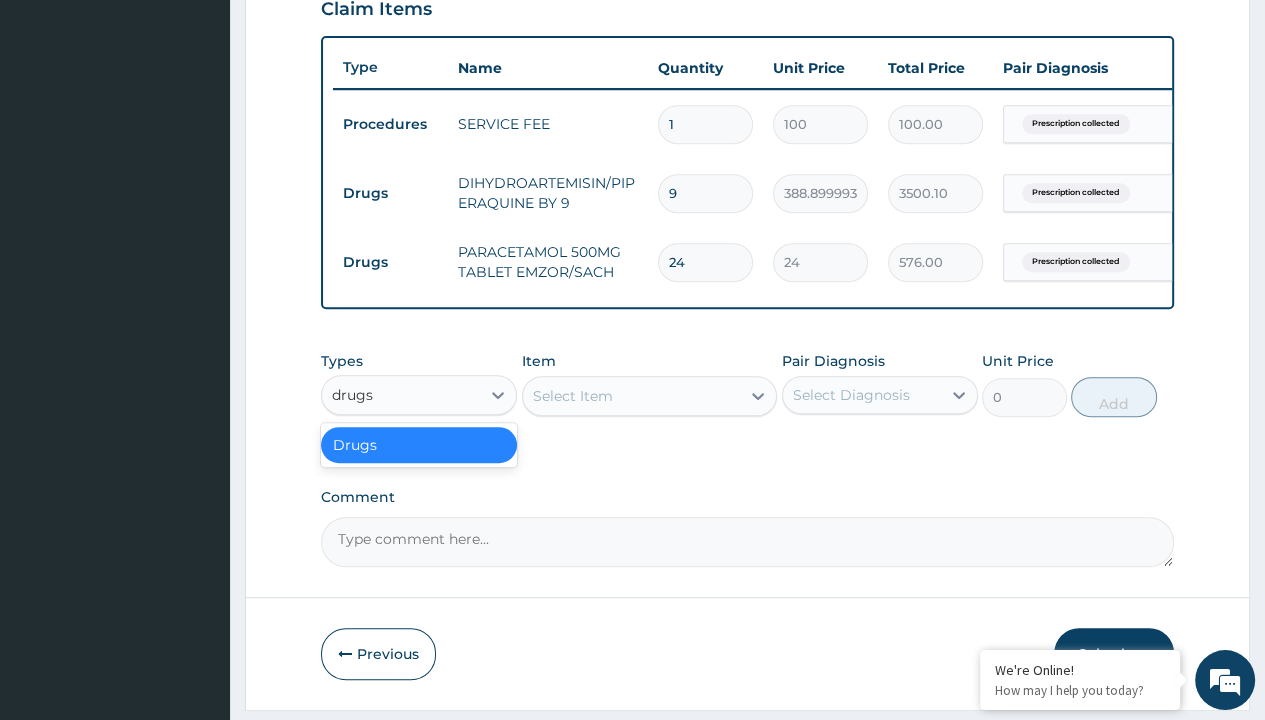 type 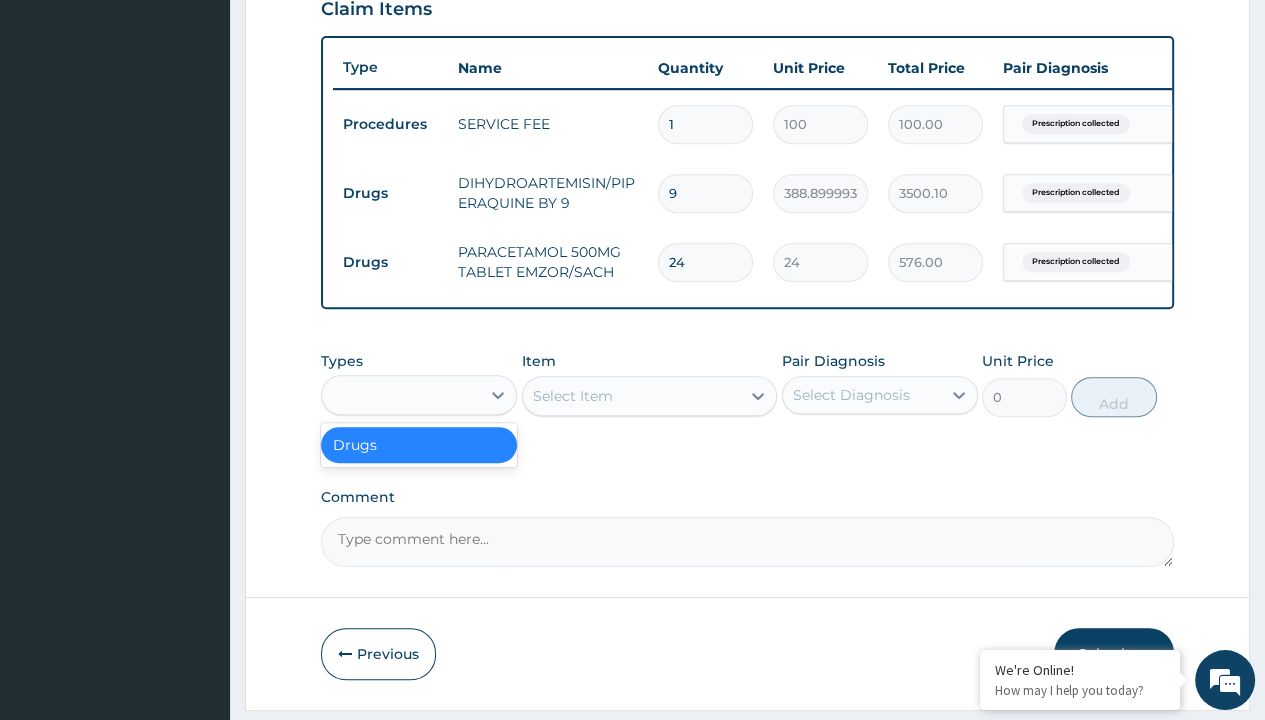 click on "Select Item" at bounding box center (573, 396) 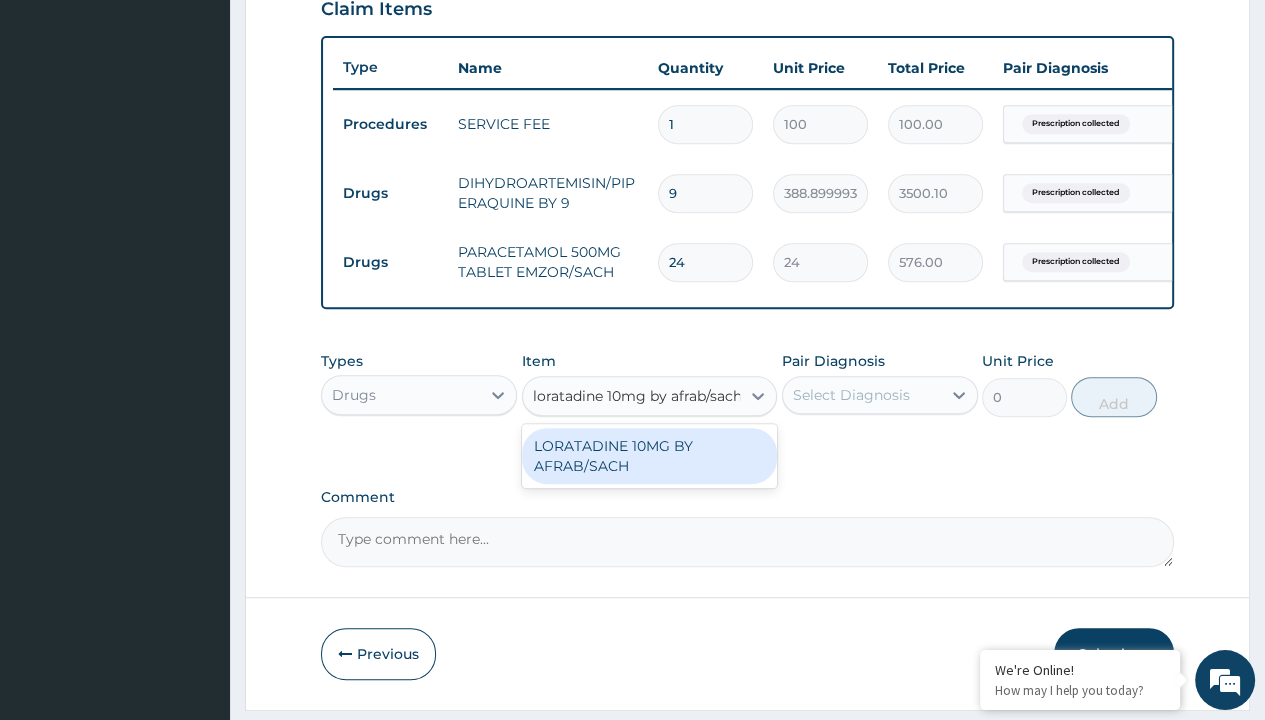 click on "LORATADINE 10MG BY AFRAB/SACH" at bounding box center [650, 456] 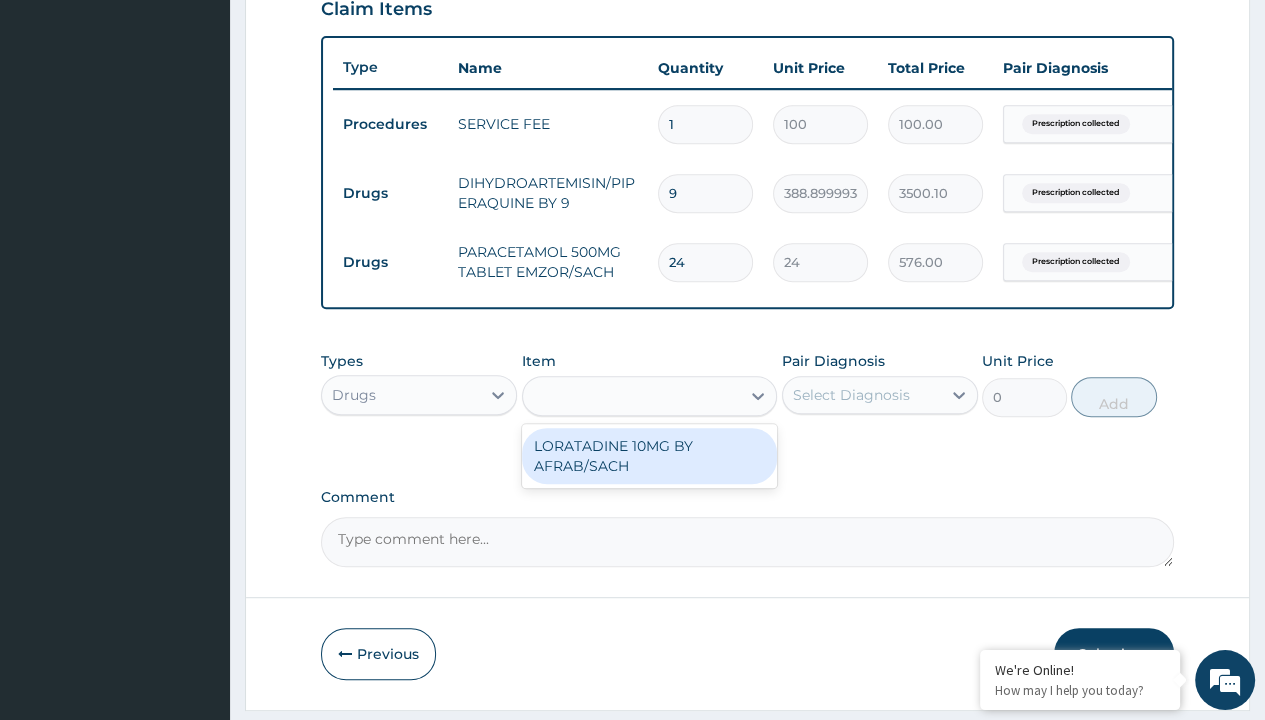 type on "70" 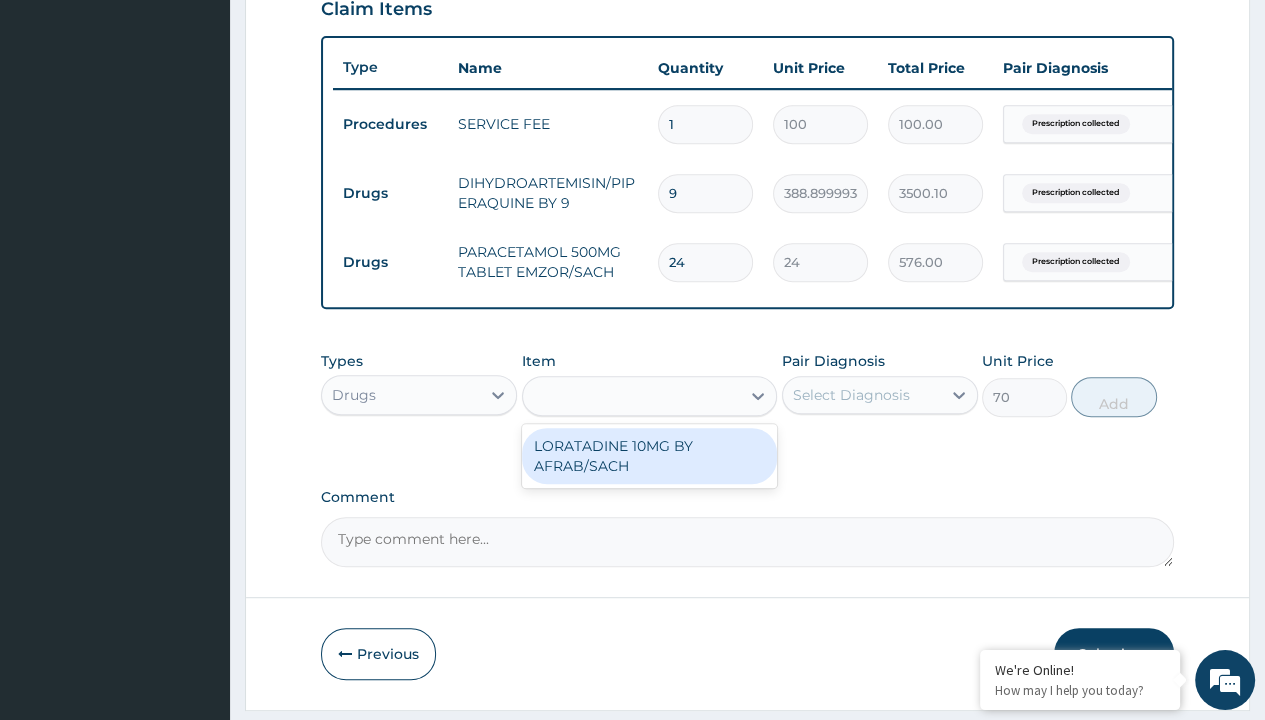 scroll, scrollTop: 0, scrollLeft: 0, axis: both 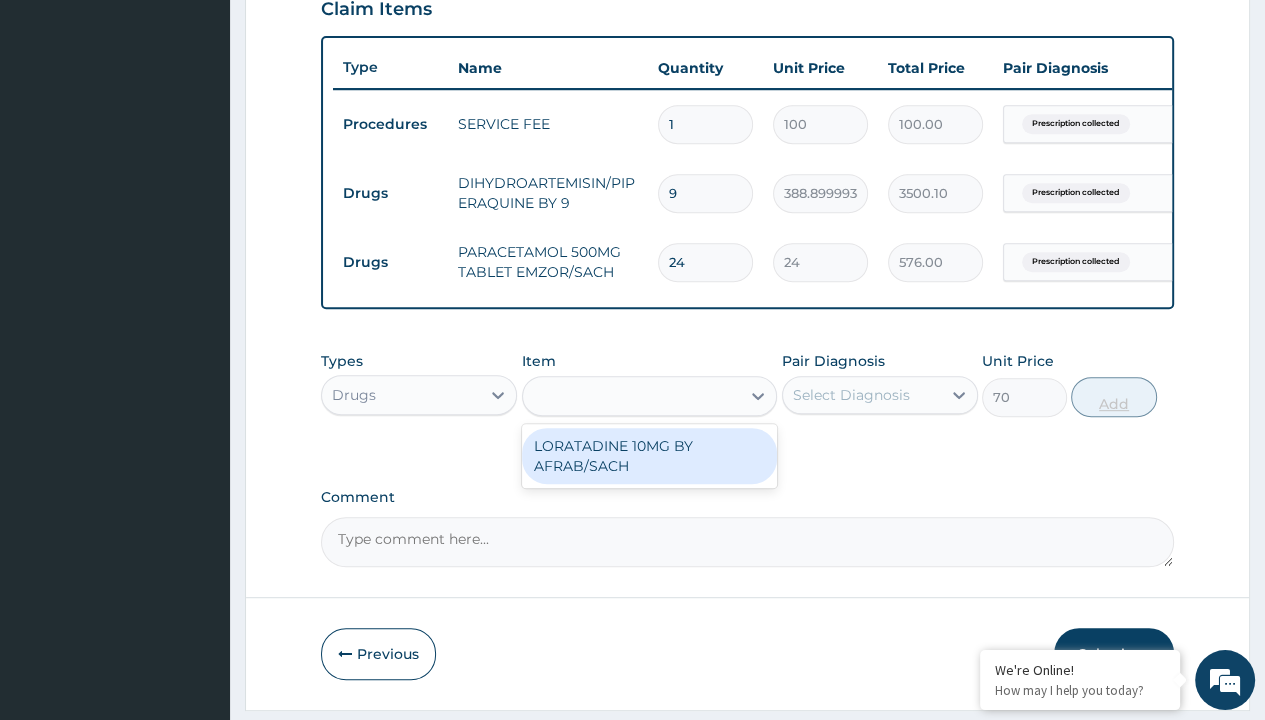 click on "Prescription collected" at bounding box center [409, -155] 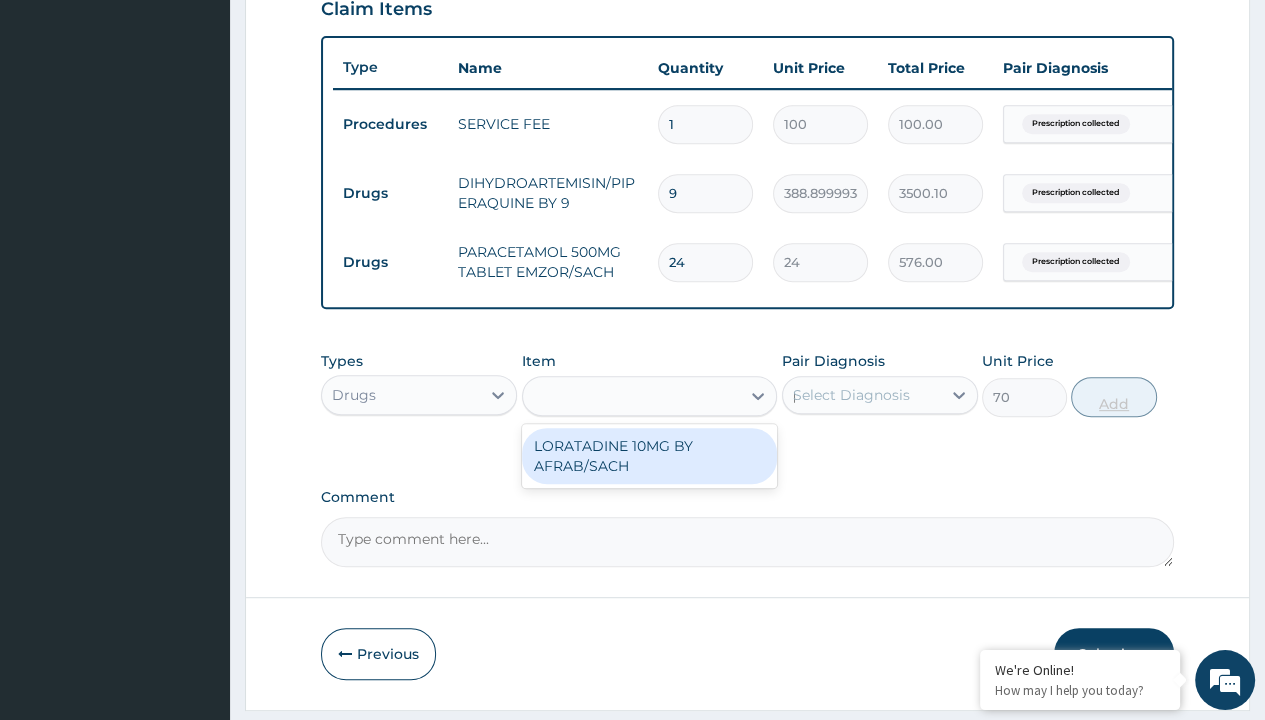 type 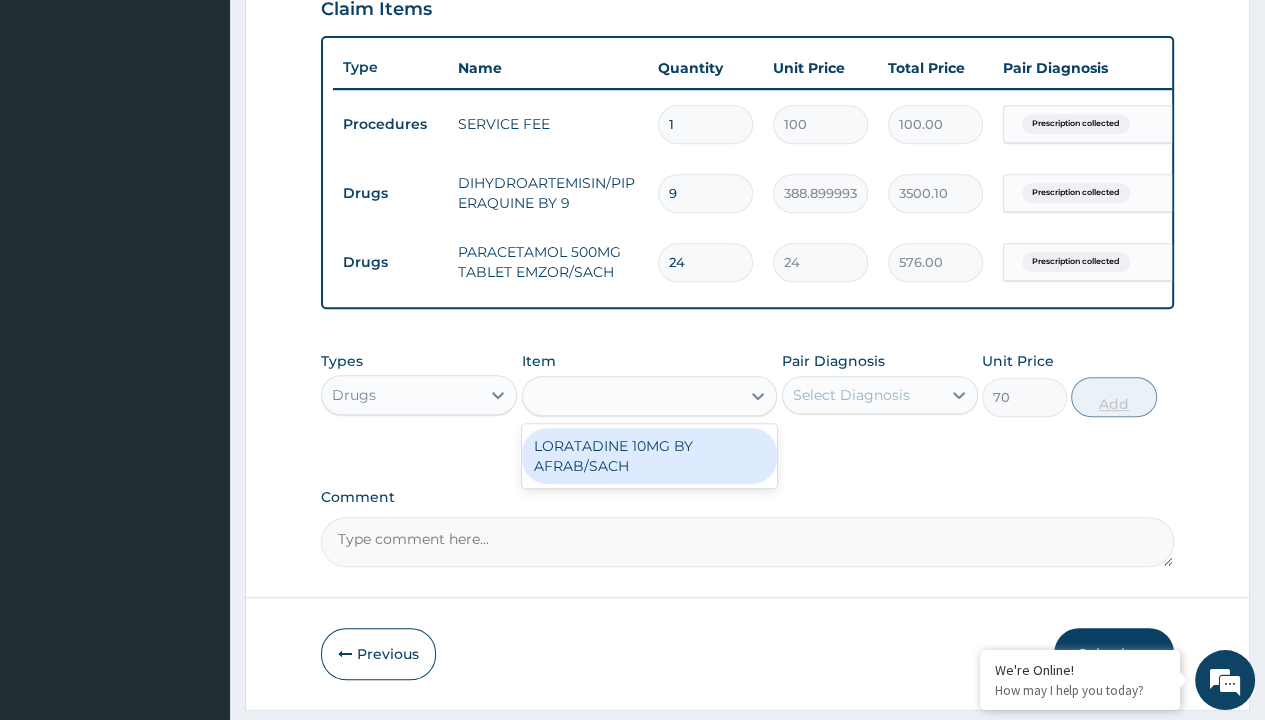 click on "Add" at bounding box center (1113, 397) 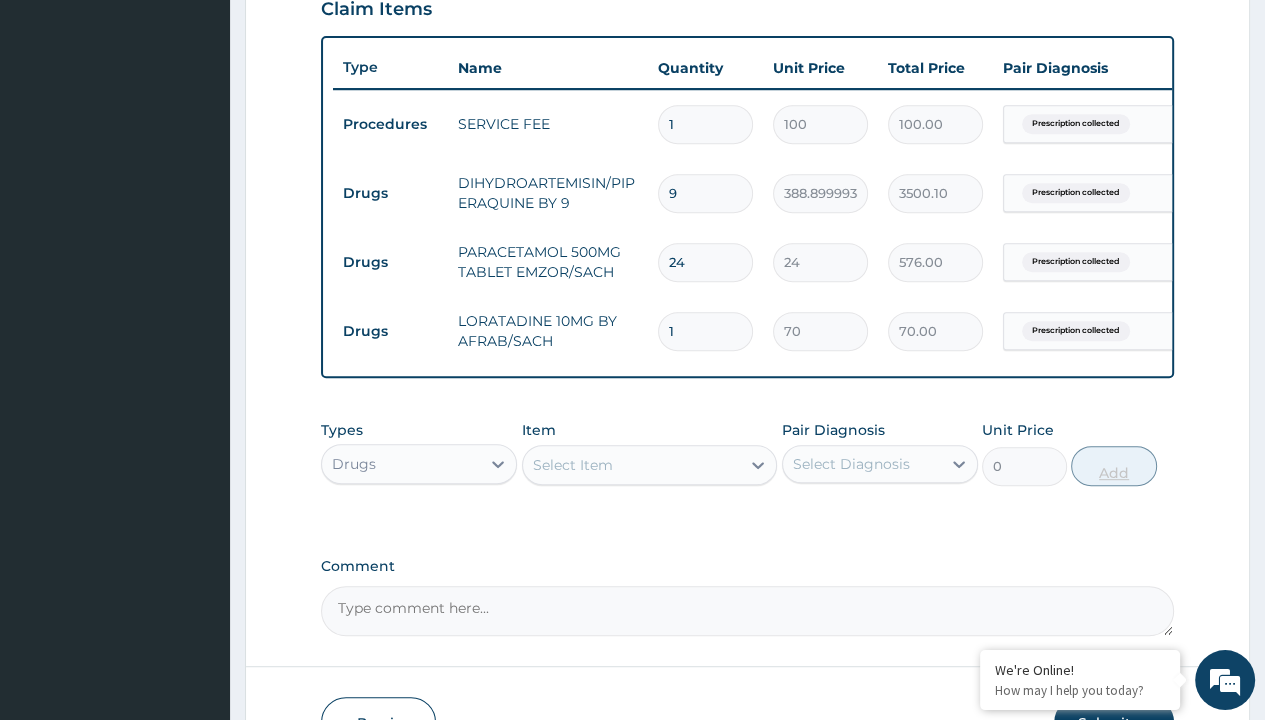 scroll, scrollTop: 776, scrollLeft: 0, axis: vertical 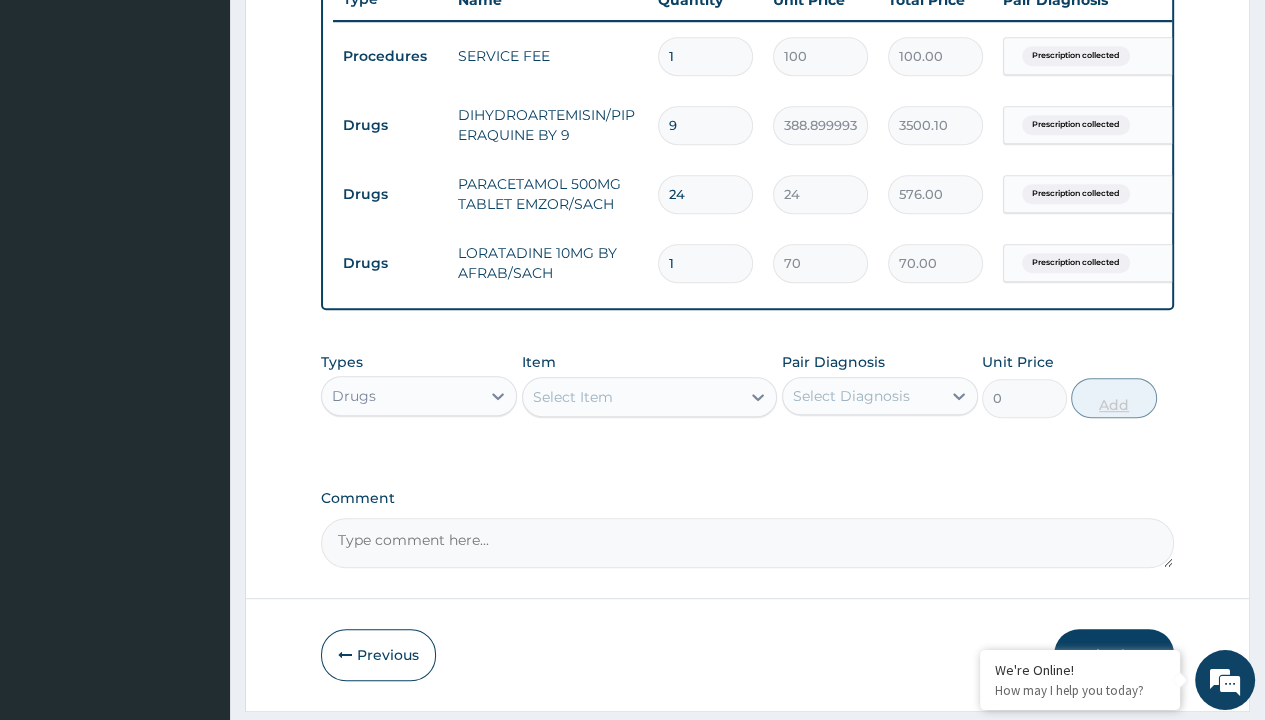 type on "10" 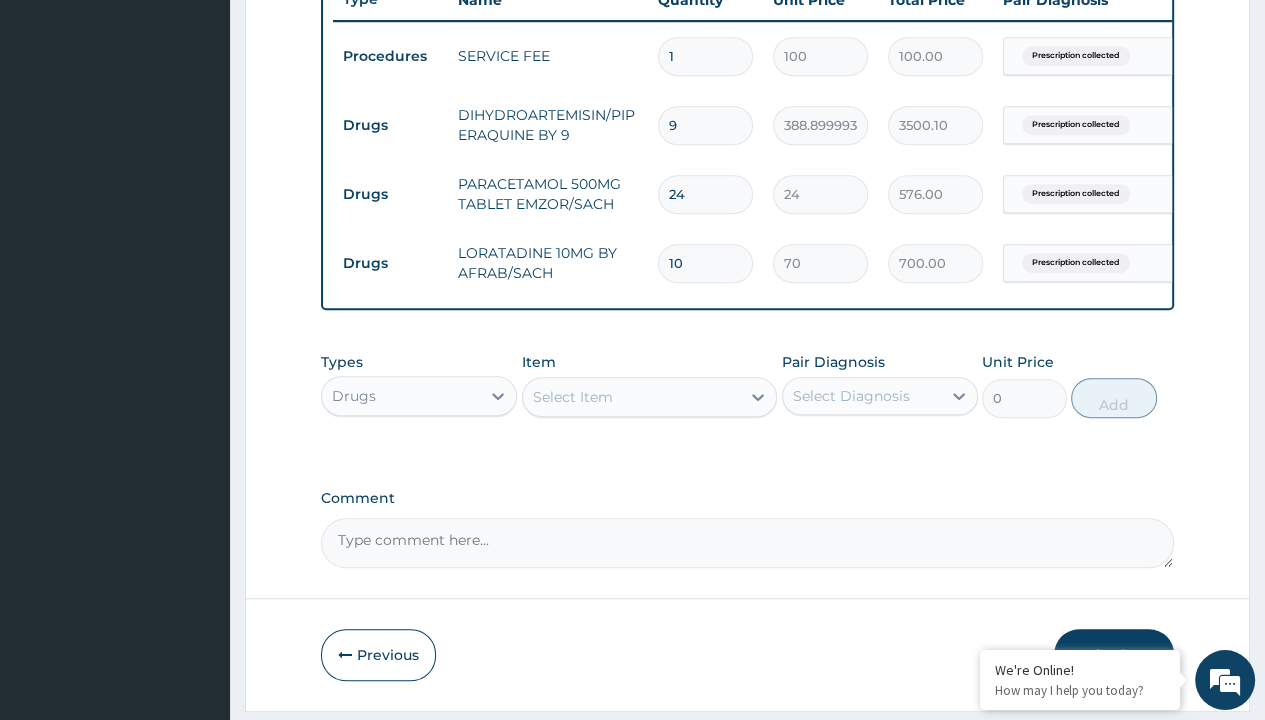click on "Submit" at bounding box center (1114, 655) 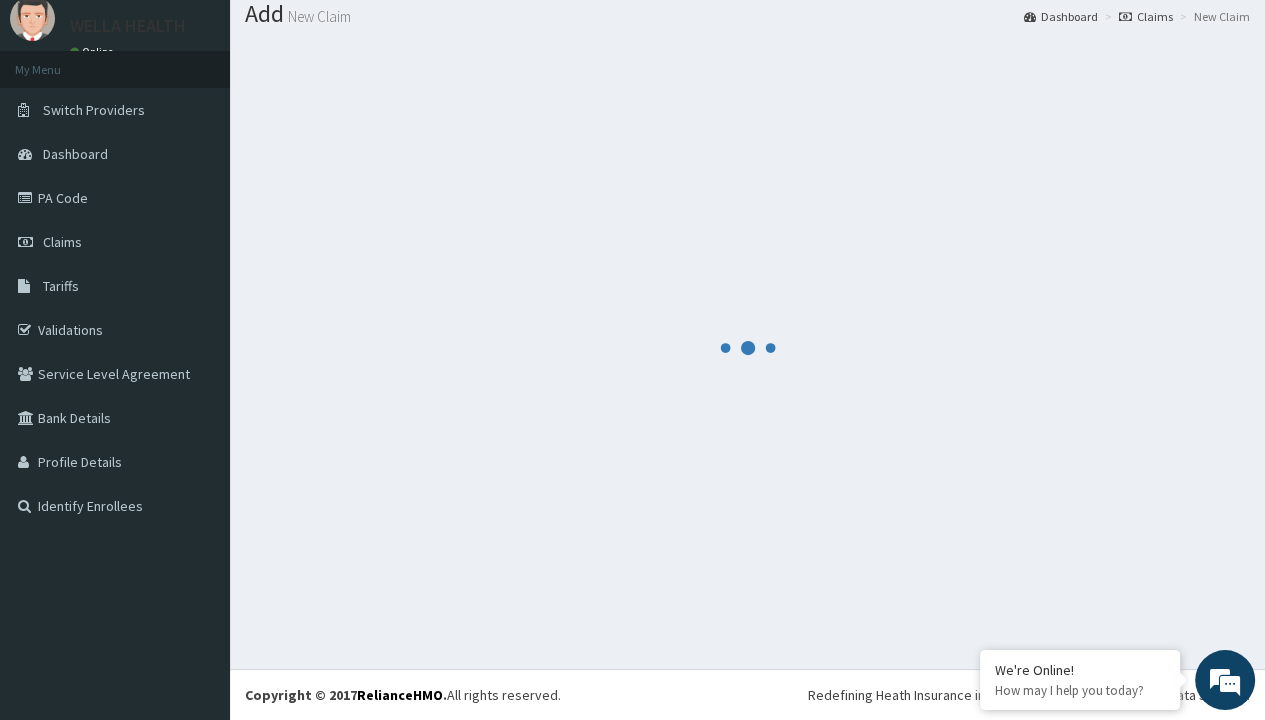 scroll, scrollTop: 0, scrollLeft: 0, axis: both 